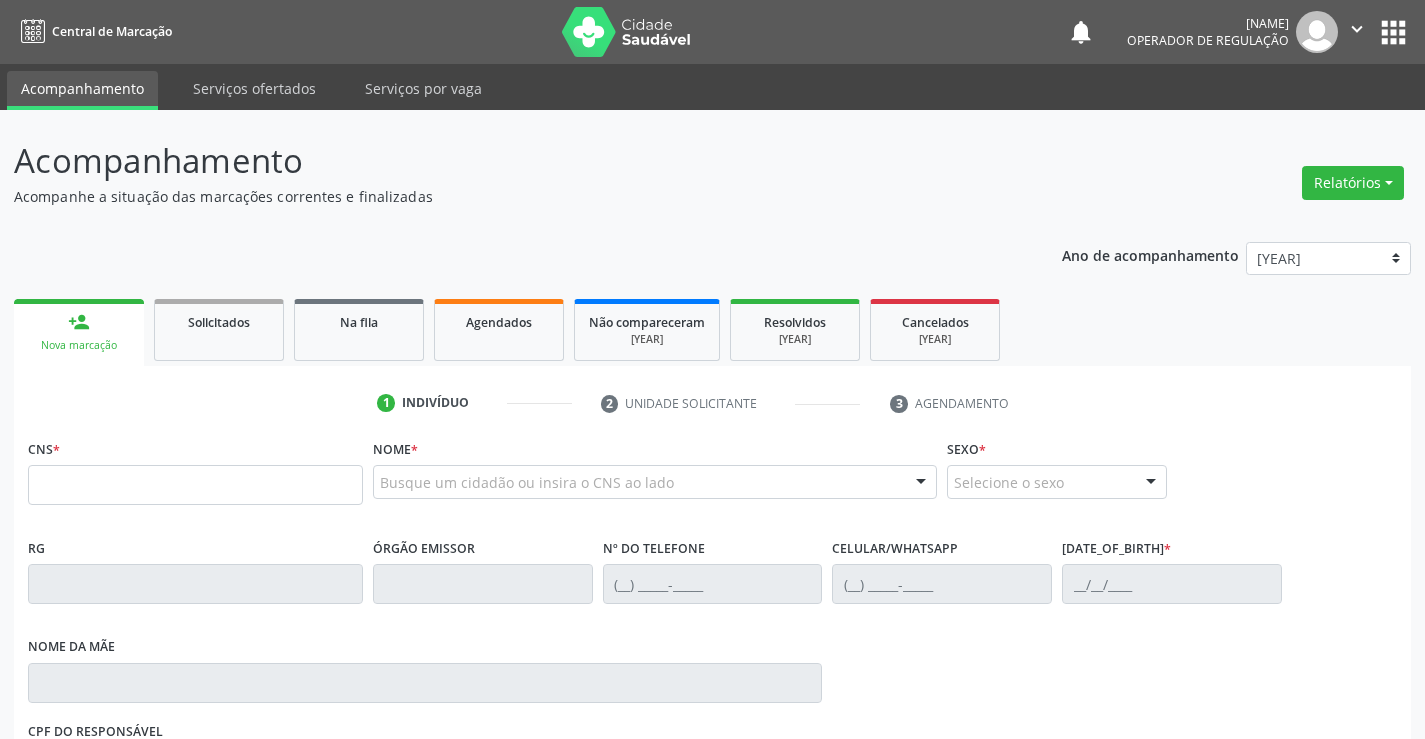 scroll, scrollTop: 0, scrollLeft: 0, axis: both 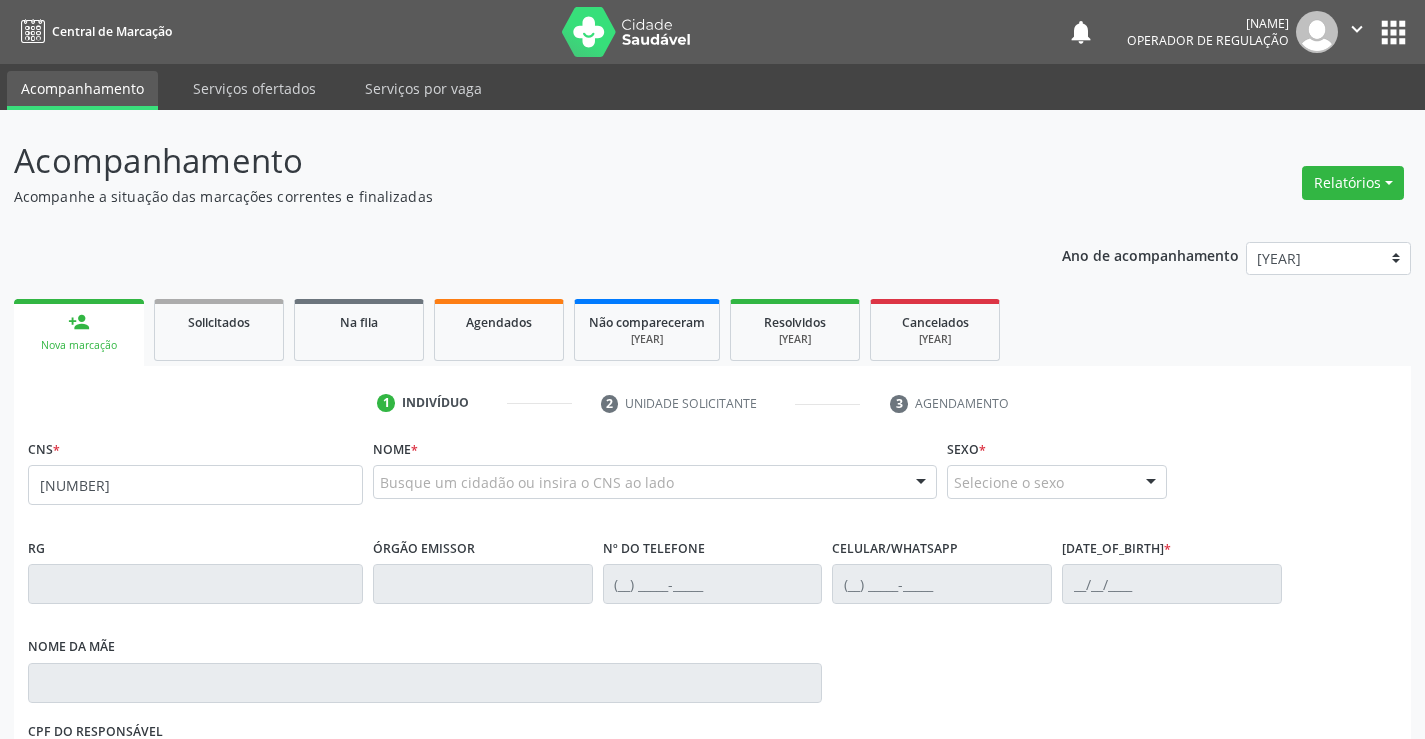 type on "[NUMBER]" 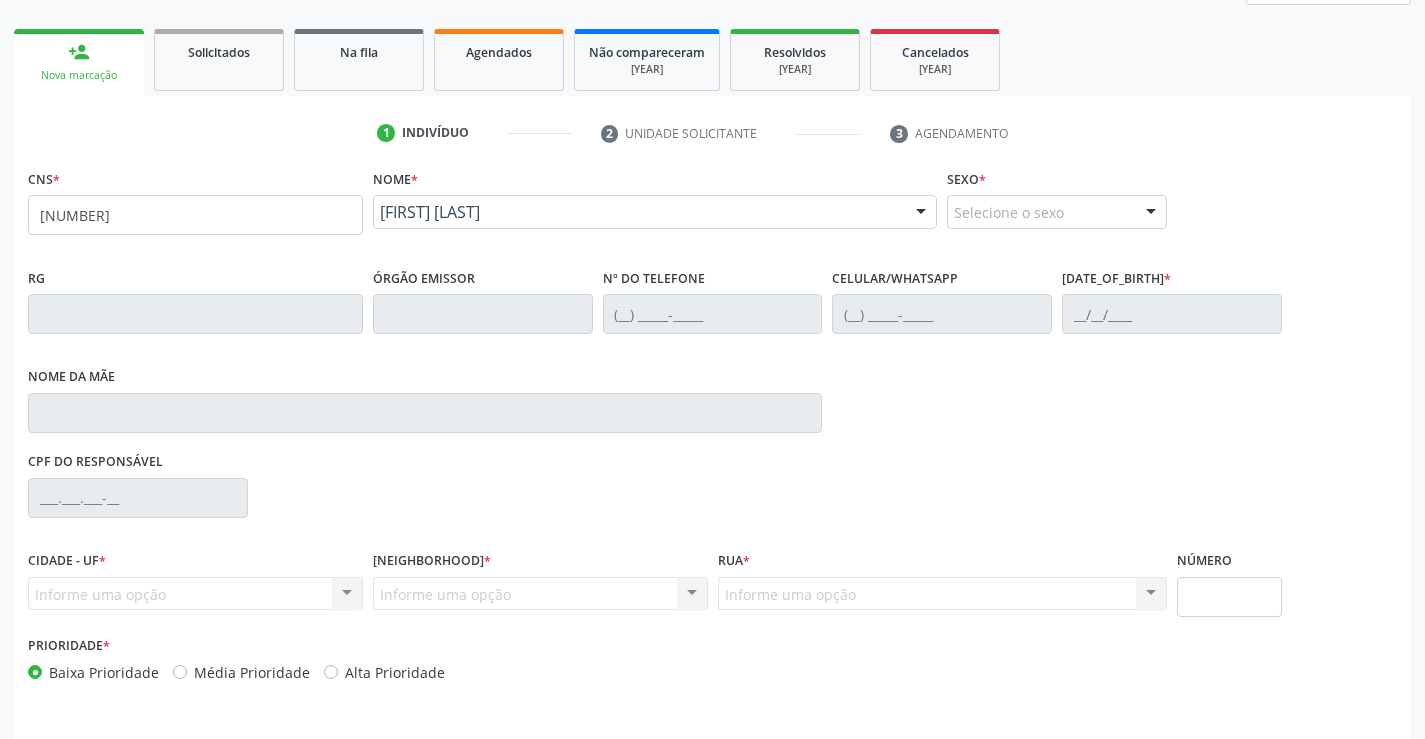 scroll, scrollTop: 331, scrollLeft: 0, axis: vertical 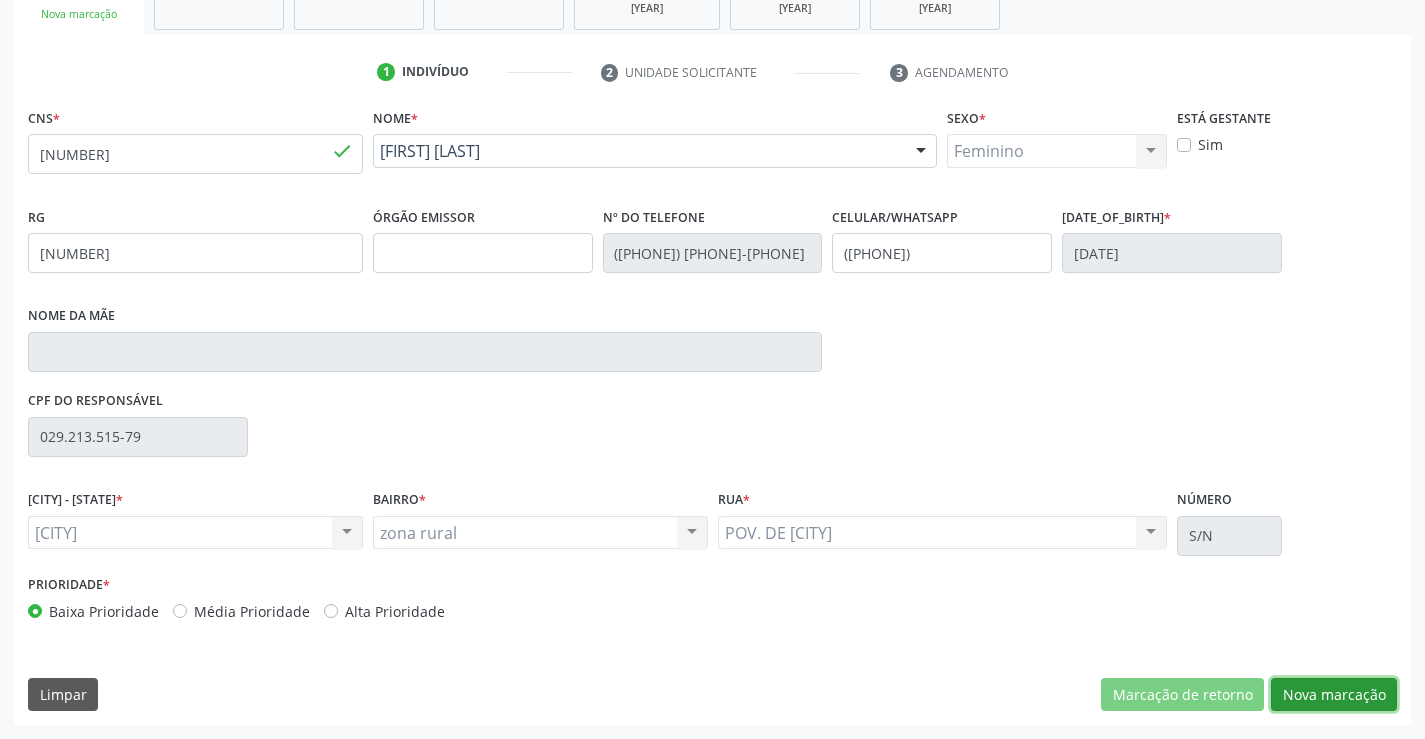 click on "Nova marcação" at bounding box center (1182, 695) 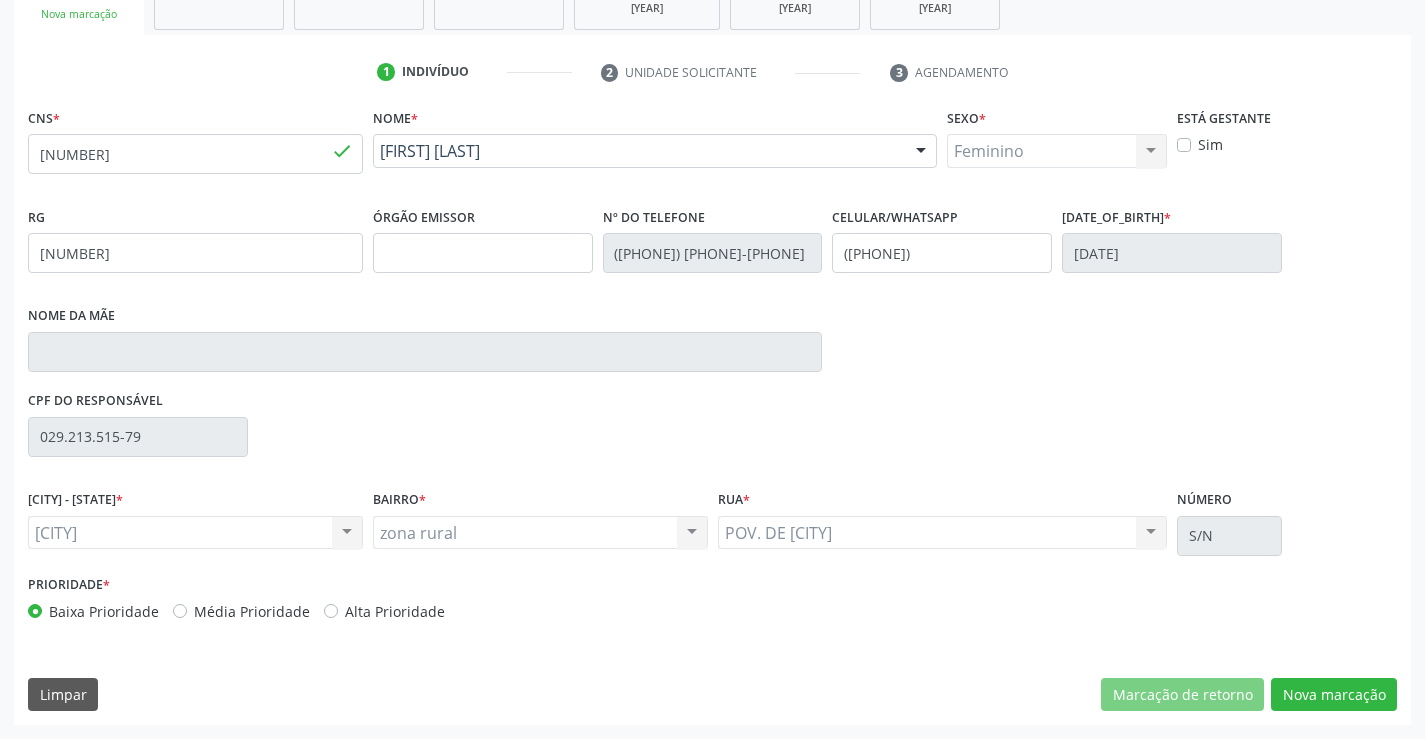 scroll, scrollTop: 167, scrollLeft: 0, axis: vertical 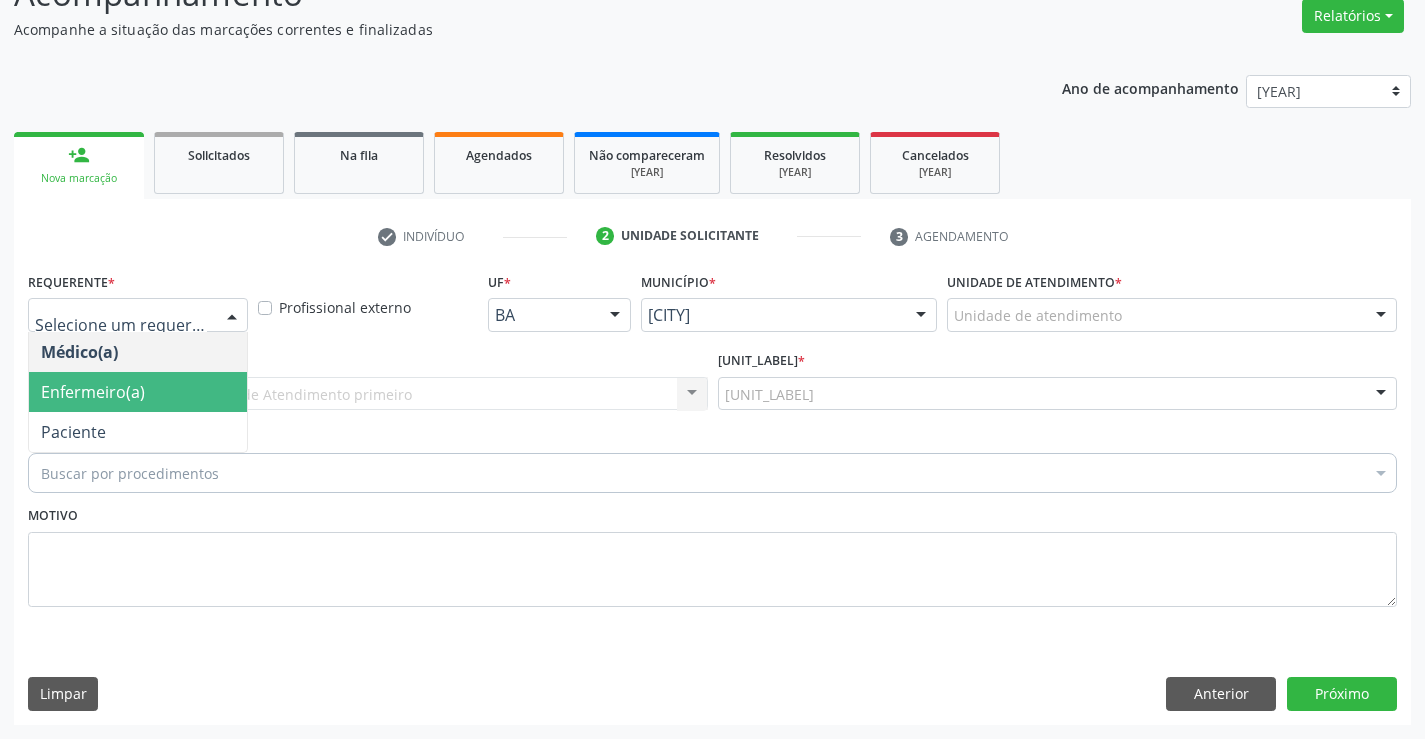 click on "Enfermeiro(a)" at bounding box center (138, 392) 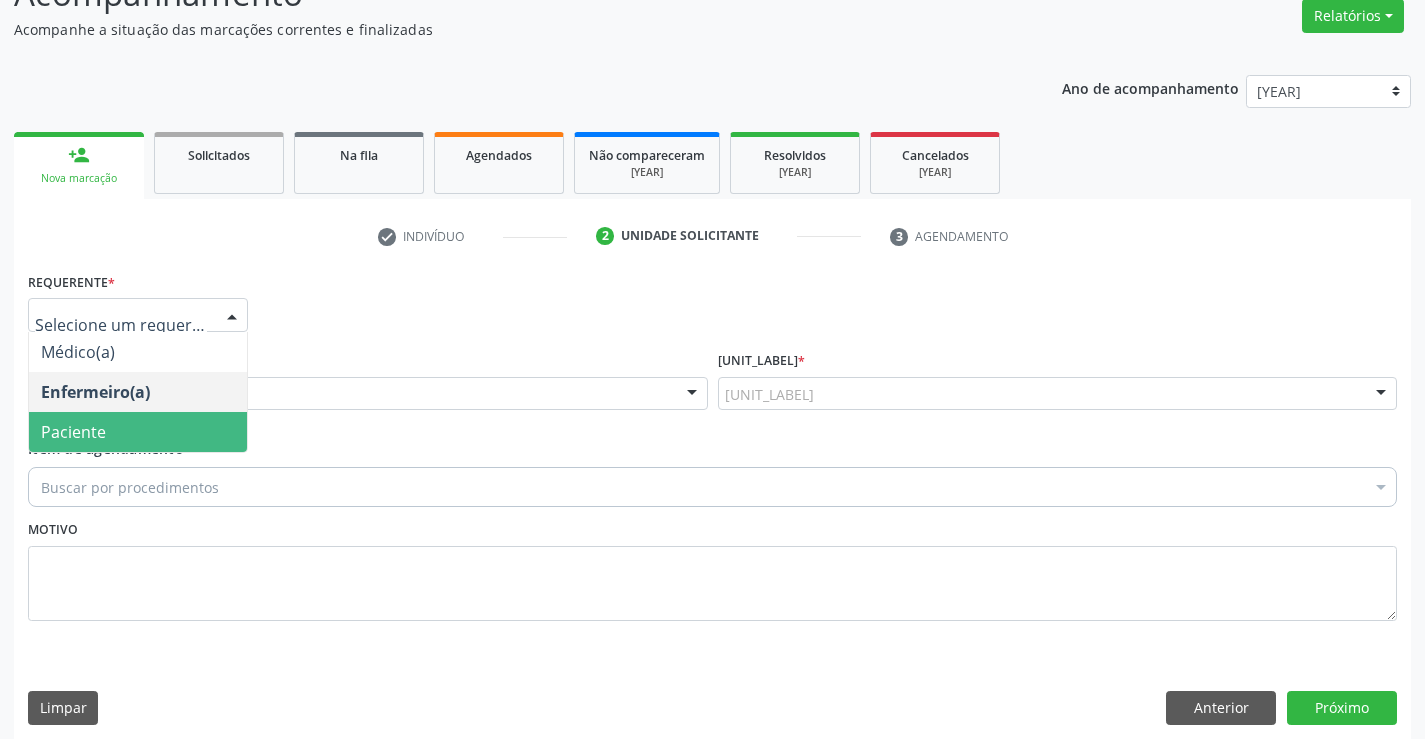 click on "Paciente" at bounding box center [138, 432] 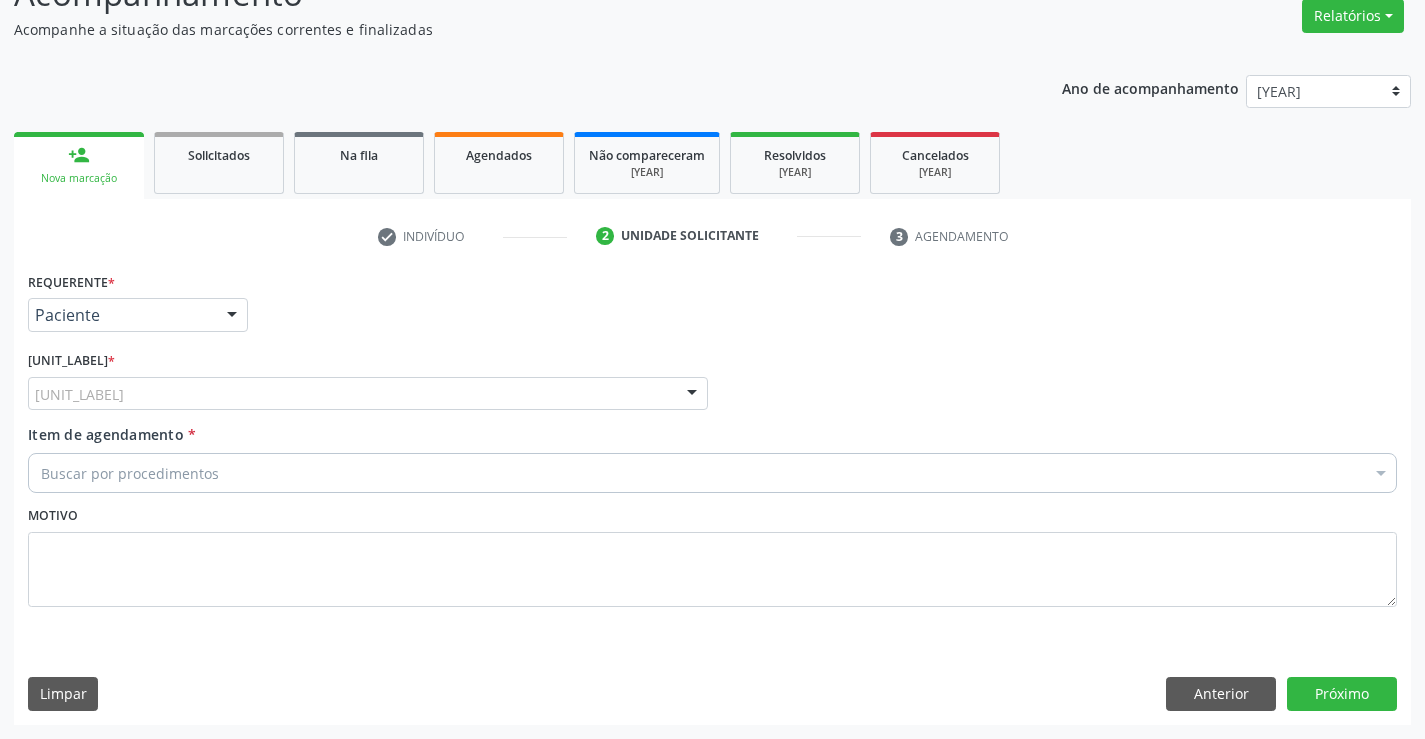 click on "[UNIT_LABEL]" at bounding box center (368, 394) 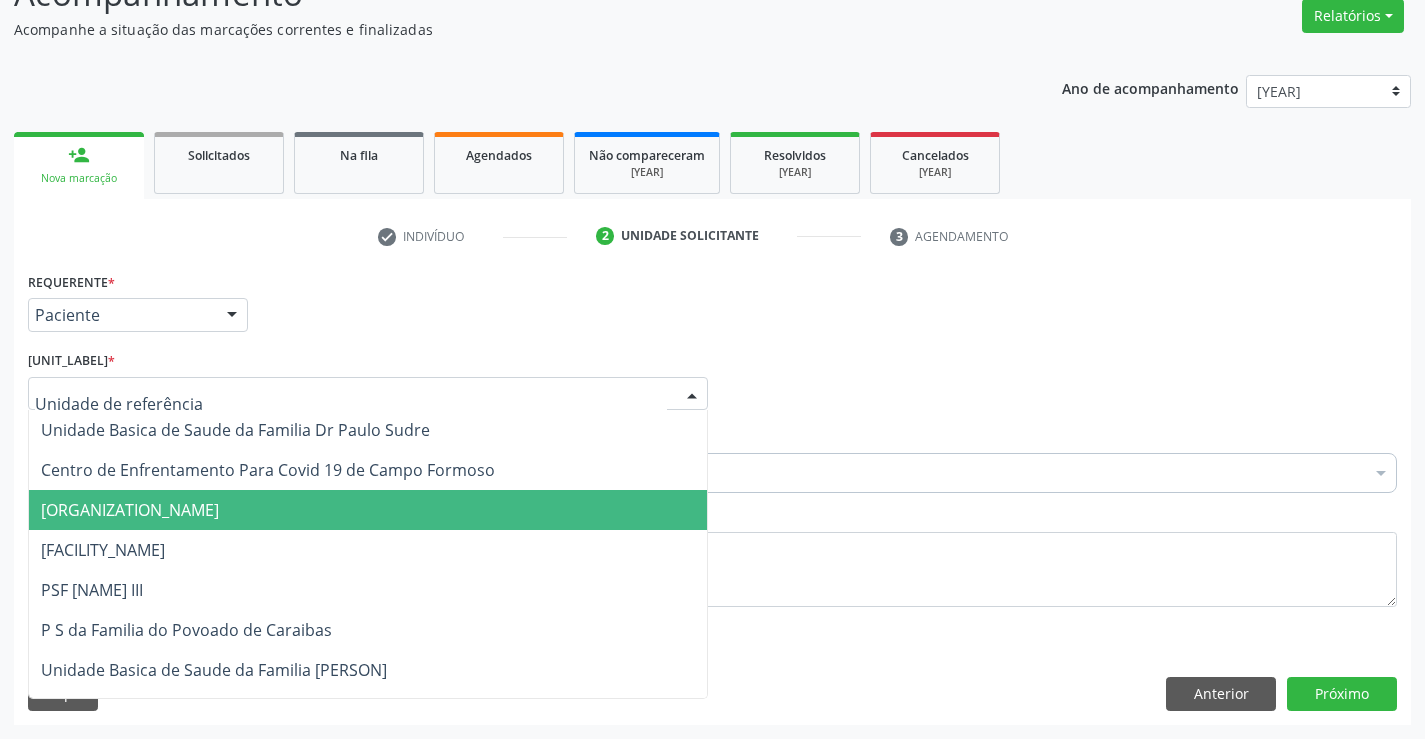 click on "[CLINIC_NAME]" at bounding box center [130, 510] 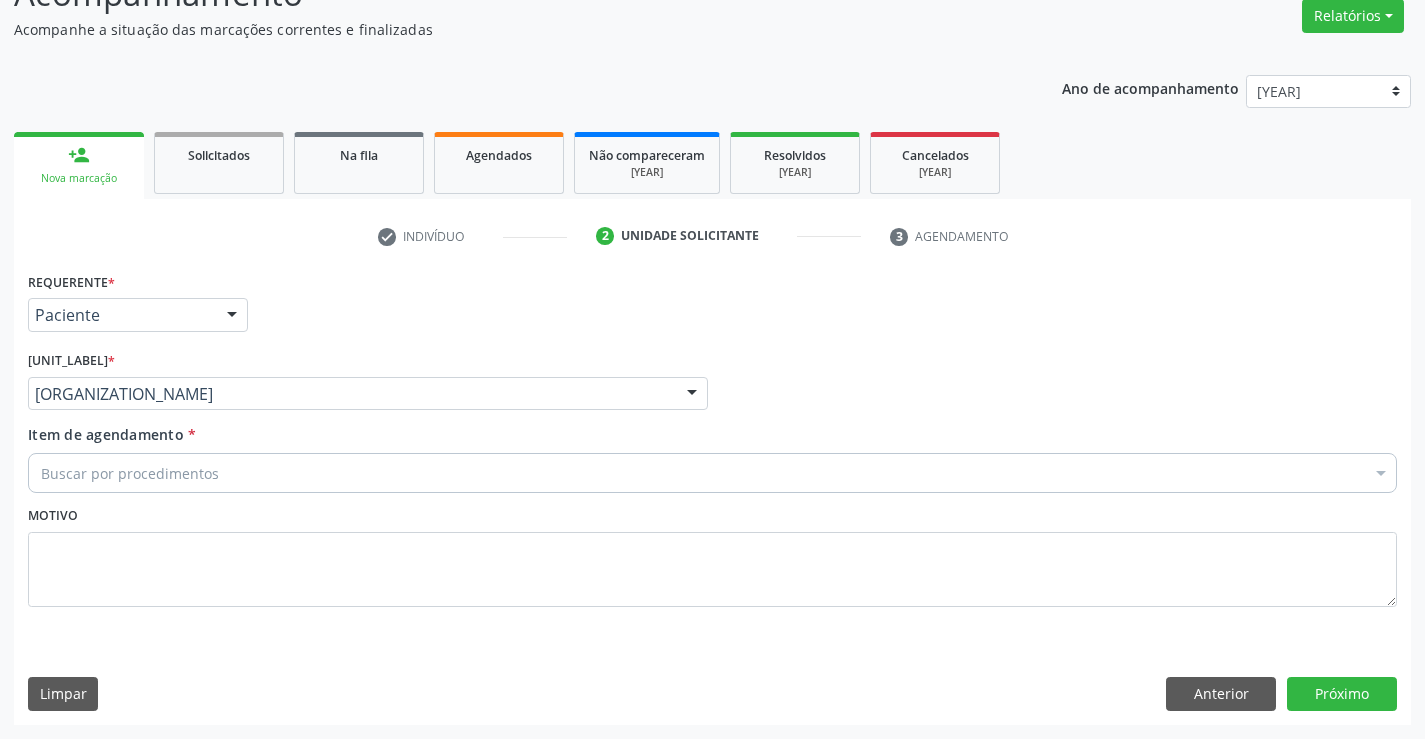 click on "Buscar por procedimentos" at bounding box center (712, 473) 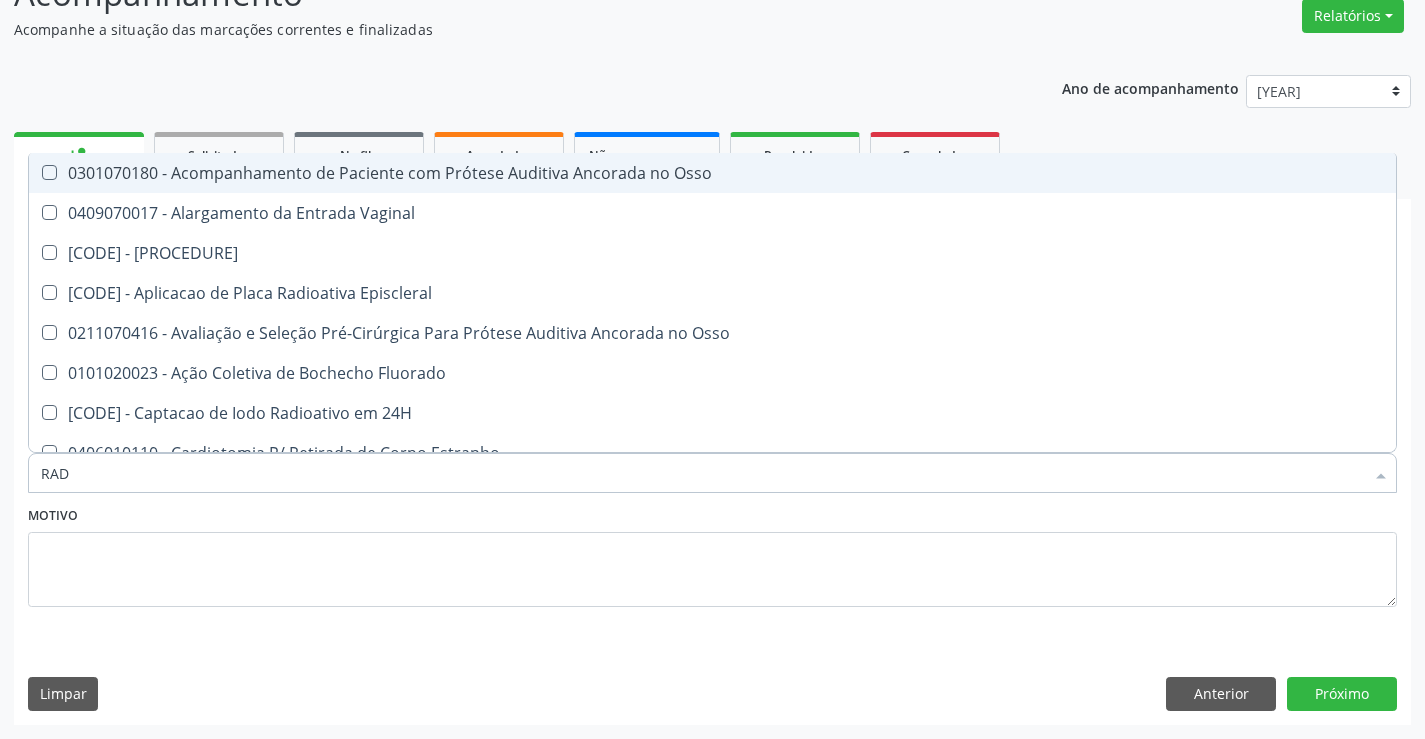 type on "RADI" 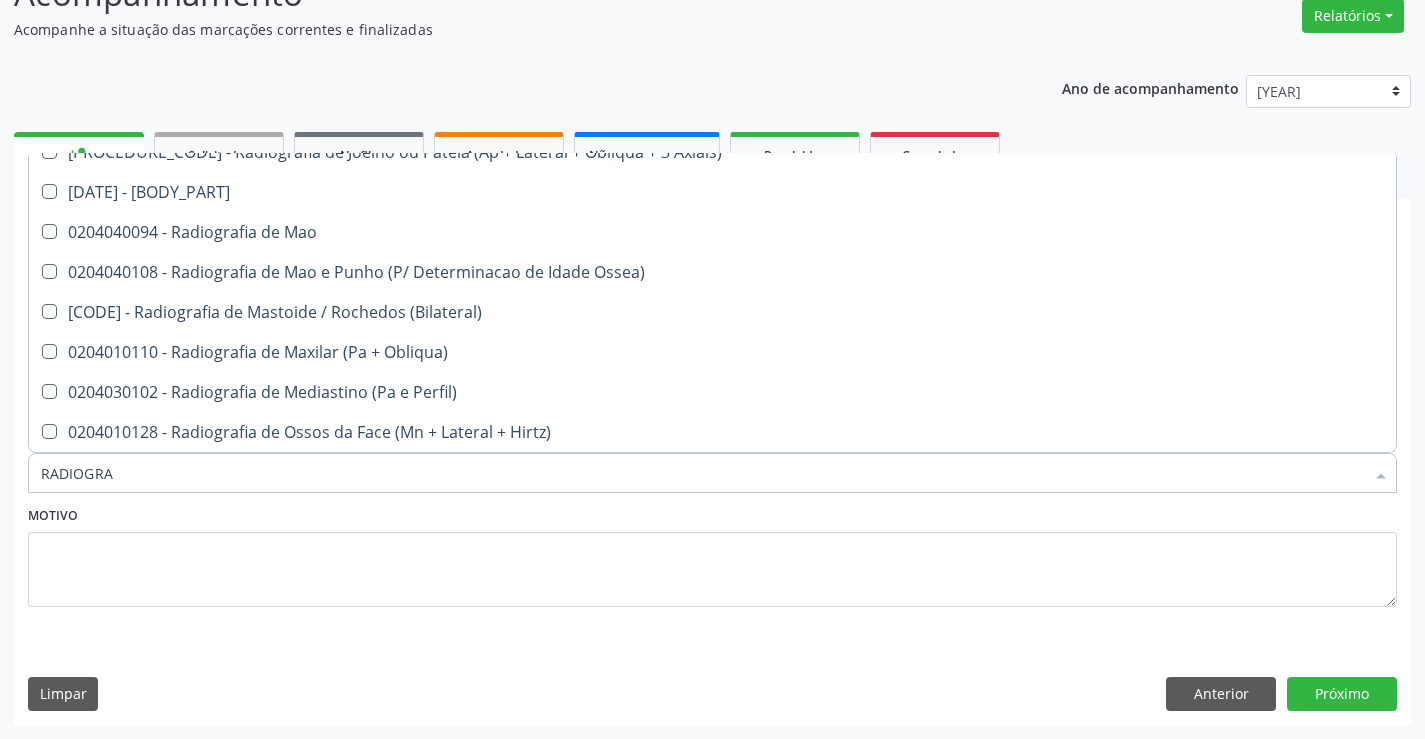 scroll, scrollTop: 1641, scrollLeft: 0, axis: vertical 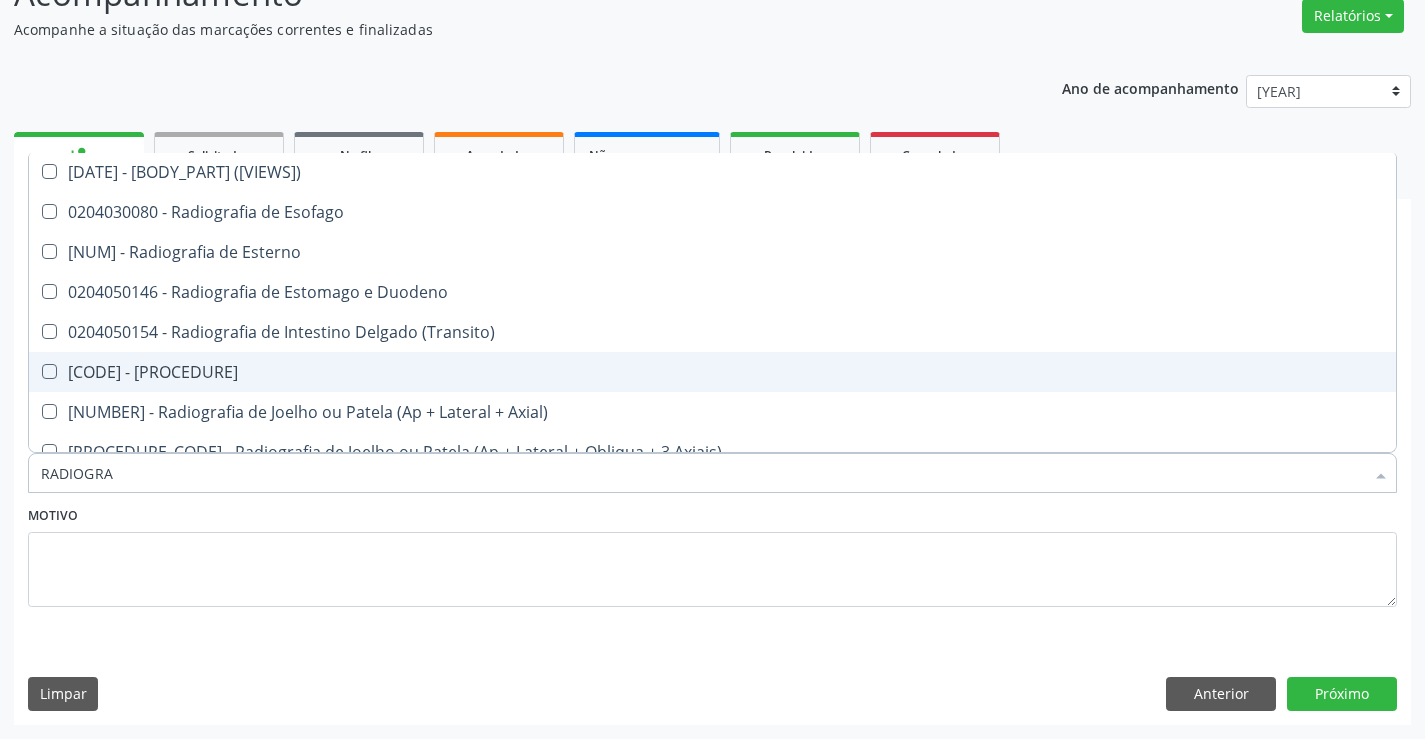 click on "[CODE] - Radiografia de Joelho (Ap + Lateral)" at bounding box center (712, 372) 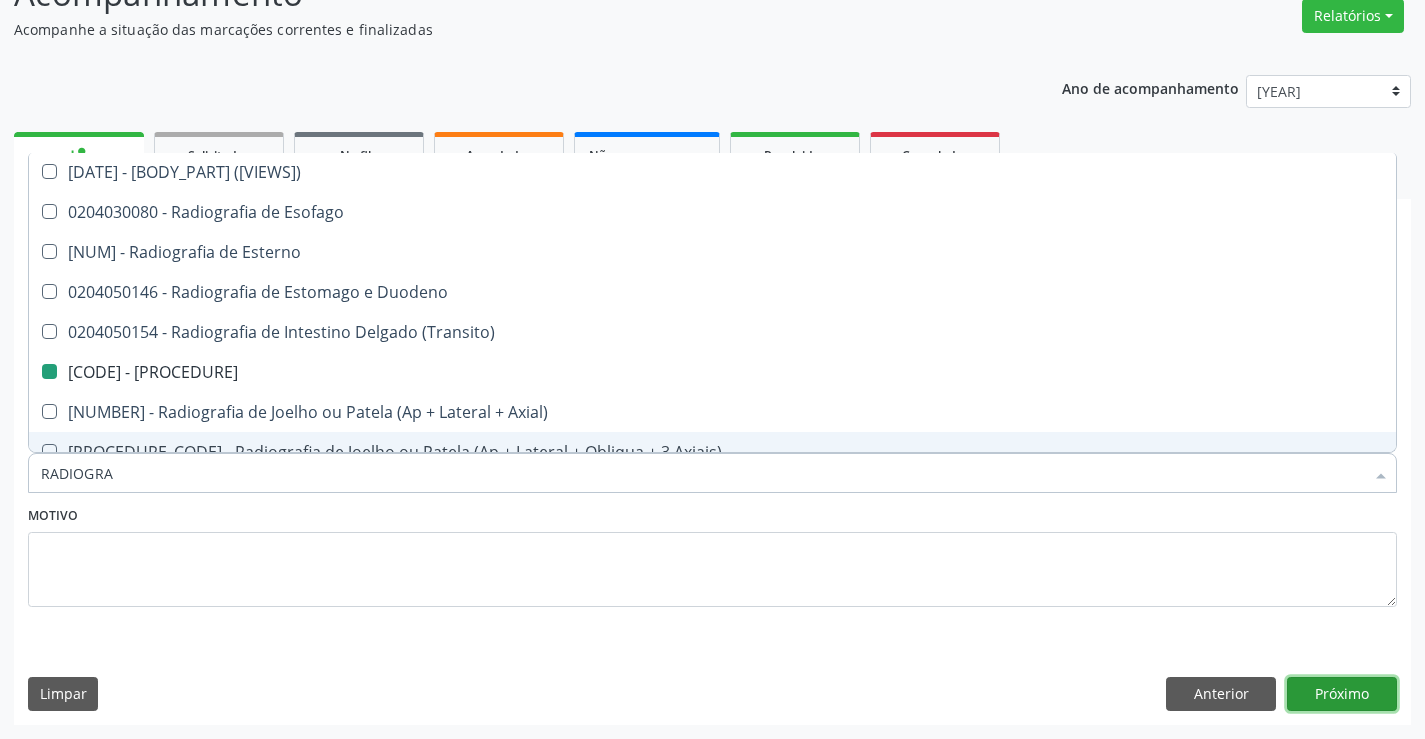 click on "Próximo" at bounding box center (1342, 694) 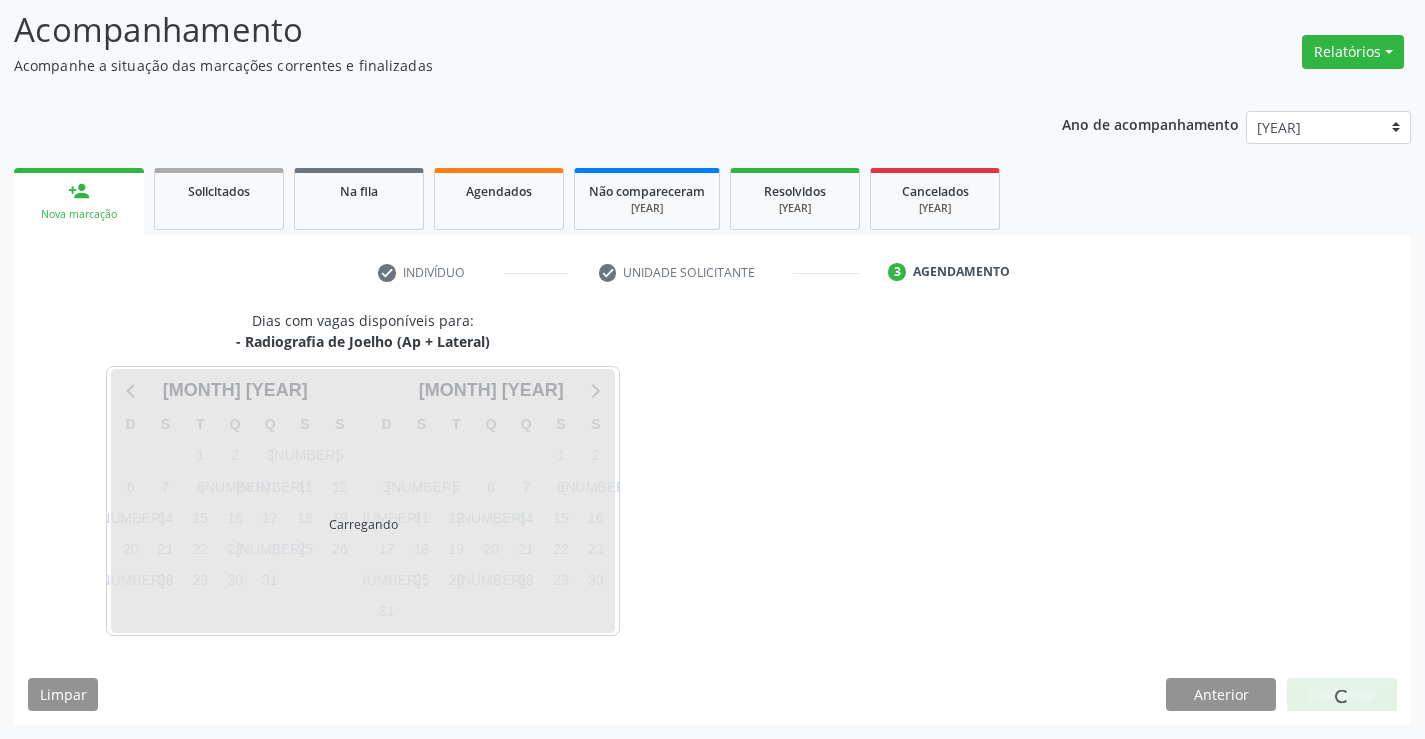 scroll, scrollTop: 131, scrollLeft: 0, axis: vertical 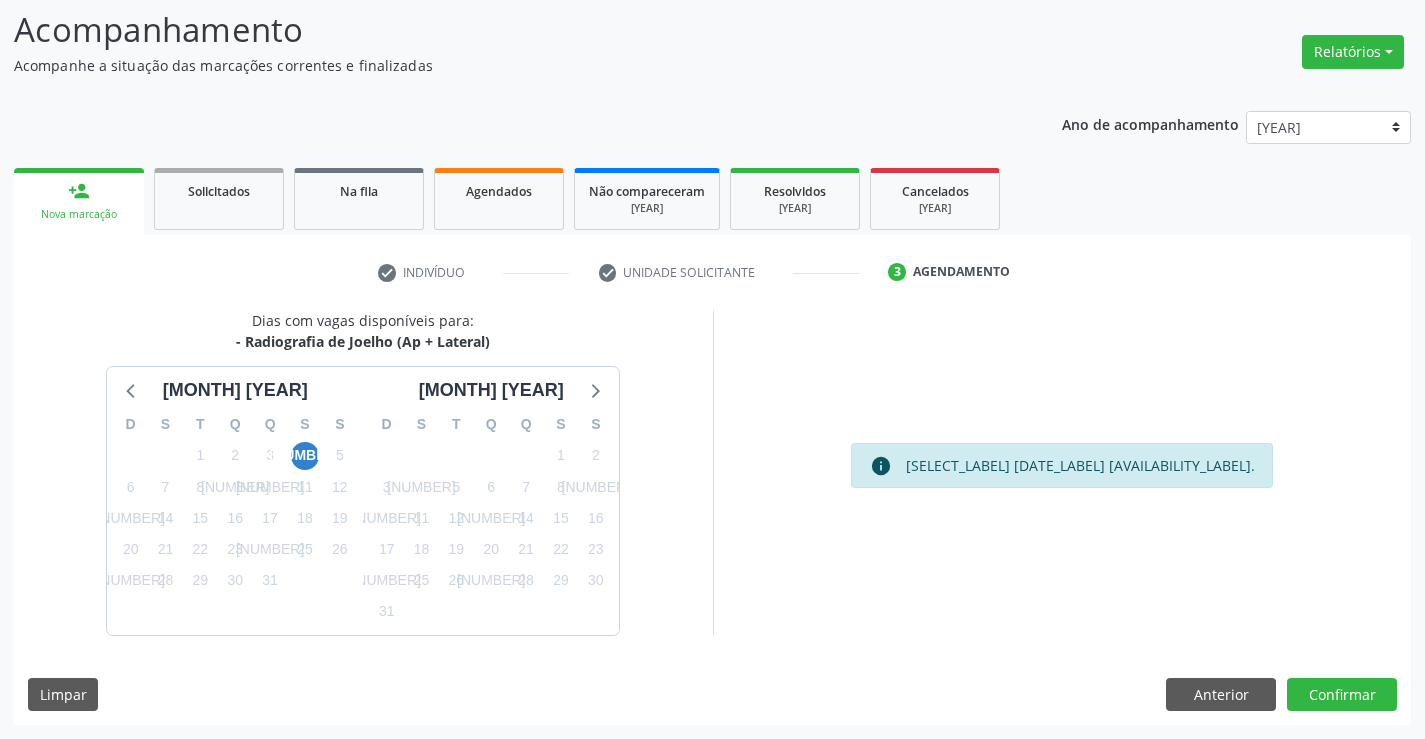 click on "[NUMBER]" at bounding box center (305, 455) 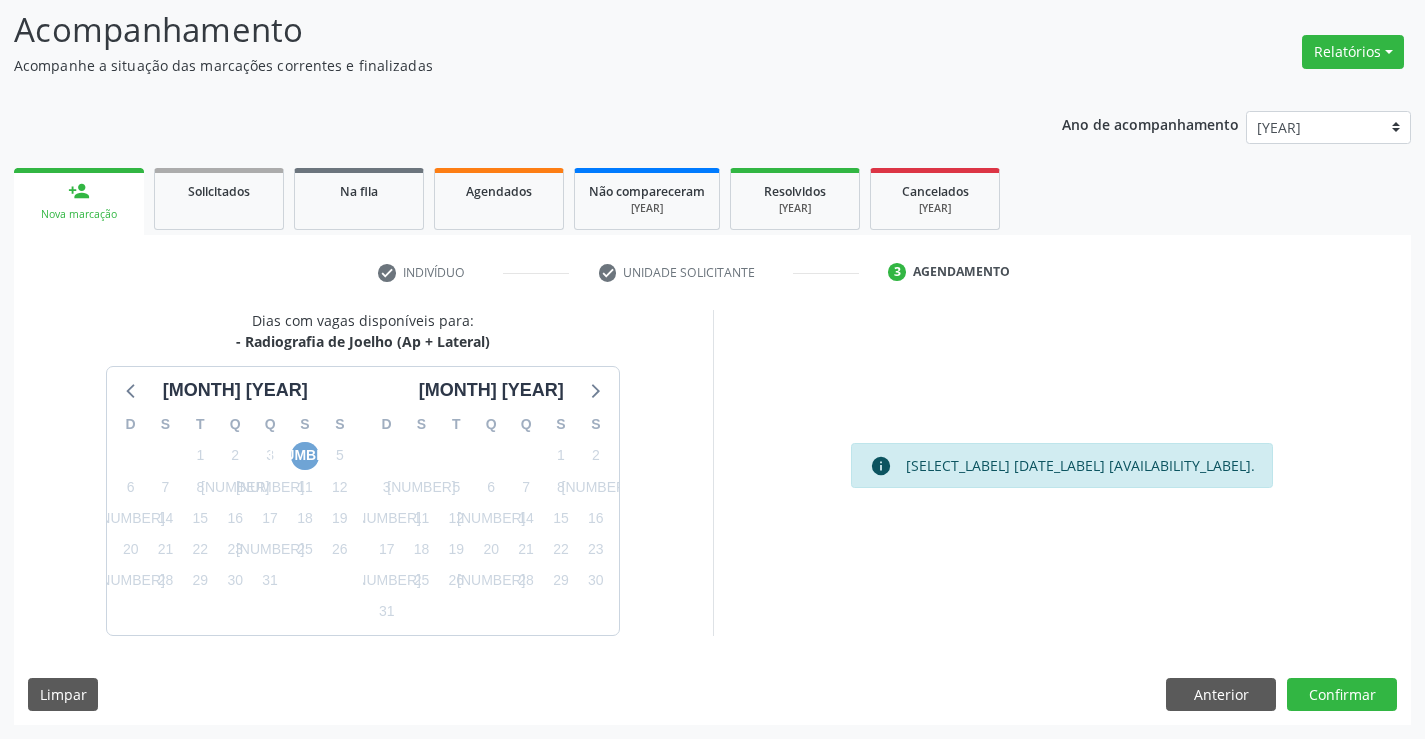 click on "[NUMBER]" at bounding box center (305, 456) 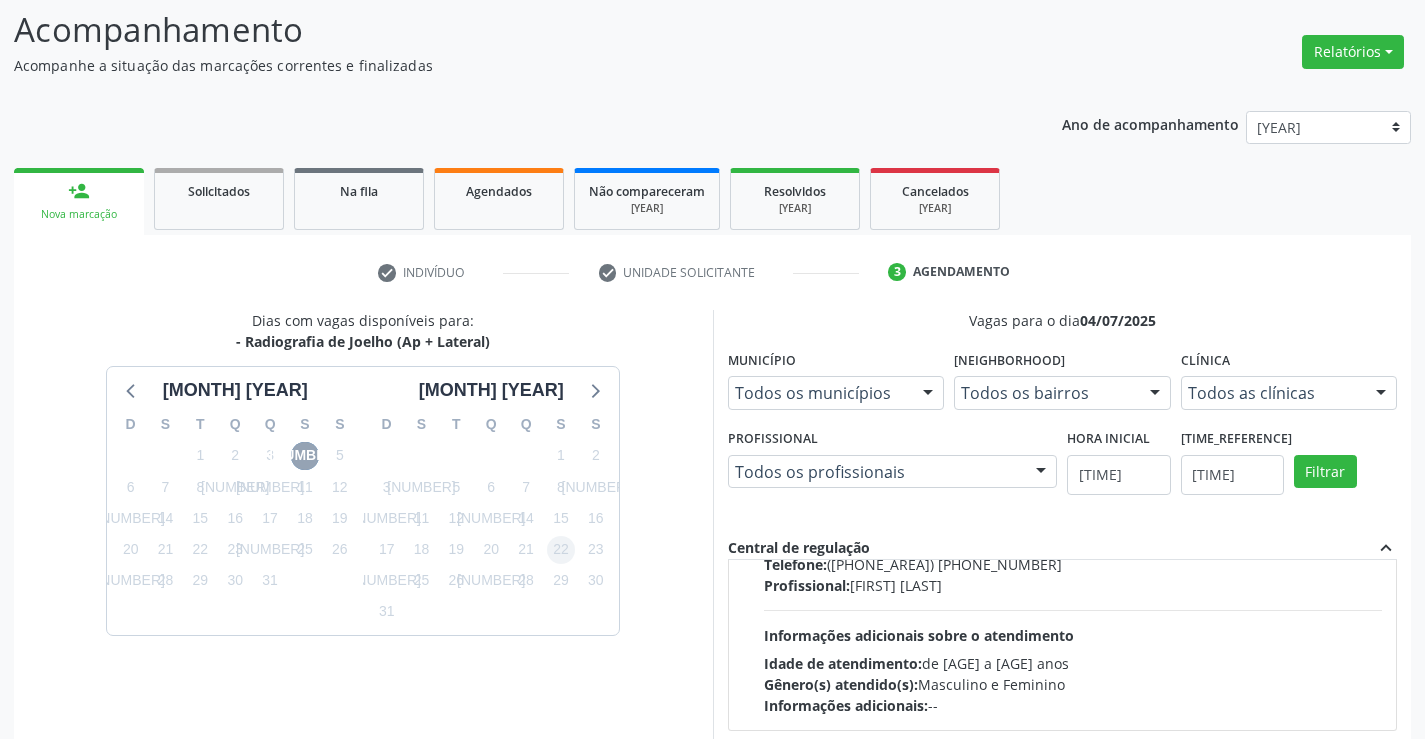 scroll, scrollTop: 315, scrollLeft: 0, axis: vertical 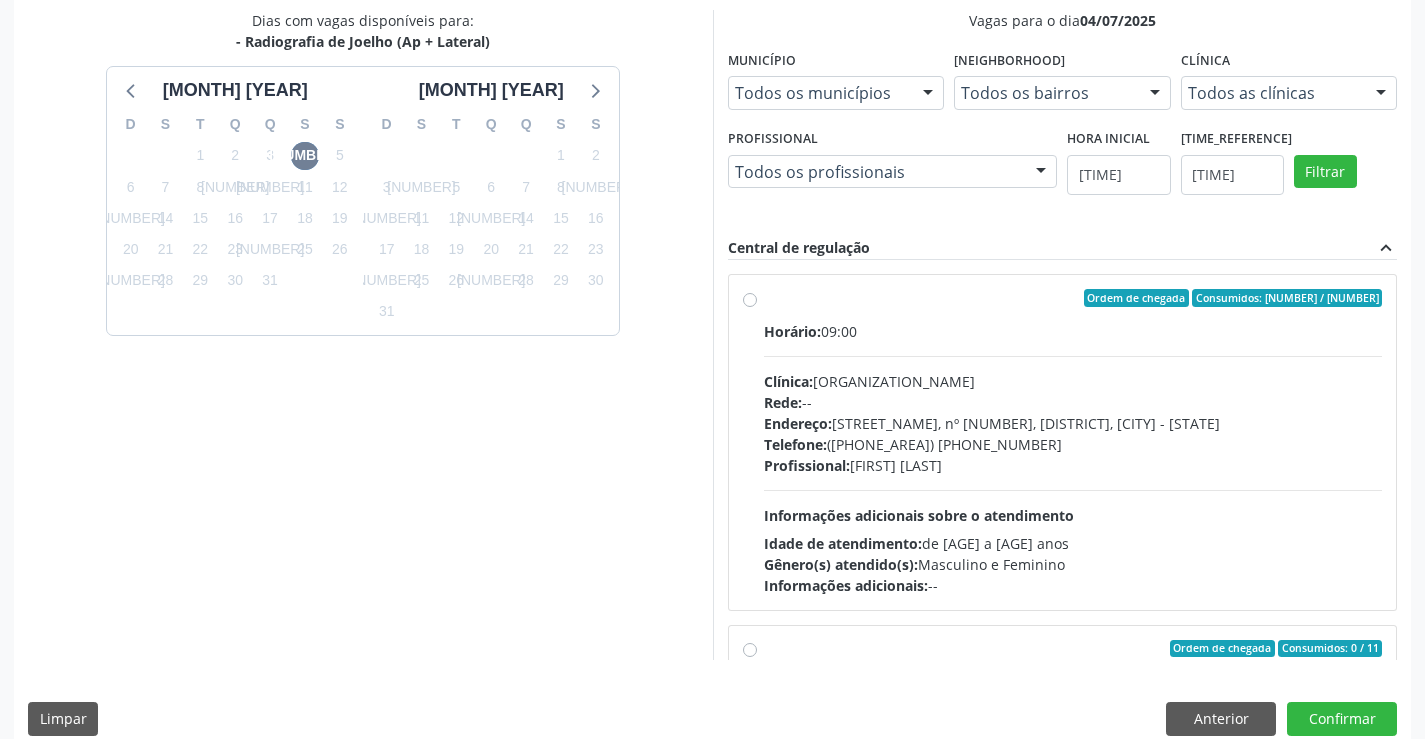 click on "Clínica:  Hospital Sao Francisco" at bounding box center [1073, 381] 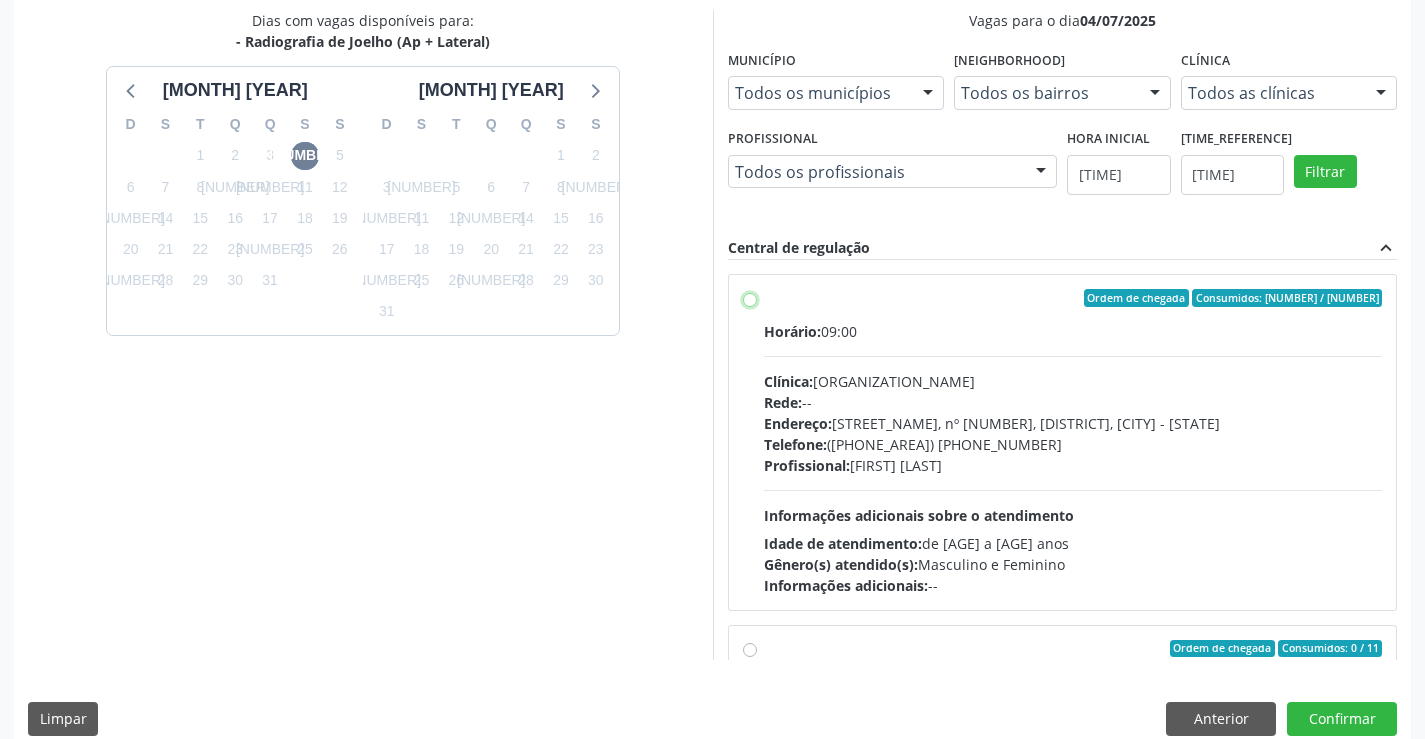 click on "Ordem de chegada
Consumidos: 2 / 25
Horário:   09:00
Clínica:  Hospital Sao Francisco
Rede:
--
Endereço:   Blocos, nº 258, Centro, Campo Formoso - BA
Telefone:   (74) 36451217
Profissional:
Joel da Rocha Almeida
Informações adicionais sobre o atendimento
Idade de atendimento:
de 0 a 120 anos
Gênero(s) atendido(s):
Masculino e Feminino
Informações adicionais:
--" at bounding box center [750, 298] 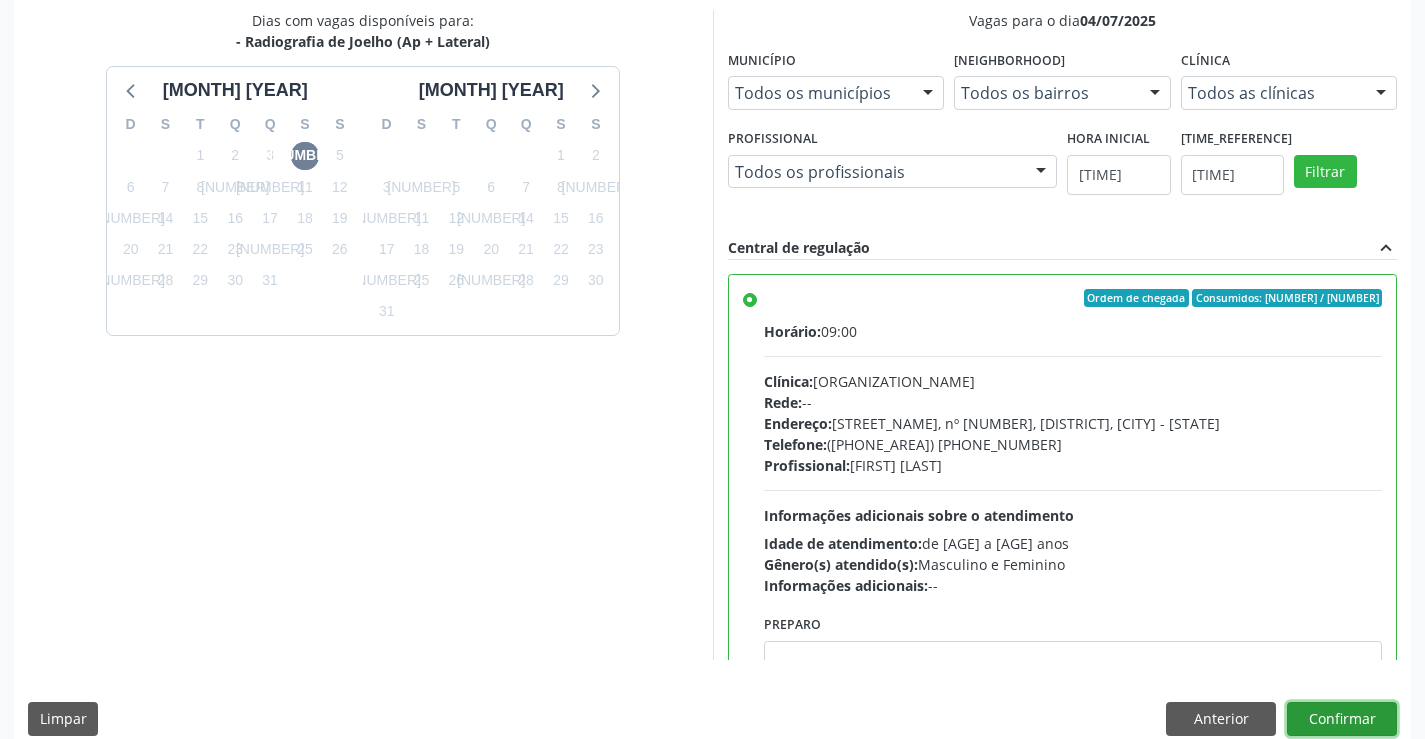 click on "Confirmar" at bounding box center (1342, 719) 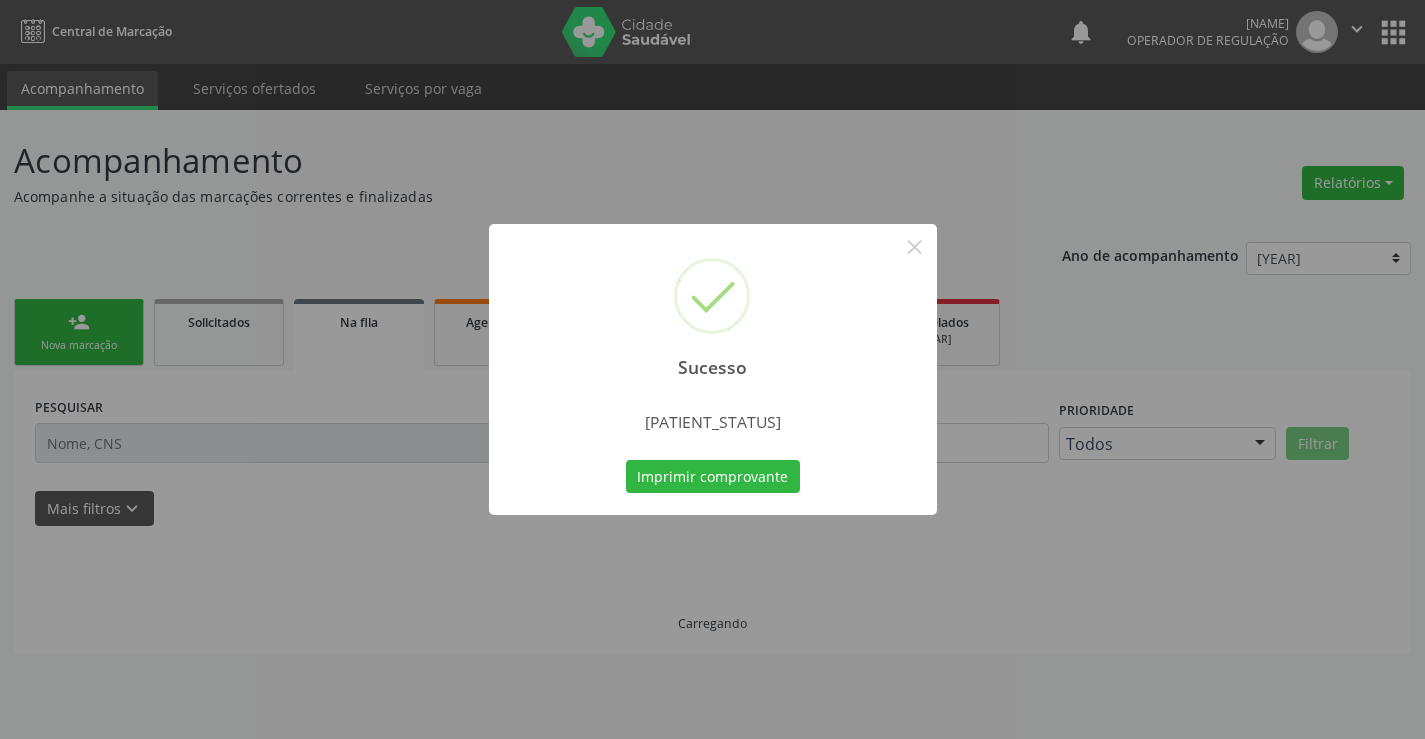 scroll, scrollTop: 0, scrollLeft: 0, axis: both 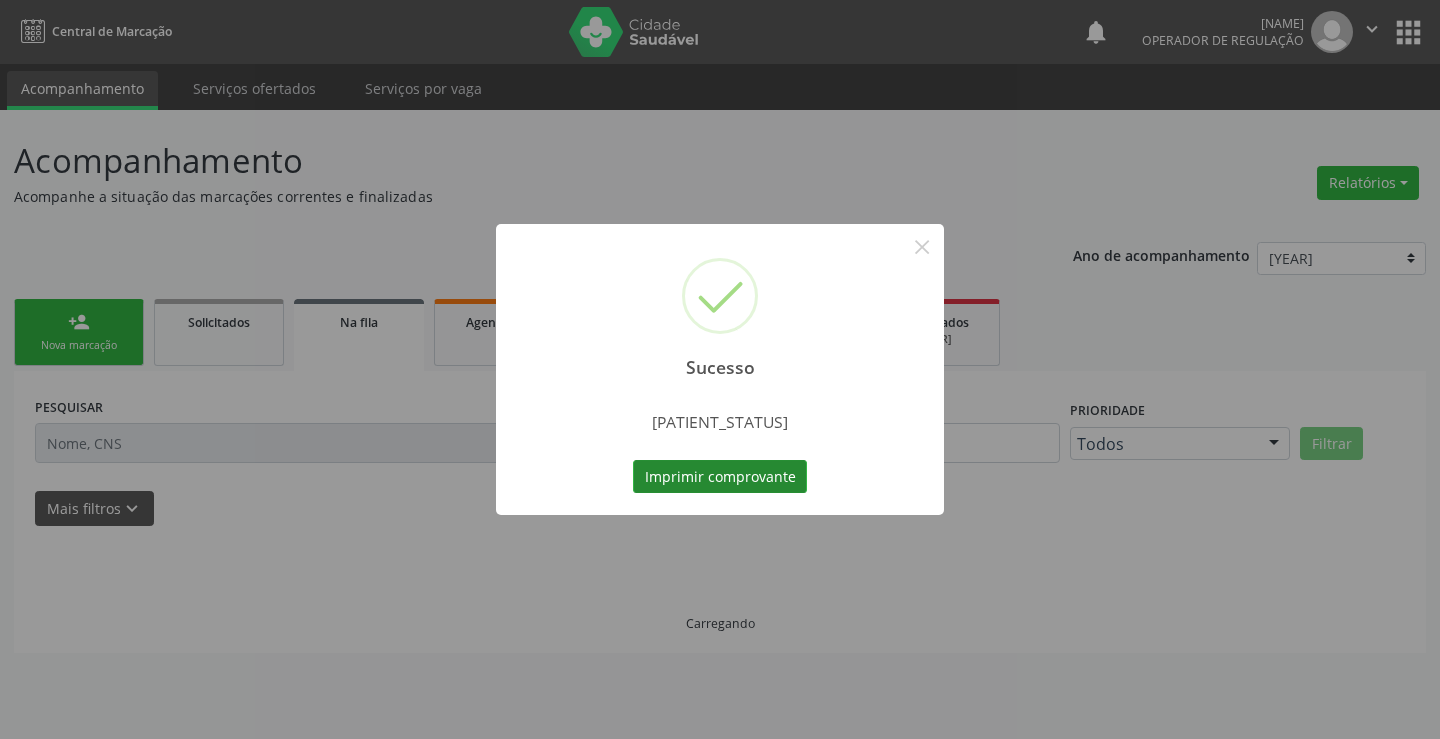 click on "Imprimir comprovante" at bounding box center [720, 477] 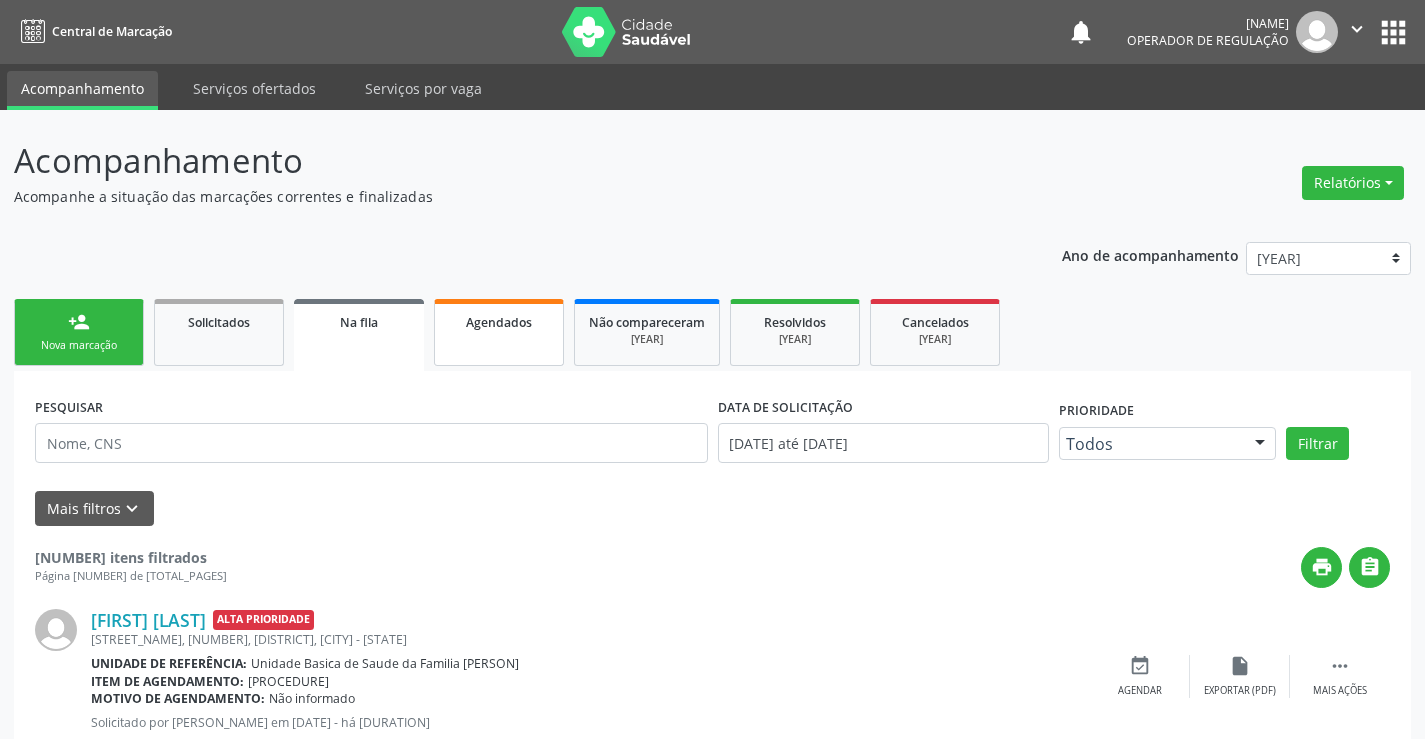 click on "Agendados" at bounding box center (499, 332) 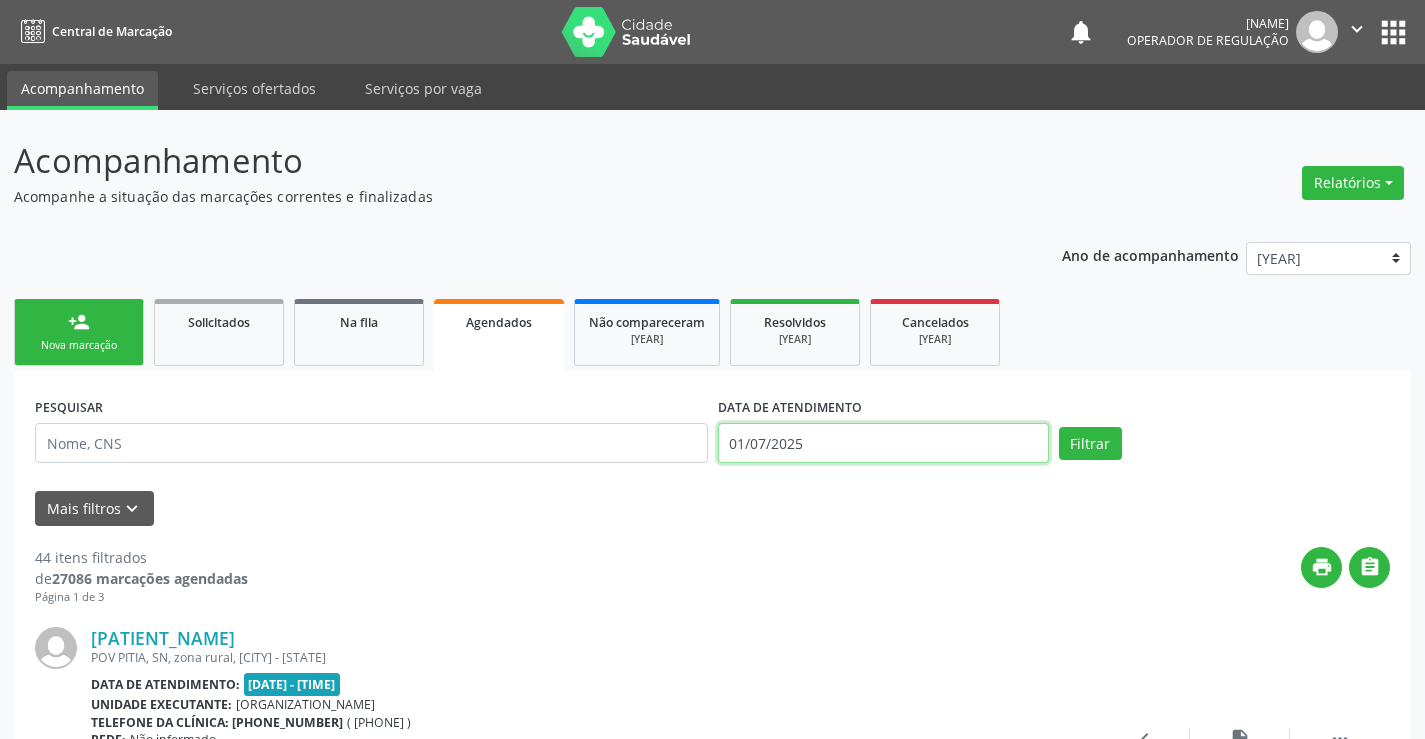 click on "01/07/2025" at bounding box center [883, 443] 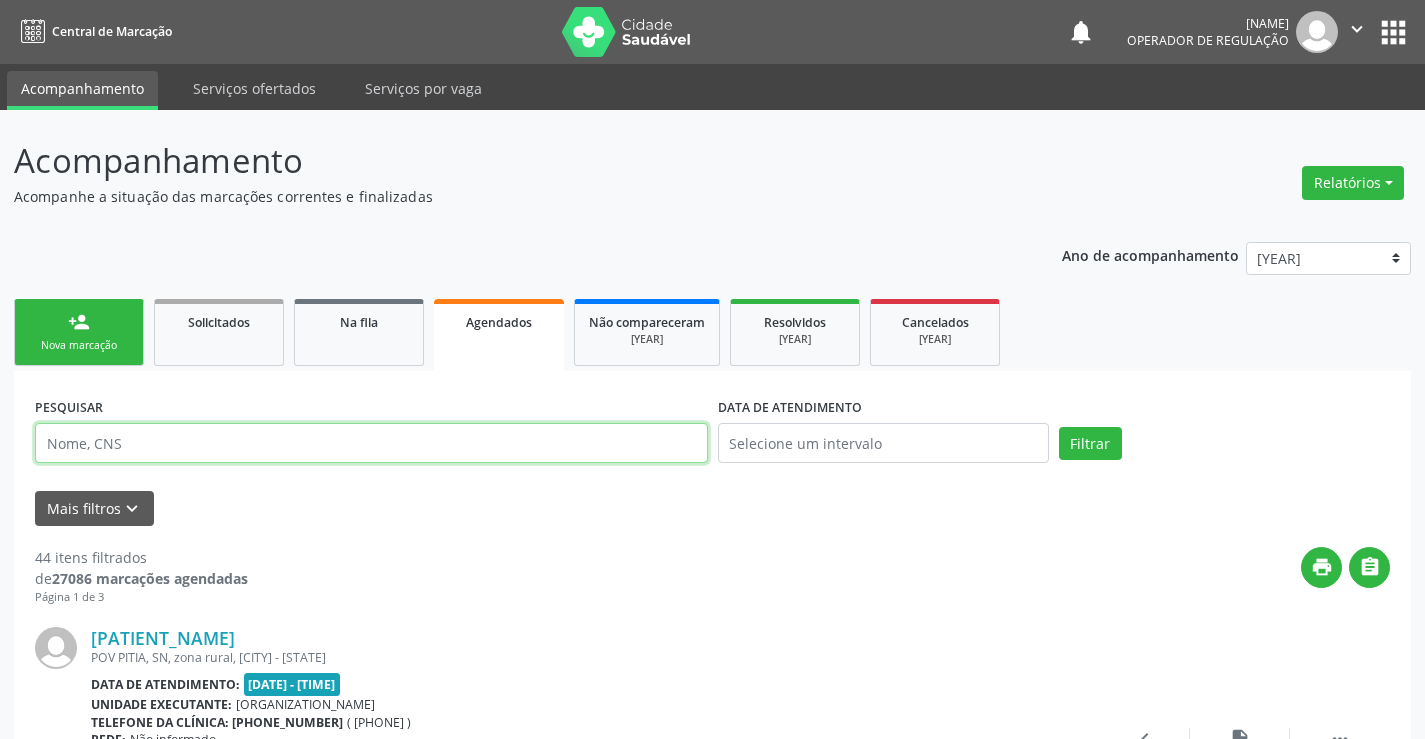click at bounding box center [371, 443] 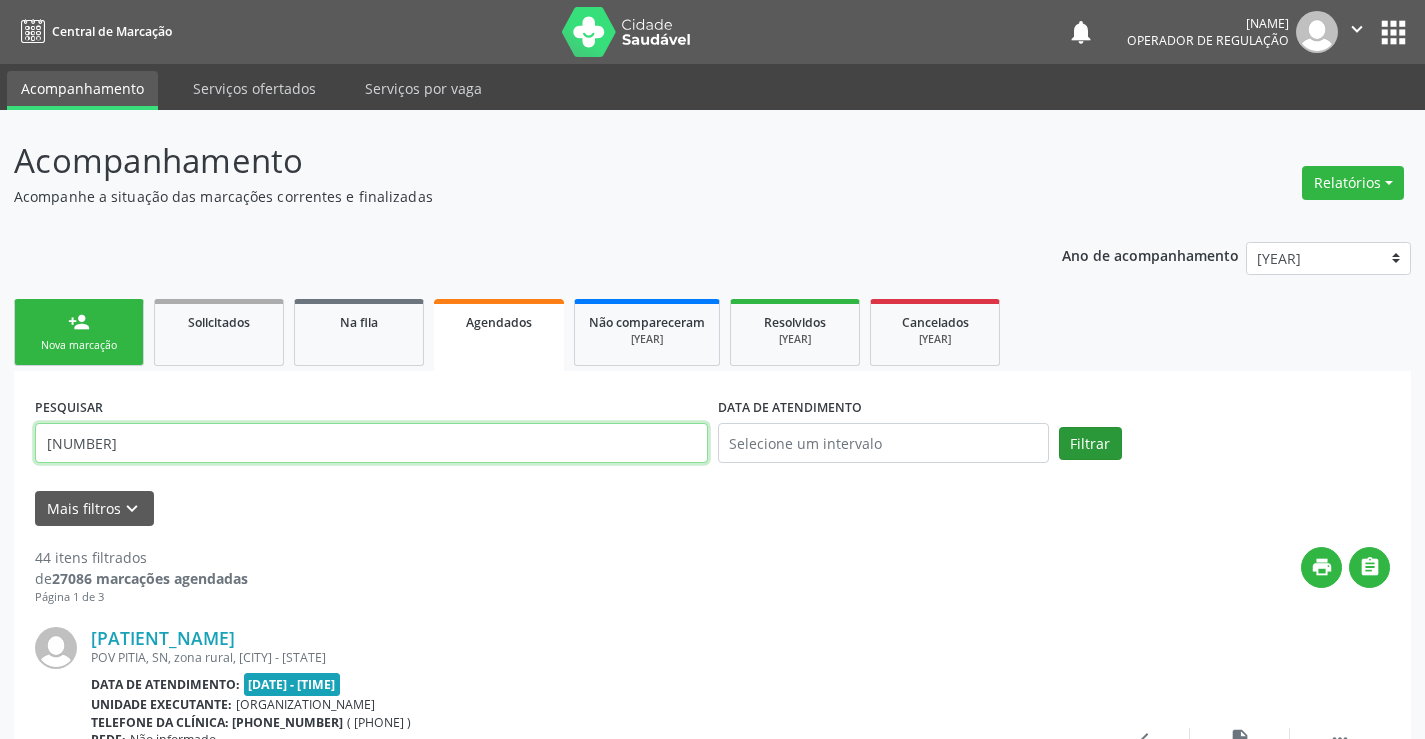 type on "704 3005 2183 0294" 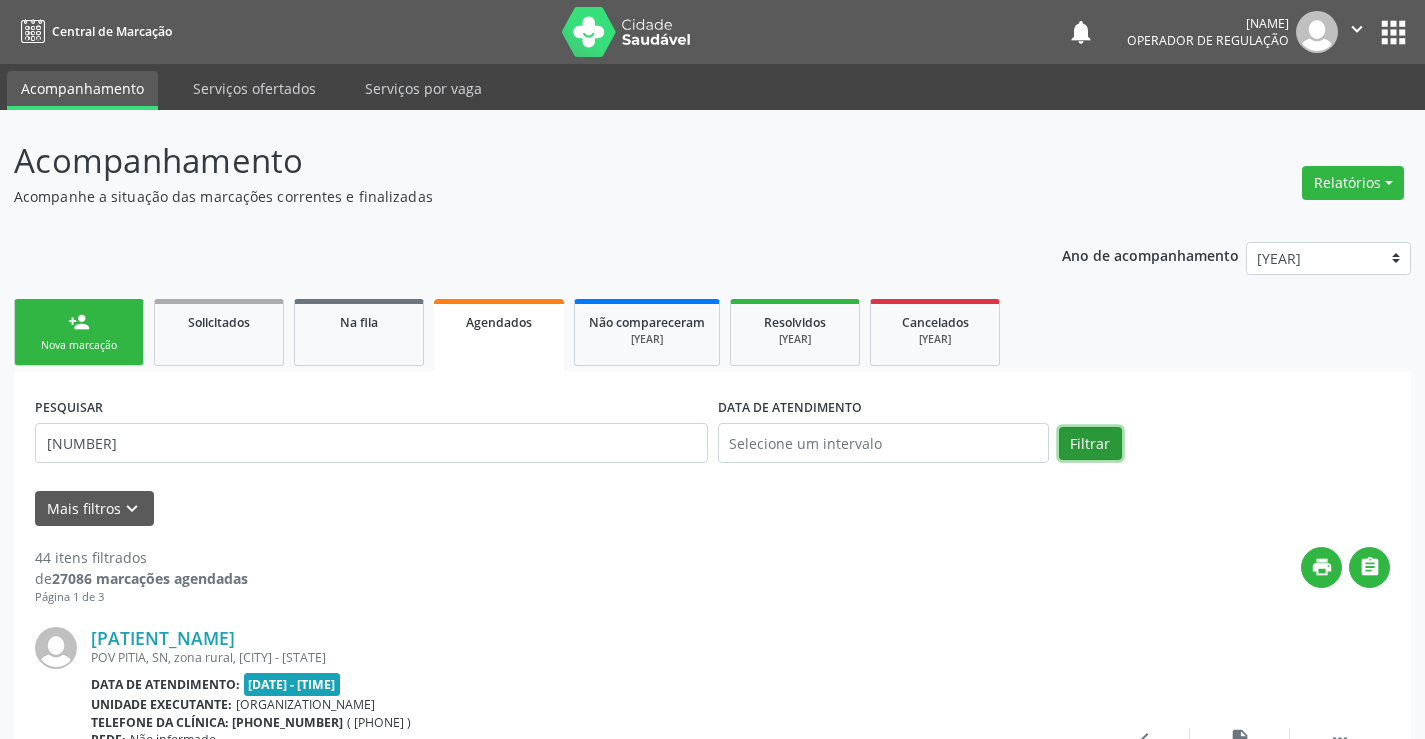 click on "Filtrar" at bounding box center [1090, 444] 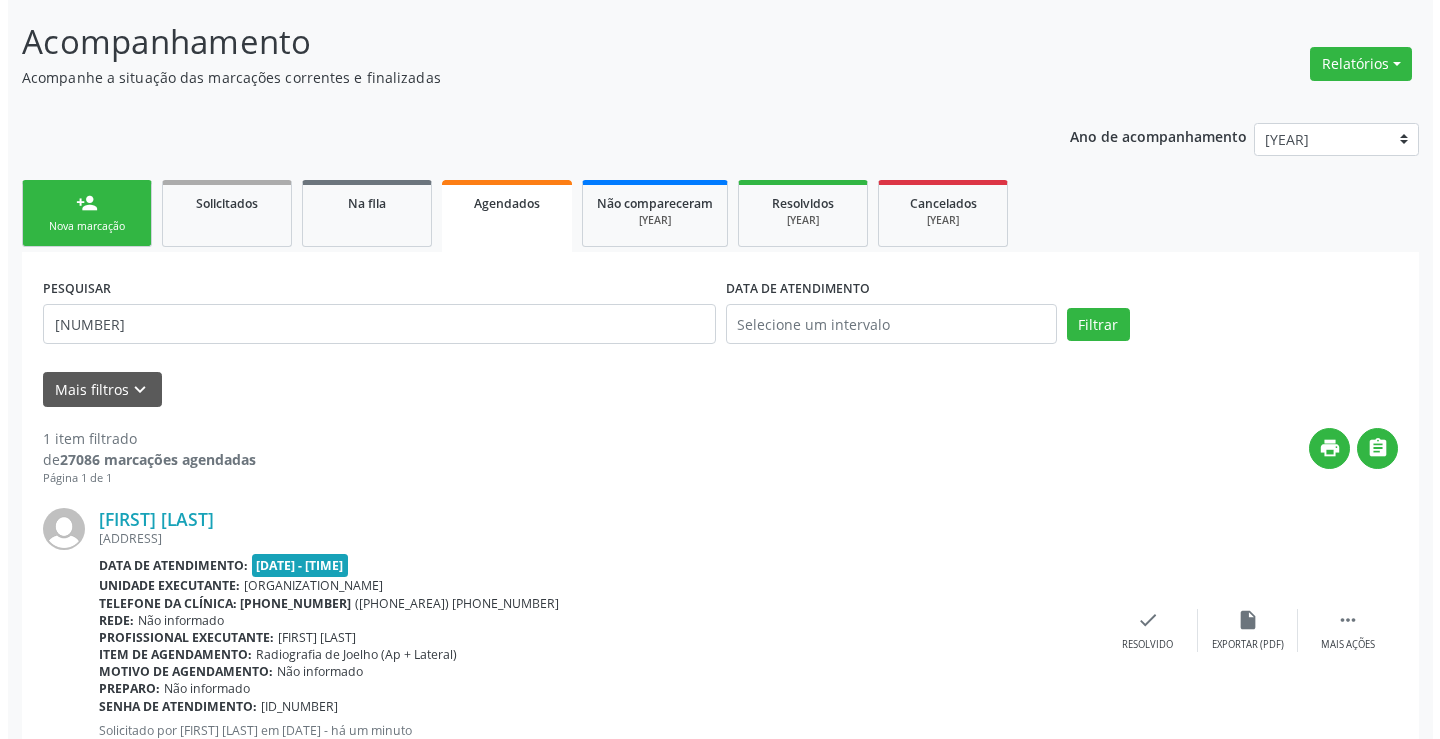 scroll, scrollTop: 189, scrollLeft: 0, axis: vertical 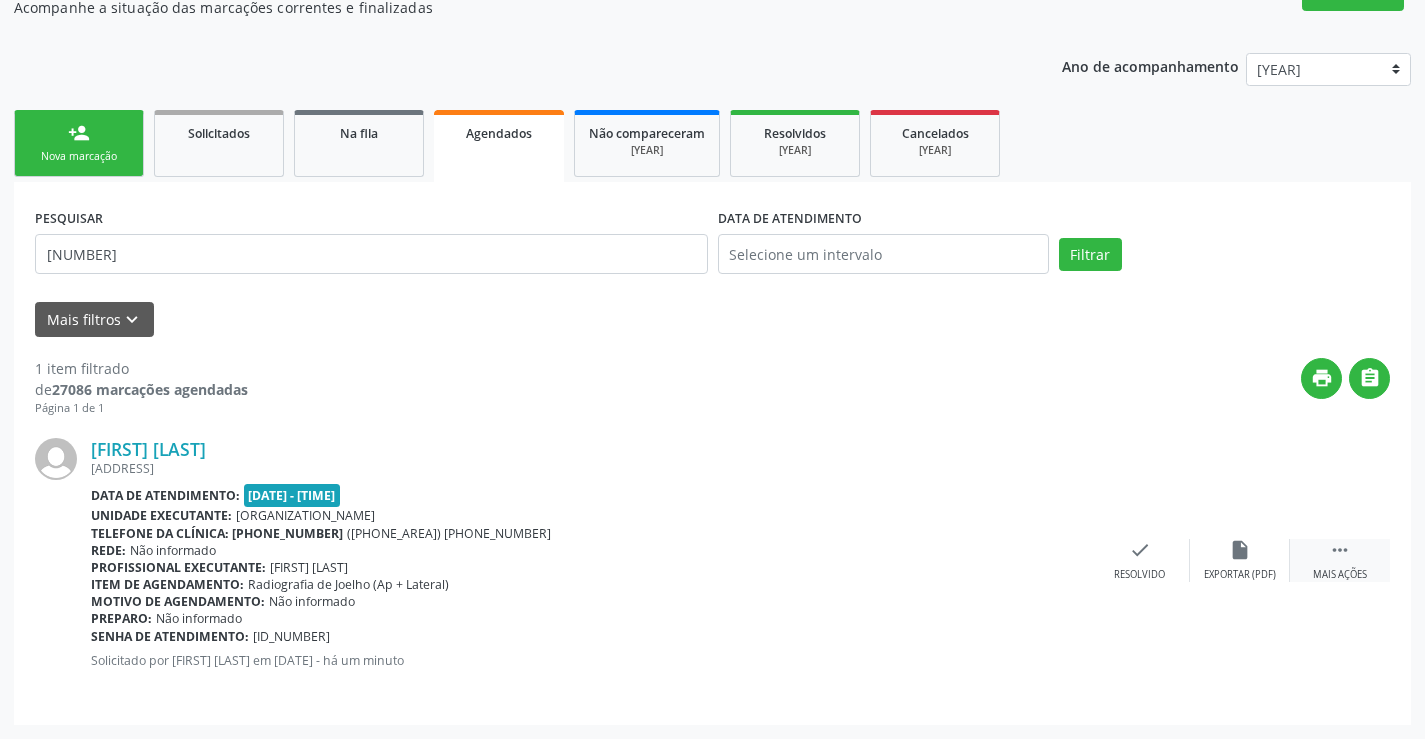 click on "" at bounding box center [1340, 550] 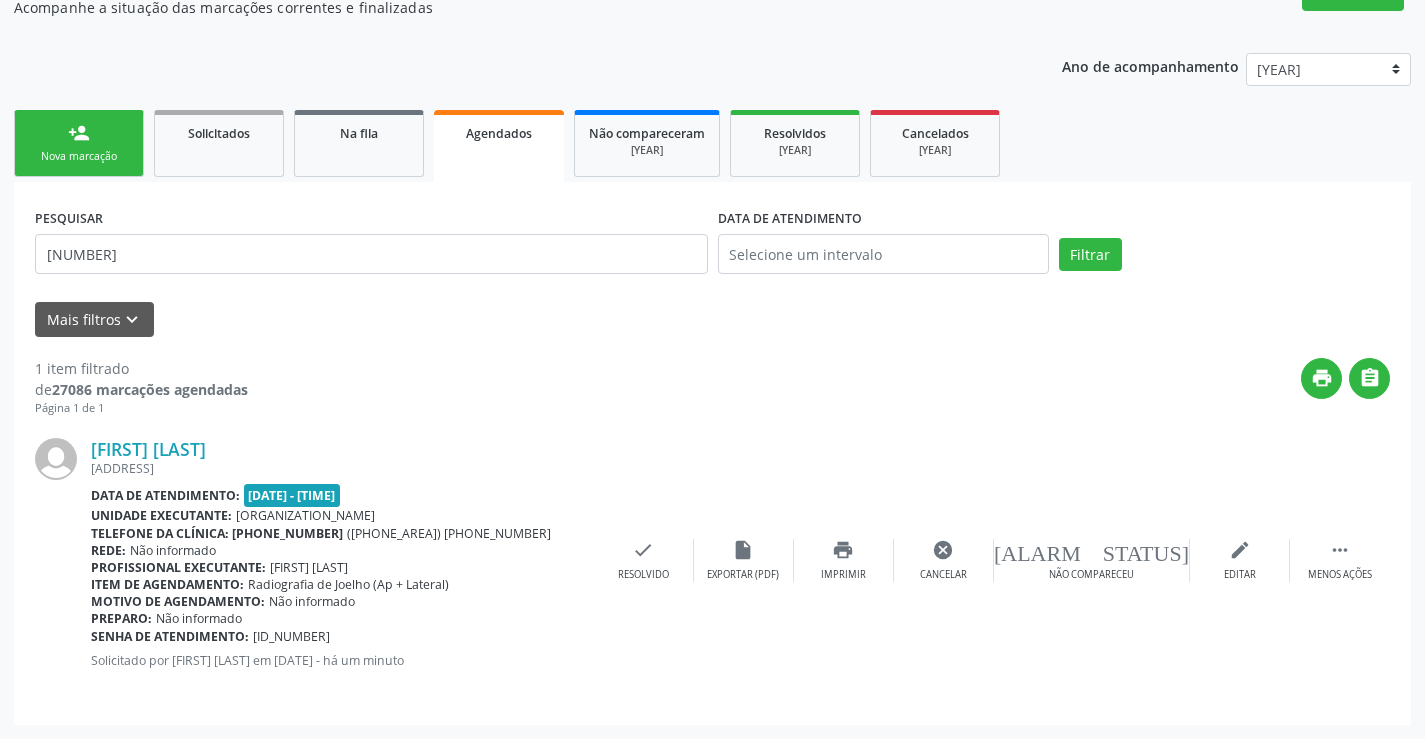 click on "Milene Pereira dos Santos
POV. DE TOMBAO, S/N, zona rural, Campo Formoso - BA
Data de atendimento:
04/07/2025 - 09:00
Unidade executante:
Hospital Sao Francisco
Telefone da clínica:
(74) 36451217
Rede:
Não informado
Profissional executante:
Joel da Rocha Almeida
Item de agendamento:
Radiografia de Joelho (Ap + Lateral)
Motivo de agendamento:
Não informado
Preparo:
Não informado
Senha de atendimento:
S00163011
Solicitado por Emilly Maia em 01/07/2025 - há um minuto

Menos ações
edit
Editar
alarm_off
Não compareceu
cancel
Cancelar
print
Imprimir
insert_drive_file
Exportar (PDF)
check
Resolvido" at bounding box center [712, 560] 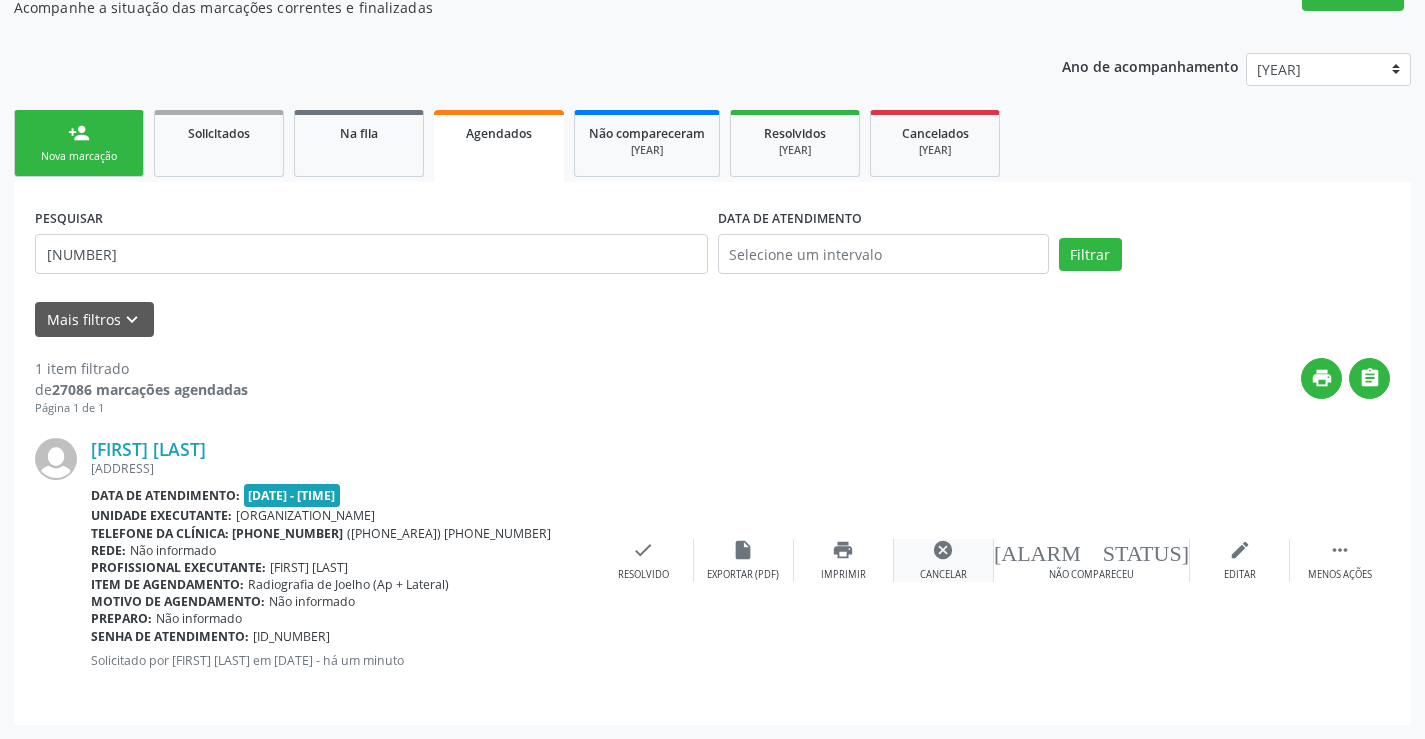 click on "cancel" at bounding box center (1240, 550) 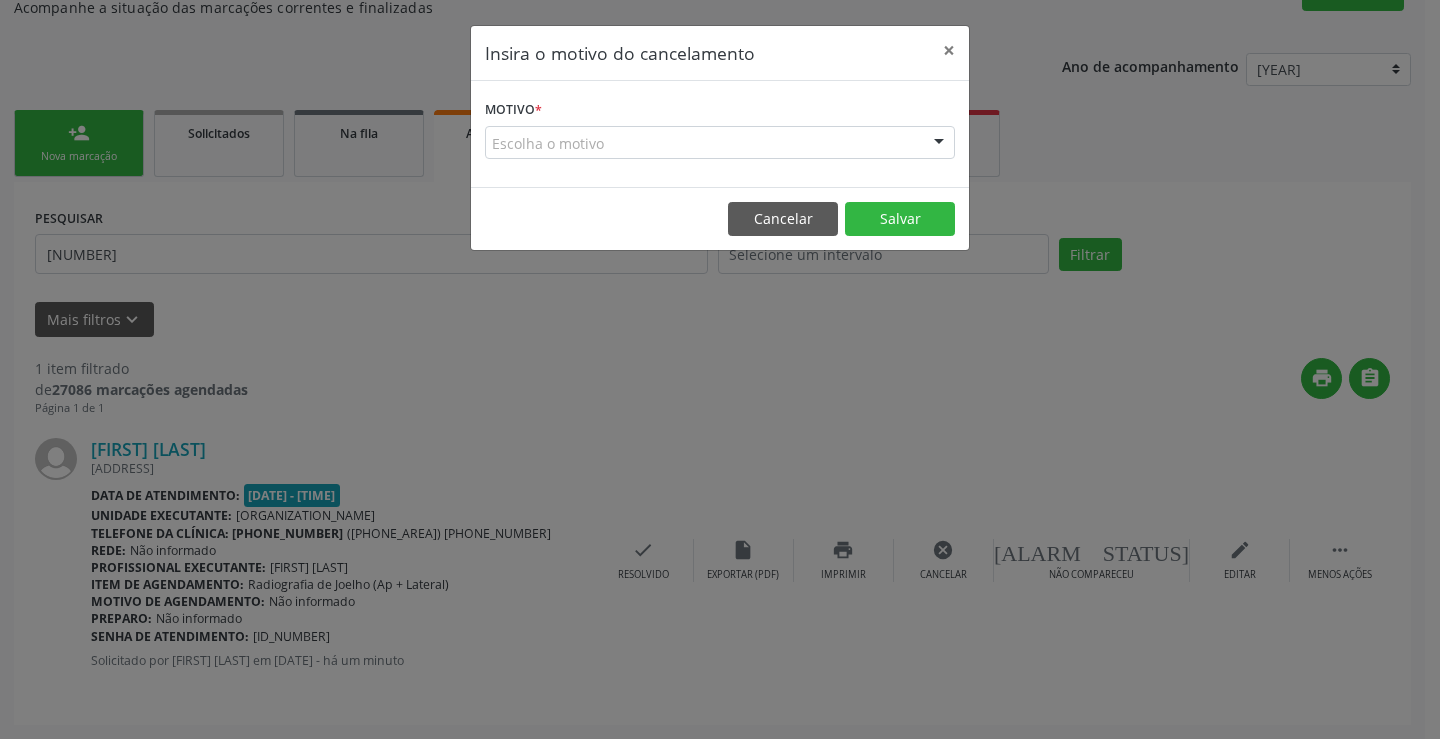 click at bounding box center [939, 144] 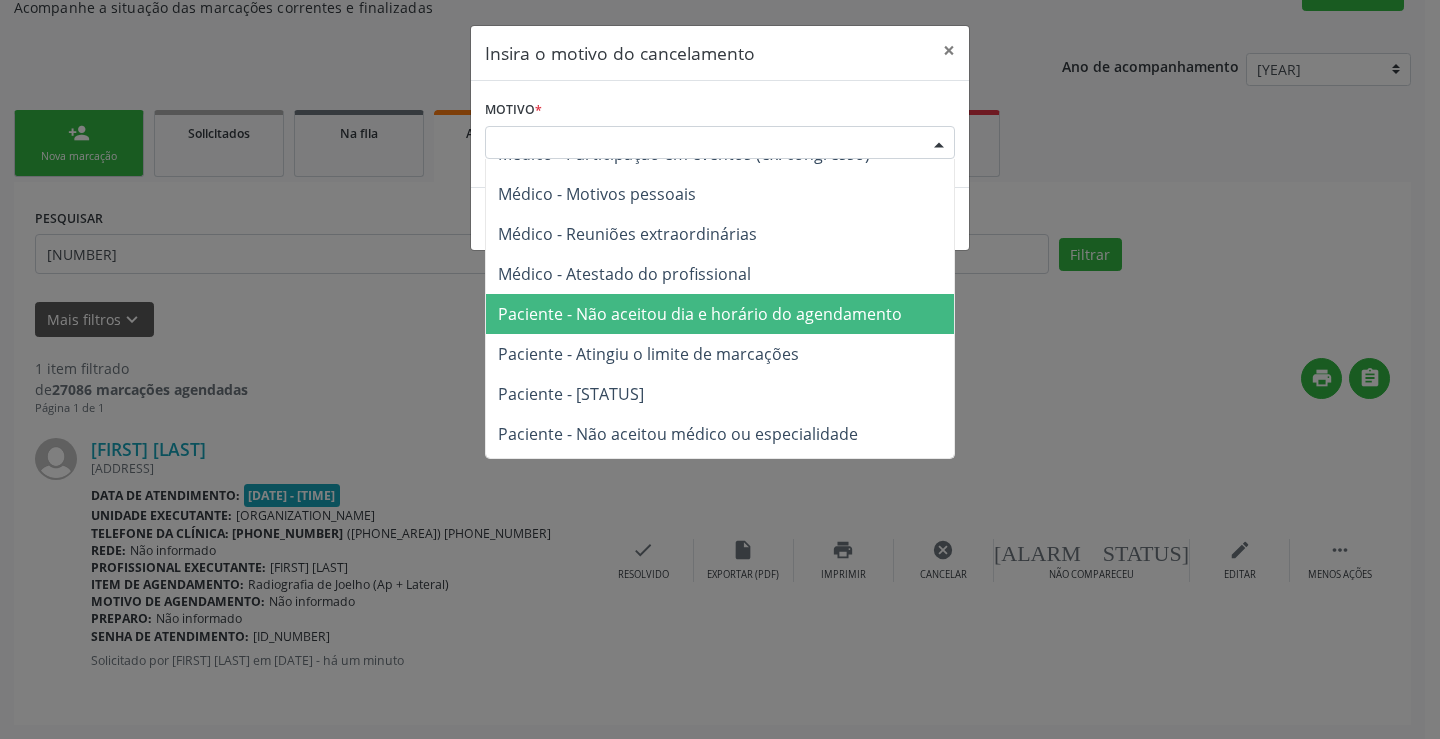 scroll, scrollTop: 100, scrollLeft: 0, axis: vertical 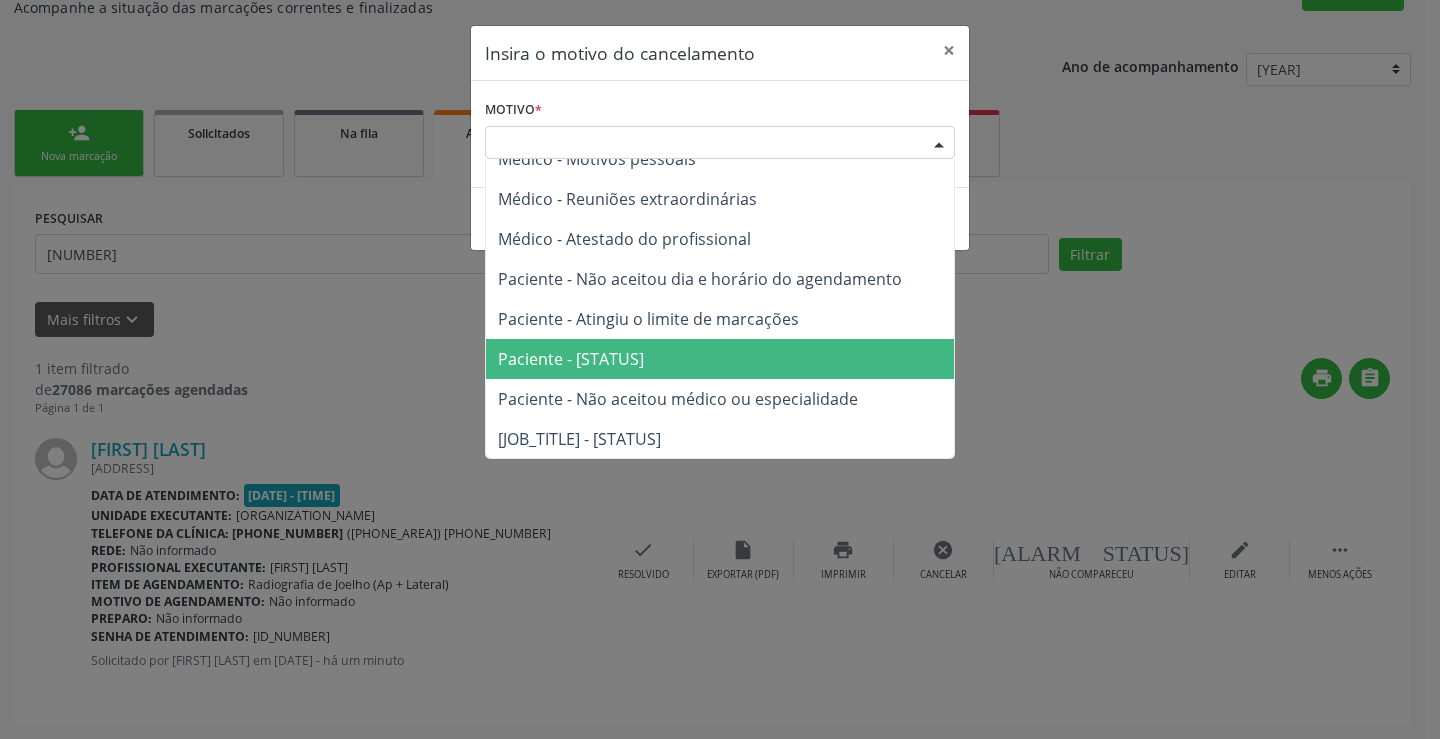 click on "Paciente - Não poderá comparecer à consulta" at bounding box center [571, 359] 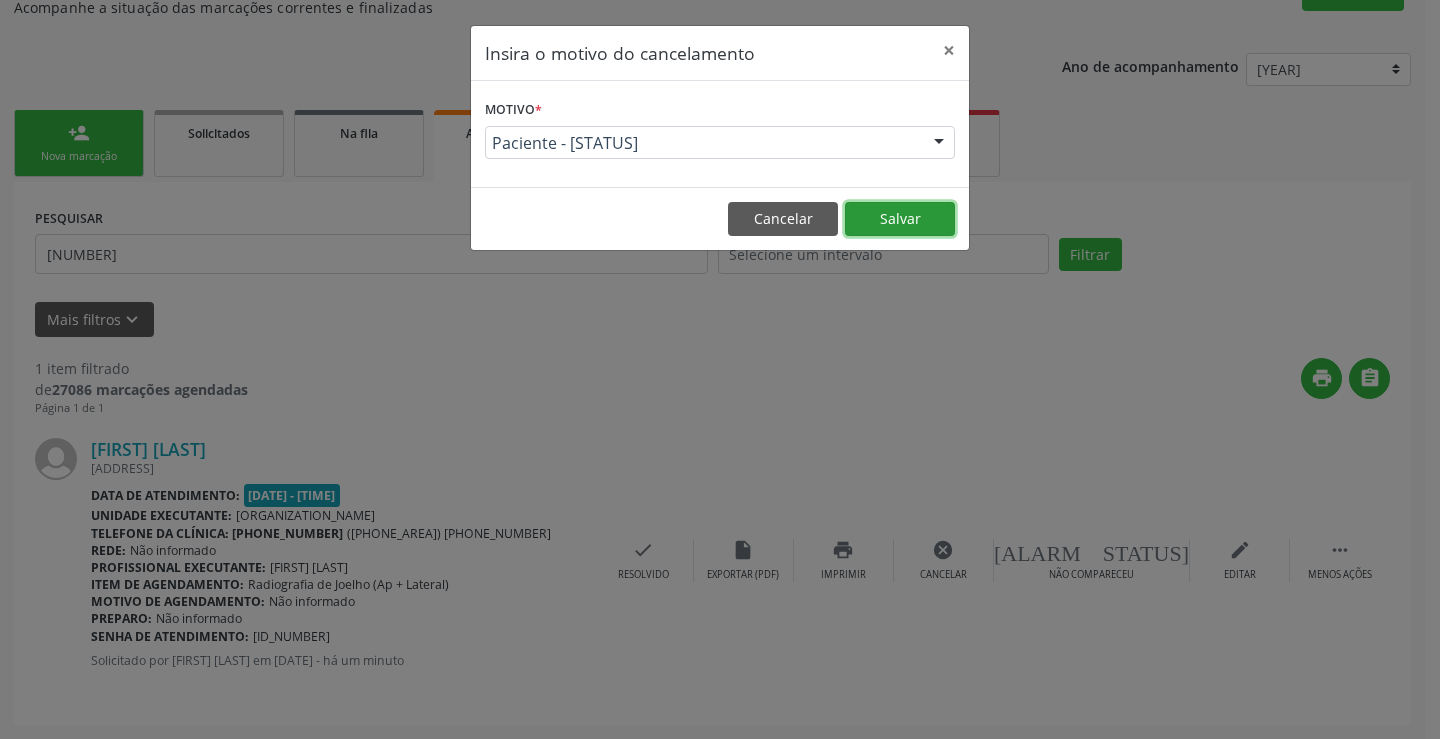 click on "Salvar" at bounding box center (900, 219) 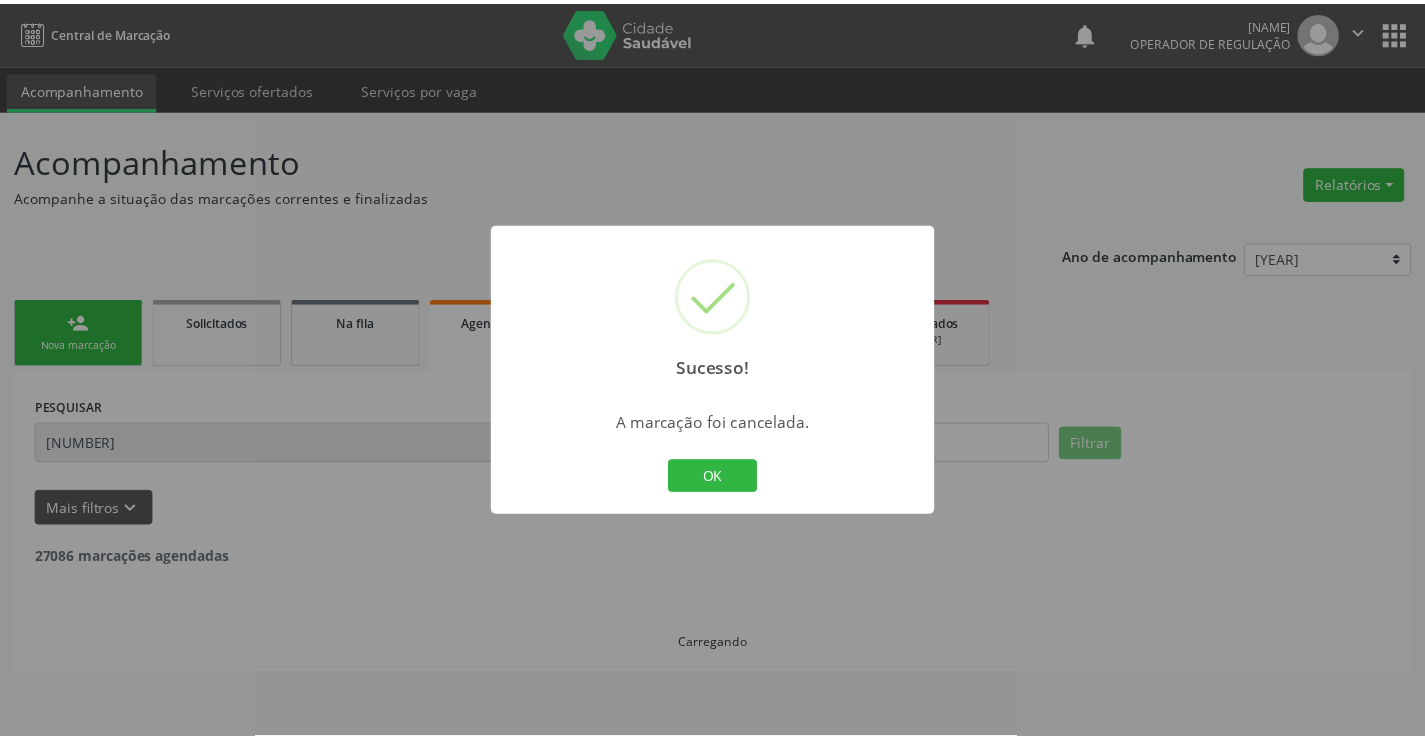 scroll, scrollTop: 0, scrollLeft: 0, axis: both 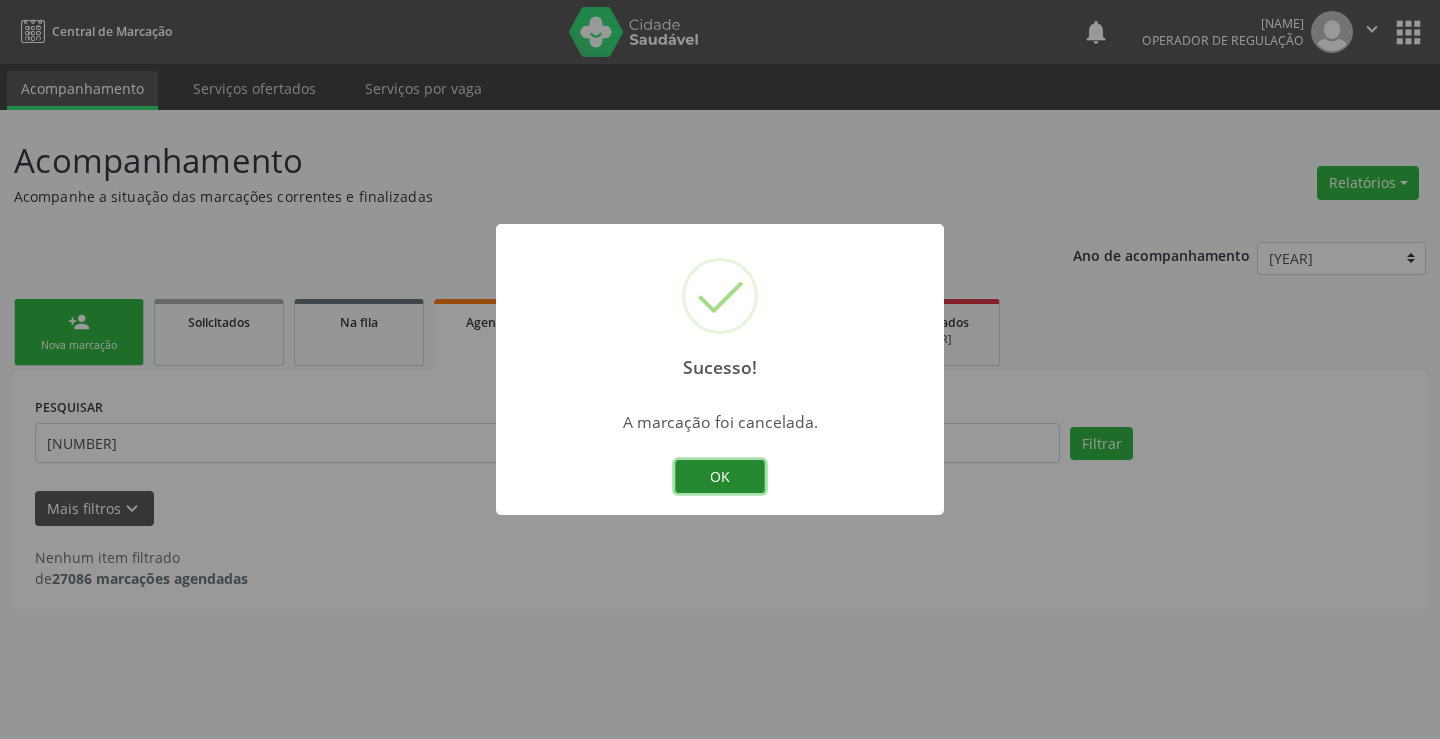 click on "OK" at bounding box center [720, 477] 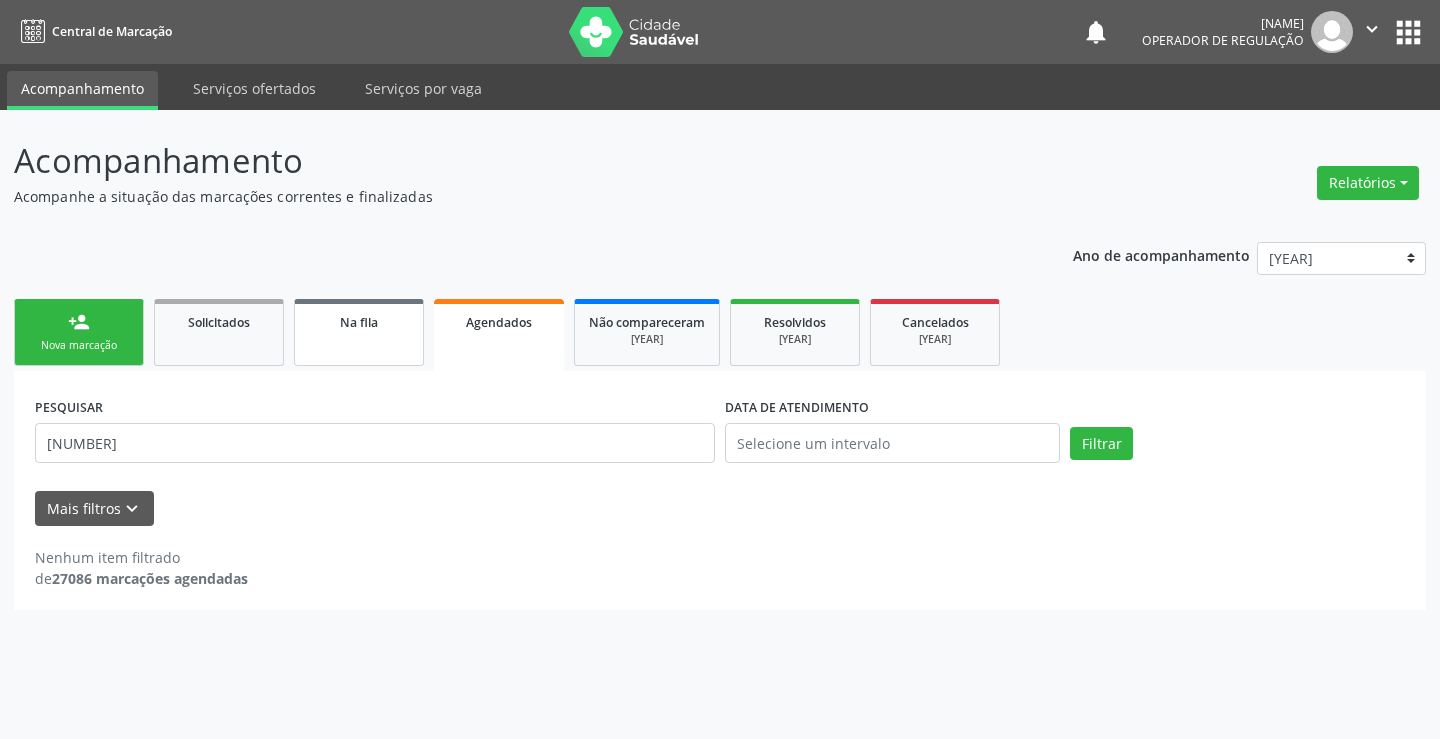 click on "Na fila" at bounding box center [359, 322] 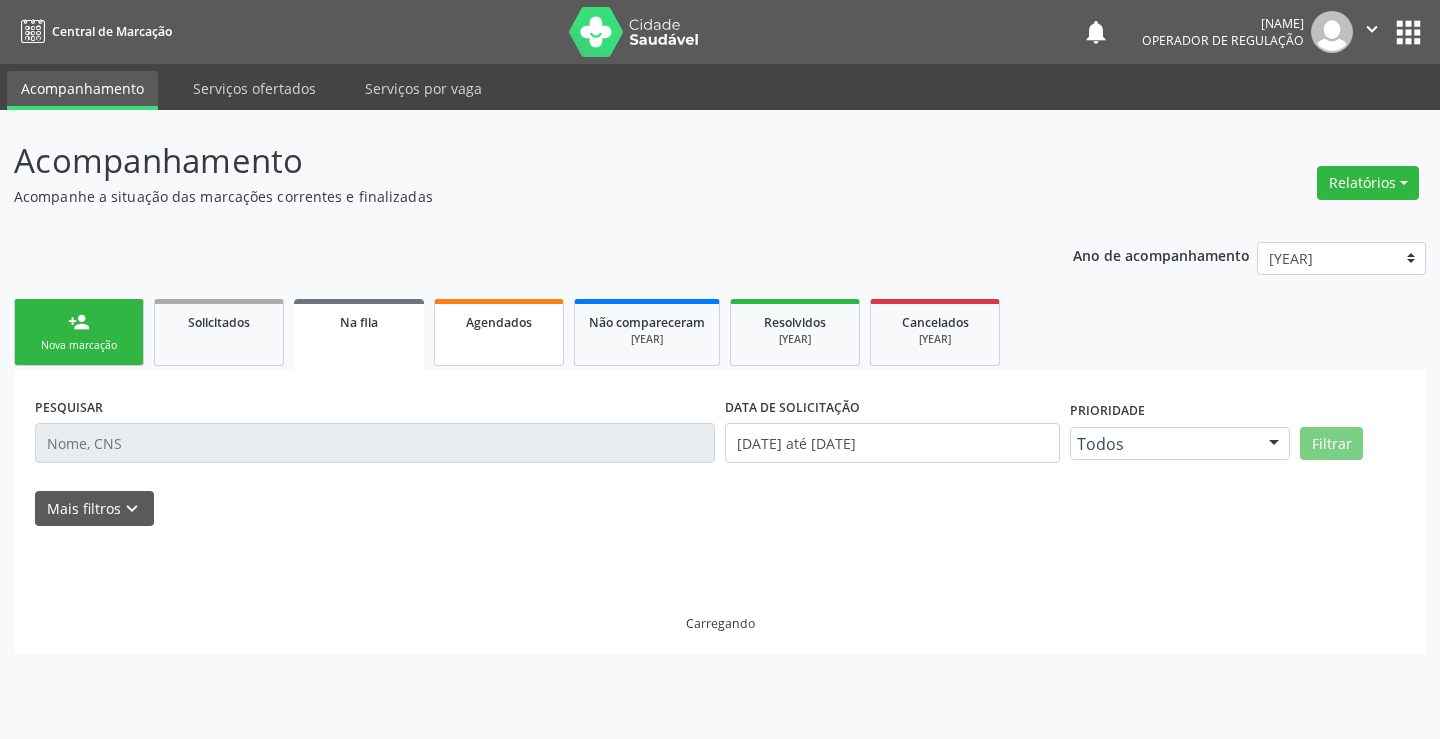 click on "Agendados" at bounding box center (499, 322) 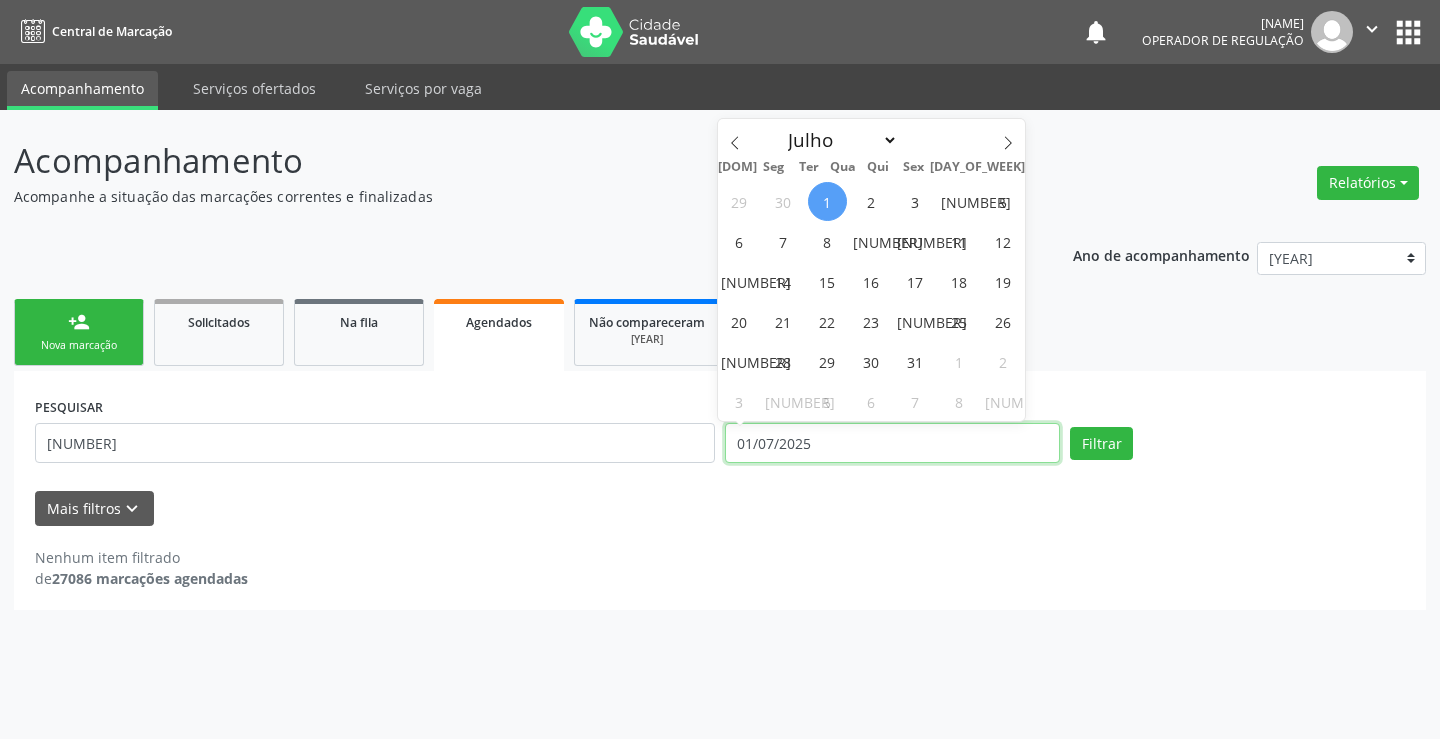 click on "01/07/2025" at bounding box center [892, 443] 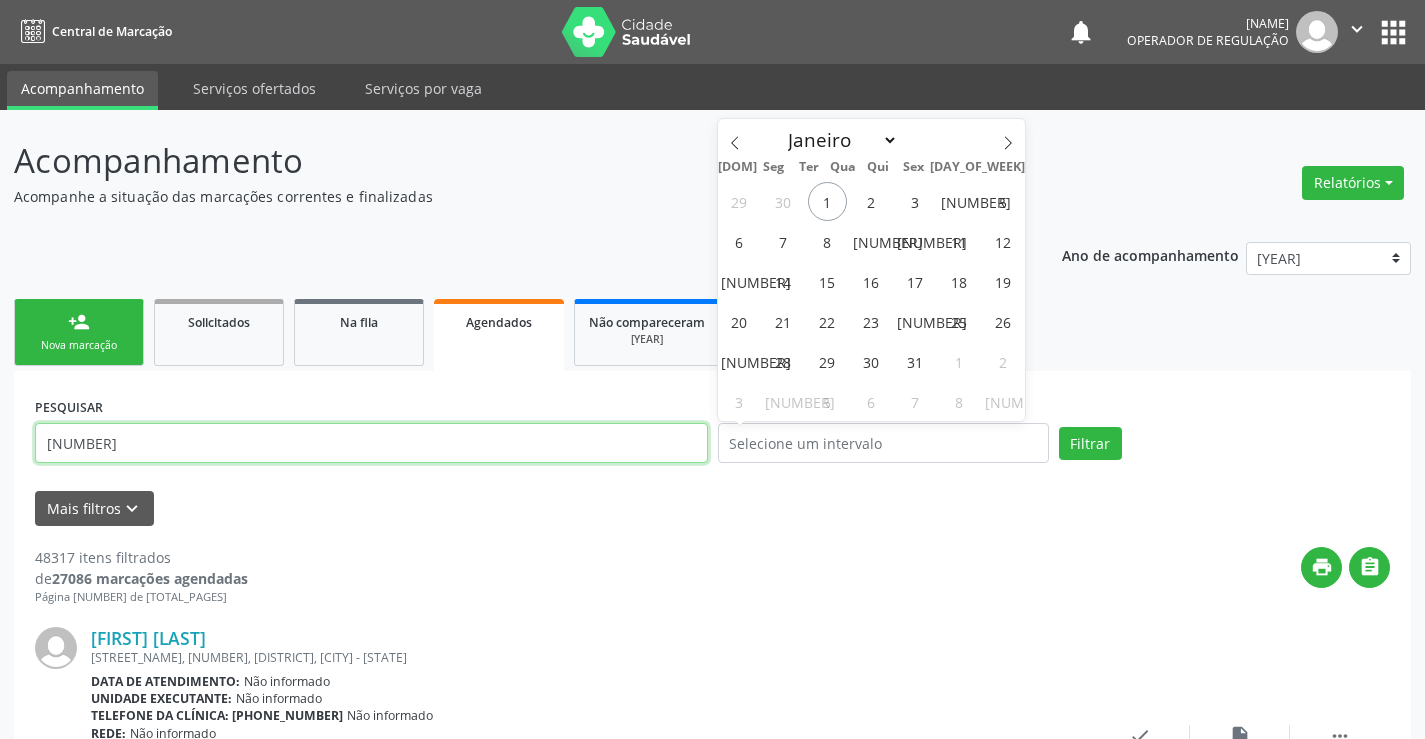 click on "704 3005 2183 0294" at bounding box center [371, 443] 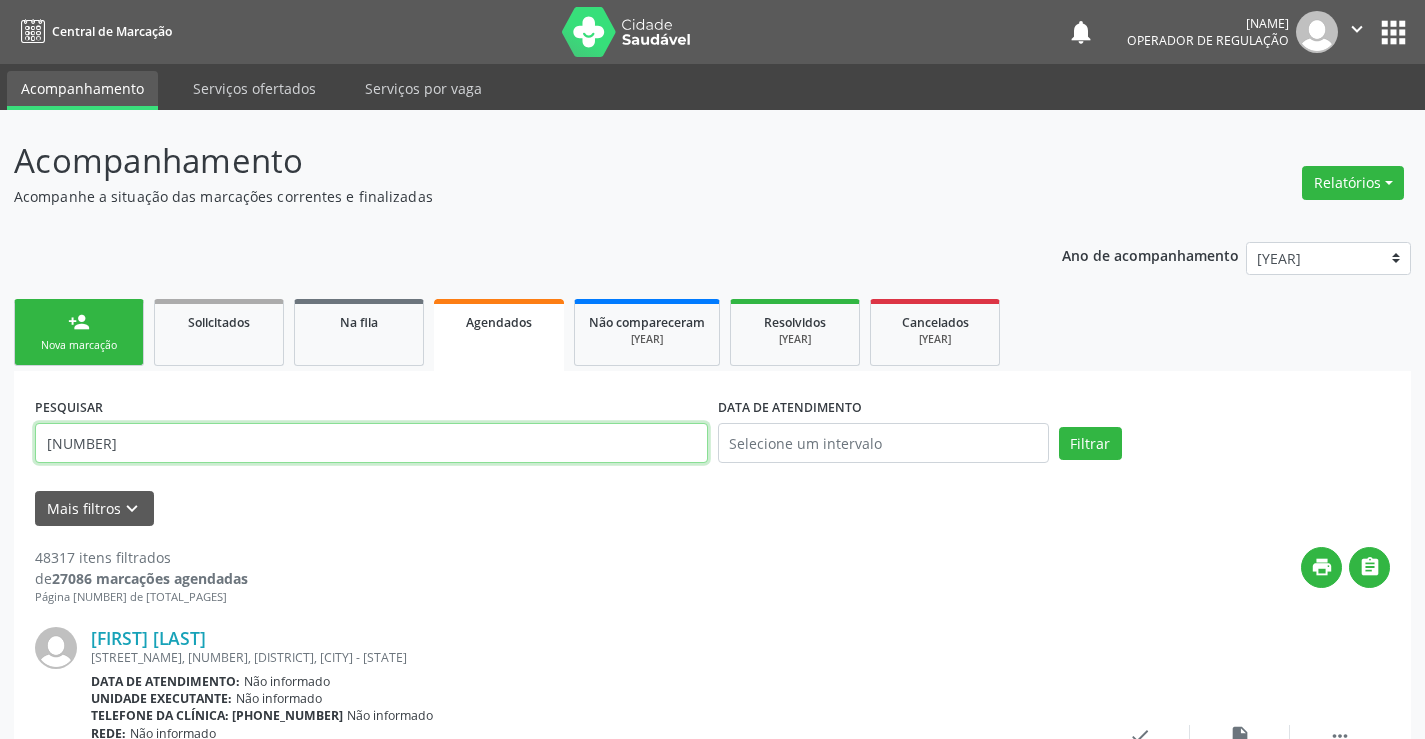 click on "704 3005 2183 0294" at bounding box center (371, 443) 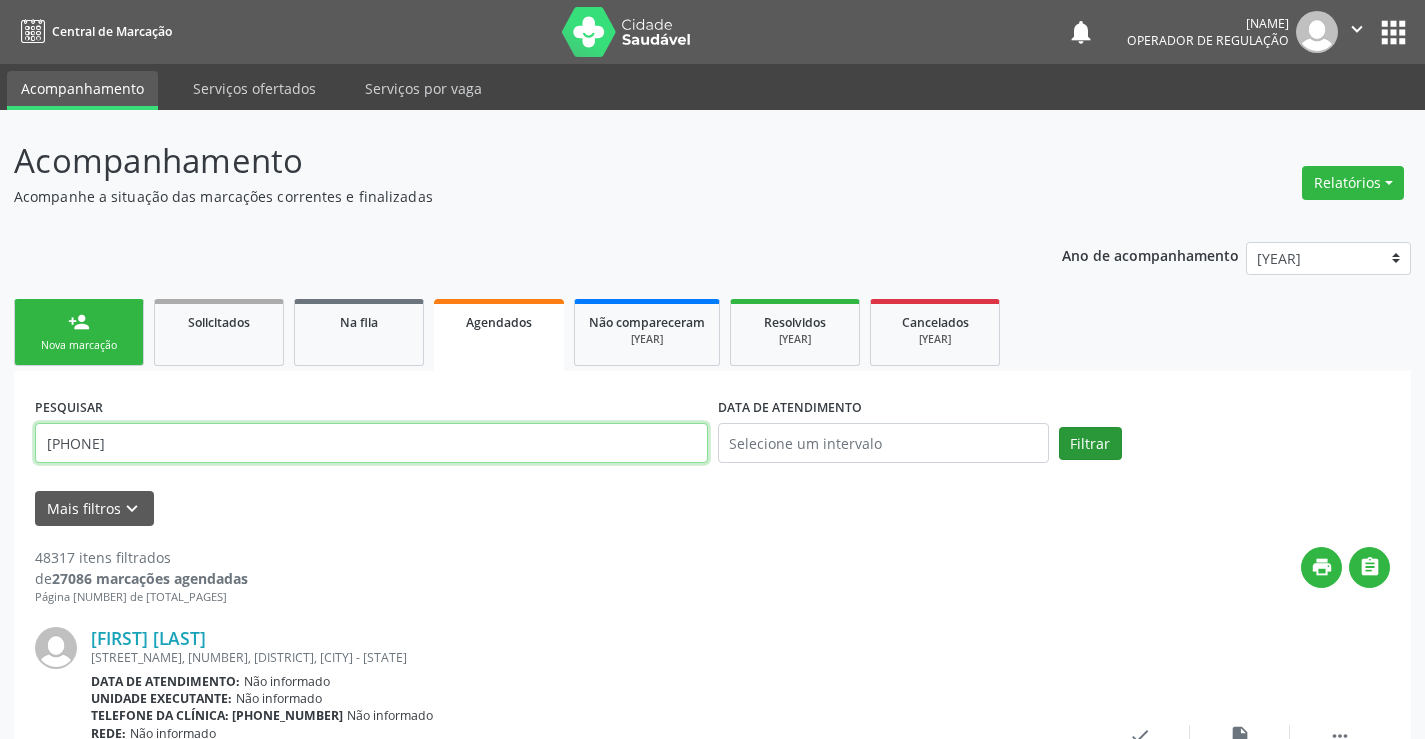 type on "704304595486094" 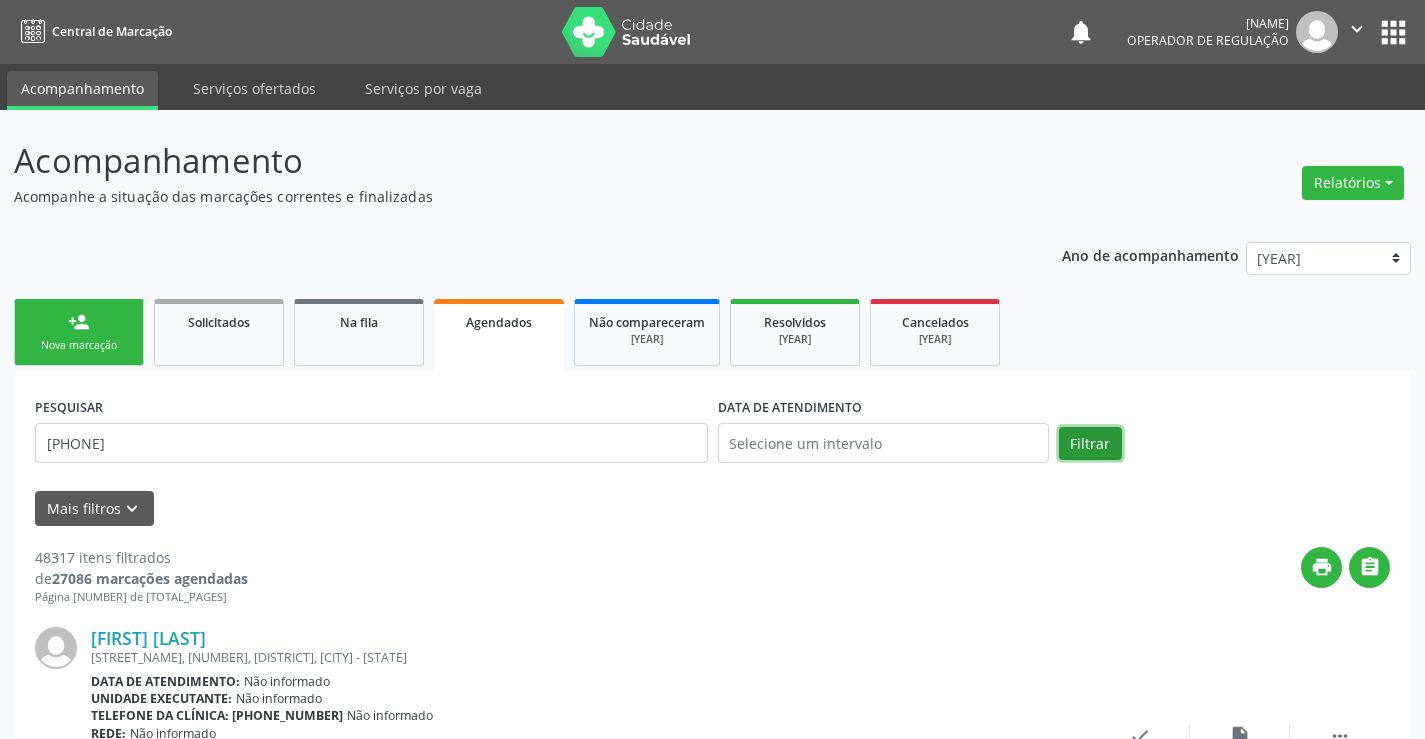 click on "Filtrar" at bounding box center [1090, 444] 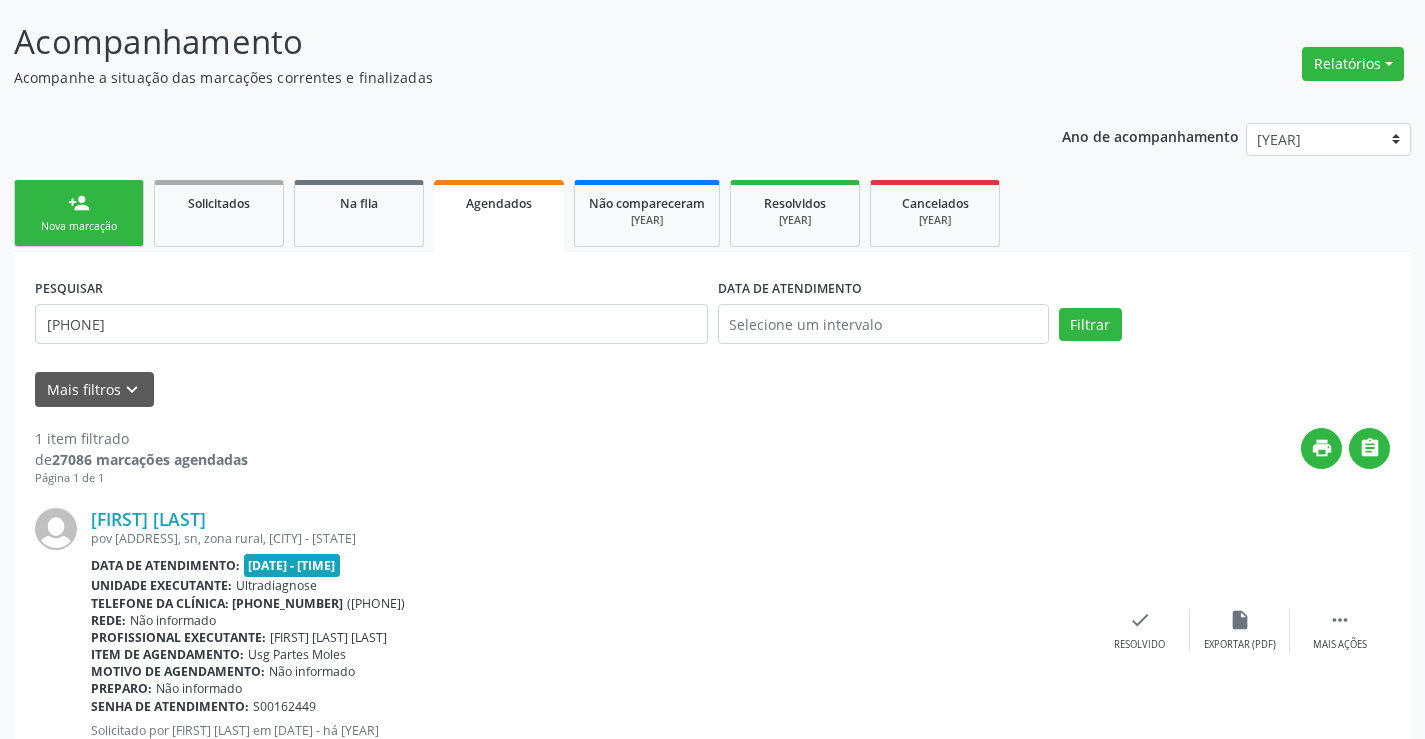 scroll, scrollTop: 189, scrollLeft: 0, axis: vertical 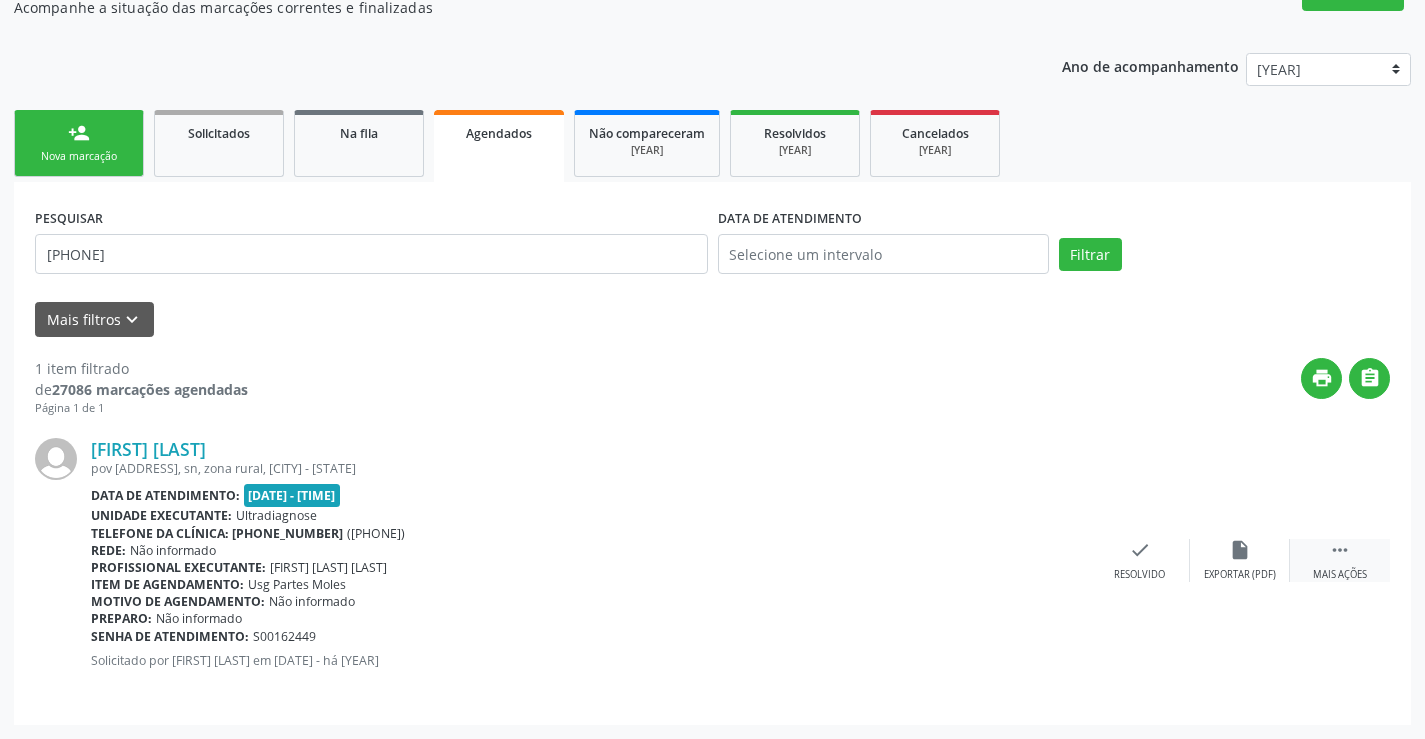 click on "
Mais ações" at bounding box center (1340, 560) 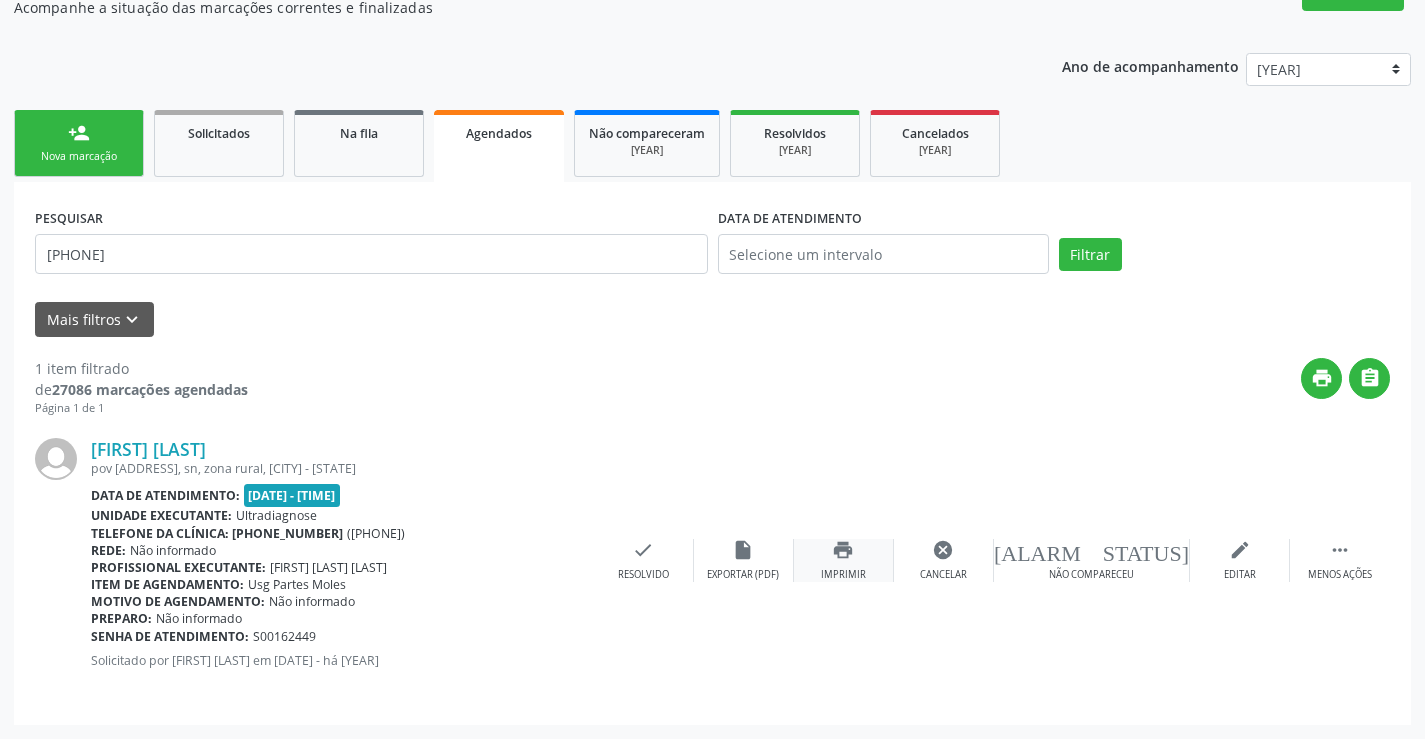 click on "print
Imprimir" at bounding box center [844, 560] 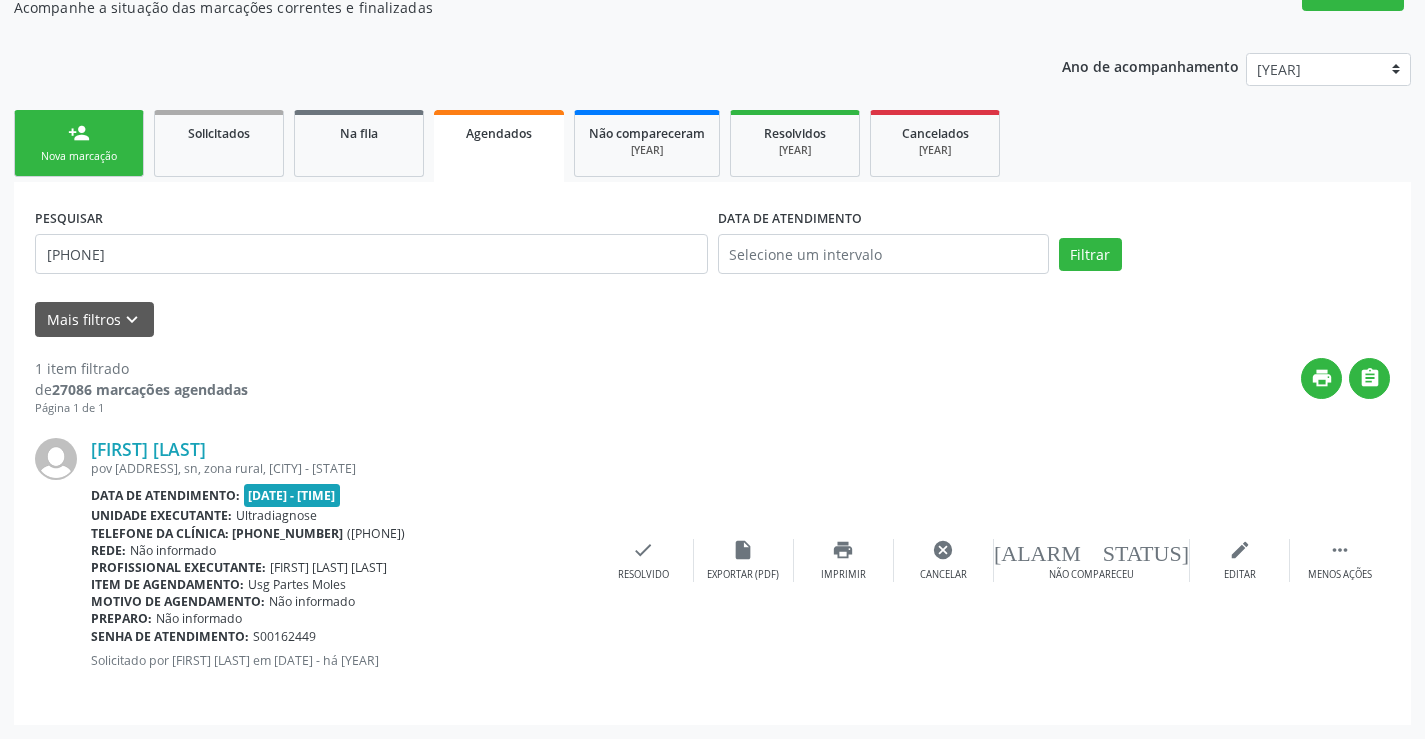 click on "person_add" at bounding box center [79, 133] 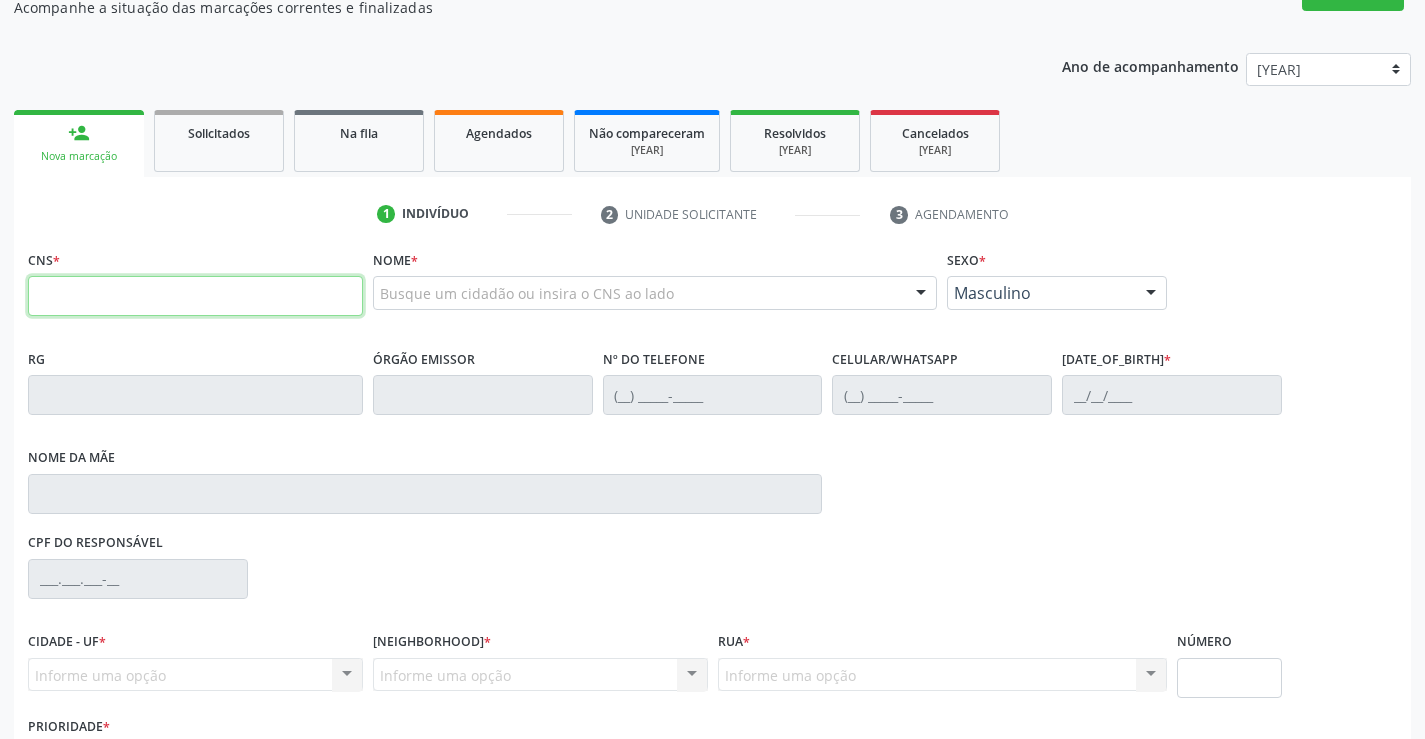 click at bounding box center (195, 296) 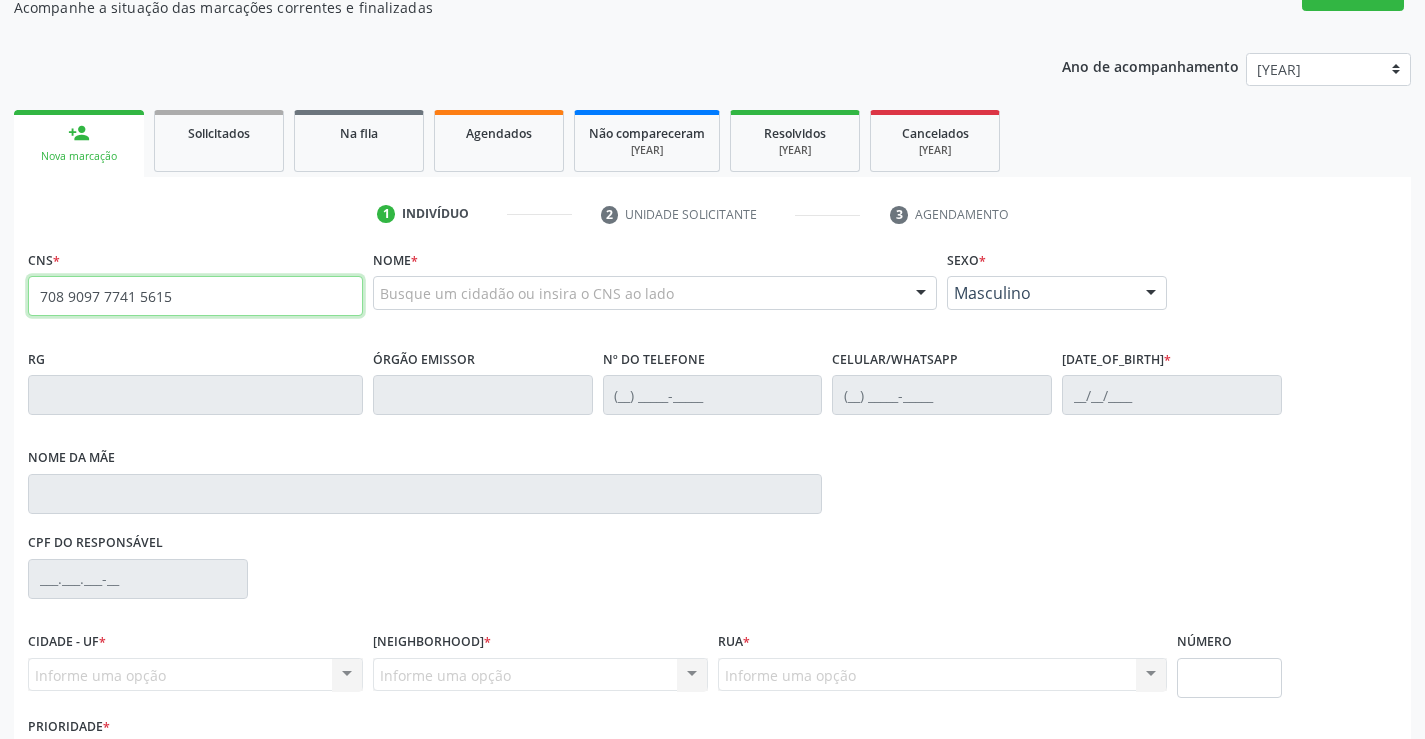 type on "708 9097 7741 5615" 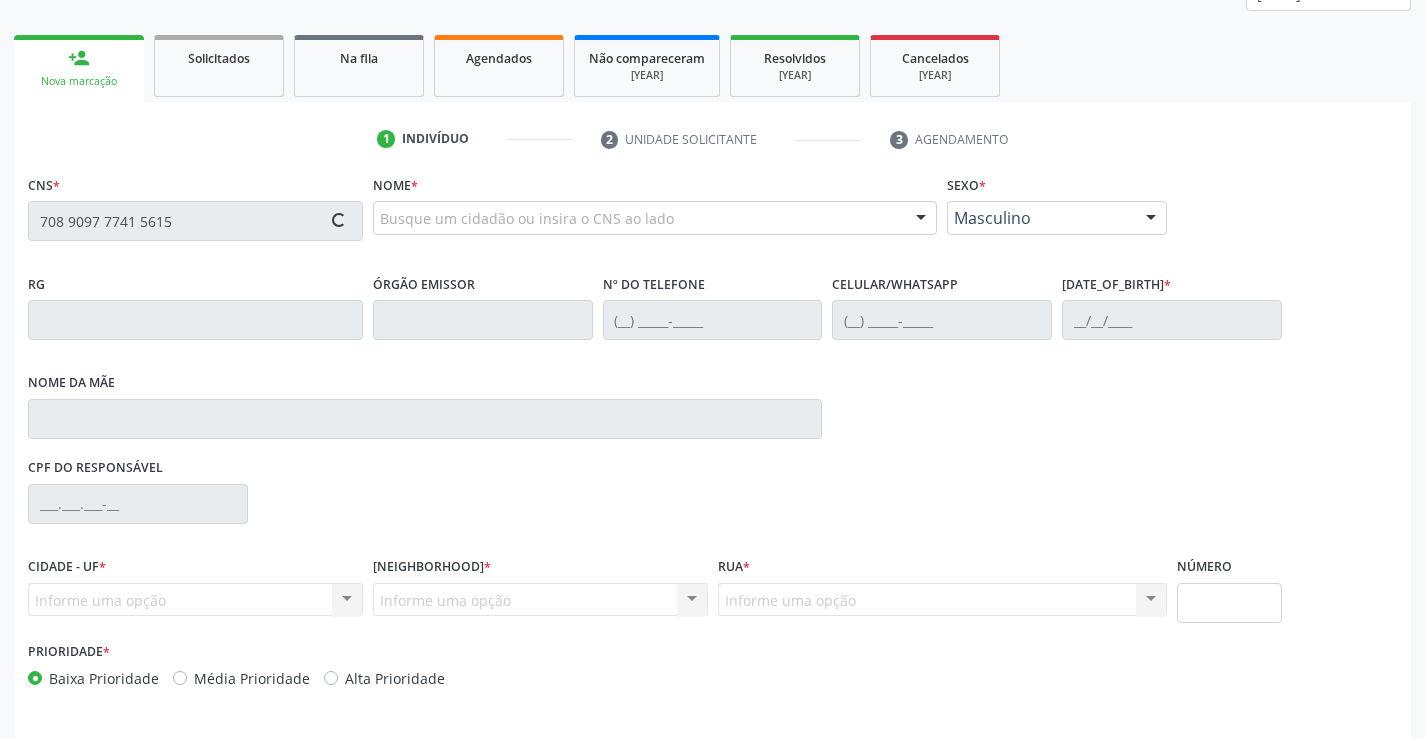 scroll, scrollTop: 331, scrollLeft: 0, axis: vertical 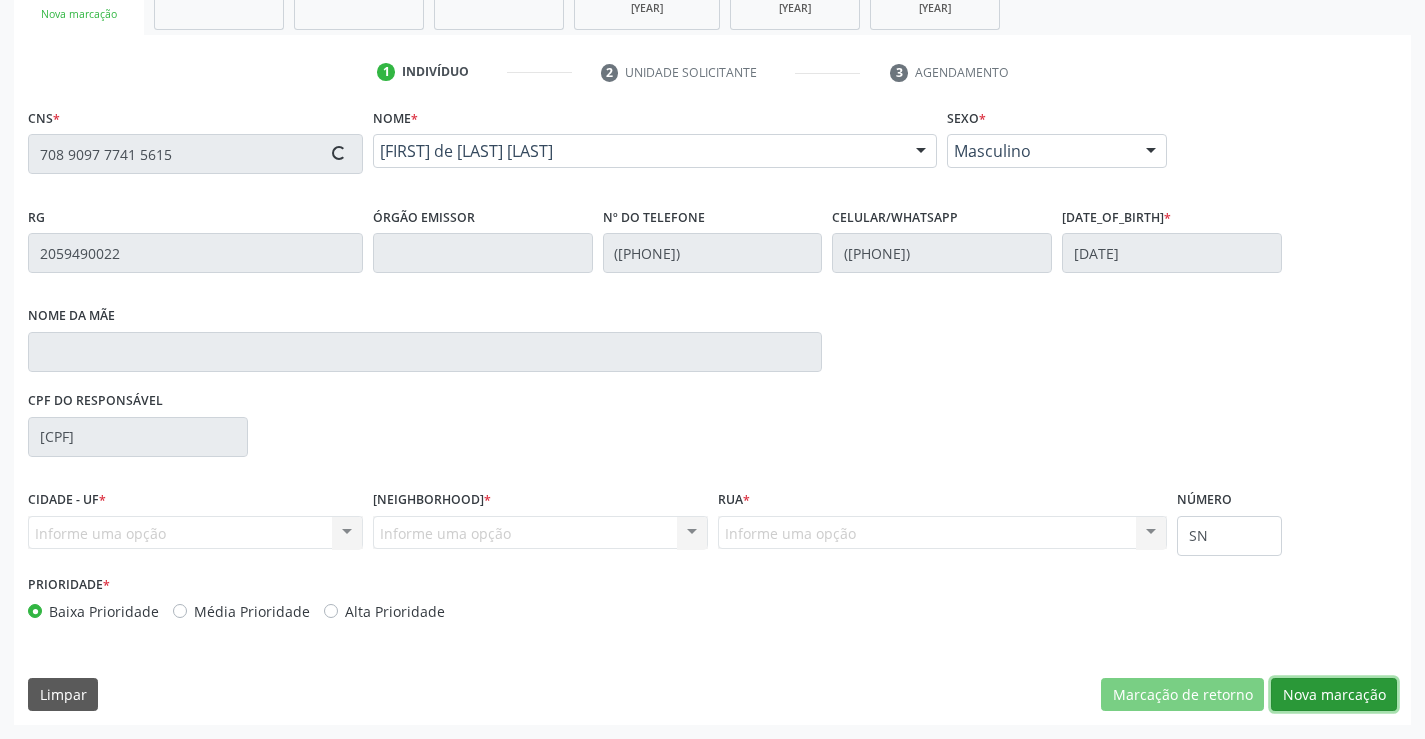 click on "Nova marcação" at bounding box center (1182, 695) 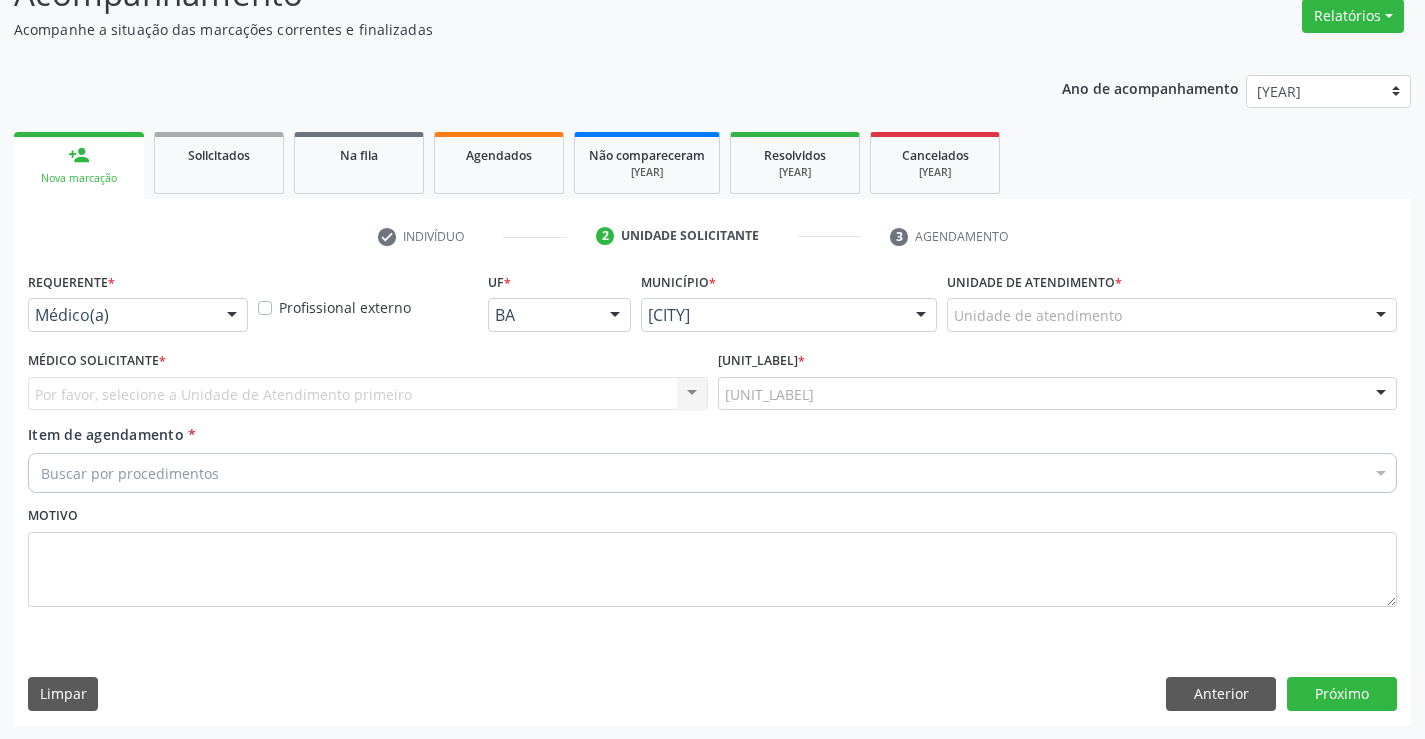 scroll, scrollTop: 167, scrollLeft: 0, axis: vertical 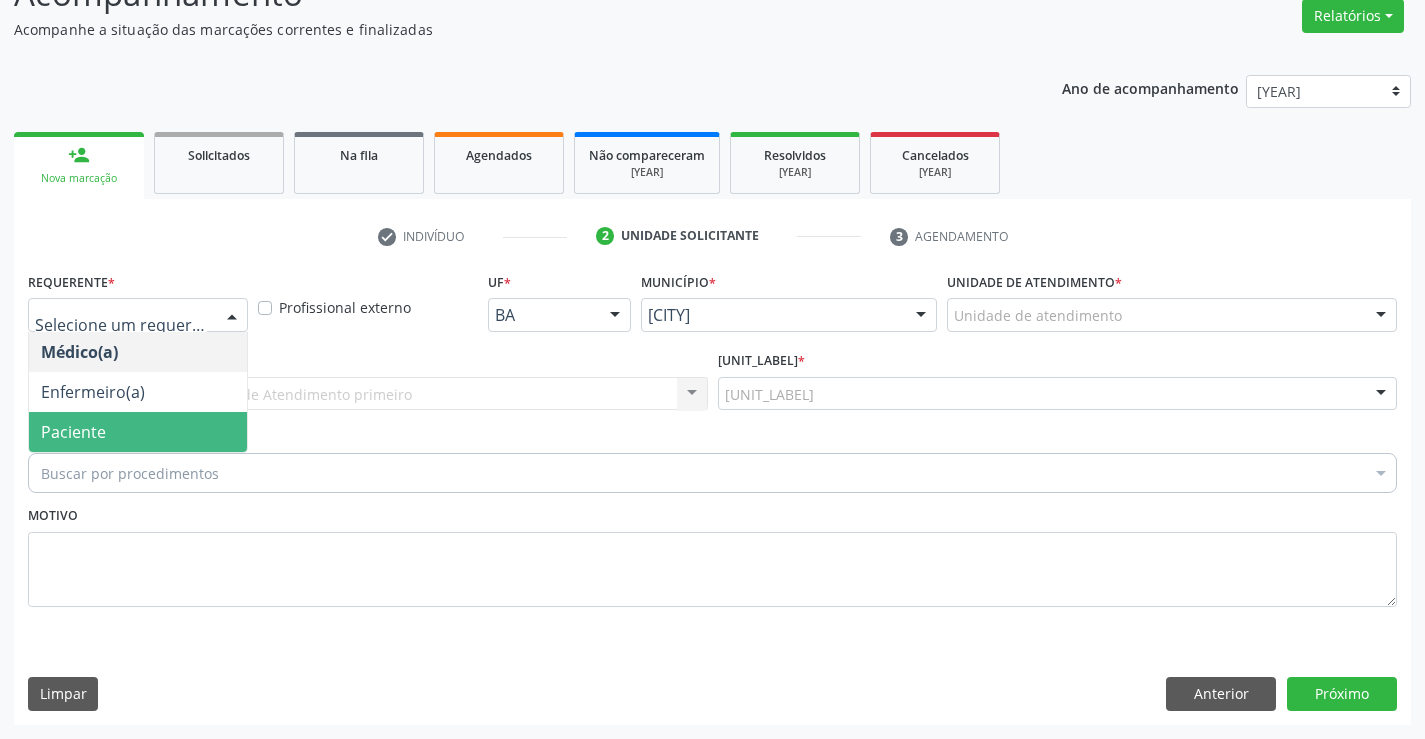 click on "Paciente" at bounding box center [138, 432] 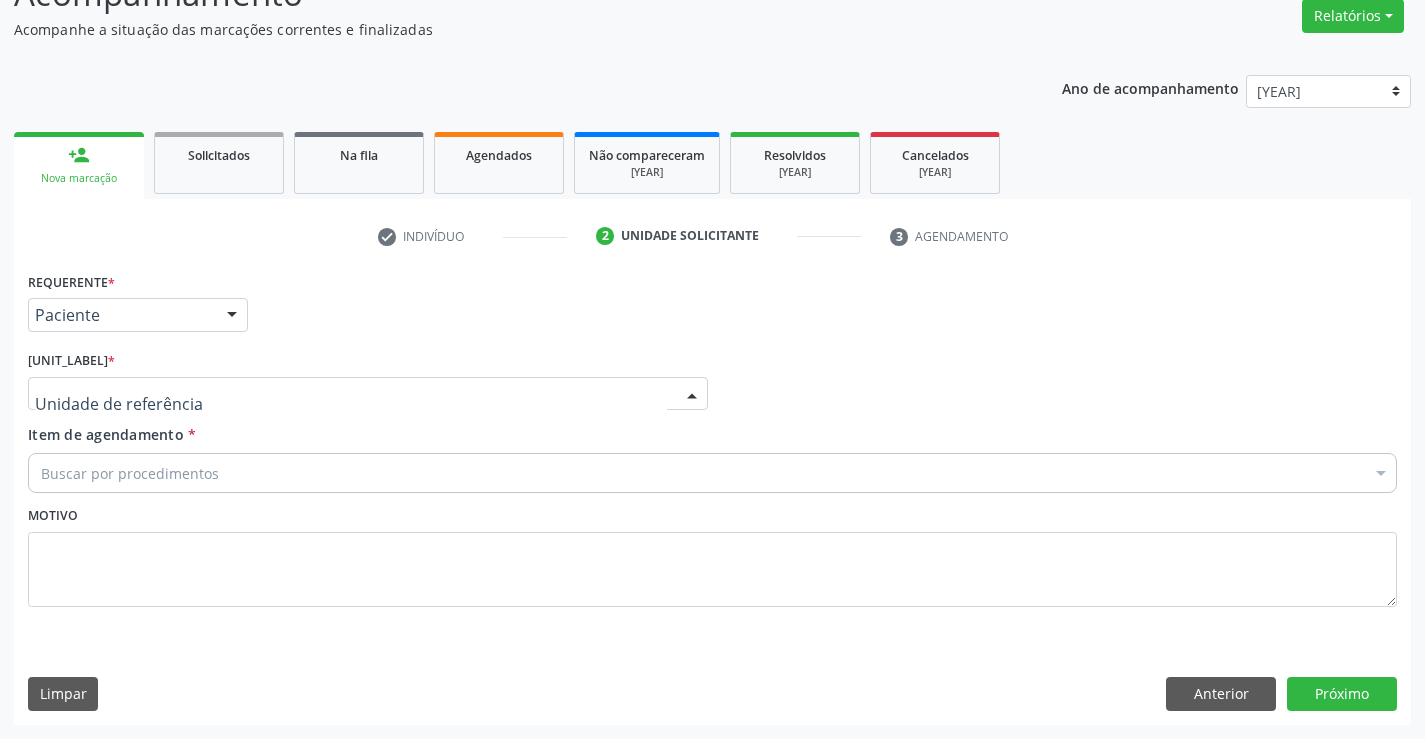 click at bounding box center [368, 394] 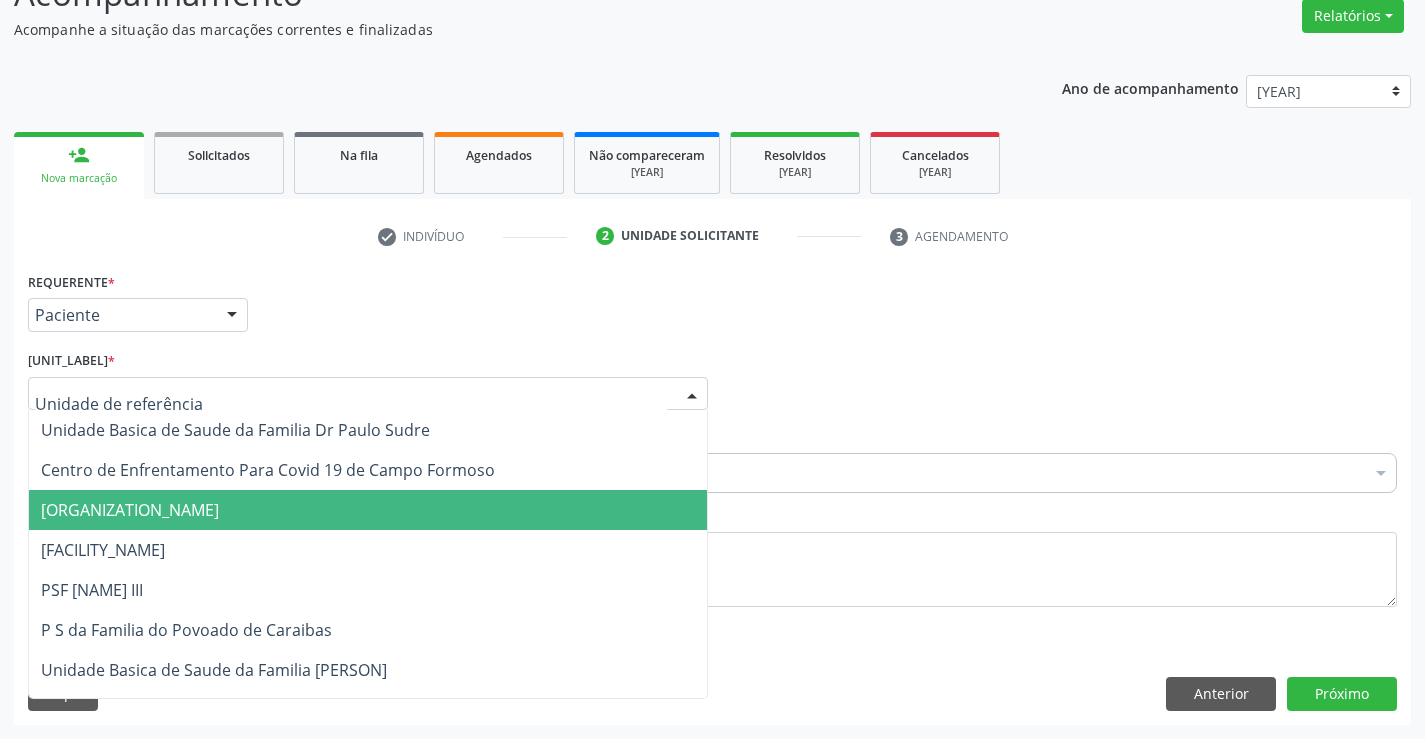 click on "[CLINIC_NAME]" at bounding box center [368, 510] 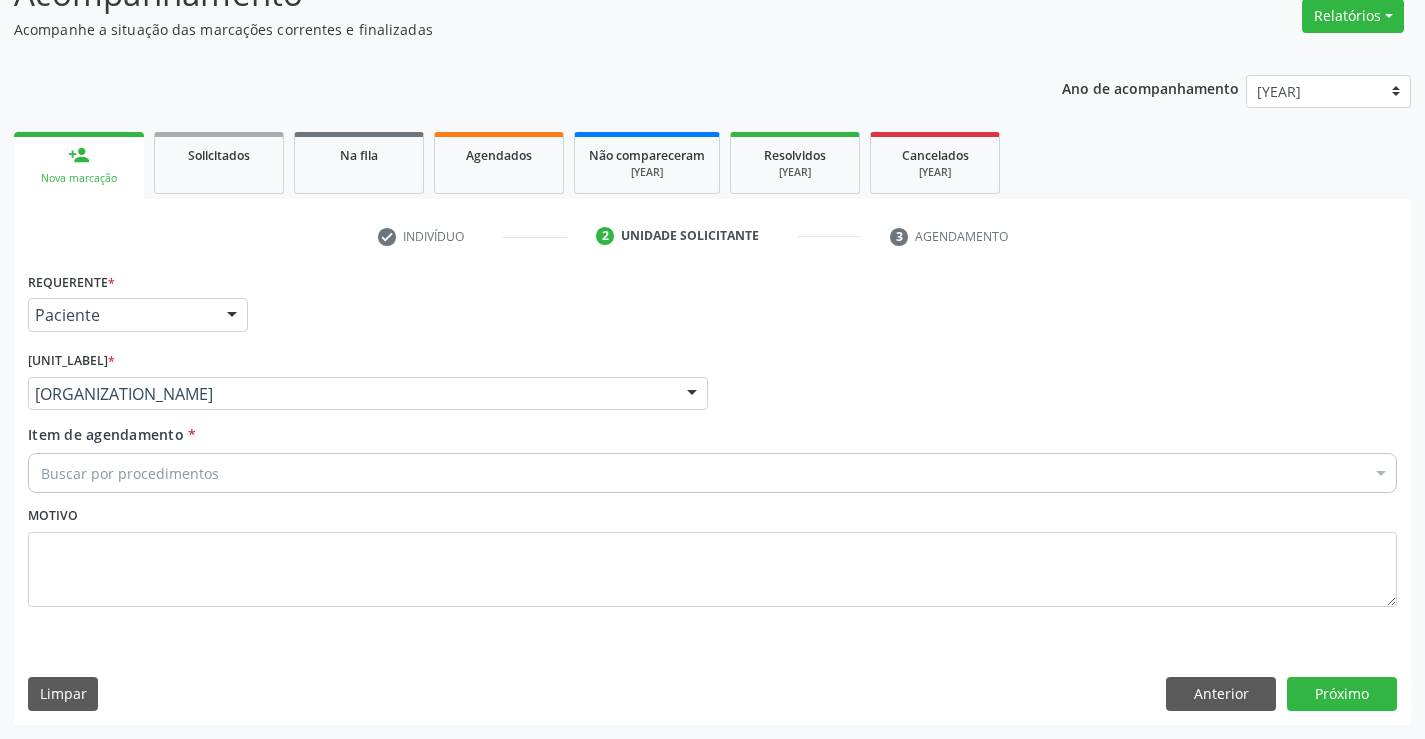 click on "Buscar por procedimentos" at bounding box center (712, 473) 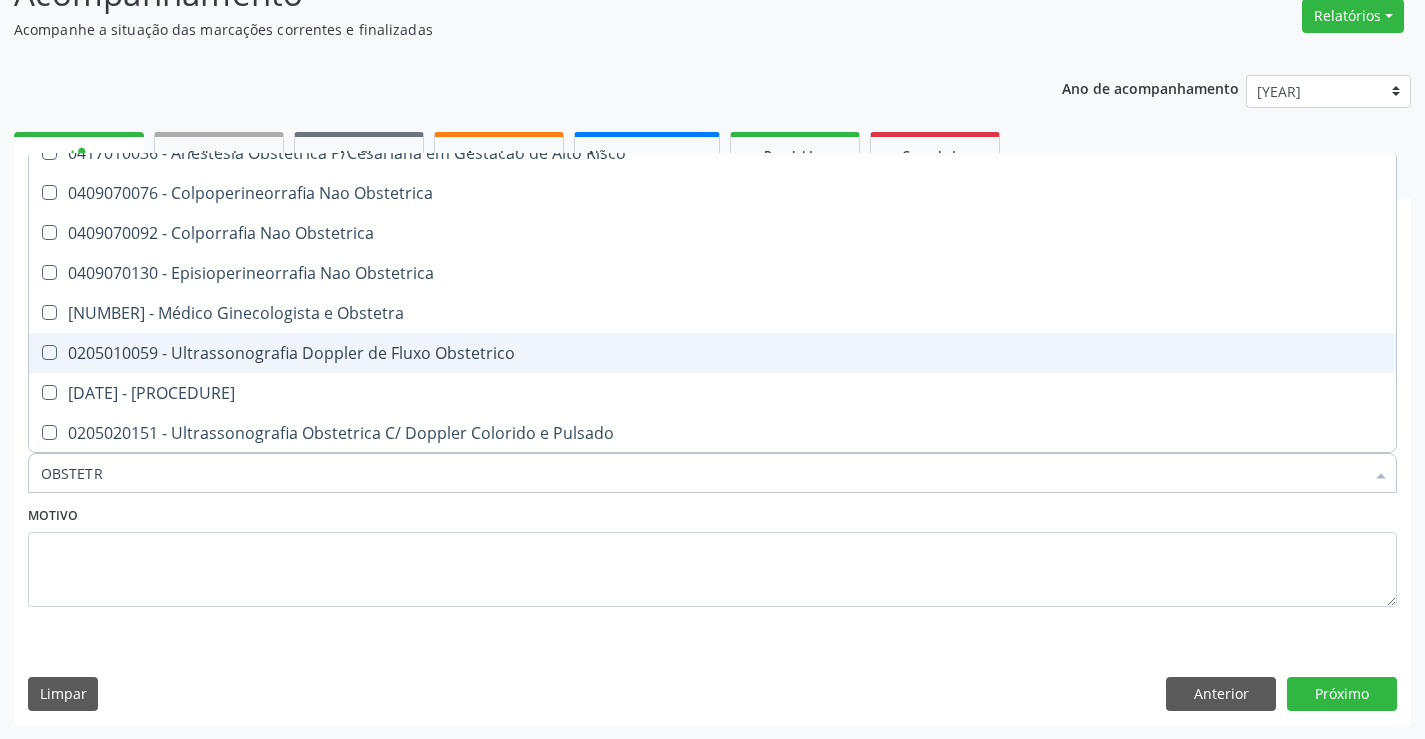 scroll, scrollTop: 101, scrollLeft: 0, axis: vertical 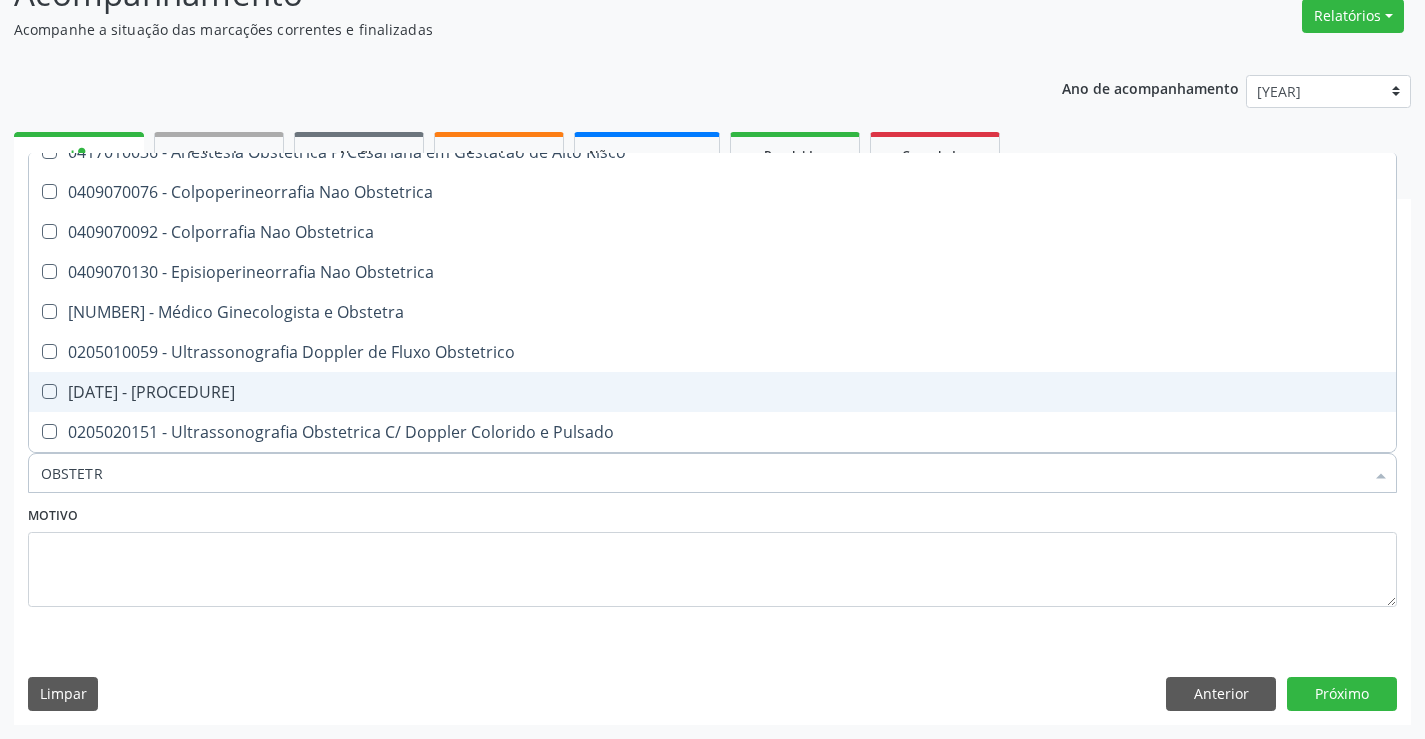 click on "[PROCEDURE]" at bounding box center (712, 392) 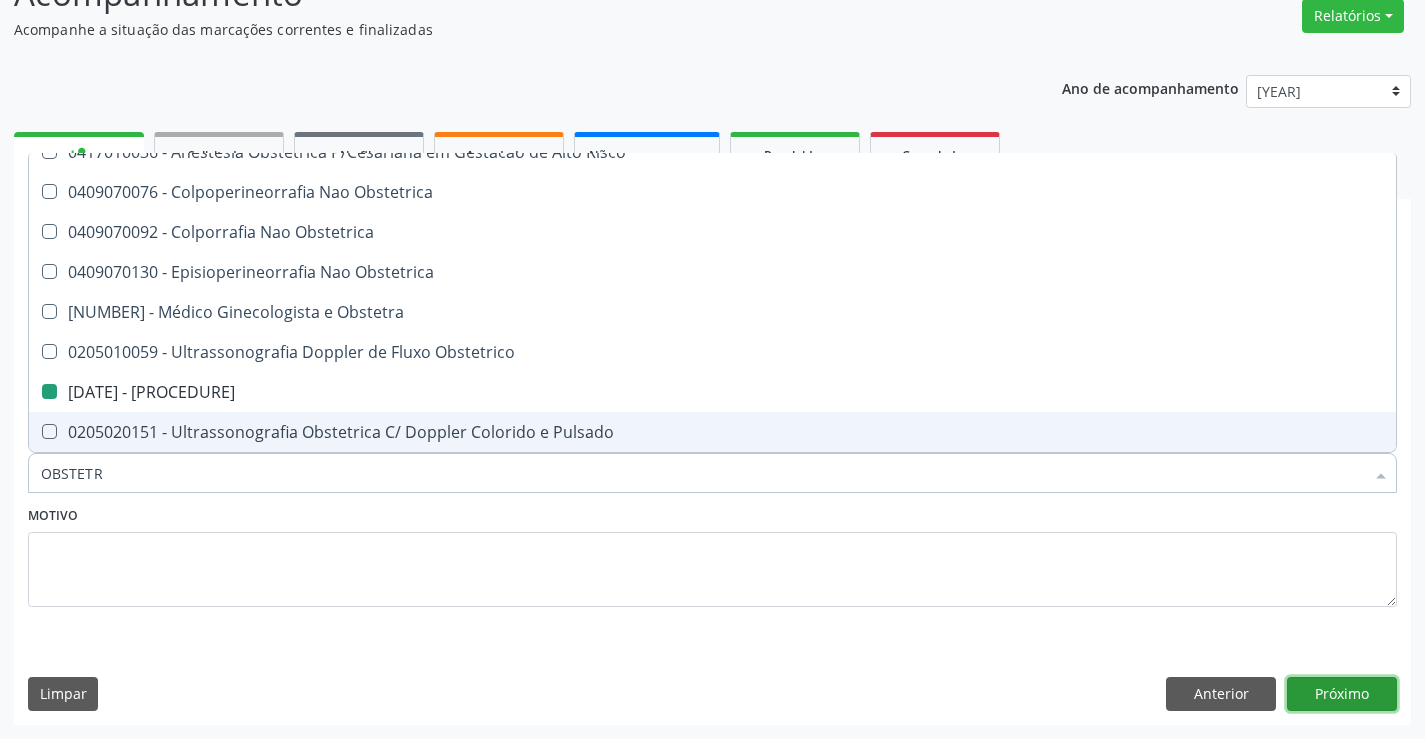 click on "Próximo" at bounding box center (1342, 694) 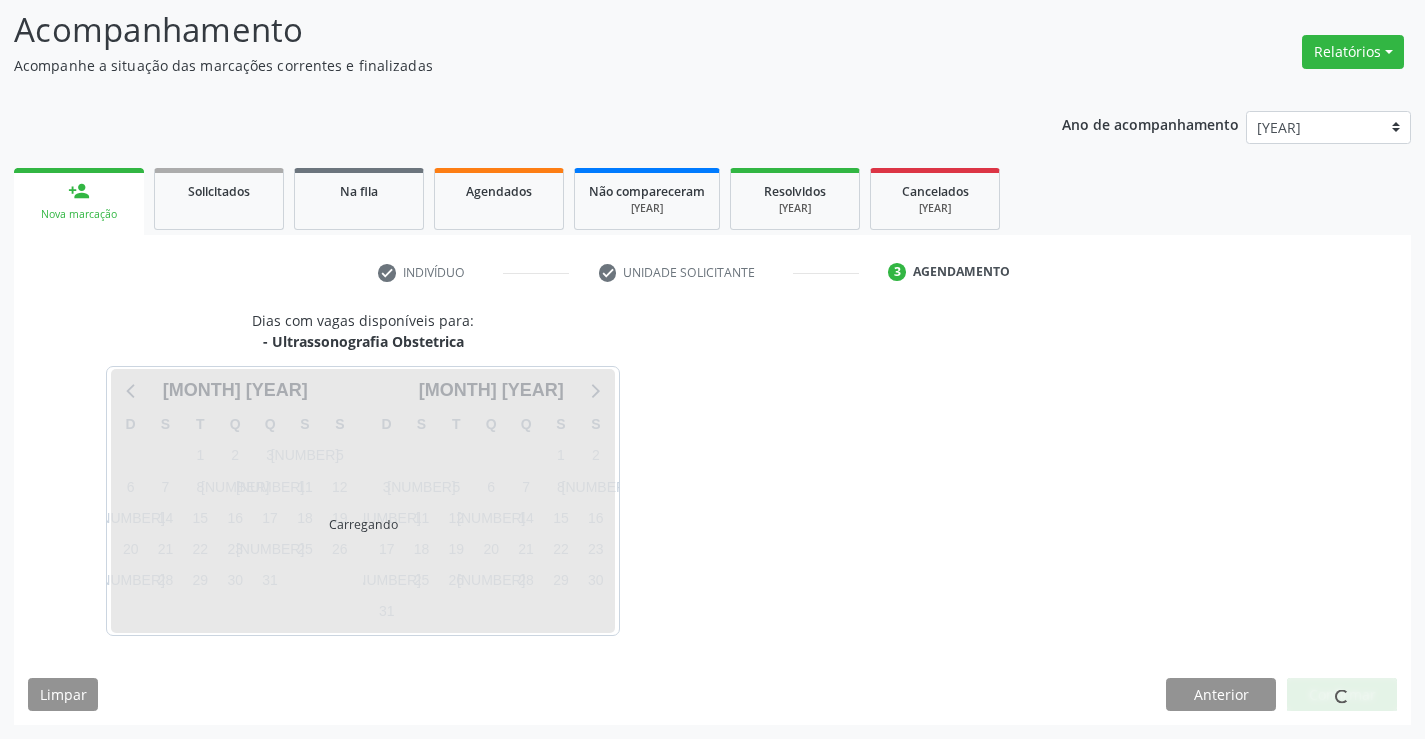 scroll, scrollTop: 131, scrollLeft: 0, axis: vertical 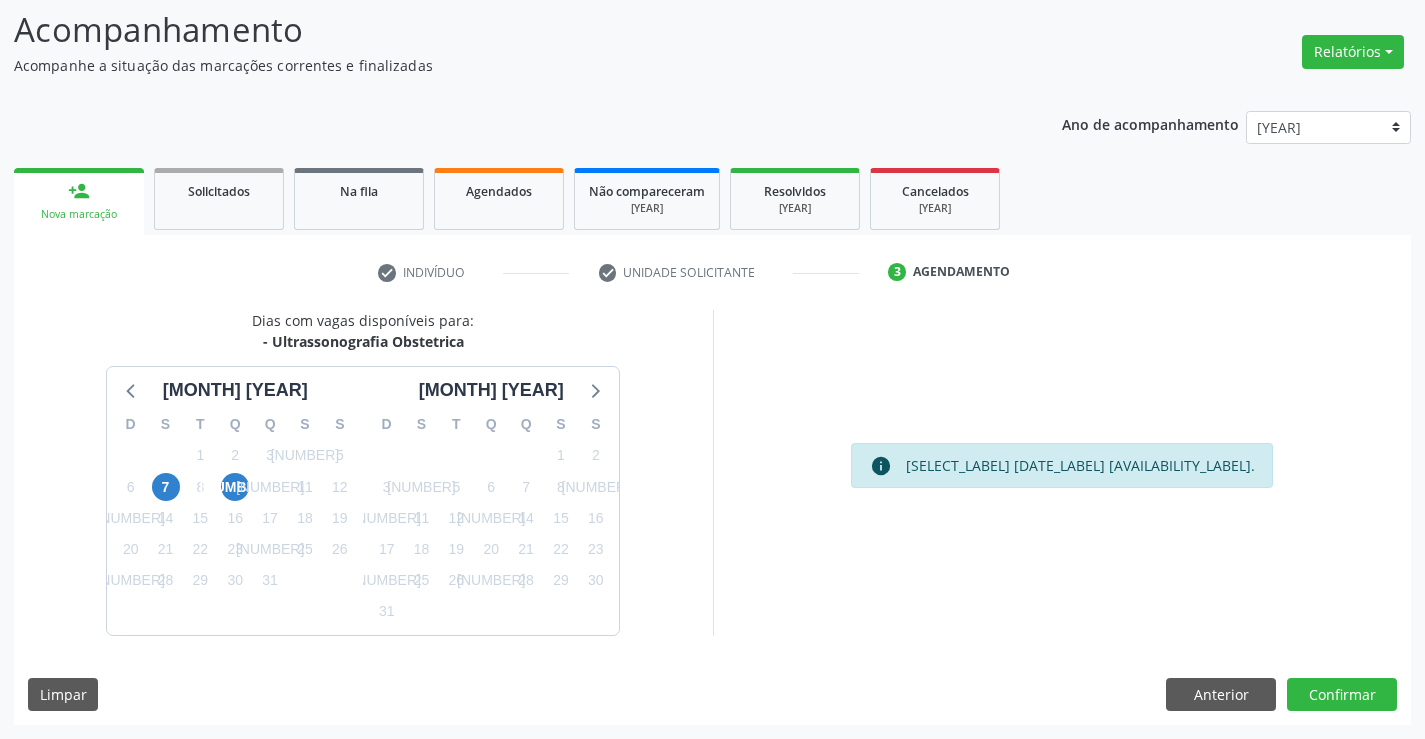 click on "[NUMERIC_CODE]" at bounding box center (235, 455) 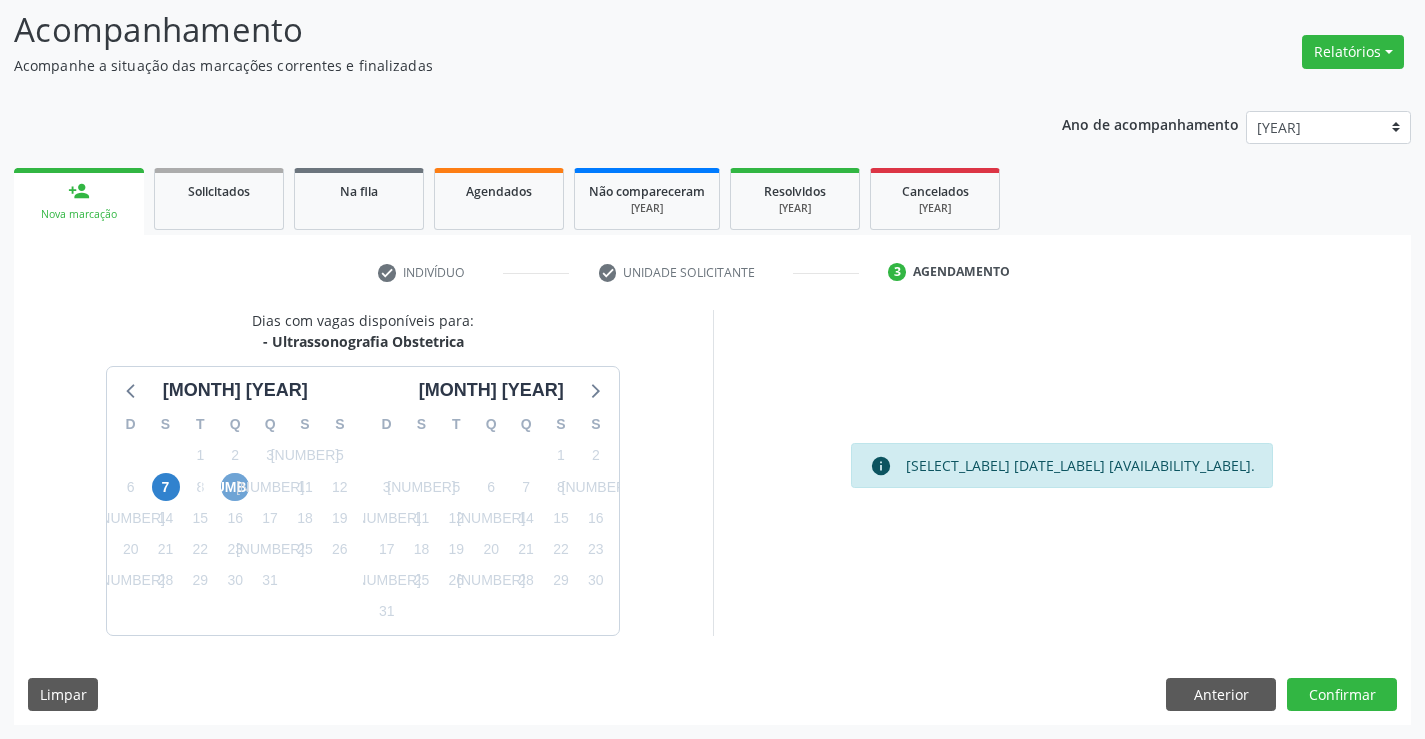 click on "9" at bounding box center [235, 487] 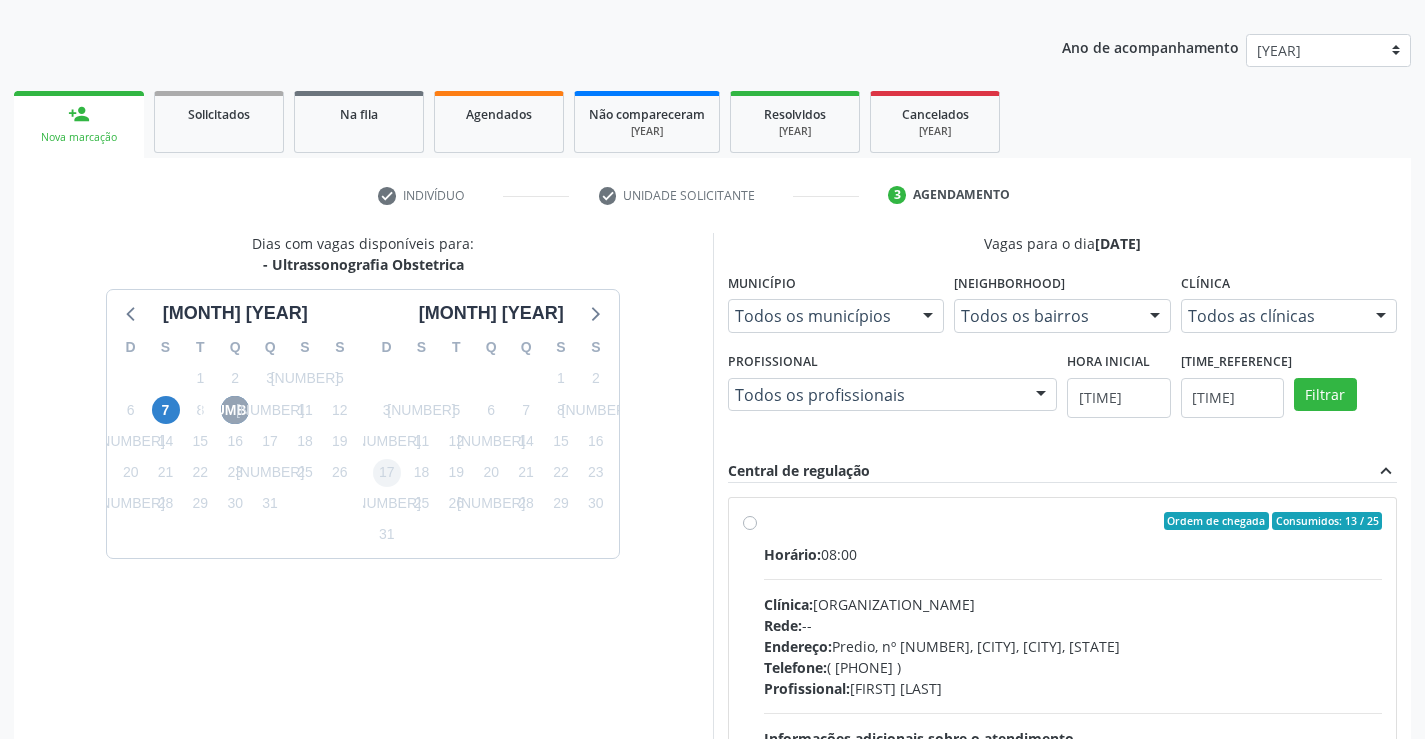 scroll, scrollTop: 431, scrollLeft: 0, axis: vertical 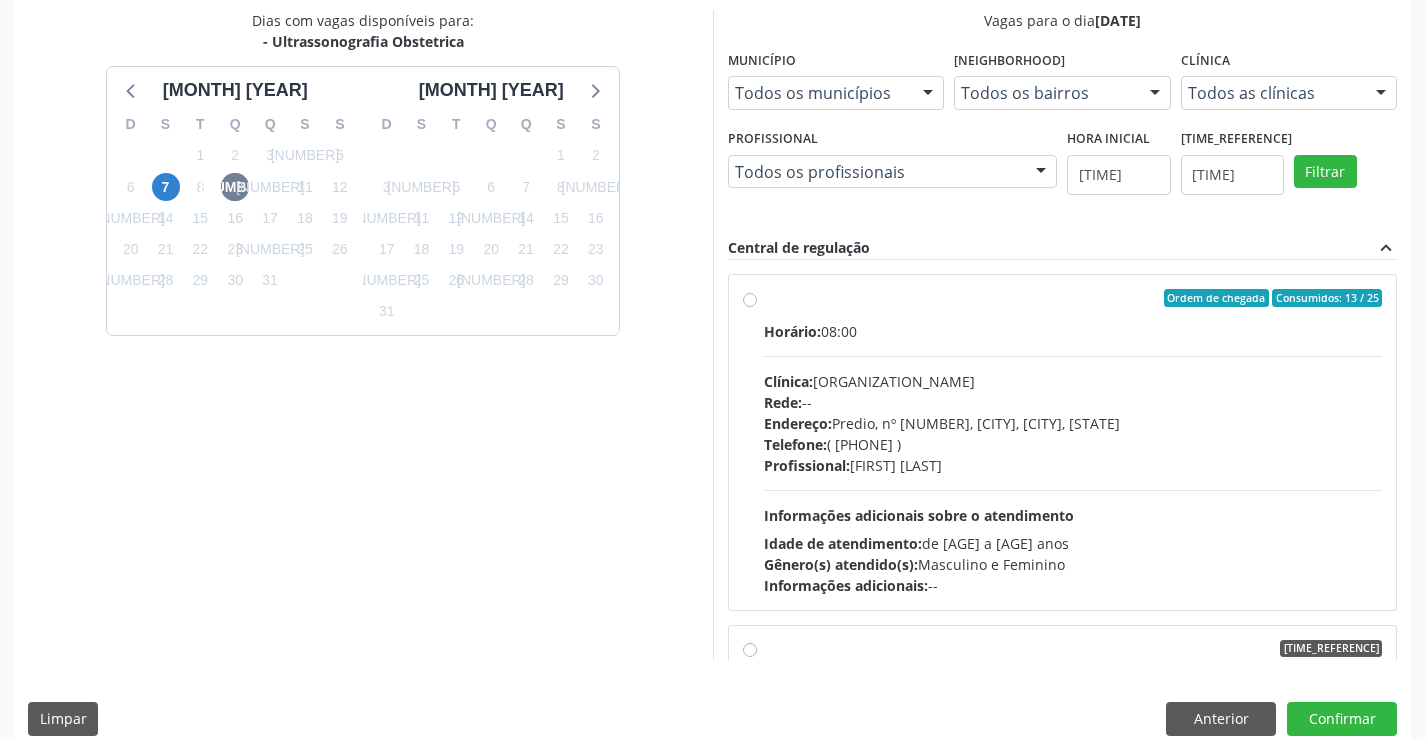 click on "Endereço:   Predio, nº 386, Centro, Campo Formoso - BA" at bounding box center (1073, 423) 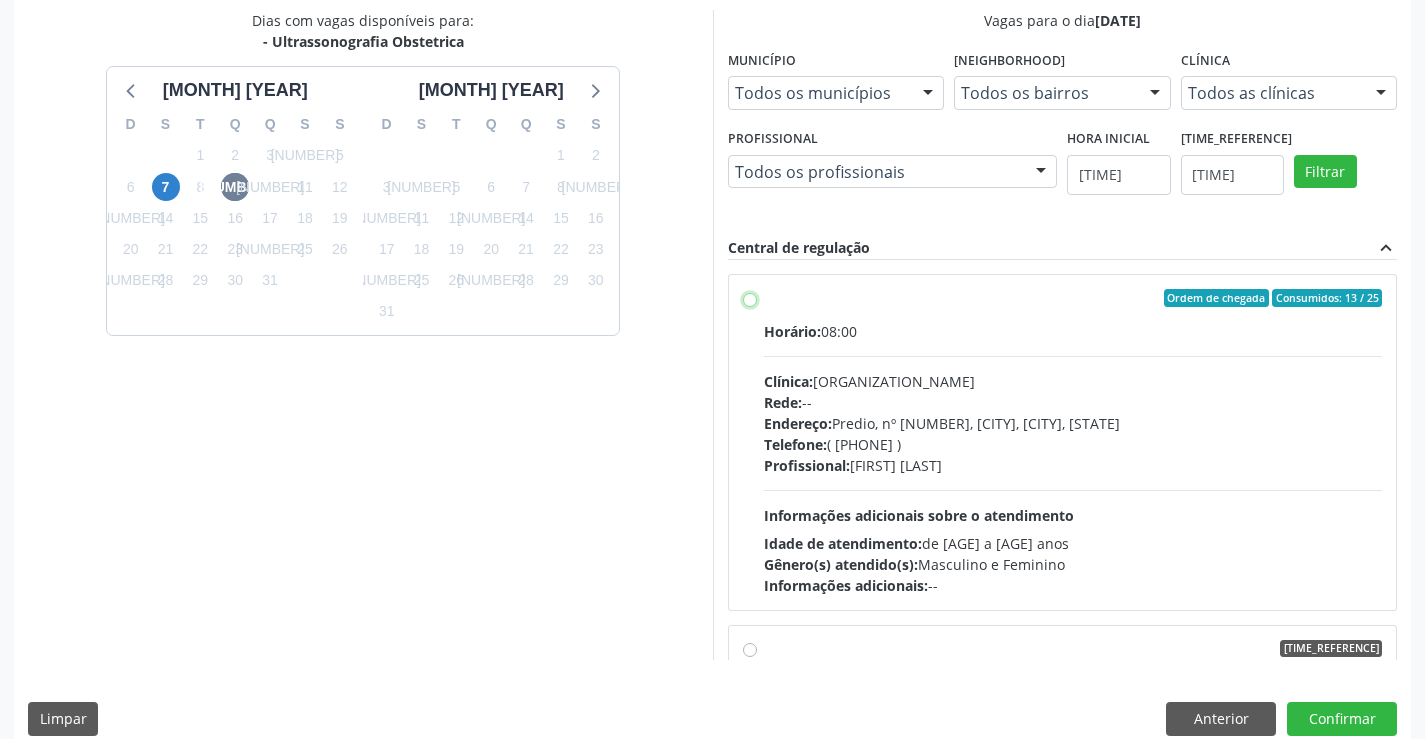 click on "Ordem de chegada
Consumidos: 13 / 25
Horário:   08:00
Clínica:  Policlínica Municipal
Rede:
--
Endereço:   Predio, nº 386, Centro, Campo Formoso - BA
Telefone:   (74) 6451312
Profissional:
Orlindo Carvalho dos Santos
Informações adicionais sobre o atendimento
Idade de atendimento:
de 0 a 120 anos
Gênero(s) atendido(s):
Masculino e Feminino
Informações adicionais:
--" at bounding box center (750, 298) 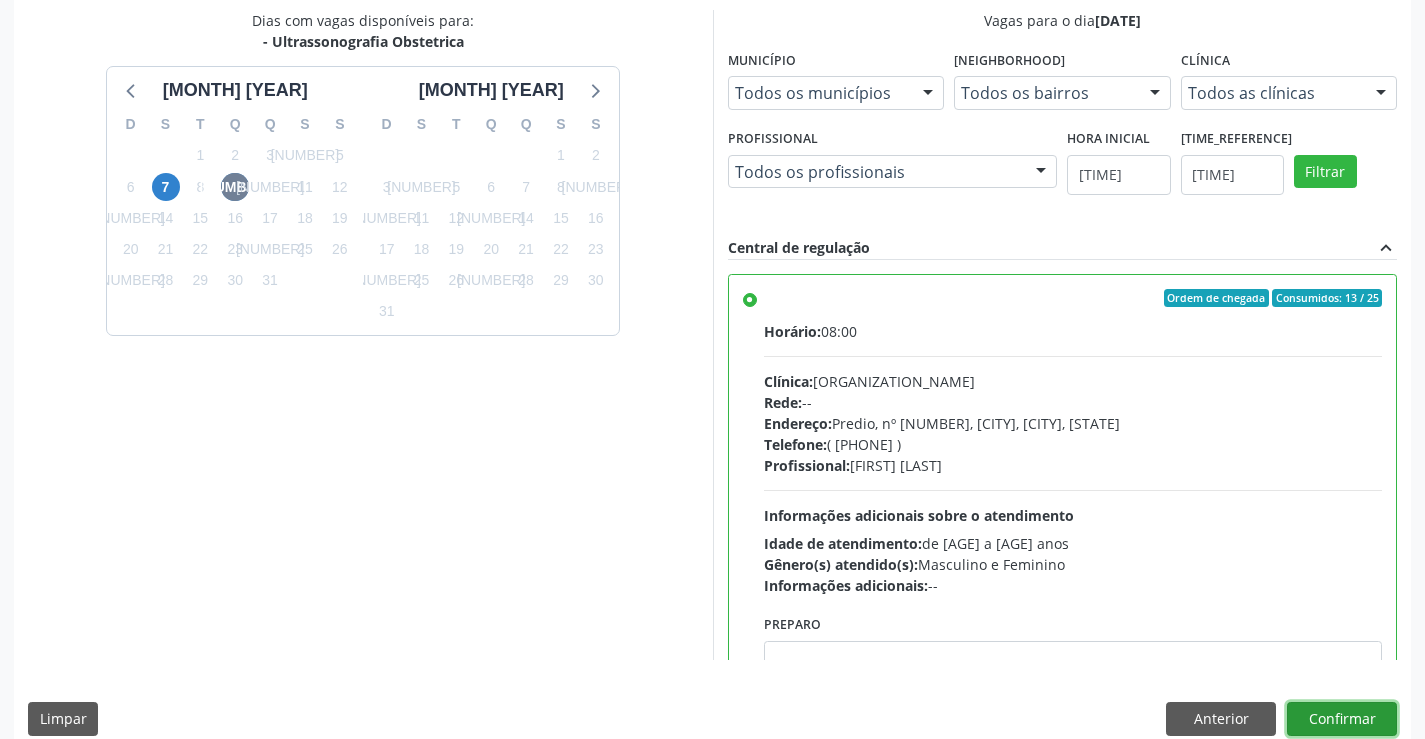 click on "Confirmar" at bounding box center (1342, 719) 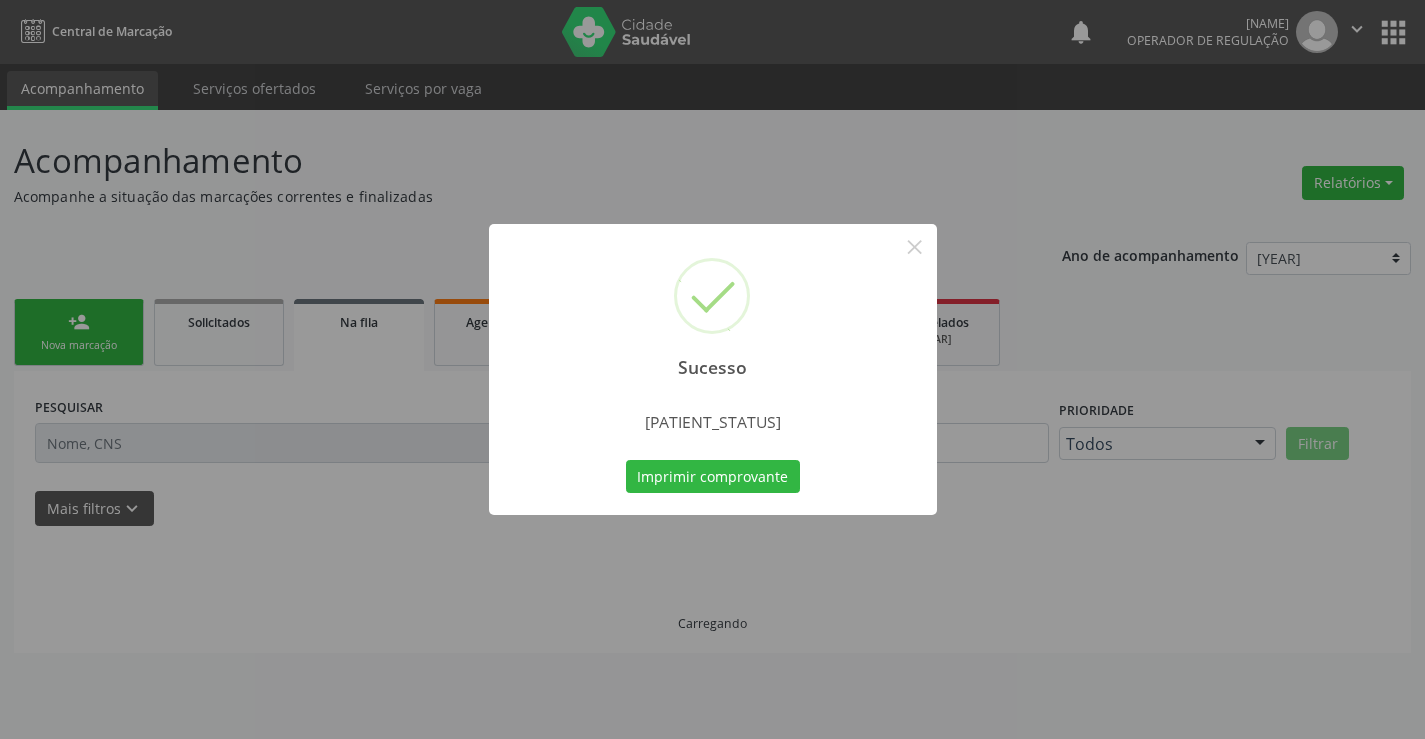 scroll, scrollTop: 0, scrollLeft: 0, axis: both 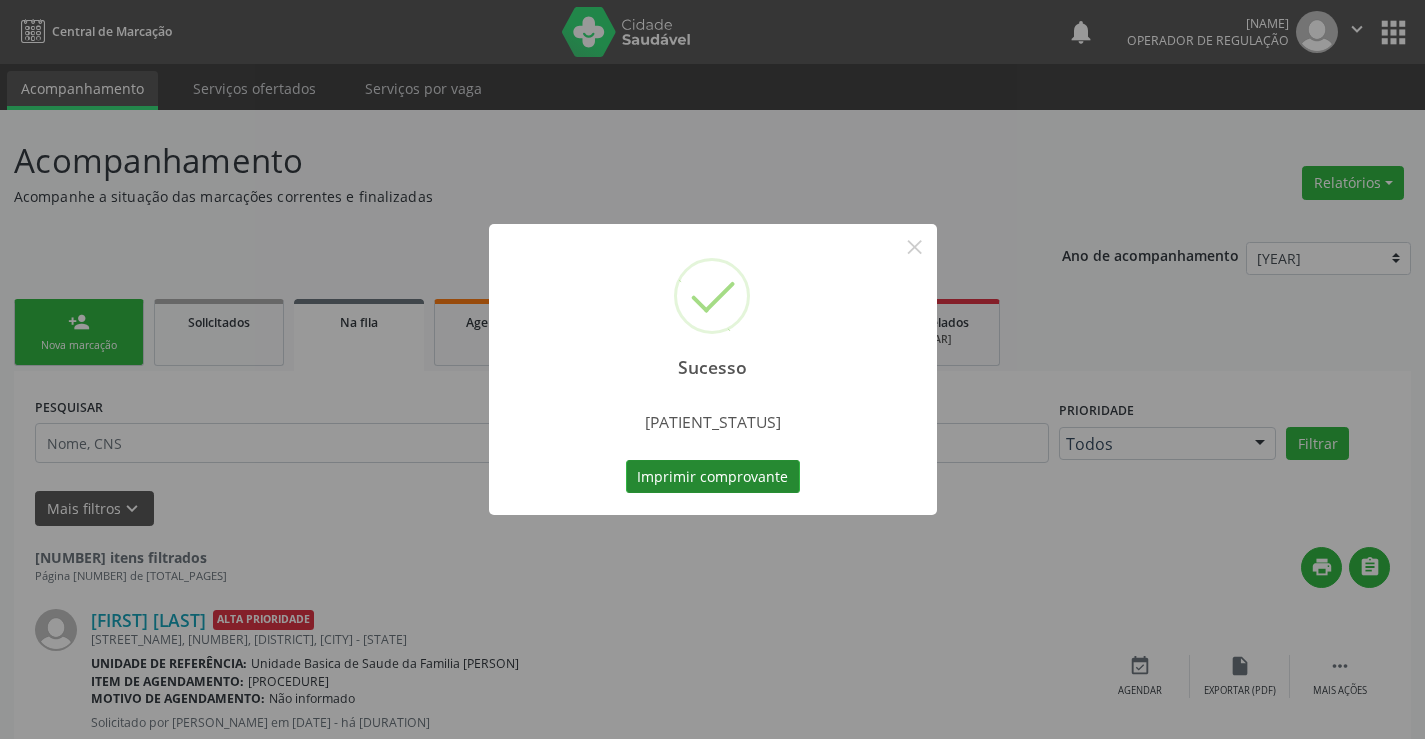 click on "Imprimir comprovante" at bounding box center [713, 477] 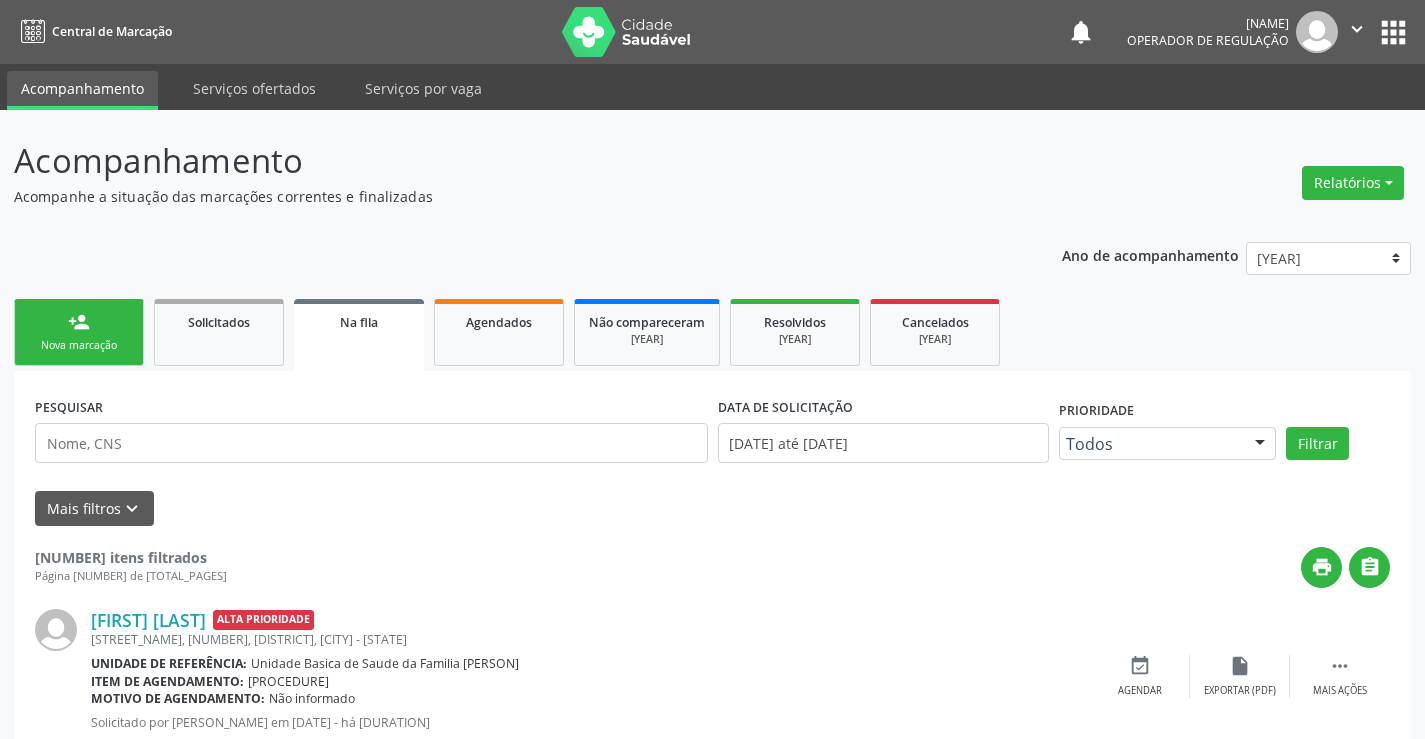 click on "Na fila" at bounding box center [359, 321] 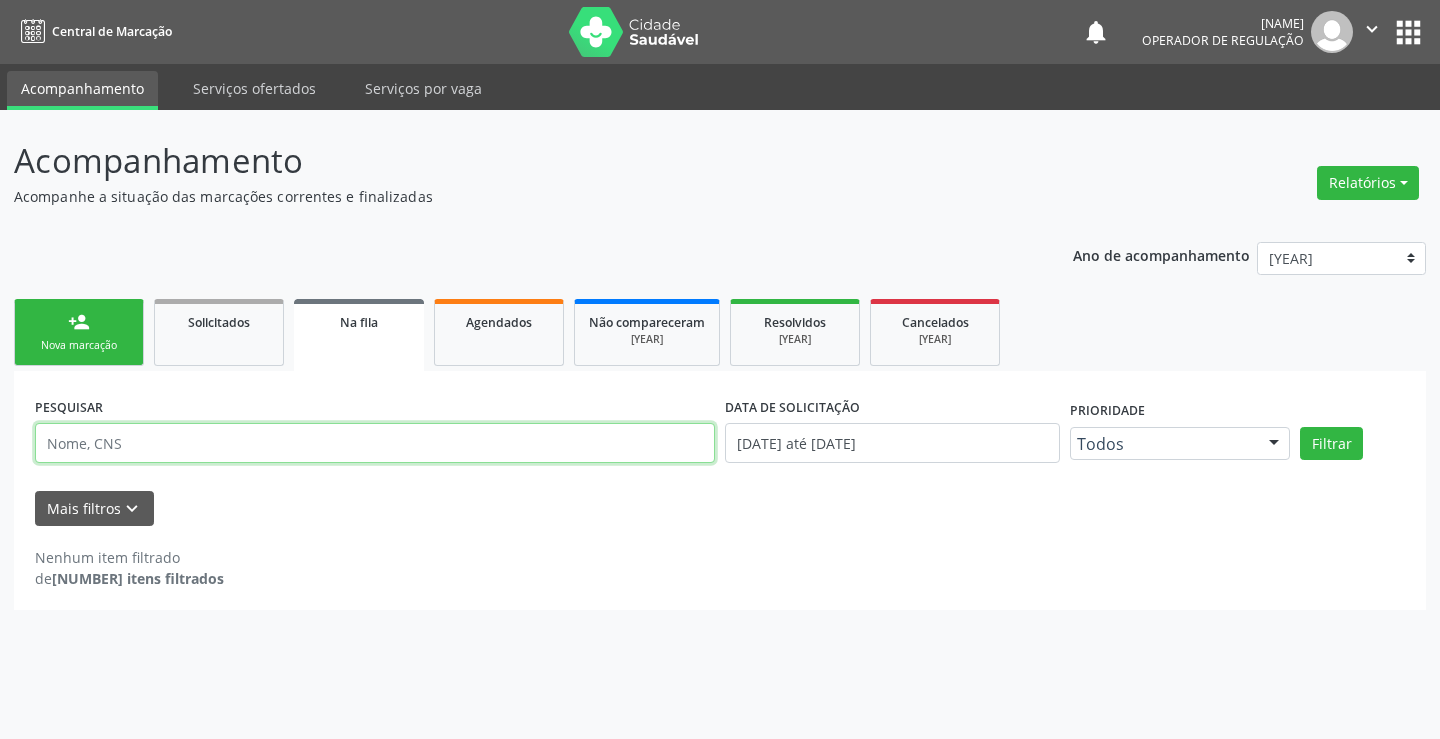 click at bounding box center (375, 443) 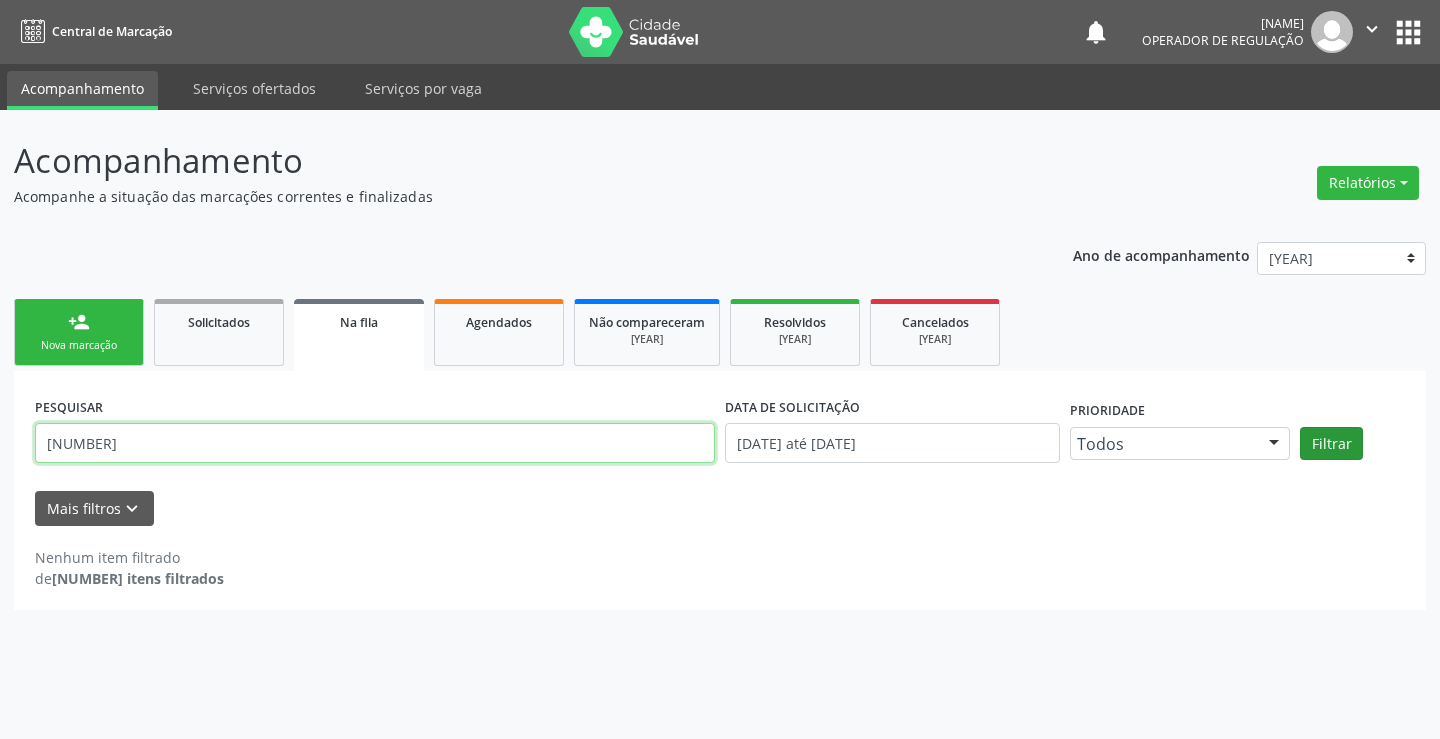 type on "700508545942052" 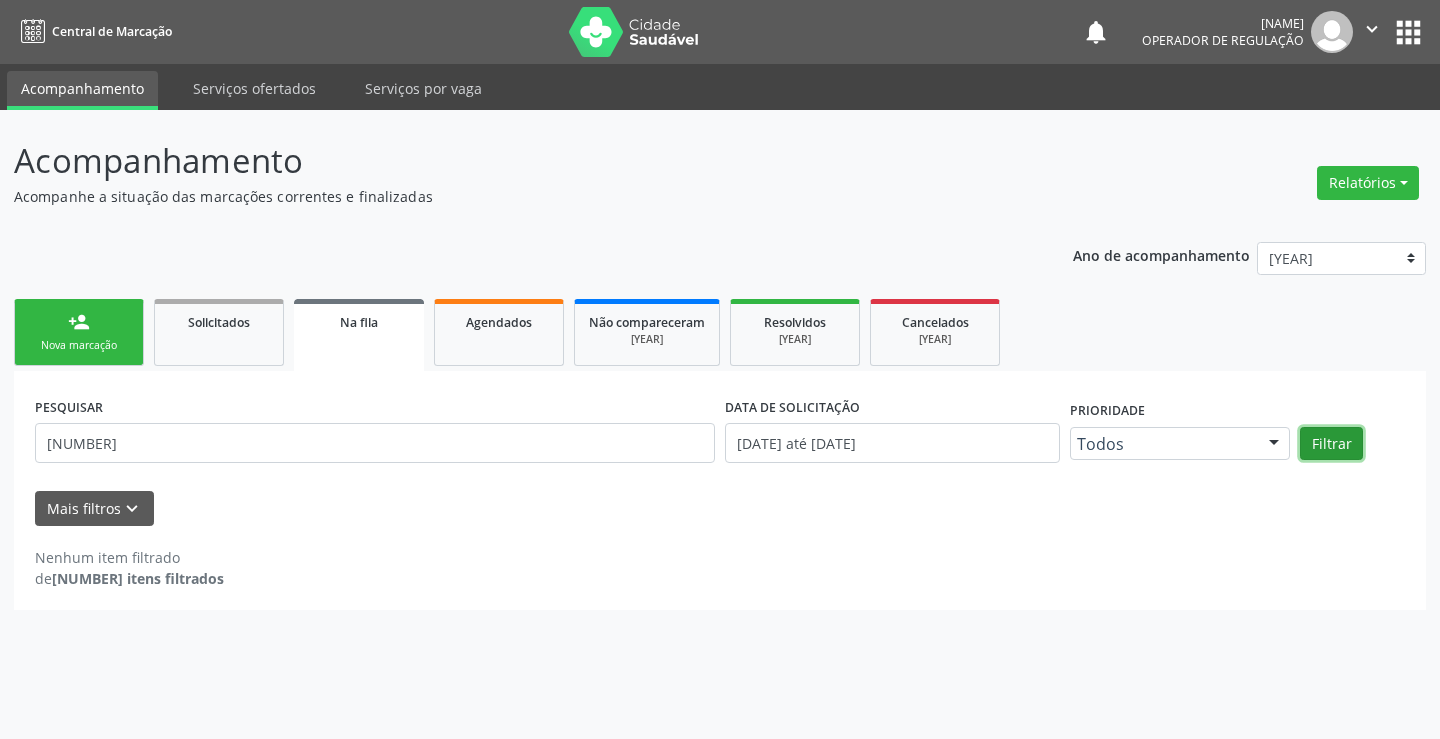 click on "Filtrar" at bounding box center (1331, 444) 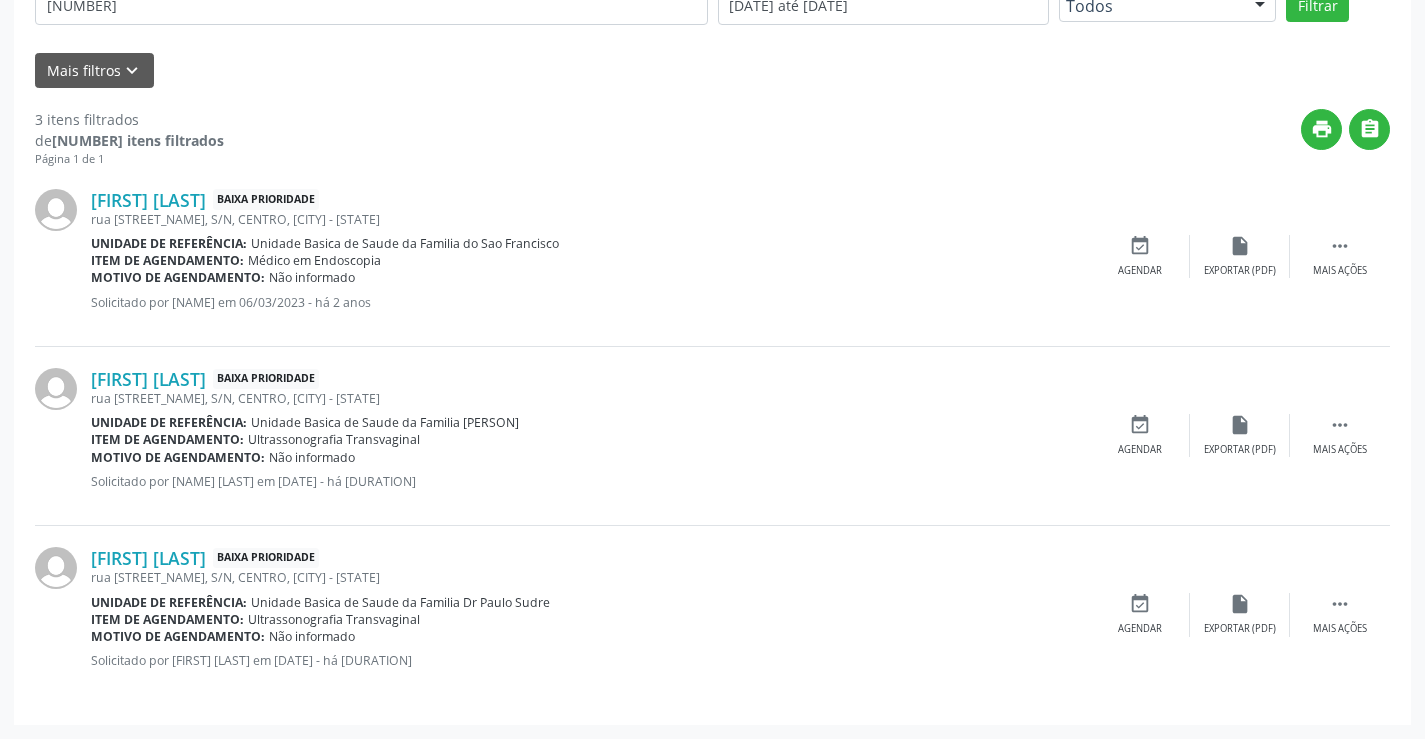 scroll, scrollTop: 138, scrollLeft: 0, axis: vertical 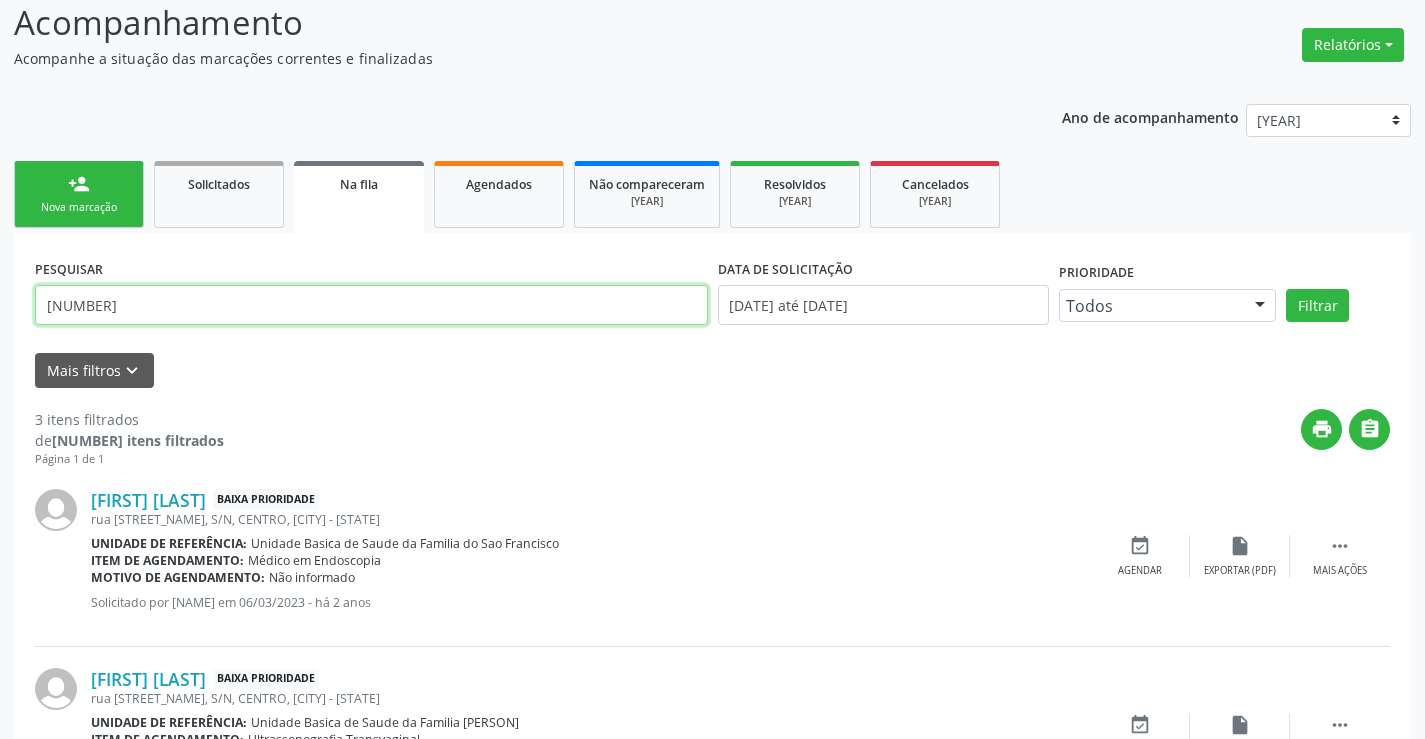 click on "700508545942052" at bounding box center (371, 305) 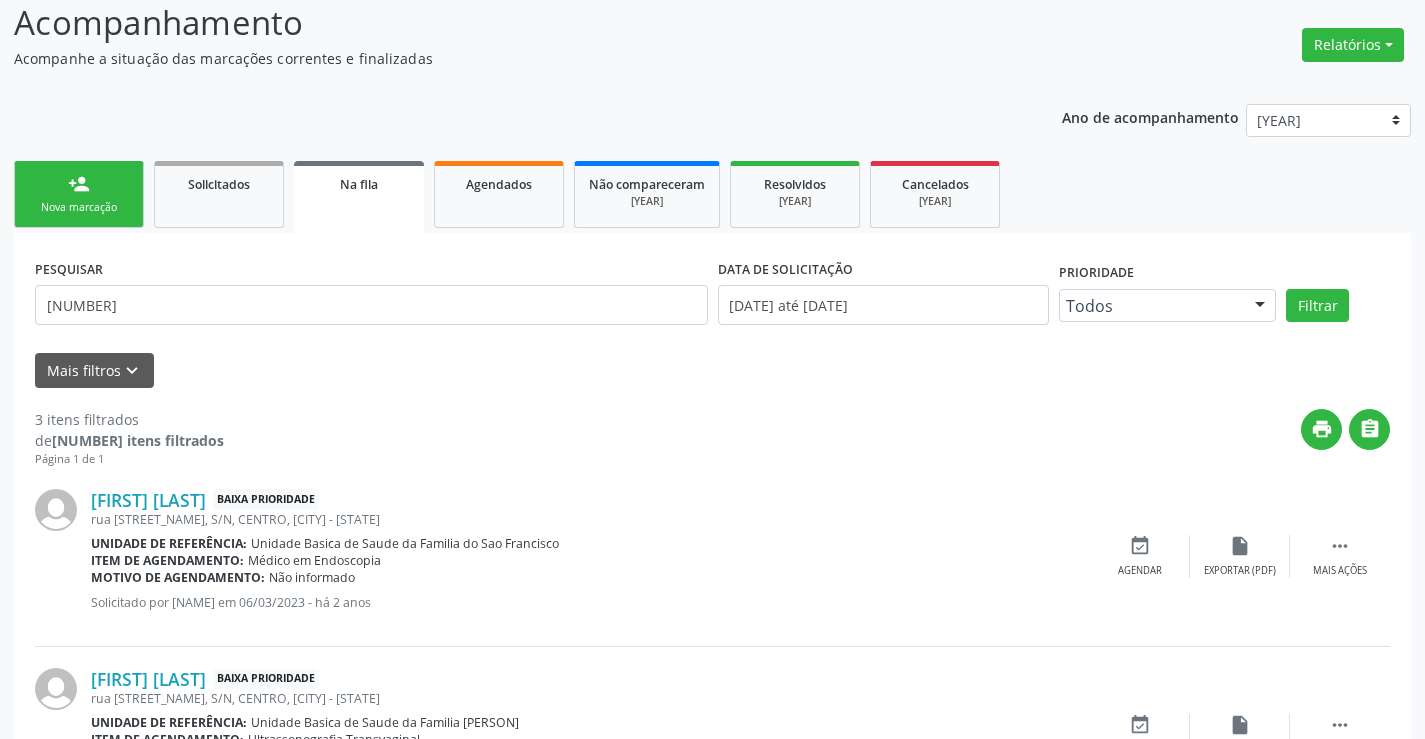 click on "person_add
Nova marcação
Solicitados   Na fila   Agendados   Não compareceram
2025
Resolvidos
2025
Cancelados
2025" at bounding box center [712, 194] 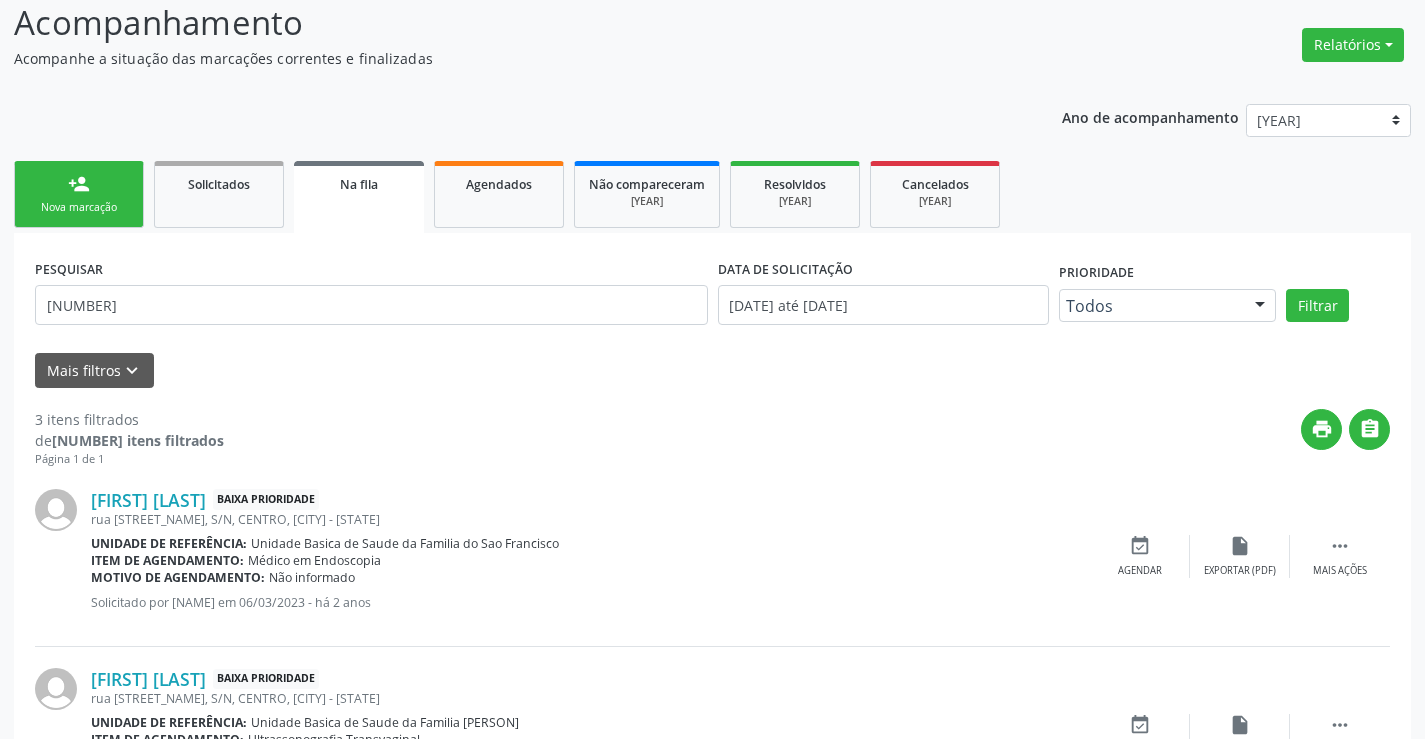 click on "person_add" at bounding box center (79, 184) 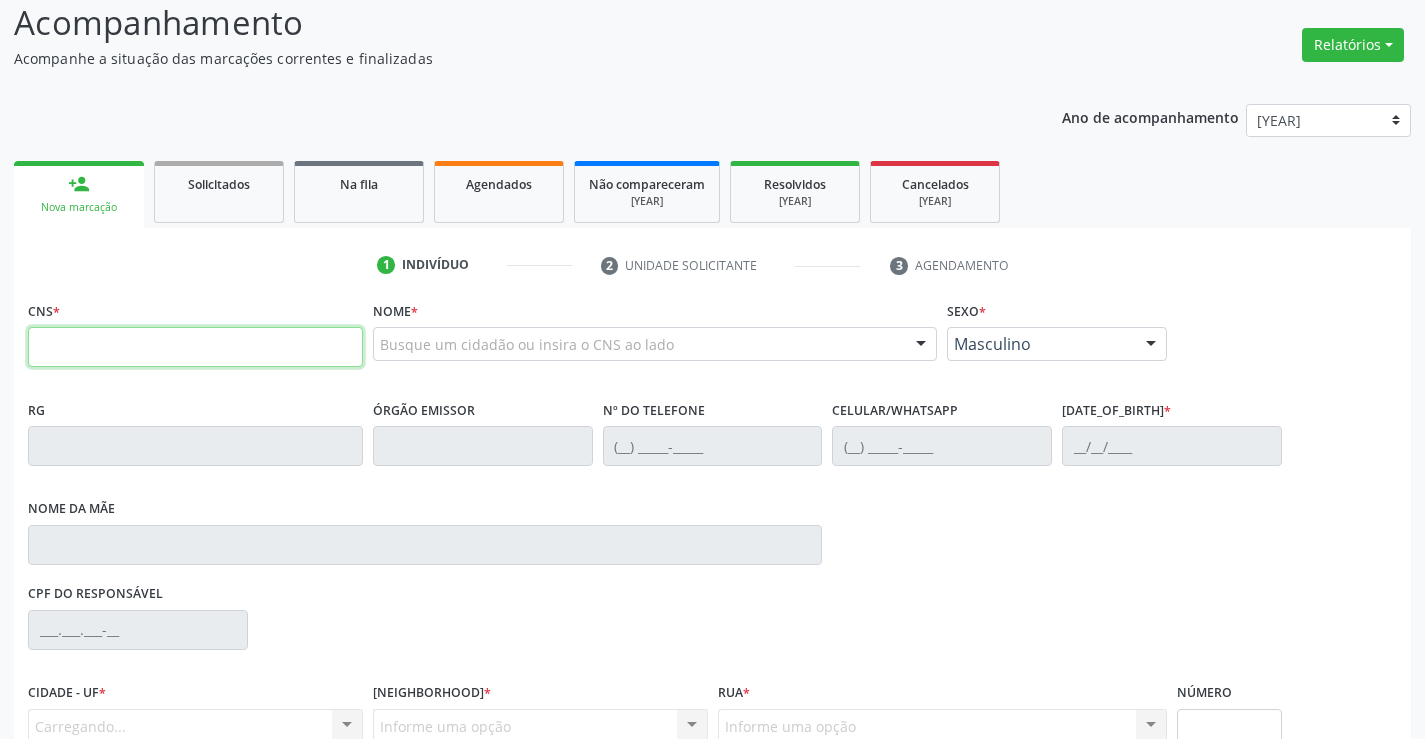 click at bounding box center [195, 347] 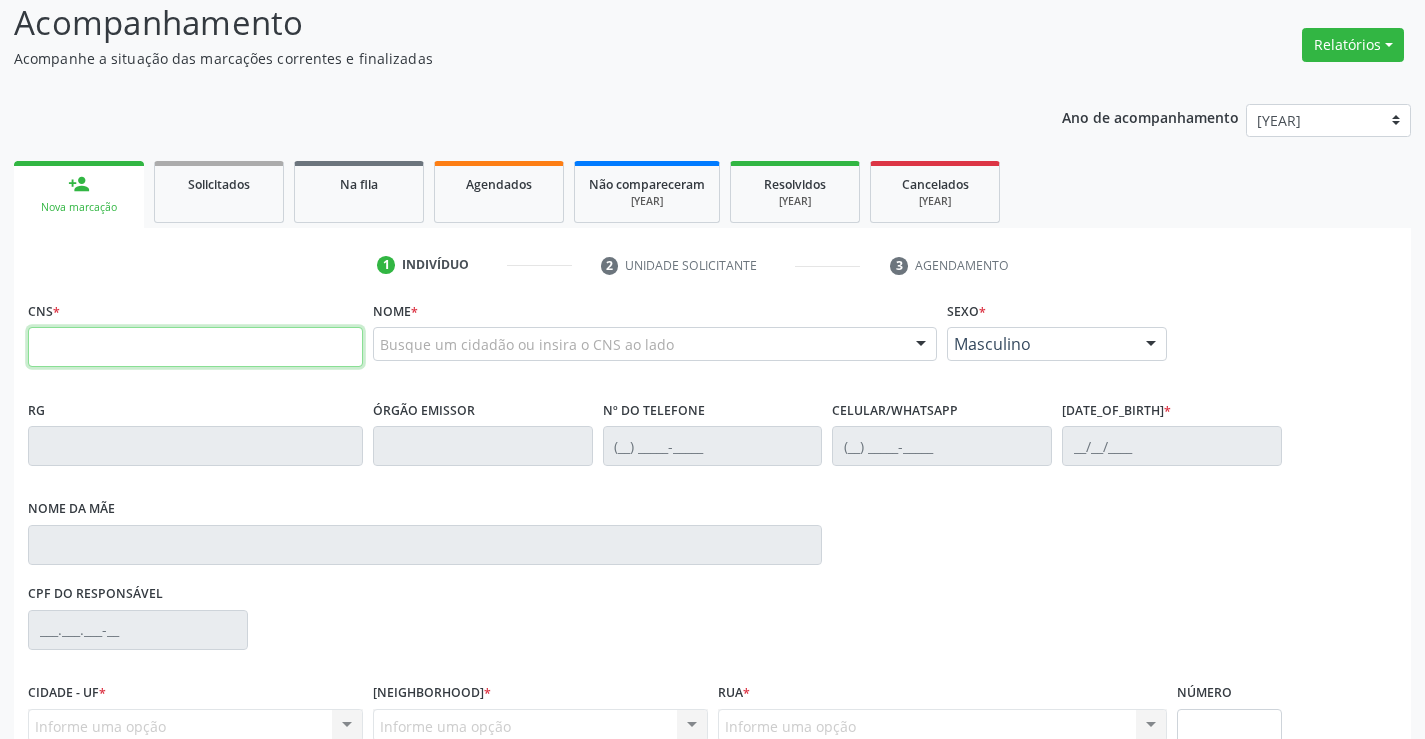 paste on "700 5085 4594 2052" 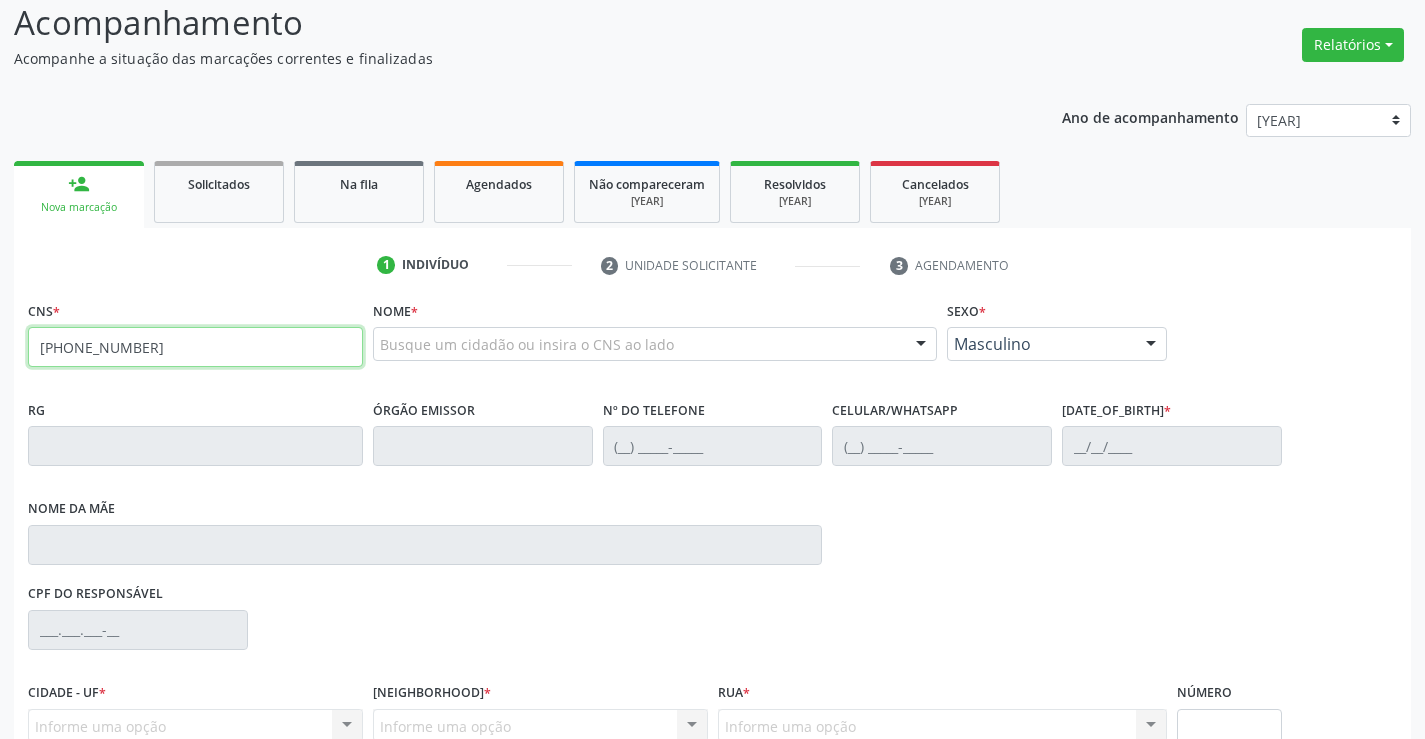 type on "700 5085 4594 2052" 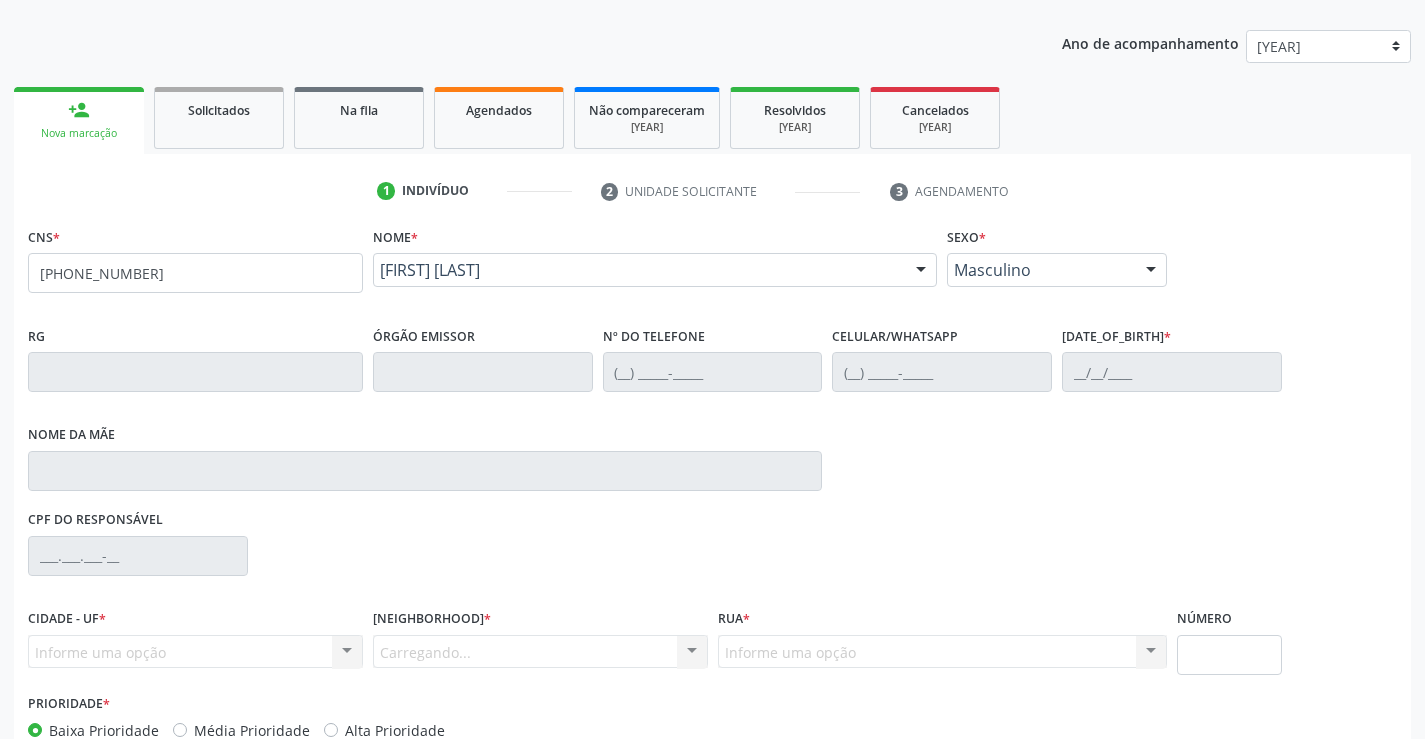 scroll, scrollTop: 331, scrollLeft: 0, axis: vertical 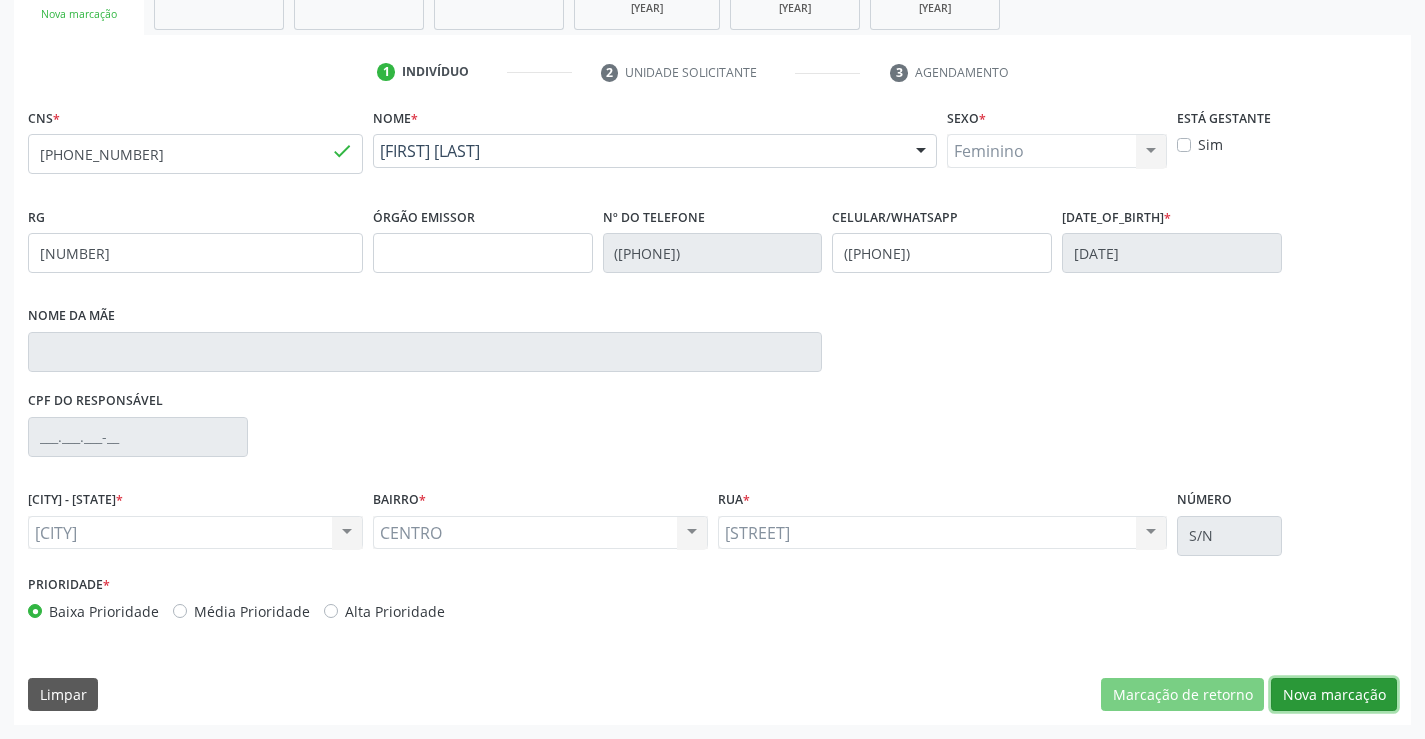 click on "Nova marcação" at bounding box center [1182, 695] 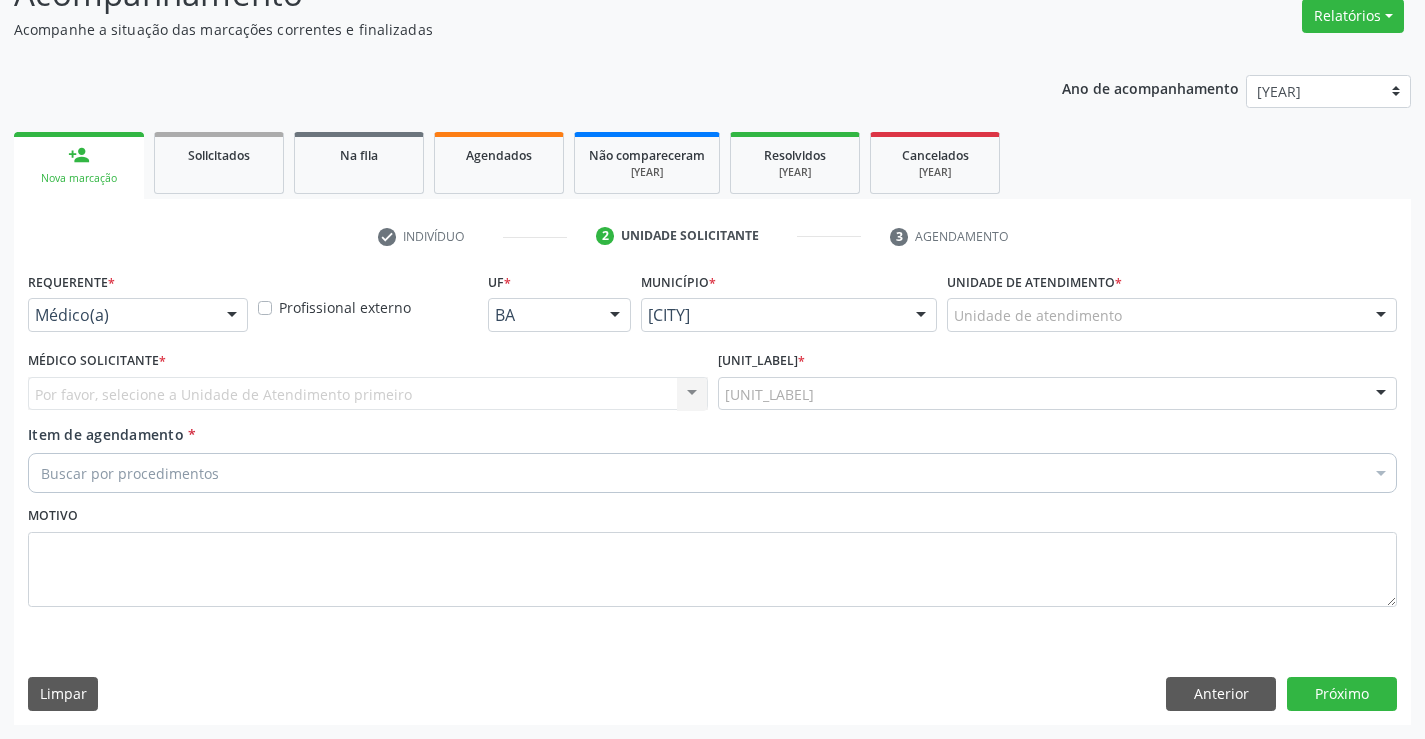 scroll, scrollTop: 167, scrollLeft: 0, axis: vertical 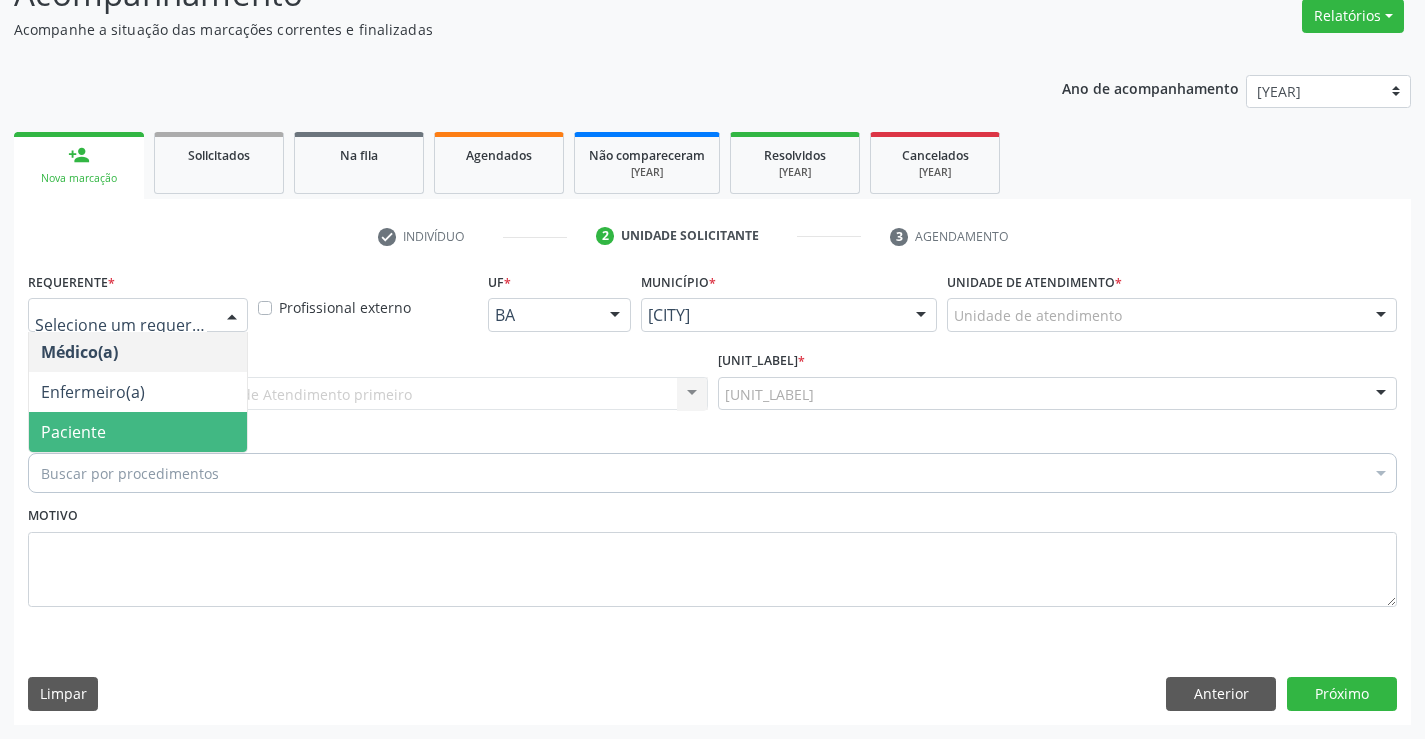 click on "Paciente" at bounding box center [138, 432] 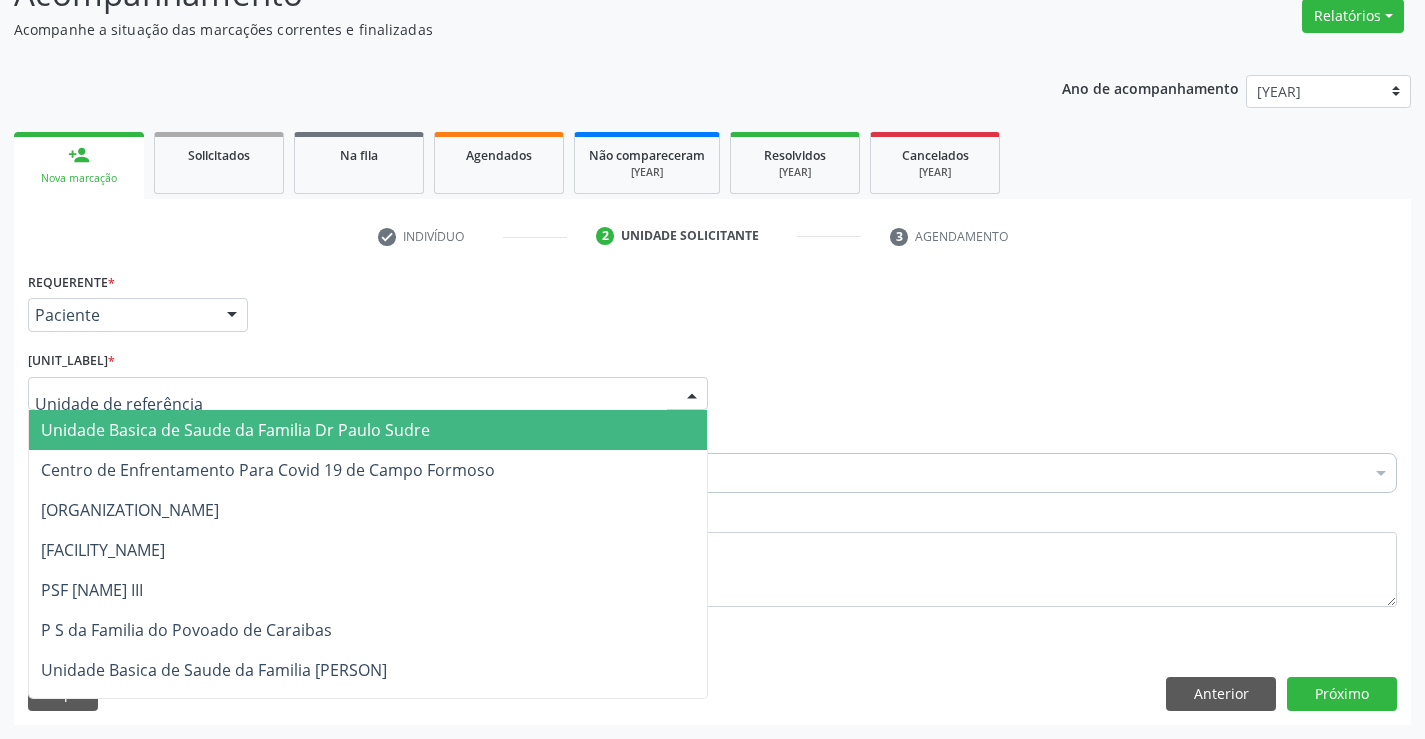 click at bounding box center (368, 394) 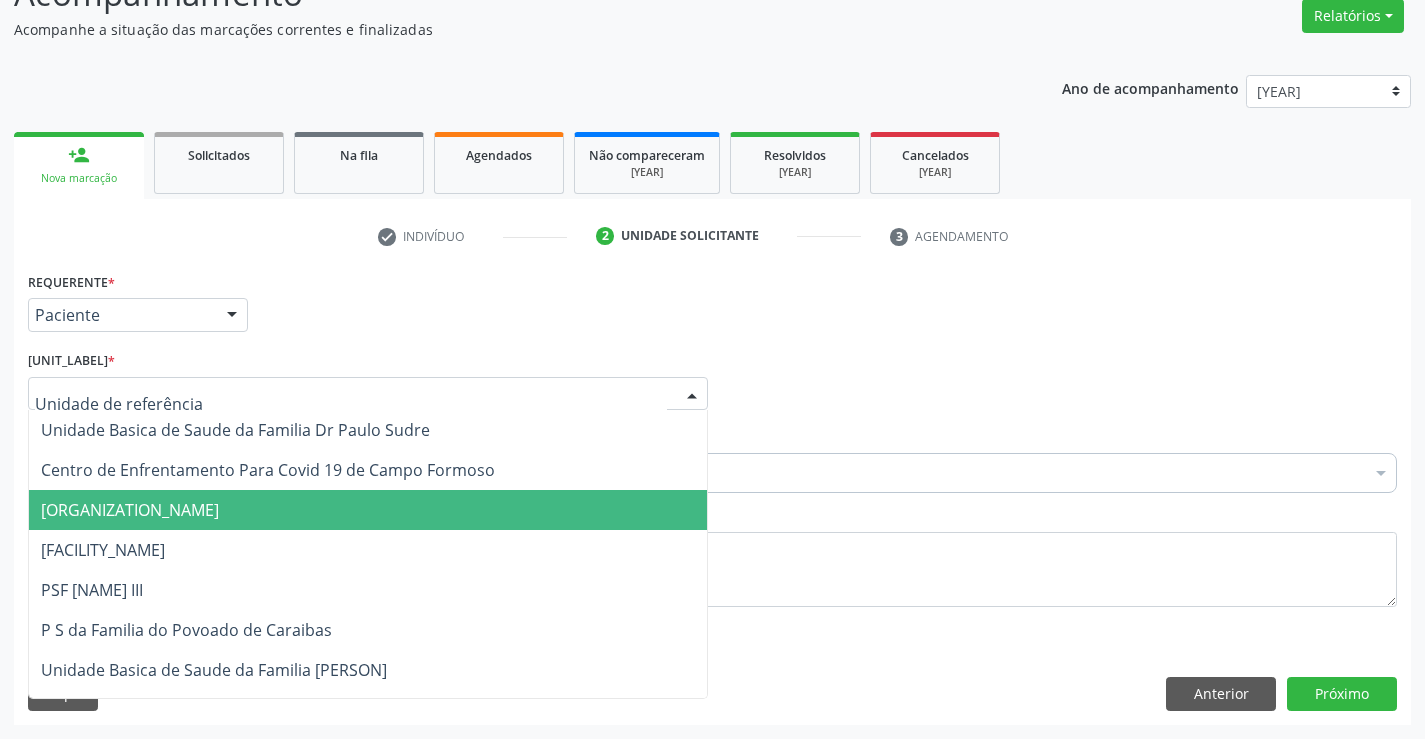 click on "[CLINIC_NAME]" at bounding box center (368, 510) 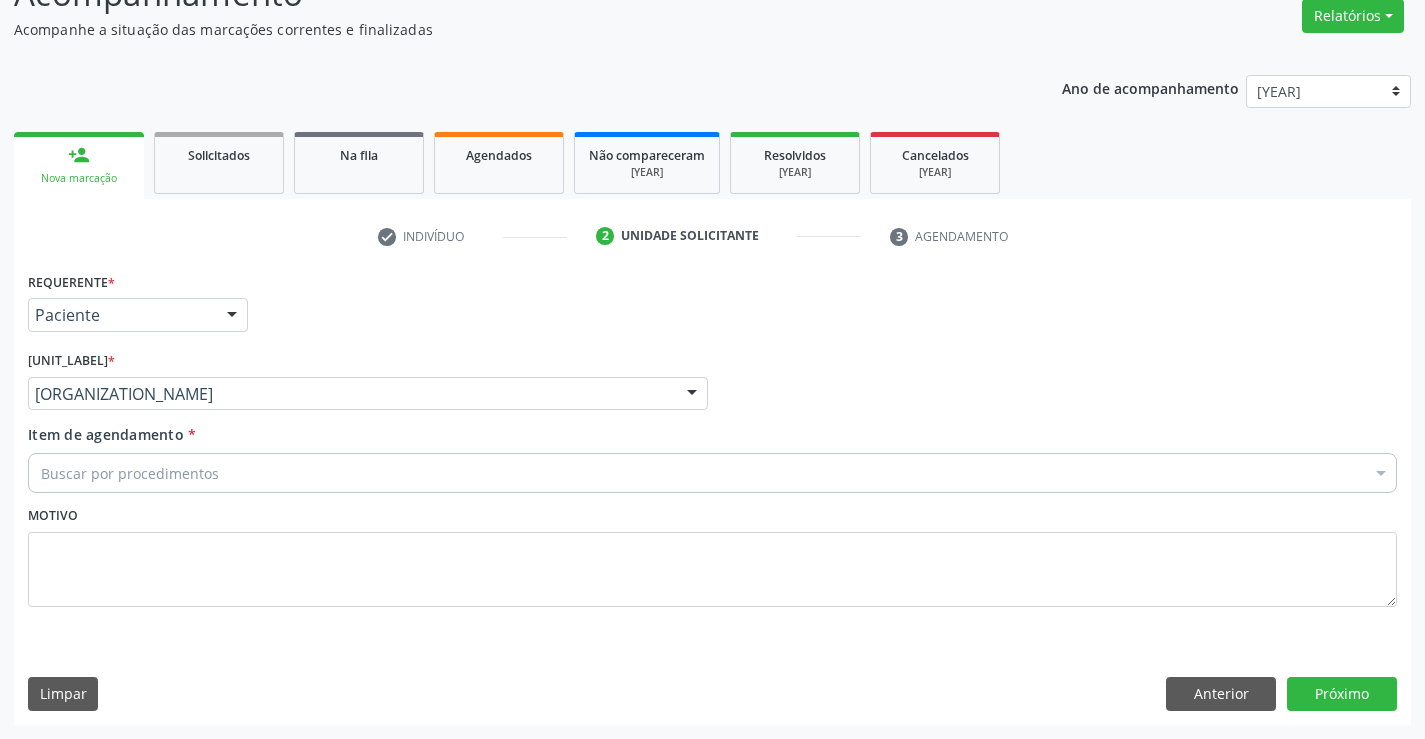 click on "Buscar por procedimentos" at bounding box center [712, 473] 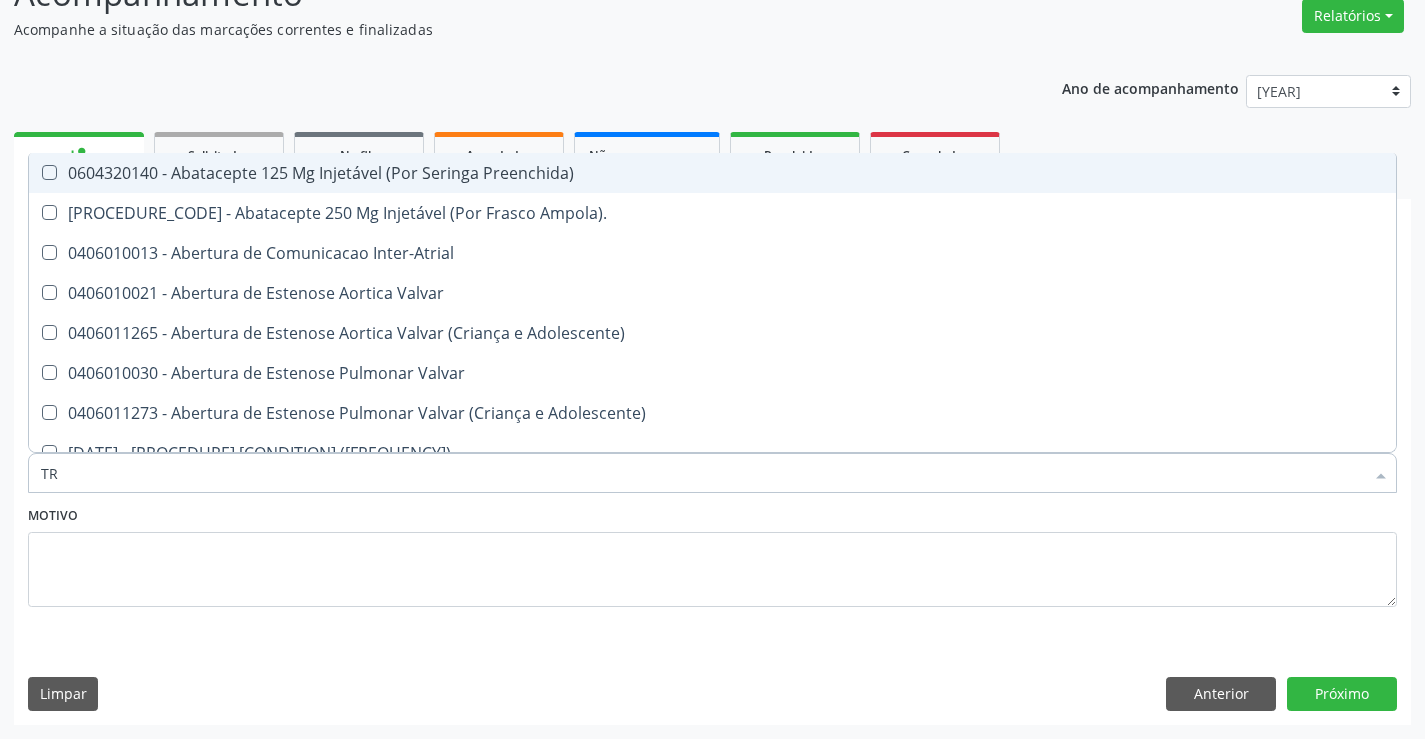 type on "TRA" 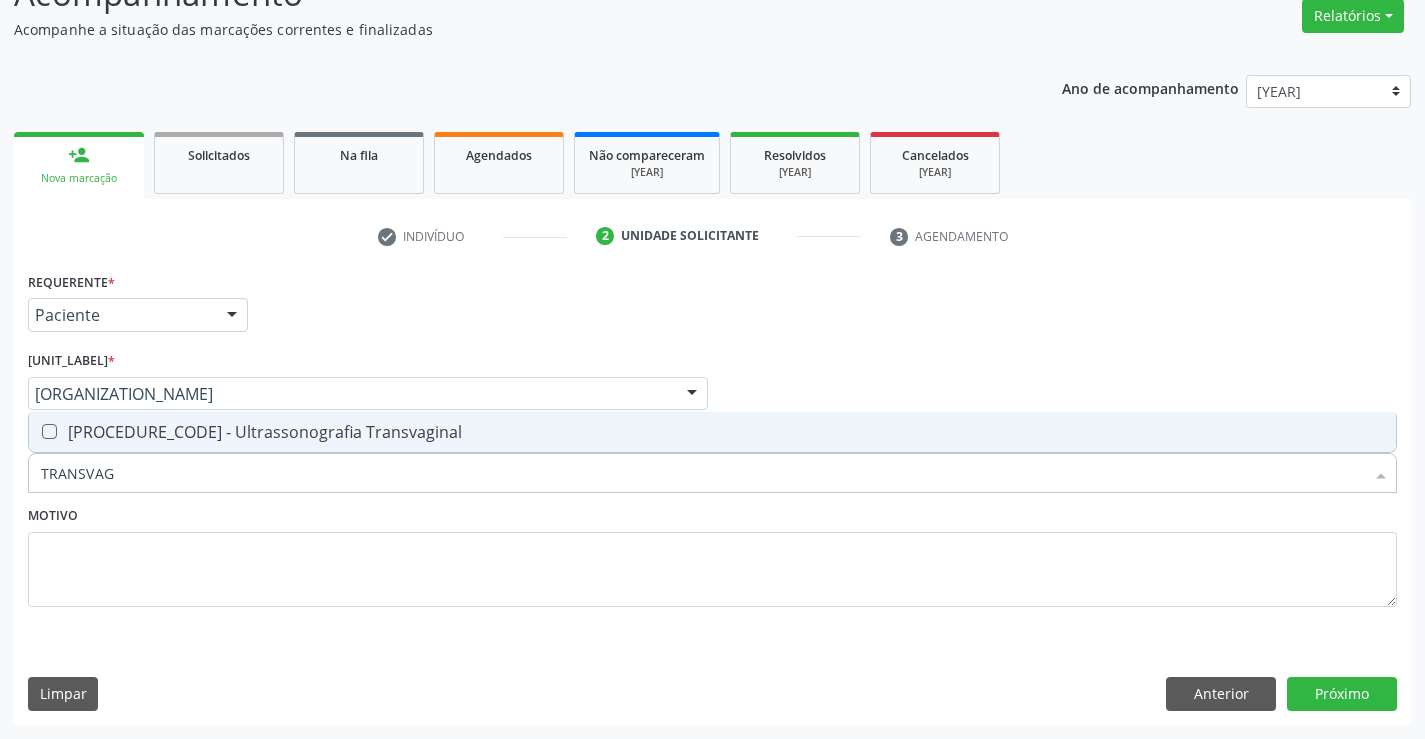 click on "[PROCEDURE_CODE] - Ultrassonografia Transvaginal" at bounding box center [712, 432] 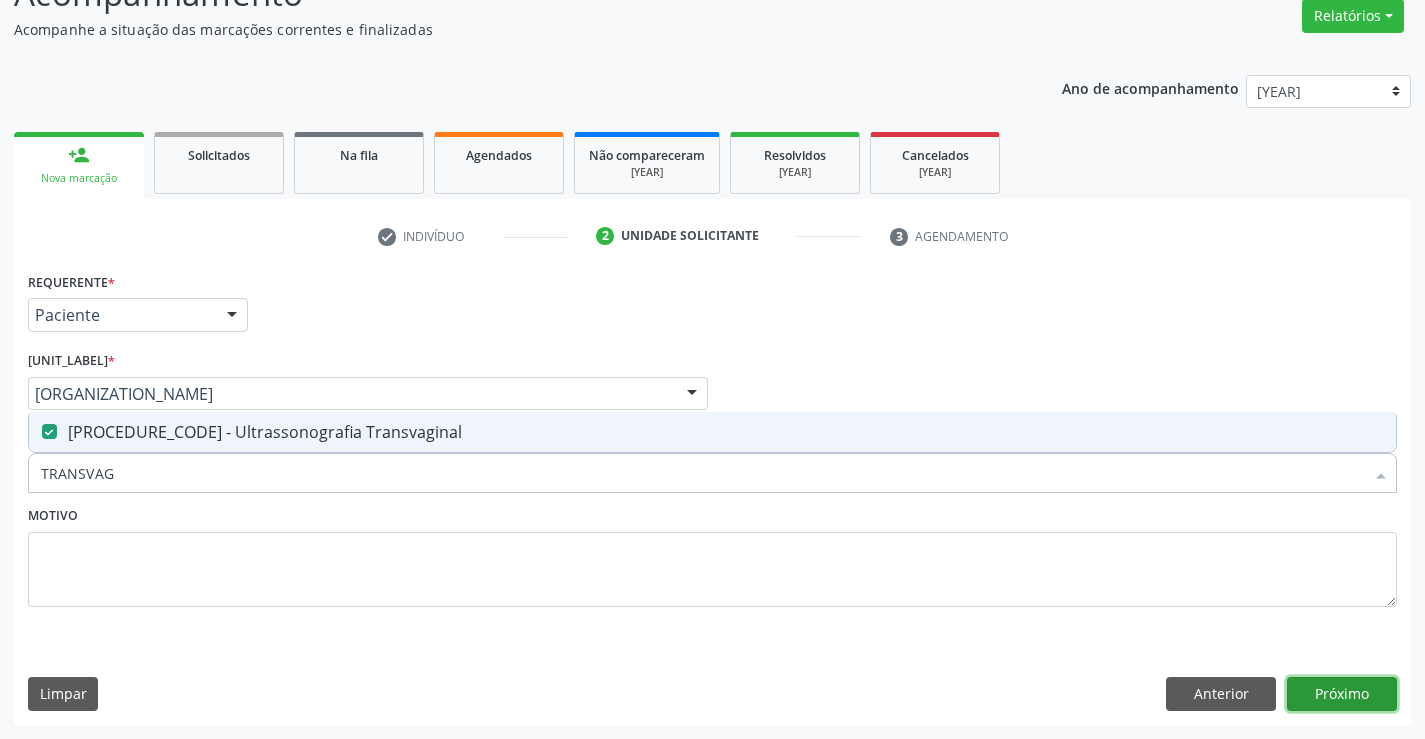 click on "Próximo" at bounding box center (1342, 694) 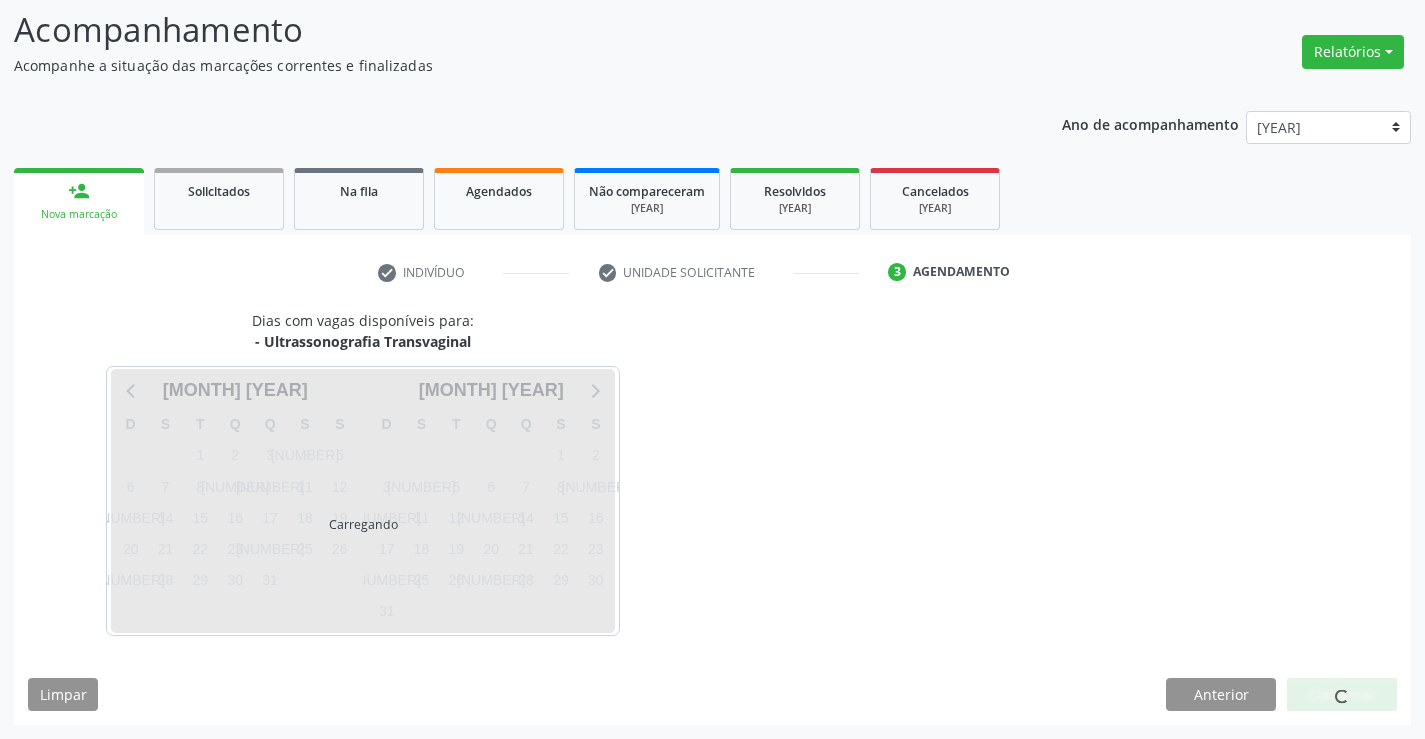 scroll, scrollTop: 131, scrollLeft: 0, axis: vertical 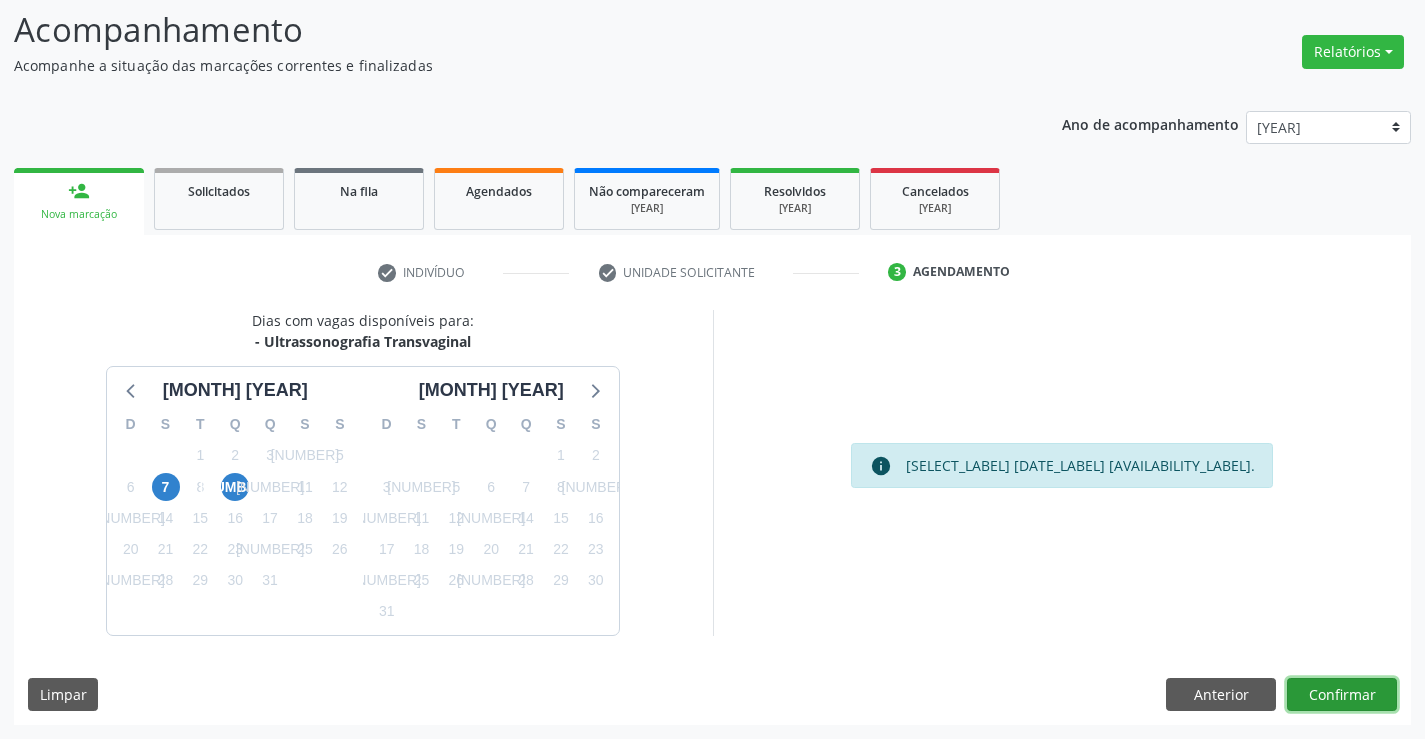 click on "Confirmar" at bounding box center (1342, 695) 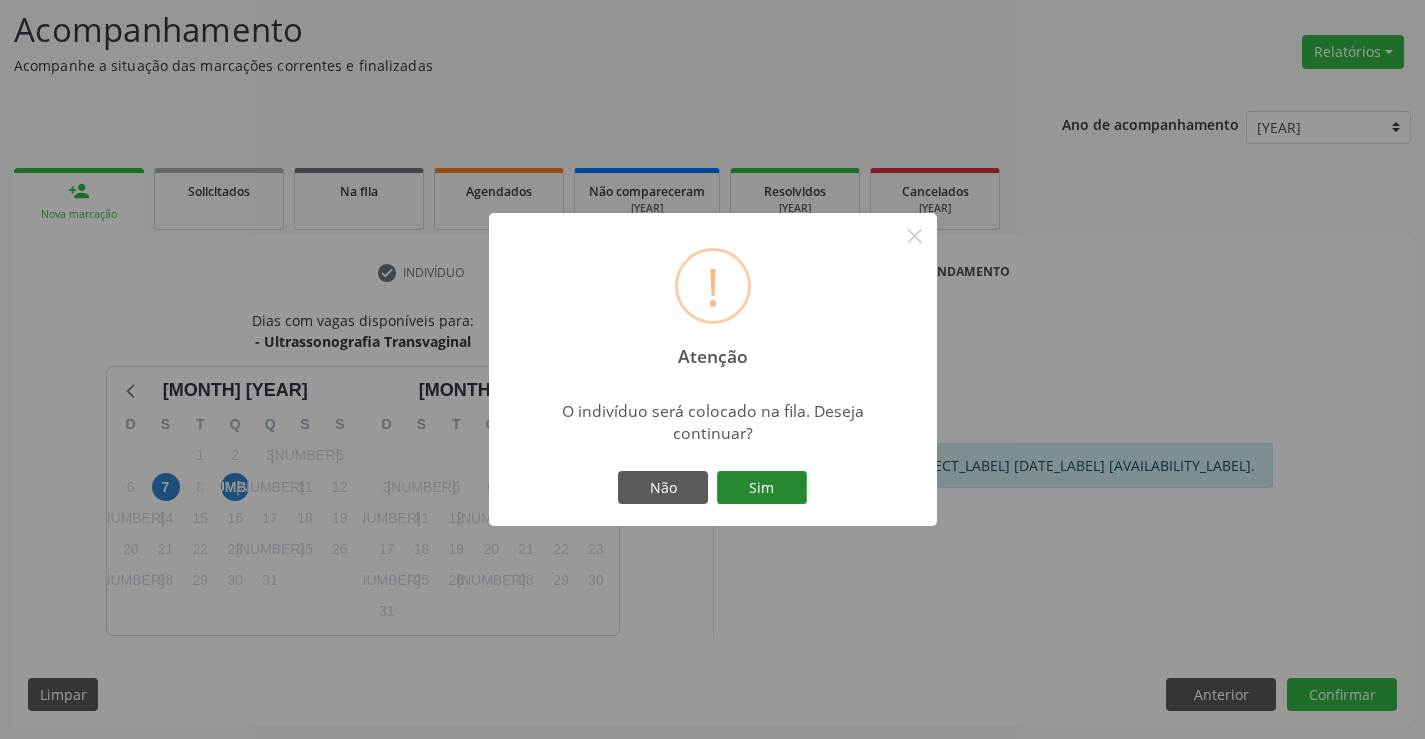 click on "Sim" at bounding box center (762, 488) 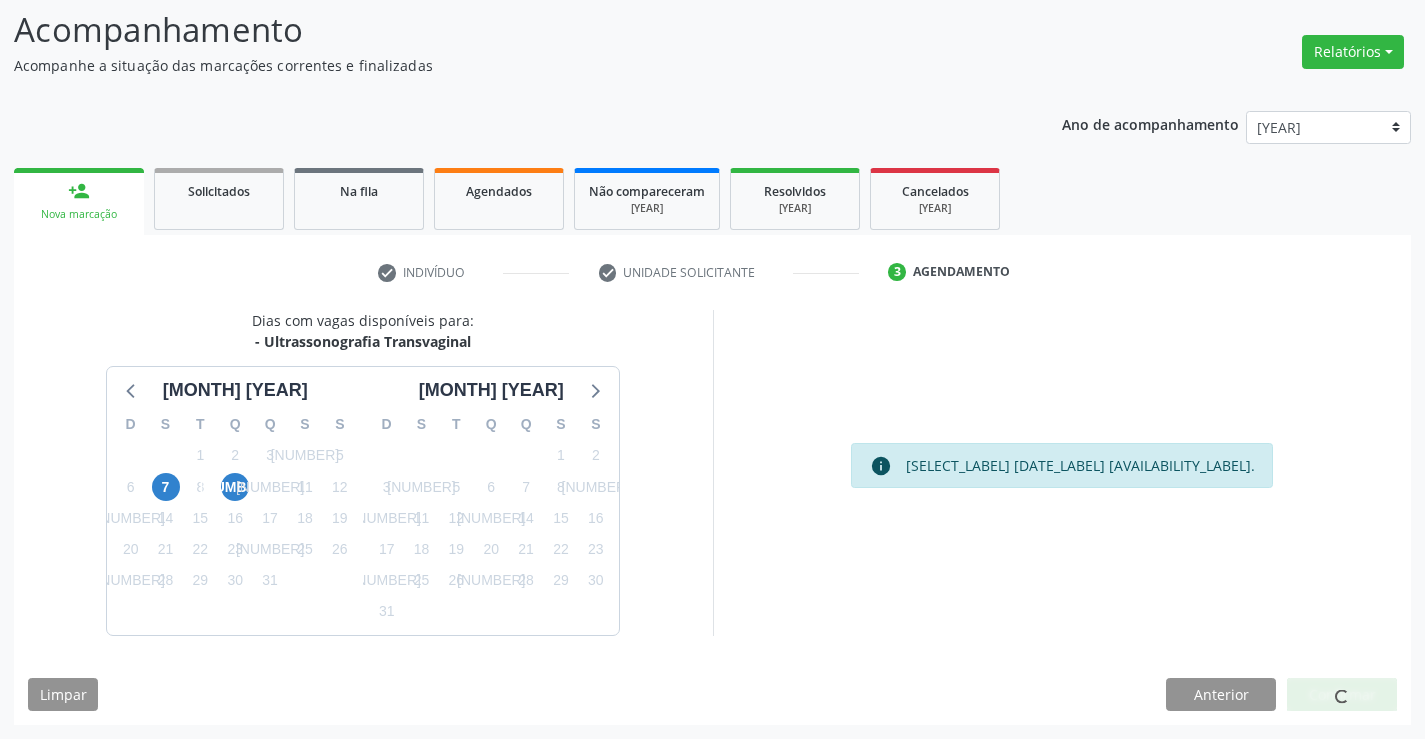 scroll, scrollTop: 0, scrollLeft: 0, axis: both 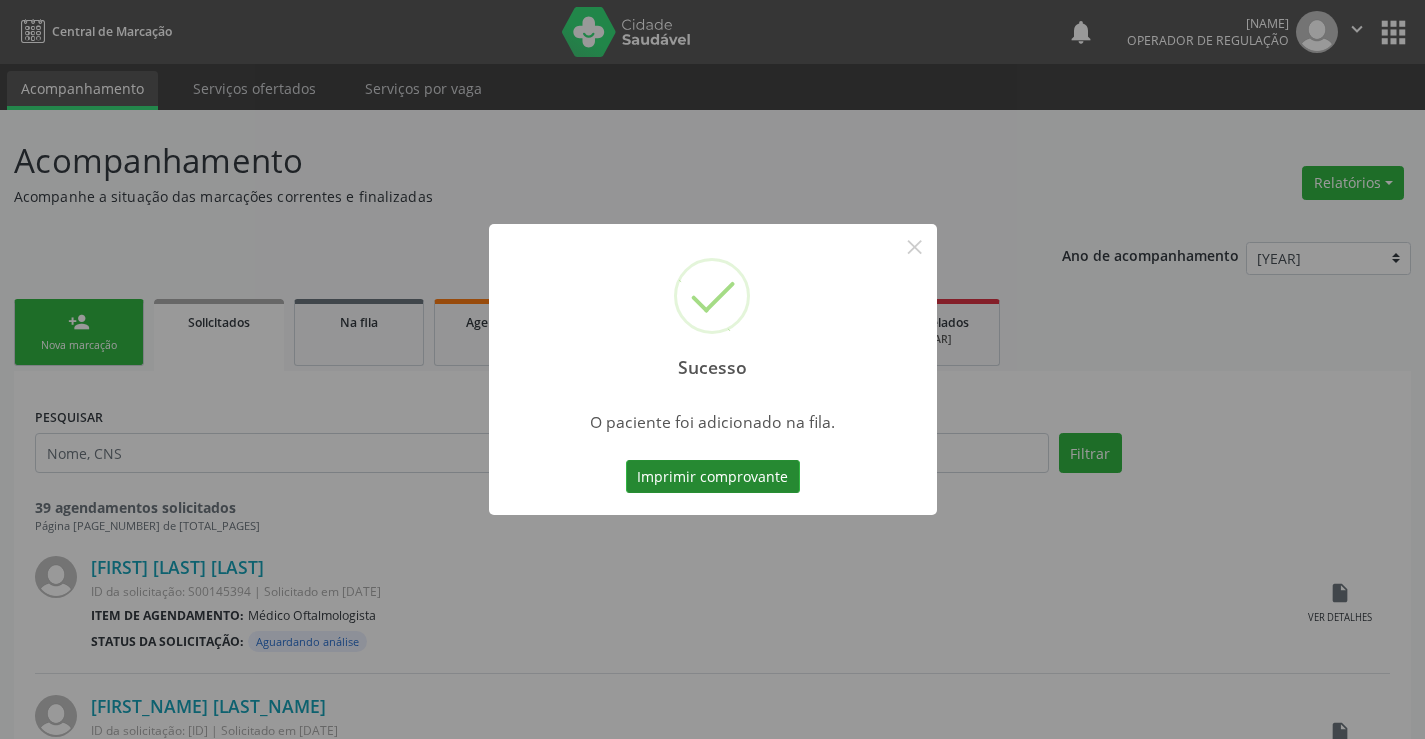 click on "Imprimir comprovante" at bounding box center [713, 477] 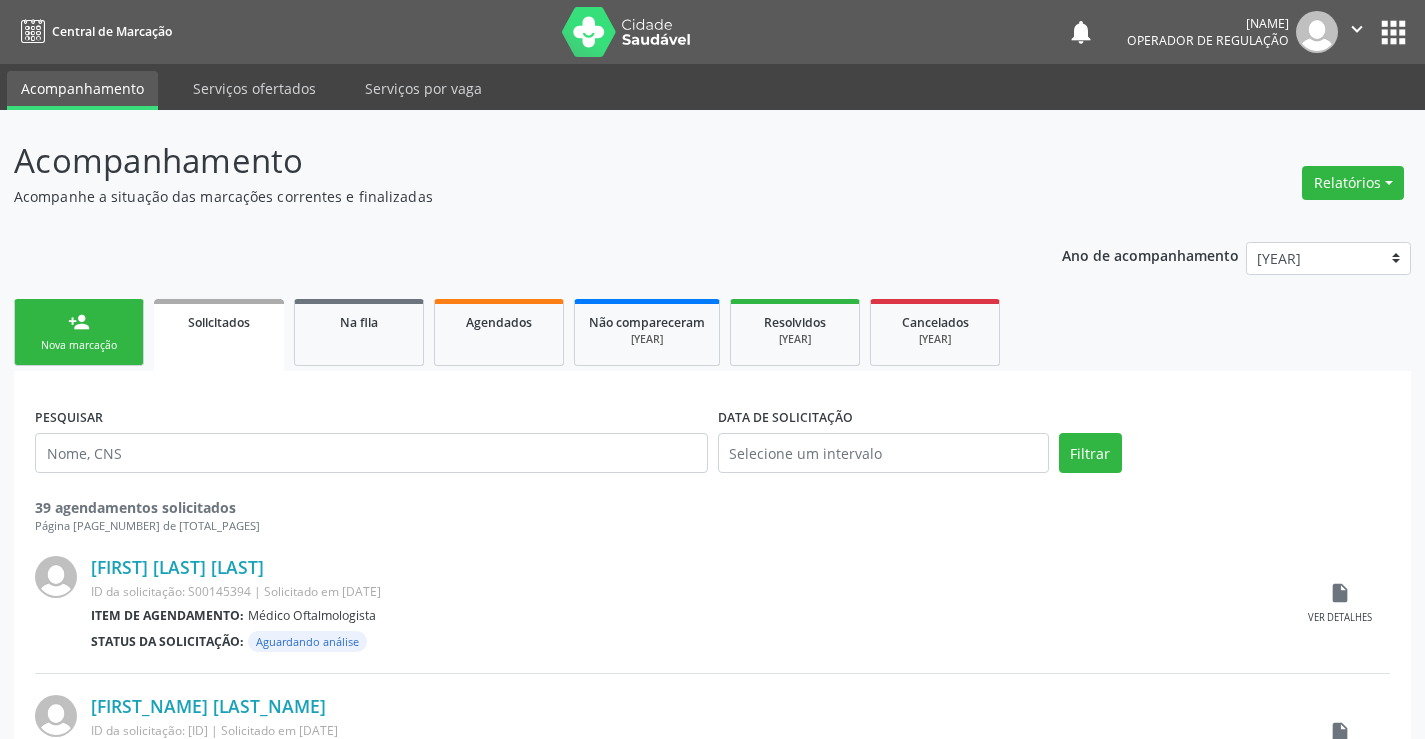 click on "person_add
Nova marcação" at bounding box center [79, 332] 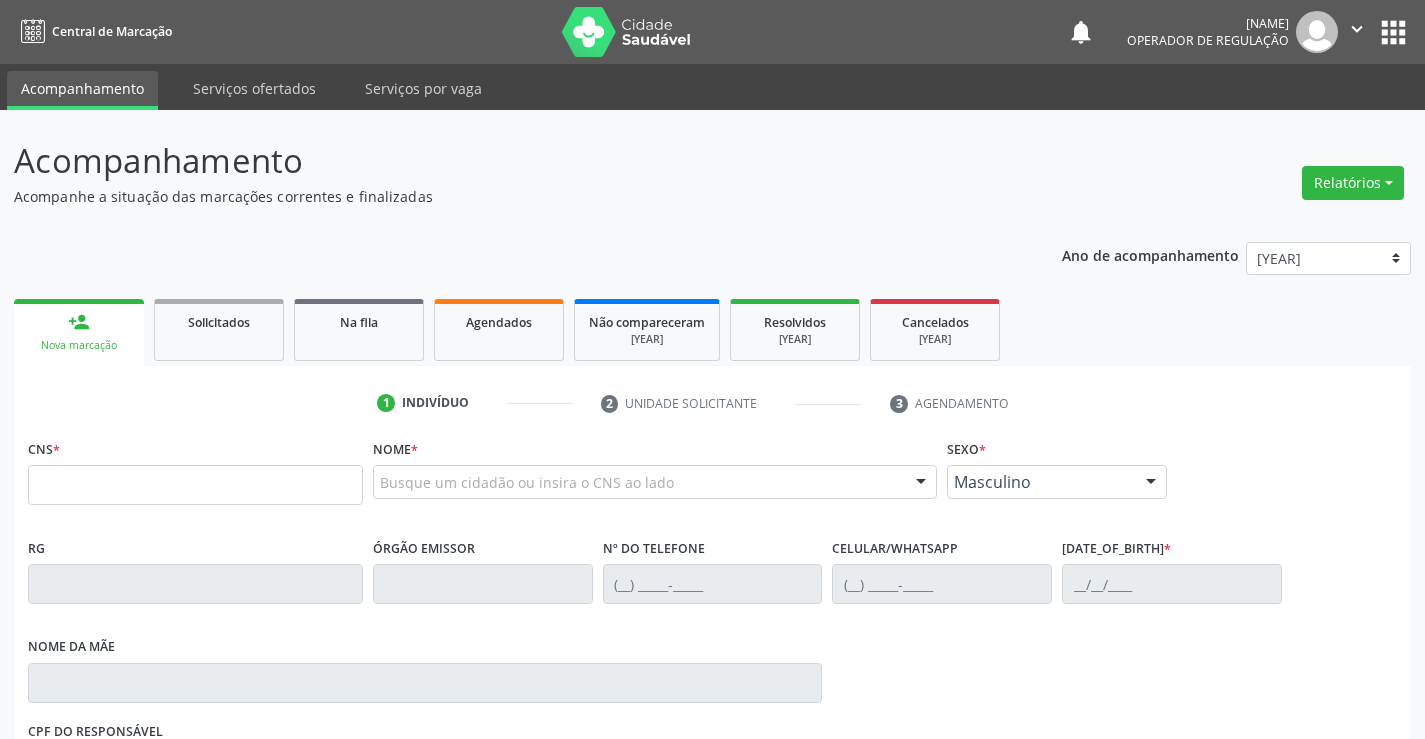click on "CNS
*" at bounding box center [195, 476] 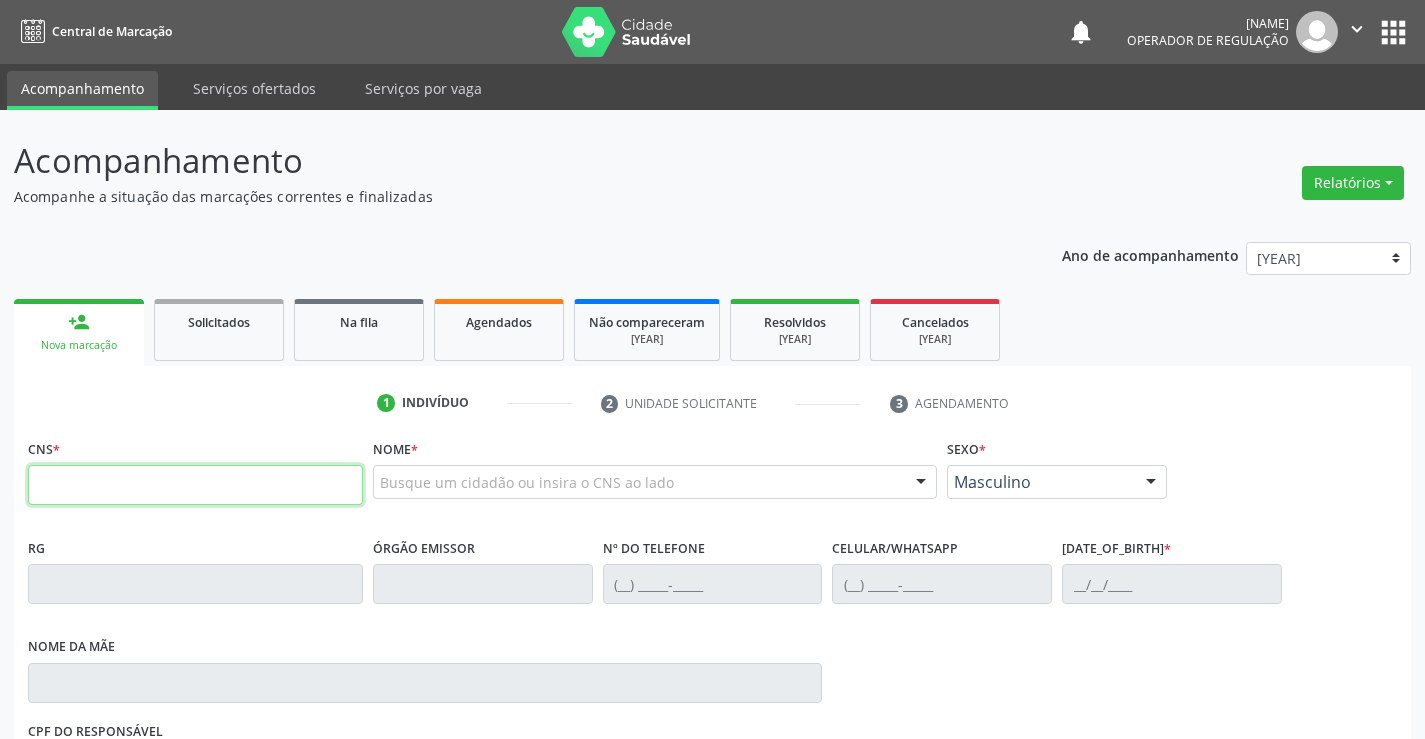 click at bounding box center [195, 485] 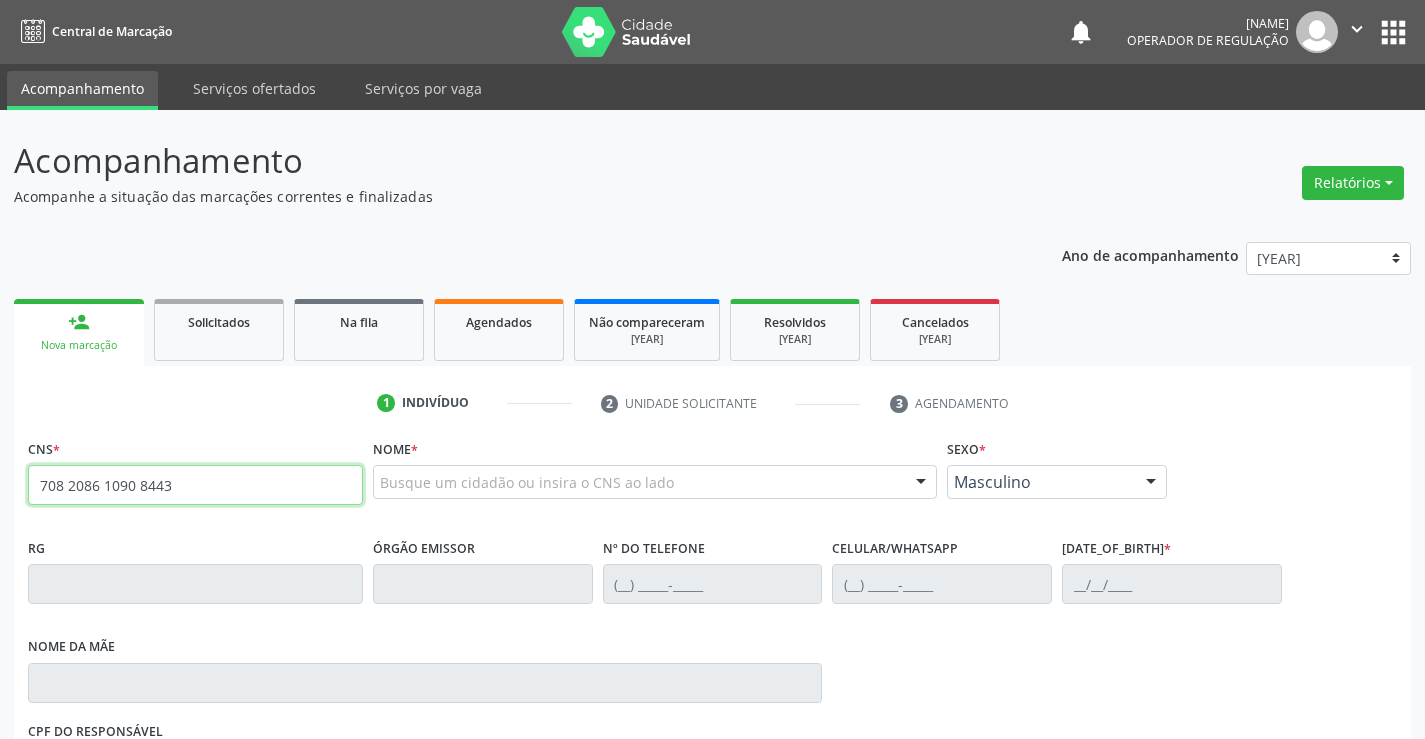 type on "708 2086 1090 8443" 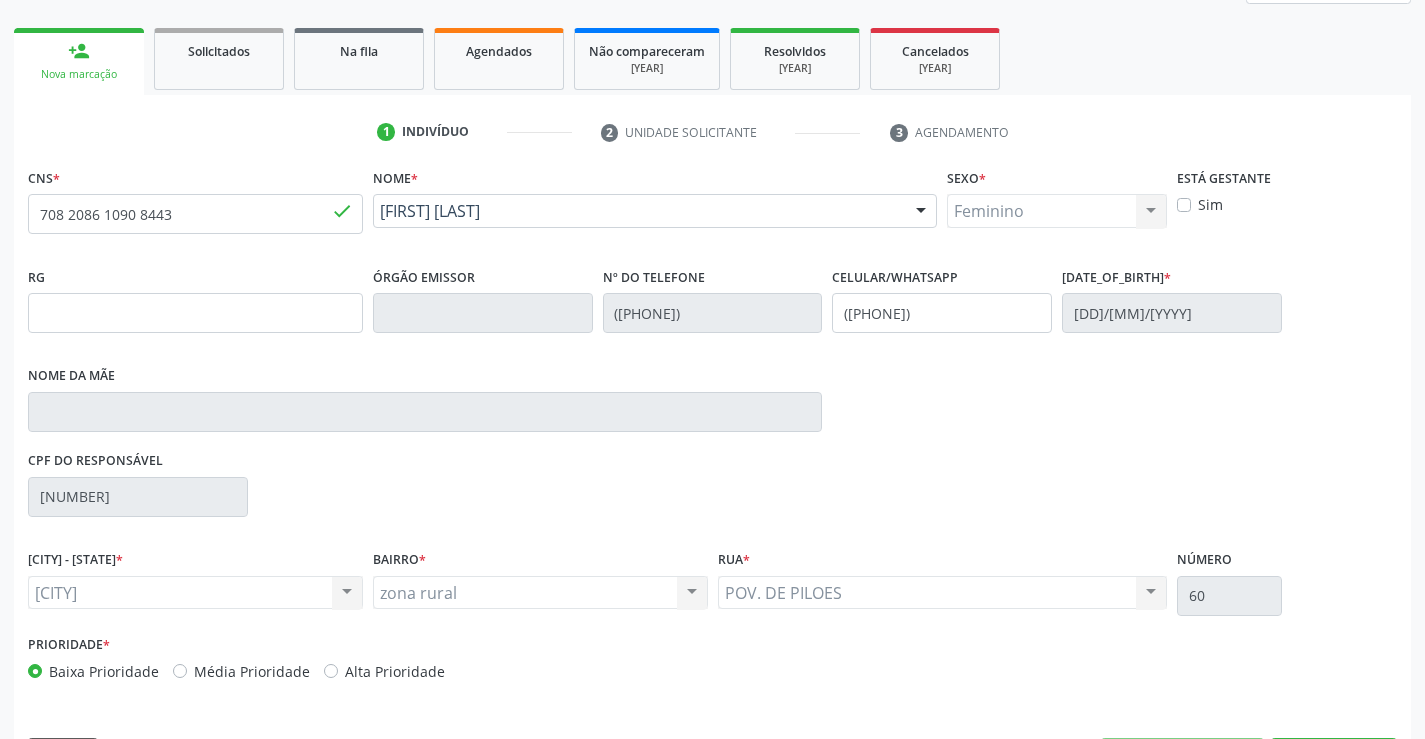 scroll, scrollTop: 331, scrollLeft: 0, axis: vertical 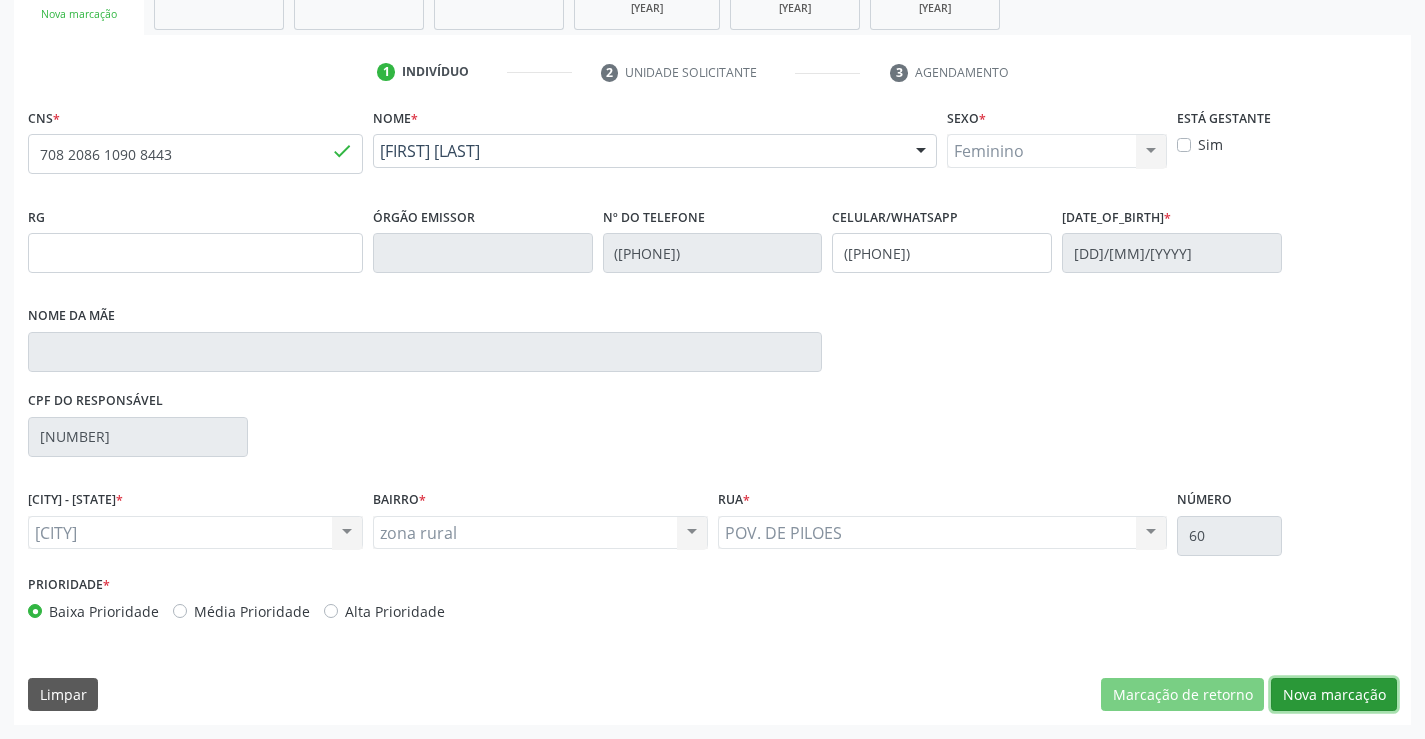 click on "Nova marcação" at bounding box center (1182, 695) 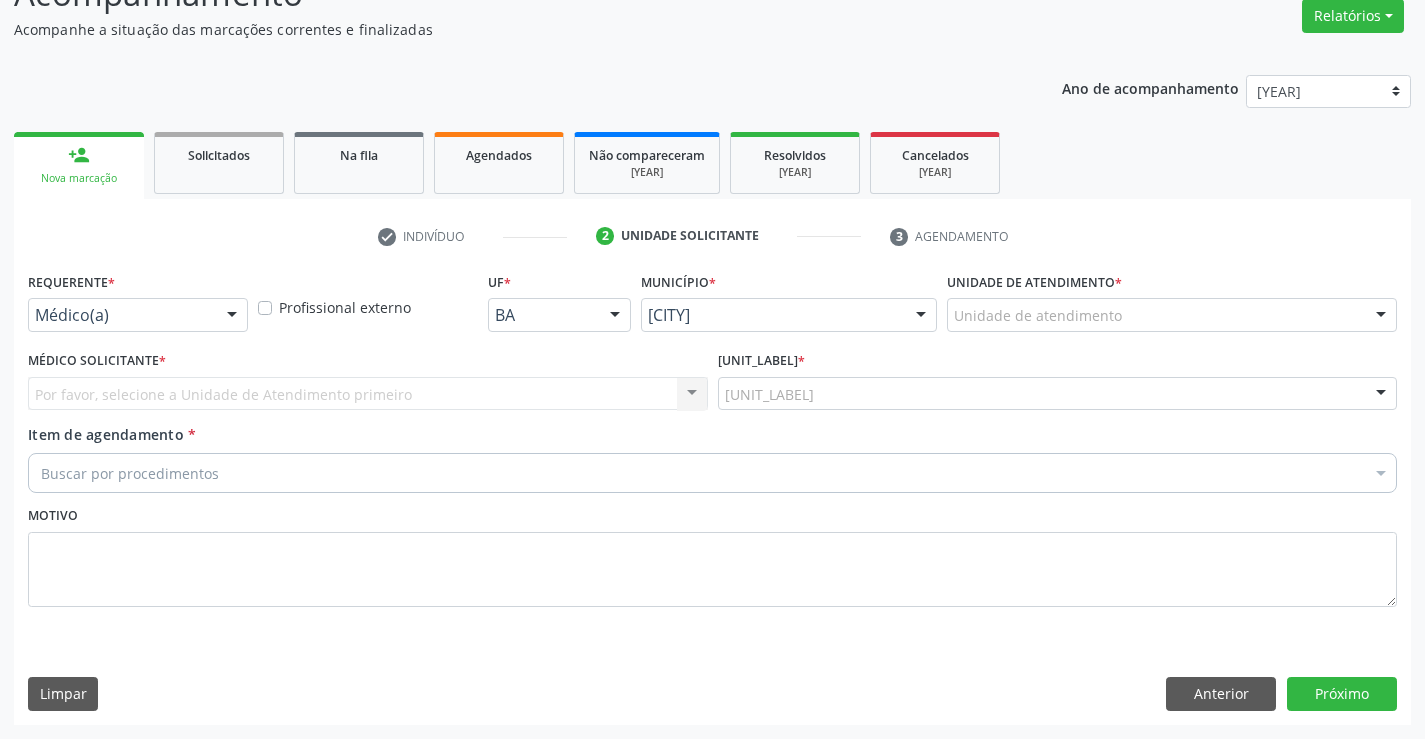 scroll, scrollTop: 167, scrollLeft: 0, axis: vertical 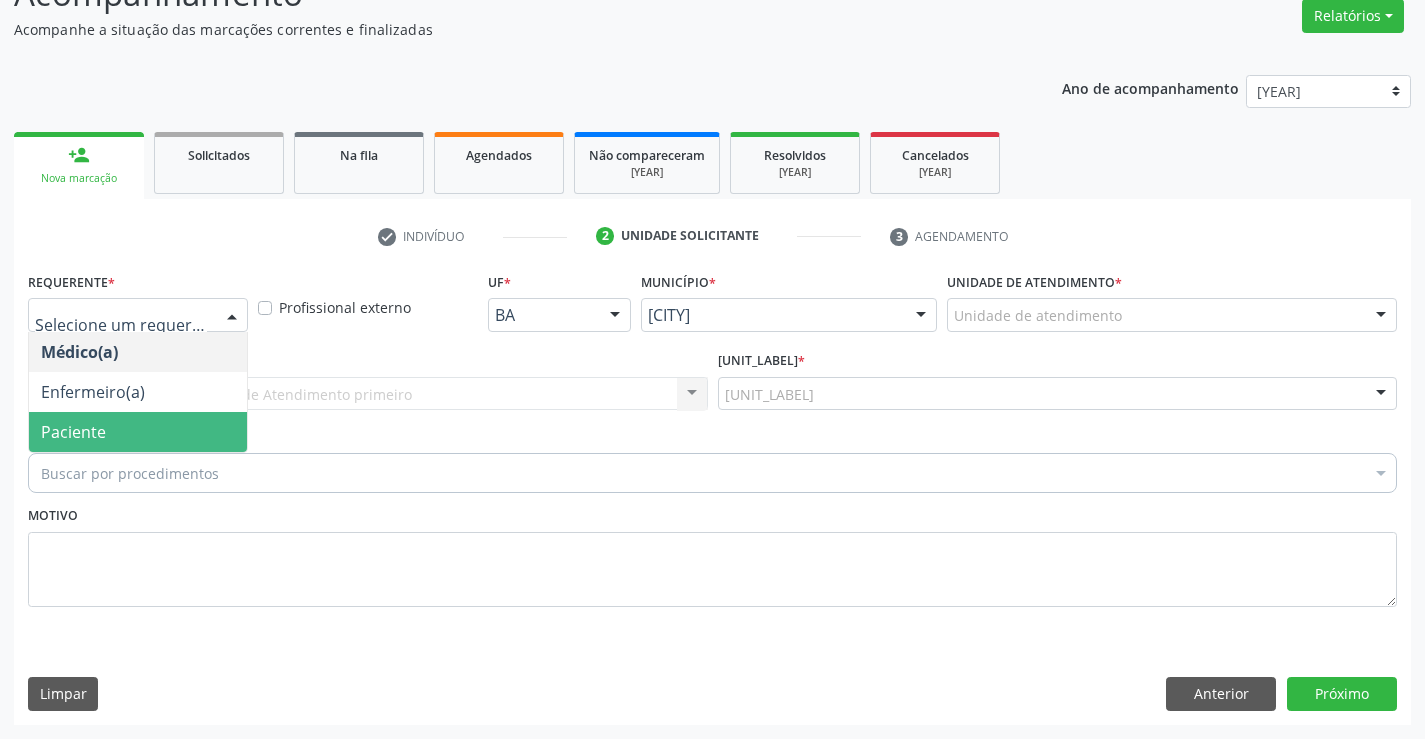 click on "Paciente" at bounding box center [138, 432] 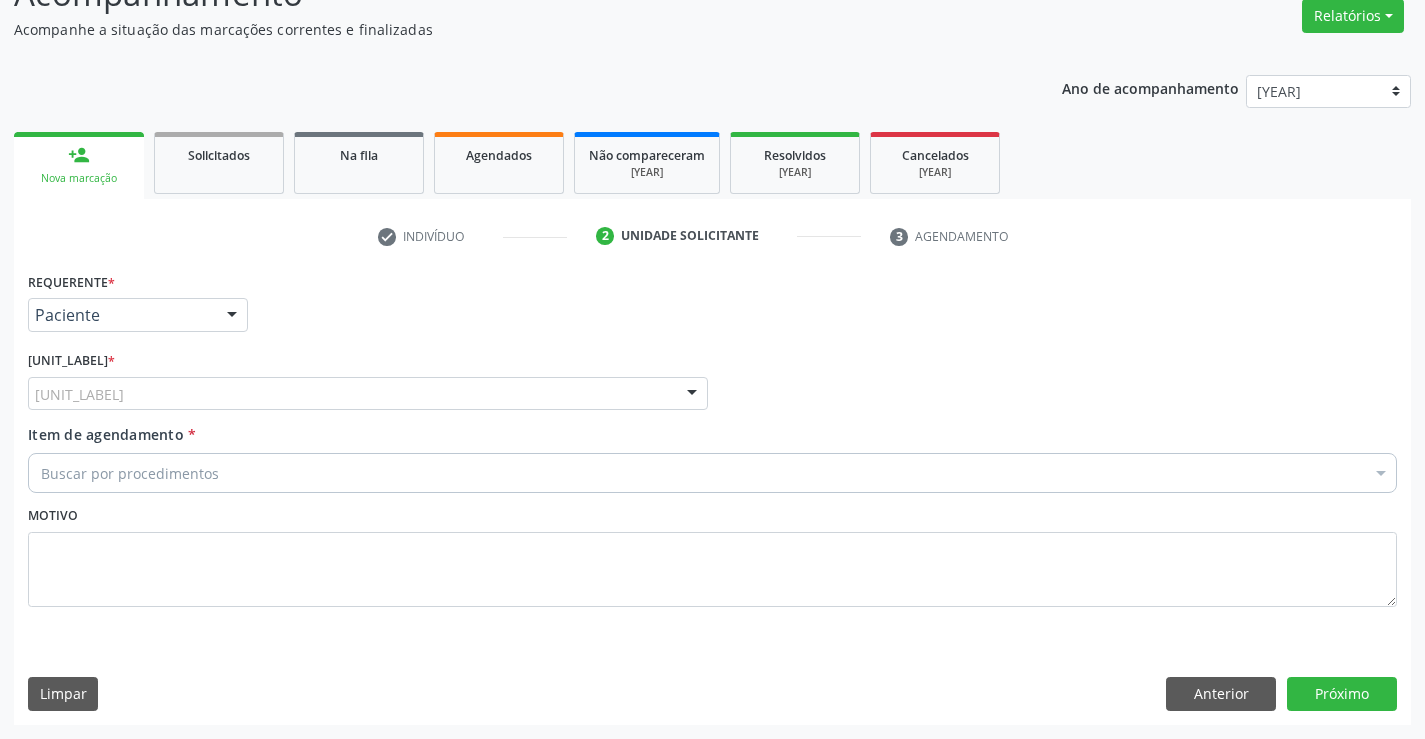 click on "Unidade de referência
*
Unidade de referência
Unidade Basica de Saude da Familia Dr Paulo Sudre   Centro de Enfrentamento Para Covid 19 de Campo Formoso   Central de Marcacao de Consultas e Exames de Campo Formoso   Vigilancia em Saude de Campo Formoso   PSF Lage dos Negros III   P S da Familia do Povoado de Caraibas   Unidade Basica de Saude da Familia Maninho Ferreira   P S de Curral da Ponta Psf Oseas Manoel da Silva   Farmacia Basica   Unidade Basica de Saude da Familia de Brejao da Caatinga   P S da Familia do Povoado de Pocos   P S da Familia do Povoado de Tiquara   P S da Familia do Povoado de Sao Tome   P S de Lages dos Negros   P S da Familia do Povoado de Tuiutiba   P S de Curral Velho   Centro de Saude Mutirao   Caps Centro de Atencao Psicossocial   Unidade Odontologica Movel   Unidade Basica de Saude da Familia Limoeiro   Unidade Basica de Saude da Familia Izabel Godinho de Freitas   Unidade Basica de Saude da Familia de Olho Dagua das Pombas" at bounding box center (0, 0) 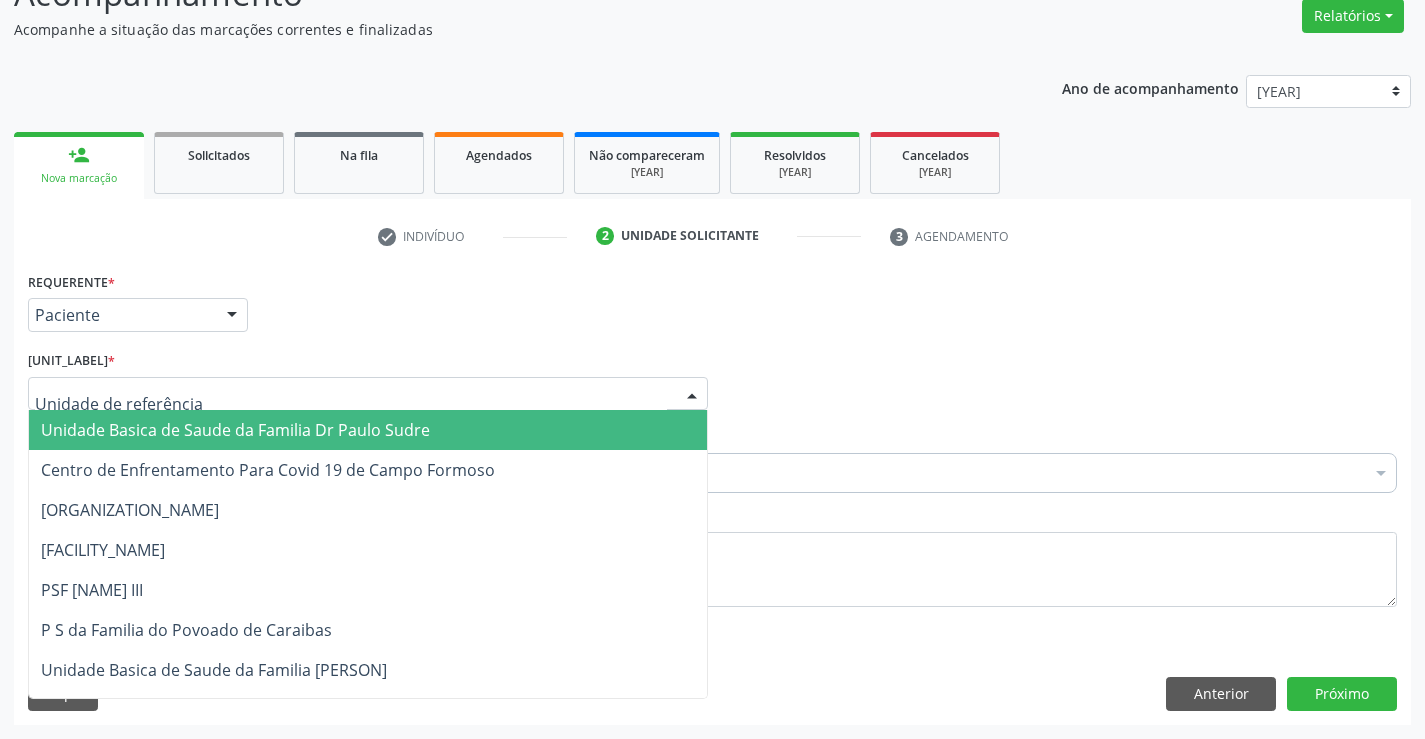 click at bounding box center [368, 394] 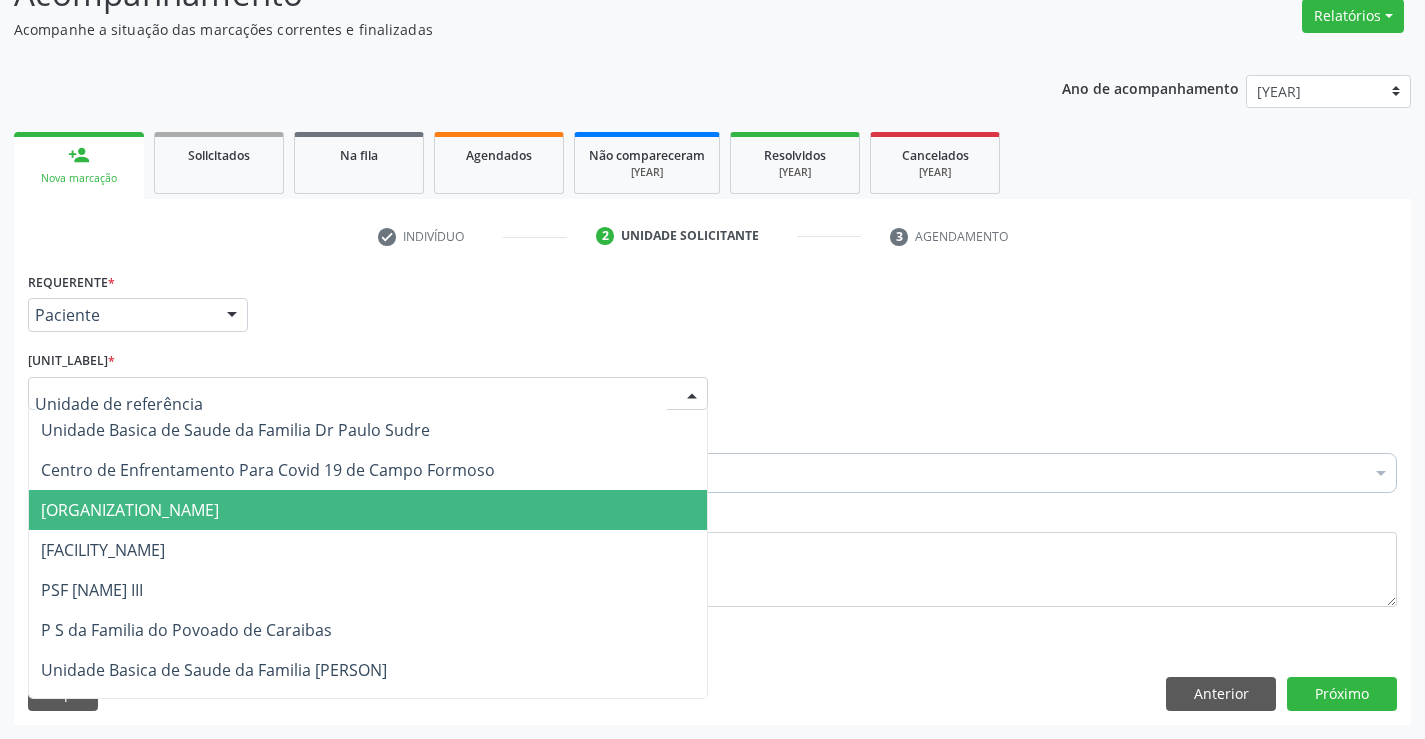 click on "[CLINIC_NAME]" at bounding box center (130, 510) 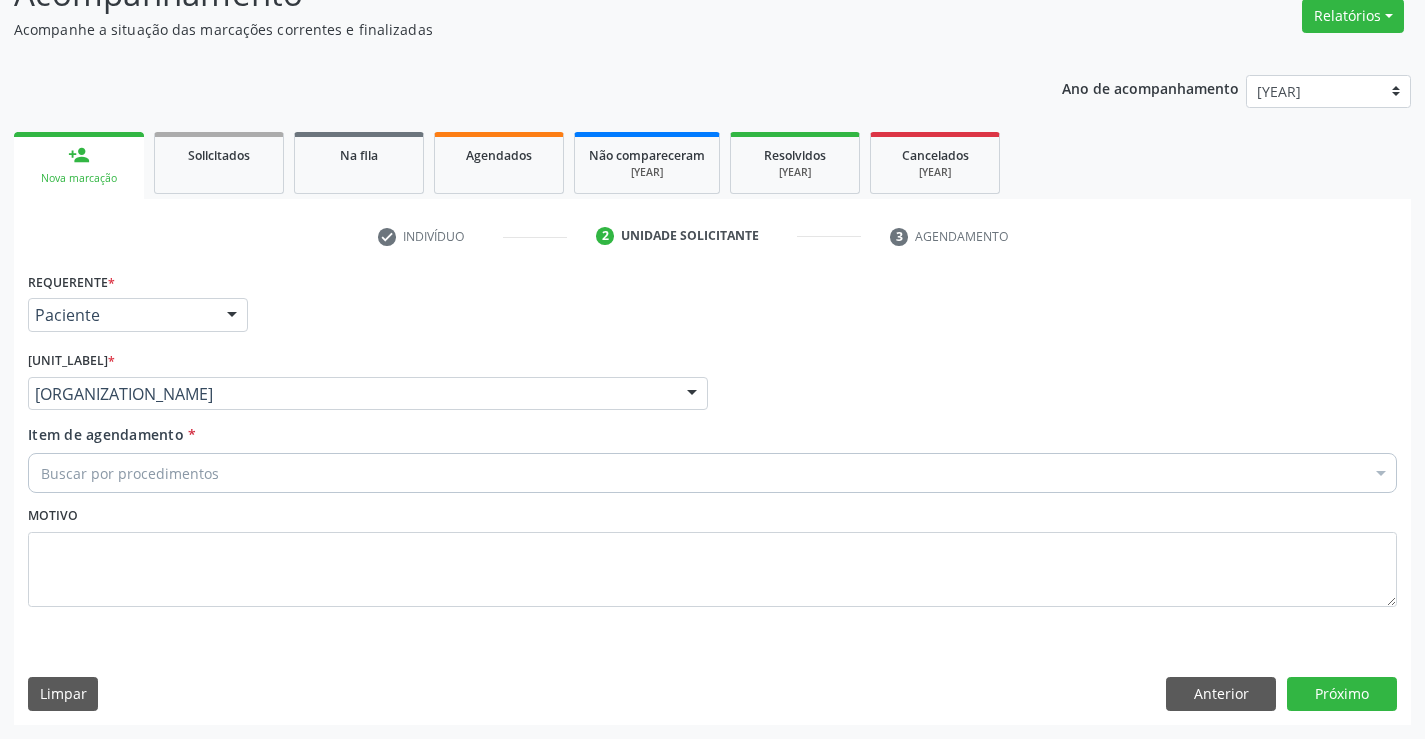 click on "Buscar por procedimentos" at bounding box center (712, 473) 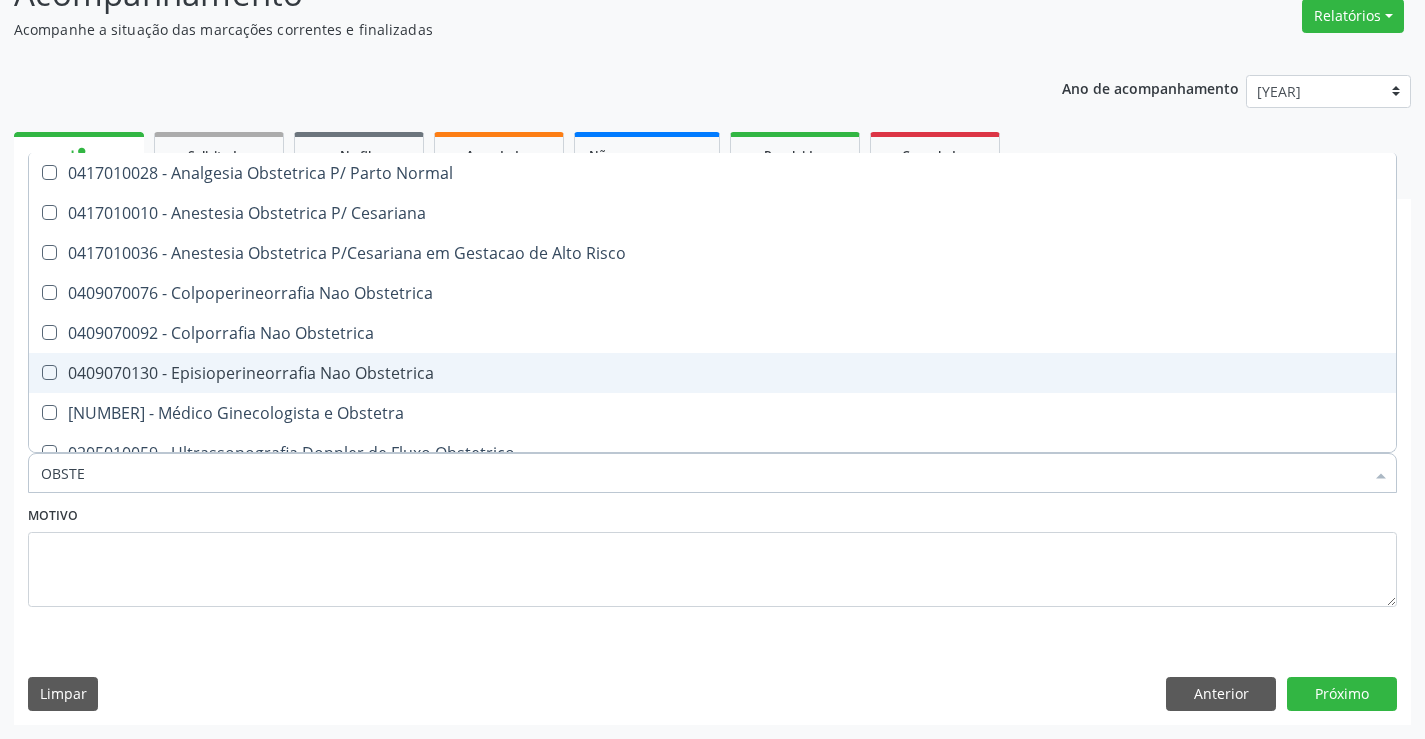 scroll, scrollTop: 100, scrollLeft: 0, axis: vertical 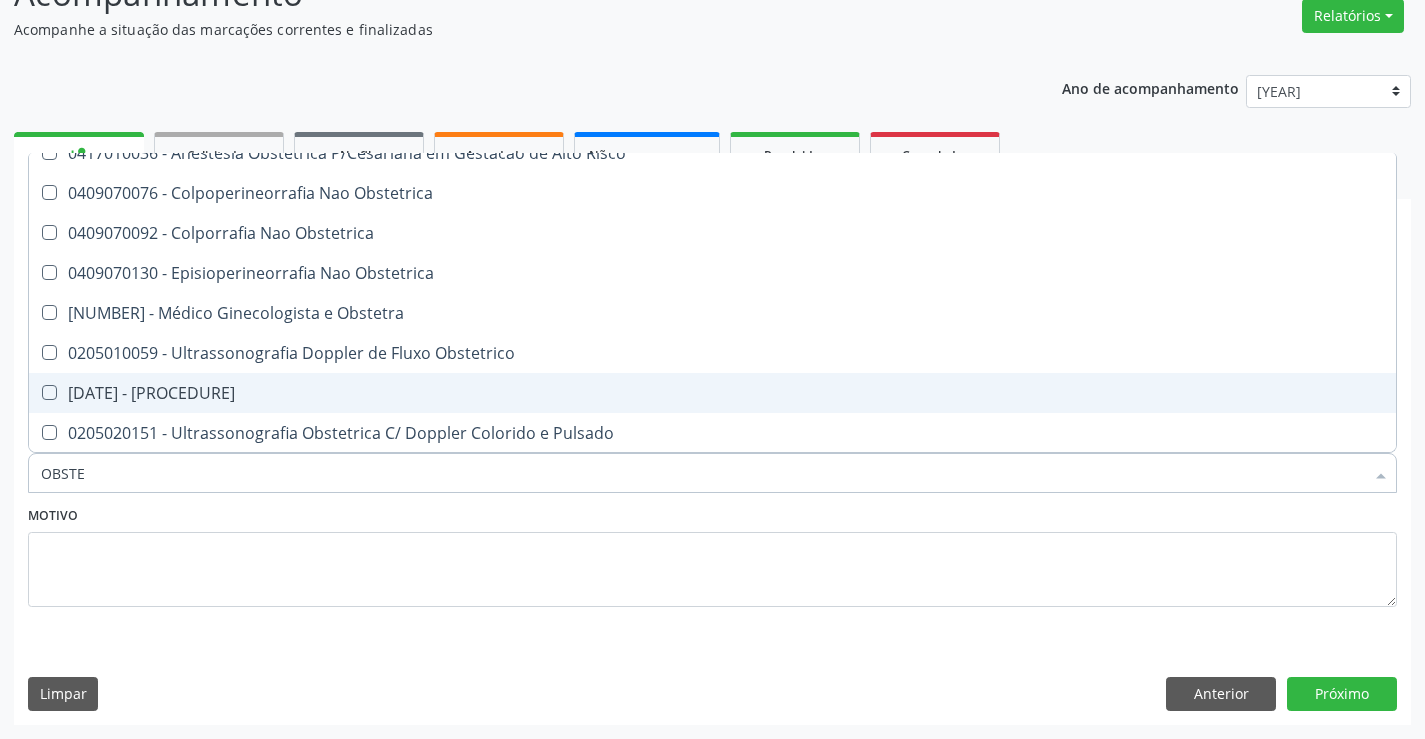 click on "[PROCEDURE]" at bounding box center [712, 393] 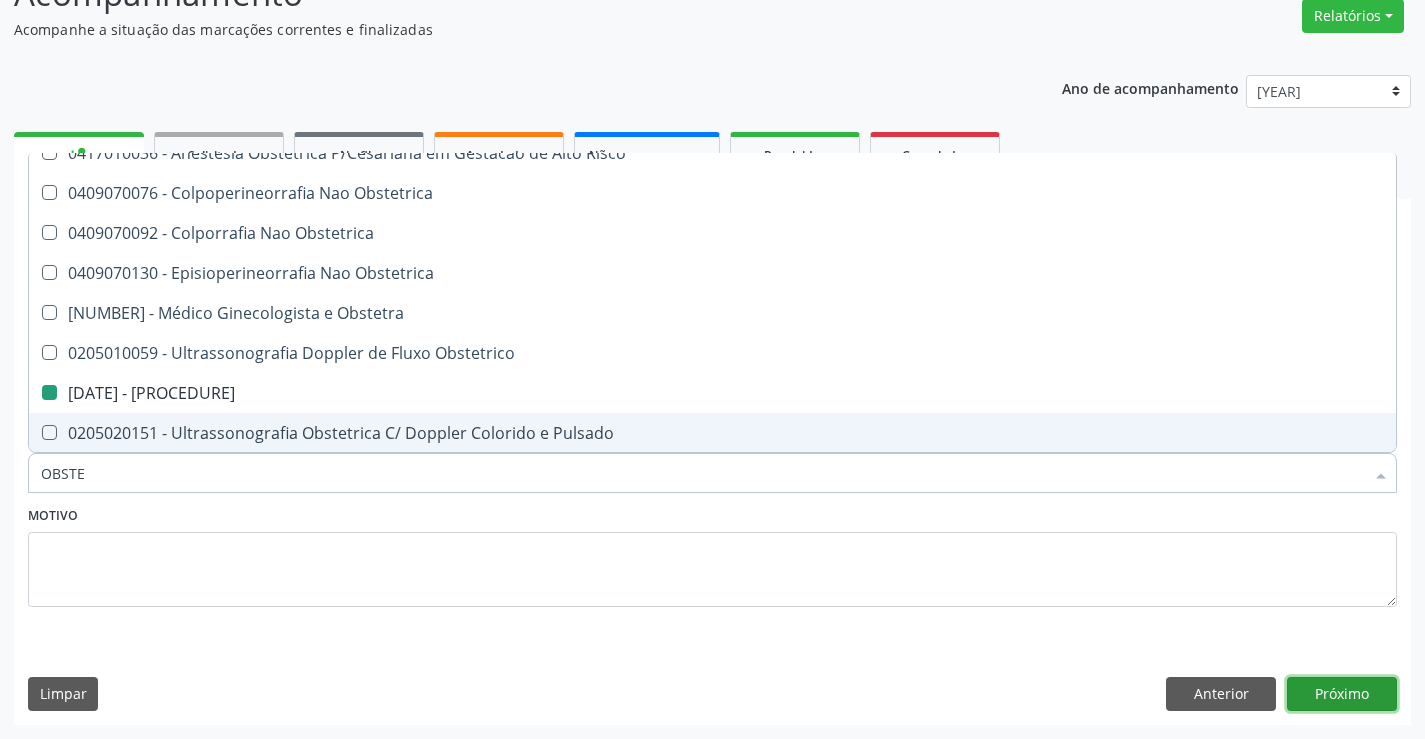 click on "Próximo" at bounding box center (1342, 694) 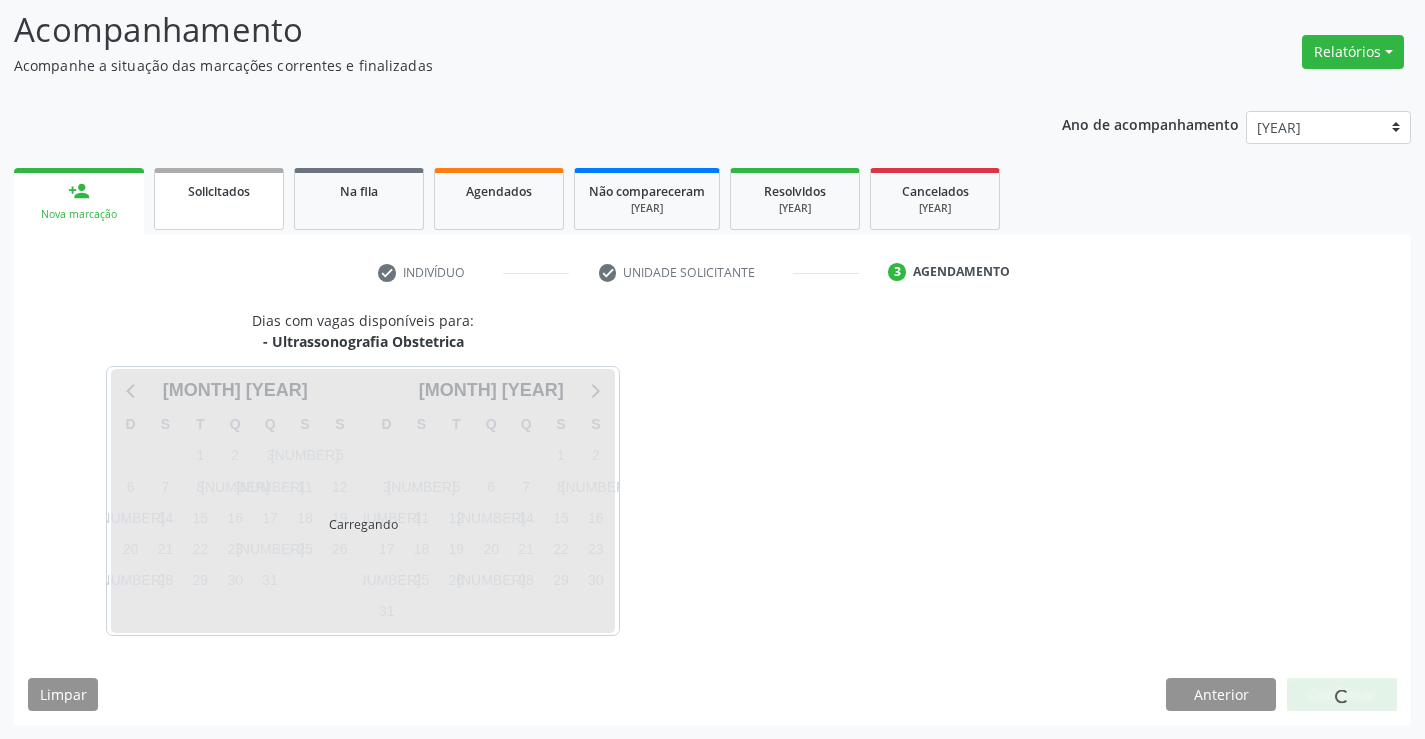 scroll, scrollTop: 131, scrollLeft: 0, axis: vertical 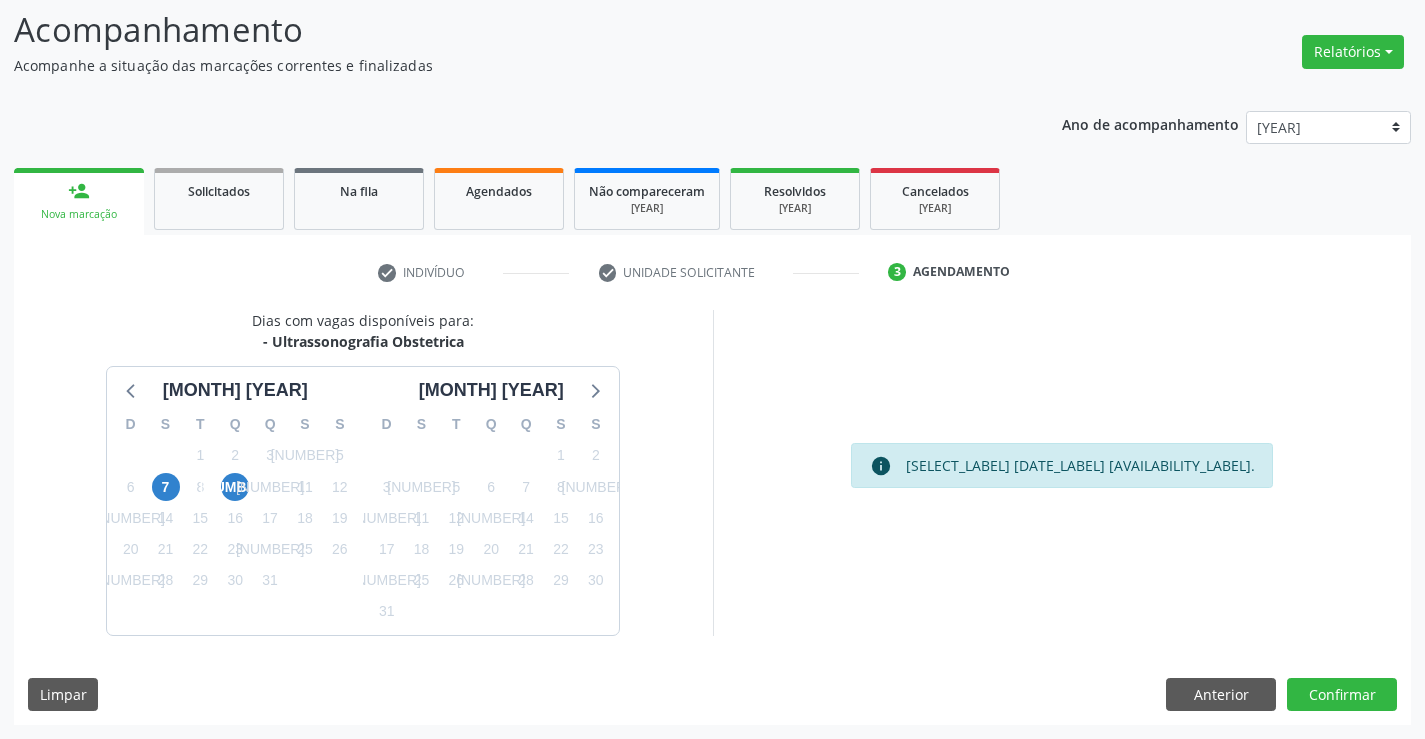 drag, startPoint x: 272, startPoint y: 341, endPoint x: 473, endPoint y: 337, distance: 201.0398 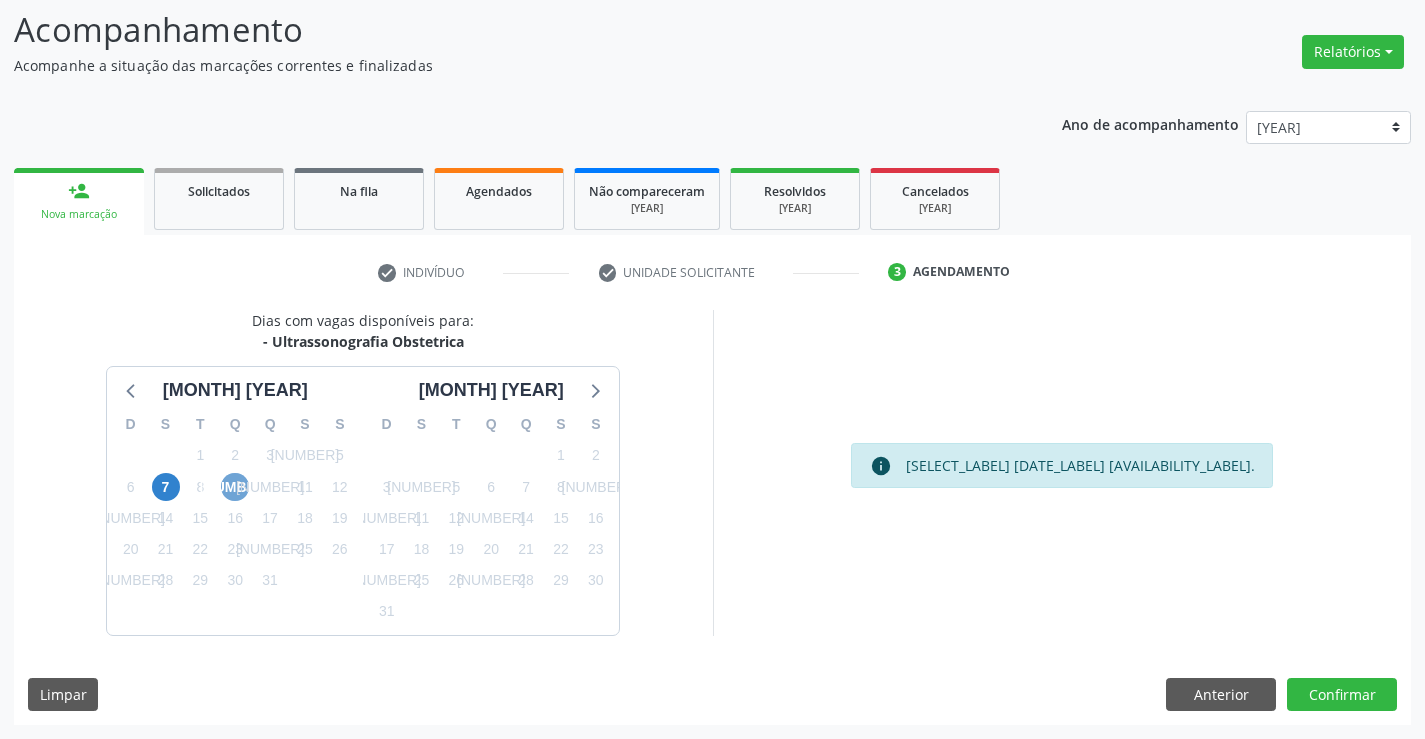 click on "9" at bounding box center (235, 487) 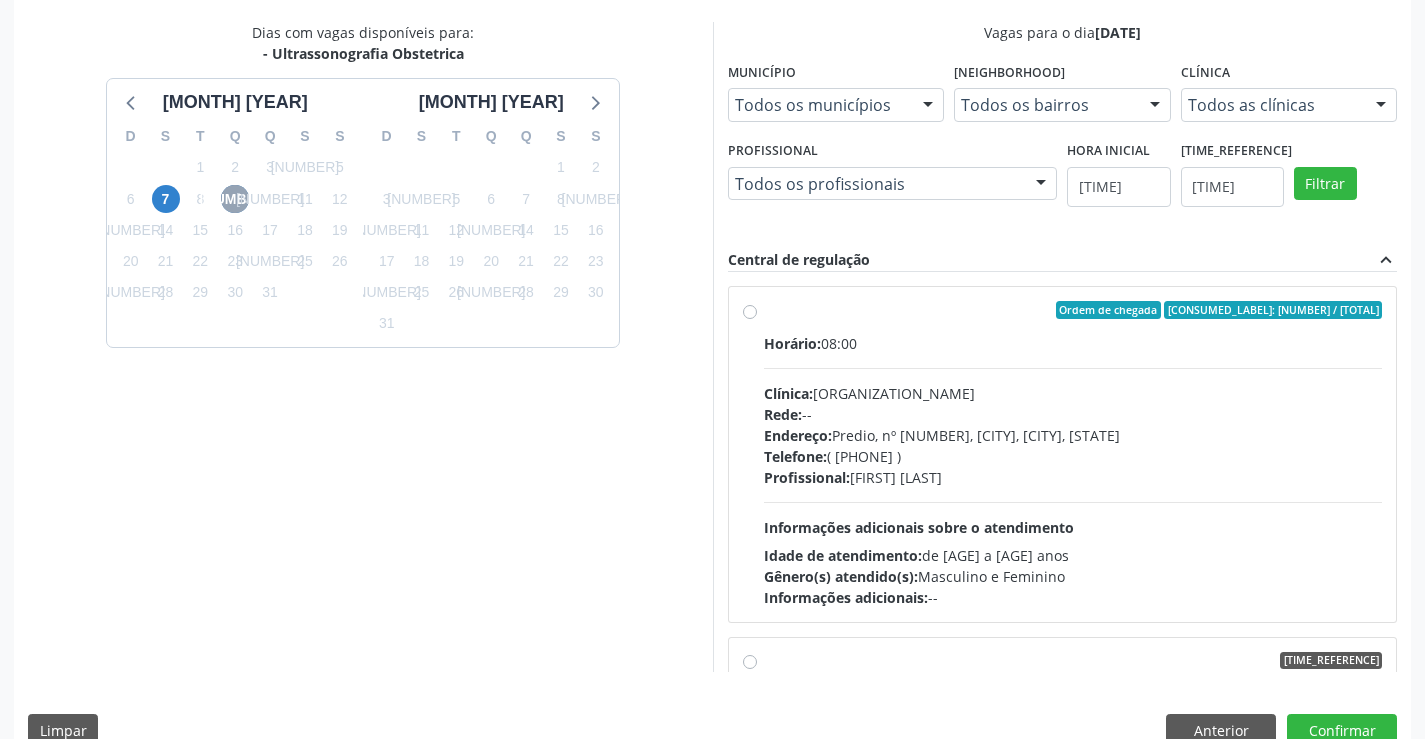 scroll, scrollTop: 431, scrollLeft: 0, axis: vertical 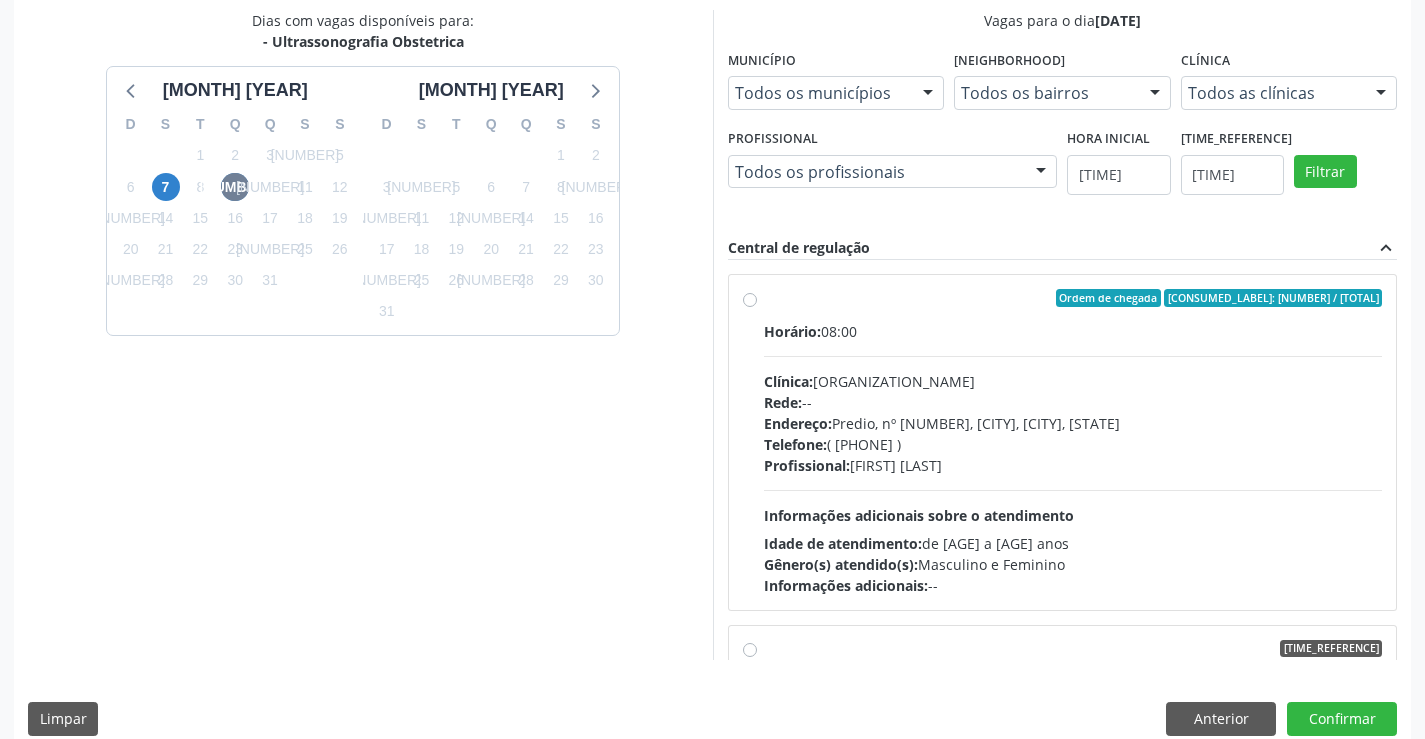 click on "Telefone:   (74) 6451312" at bounding box center [1073, 444] 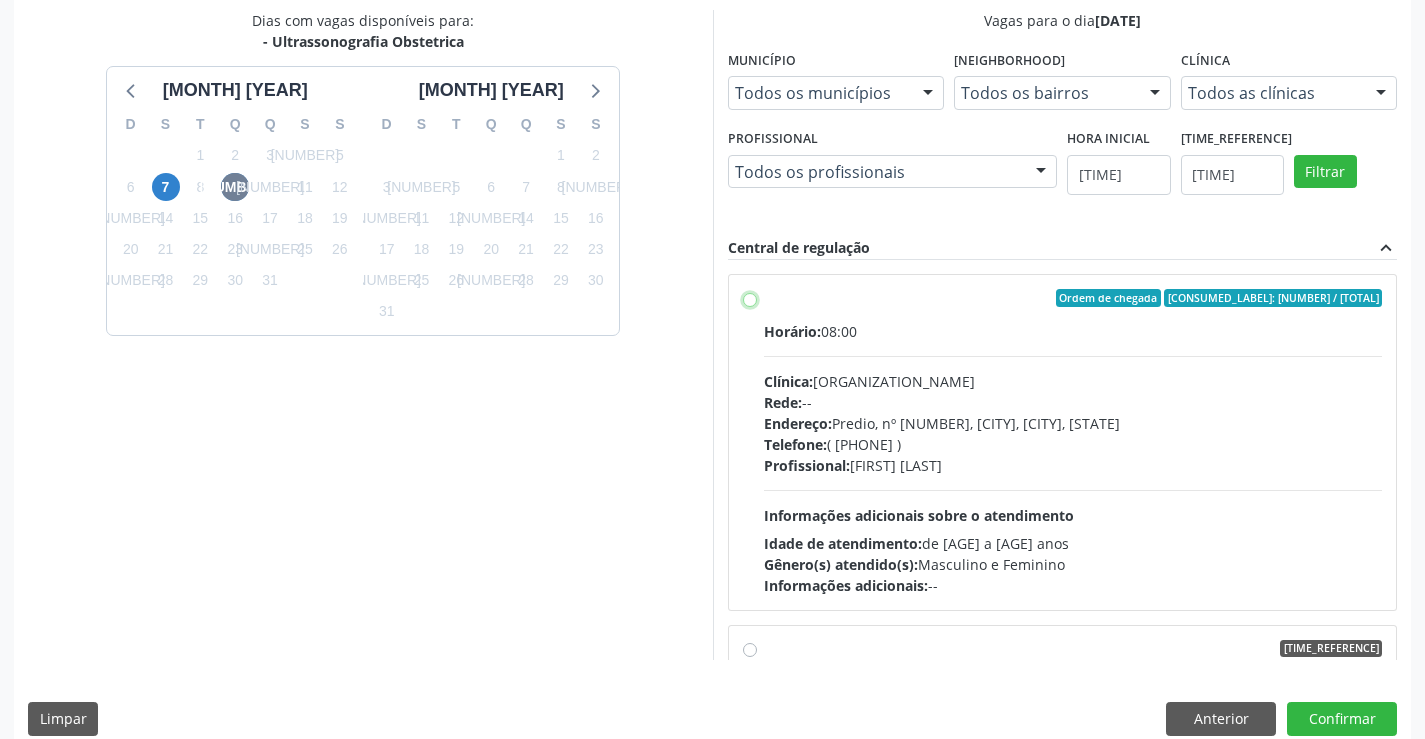 click on "Ordem de chegada
Consumidos: 14 / 25
Horário:   08:00
Clínica:  Policlínica Municipal
Rede:
--
Endereço:   Predio, nº 386, Centro, Campo Formoso - BA
Telefone:   (74) 6451312
Profissional:
Orlindo Carvalho dos Santos
Informações adicionais sobre o atendimento
Idade de atendimento:
de 0 a 120 anos
Gênero(s) atendido(s):
Masculino e Feminino
Informações adicionais:
--" at bounding box center [750, 298] 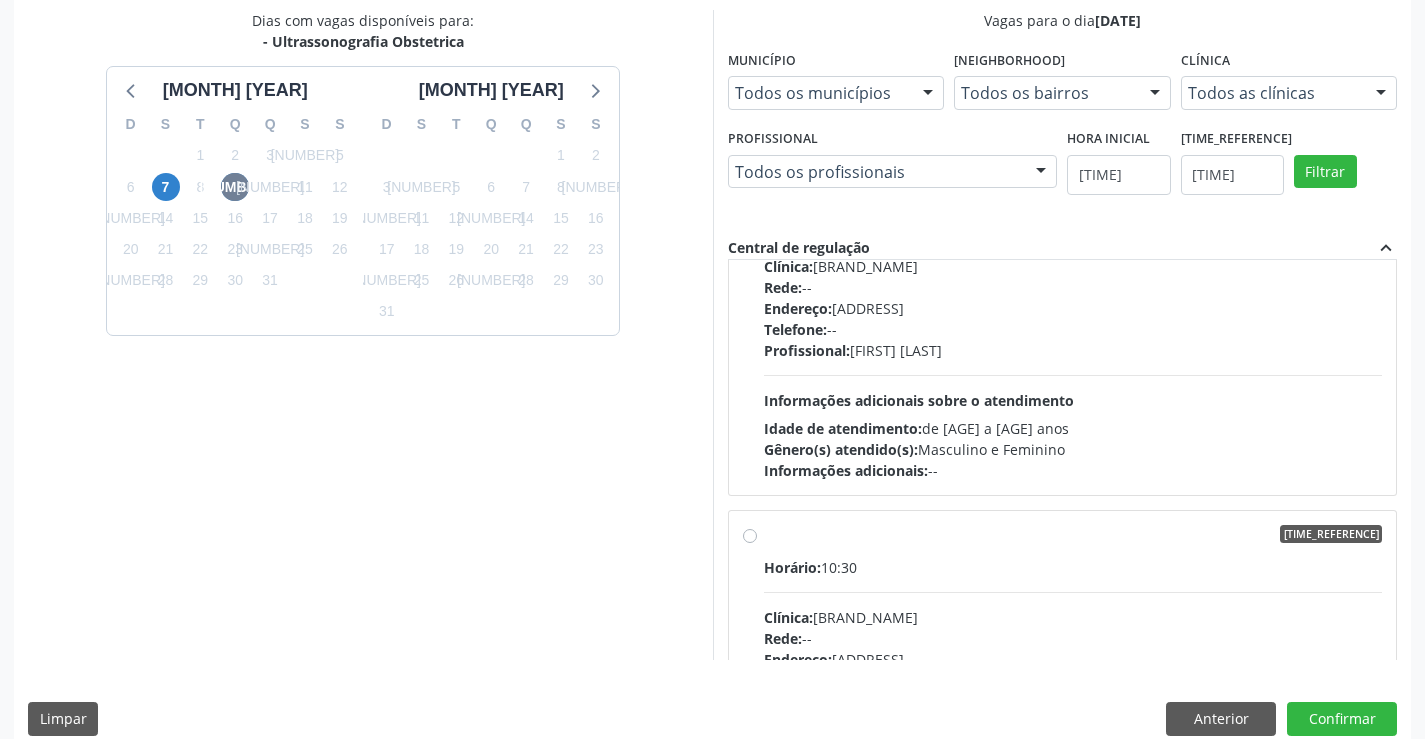 click on "Informações adicionais sobre o atendimento" at bounding box center [919, 400] 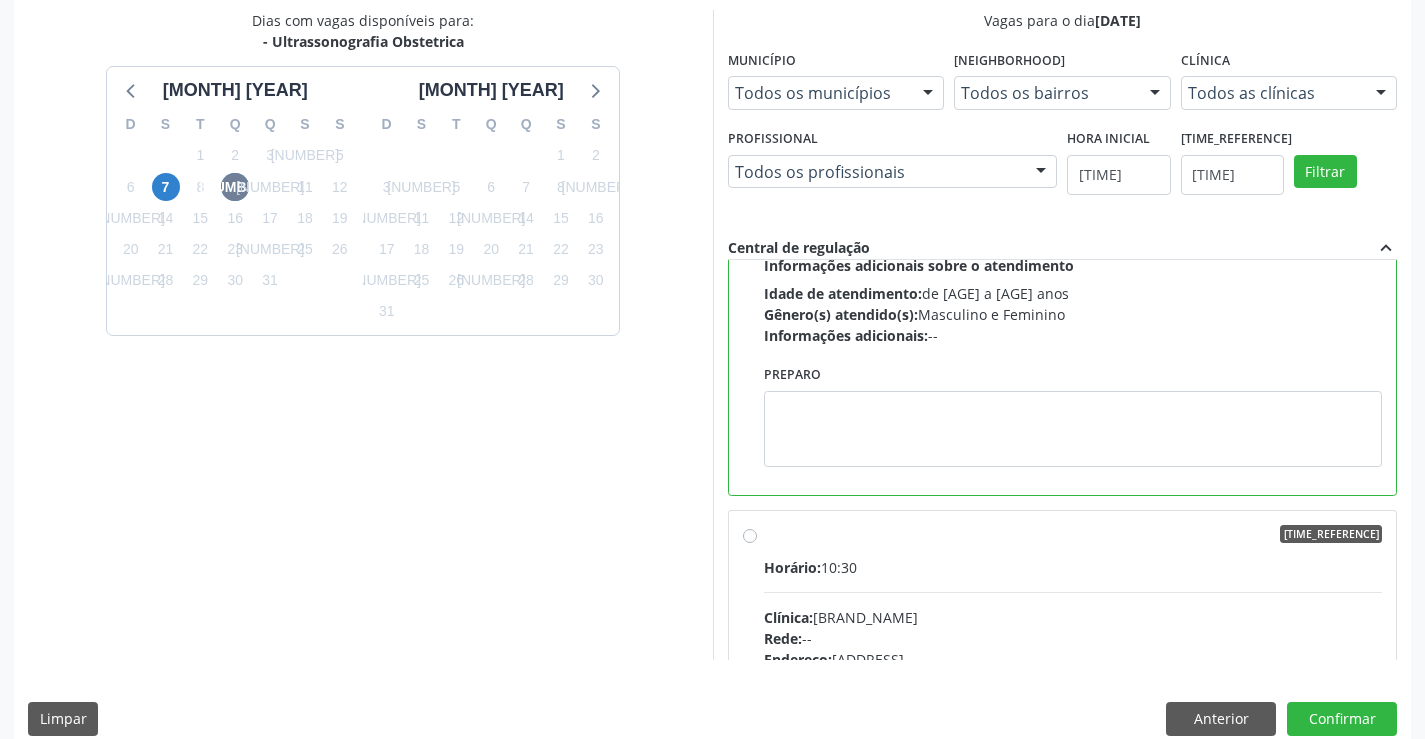 scroll, scrollTop: 188, scrollLeft: 0, axis: vertical 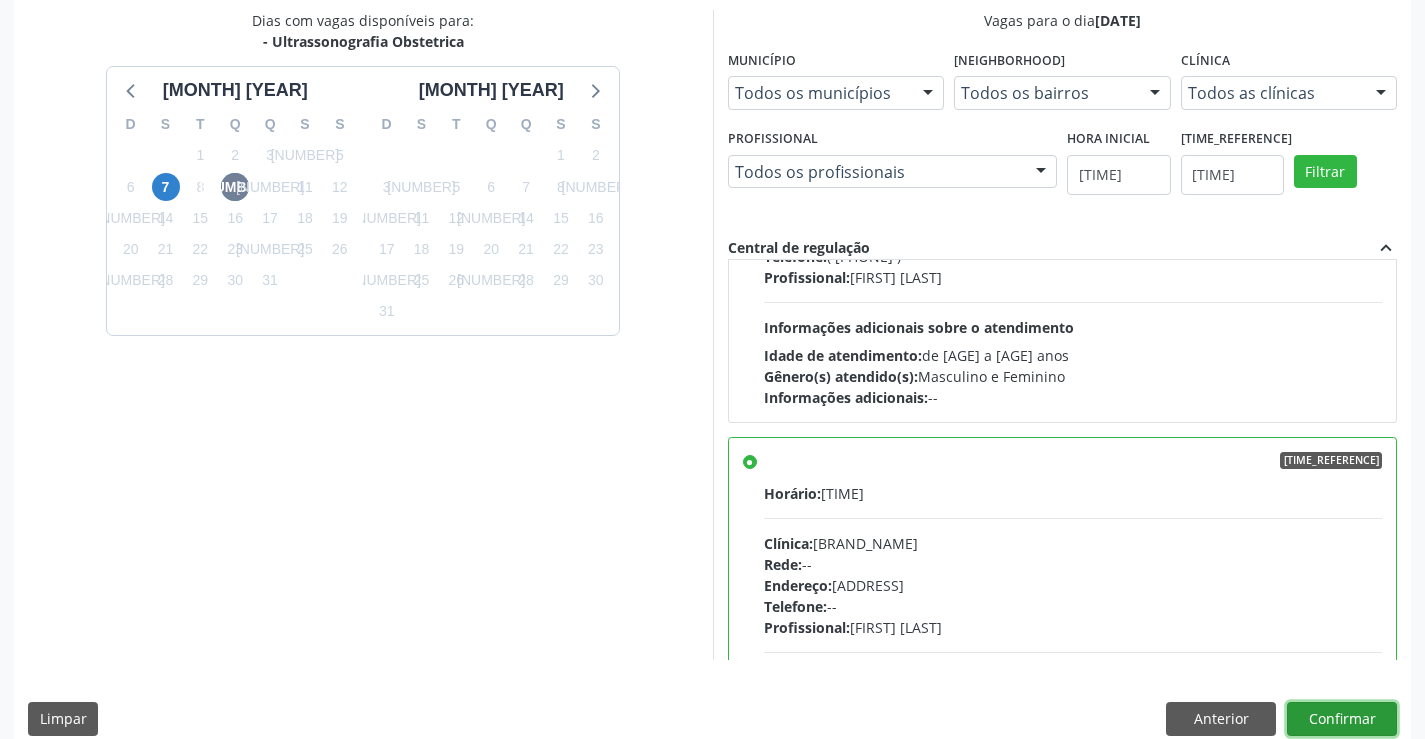 click on "Confirmar" at bounding box center [1342, 719] 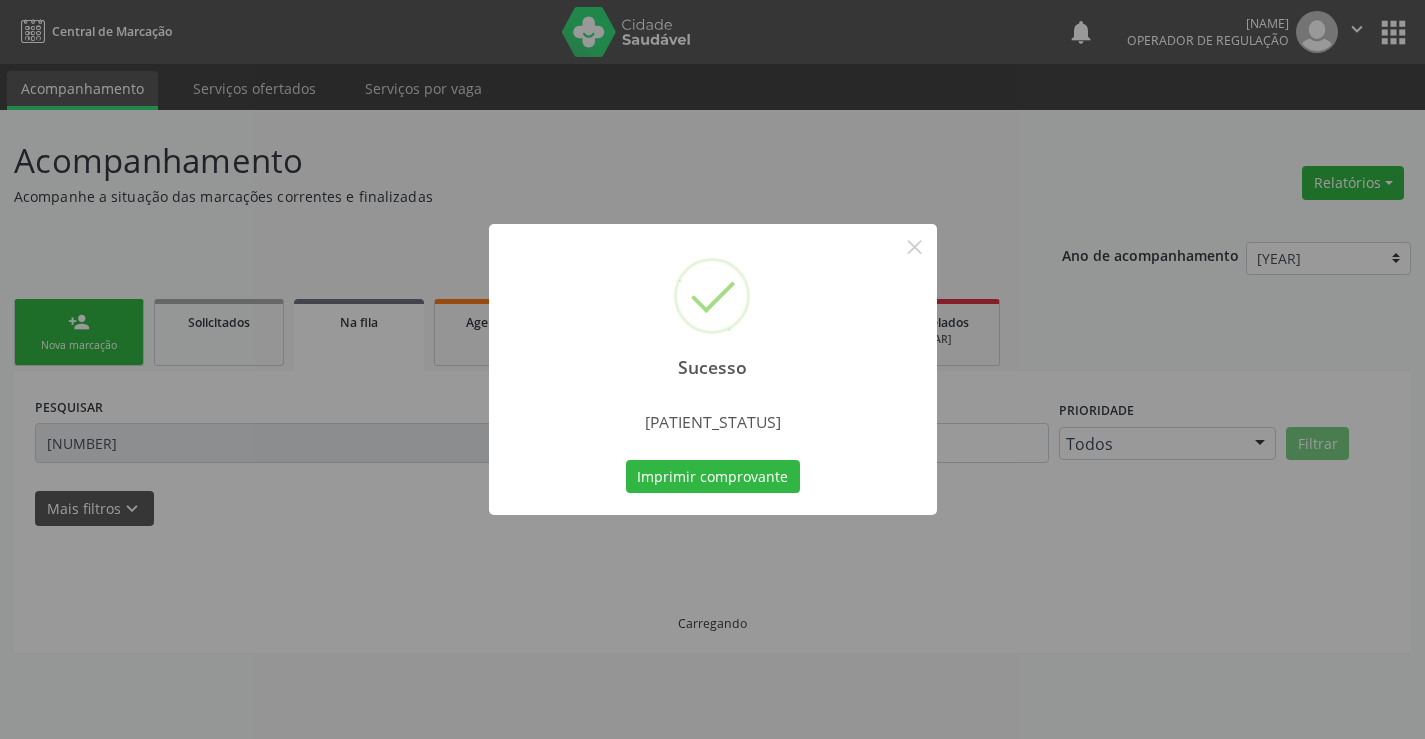 scroll, scrollTop: 0, scrollLeft: 0, axis: both 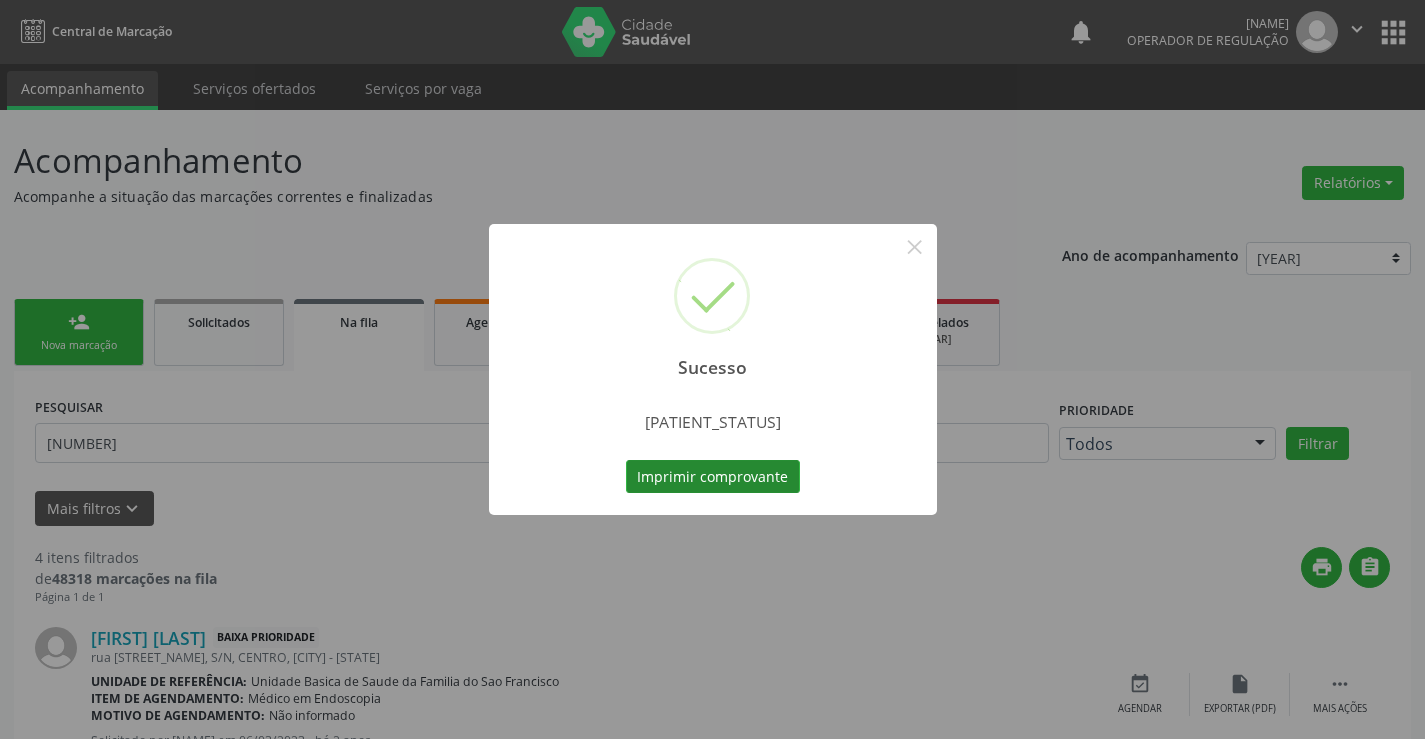 click on "Imprimir comprovante" at bounding box center (713, 477) 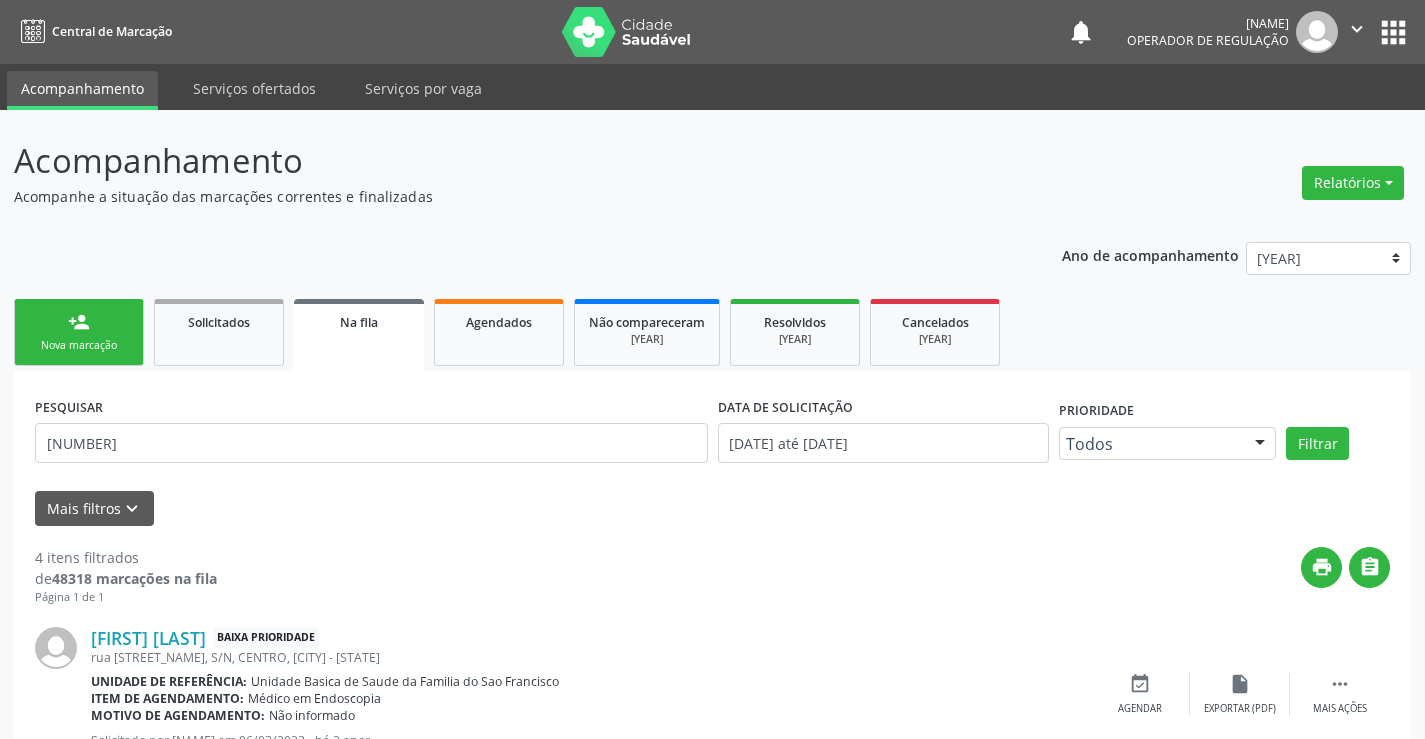 click on "person_add
Nova marcação" at bounding box center (79, 332) 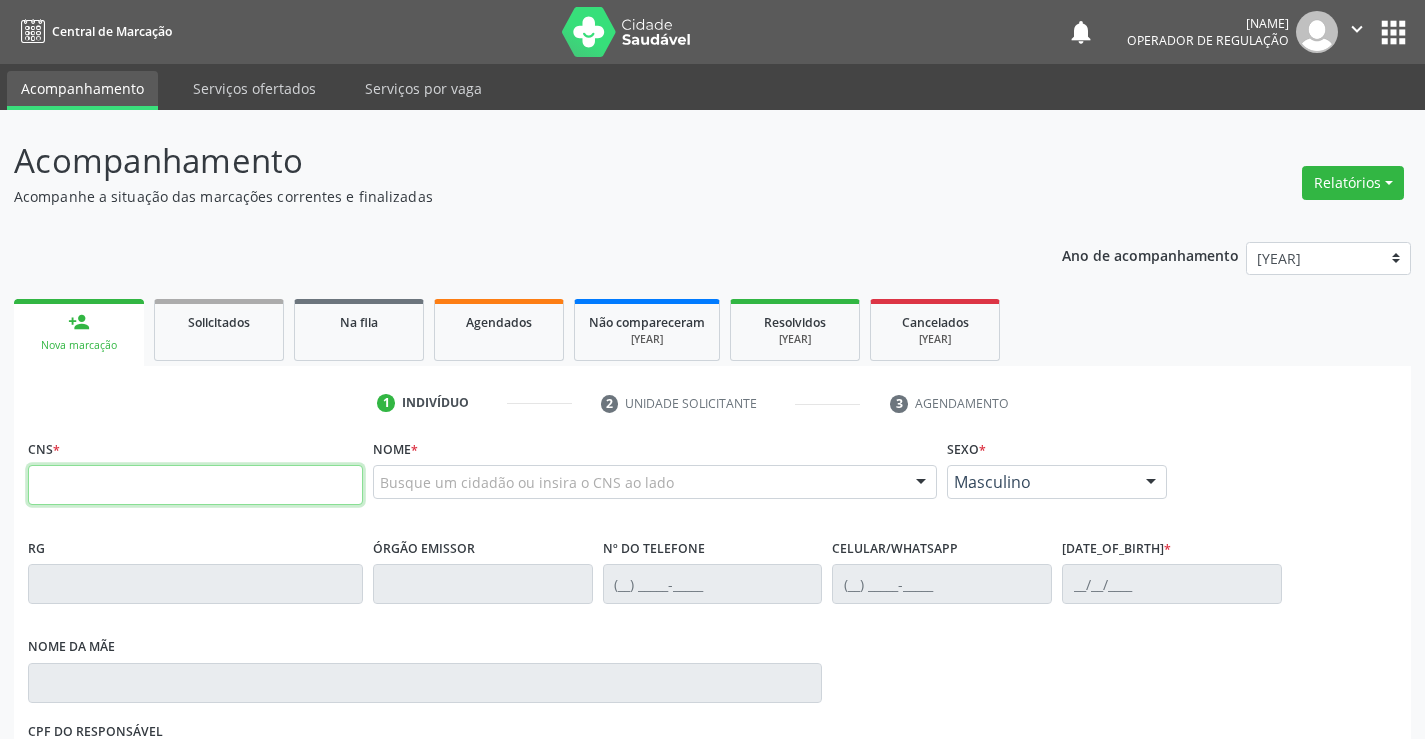 click at bounding box center (195, 485) 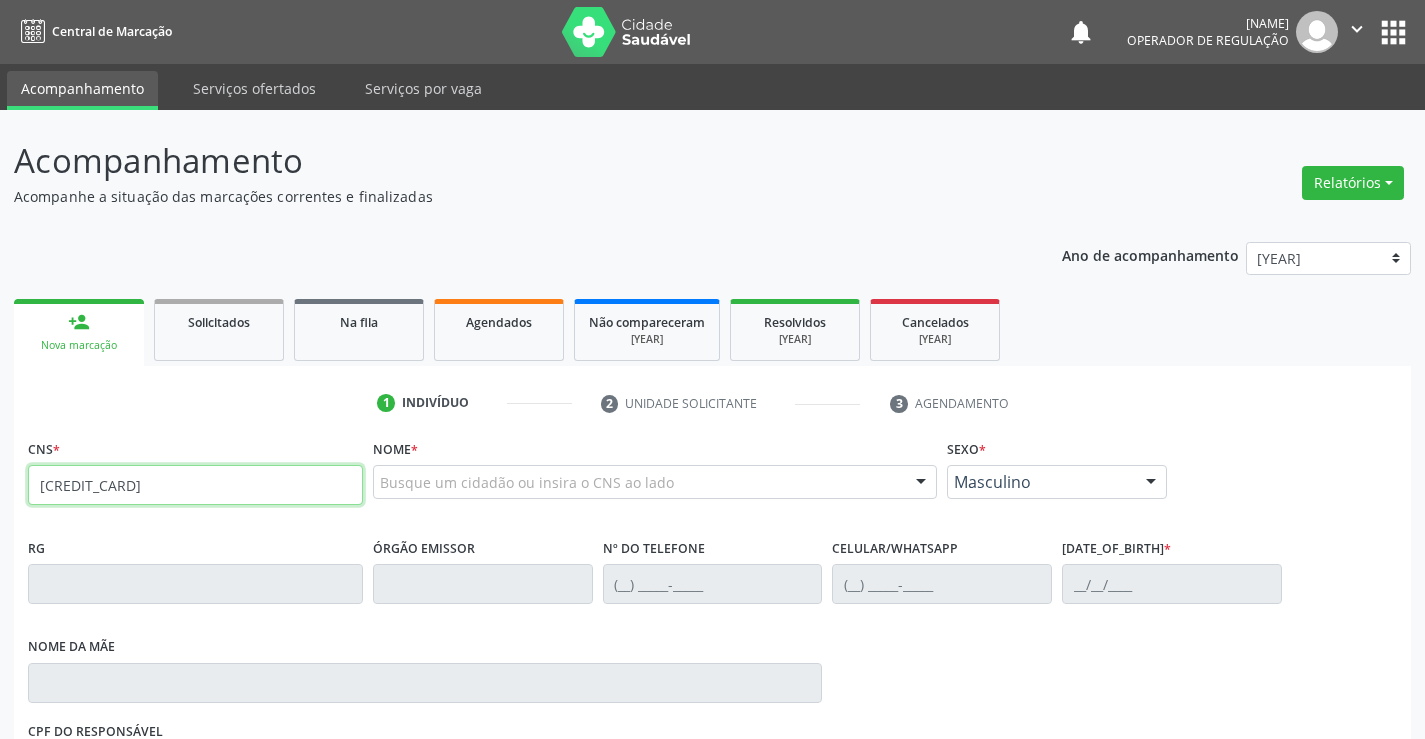 type on "700 0097 9527 3803" 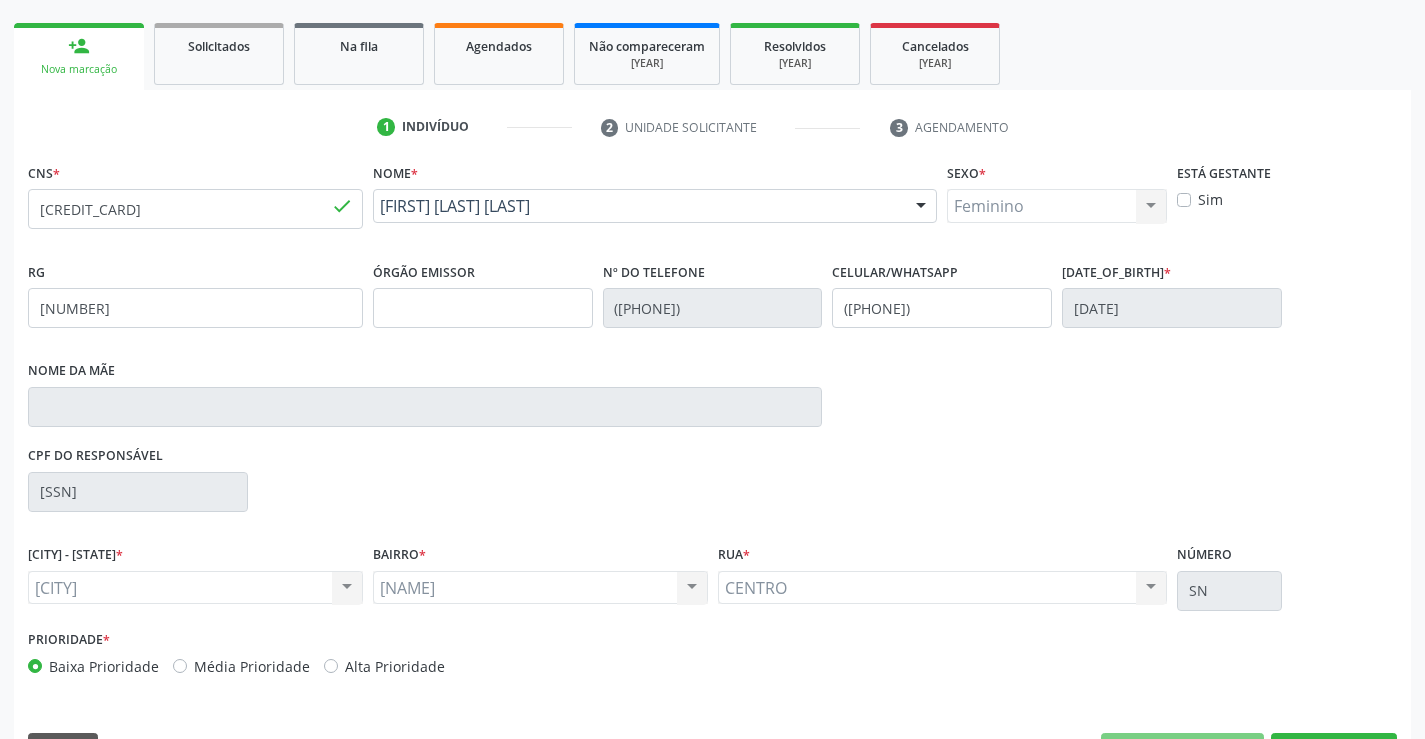 scroll, scrollTop: 331, scrollLeft: 0, axis: vertical 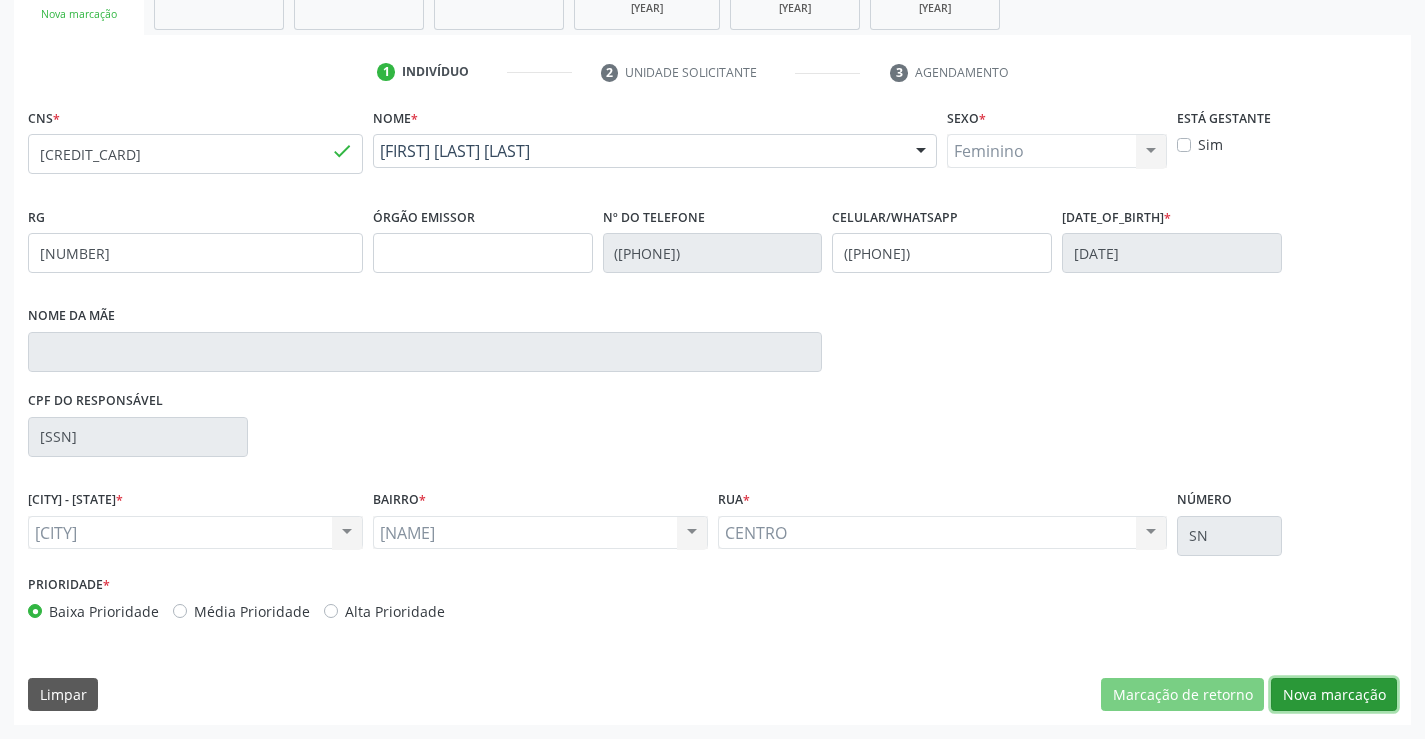 click on "Nova marcação" at bounding box center (1182, 695) 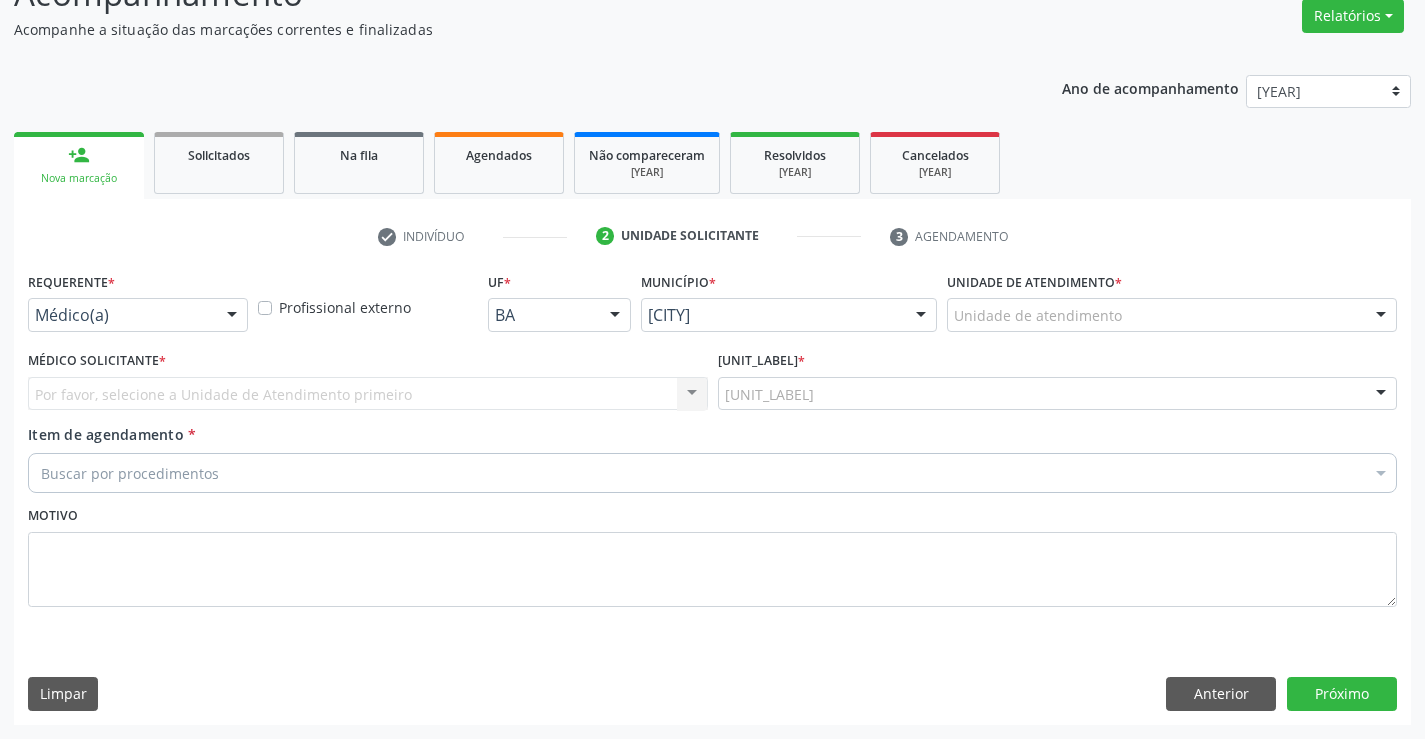 scroll, scrollTop: 167, scrollLeft: 0, axis: vertical 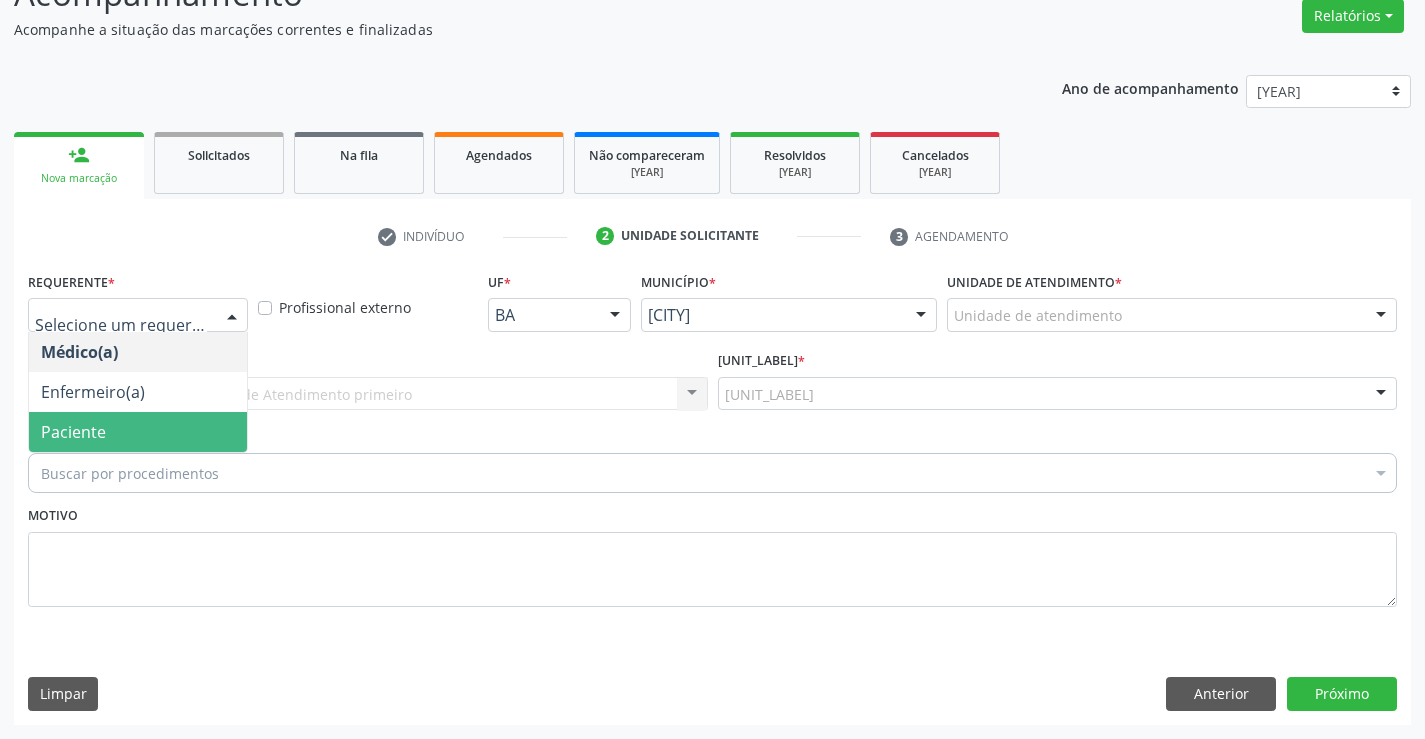 click on "Paciente" at bounding box center (138, 432) 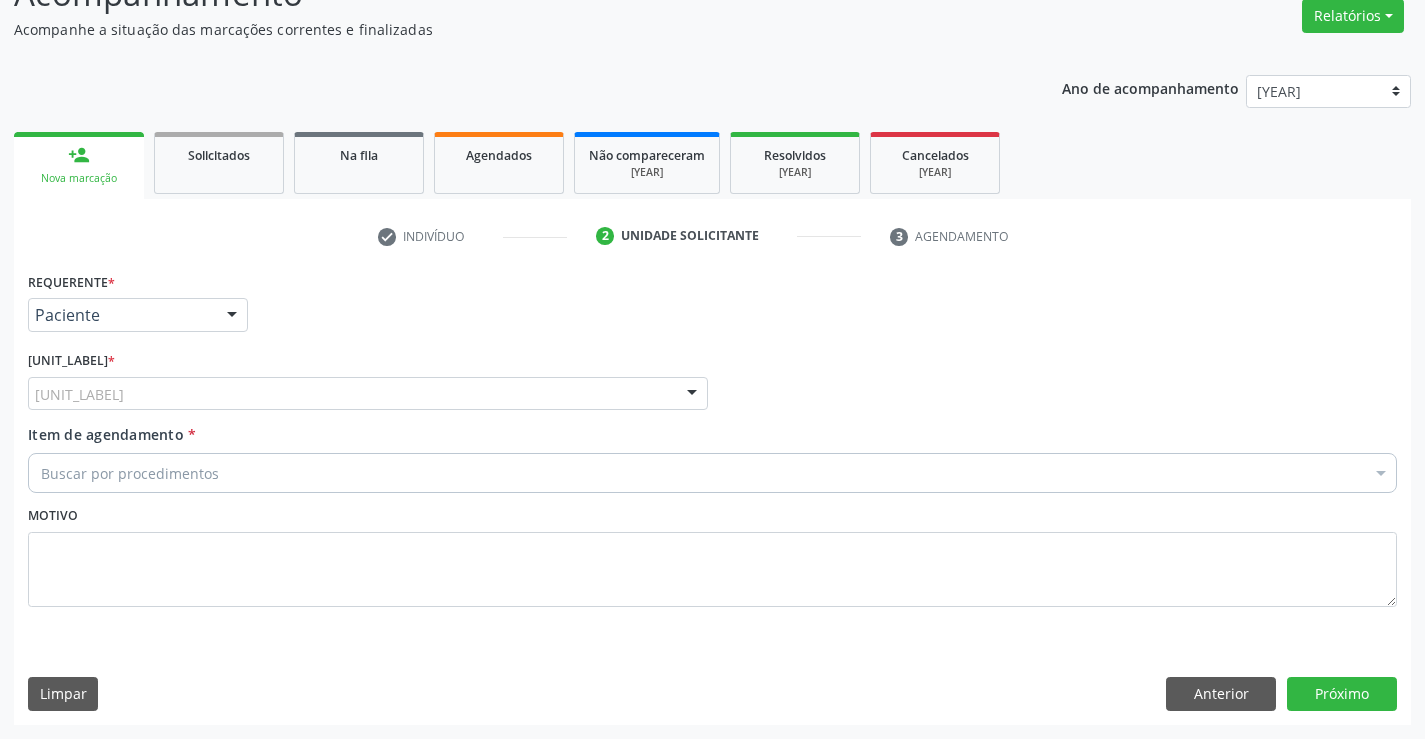 click on "Unidade de referência" at bounding box center [368, 394] 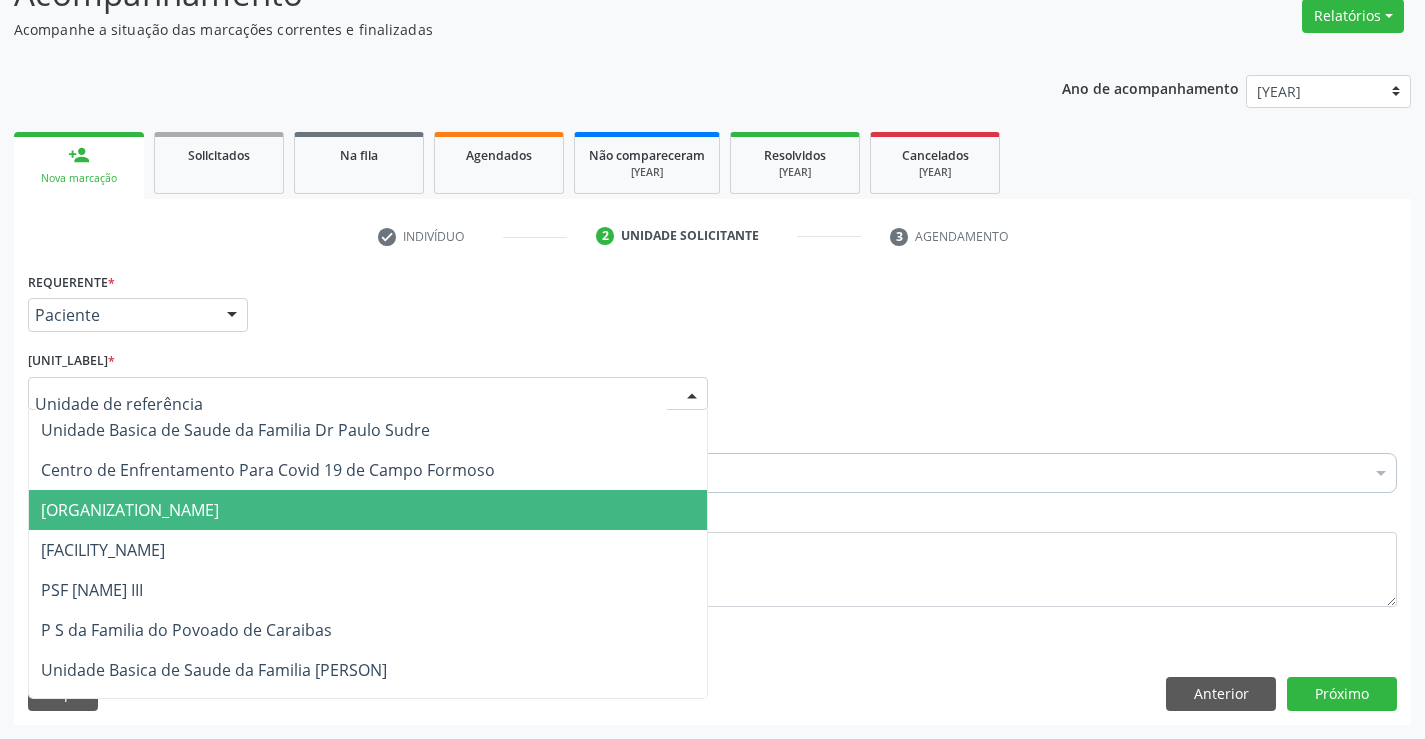 click on "[CLINIC_NAME]" at bounding box center (130, 510) 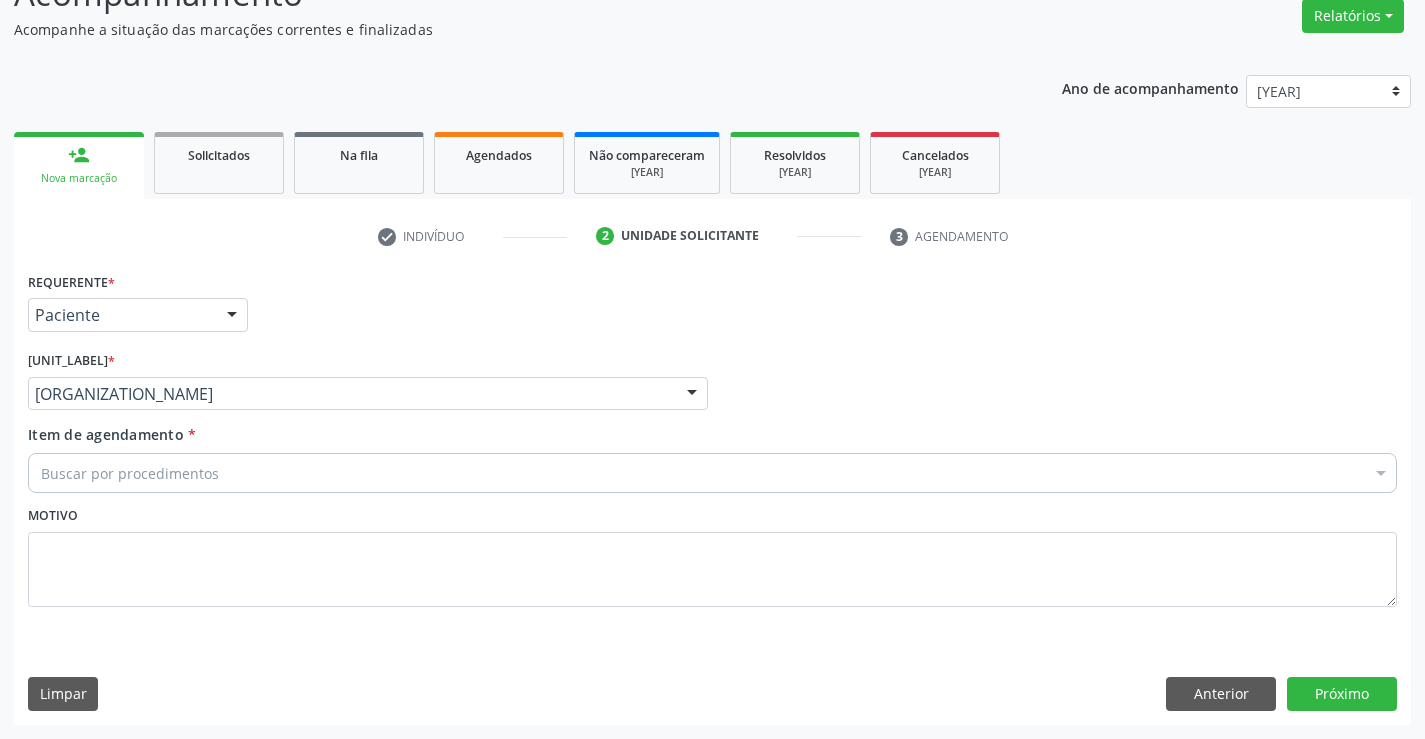 click on "Buscar por procedimentos" at bounding box center [712, 473] 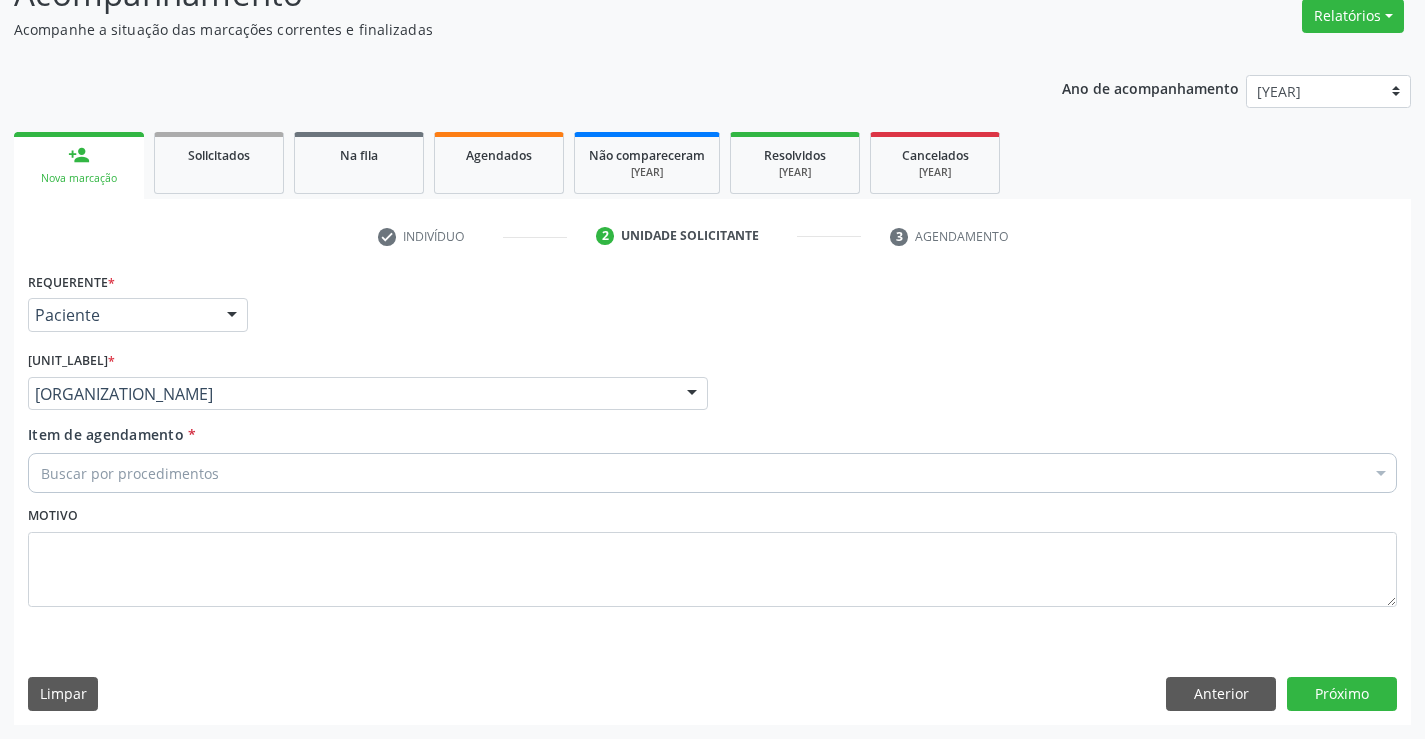 click on "Buscar por procedimentos" at bounding box center (712, 473) 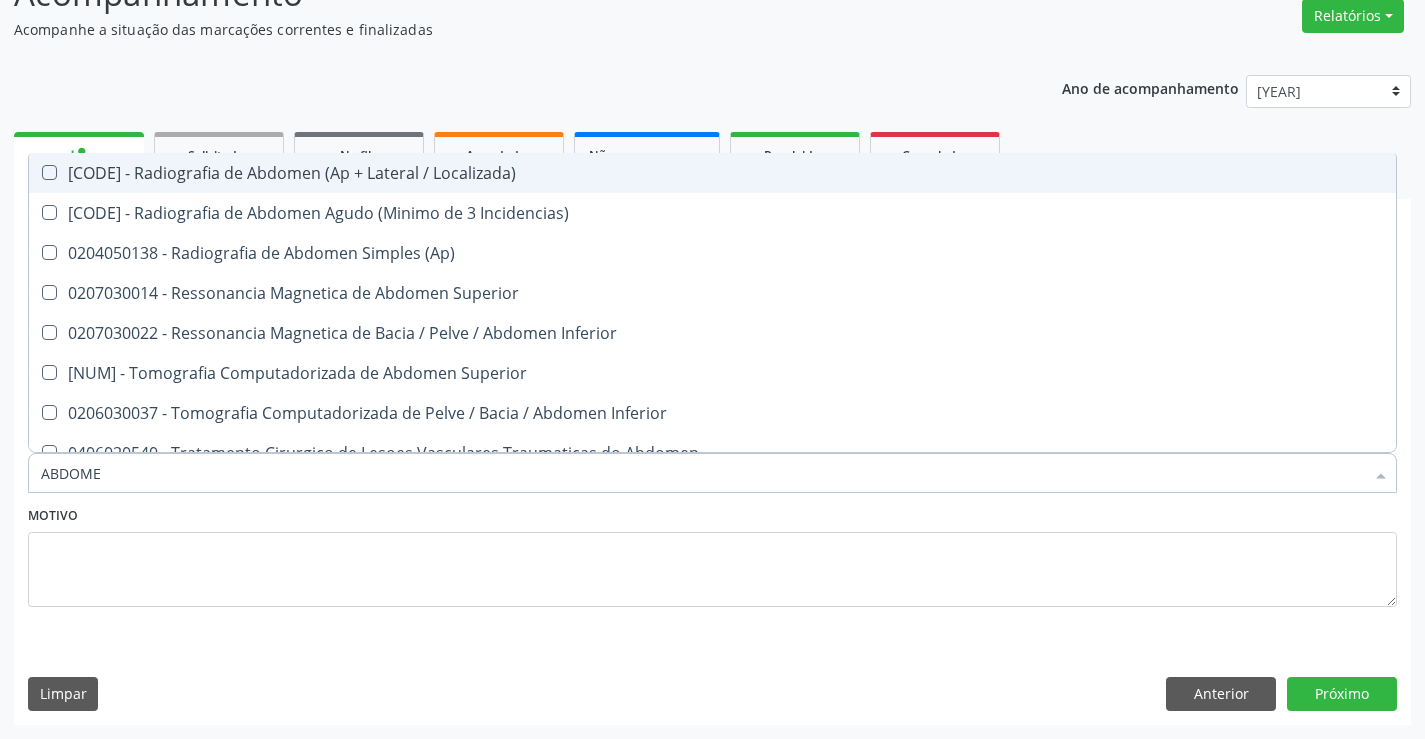 type on "ABDOMEN" 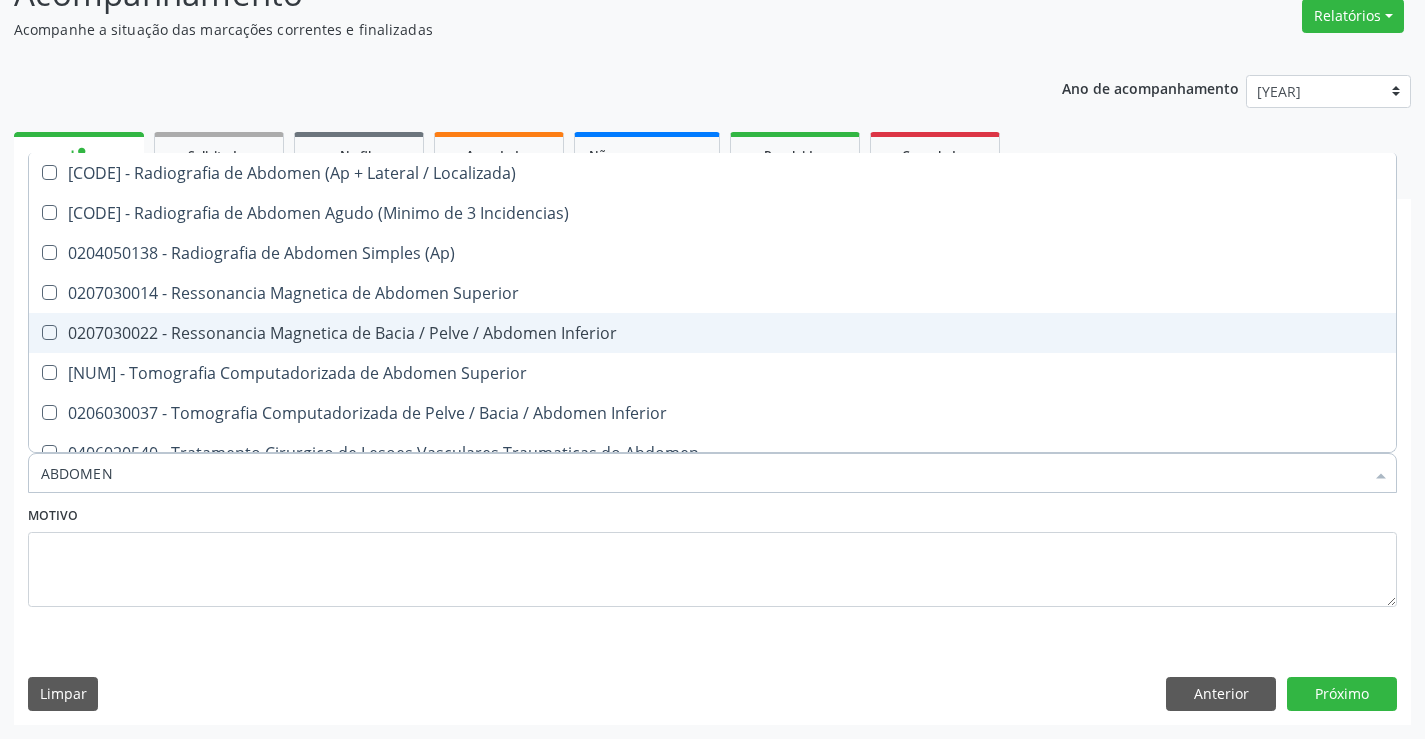 scroll, scrollTop: 101, scrollLeft: 0, axis: vertical 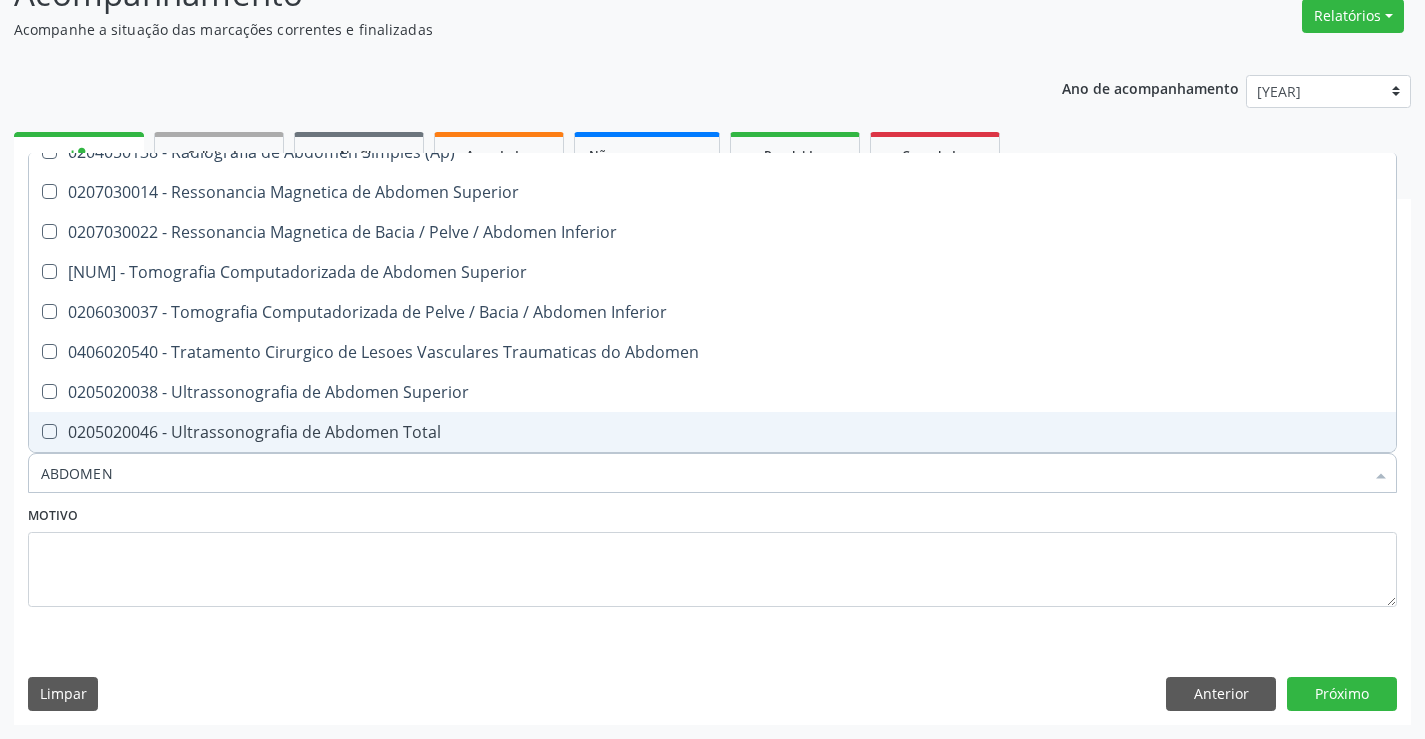 click on "0205020046 - Ultrassonografia de Abdomen Total" at bounding box center (712, 432) 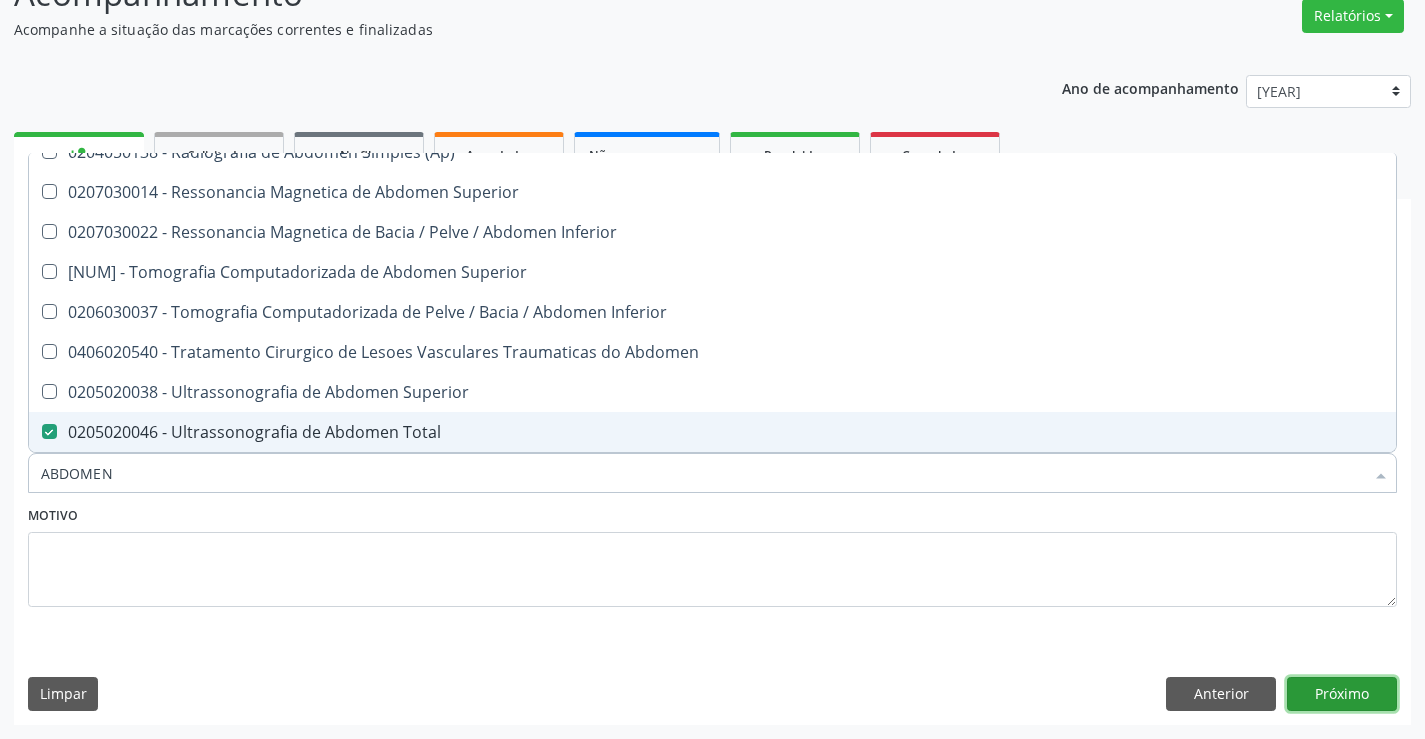 click on "Próximo" at bounding box center (1342, 694) 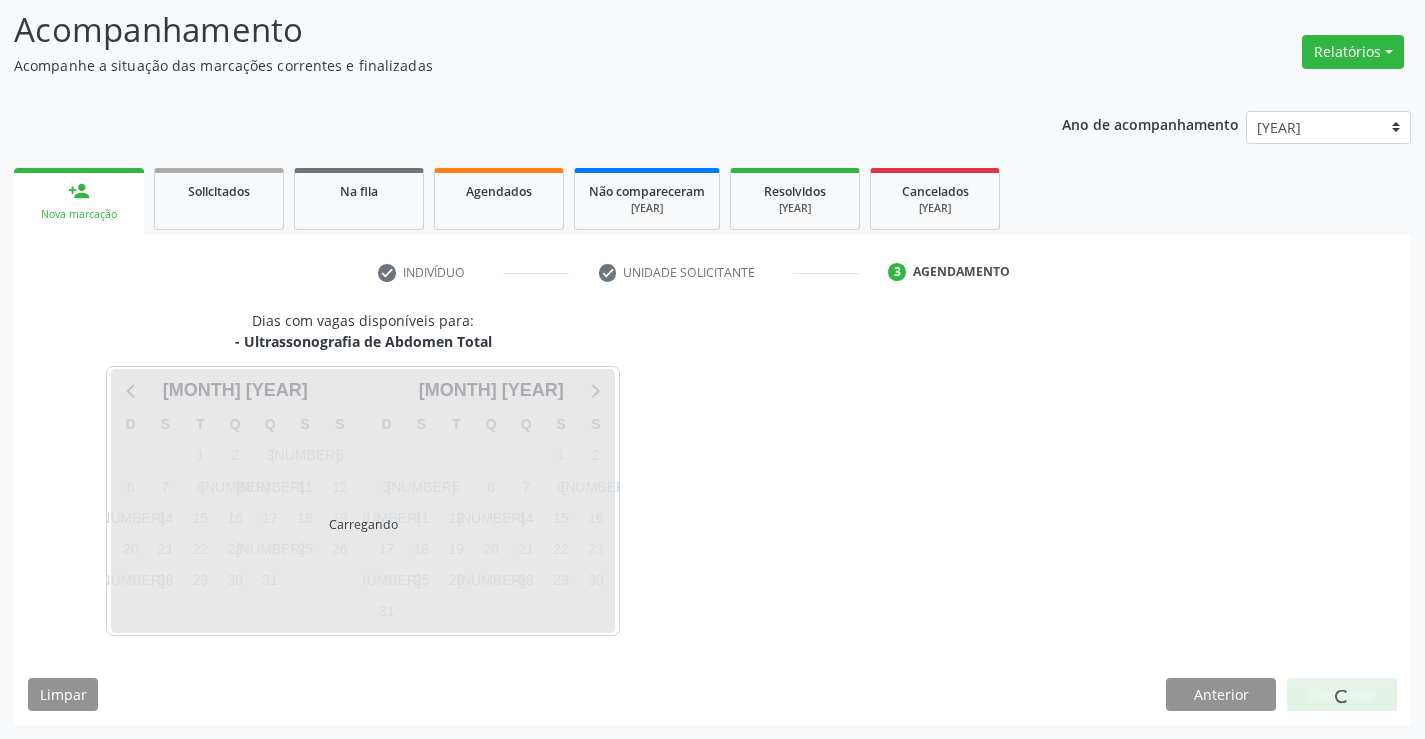 scroll, scrollTop: 131, scrollLeft: 0, axis: vertical 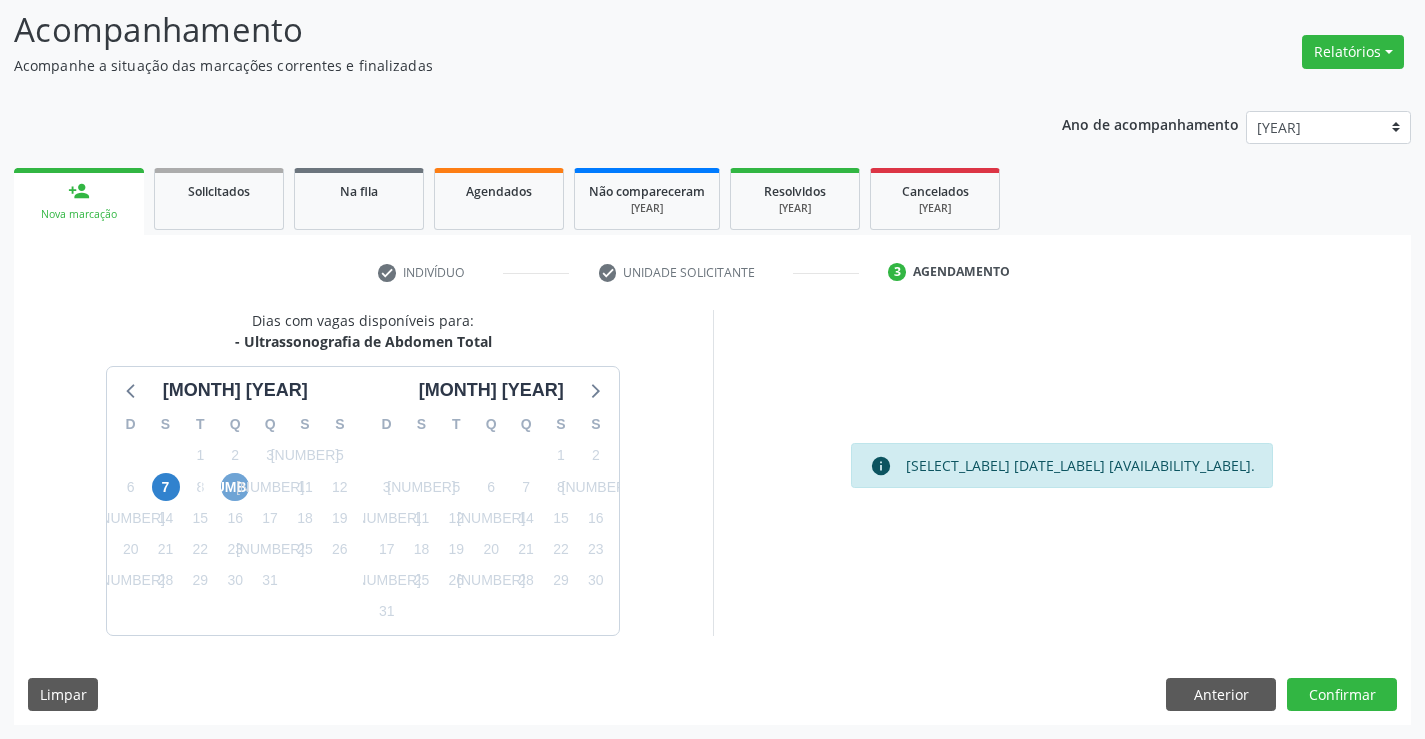 click on "9" at bounding box center (235, 487) 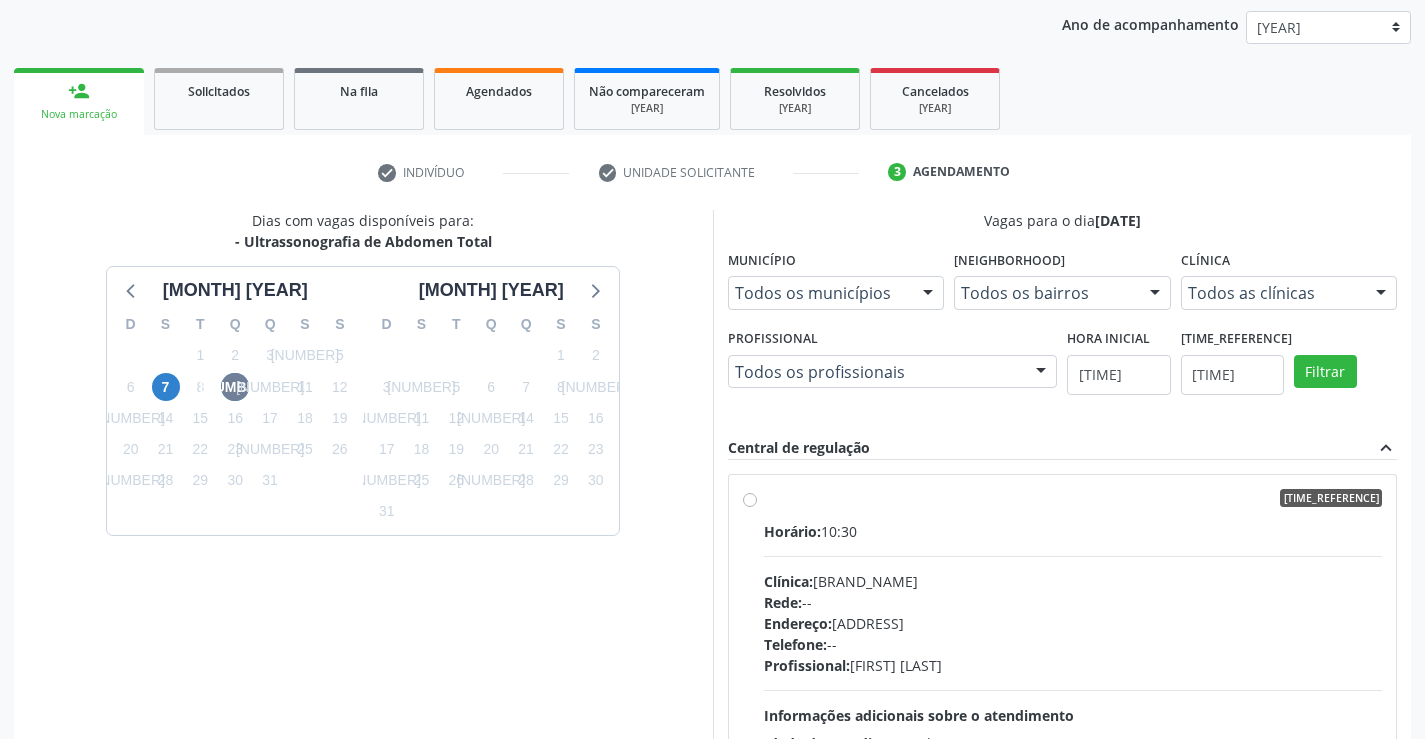 click on "Horário:" at bounding box center [792, 531] 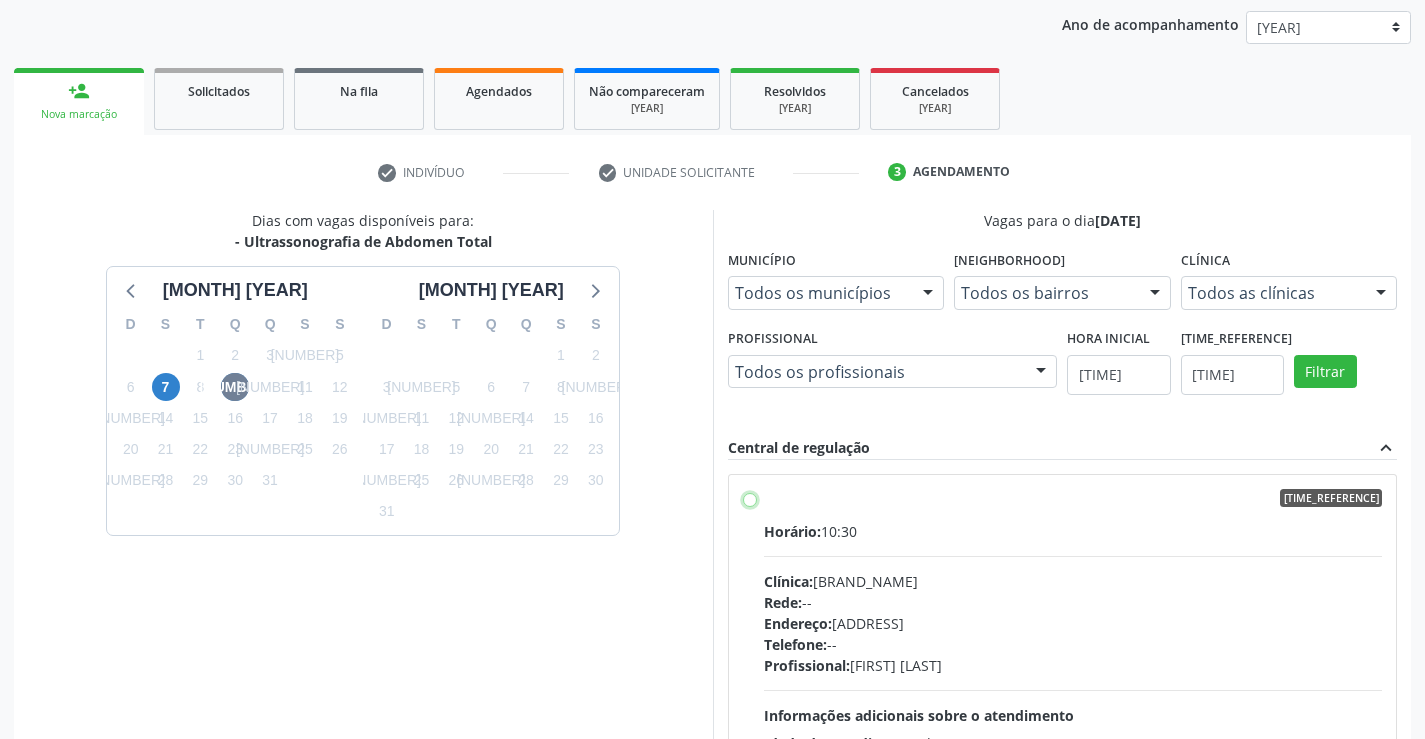 click on "Horário agendado
Horário:   10:30
Clínica:  Medplus
Rede:
--
Endereço:   2 and S 204 Ed Emp B, nº 35, Centro, Campo Formoso - BA
Telefone:   --
Profissional:
Lanna Peralva Miranda Rocha
Informações adicionais sobre o atendimento
Idade de atendimento:
de 0 a 120 anos
Gênero(s) atendido(s):
Masculino e Feminino
Informações adicionais:
--" at bounding box center (750, 498) 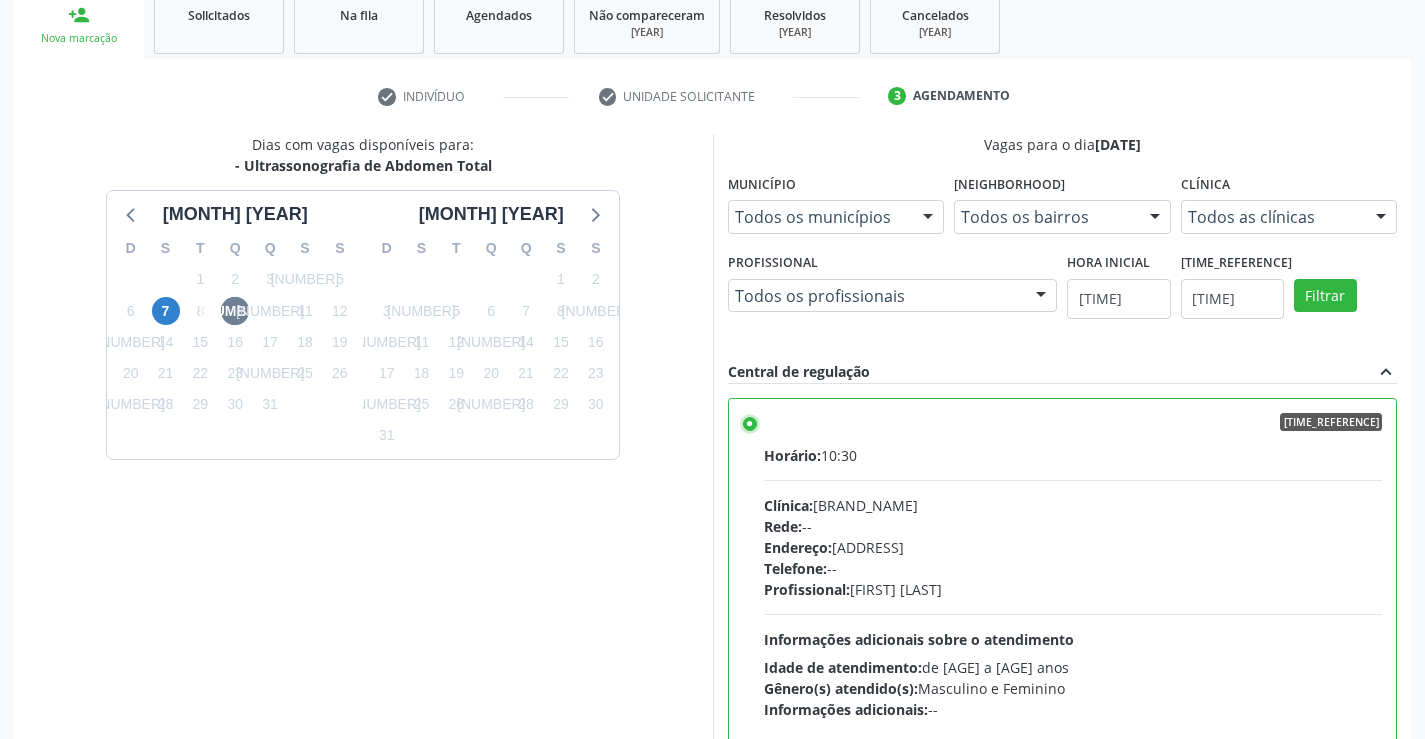 scroll, scrollTop: 456, scrollLeft: 0, axis: vertical 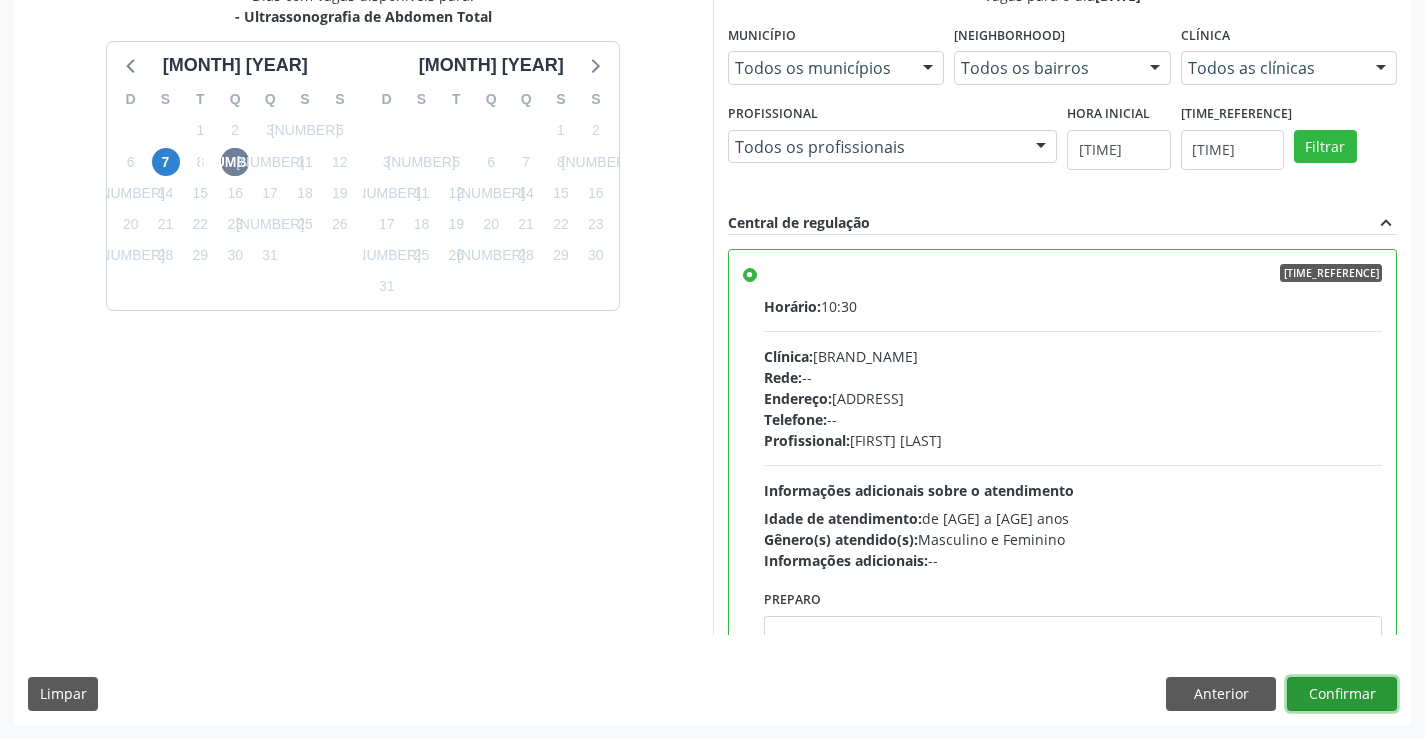click on "Confirmar" at bounding box center [1342, 694] 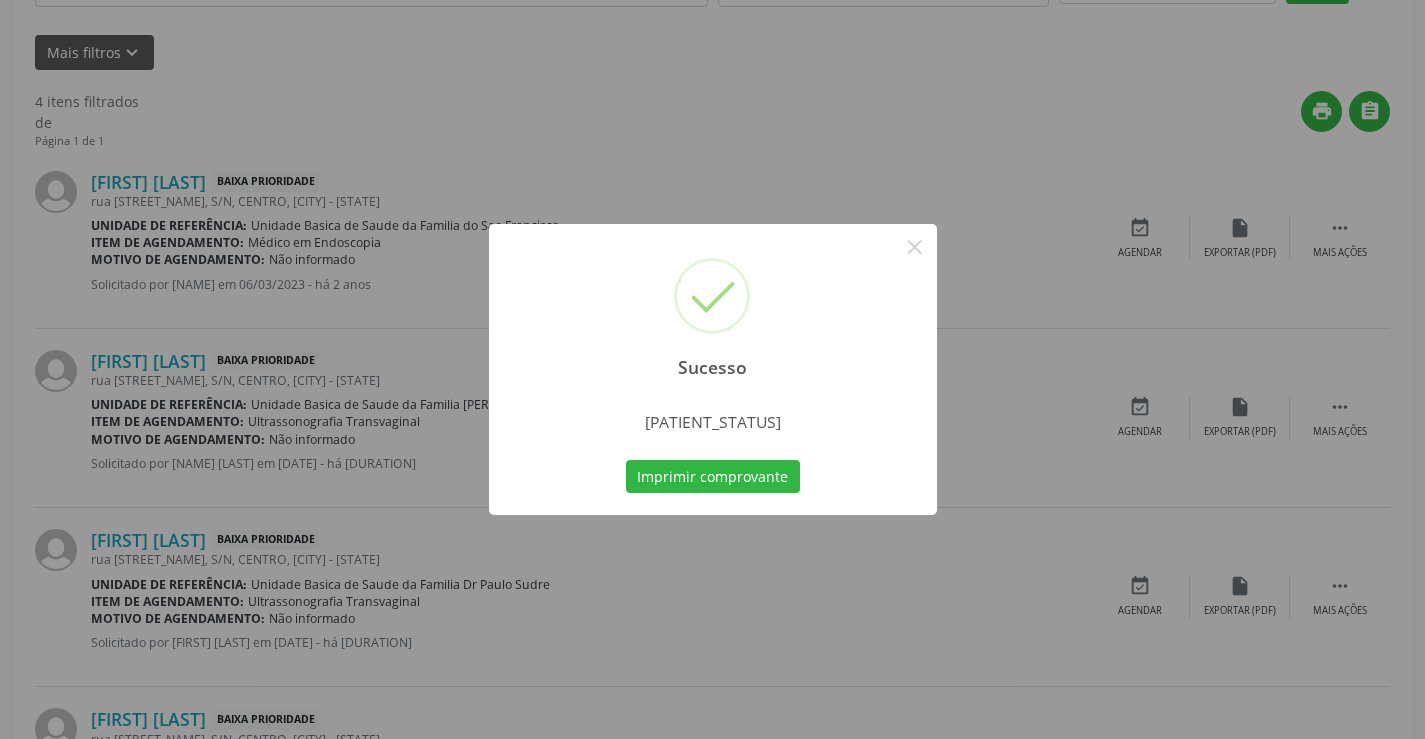 scroll, scrollTop: 0, scrollLeft: 0, axis: both 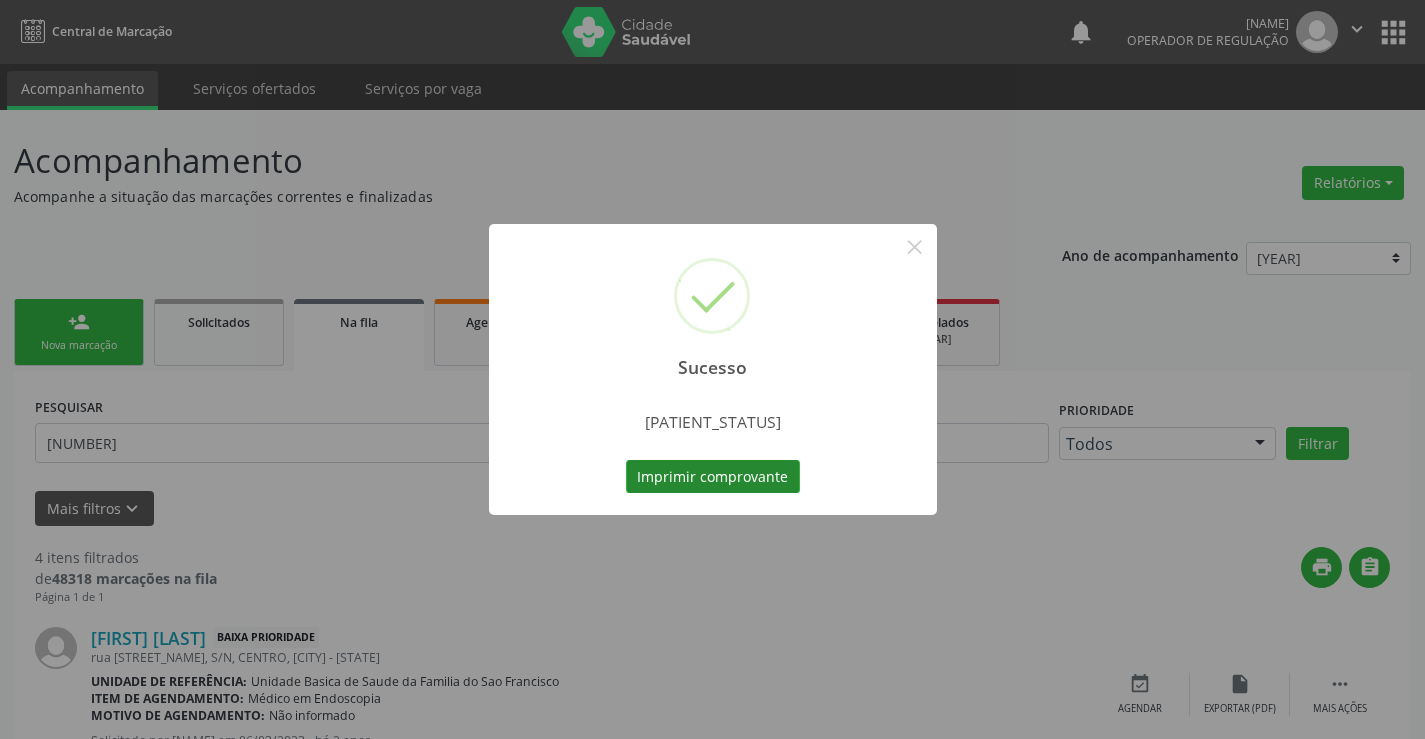 click on "Imprimir comprovante" at bounding box center [713, 477] 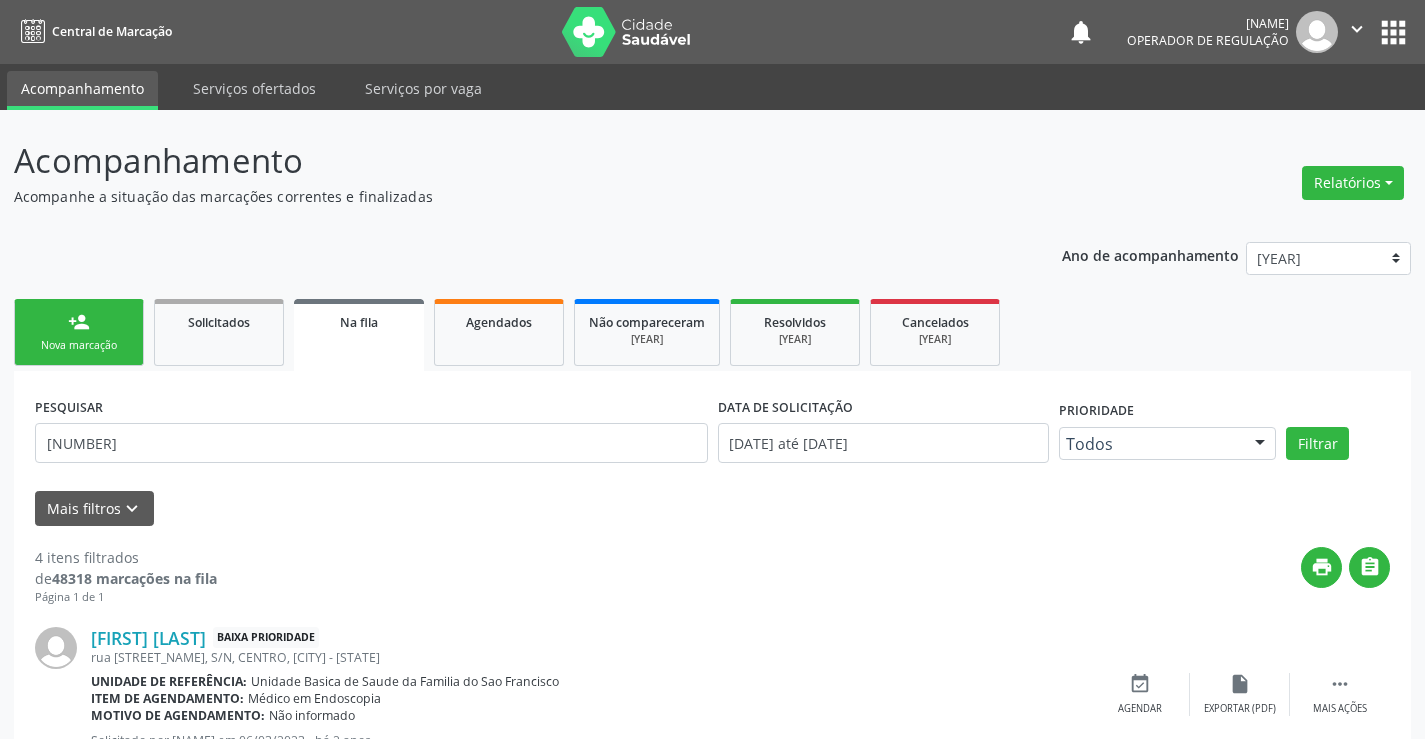 click on "person_add
Nova marcação" at bounding box center (79, 332) 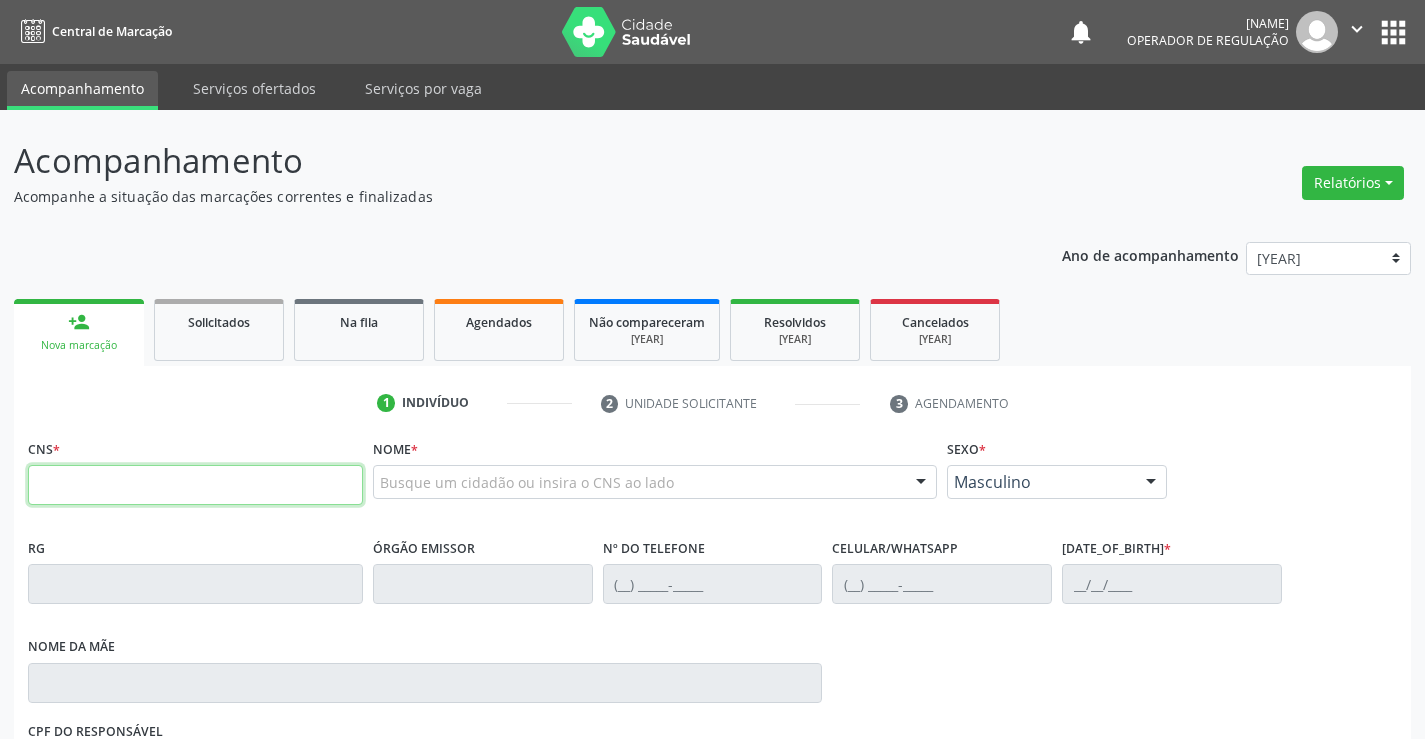 click at bounding box center [195, 485] 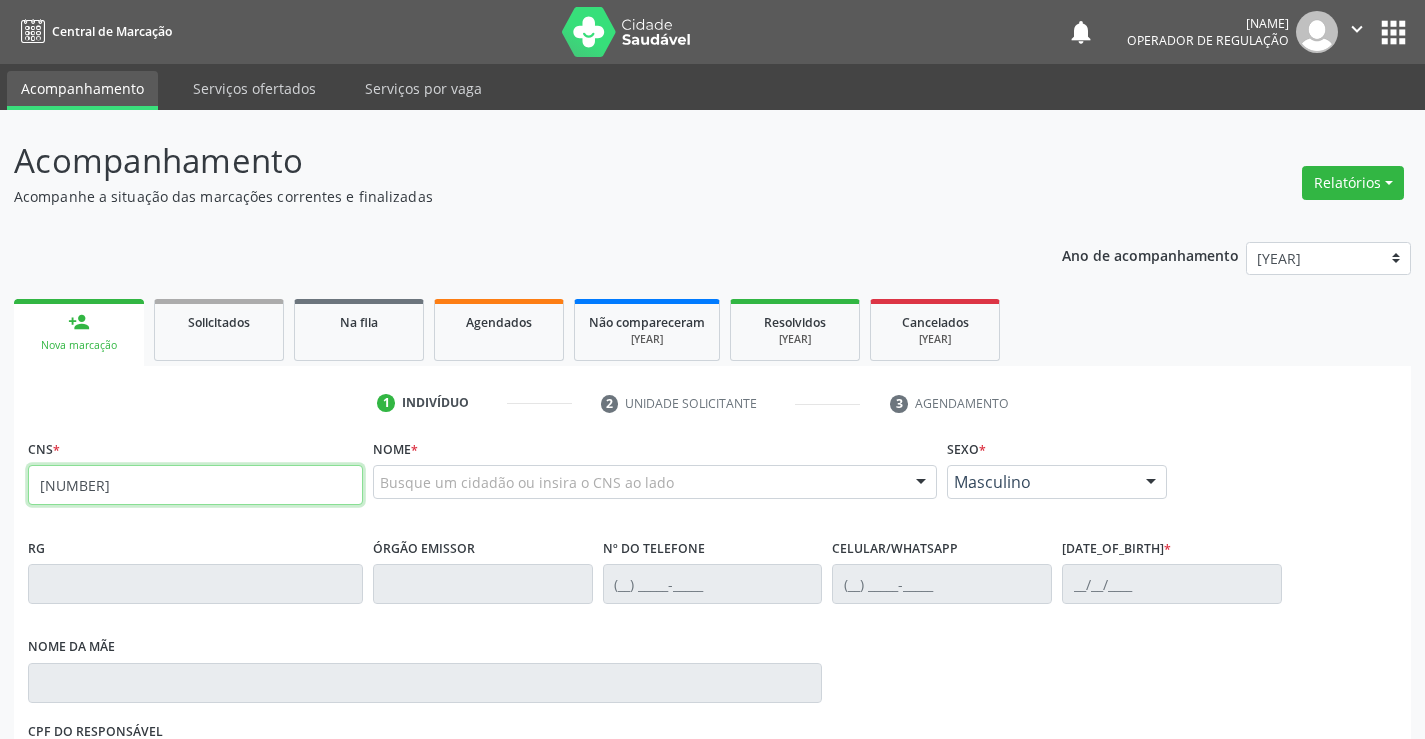 type on "700 0011 6222 6700" 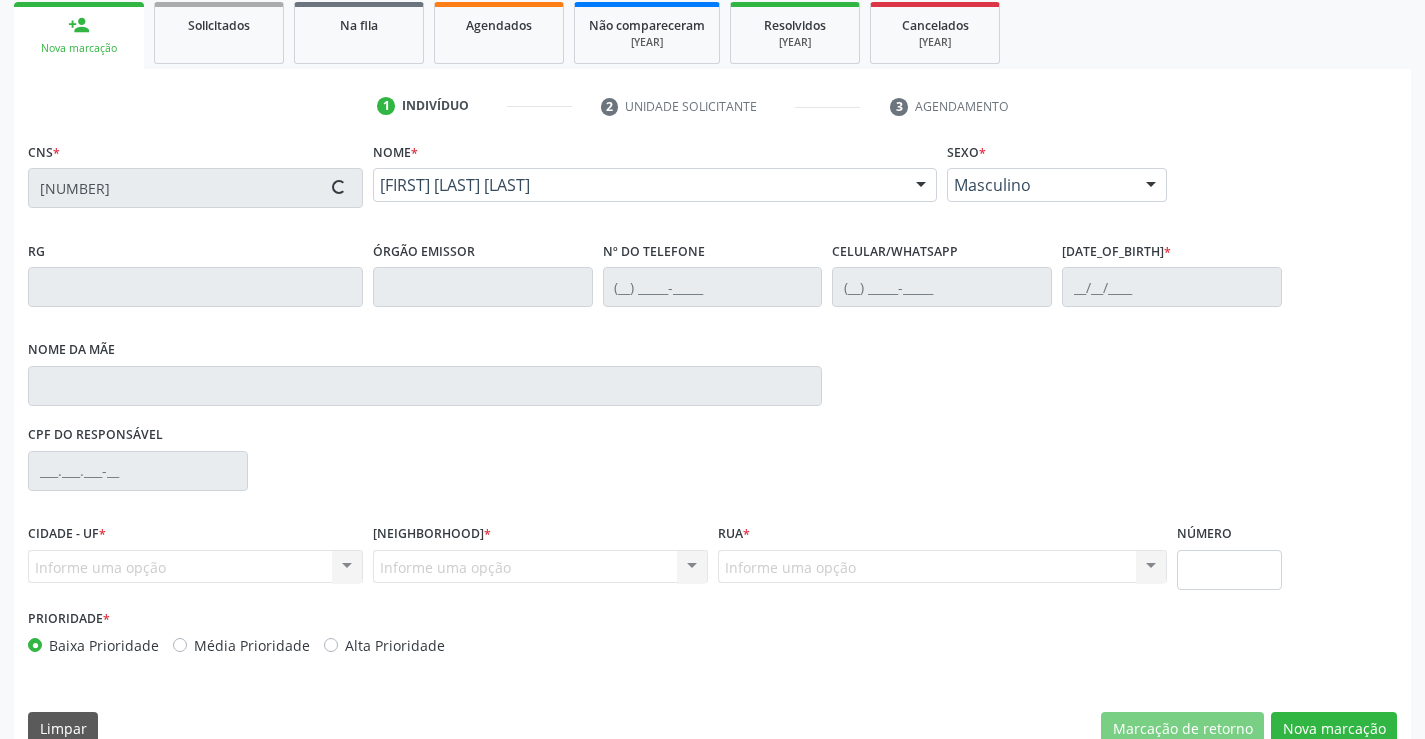 scroll, scrollTop: 300, scrollLeft: 0, axis: vertical 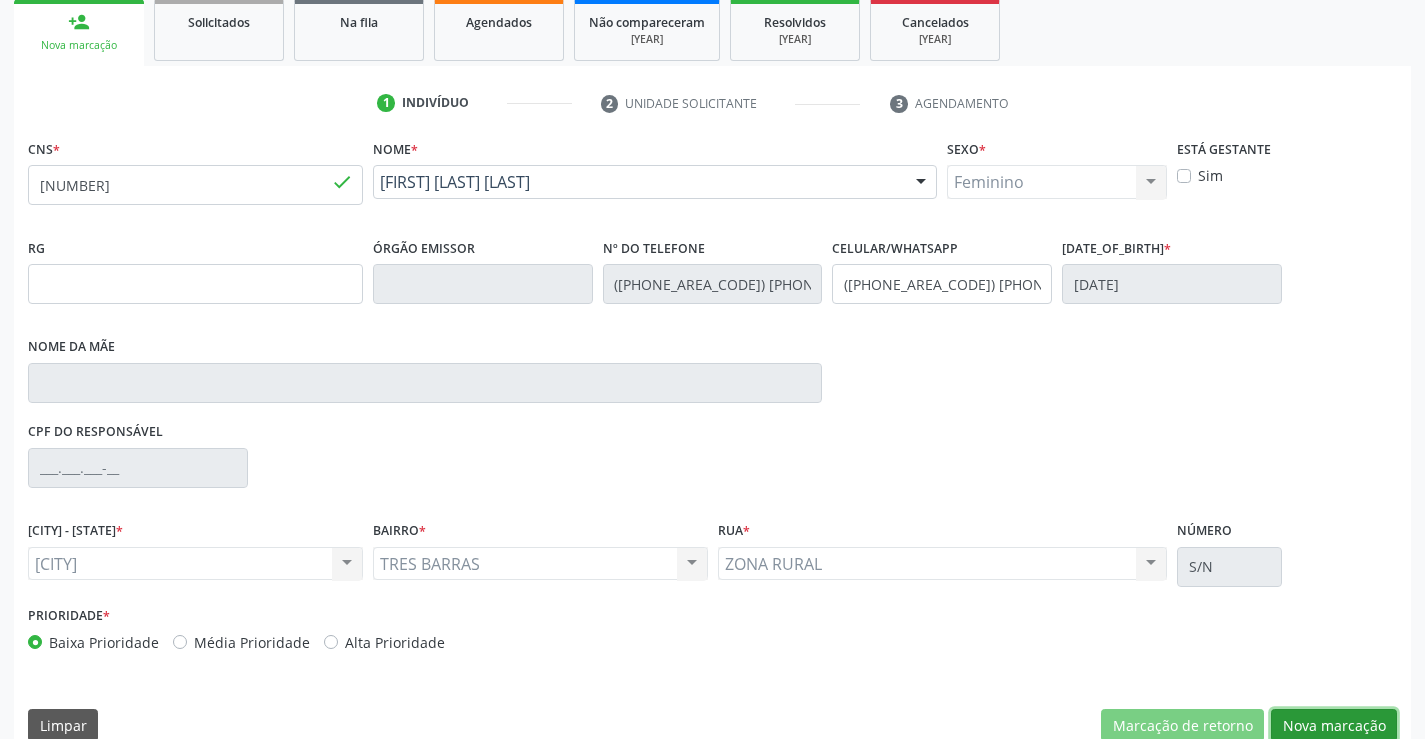 click on "Nova marcação" at bounding box center (1182, 726) 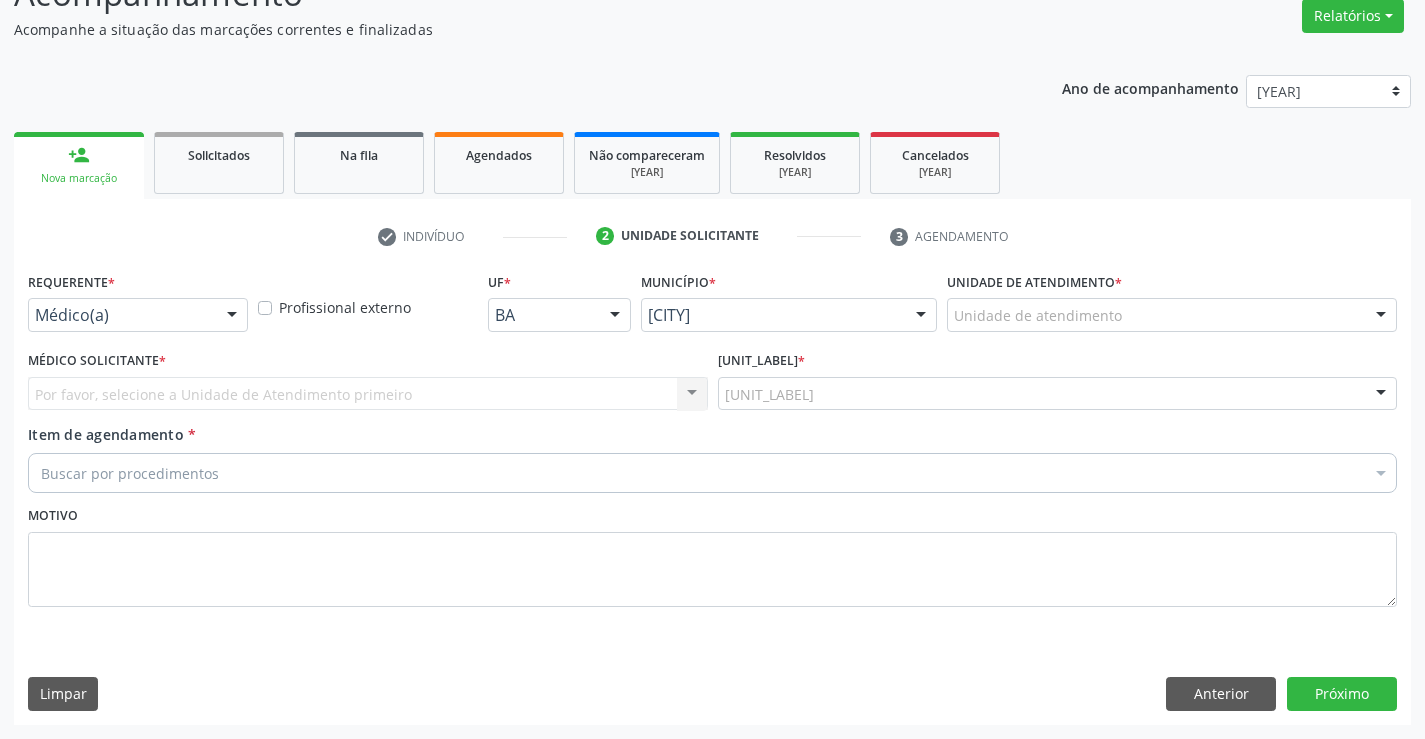 scroll, scrollTop: 167, scrollLeft: 0, axis: vertical 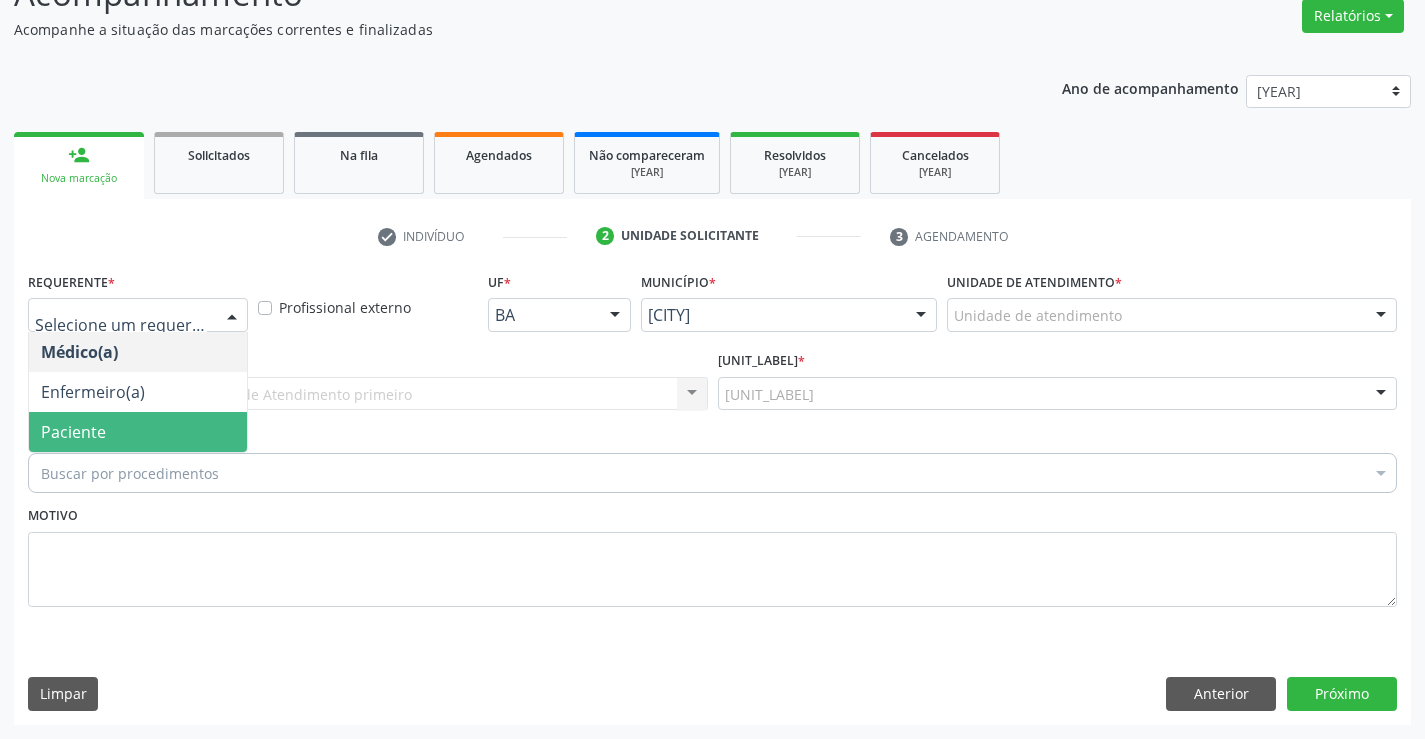 click on "Paciente" at bounding box center [138, 432] 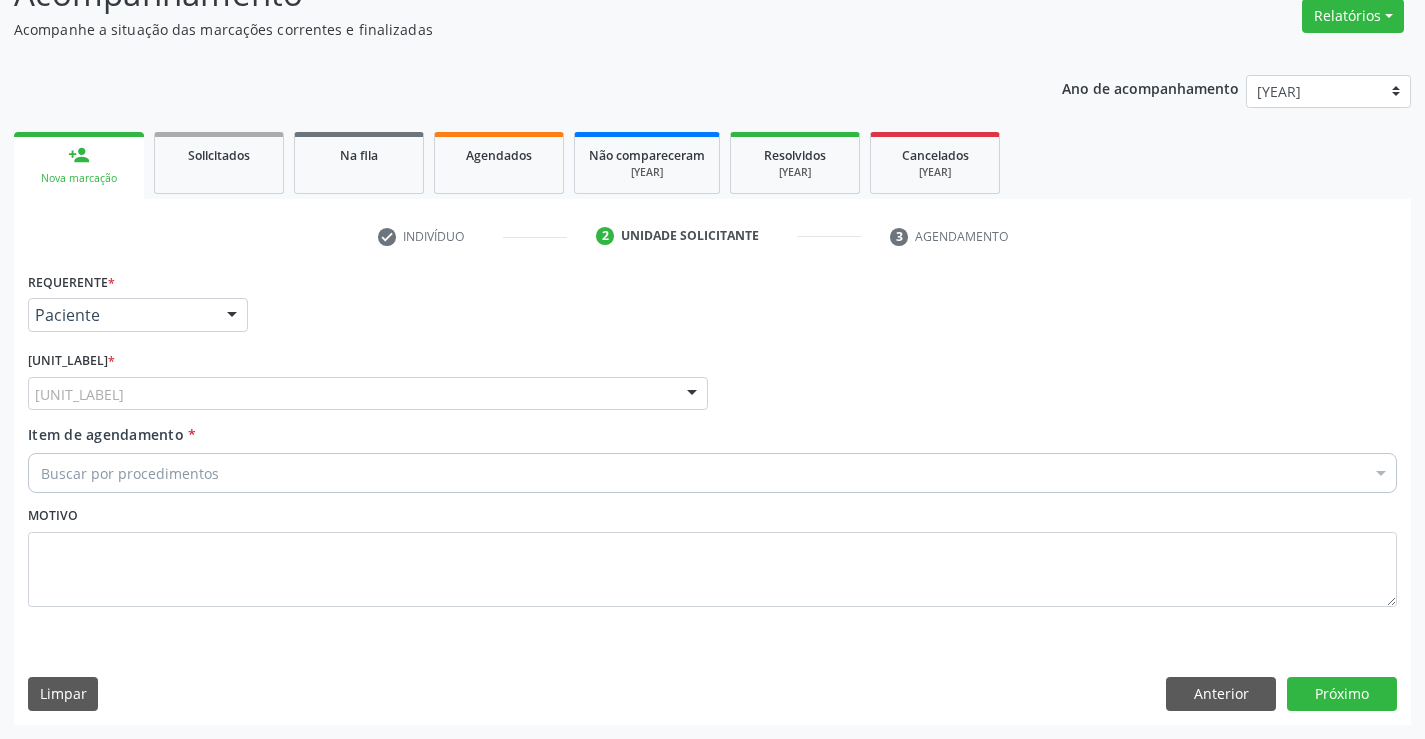 click on "Unidade de referência" at bounding box center (368, 394) 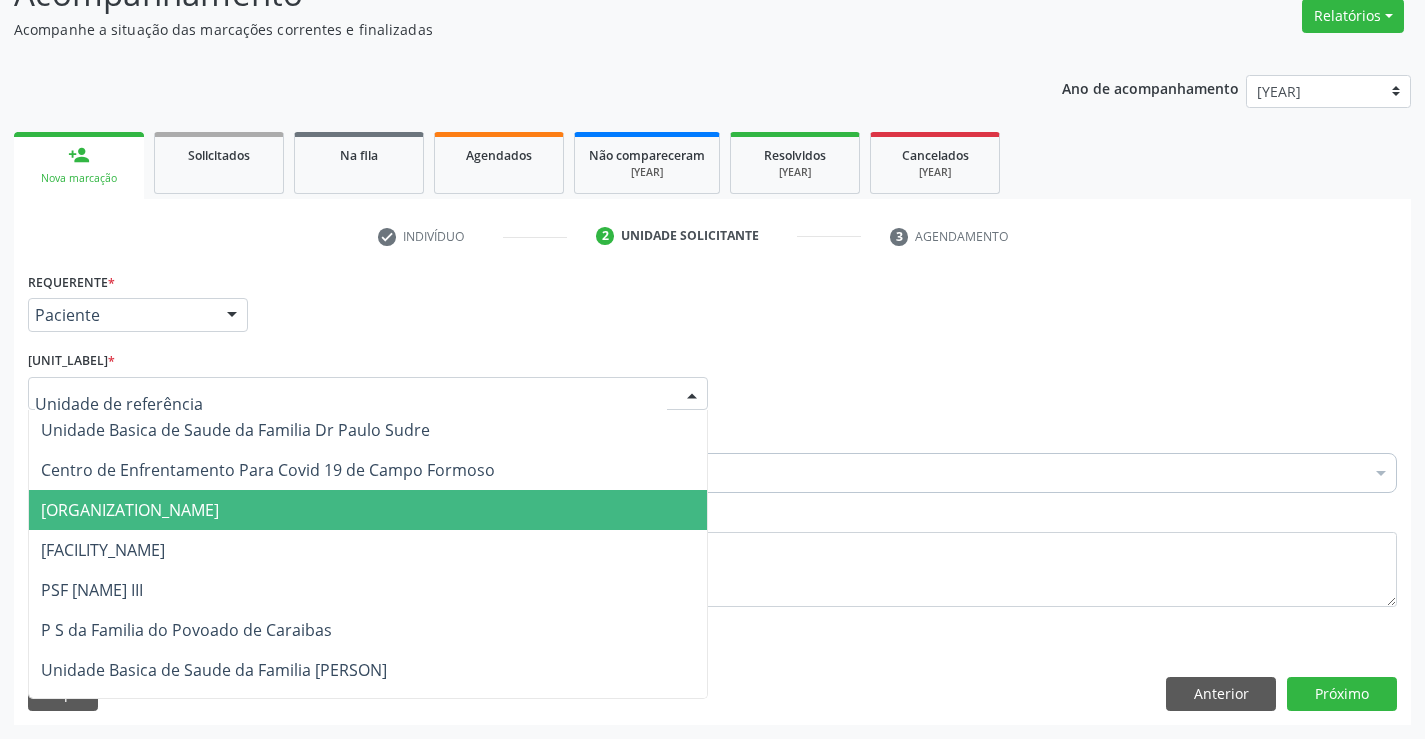 click on "[CLINIC_NAME]" at bounding box center [130, 510] 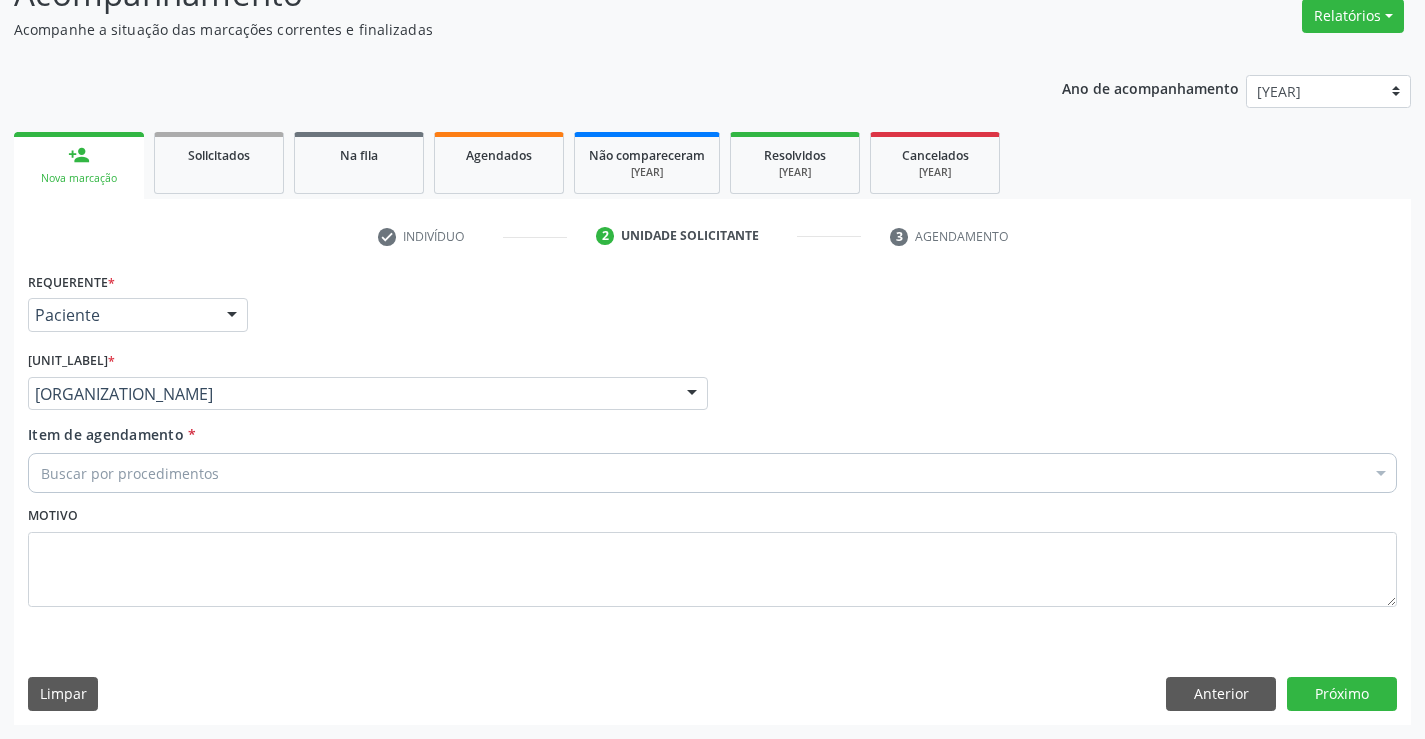 click on "Buscar por procedimentos" at bounding box center [712, 473] 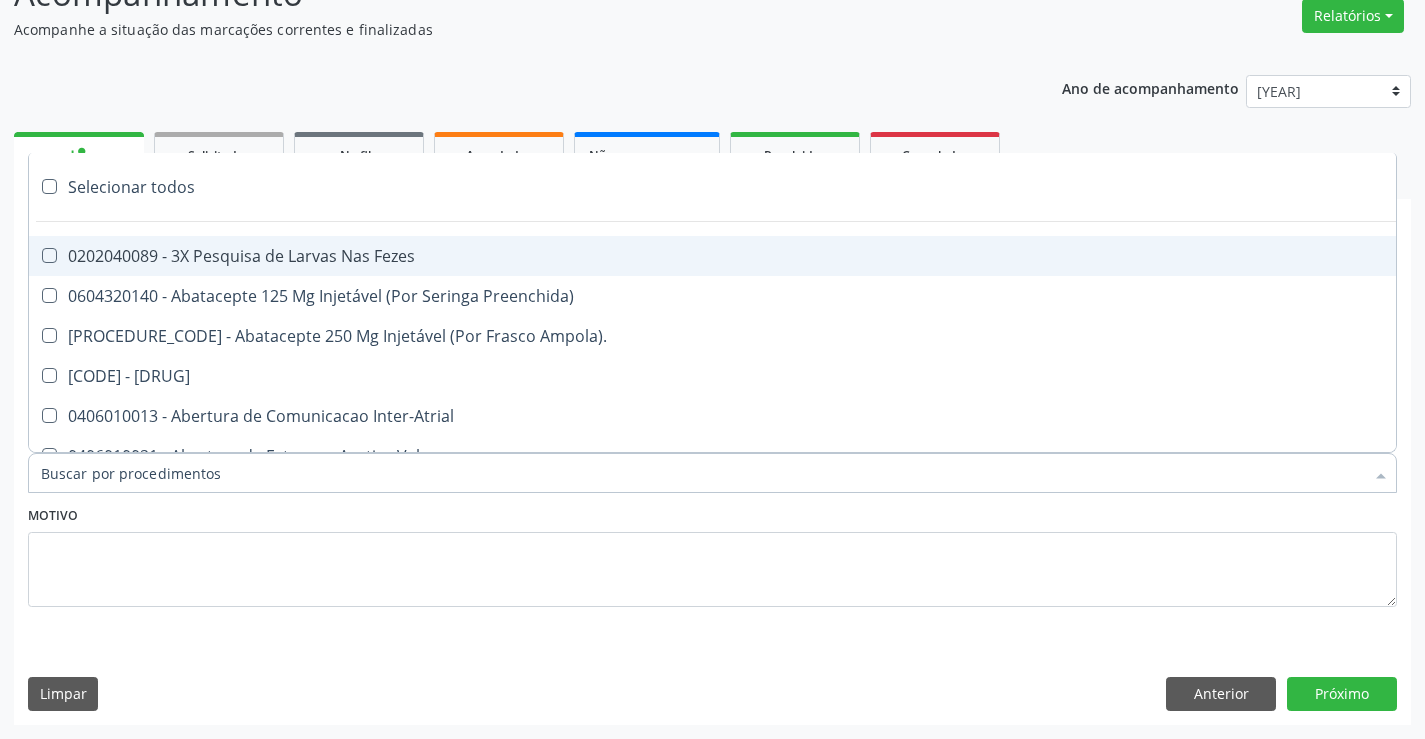 paste on "Ultrassonografia Obstetrica" 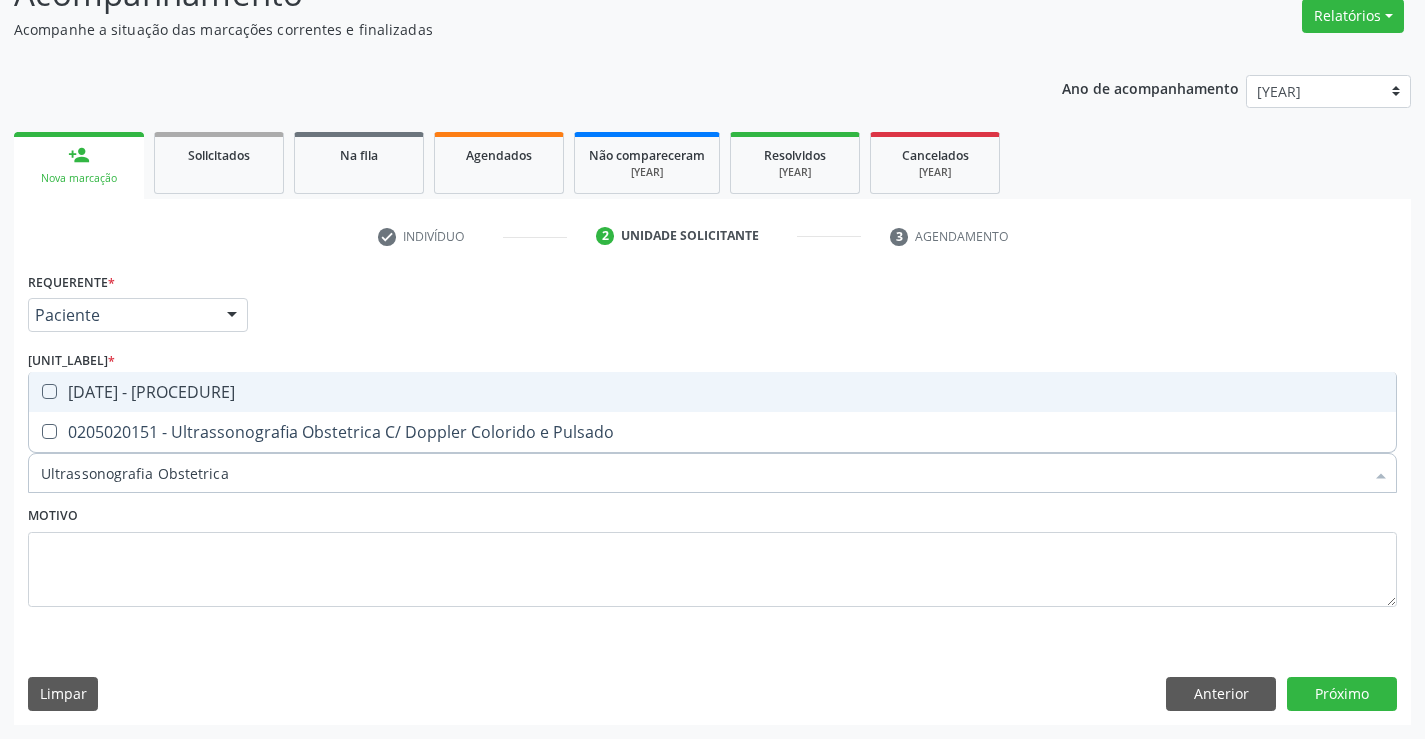click on "[PROCEDURE]" at bounding box center [712, 392] 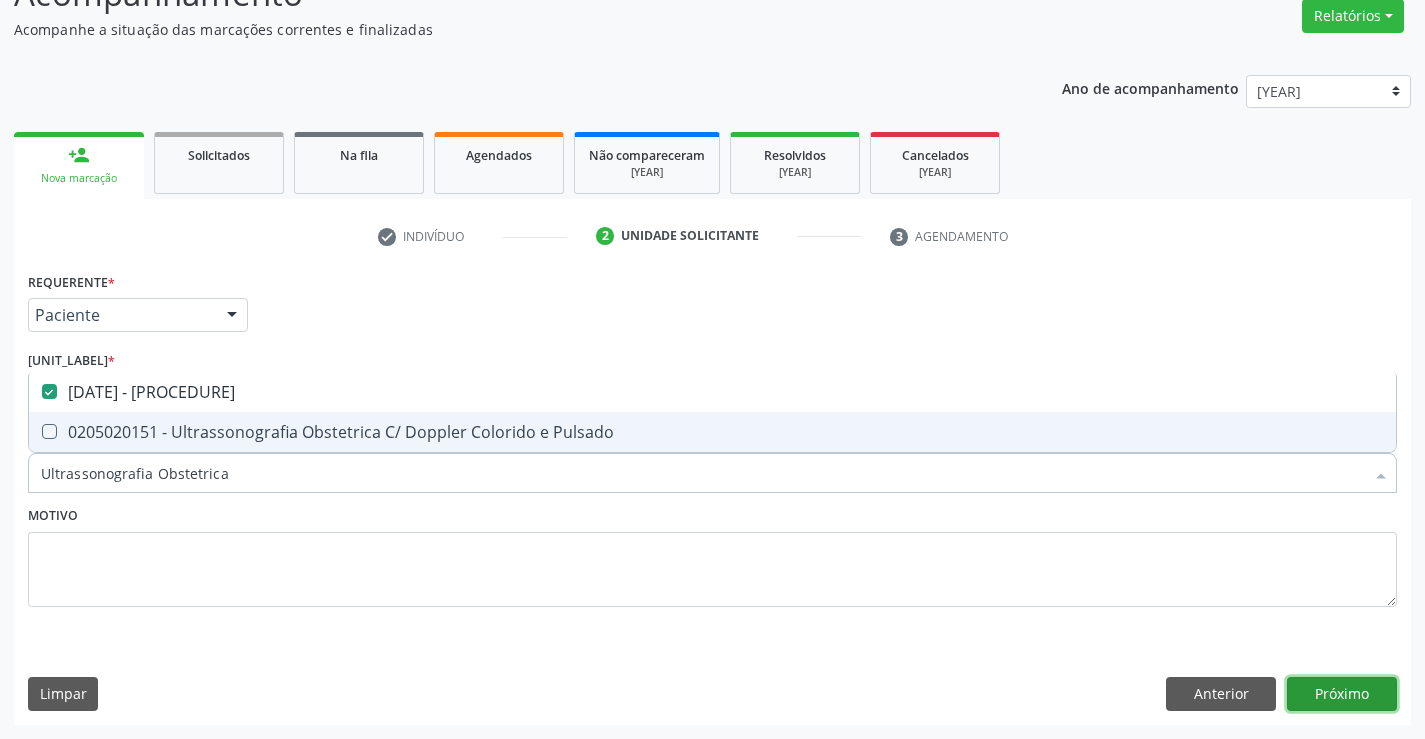 click on "Próximo" at bounding box center (1342, 694) 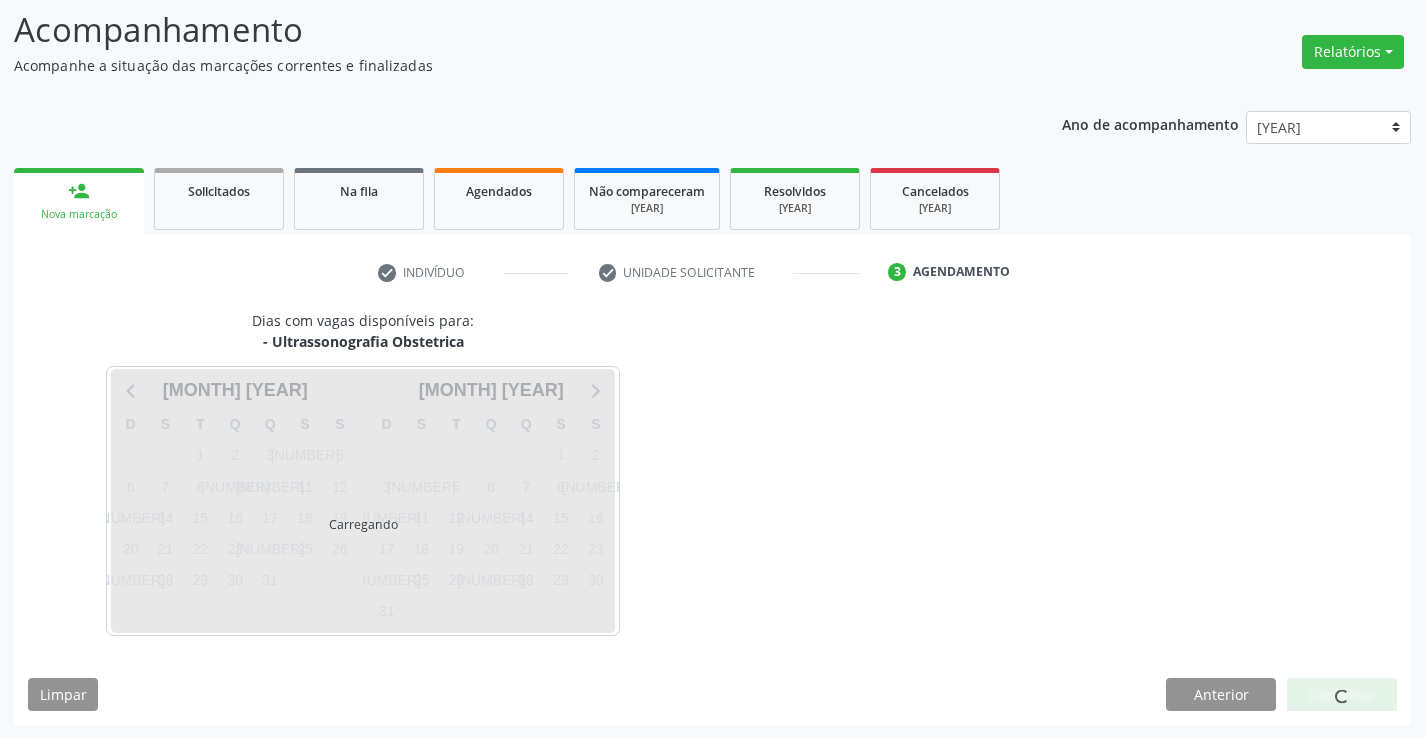 scroll, scrollTop: 131, scrollLeft: 0, axis: vertical 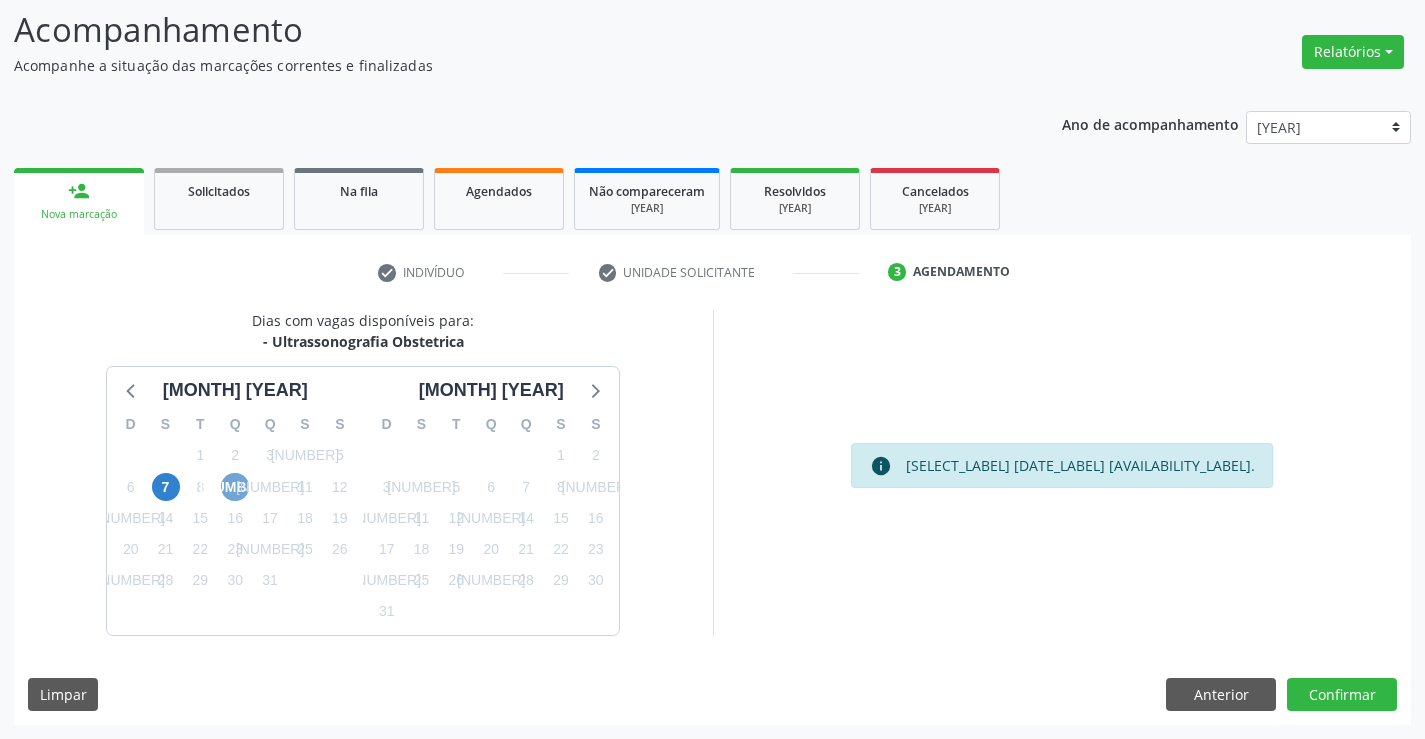 click on "9" at bounding box center (235, 487) 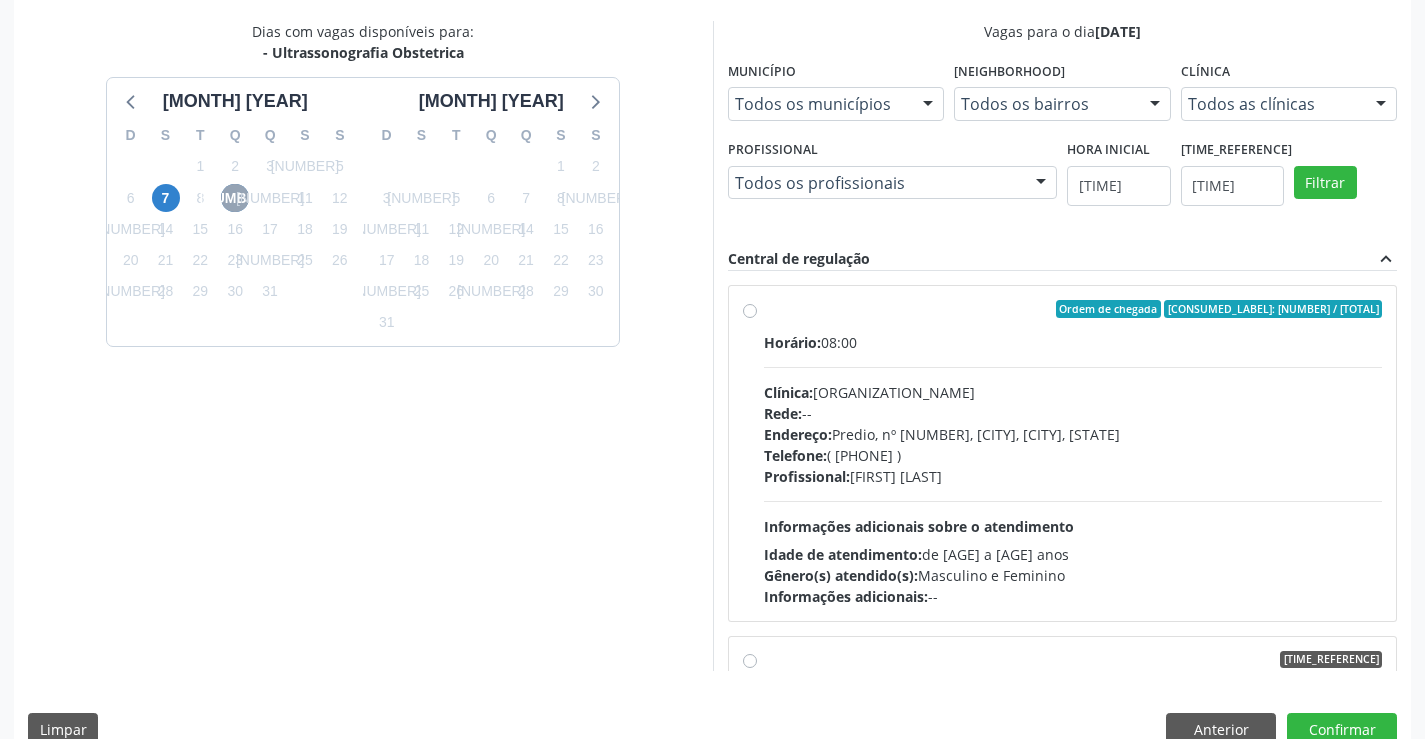 scroll, scrollTop: 431, scrollLeft: 0, axis: vertical 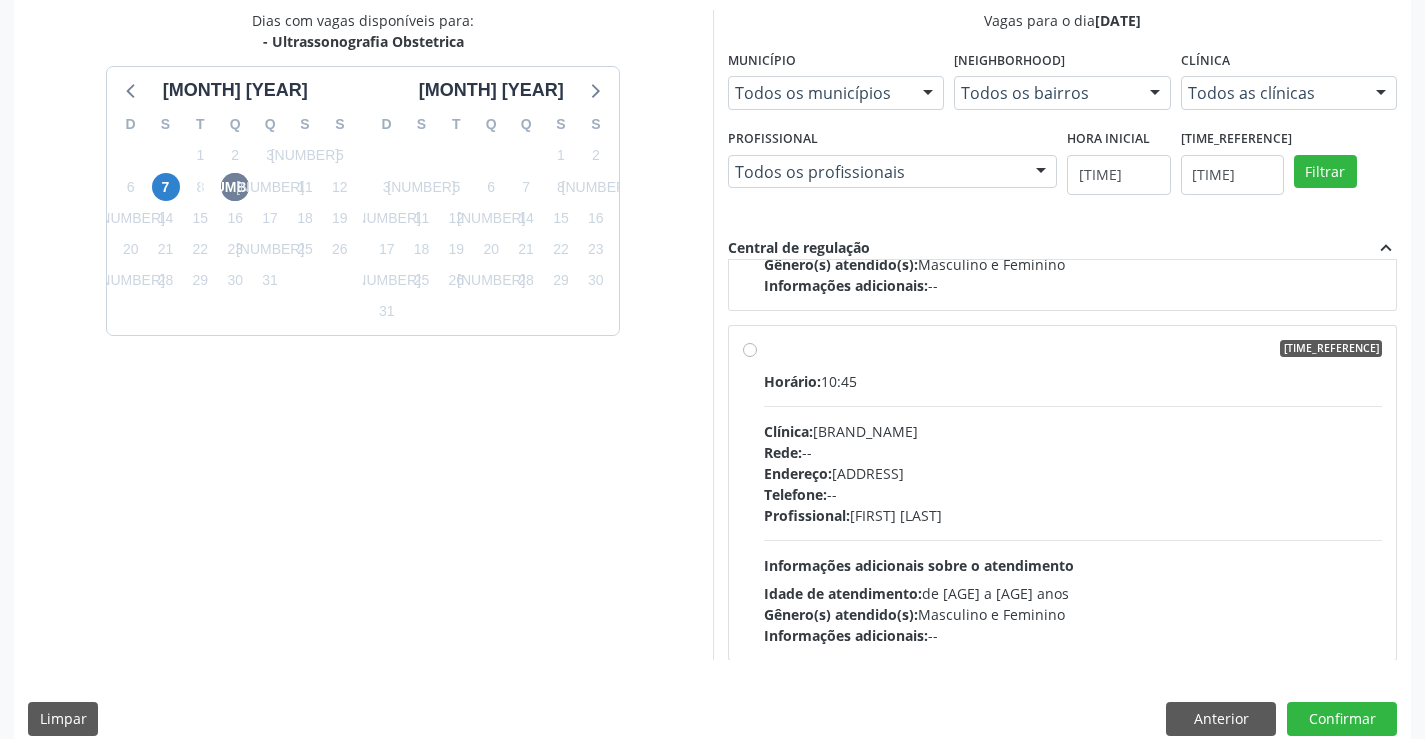 click on "Rede:
--" at bounding box center [1073, 452] 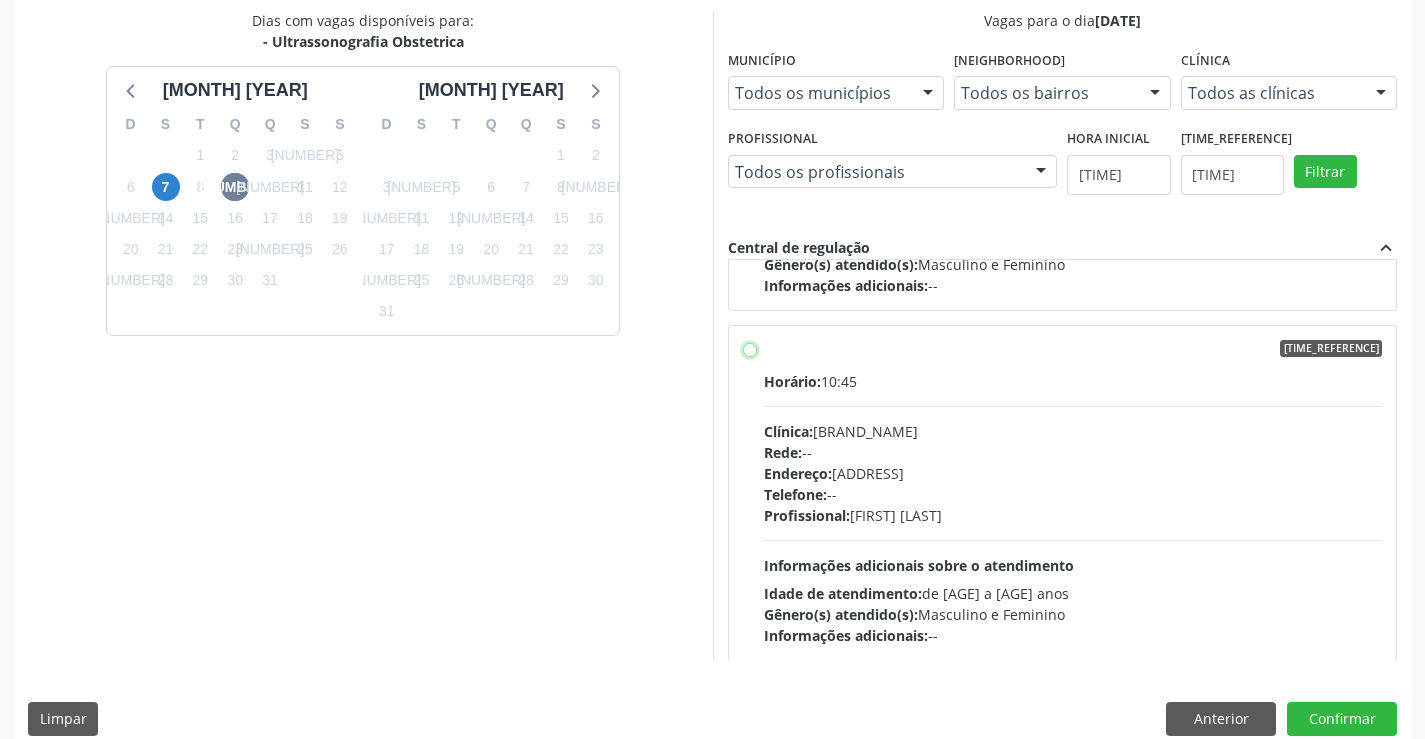 click on "Horário agendado
Horário:   10:45
Clínica:  Medplus
Rede:
--
Endereço:   2 and S 204 Ed Emp B, nº 35, Centro, Campo Formoso - BA
Telefone:   --
Profissional:
Lanna Peralva Miranda Rocha
Informações adicionais sobre o atendimento
Idade de atendimento:
de 0 a 120 anos
Gênero(s) atendido(s):
Masculino e Feminino
Informações adicionais:
--" at bounding box center (750, 349) 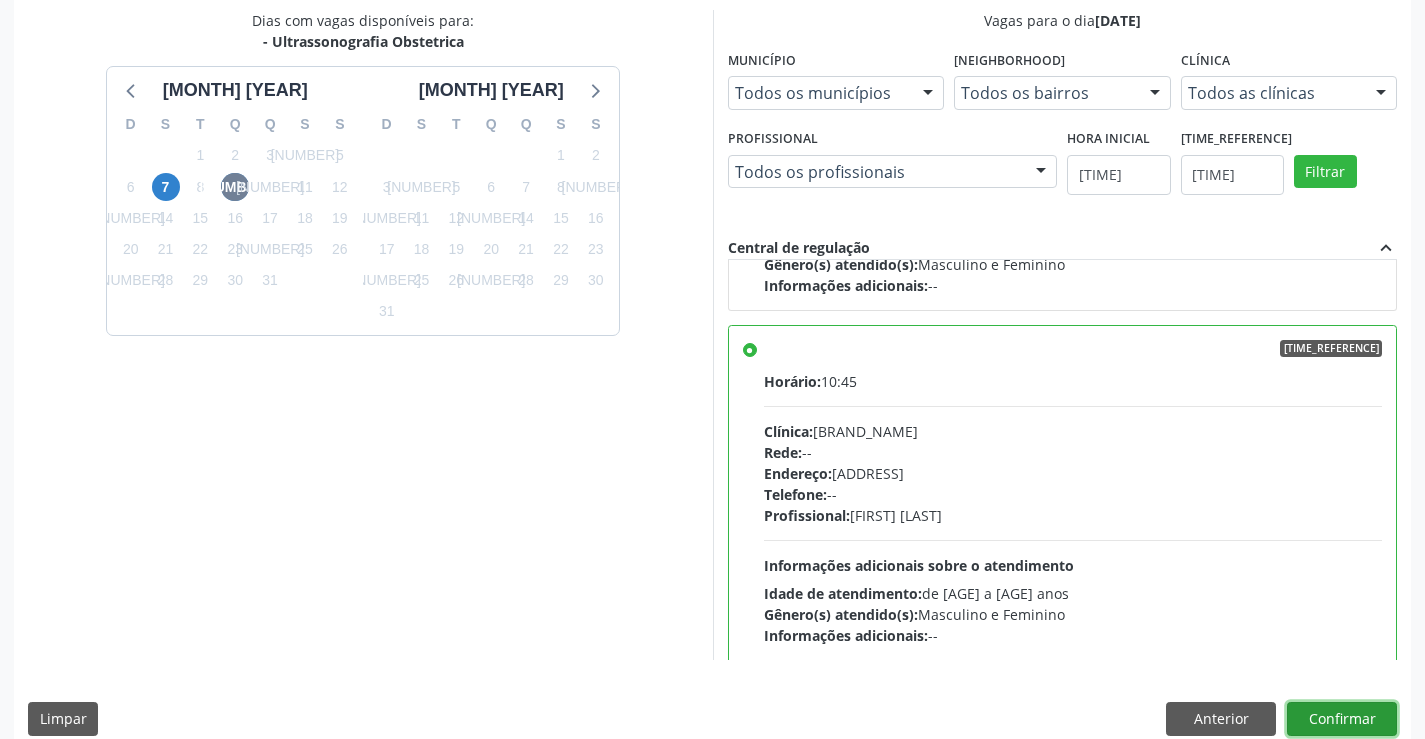 click on "Confirmar" at bounding box center [1342, 719] 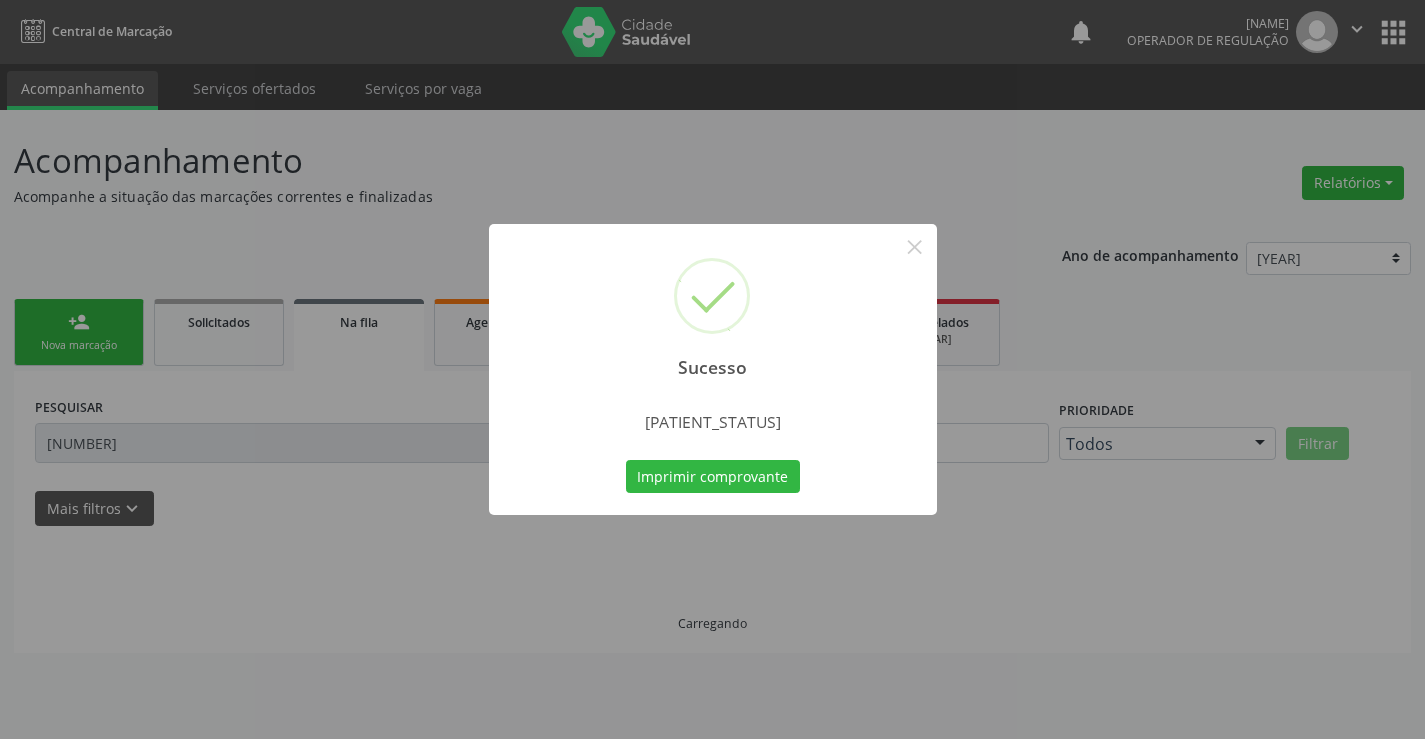 scroll, scrollTop: 0, scrollLeft: 0, axis: both 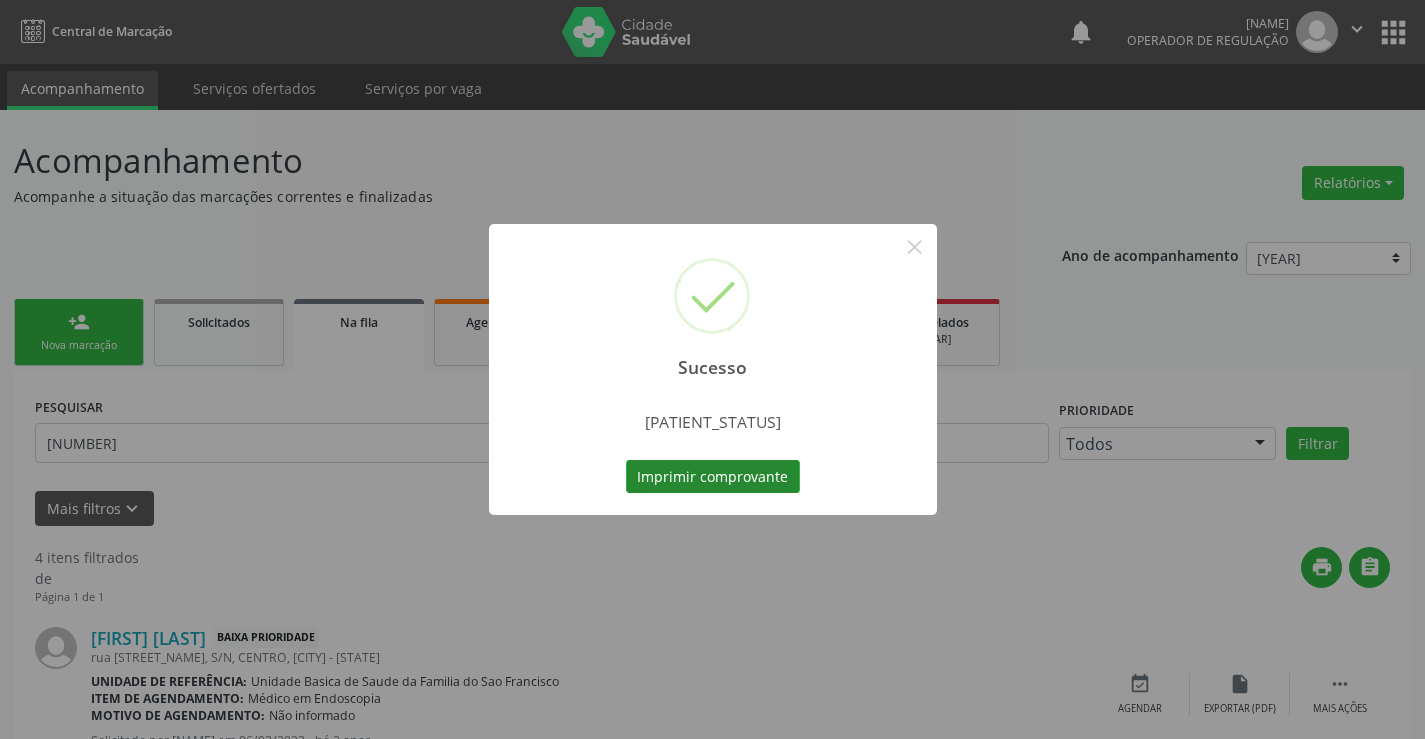 click on "Imprimir comprovante" at bounding box center (713, 477) 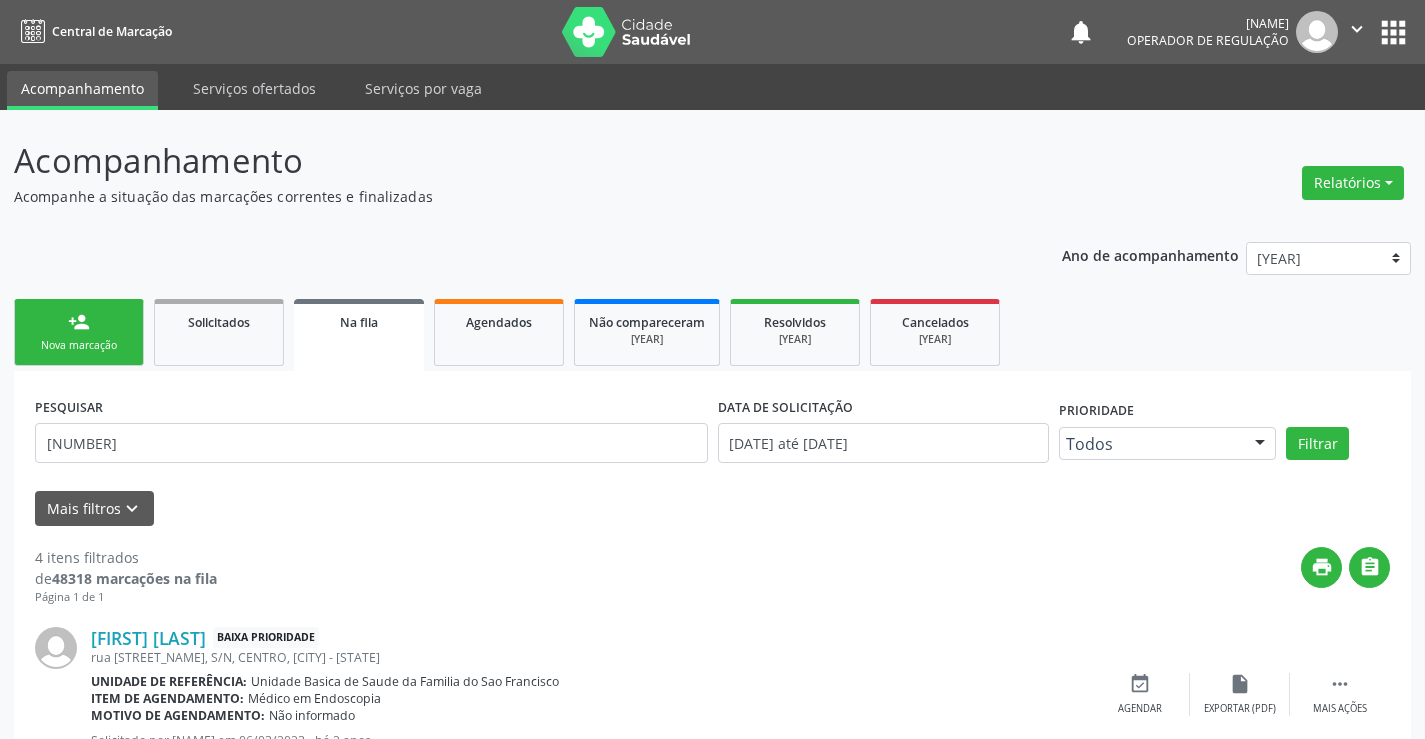 click on "person_add
Nova marcação" at bounding box center (79, 332) 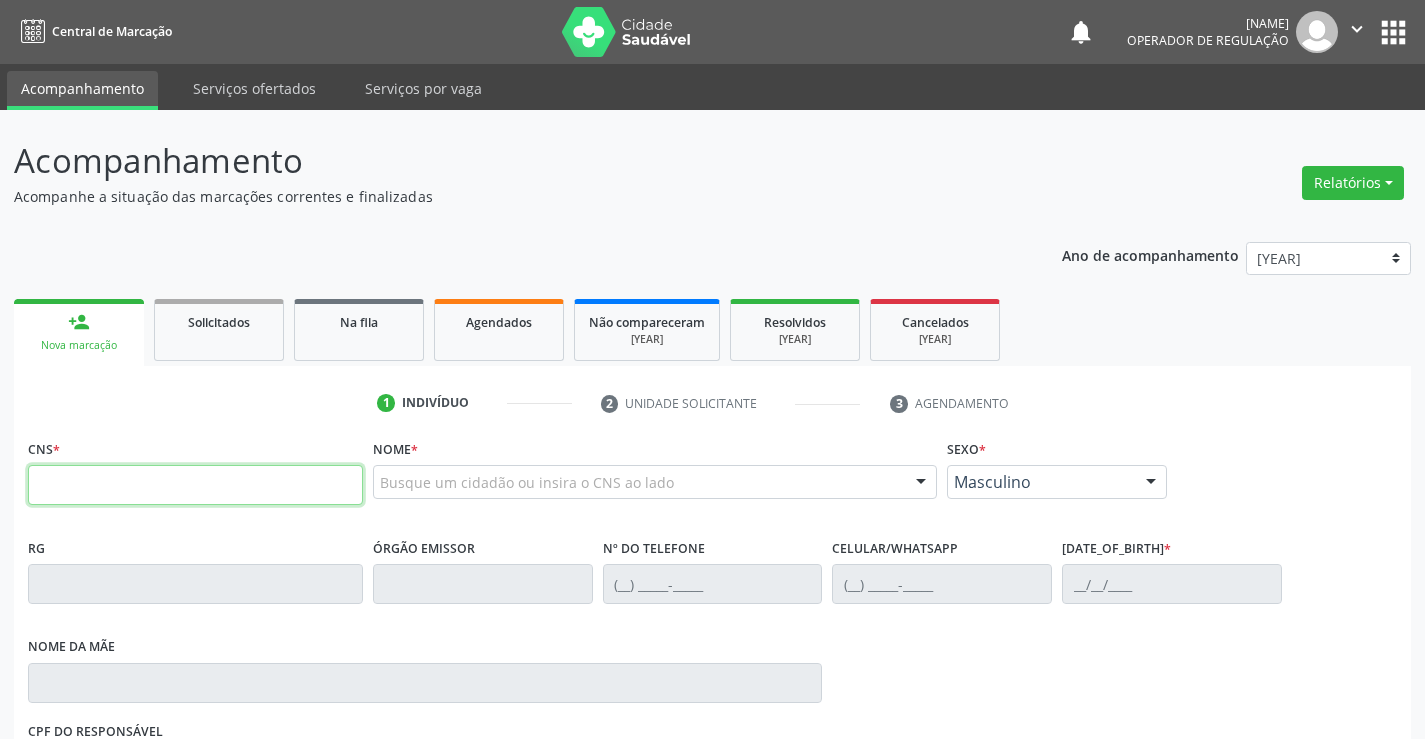 click at bounding box center (195, 485) 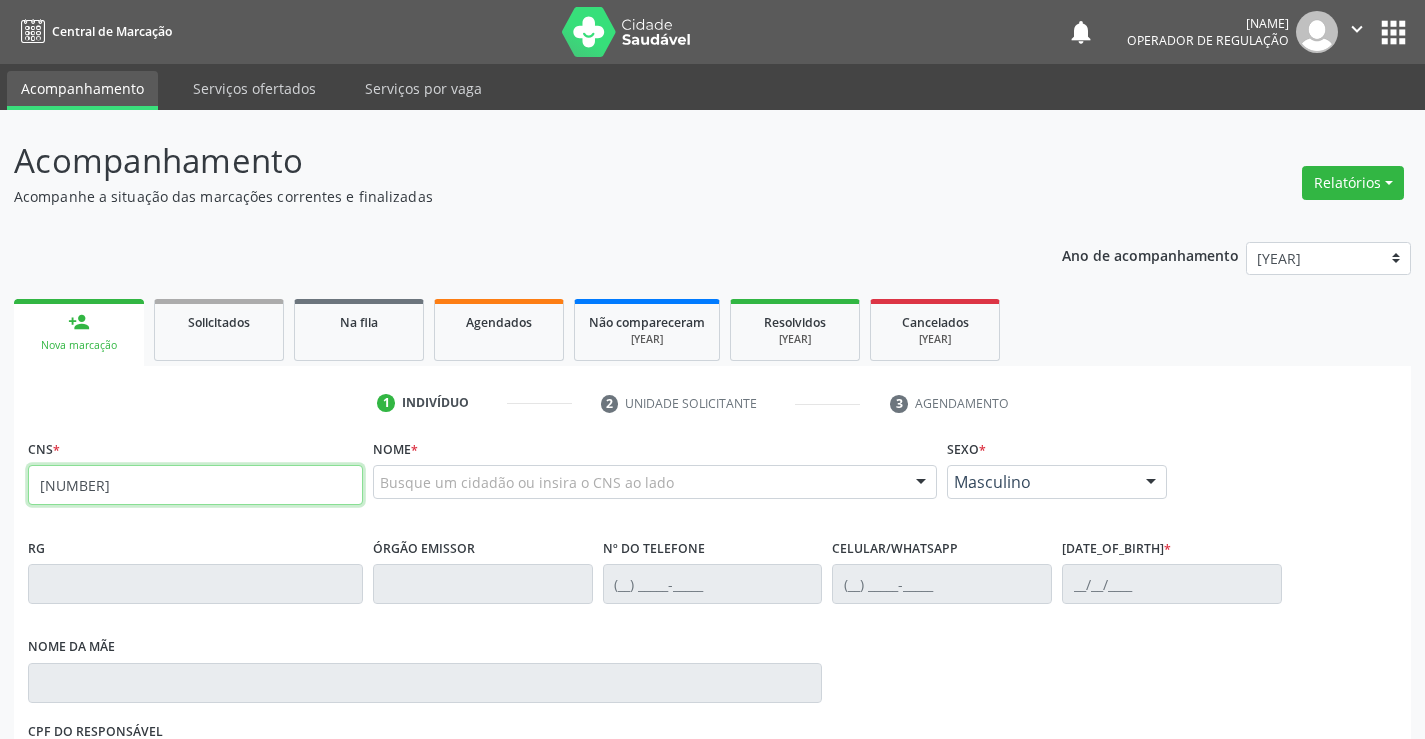 type on "707 6032 5484 1898" 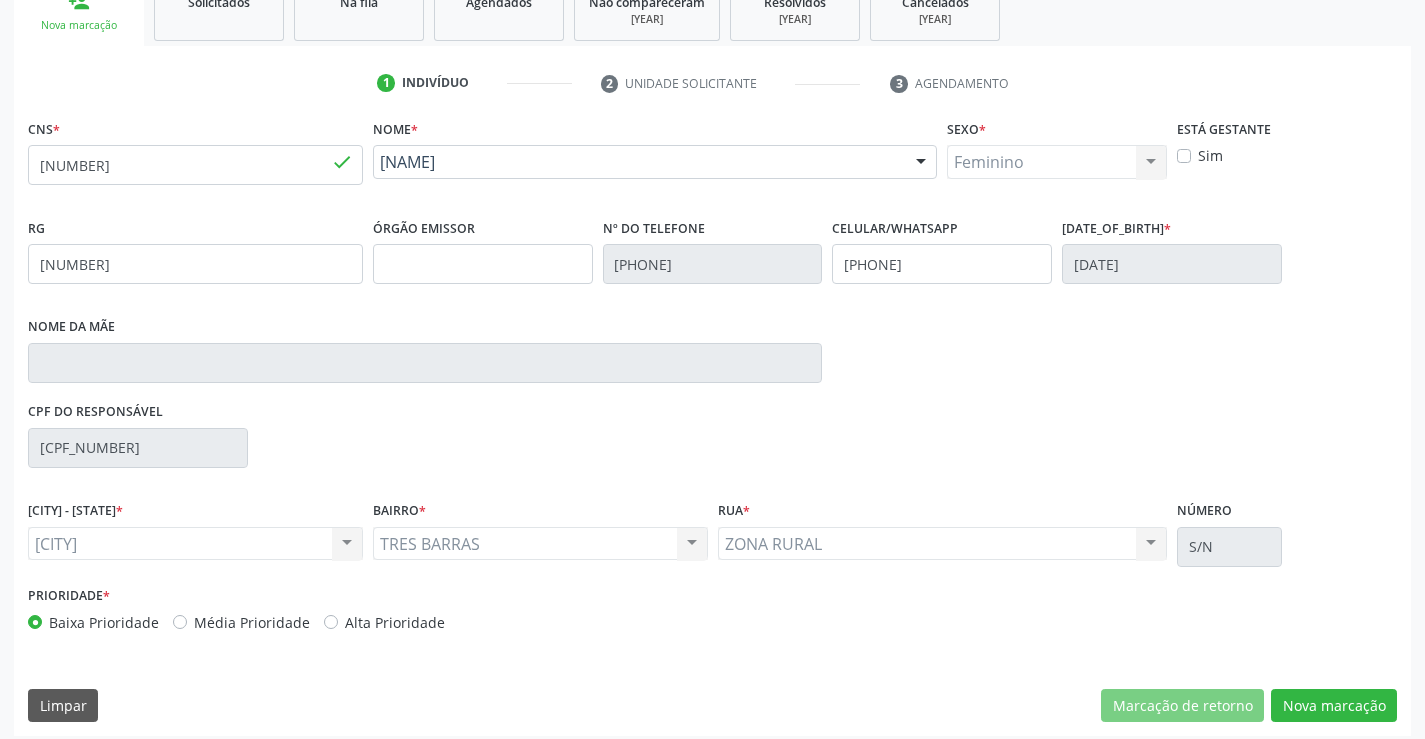 scroll, scrollTop: 331, scrollLeft: 0, axis: vertical 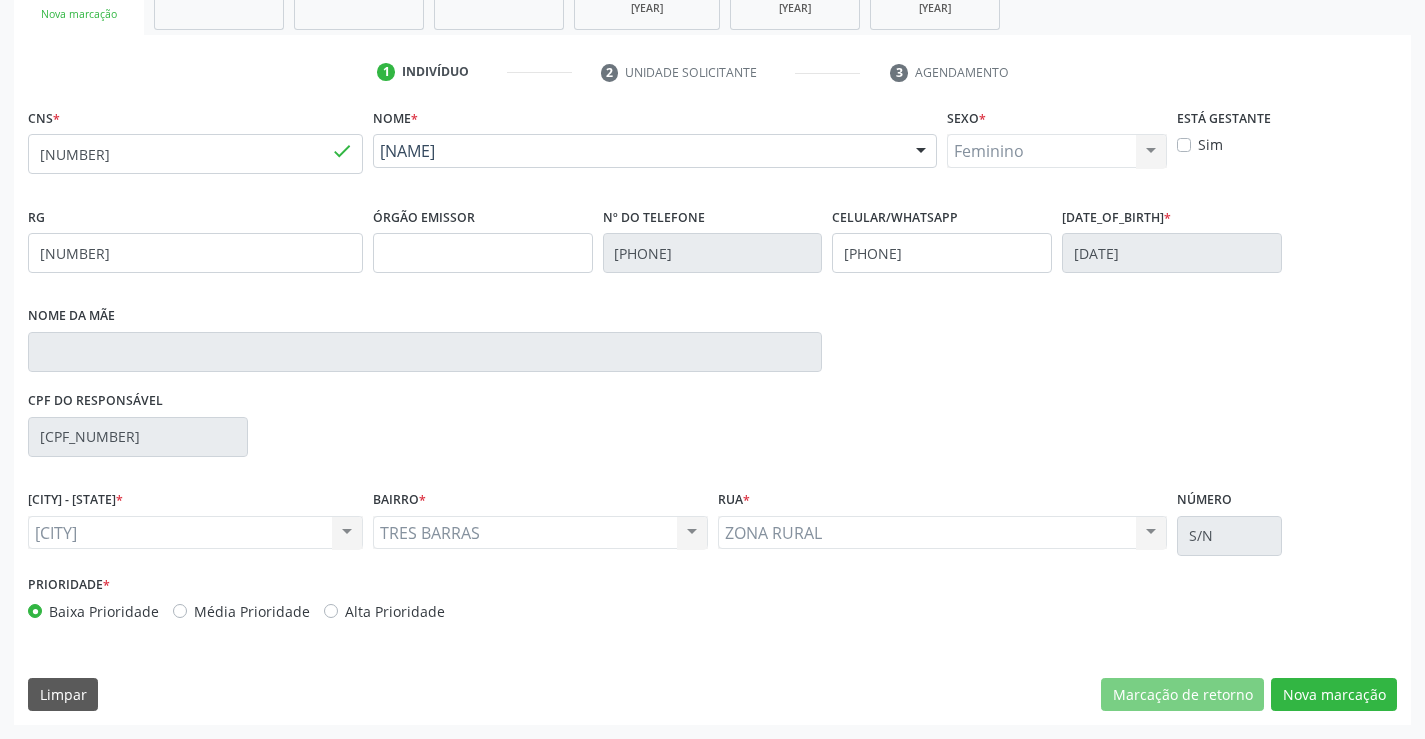 click on "CNS
*
707 6032 5484 1898       done
Nome
*
Daiane Leao Carvalho
Daiane Leao Carvalho
CNS:
707 6032 5484 1898
CPF:    --   Nascimento:
05/09/1999
Nenhum resultado encontrado para: "   "
Digite o nome ou CNS para buscar um indivíduo
Sexo
*
Feminino         Masculino   Feminino
Nenhum resultado encontrado para: "   "
Não há nenhuma opção para ser exibida.
Está gestante
Sim
RG
2097112480
Órgão emissor
Nº do Telefone
(74) 9909-0066
Celular/WhatsApp
(74) 9909-0066
Data de nascimento
*
05/09/1999
Nome da mãe
CPF do responsável
072.876.925-54
CIDADE - UF
*
Campo Formoso         Campo Formoso" at bounding box center [712, 414] 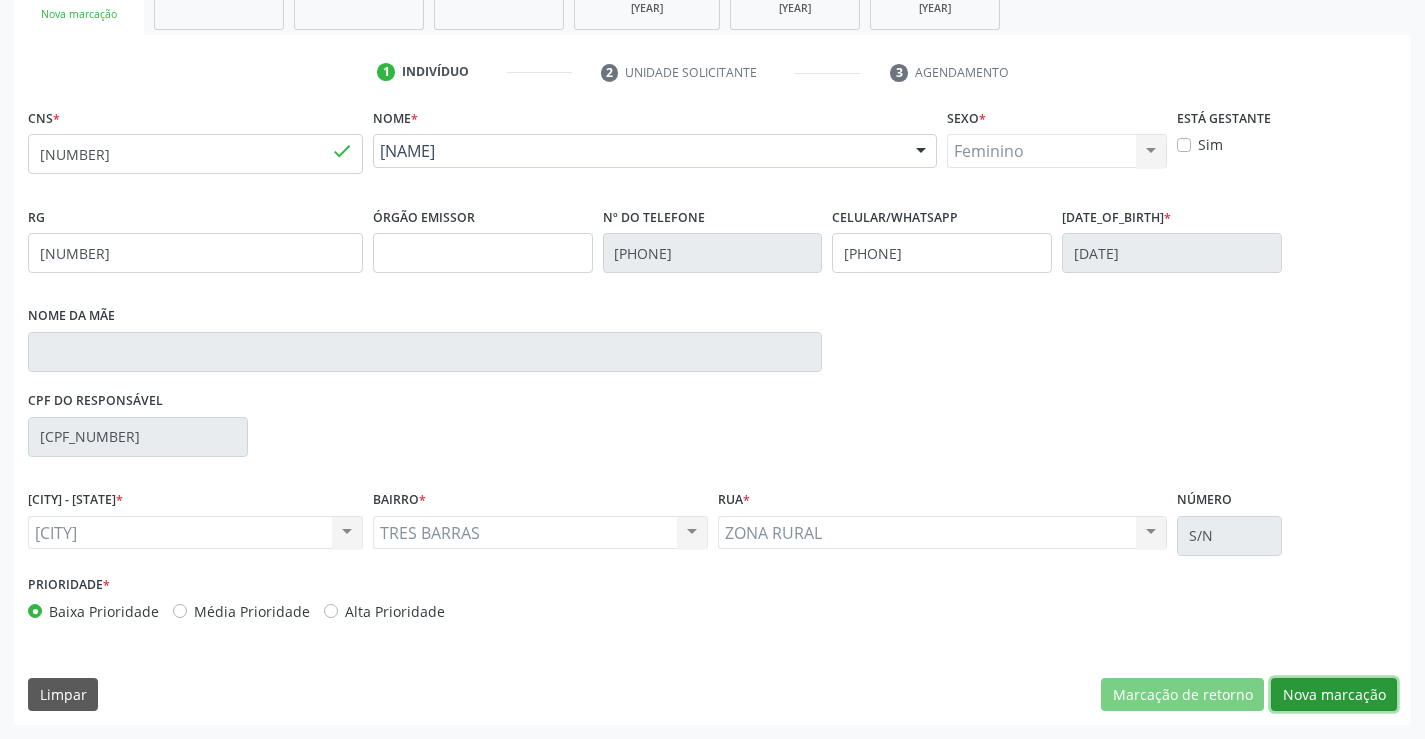 click on "Nova marcação" at bounding box center (1182, 695) 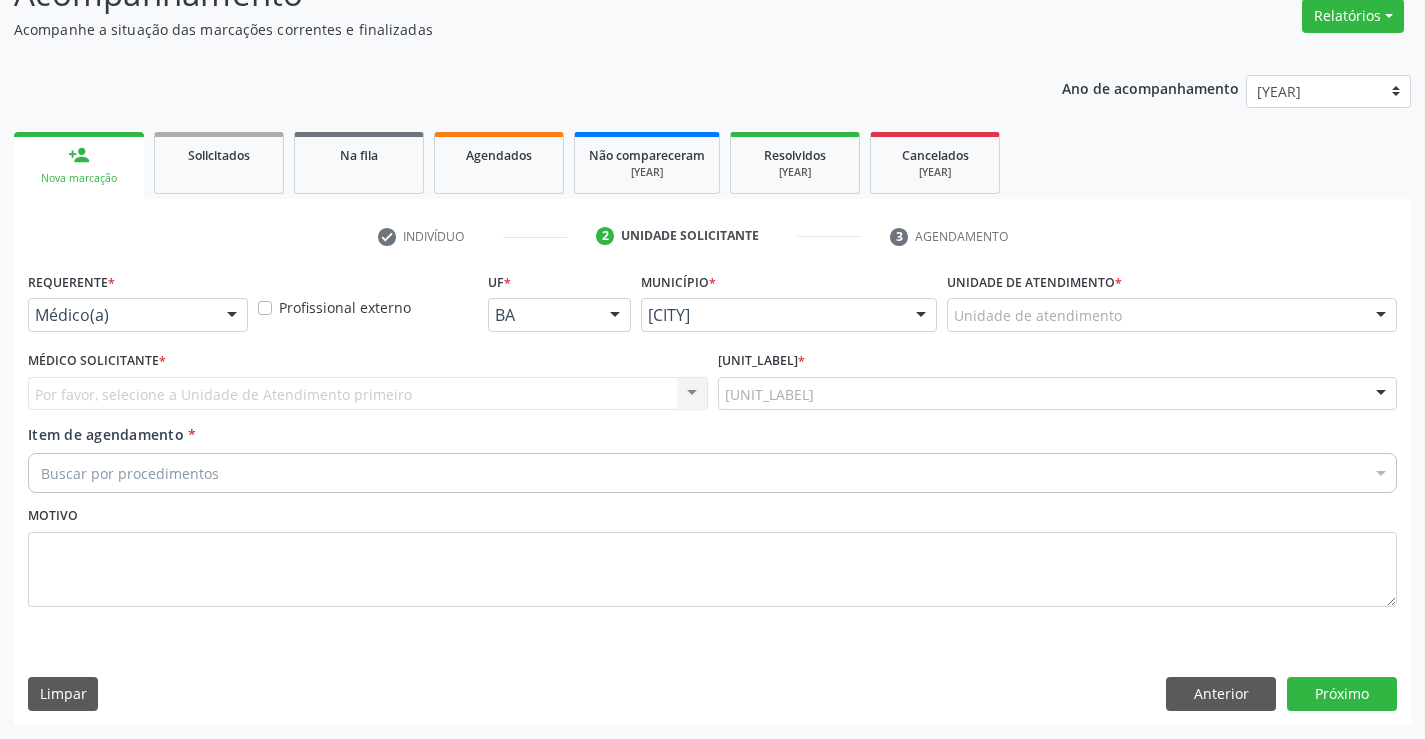 scroll, scrollTop: 167, scrollLeft: 0, axis: vertical 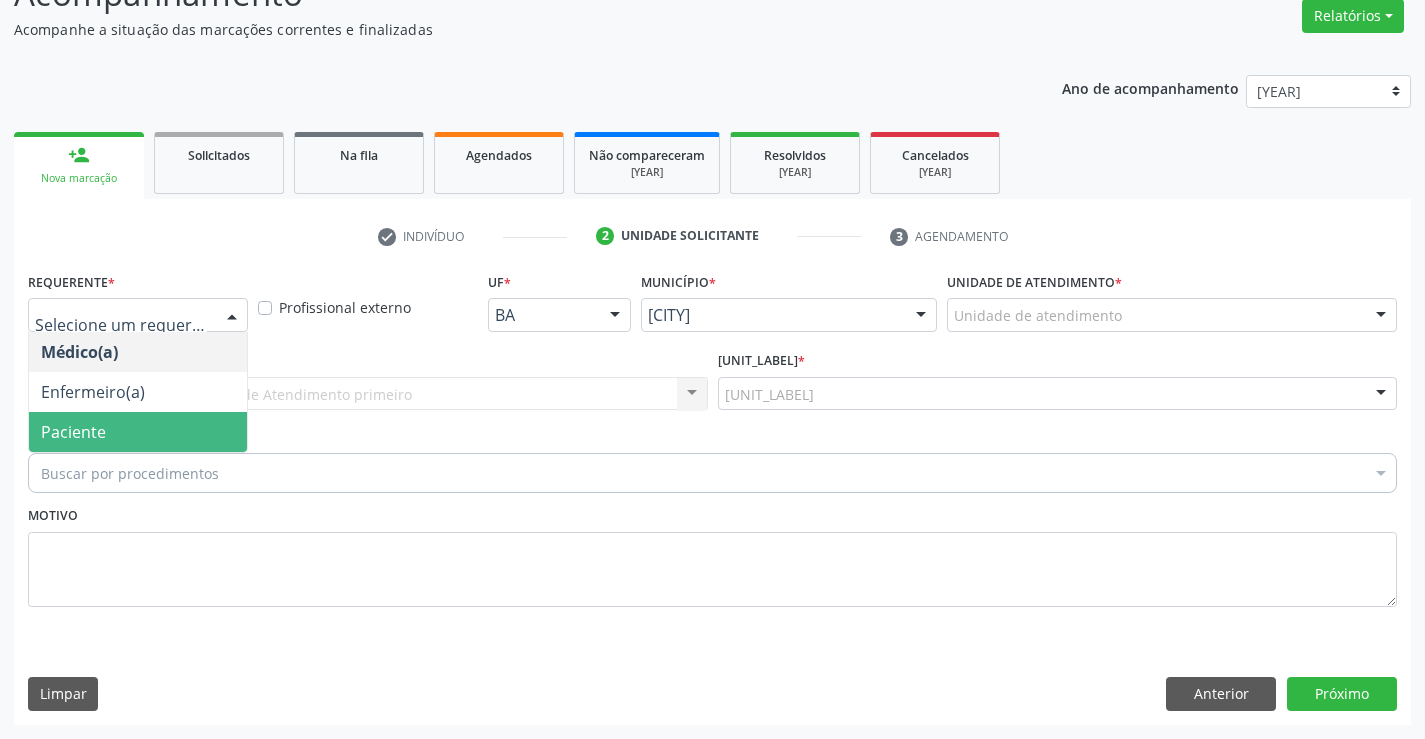 click on "Paciente" at bounding box center (138, 432) 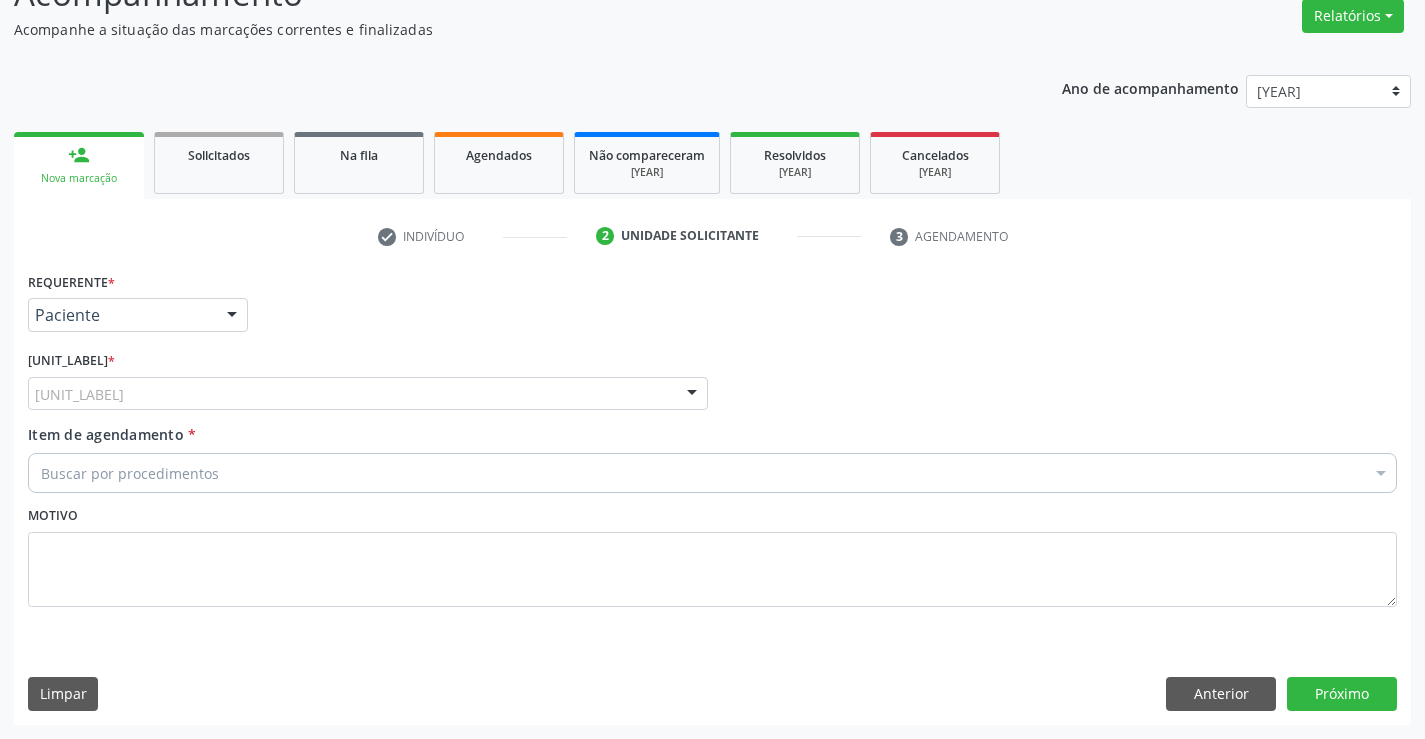 click on "Unidade de referência" at bounding box center (368, 394) 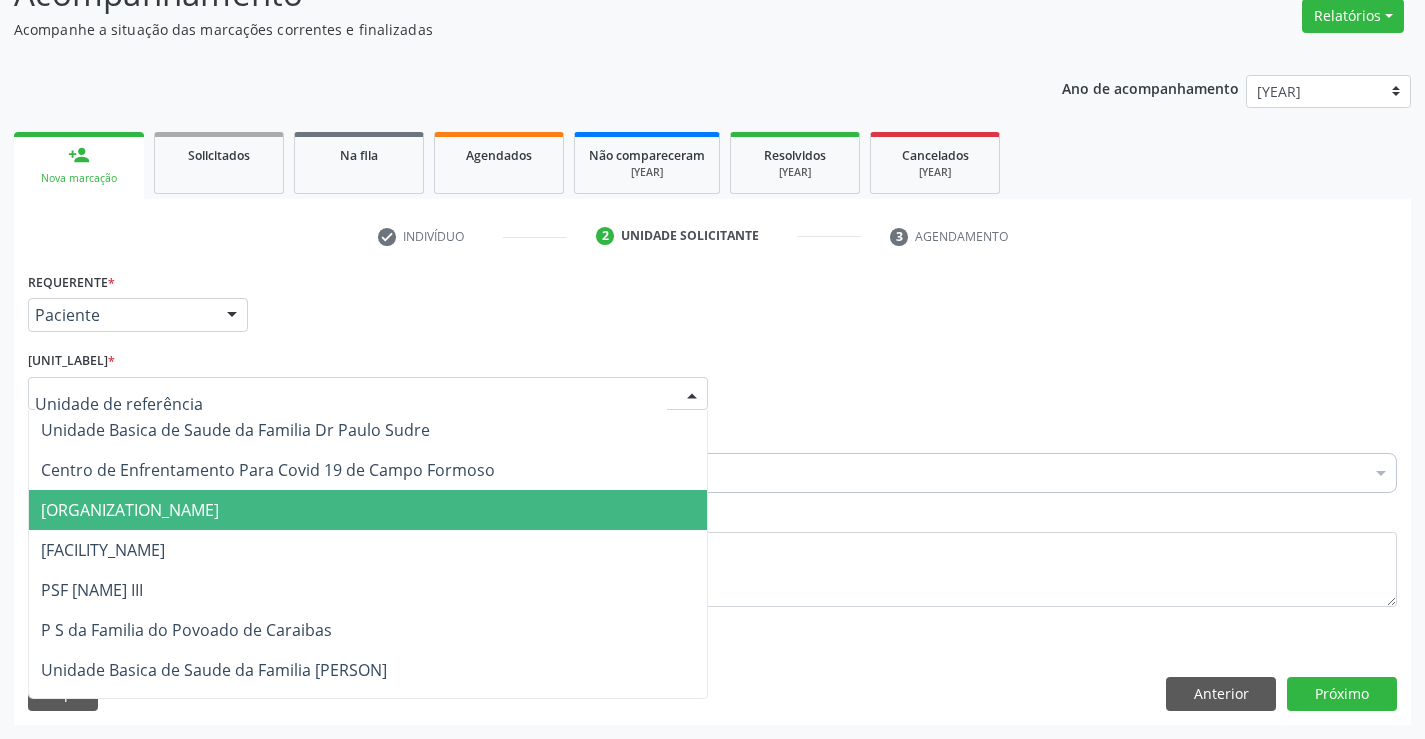 click on "[CLINIC_NAME]" at bounding box center (368, 510) 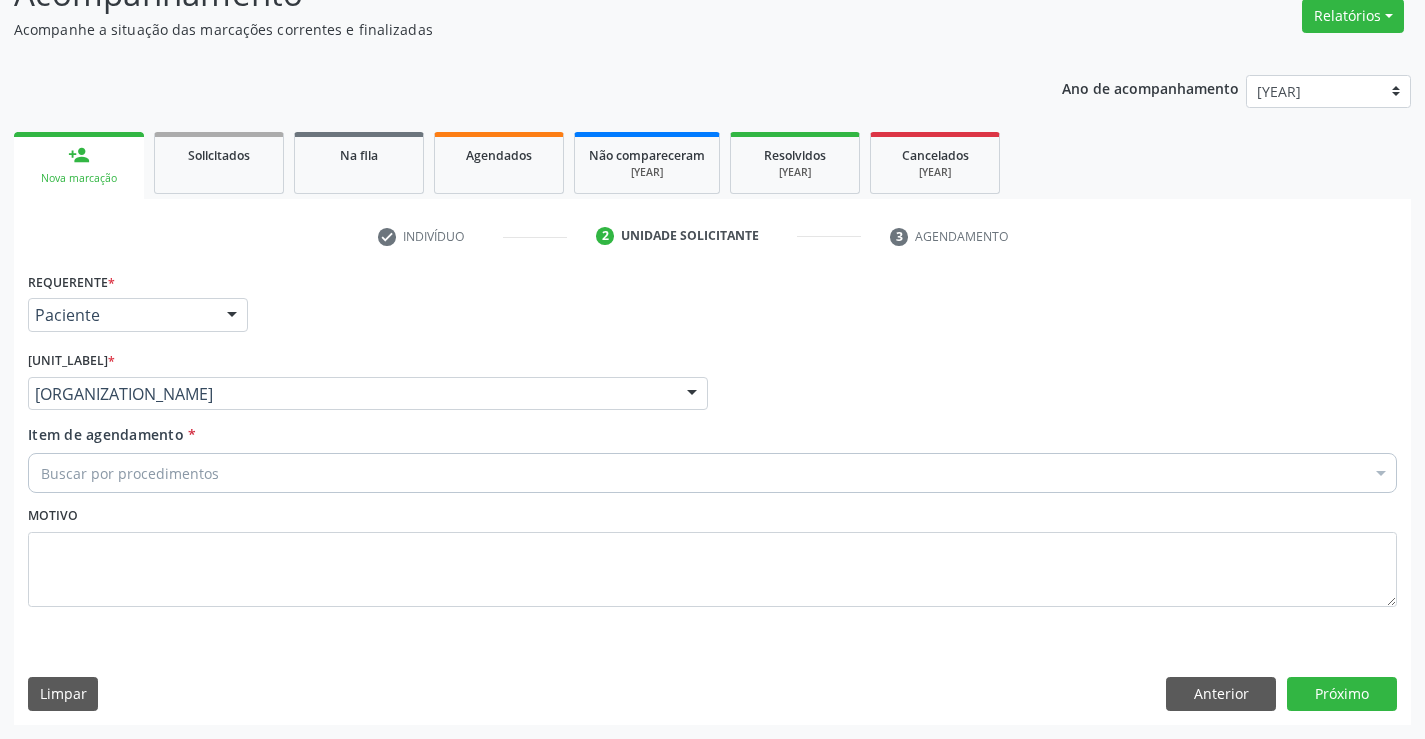 click on "Buscar por procedimentos" at bounding box center [712, 473] 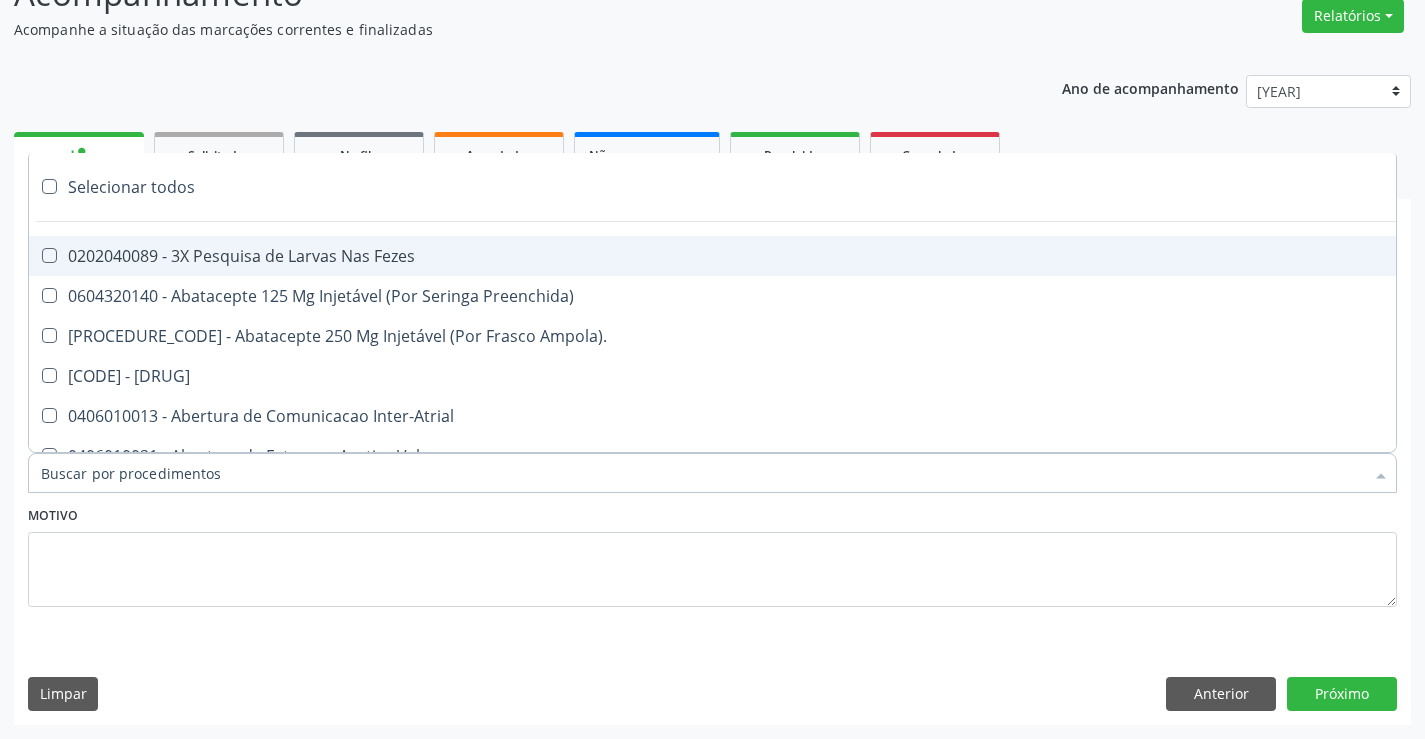 paste on "Ultrassonografia Obstetrica" 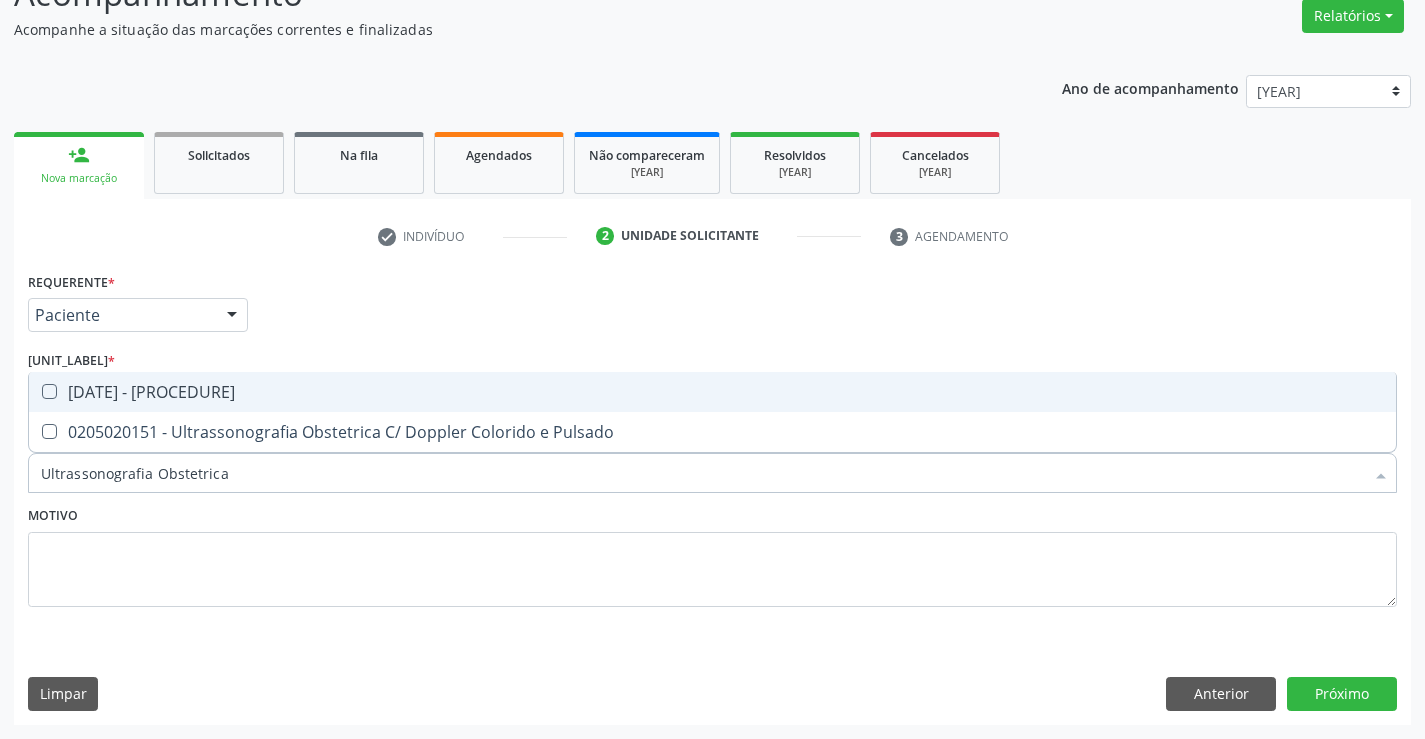click on "[PROCEDURE]" at bounding box center (712, 392) 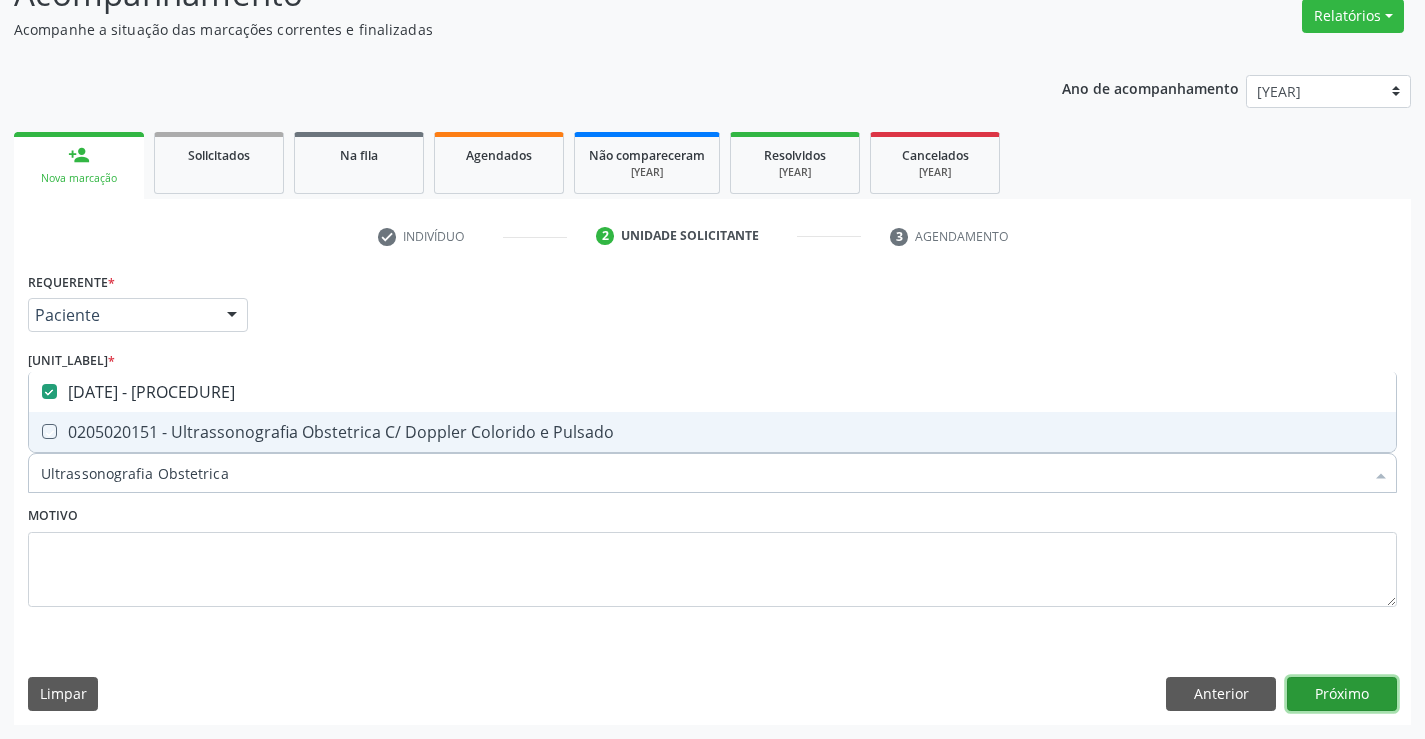 click on "Próximo" at bounding box center [1342, 694] 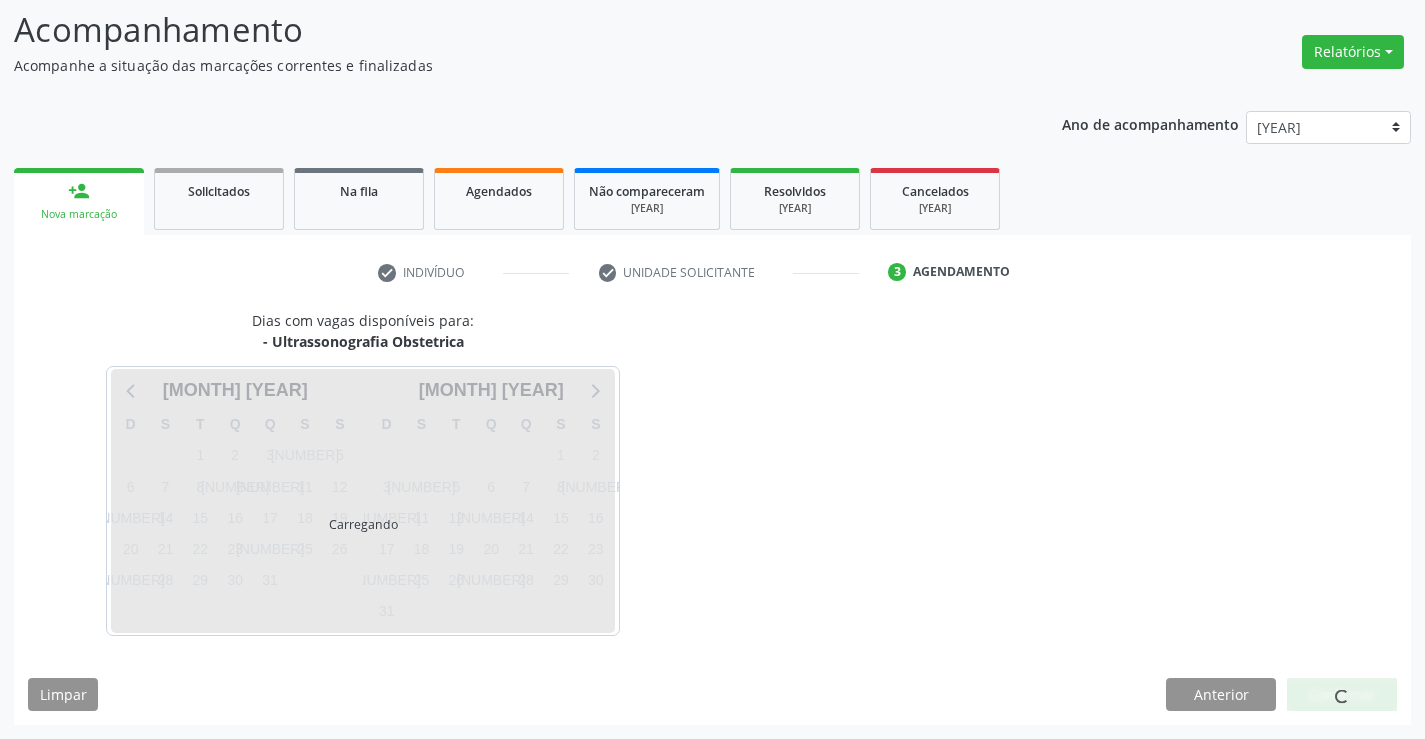 scroll, scrollTop: 131, scrollLeft: 0, axis: vertical 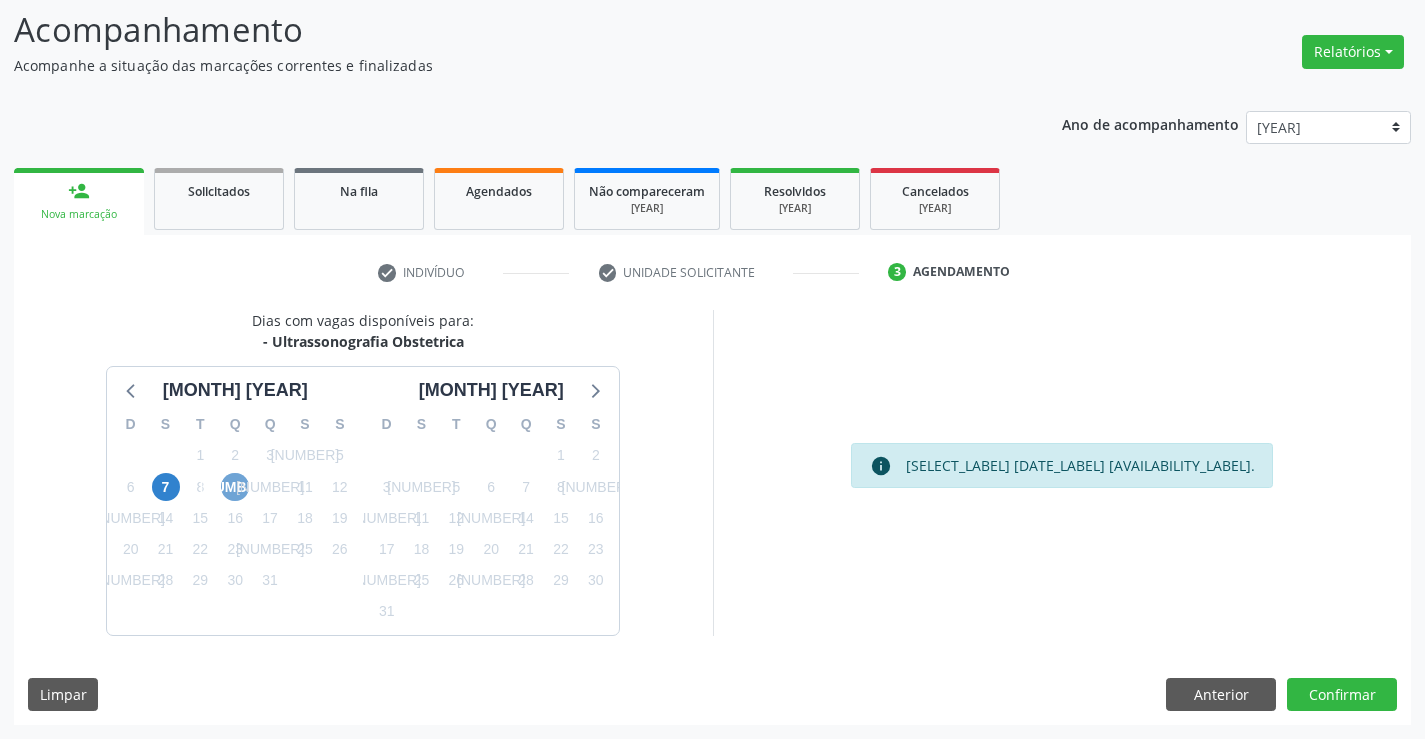 click on "9" at bounding box center (235, 487) 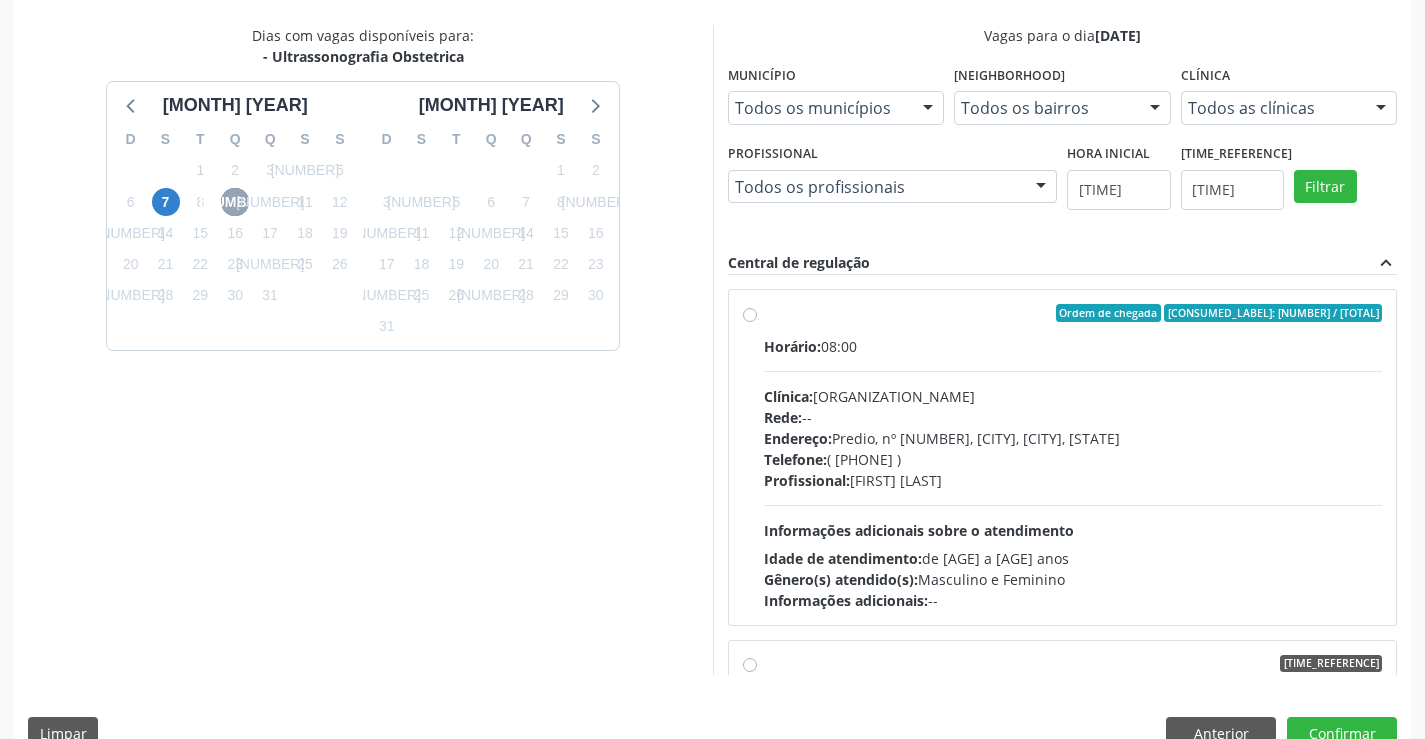 scroll, scrollTop: 456, scrollLeft: 0, axis: vertical 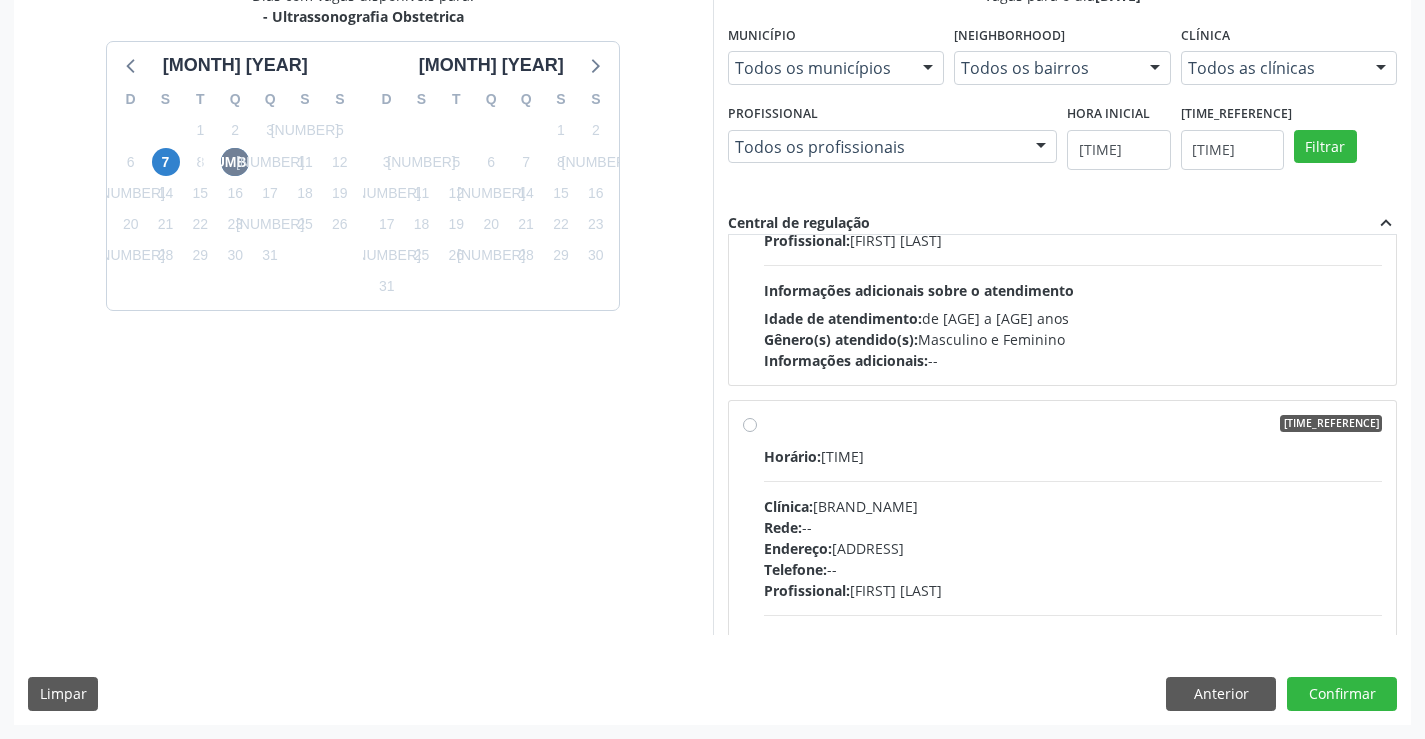 click on "Horário agendado" at bounding box center (1073, 424) 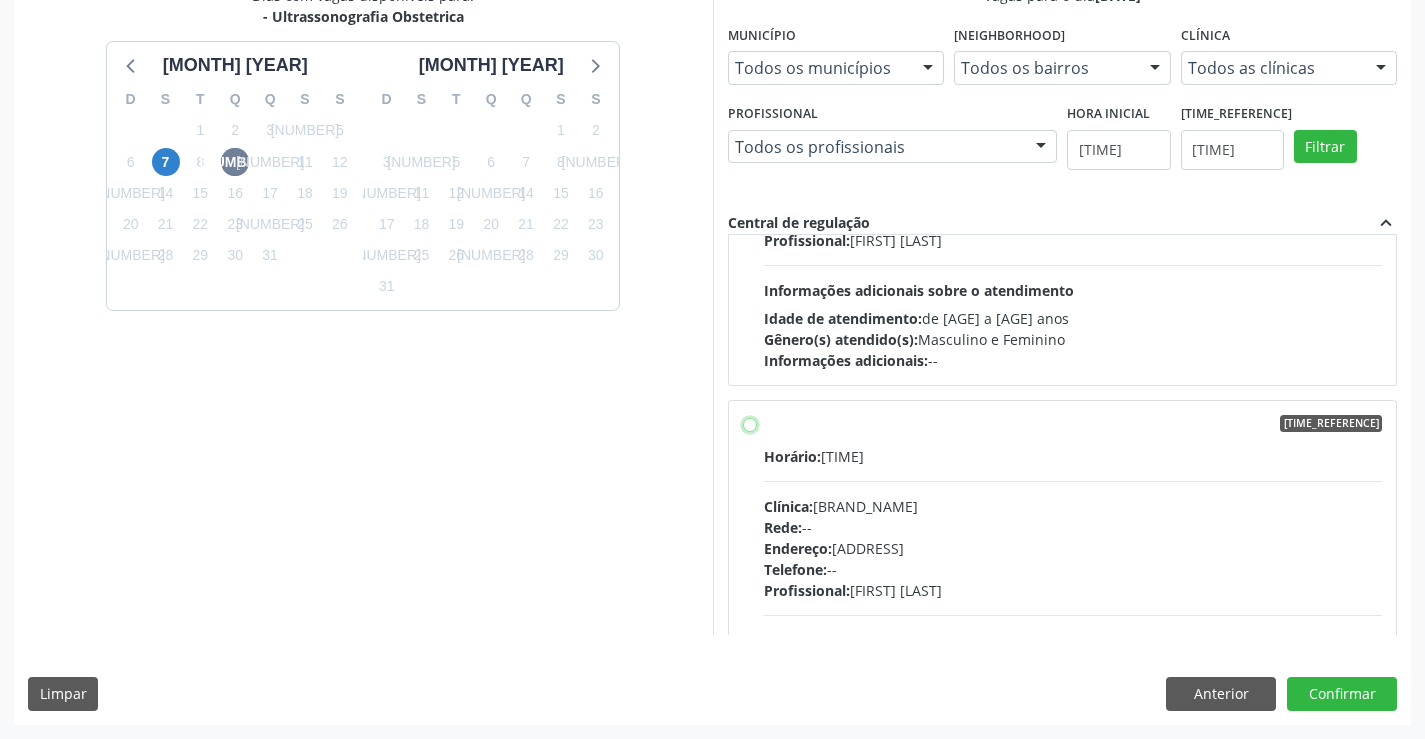 click on "Horário agendado
Horário:   11:00
Clínica:  Medplus
Rede:
--
Endereço:   2 and S 204 Ed Emp B, nº 35, Centro, Campo Formoso - BA
Telefone:   --
Profissional:
Lanna Peralva Miranda Rocha
Informações adicionais sobre o atendimento
Idade de atendimento:
de 0 a 120 anos
Gênero(s) atendido(s):
Masculino e Feminino
Informações adicionais:
--" at bounding box center (750, 424) 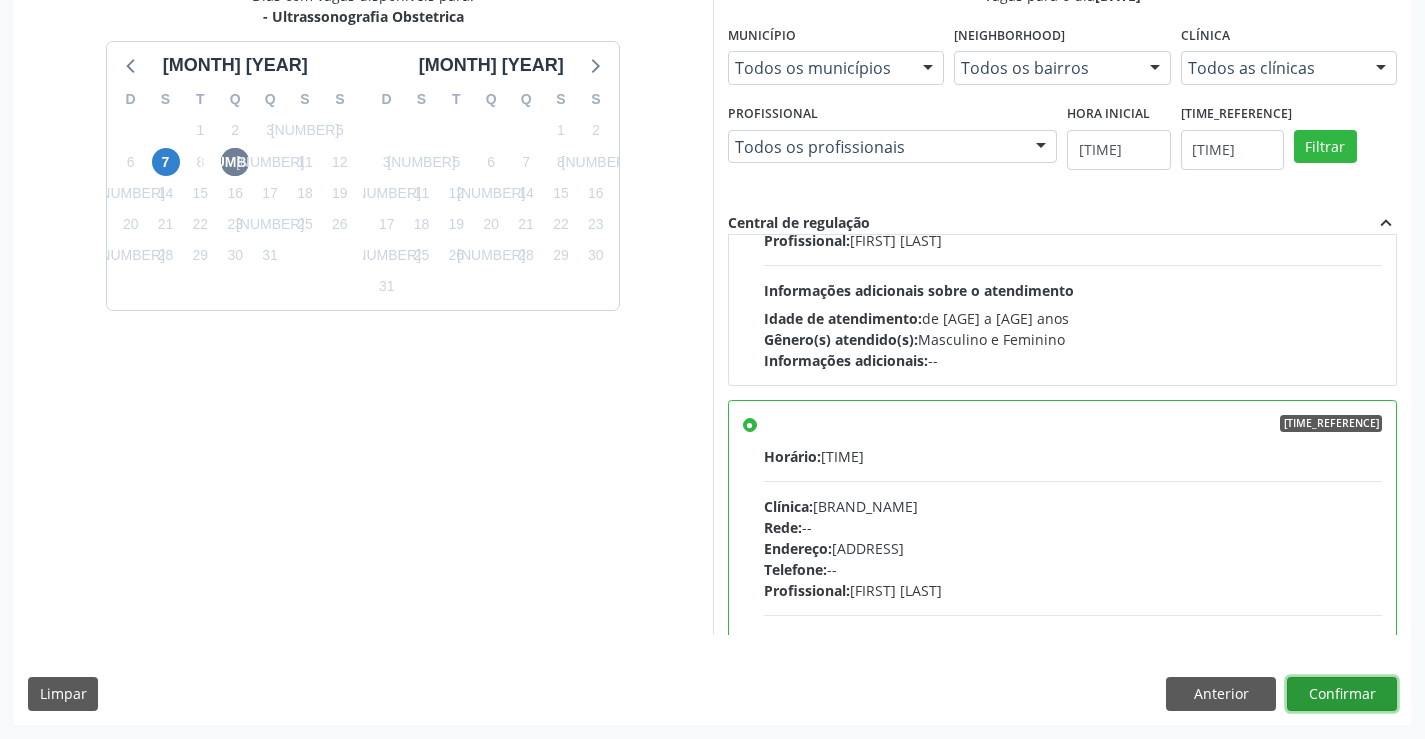click on "Confirmar" at bounding box center (1342, 694) 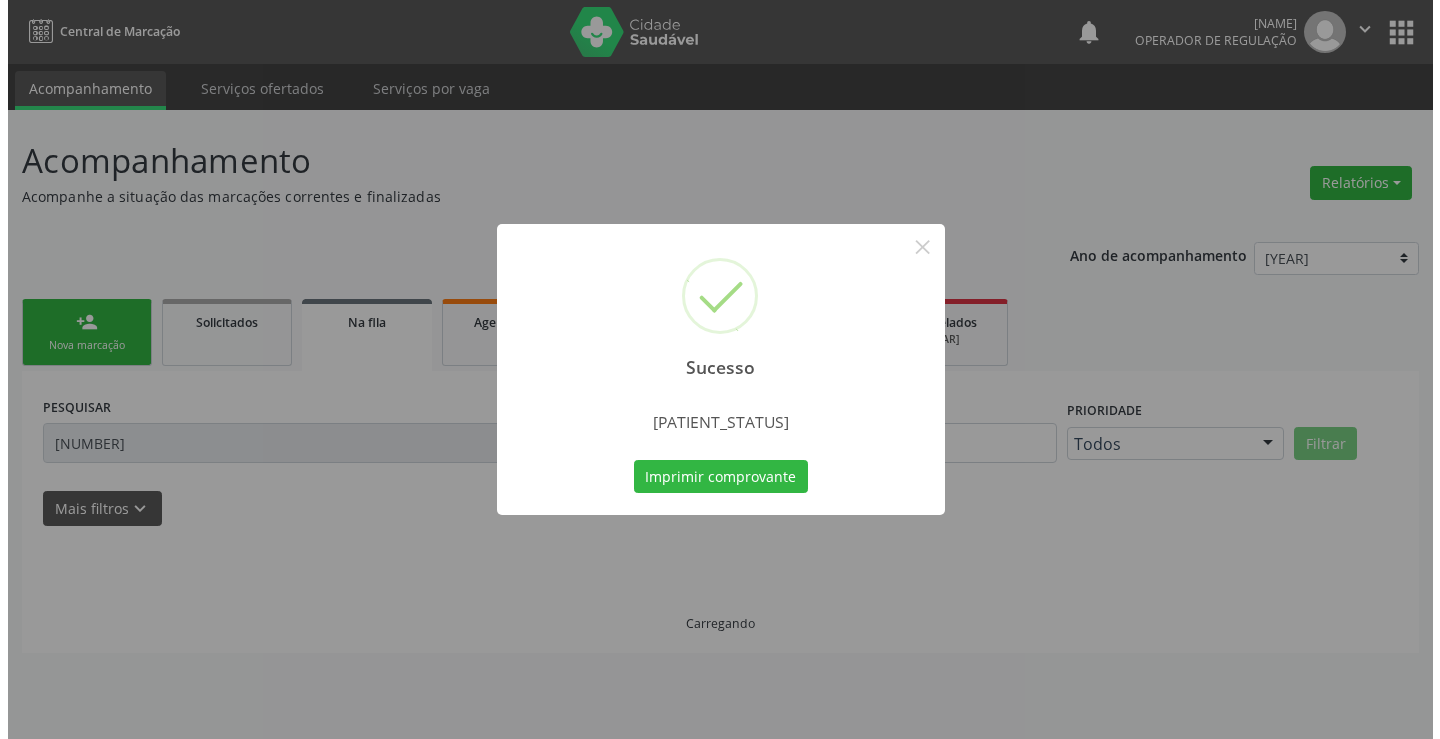 scroll, scrollTop: 0, scrollLeft: 0, axis: both 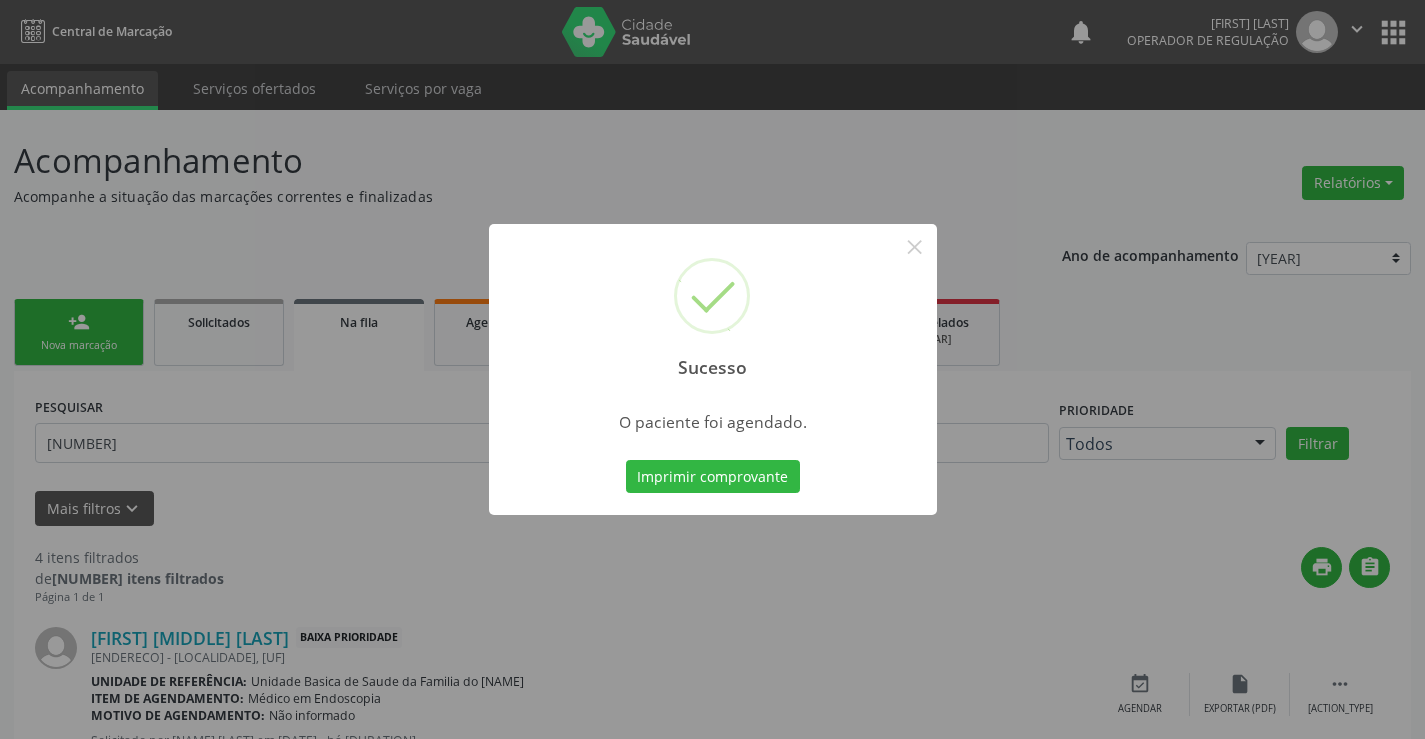click on "Imprimir comprovante" at bounding box center [713, 477] 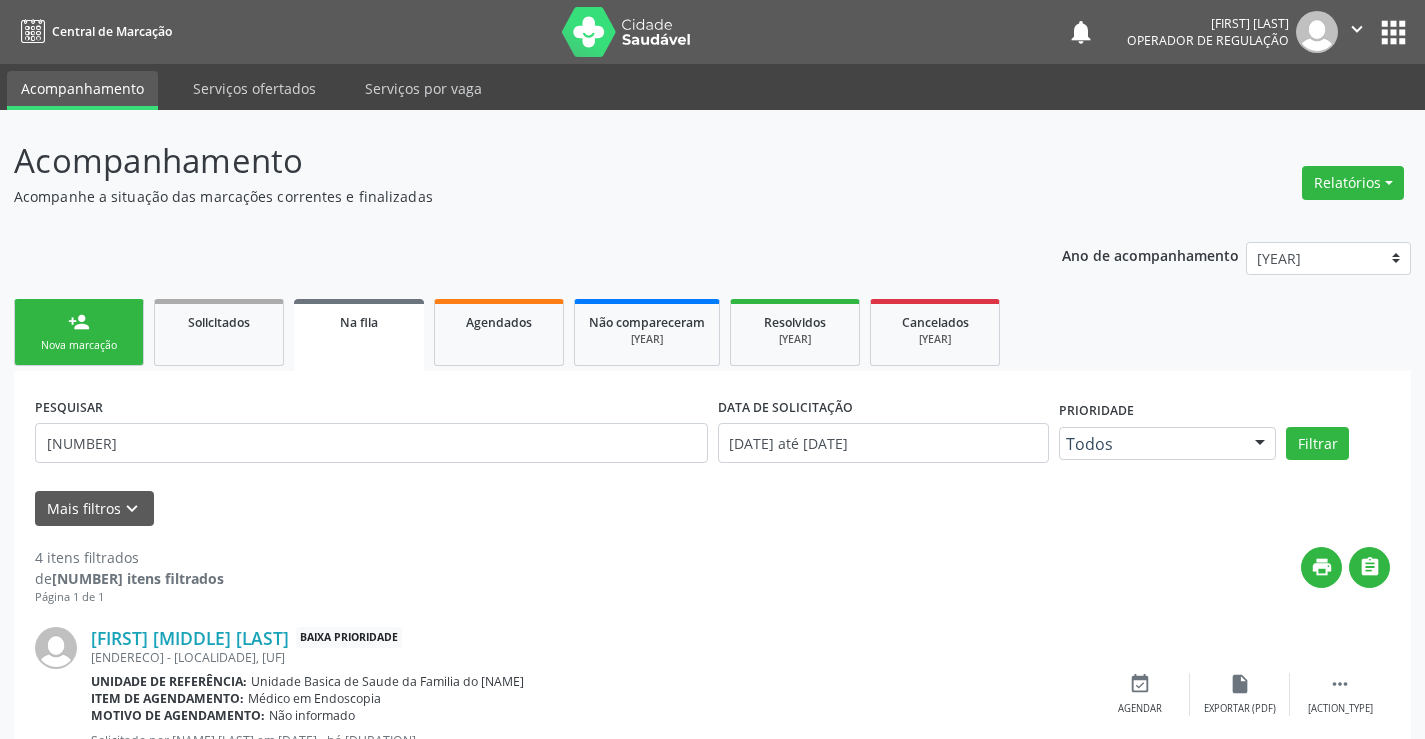 scroll, scrollTop: 0, scrollLeft: 0, axis: both 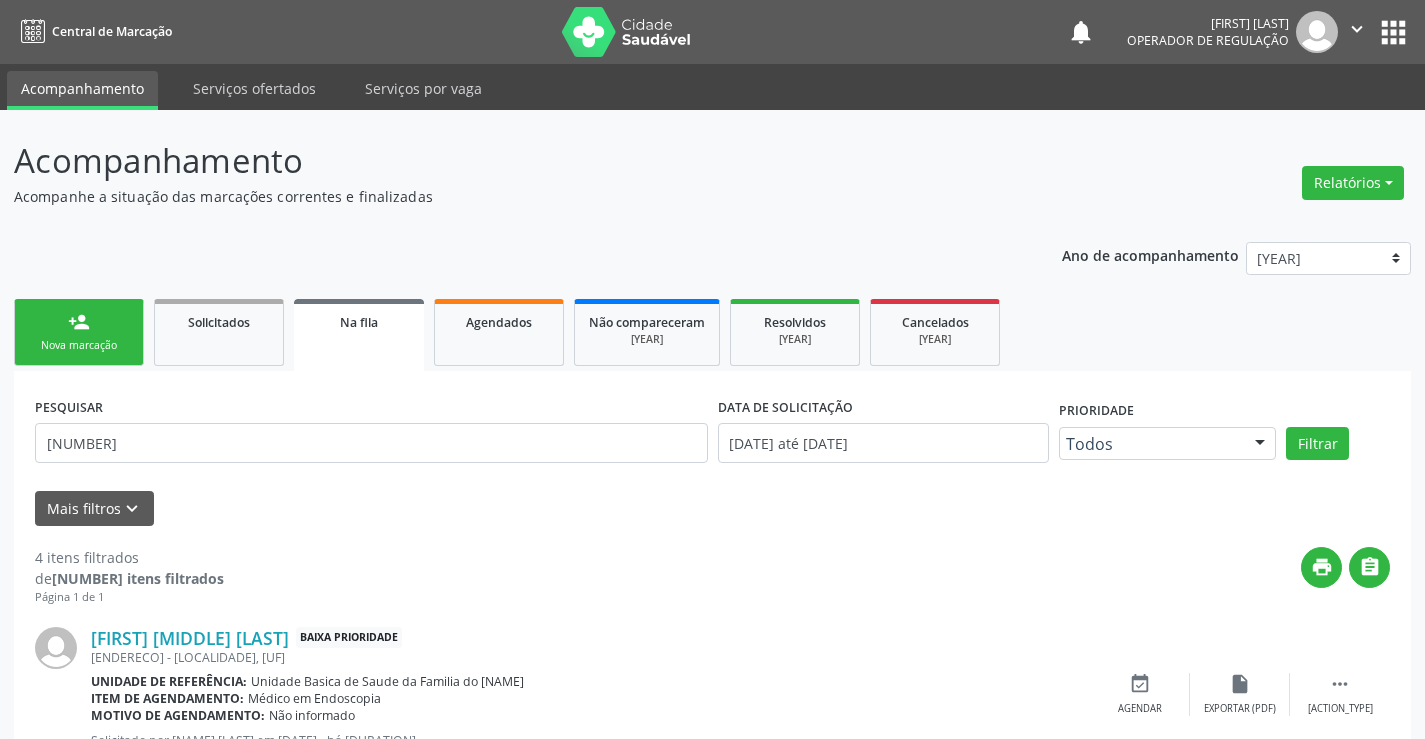 click on "person_add
Nova marcação" at bounding box center (79, 332) 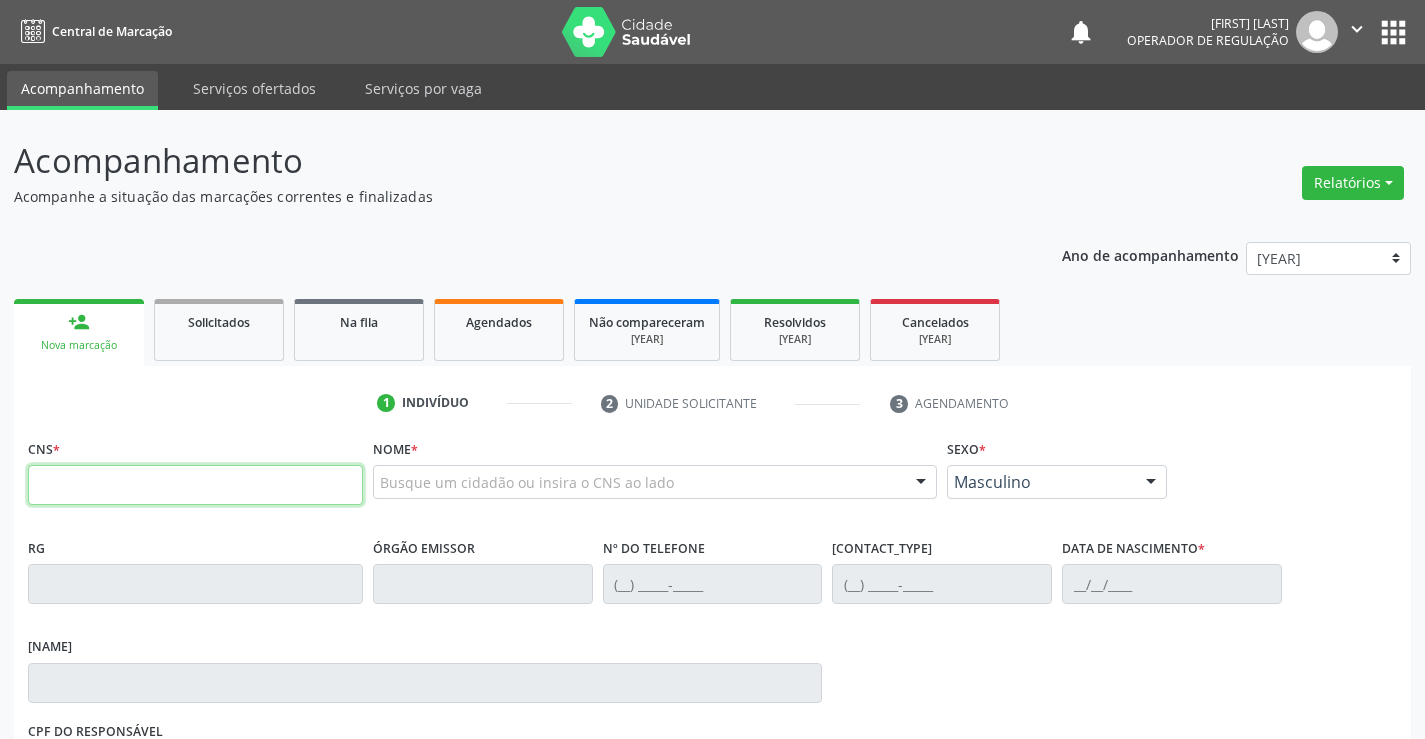 click at bounding box center [195, 485] 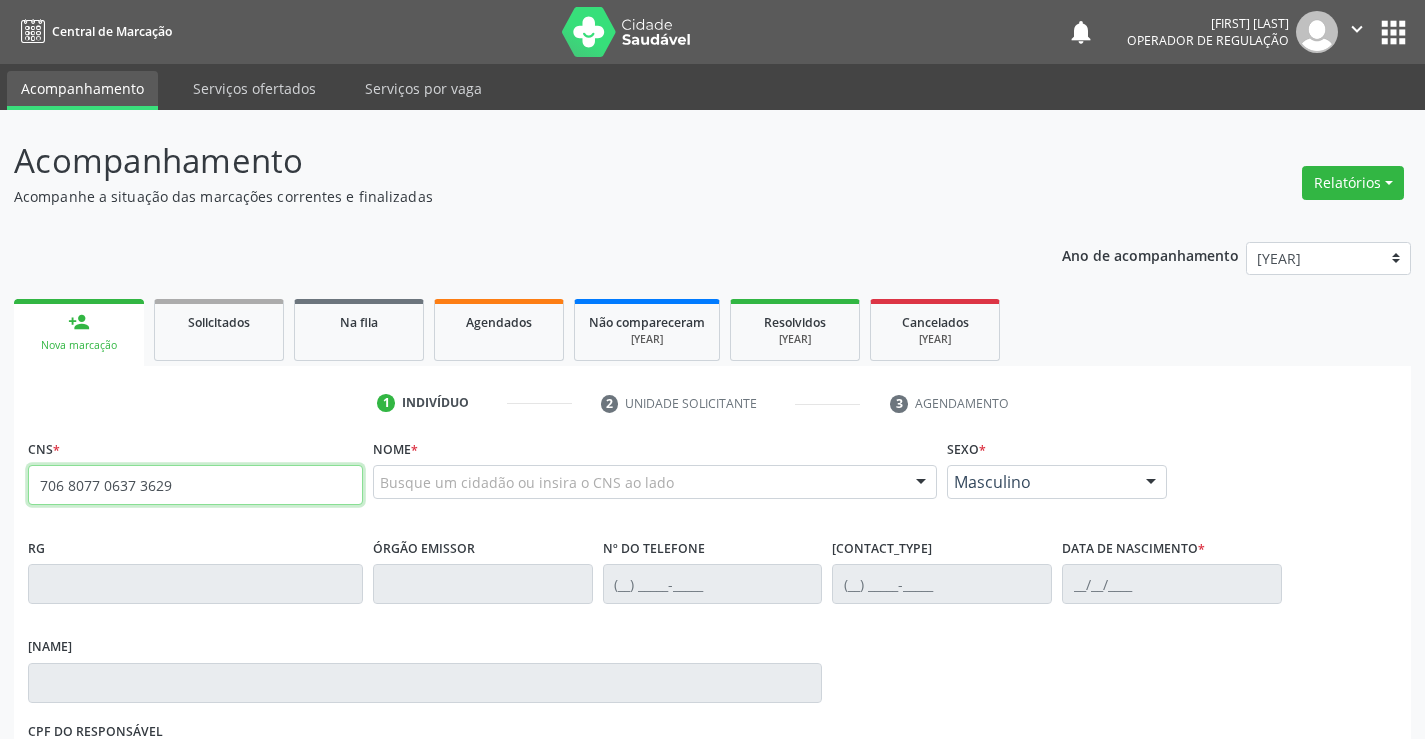 type on "706 8077 0637 3629" 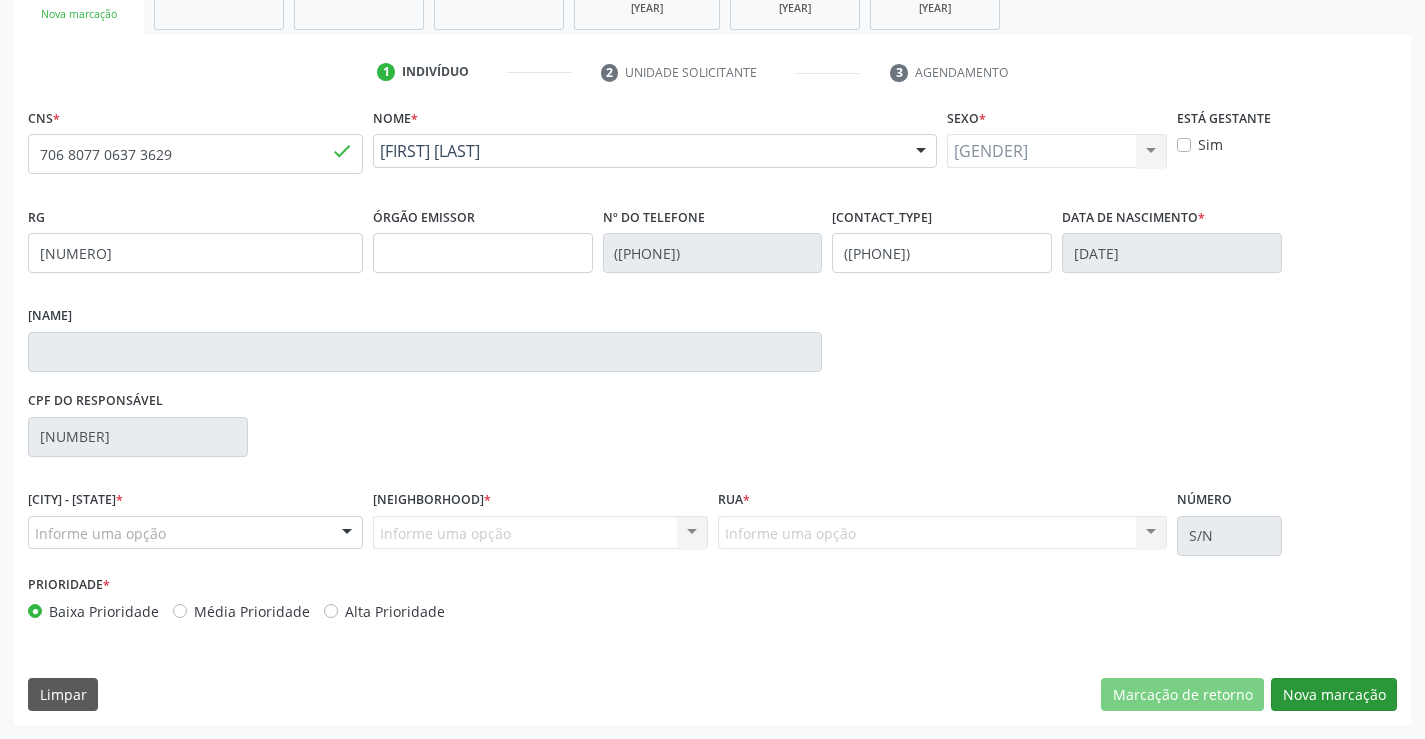 click on "Nova marcação" at bounding box center (1182, 695) 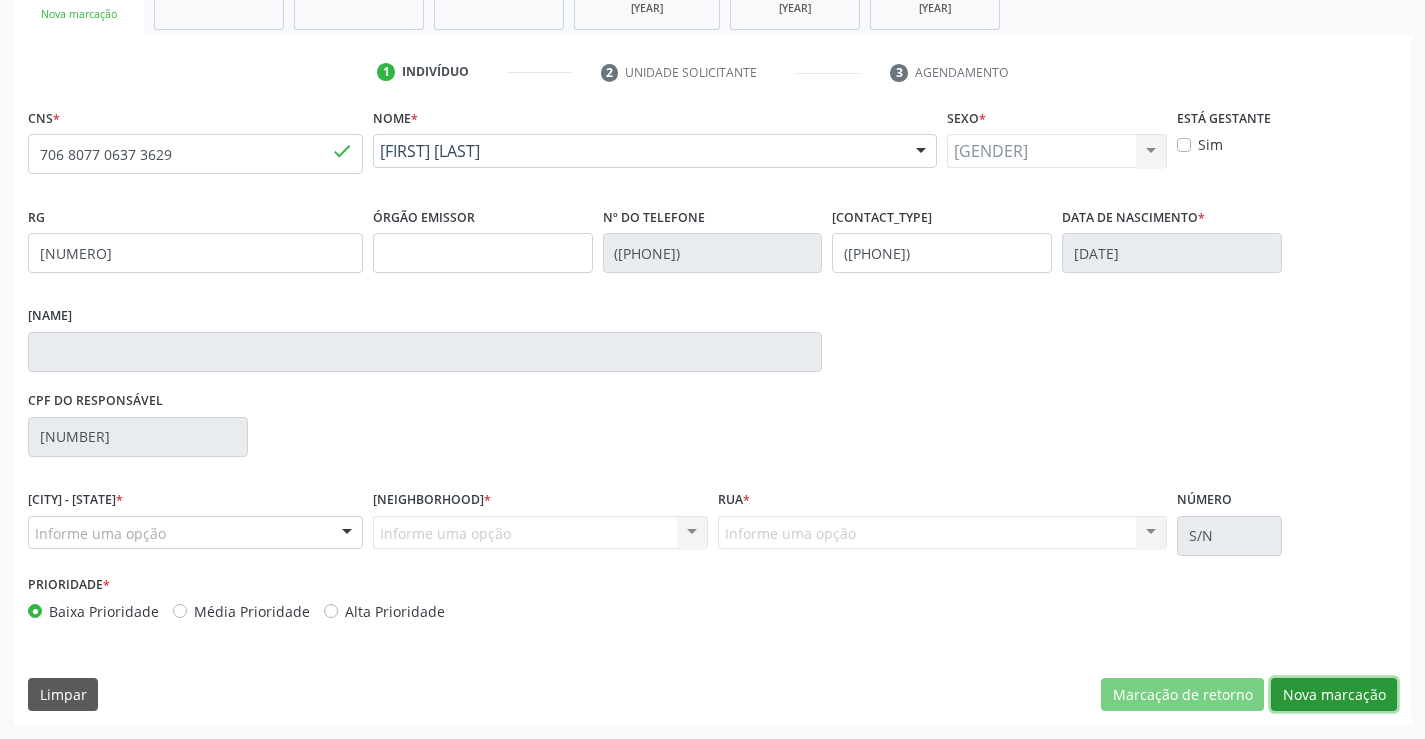 scroll, scrollTop: 167, scrollLeft: 0, axis: vertical 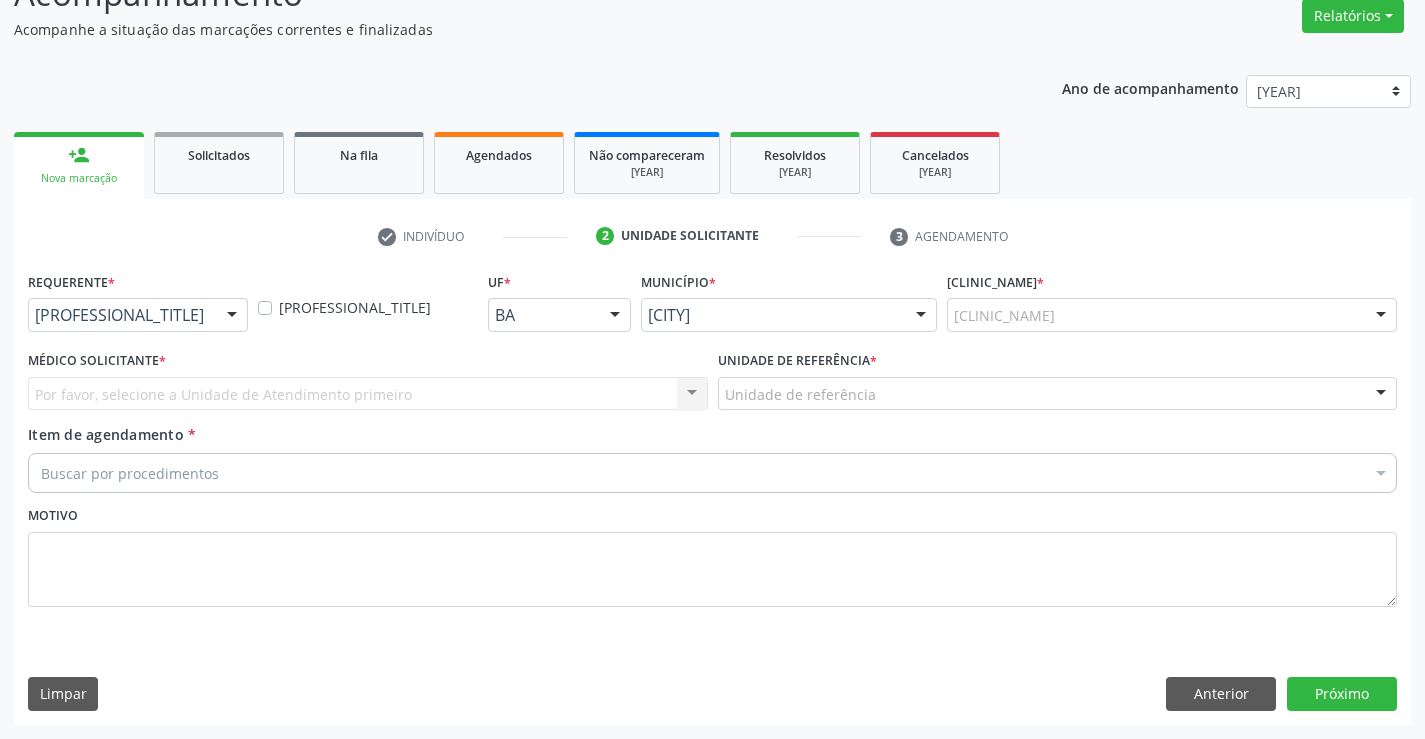 click at bounding box center [232, 316] 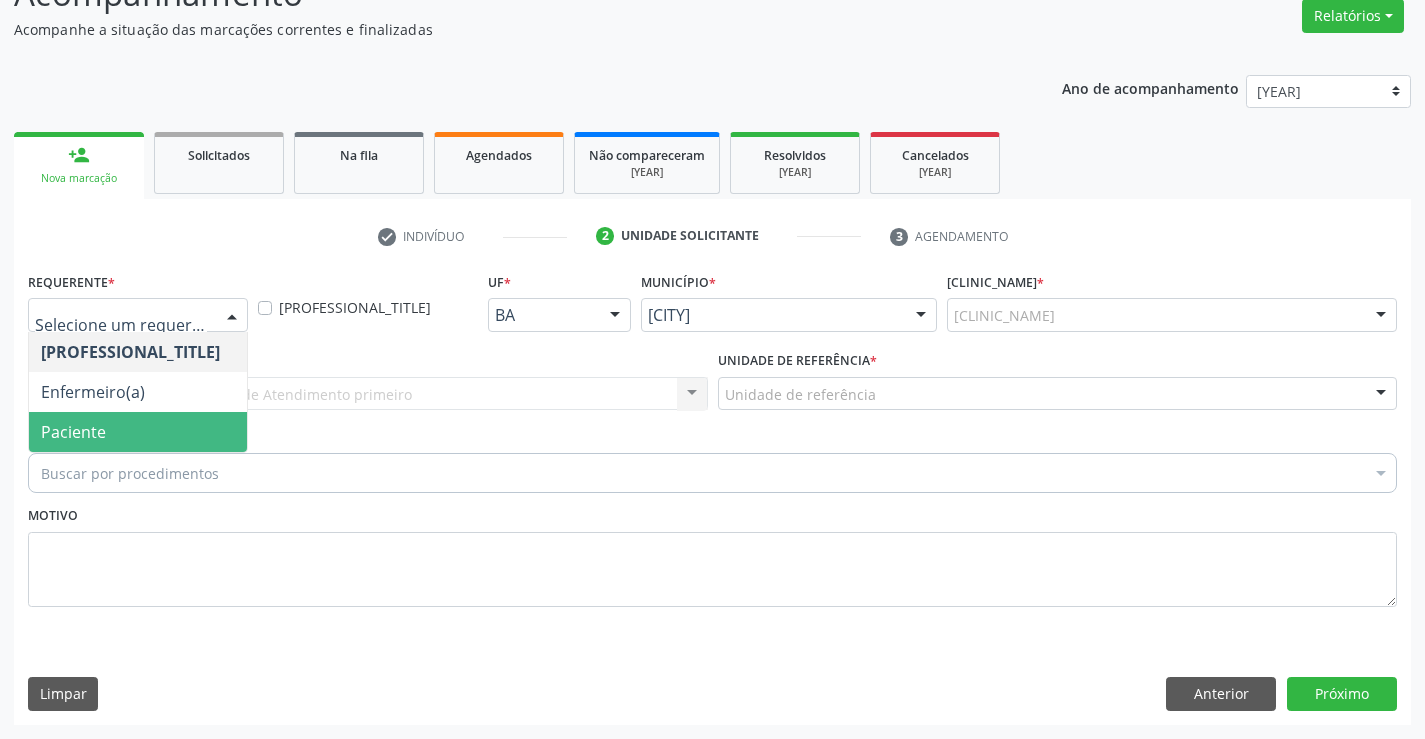 click on "Paciente" at bounding box center [138, 432] 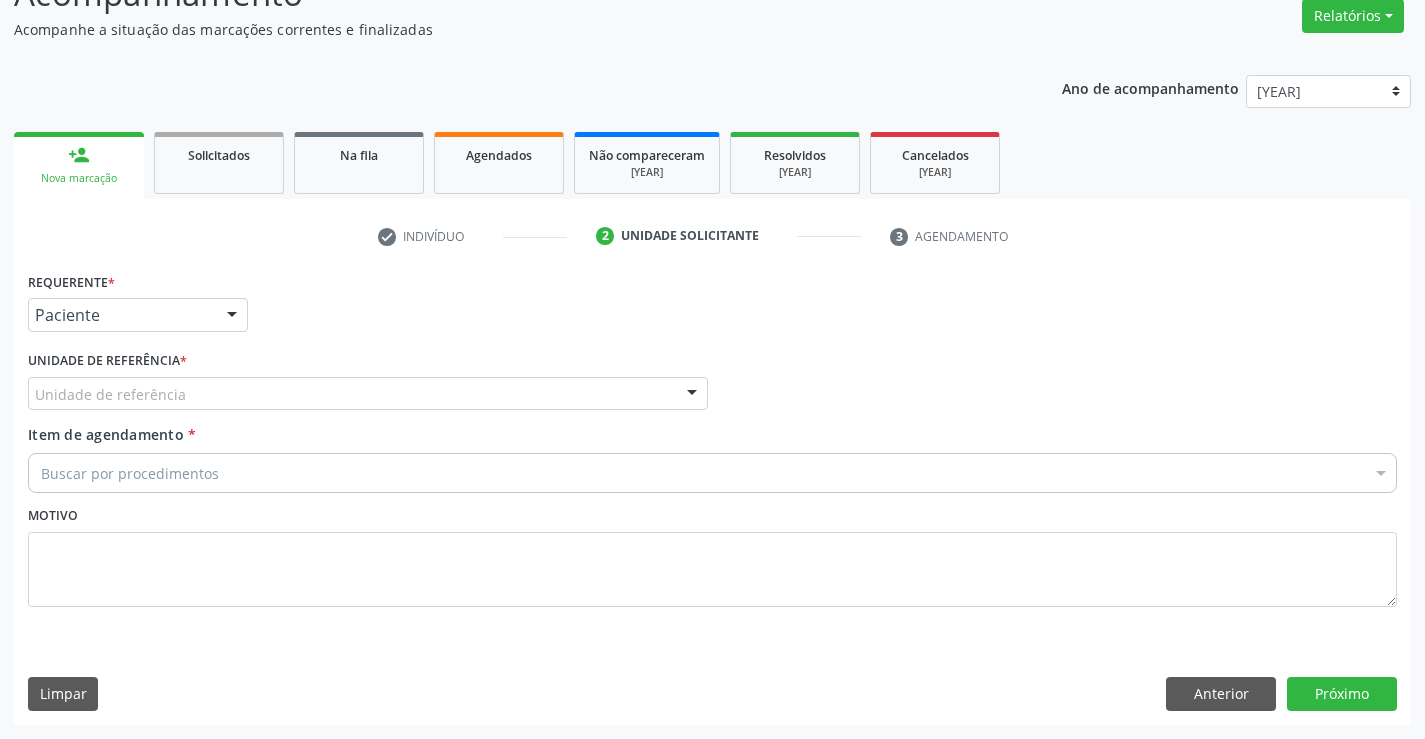 click on "Unidade de referência" at bounding box center [368, 394] 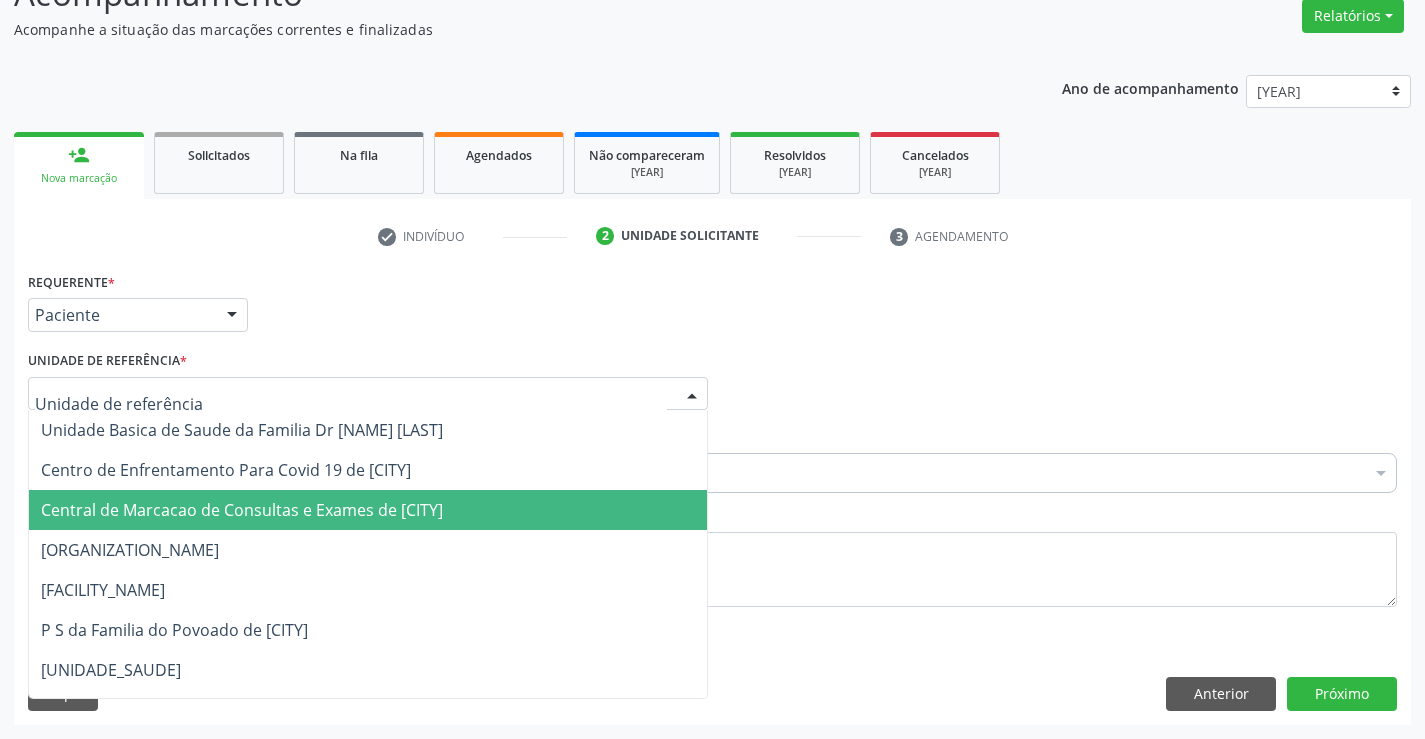 click on "[CLINIC_NAME]" at bounding box center [242, 510] 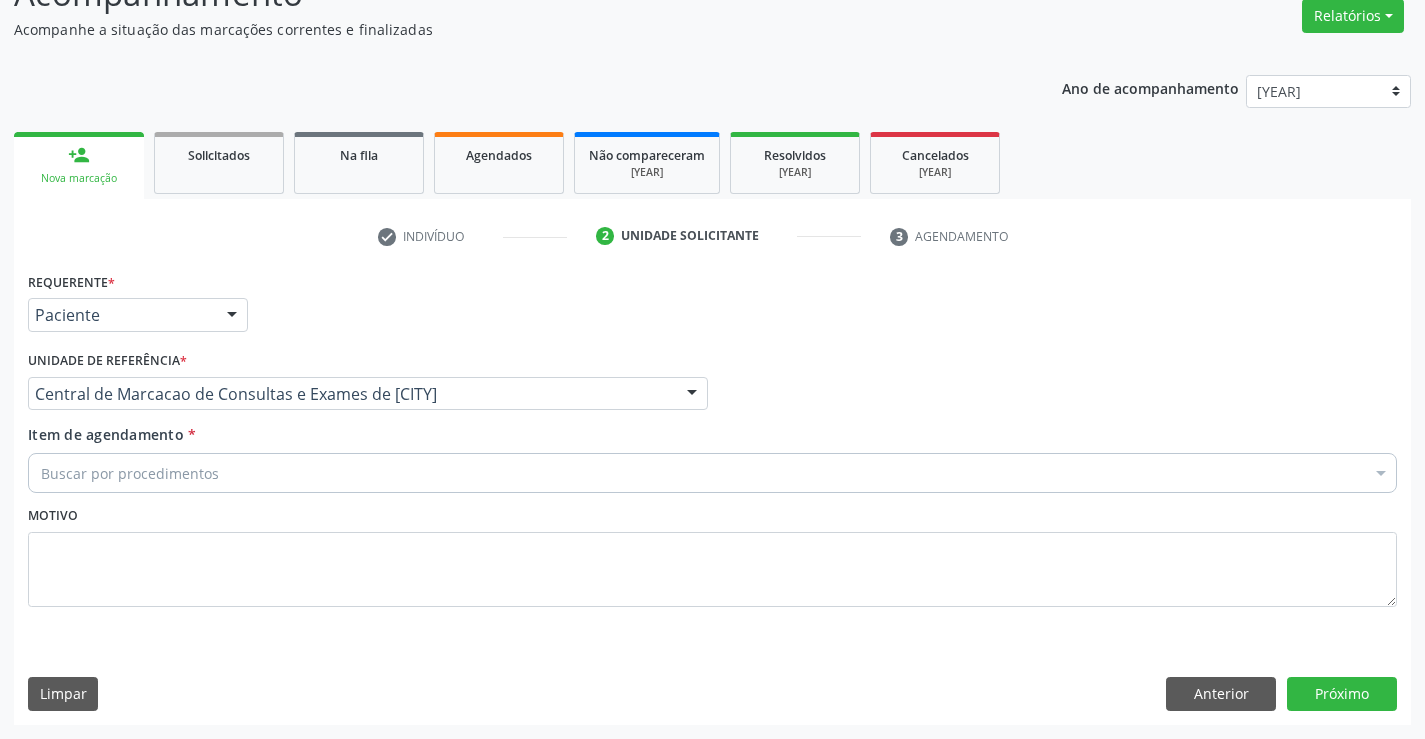 click on "Buscar por procedimentos" at bounding box center (712, 473) 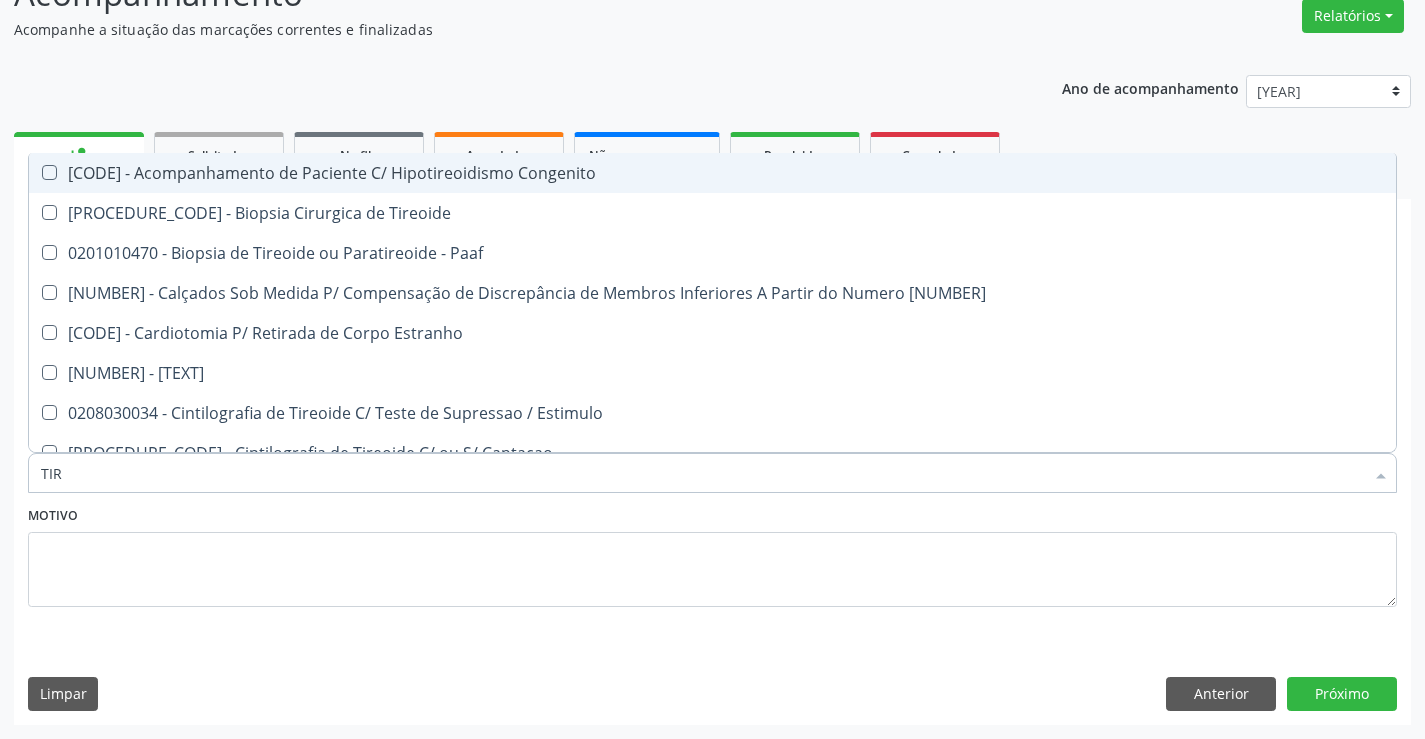 type on "TIRE" 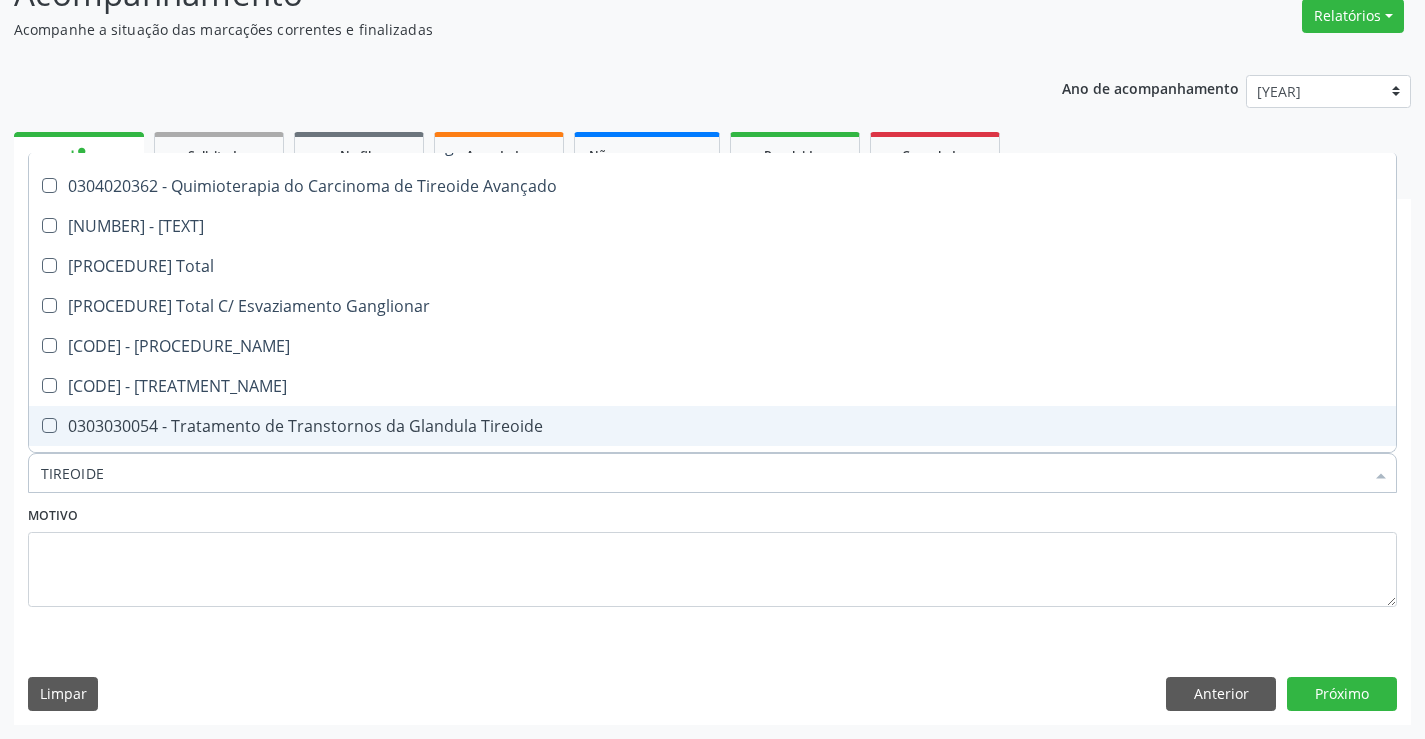 scroll, scrollTop: 381, scrollLeft: 0, axis: vertical 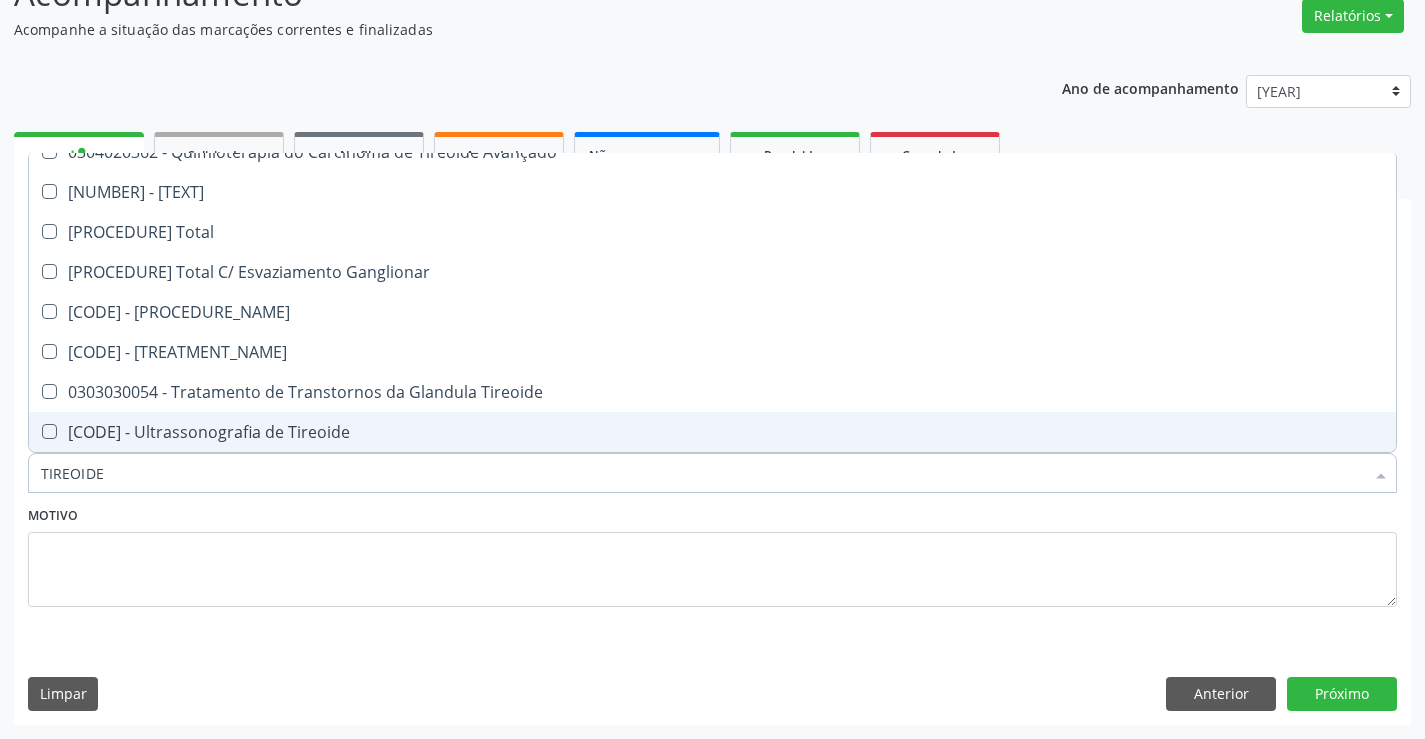 click on "[NUMERIC_CODE] - Ultrassonografia de Tireoide" at bounding box center (712, 432) 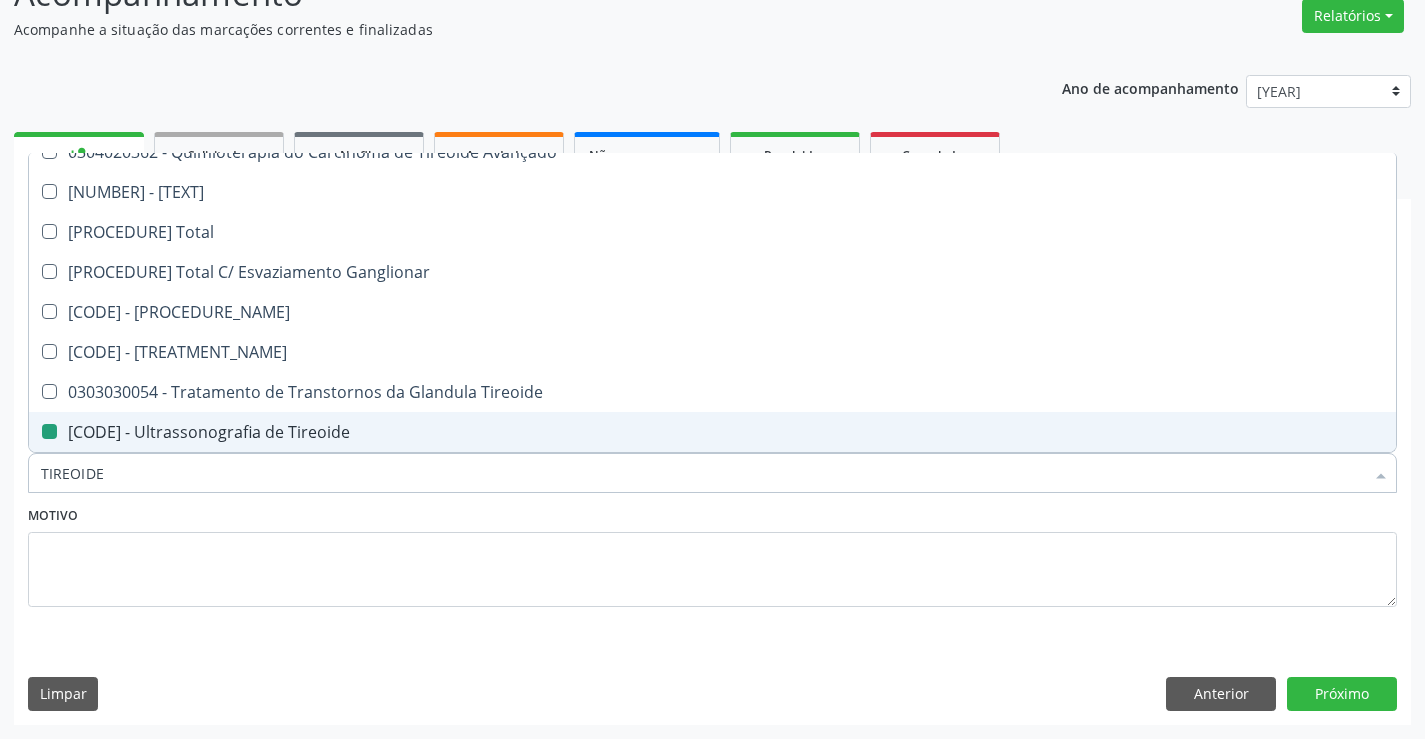 click on "Requerente
*
Paciente         Médico(a)   Enfermeiro(a)   Paciente
Nenhum resultado encontrado para: "   "
Não há nenhuma opção para ser exibida.
UF
BA         BA
Nenhum resultado encontrado para: "   "
Não há nenhuma opção para ser exibida.
Município
Campo Formoso         Campo Formoso
Nenhum resultado encontrado para: "   "
Não há nenhuma opção para ser exibida.
Médico Solicitante
Por favor, selecione a Unidade de Atendimento primeiro
Nenhum resultado encontrado para: "   "
Não há nenhuma opção para ser exibida.
Unidade de referência
*
Central de Marcacao de Consultas e Exames de Campo Formoso         Unidade Basica de Saude da Familia Dr Paulo Sudre   Centro de Enfrentamento Para Covid 19 de Campo Formoso" at bounding box center [712, 495] 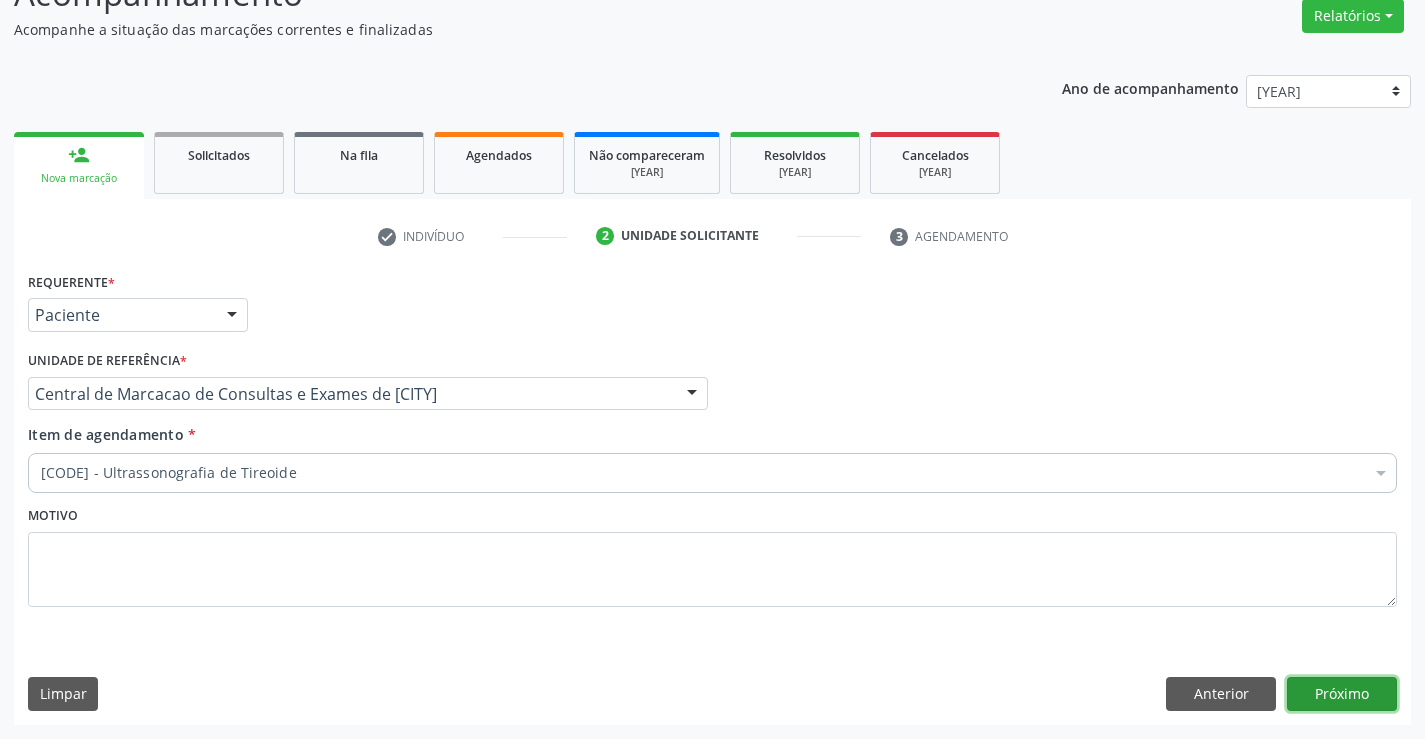 scroll, scrollTop: 0, scrollLeft: 0, axis: both 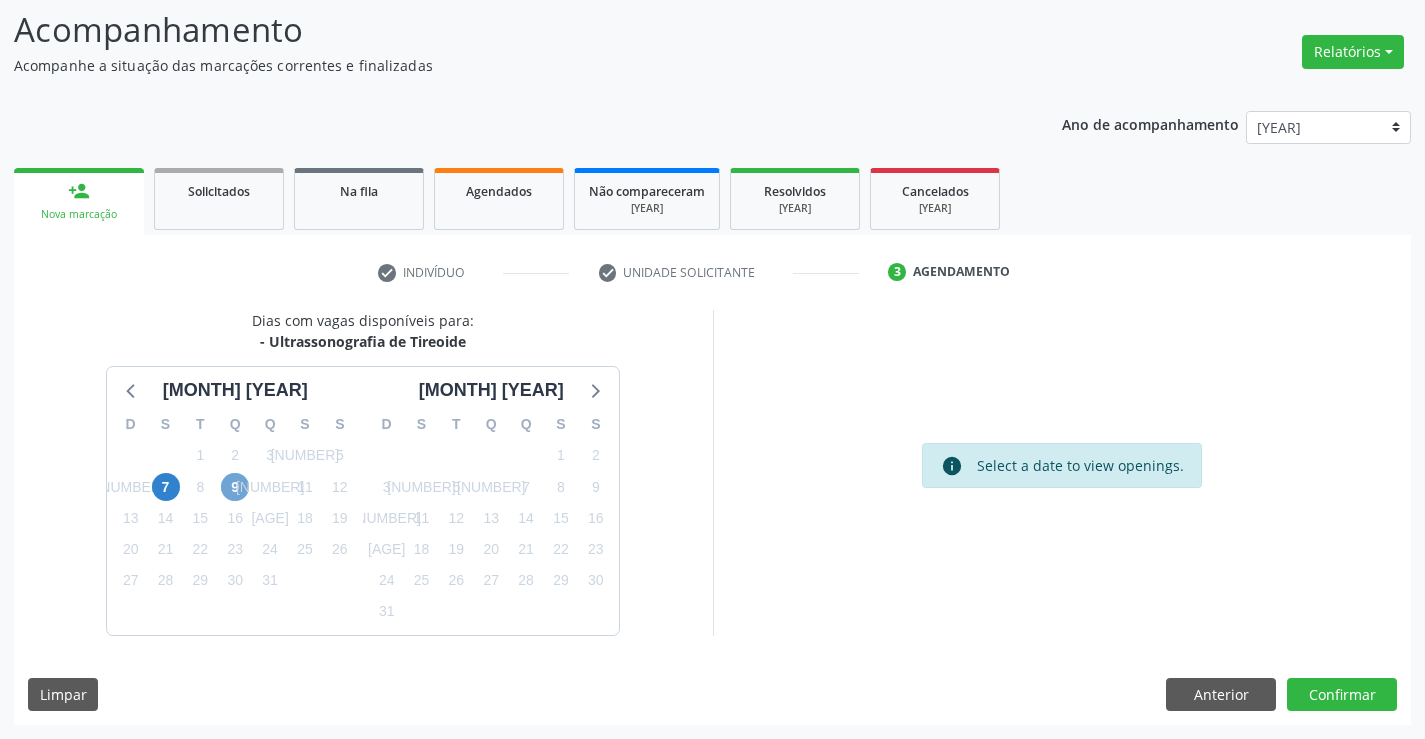 click on "9" at bounding box center (235, 487) 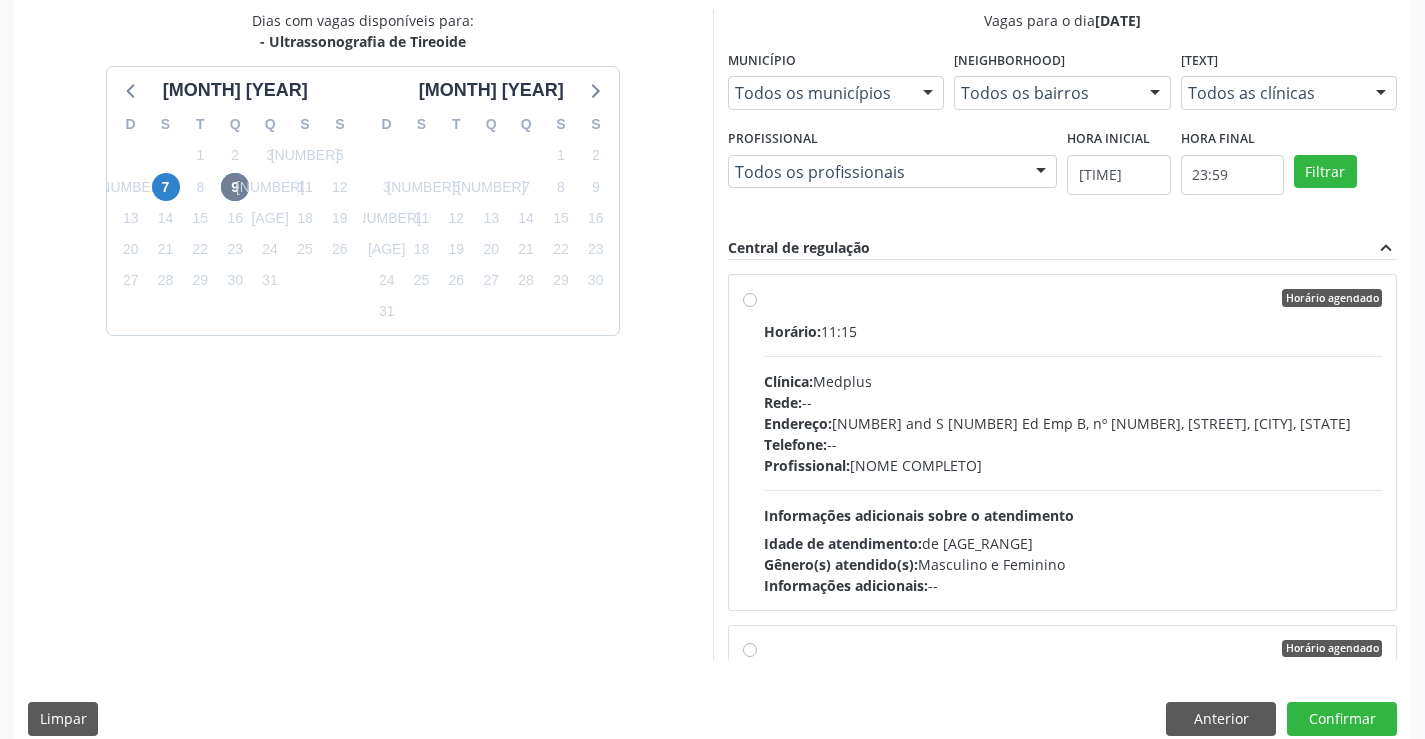click on "Endereço:   2 and S 204 Ed Emp B, nº 35, Centro, Campo Formoso - BA" at bounding box center [1073, 423] 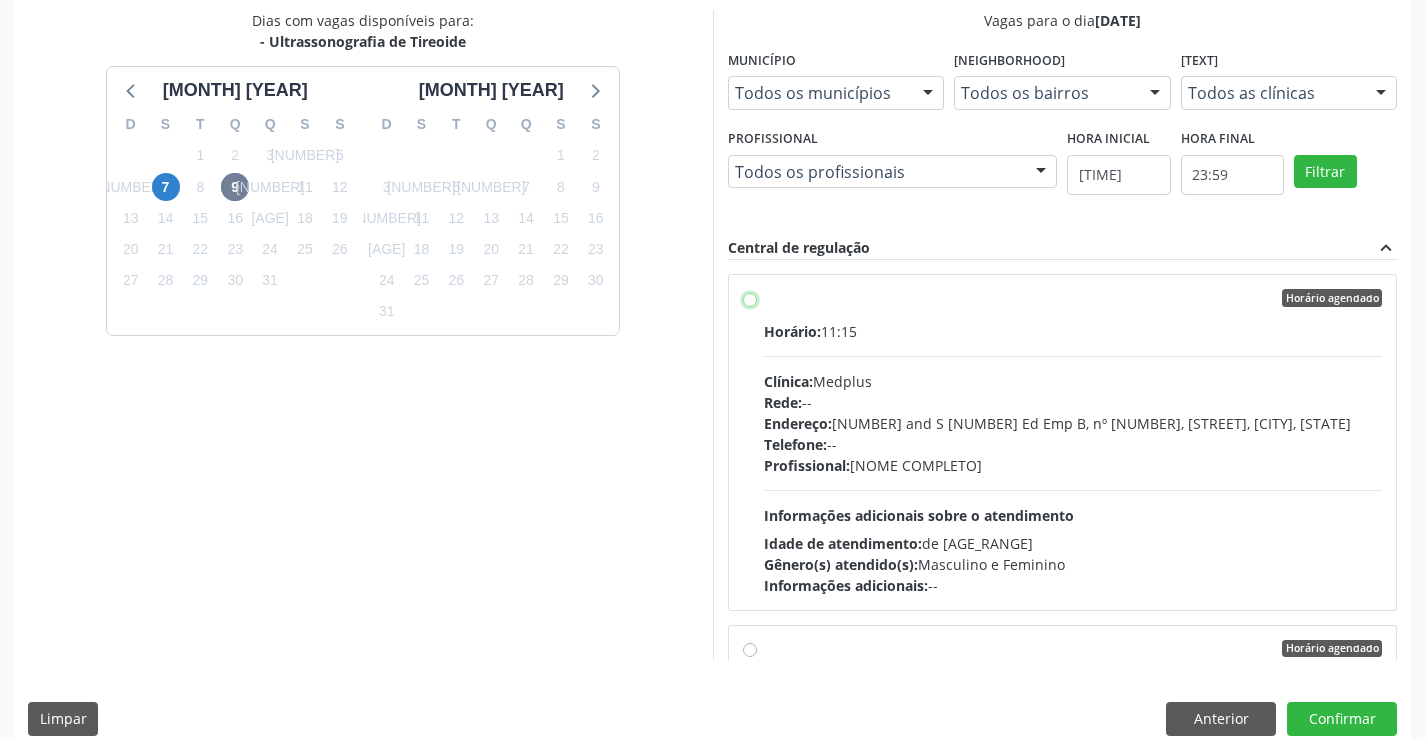 click on "Horário agendado
Horário:   11:15
Clínica:  Medplus
Rede:
--
Endereço:   2 and S 204 Ed Emp B, nº 35, Centro, Campo Formoso - BA
Telefone:   --
Profissional:
Lanna Peralva Miranda Rocha
Informações adicionais sobre o atendimento
Idade de atendimento:
de 0 a 120 anos
Gênero(s) atendido(s):
Masculino e Feminino
Informações adicionais:
--" at bounding box center [750, 298] 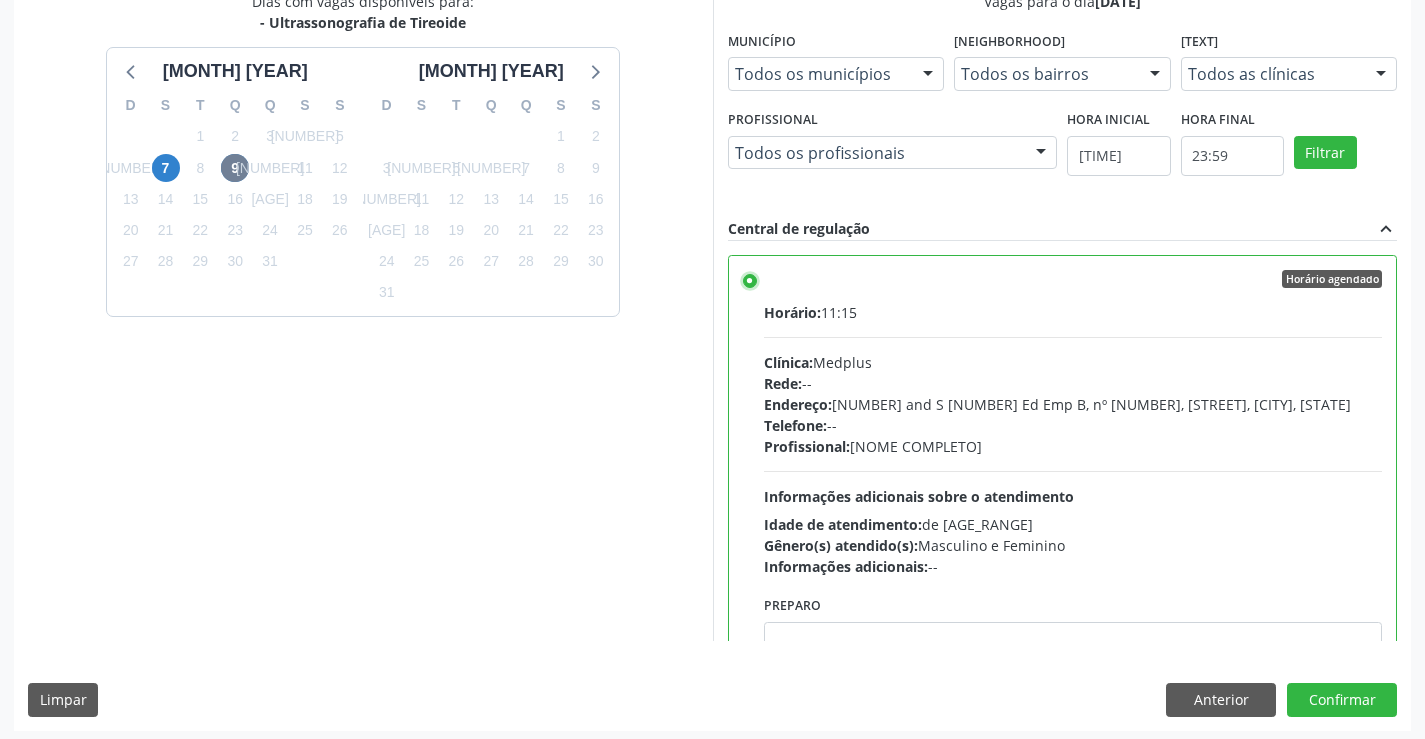 scroll, scrollTop: 456, scrollLeft: 0, axis: vertical 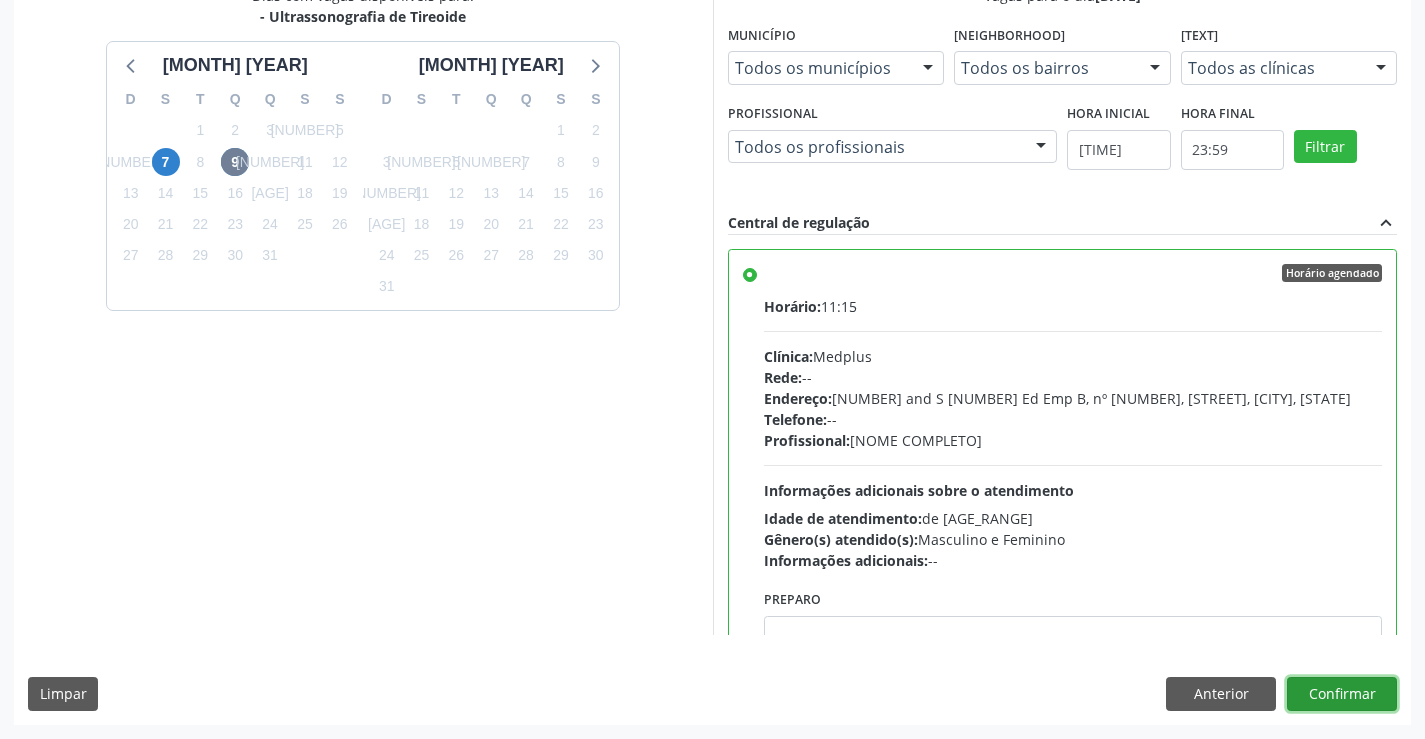 click on "Confirmar" at bounding box center (1342, 694) 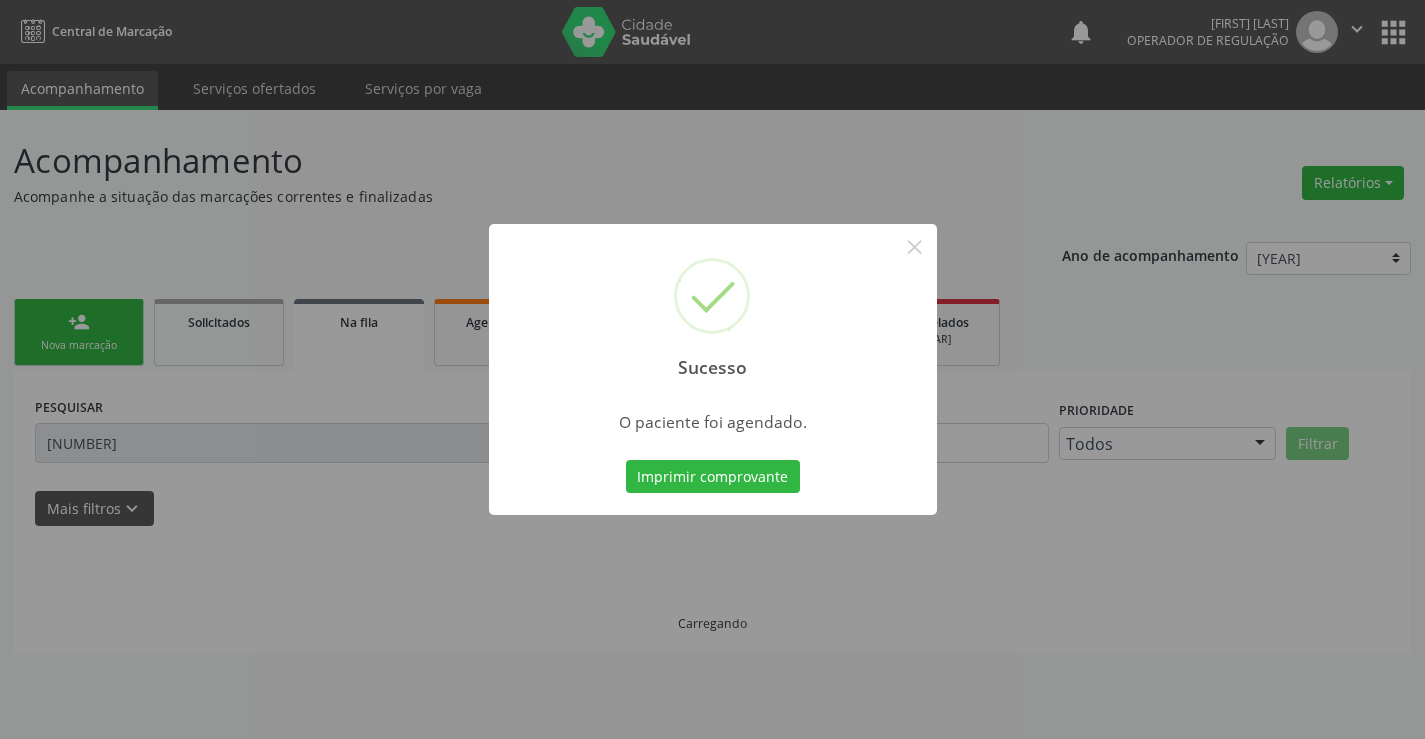 scroll, scrollTop: 0, scrollLeft: 0, axis: both 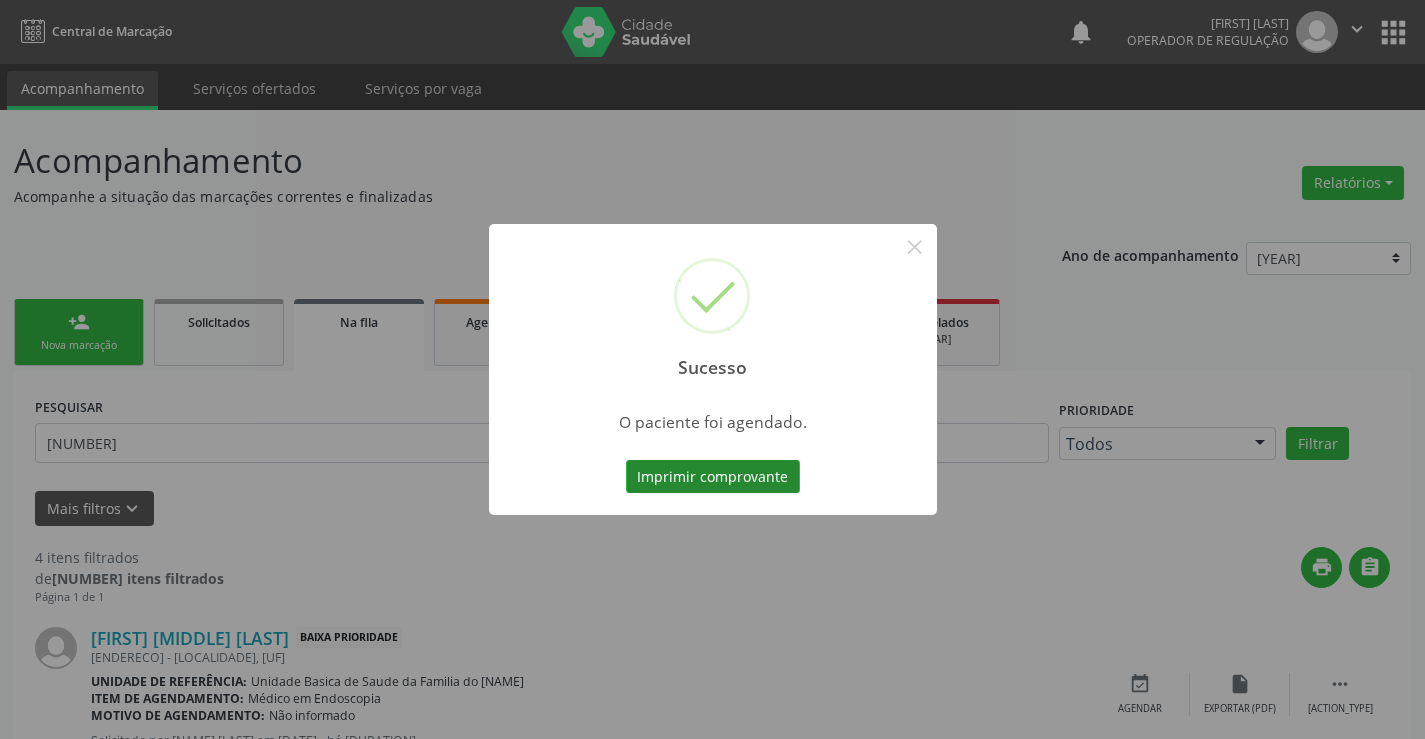 click on "Imprimir comprovante" at bounding box center (713, 477) 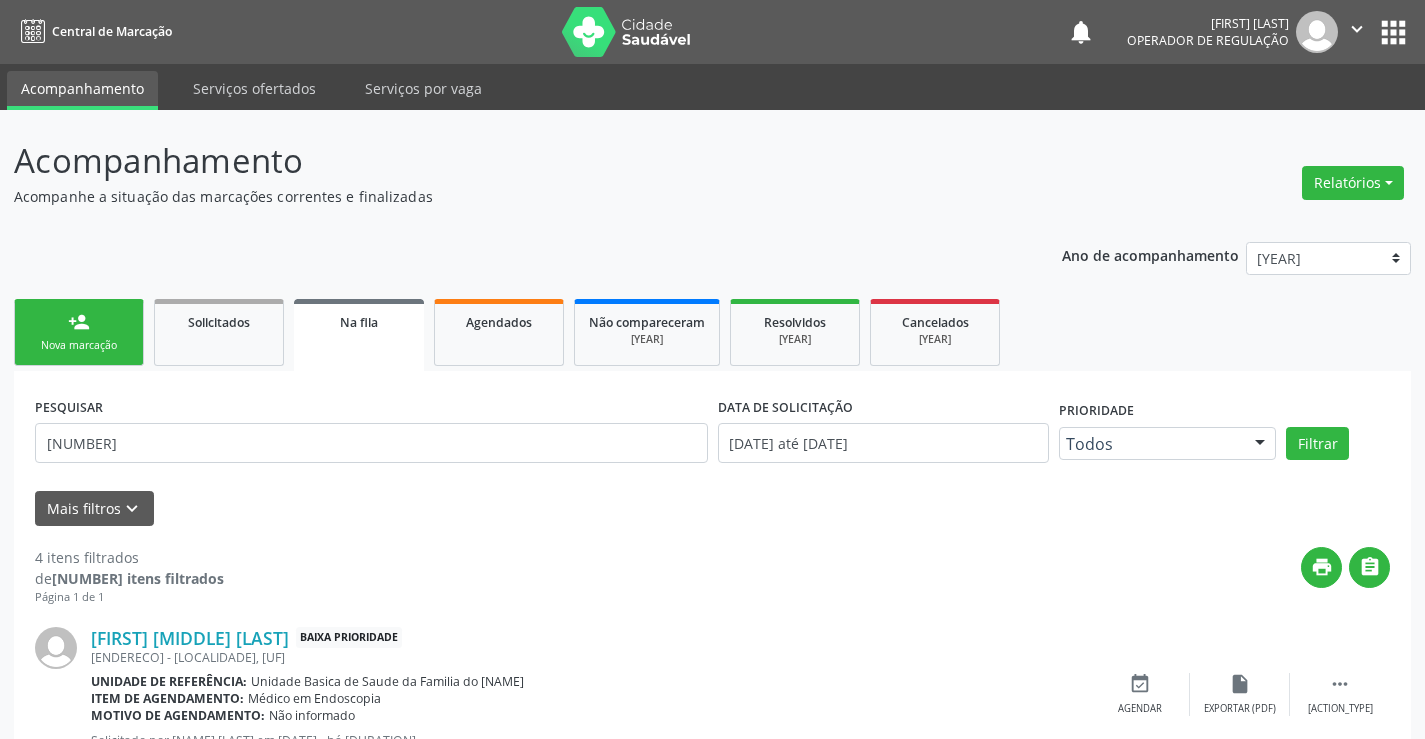 click on "Nova marcação" at bounding box center (79, 345) 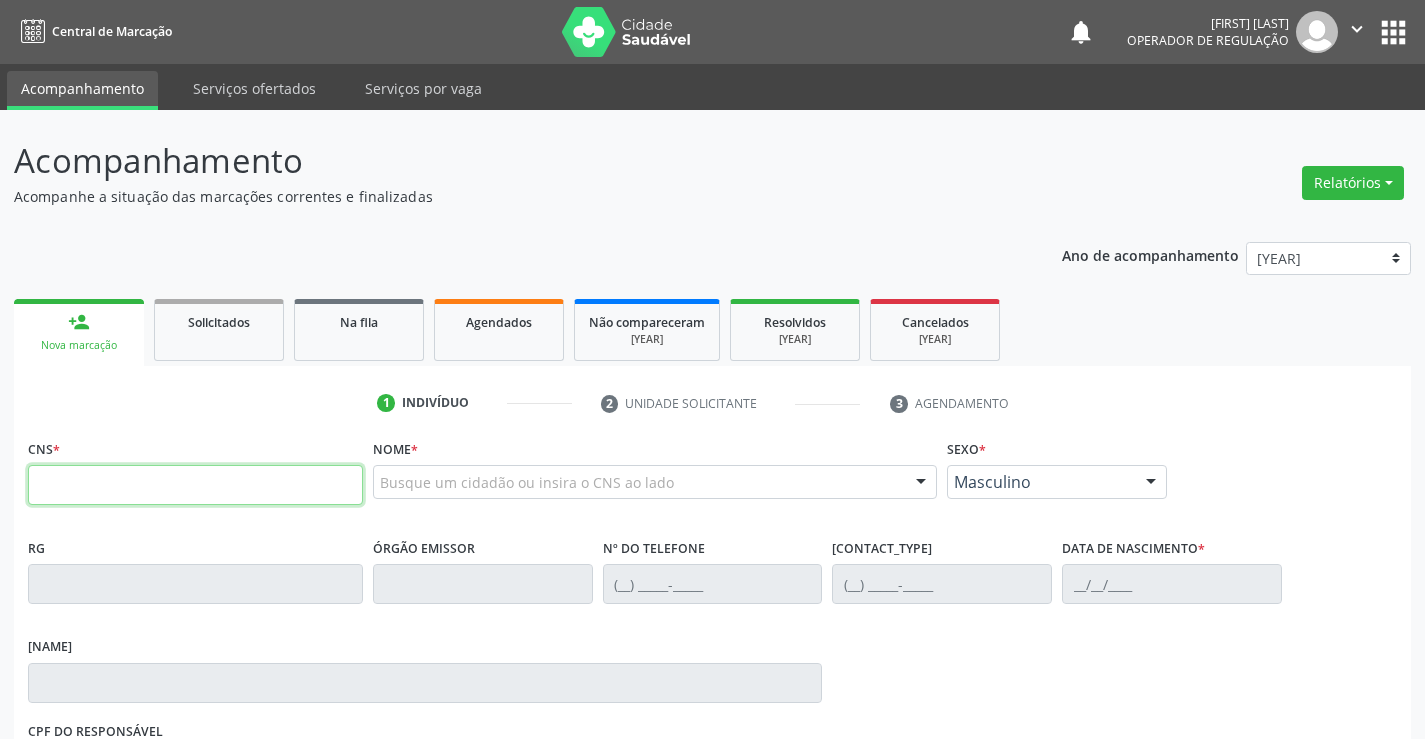 click at bounding box center [195, 485] 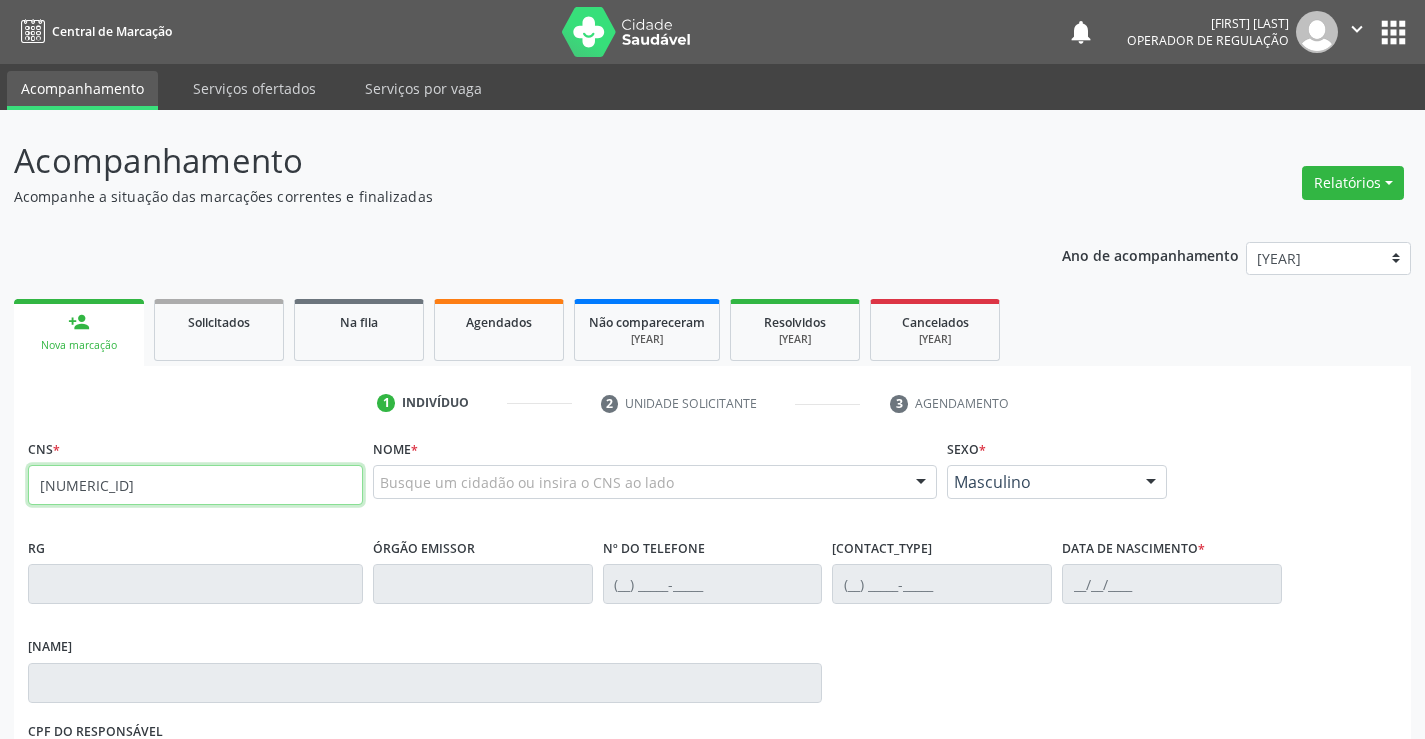 type on "702 4075 8567 9626" 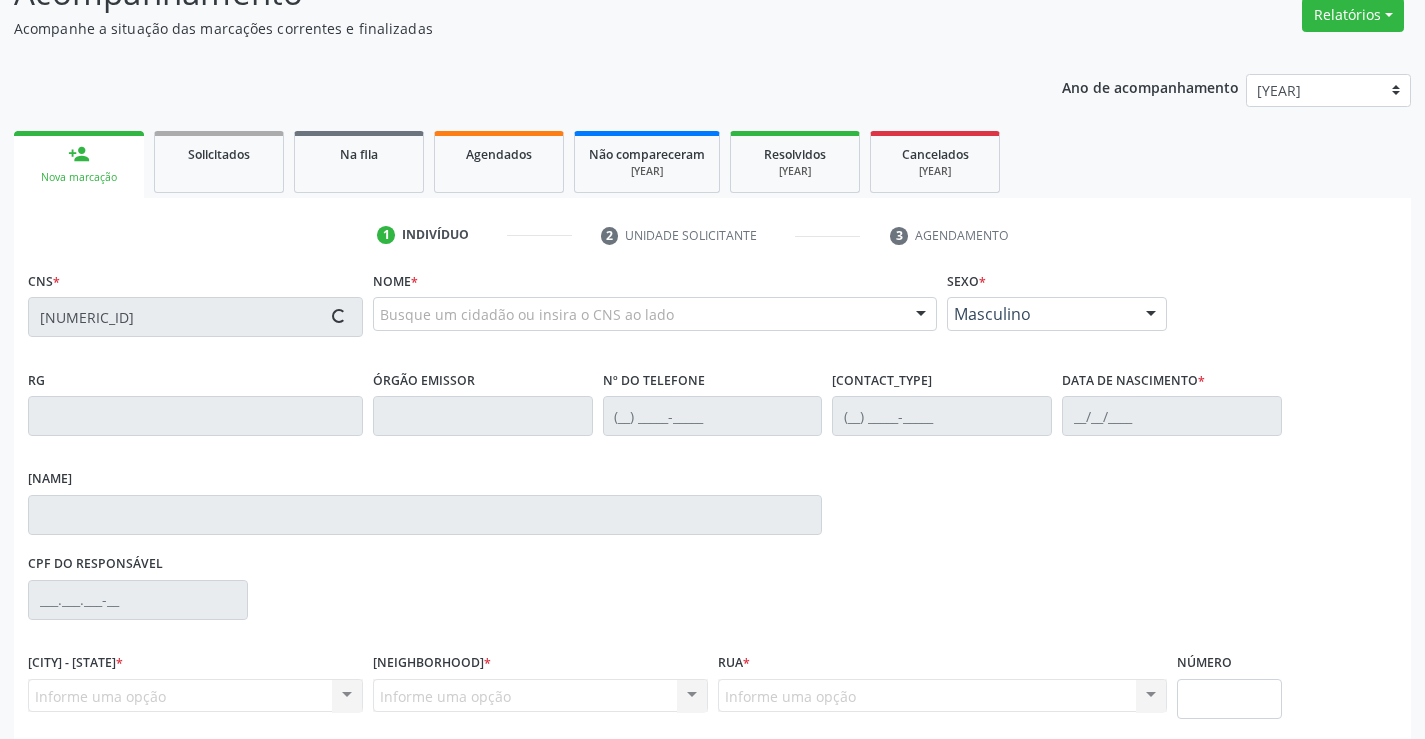 scroll, scrollTop: 331, scrollLeft: 0, axis: vertical 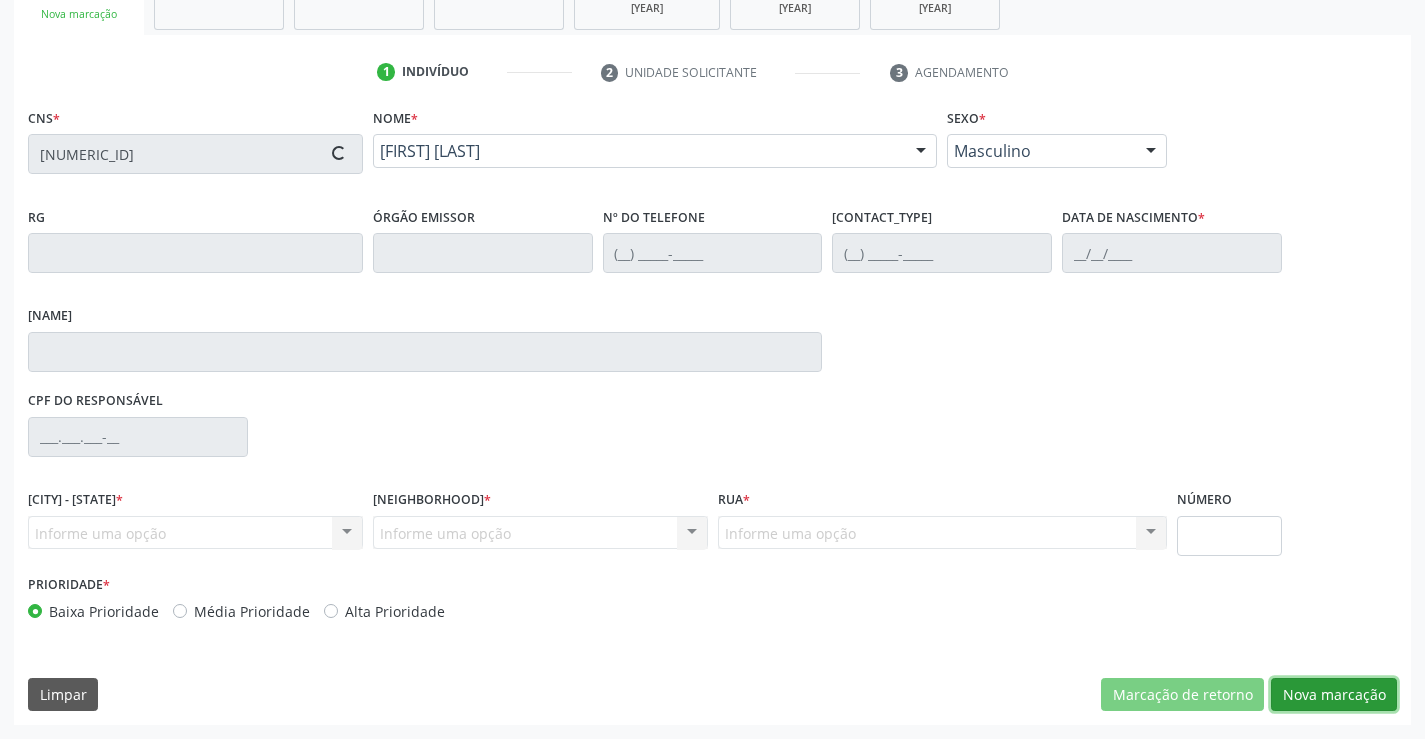 click on "Nova marcação" at bounding box center (1182, 695) 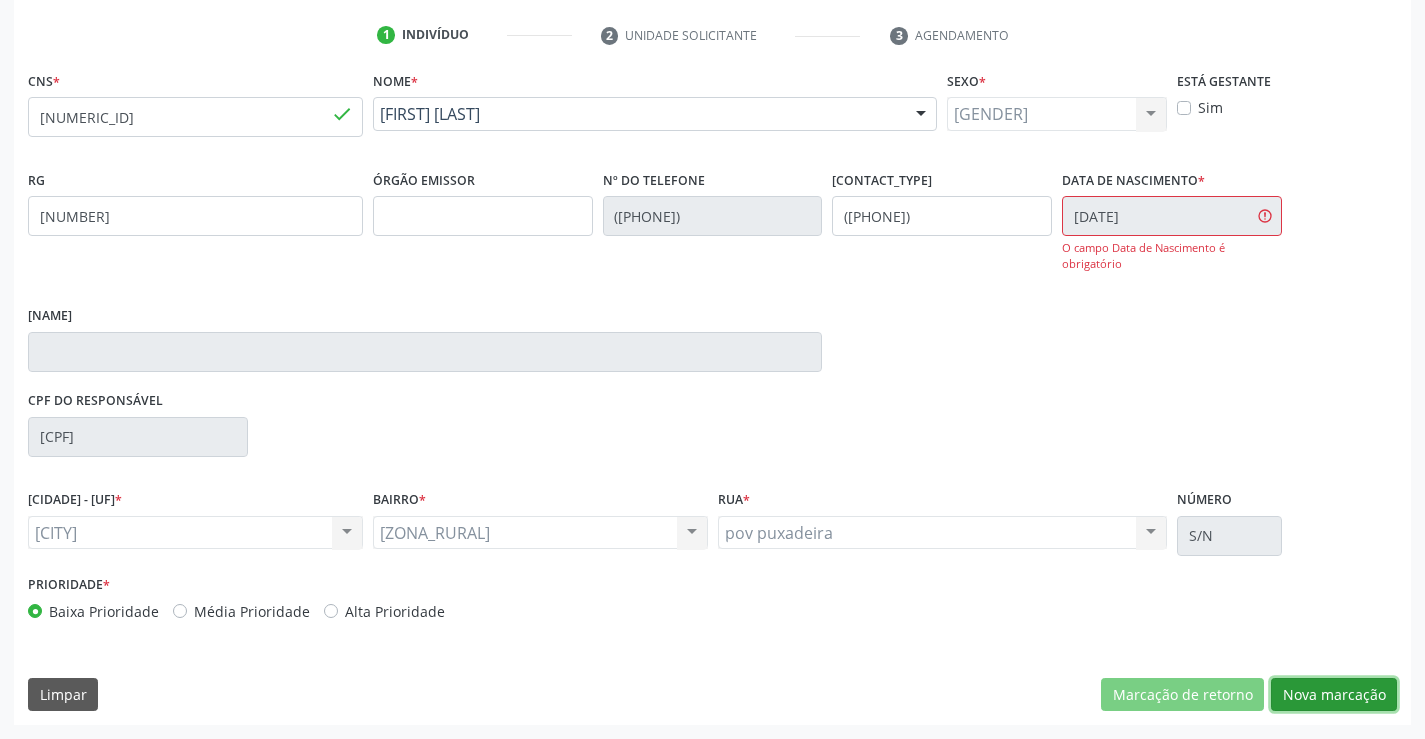 click on "Nova marcação" at bounding box center [1182, 695] 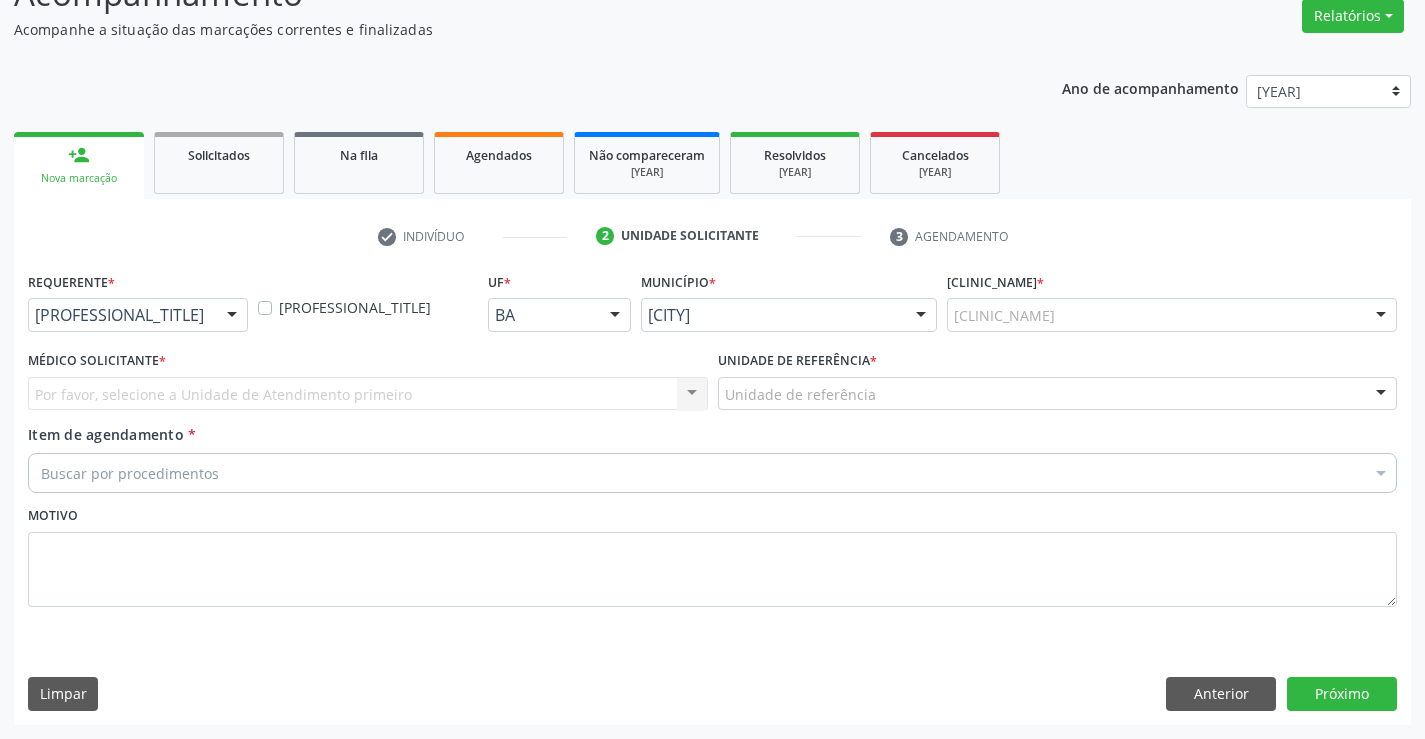 scroll, scrollTop: 167, scrollLeft: 0, axis: vertical 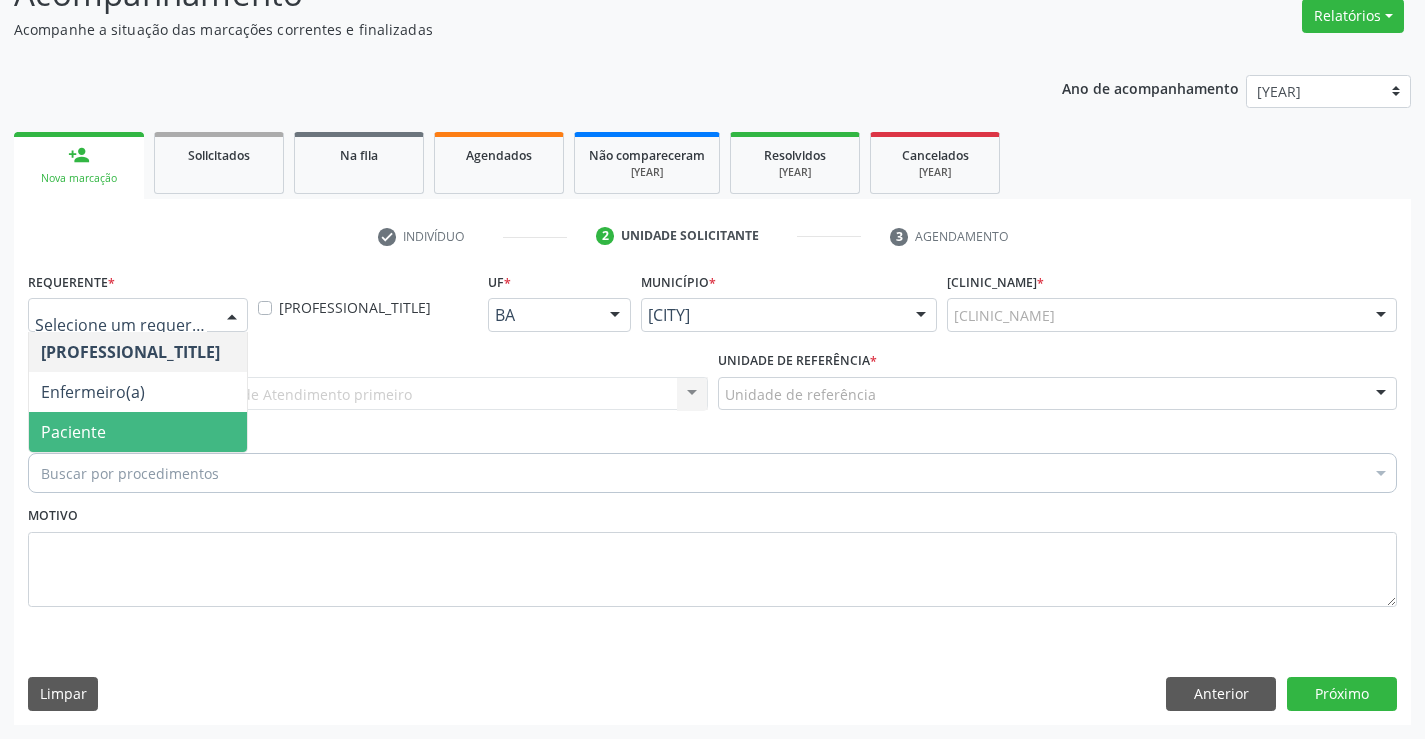click on "Paciente" at bounding box center [138, 432] 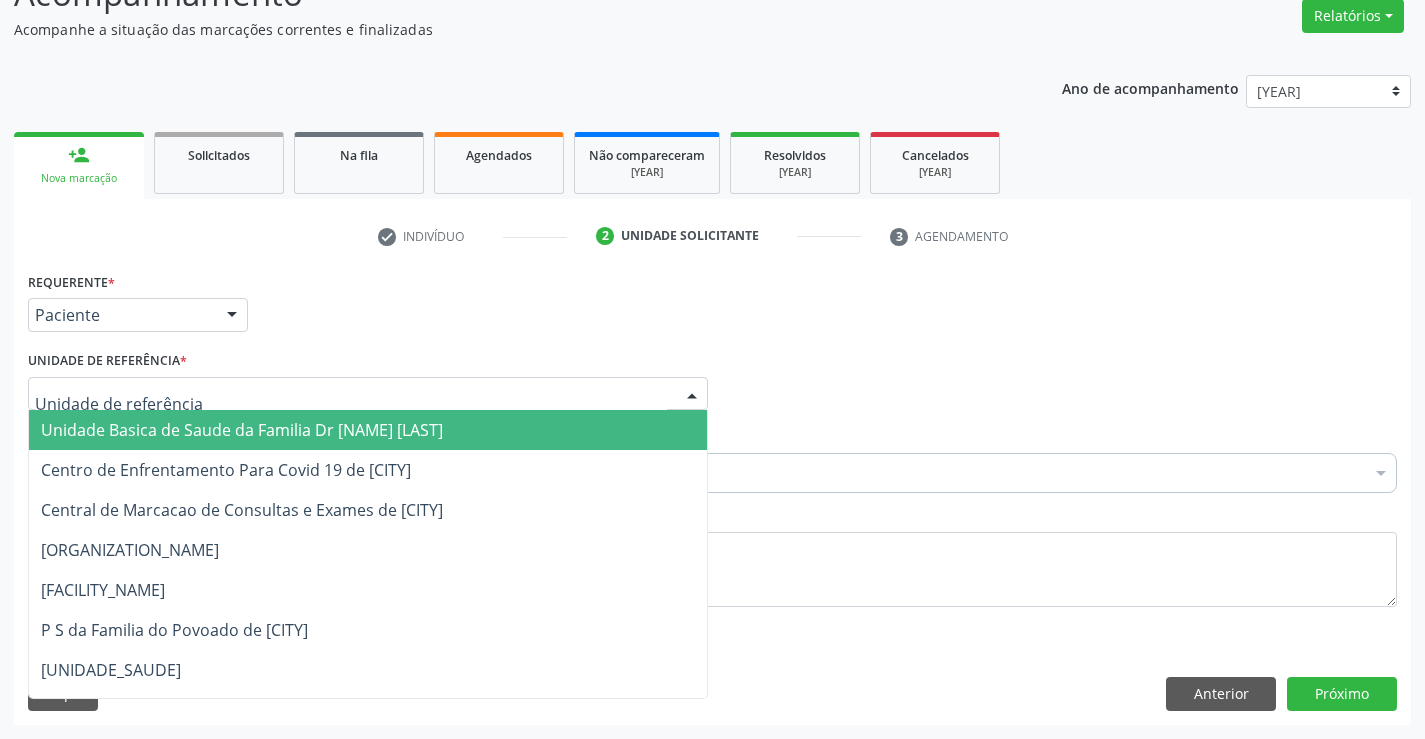 click at bounding box center (368, 394) 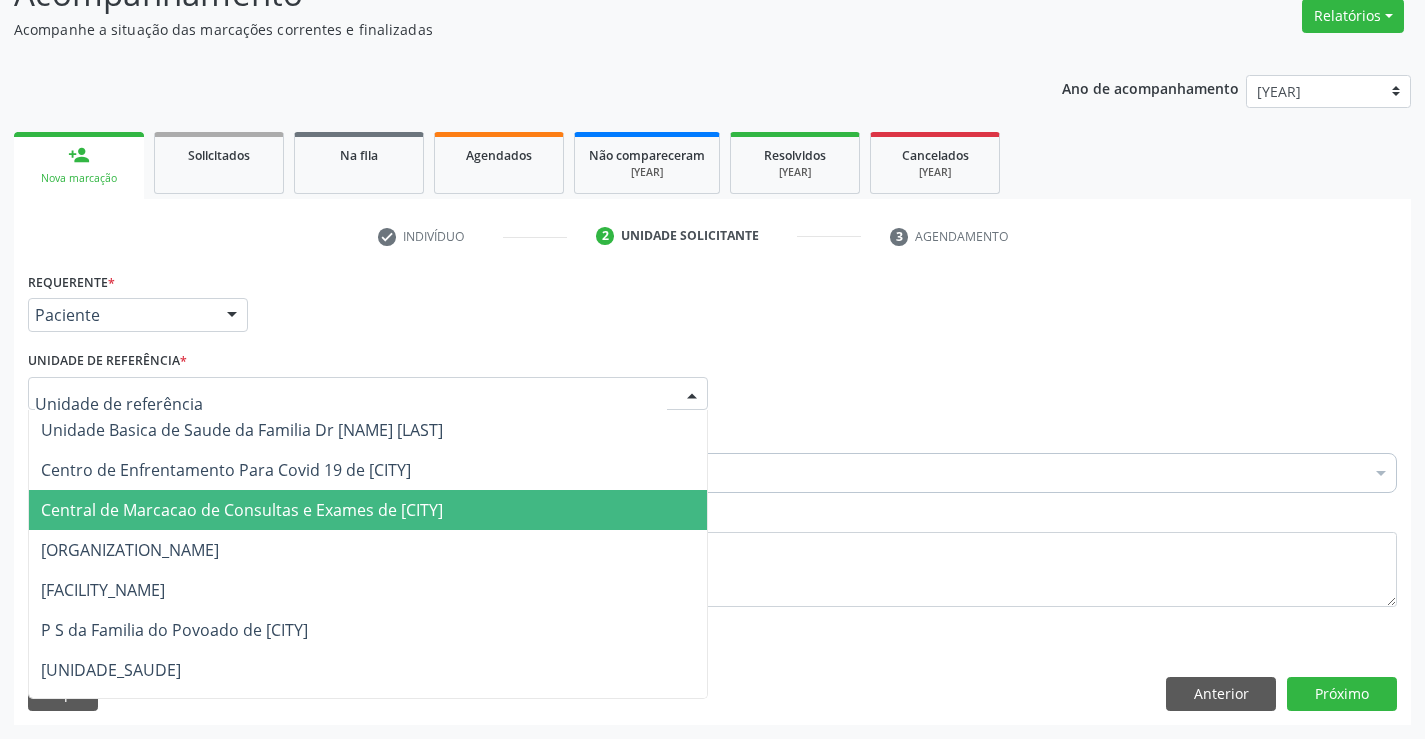 click on "[CLINIC_NAME]" at bounding box center (242, 510) 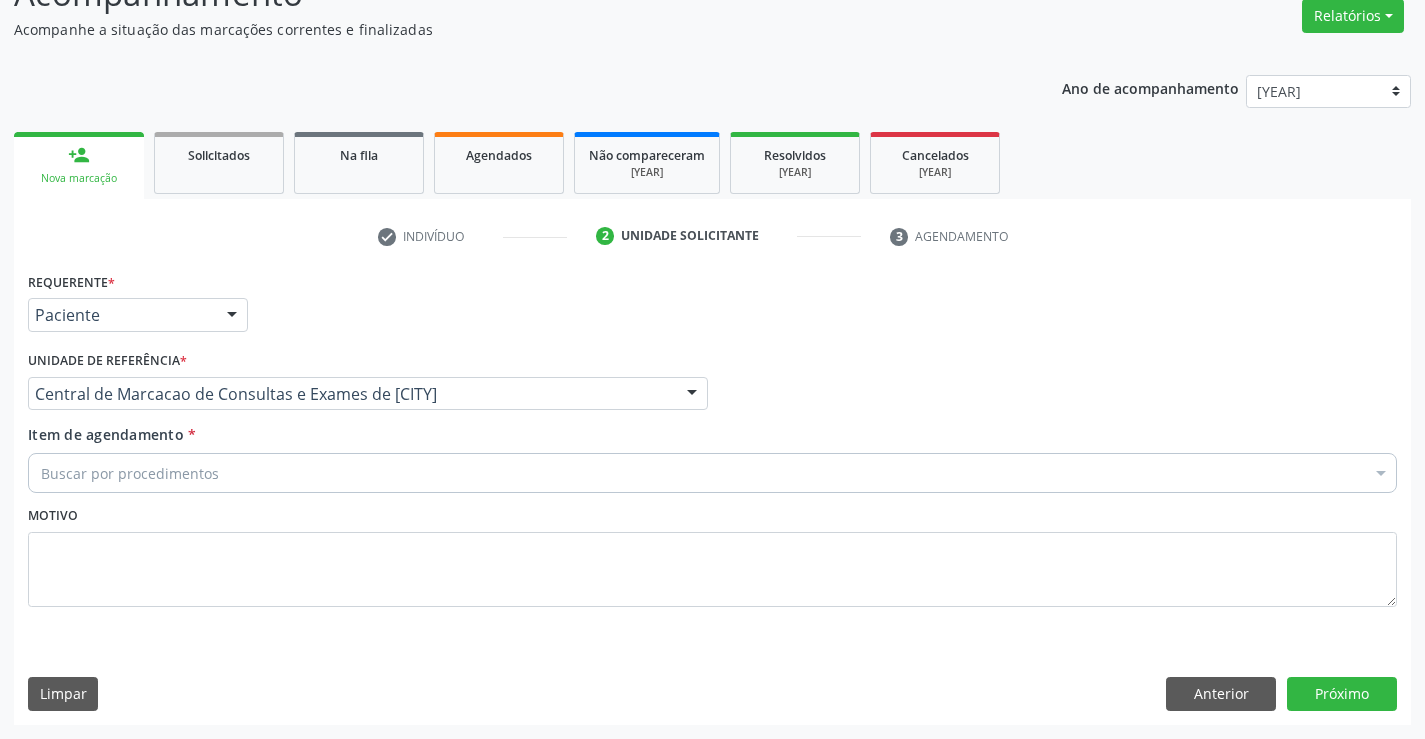 click on "Buscar por procedimentos" at bounding box center [712, 473] 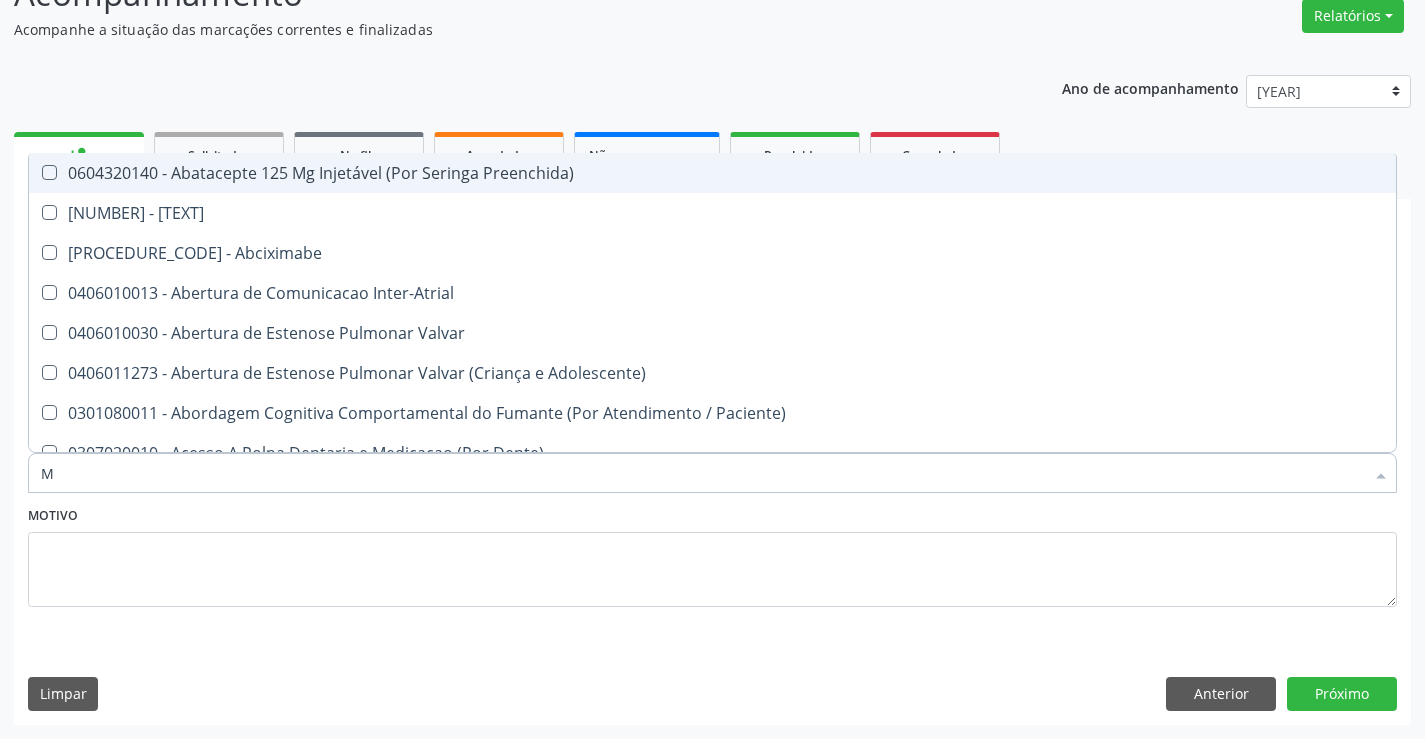 type on "MA" 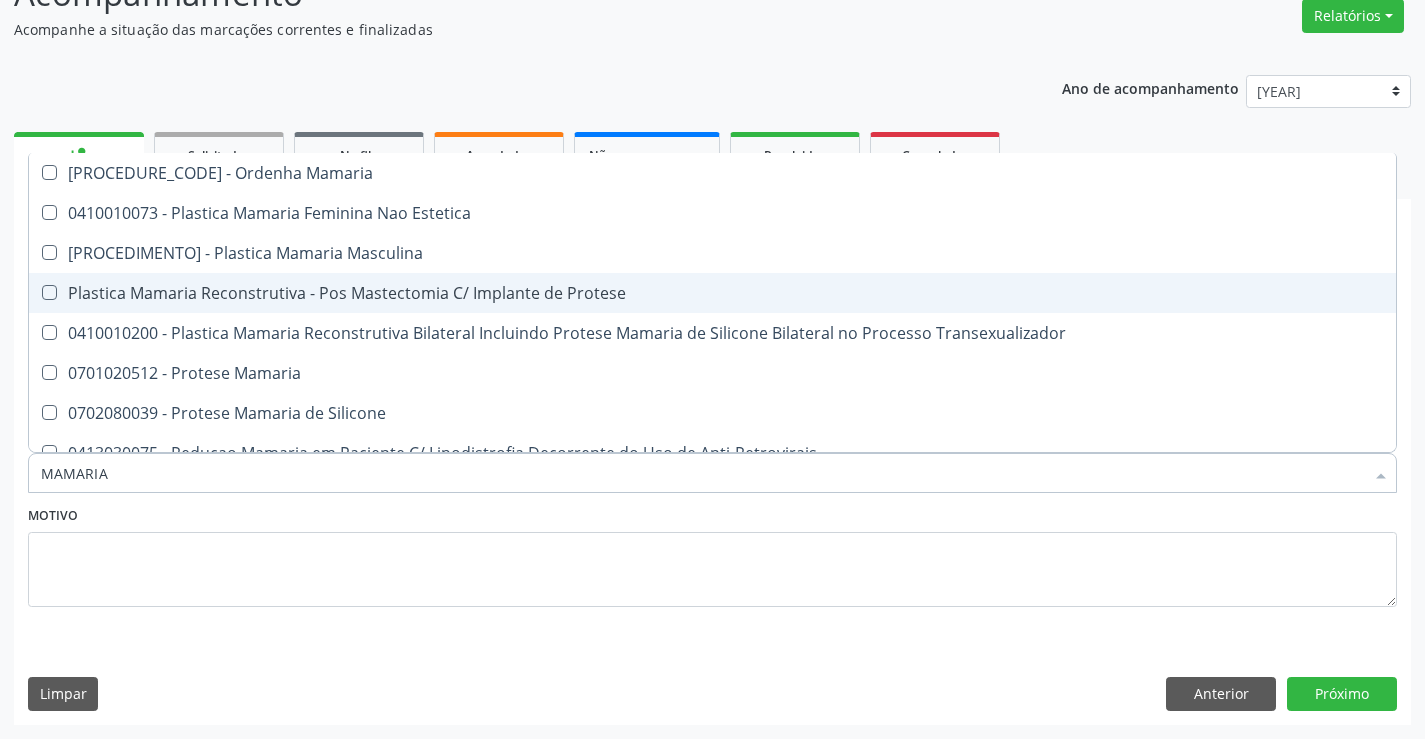 scroll, scrollTop: 61, scrollLeft: 0, axis: vertical 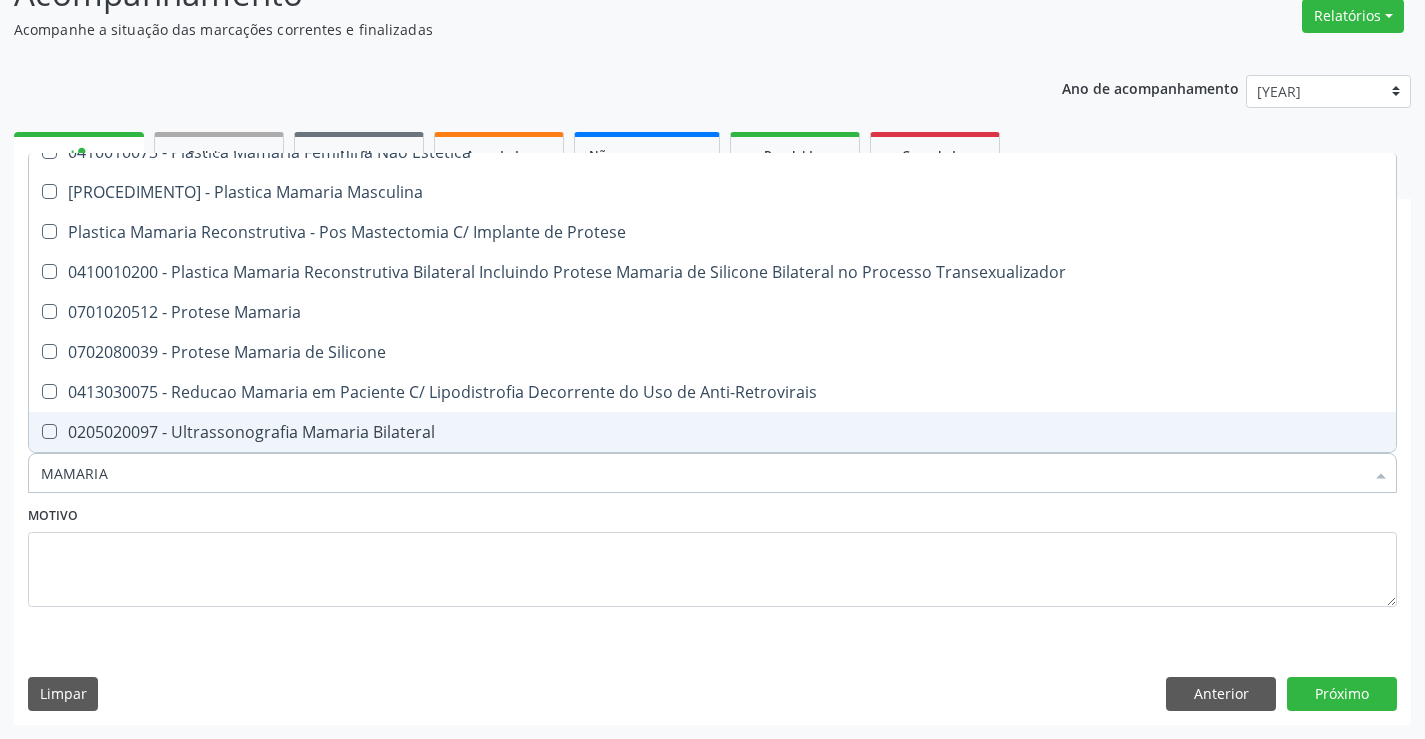 click on "0205020097 - Ultrassonografia Mamaria Bilateral" at bounding box center (712, 432) 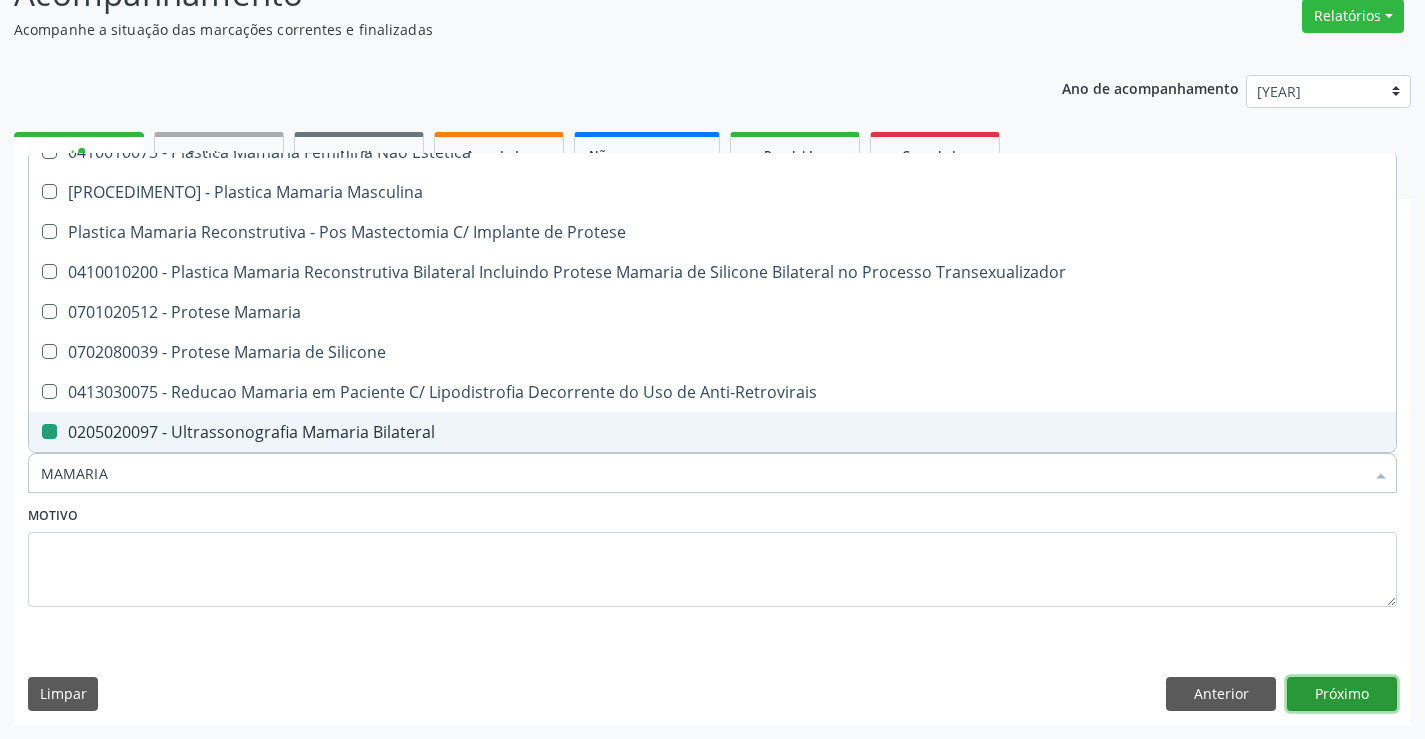 click on "Próximo" at bounding box center (1342, 694) 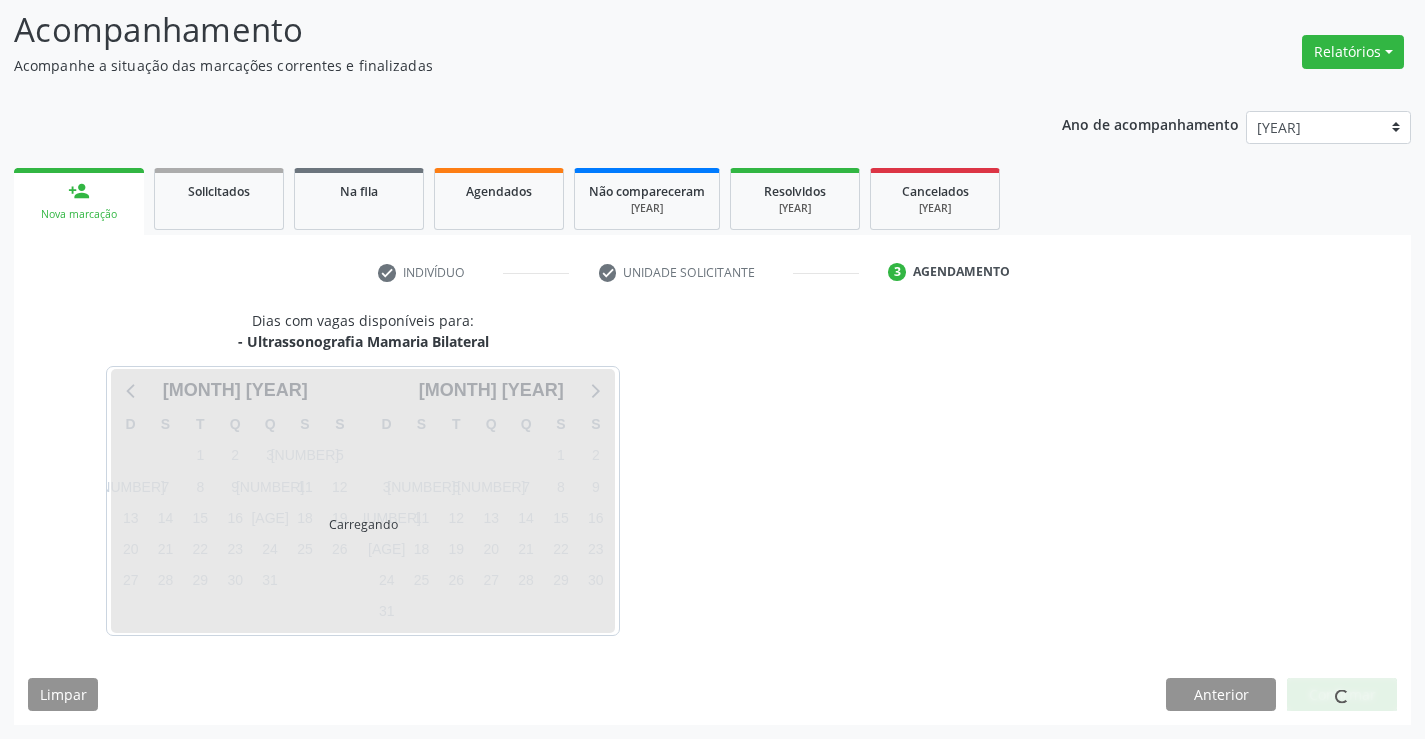 scroll, scrollTop: 131, scrollLeft: 0, axis: vertical 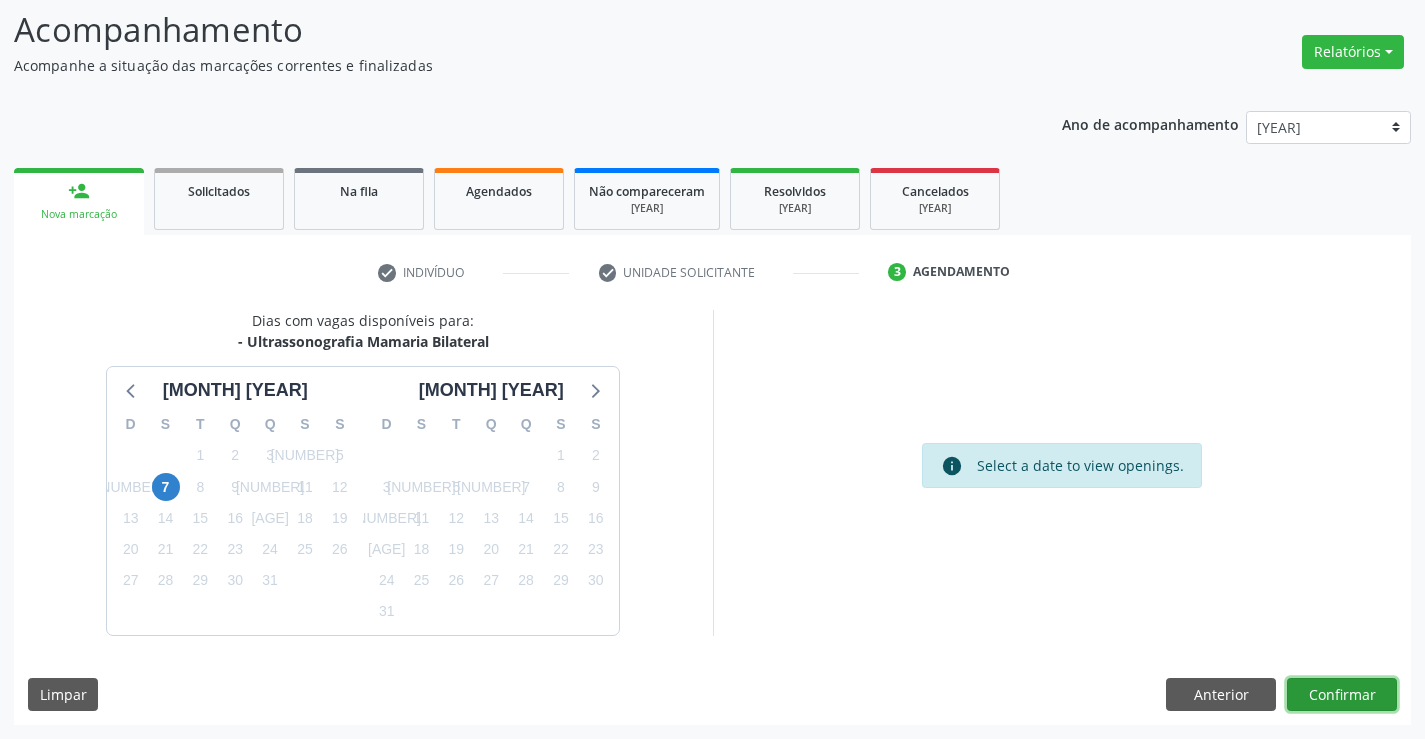 click on "Confirmar" at bounding box center (1342, 695) 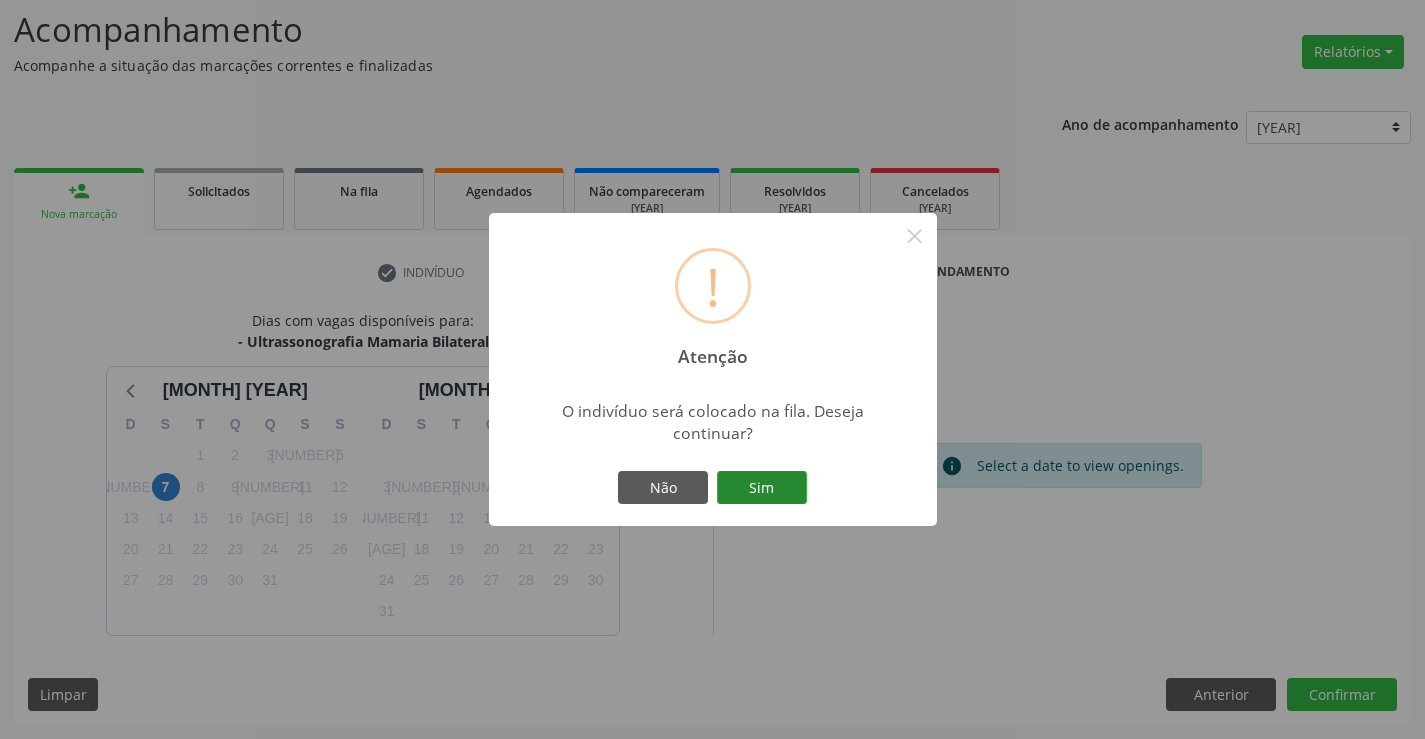 click on "Sim" at bounding box center (762, 488) 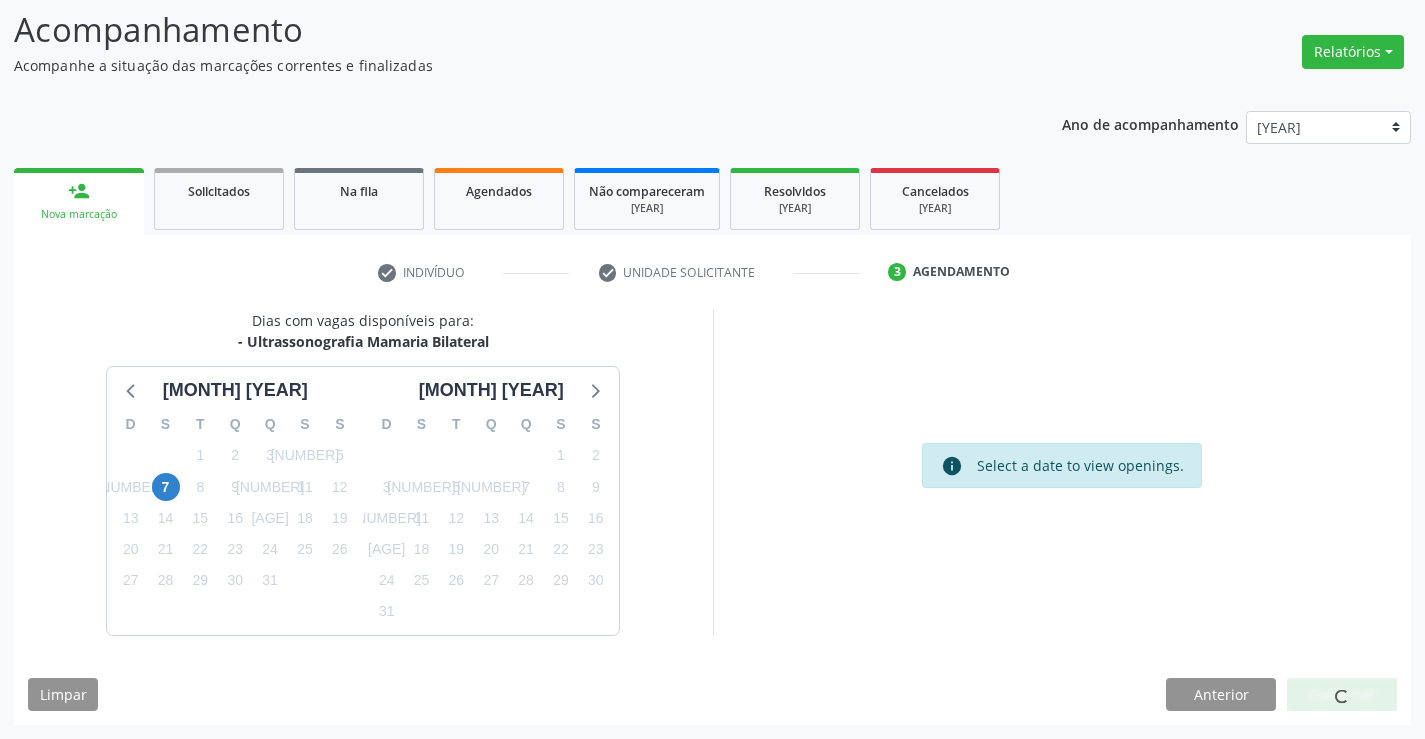 scroll, scrollTop: 0, scrollLeft: 0, axis: both 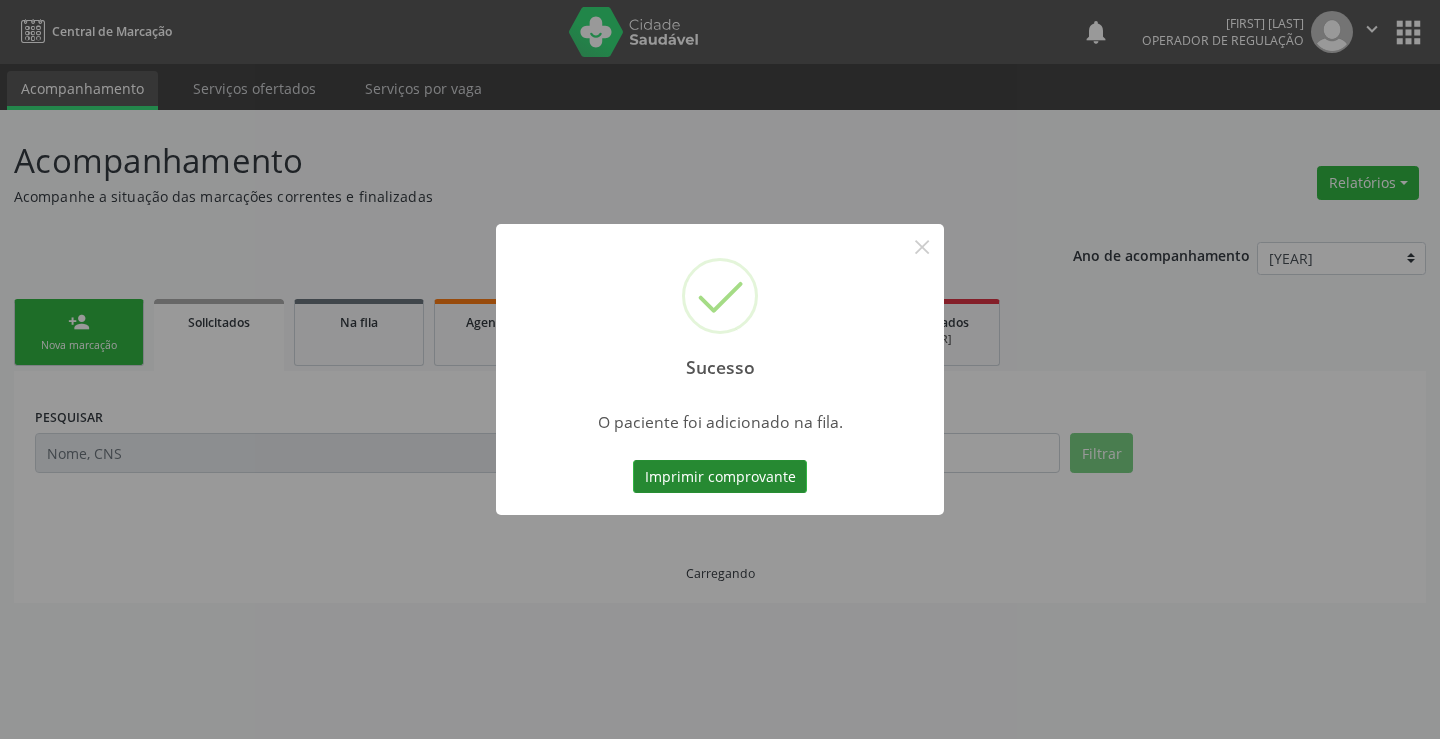 click on "Imprimir comprovante" at bounding box center (720, 477) 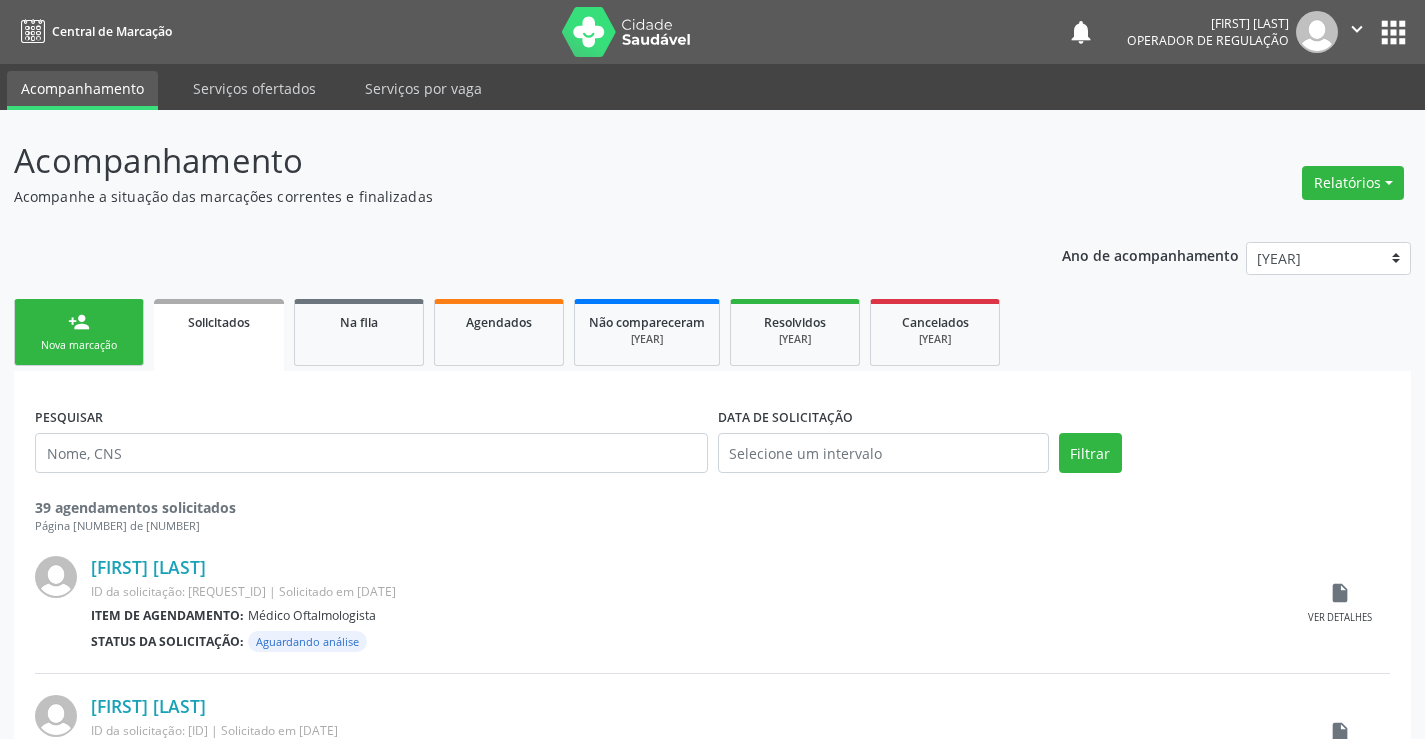 click on "person_add
Nova marcação" at bounding box center (79, 332) 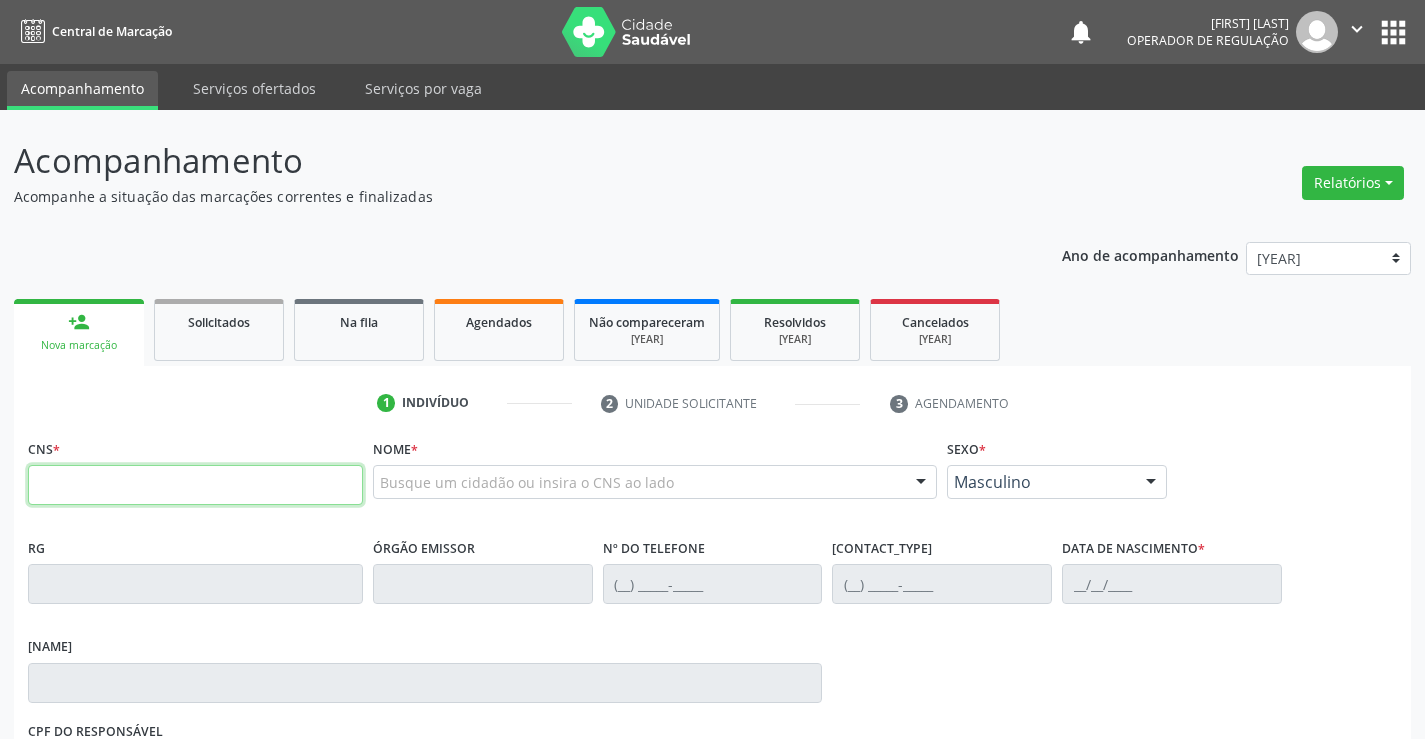 click at bounding box center [195, 485] 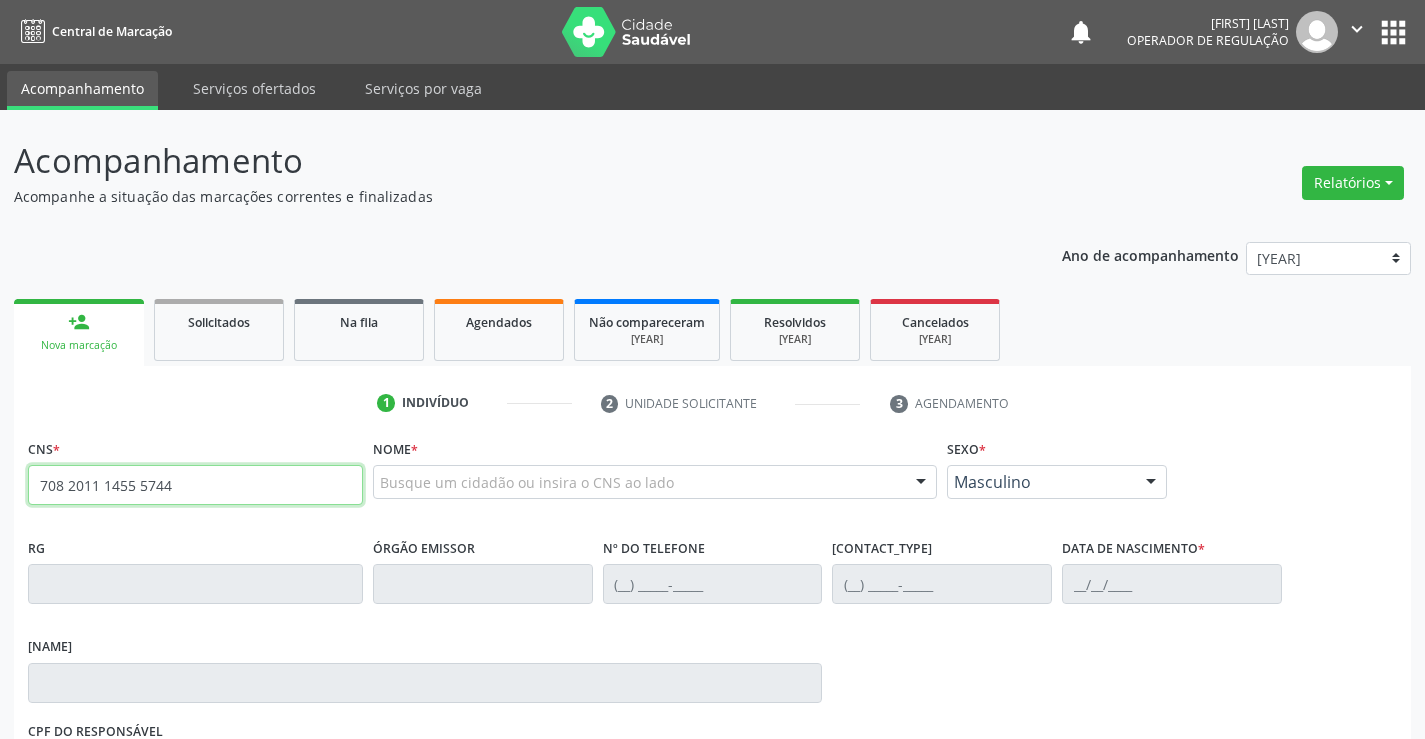 type on "708 2011 1455 5744" 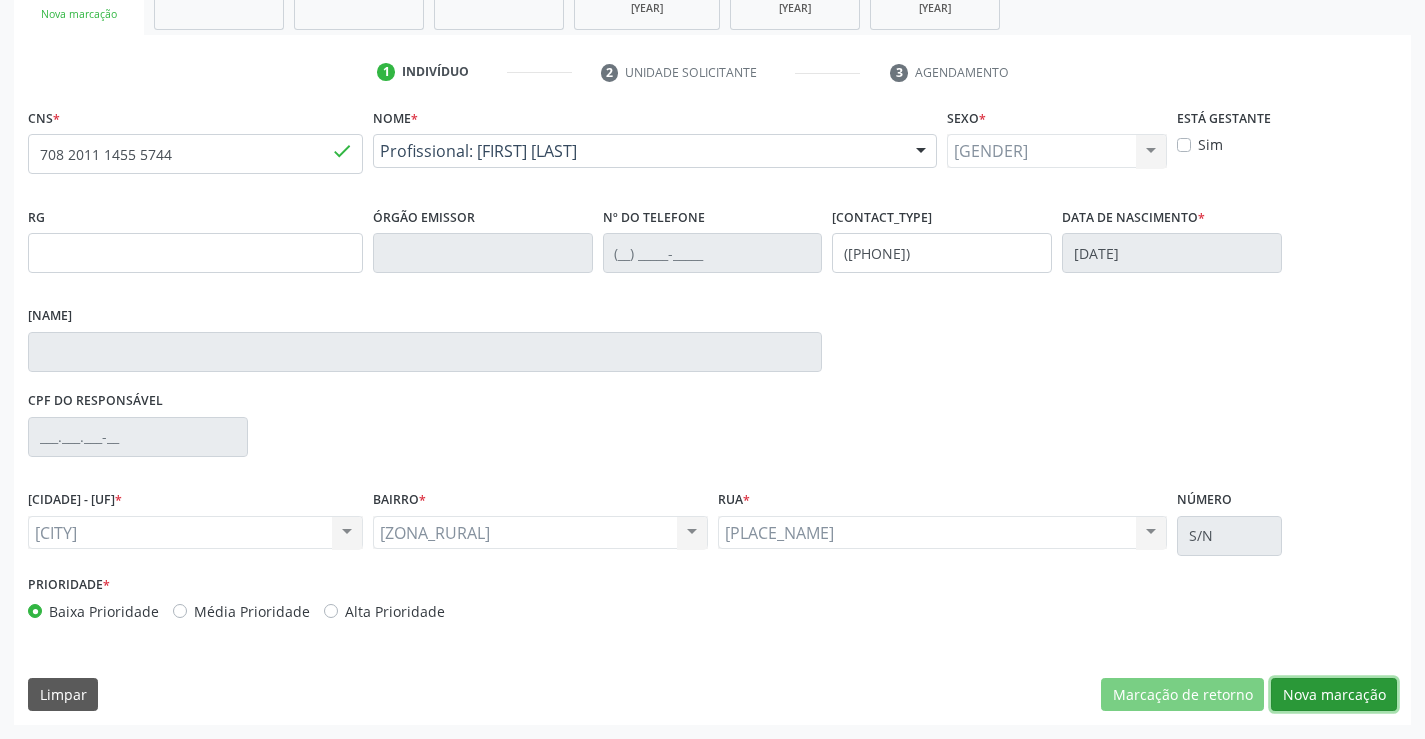 click on "Nova marcação" at bounding box center [1182, 695] 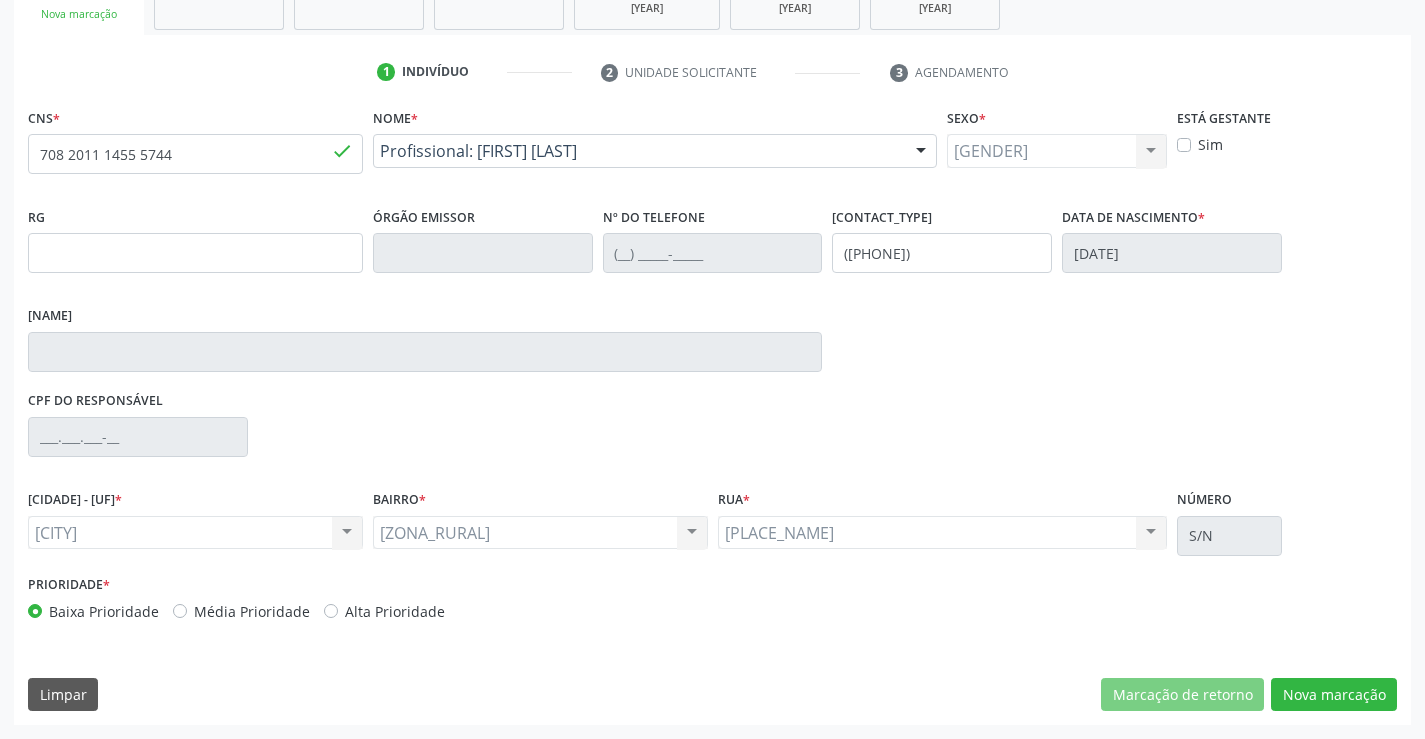 scroll, scrollTop: 167, scrollLeft: 0, axis: vertical 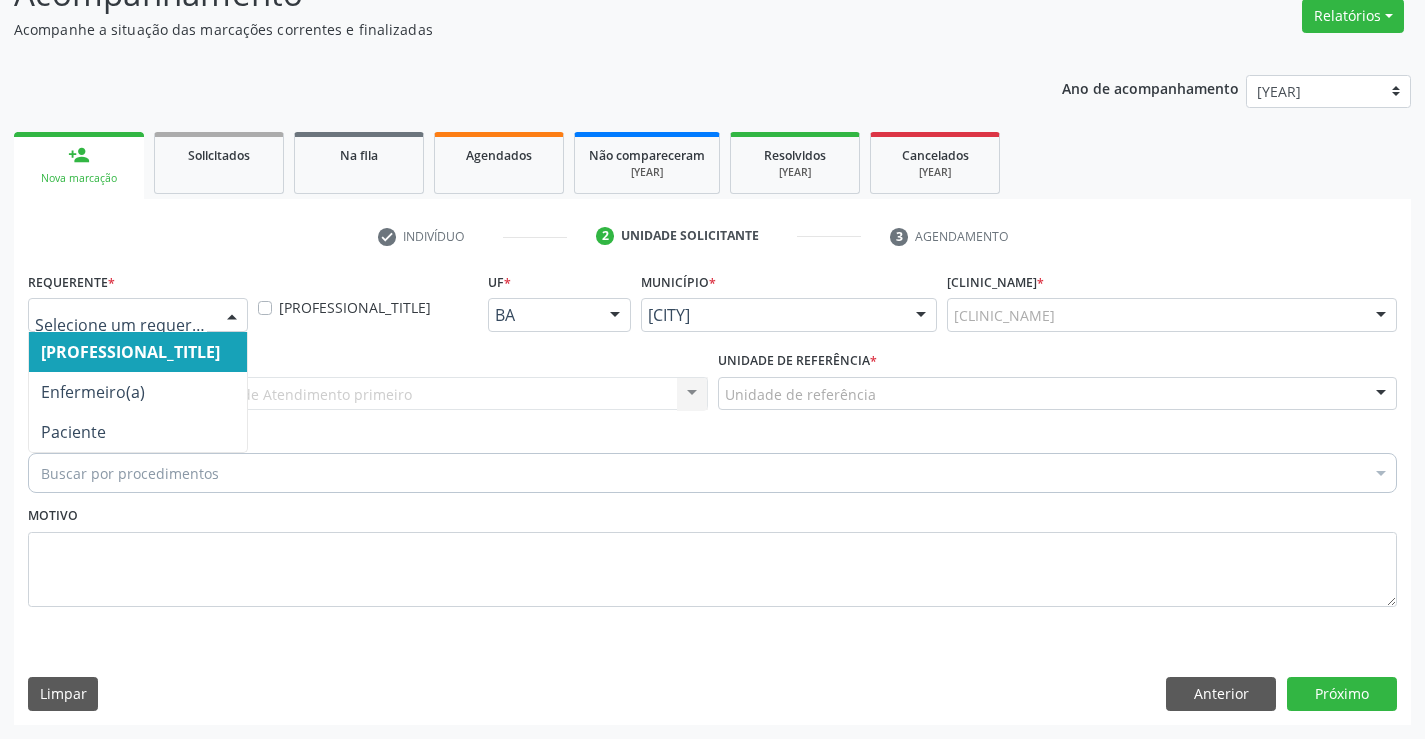 click at bounding box center [232, 316] 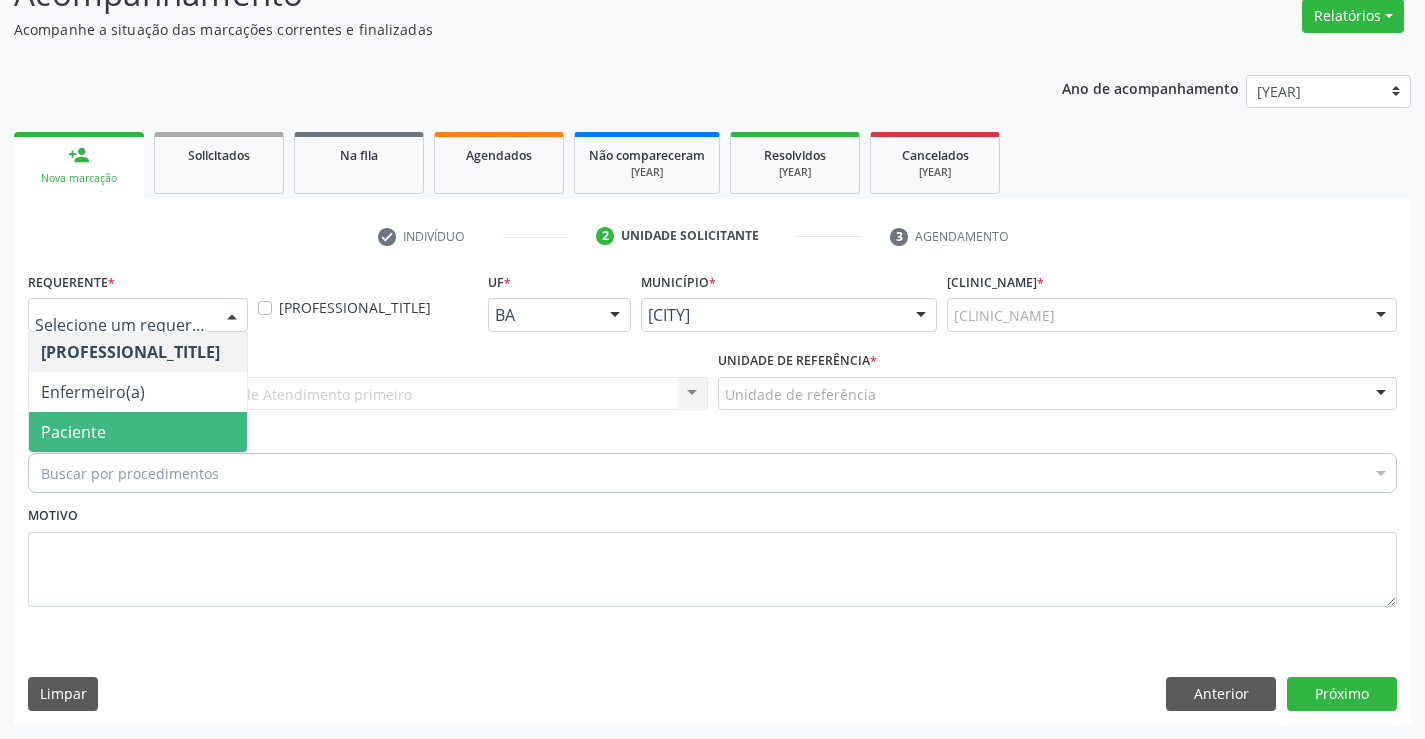 click on "Paciente" at bounding box center (138, 432) 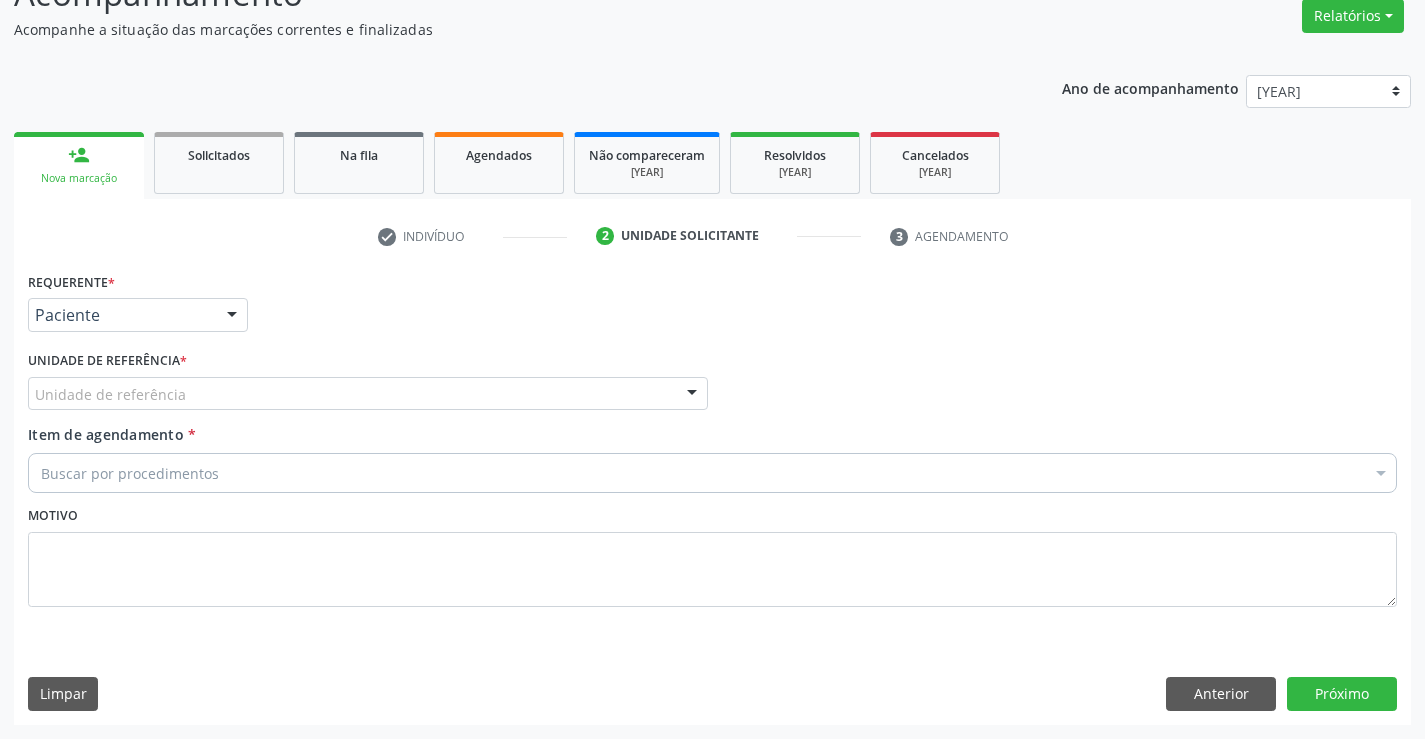 click on "Unidade de referência" at bounding box center [368, 394] 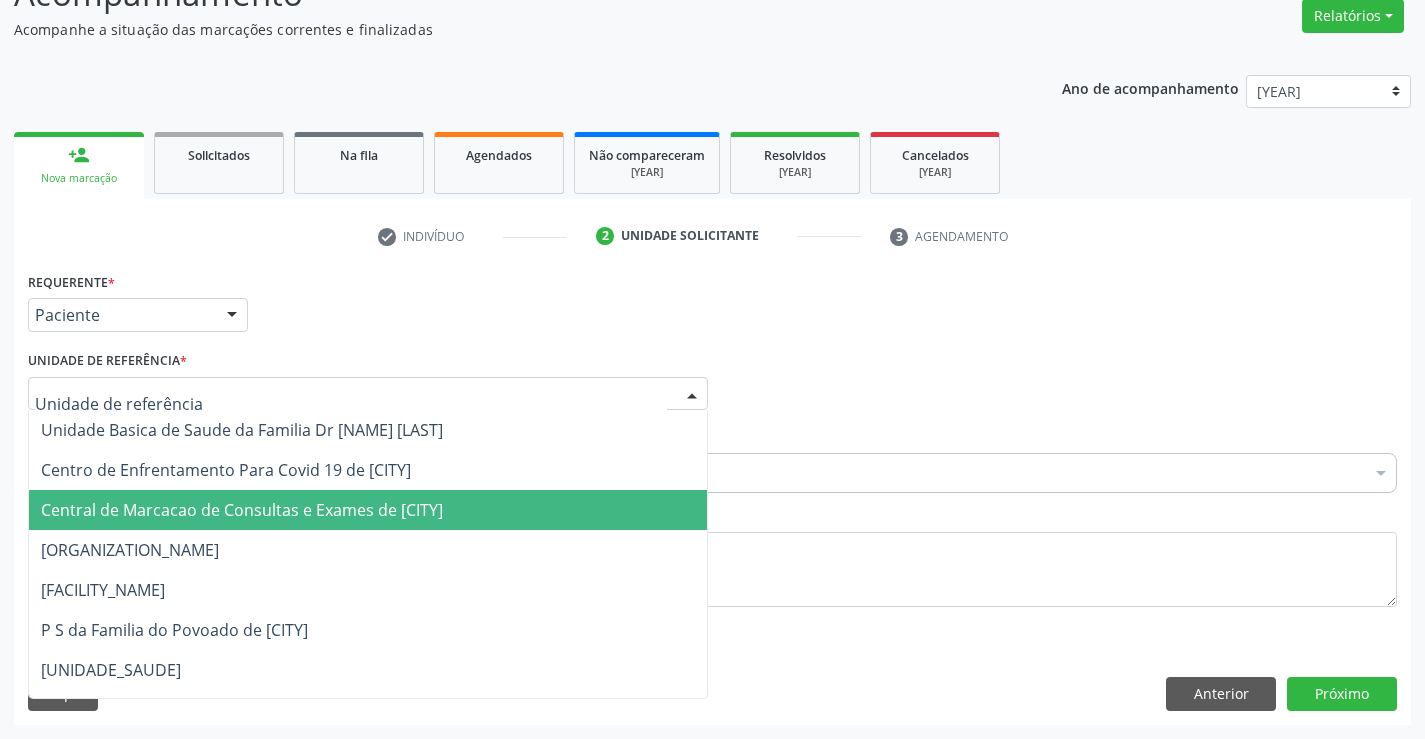 click on "[CLINIC_NAME]" at bounding box center (242, 510) 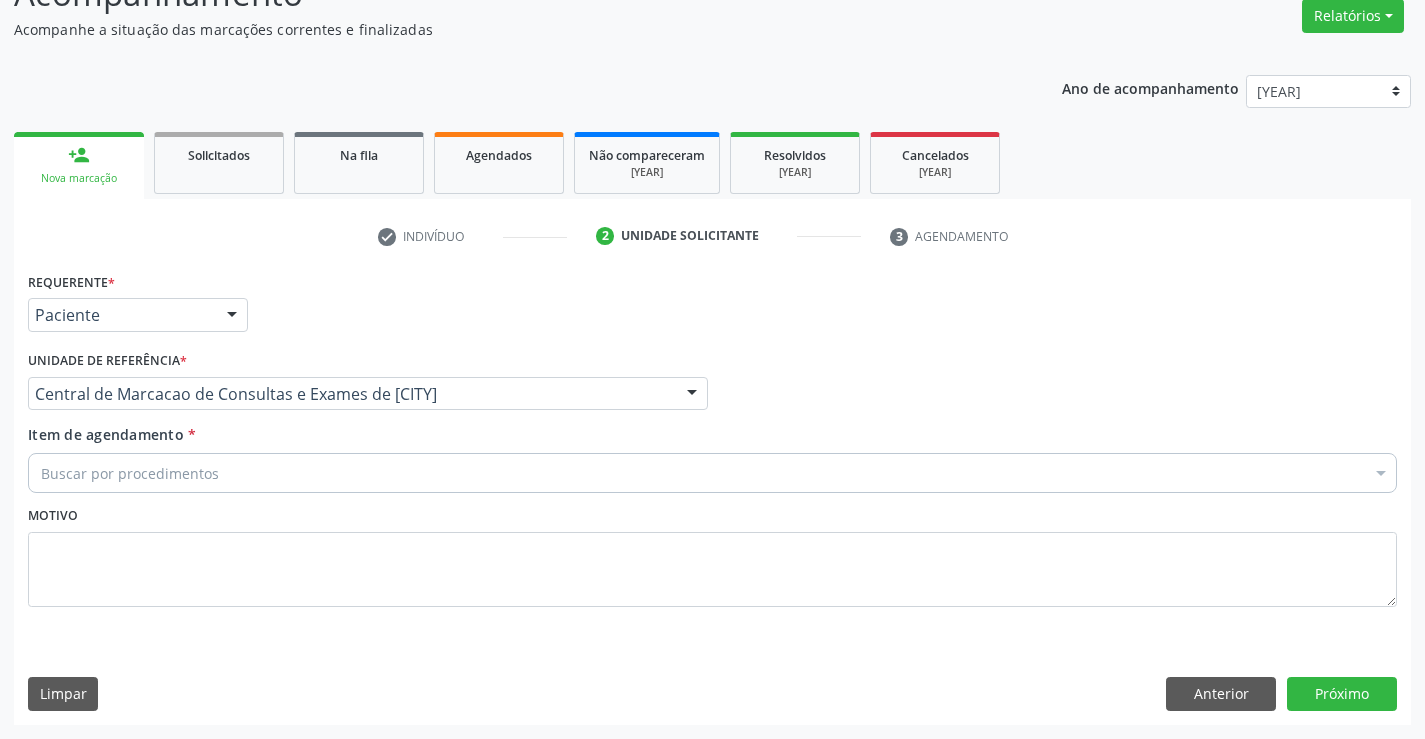 click on "Buscar por procedimentos" at bounding box center (712, 473) 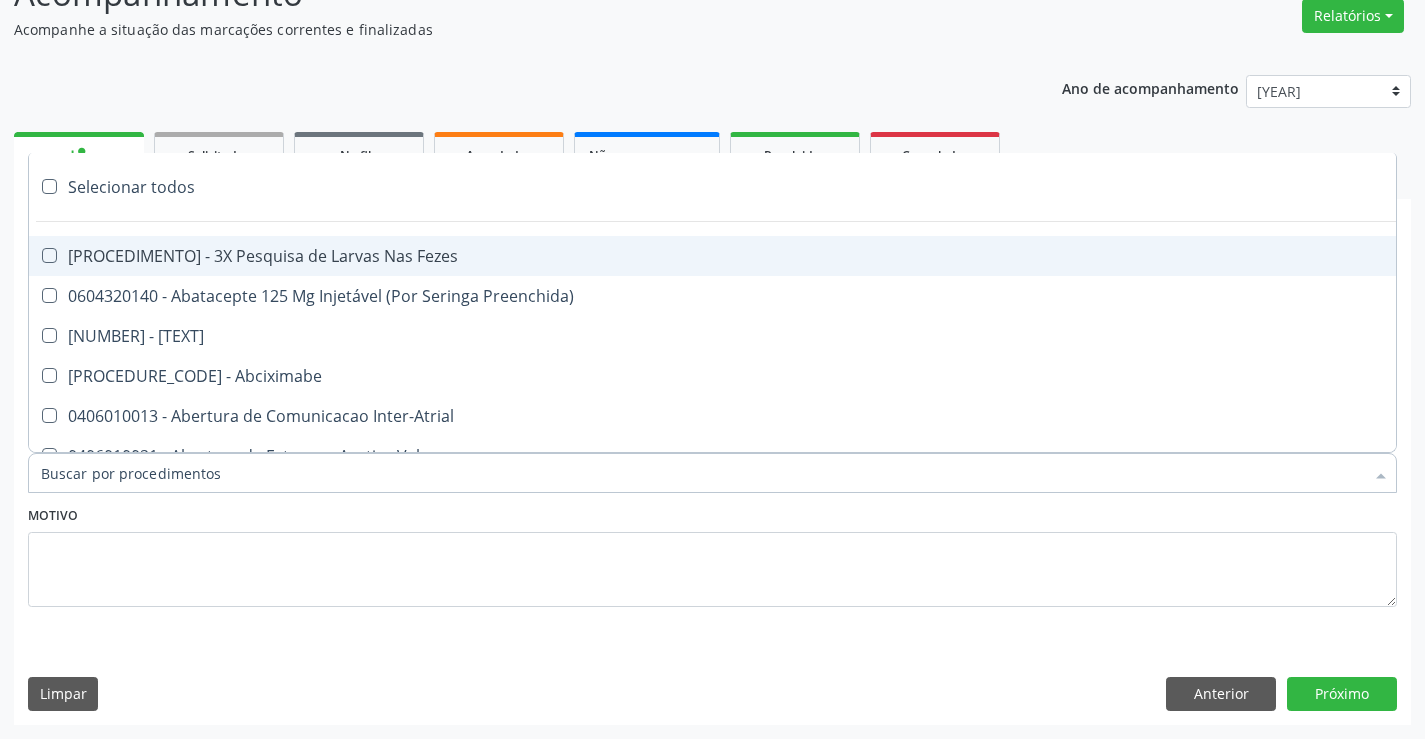 type on "G" 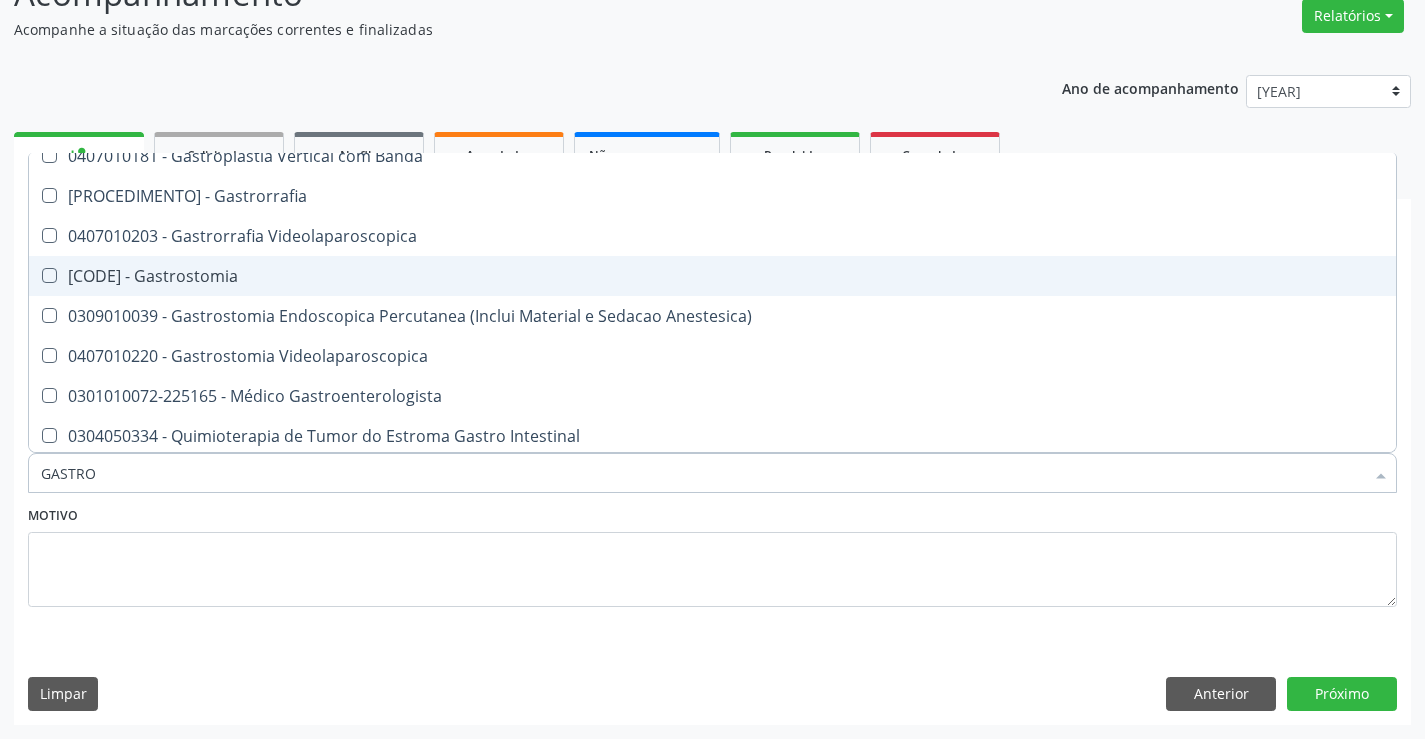 scroll, scrollTop: 300, scrollLeft: 0, axis: vertical 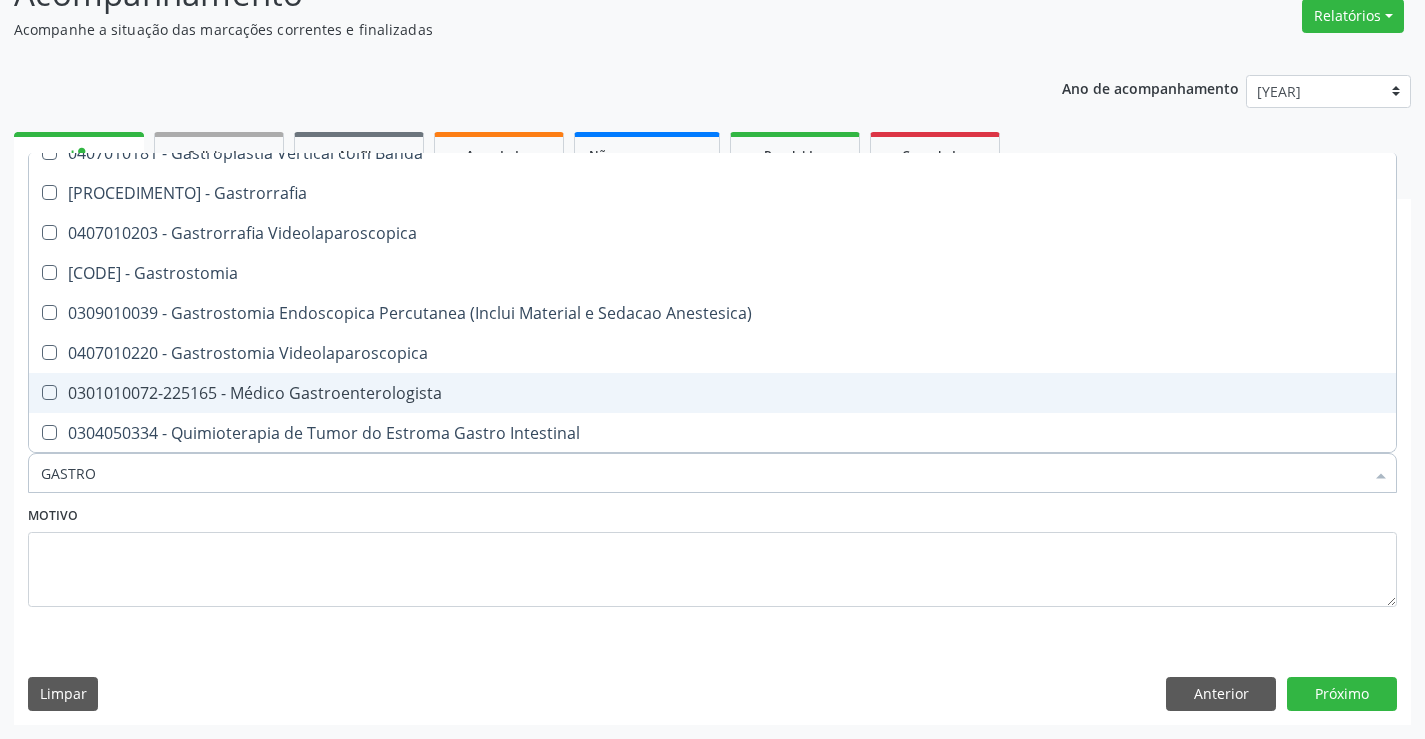 click on "Médico Gastroenterologista" at bounding box center (712, 393) 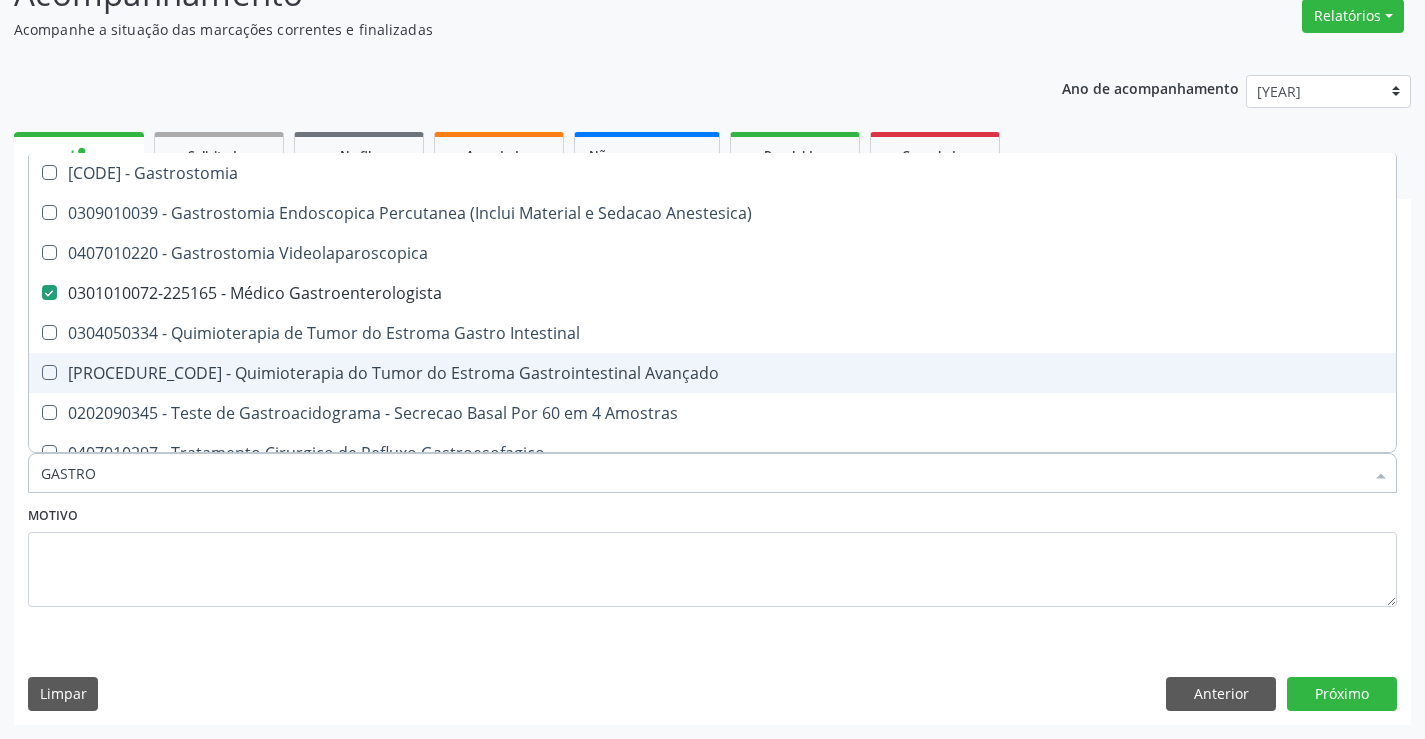 scroll, scrollTop: 421, scrollLeft: 0, axis: vertical 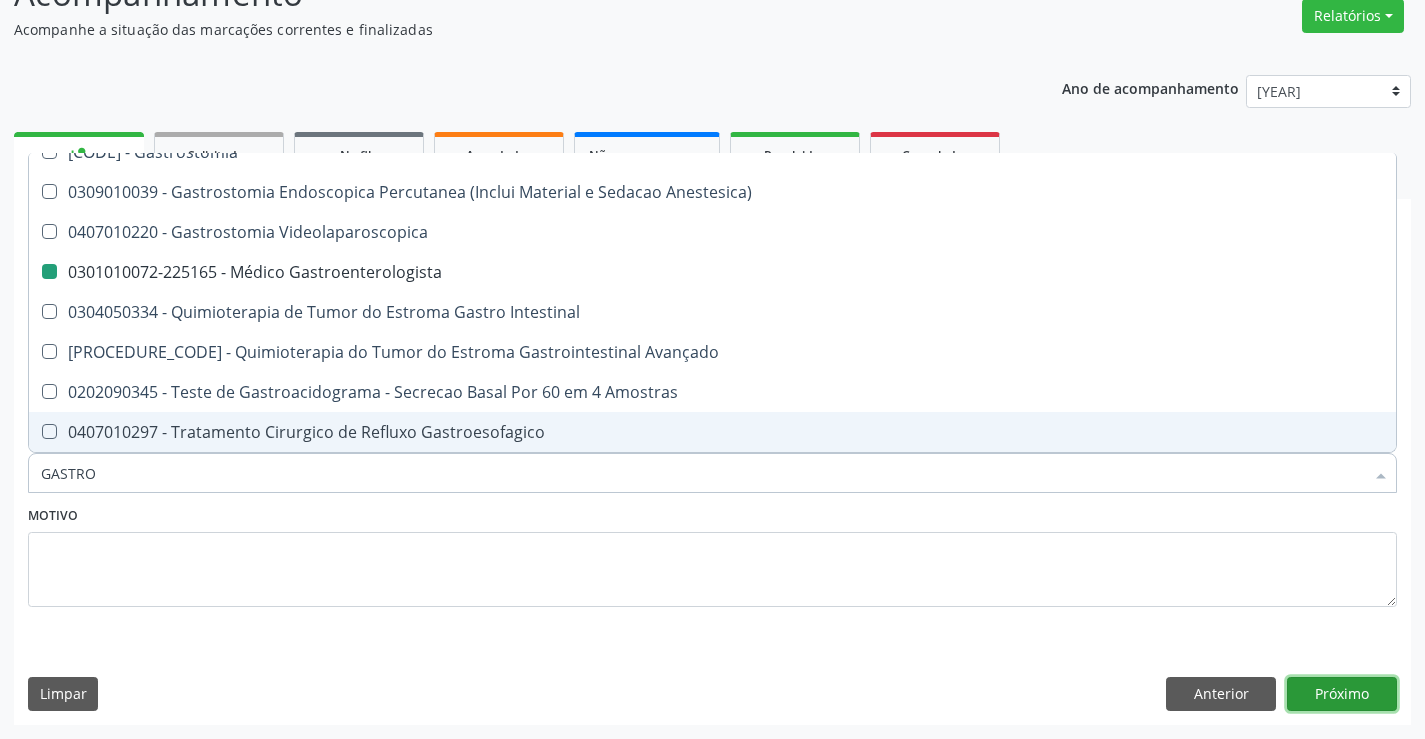 click on "Próximo" at bounding box center (1342, 694) 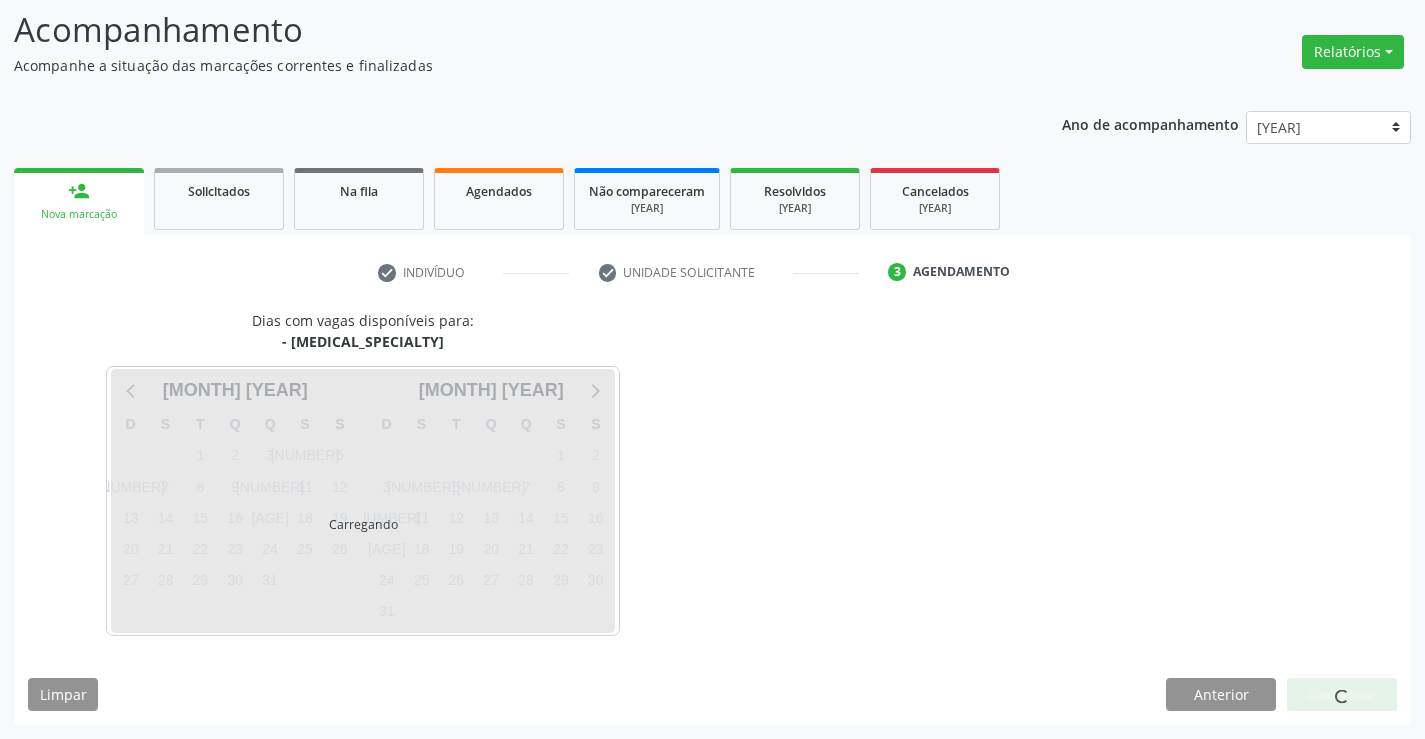 scroll, scrollTop: 131, scrollLeft: 0, axis: vertical 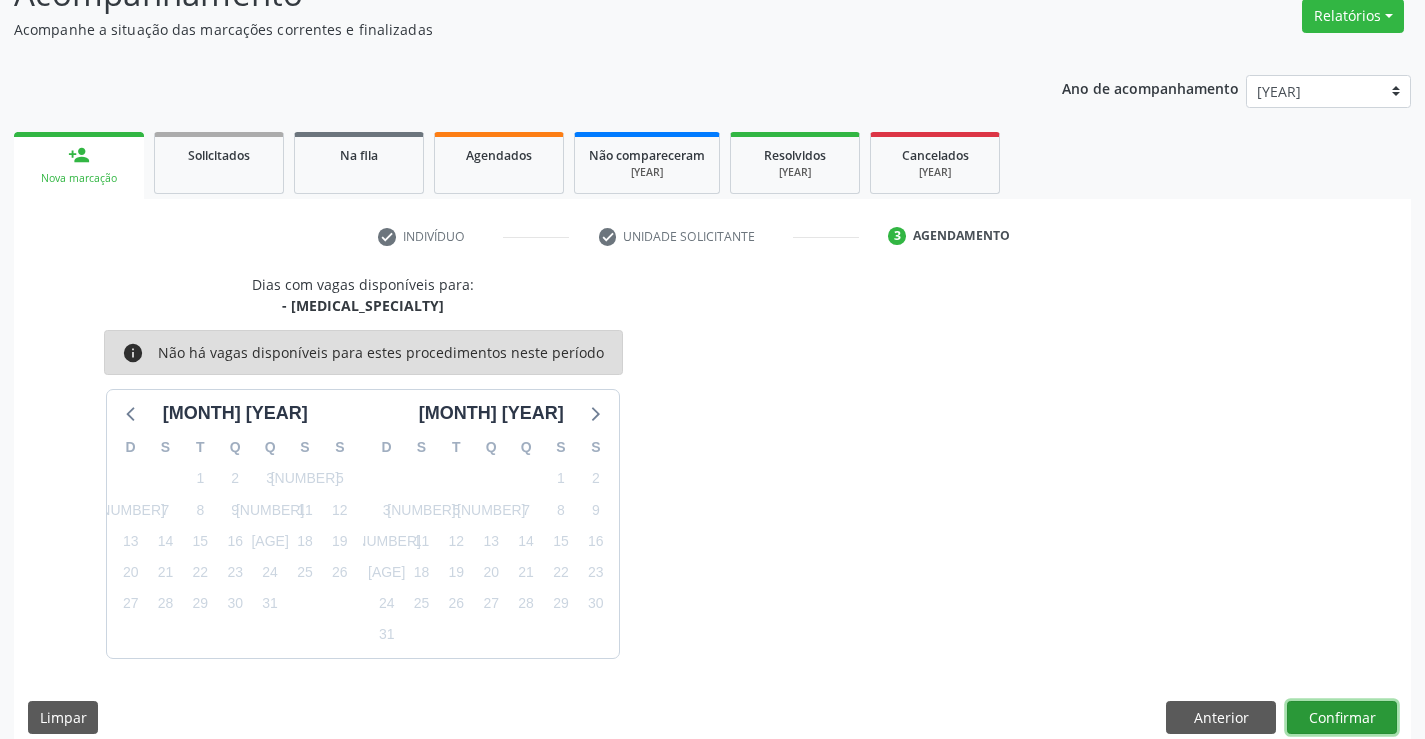 click on "Confirmar" at bounding box center [1342, 718] 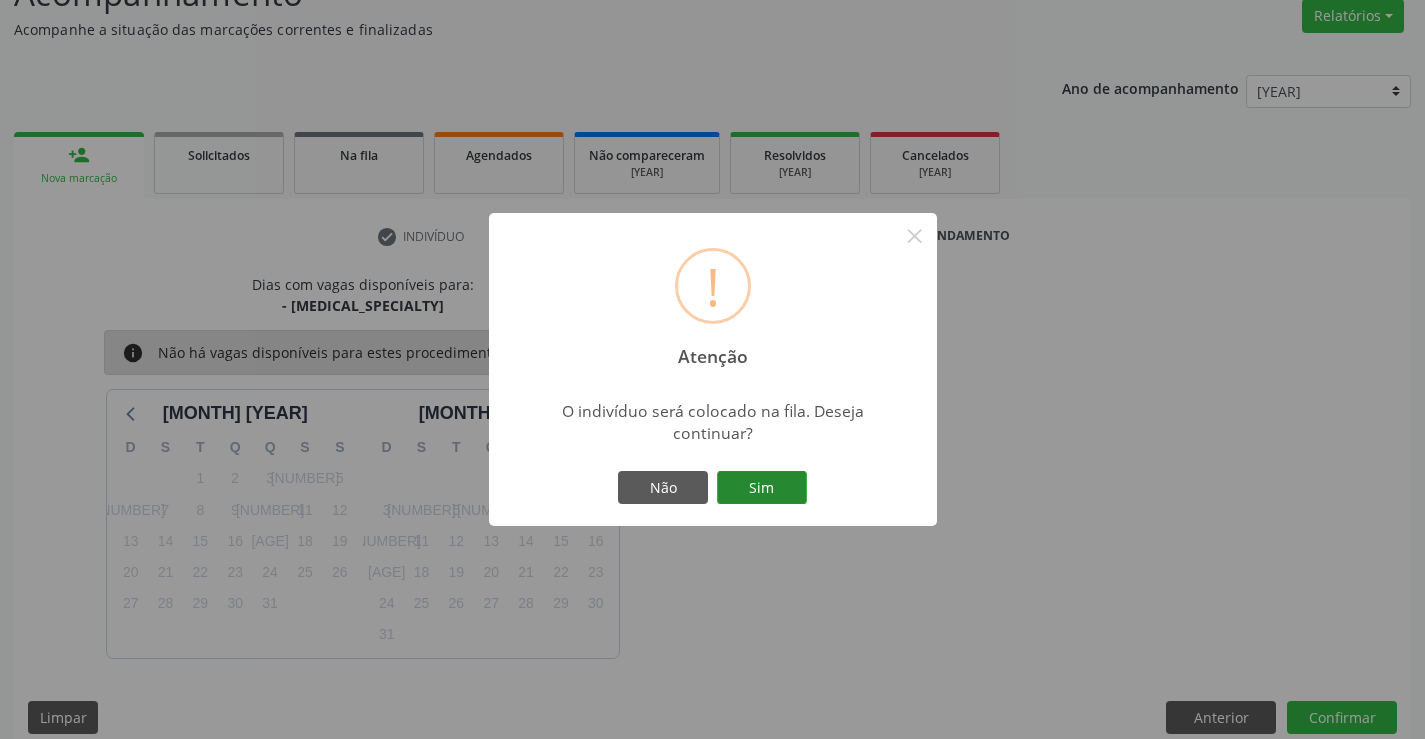 click on "Sim" at bounding box center (762, 488) 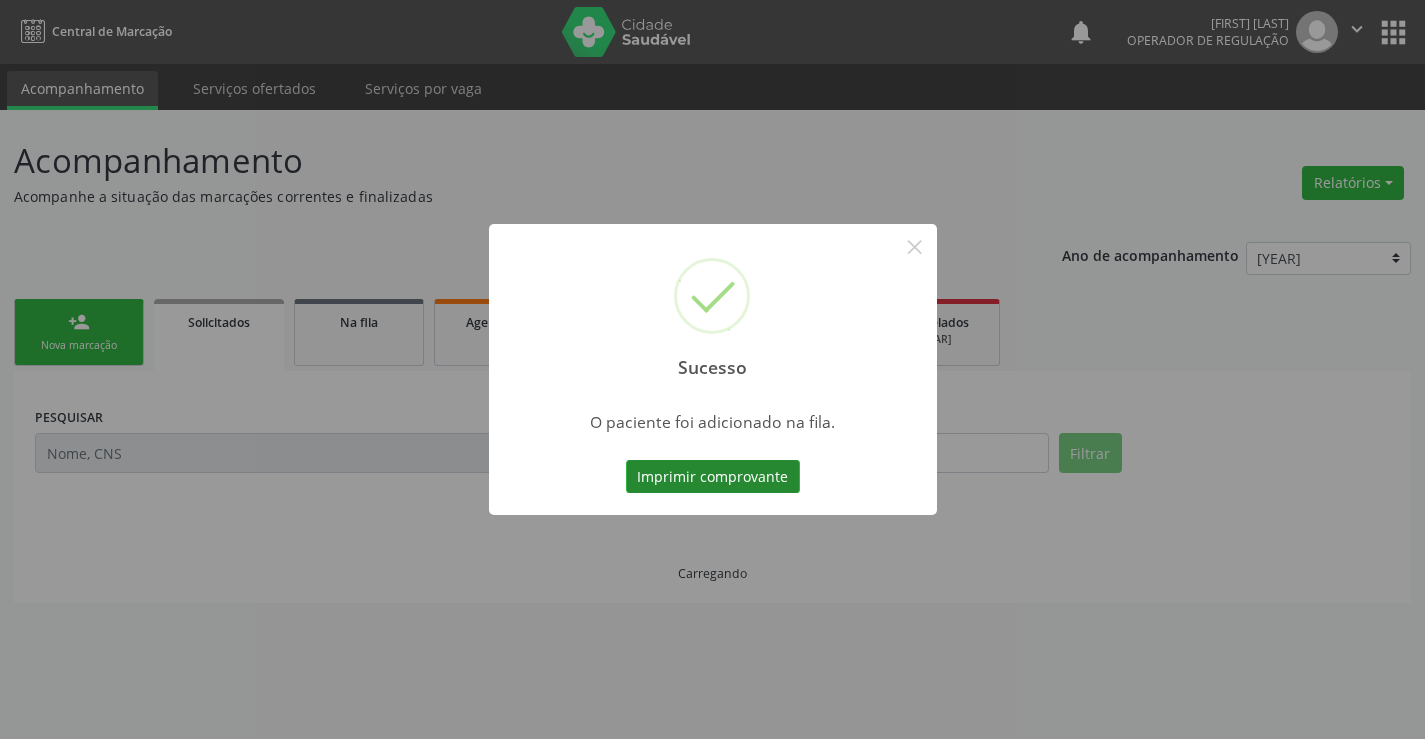 scroll, scrollTop: 0, scrollLeft: 0, axis: both 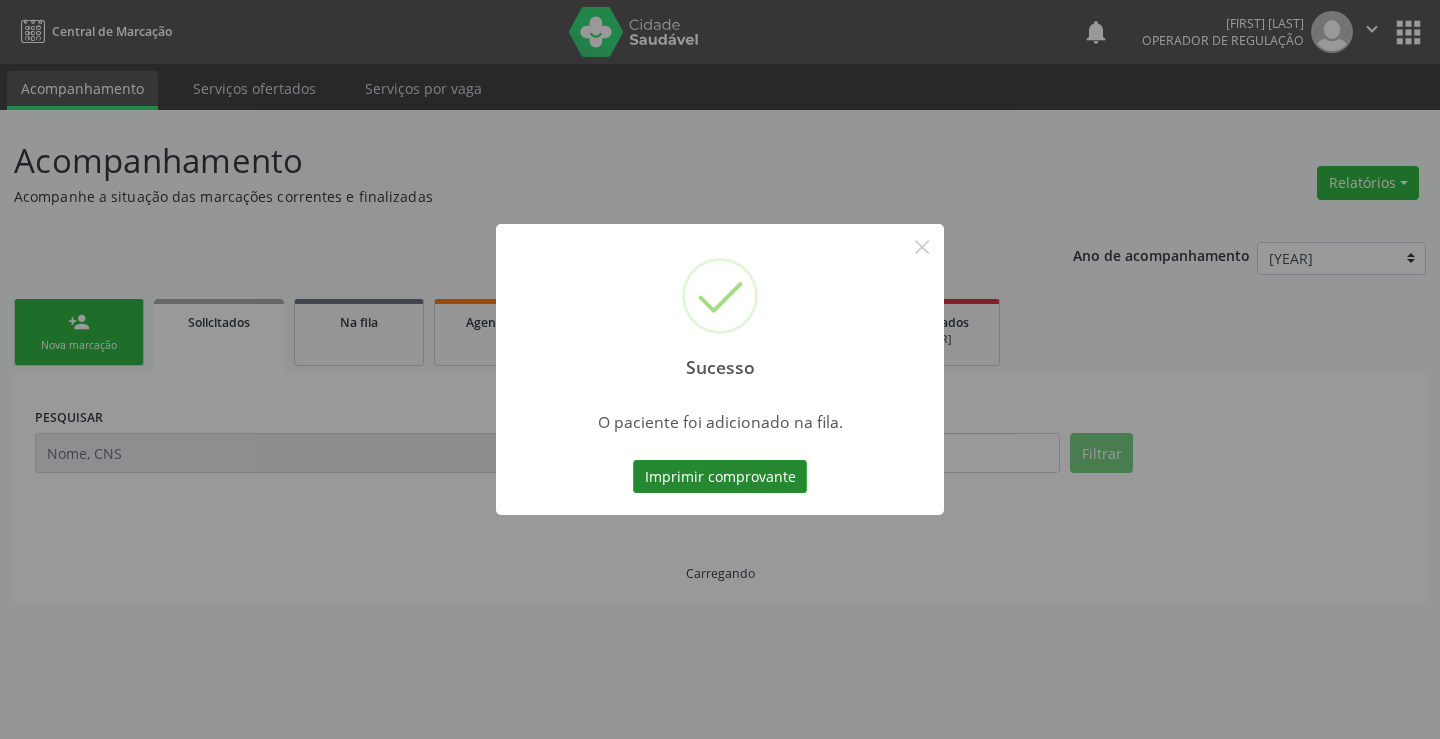 click on "Imprimir comprovante" at bounding box center (720, 477) 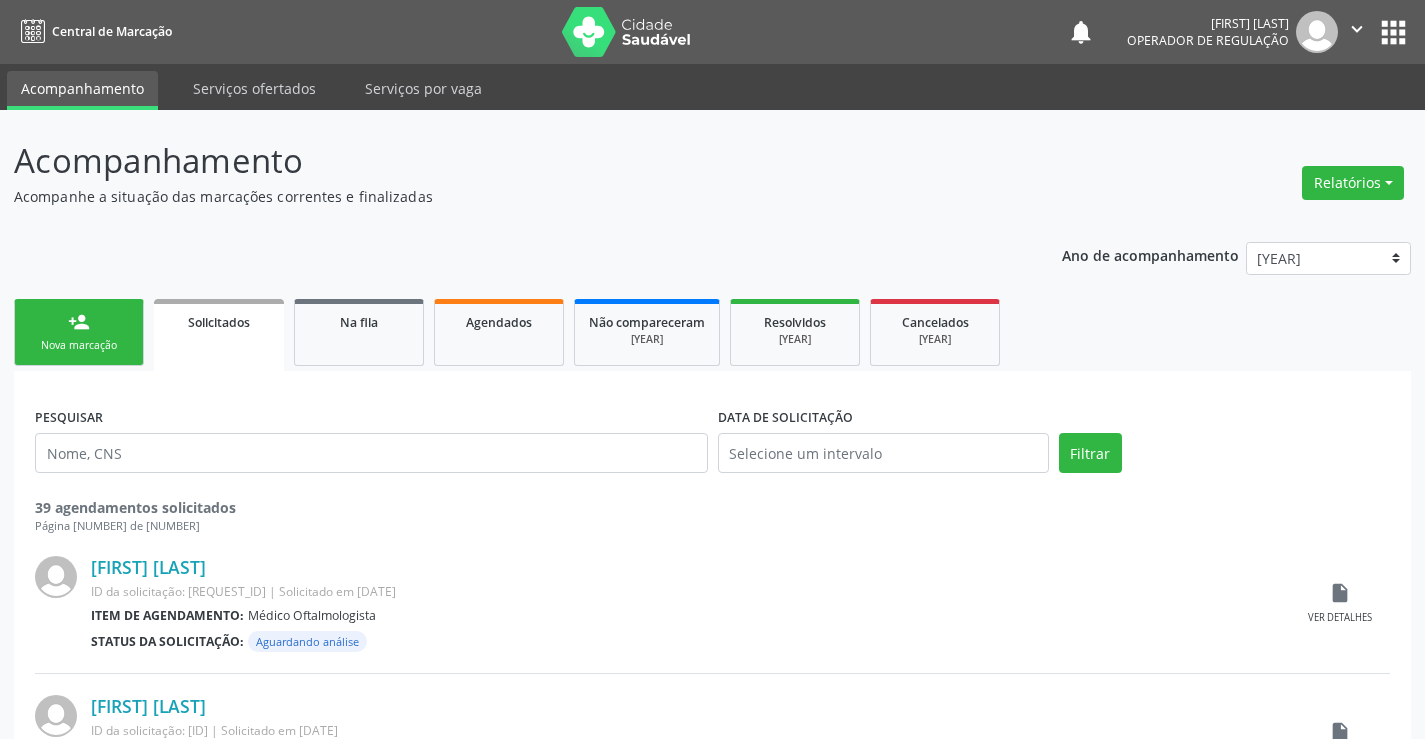 click on "Nova marcação" at bounding box center (79, 345) 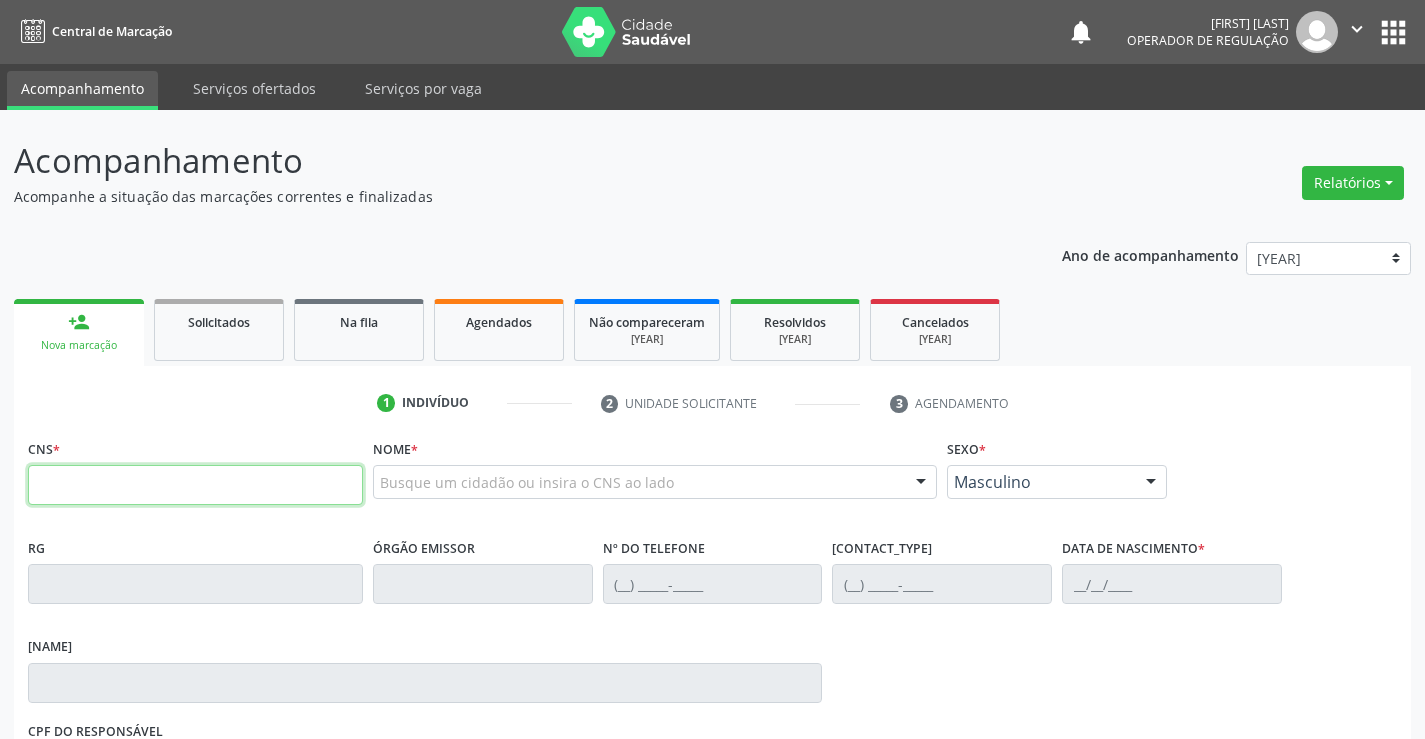 click at bounding box center (195, 485) 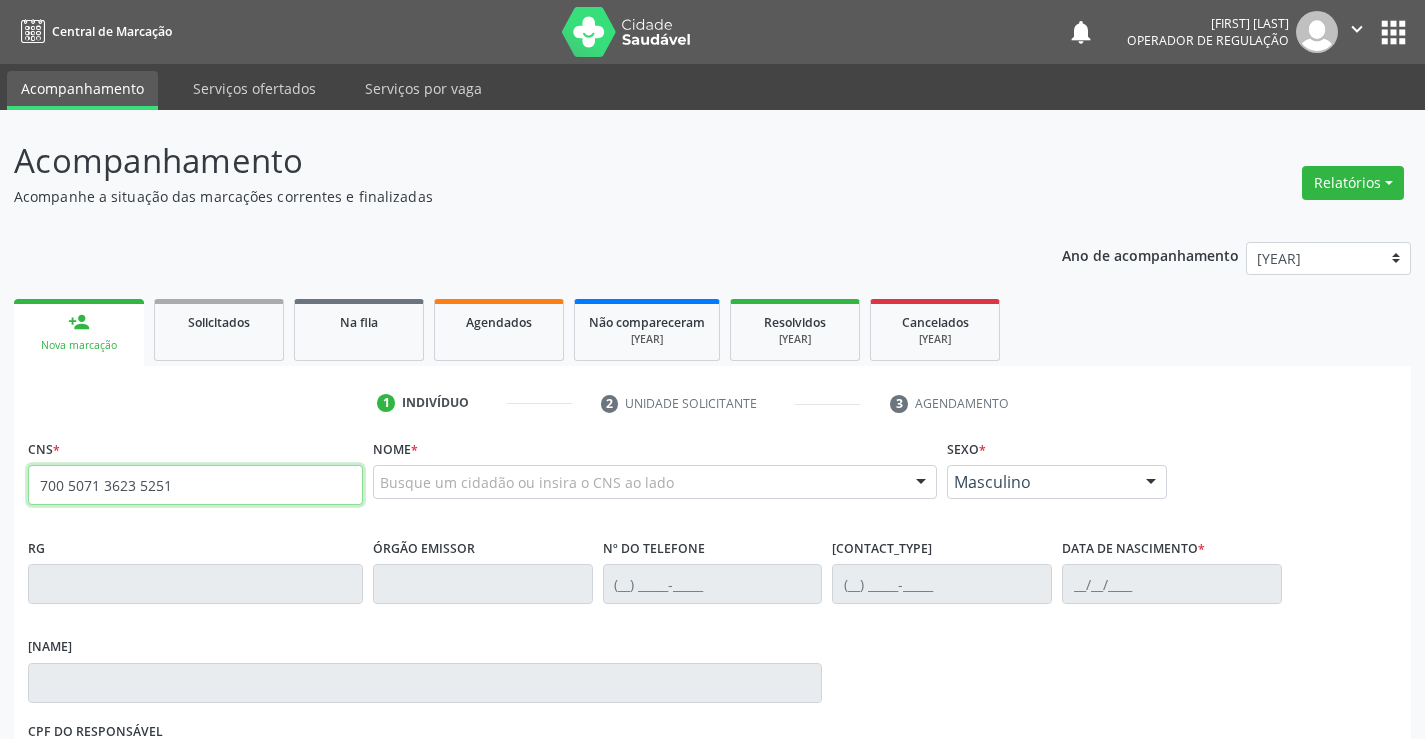 type on "700 5071 3623 5251" 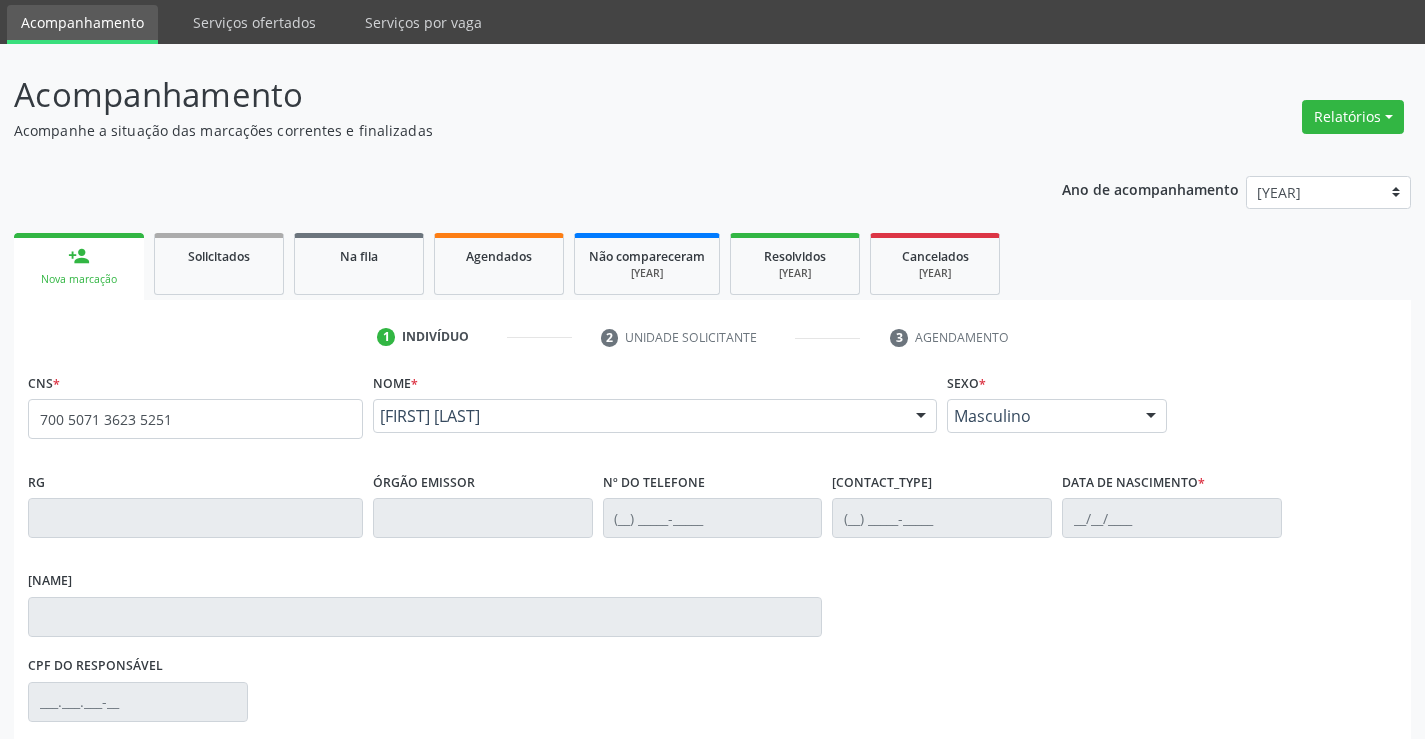 scroll, scrollTop: 300, scrollLeft: 0, axis: vertical 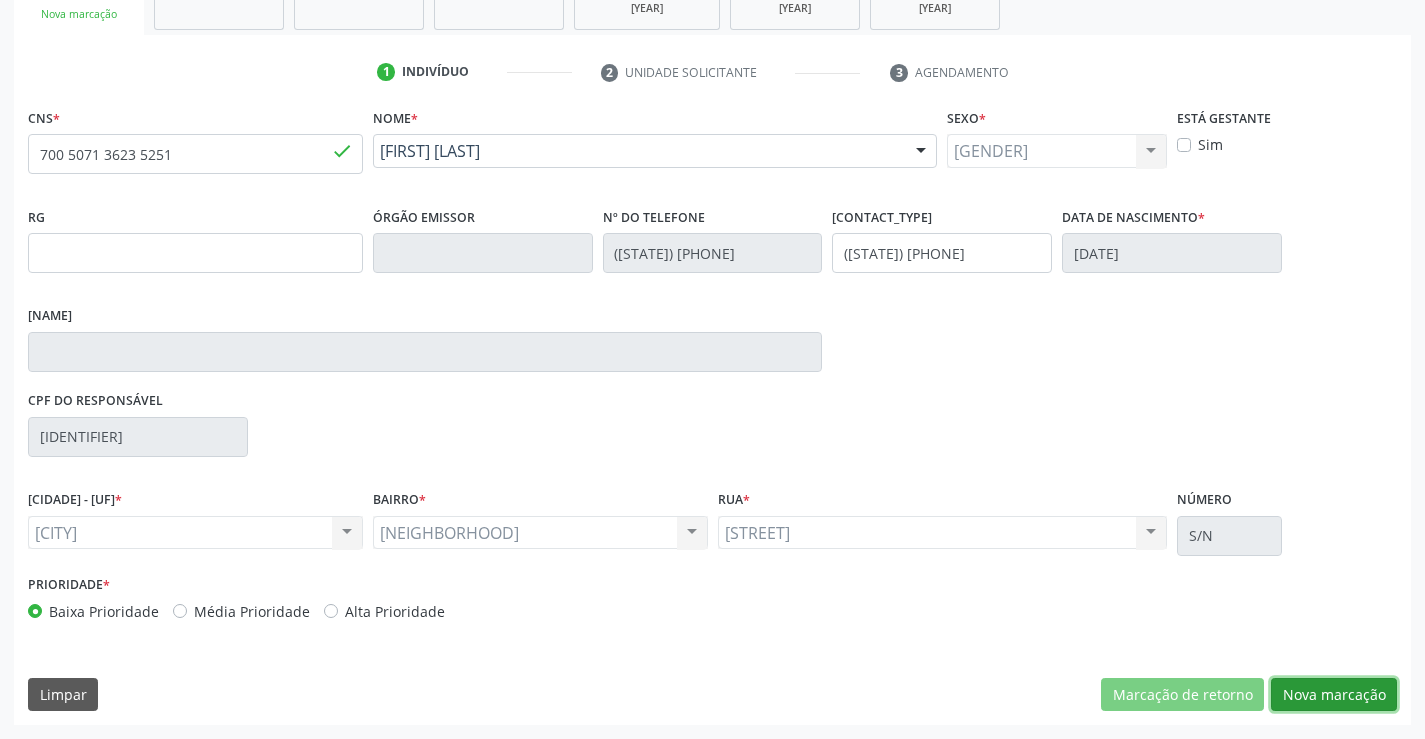 click on "Nova marcação" at bounding box center (1182, 695) 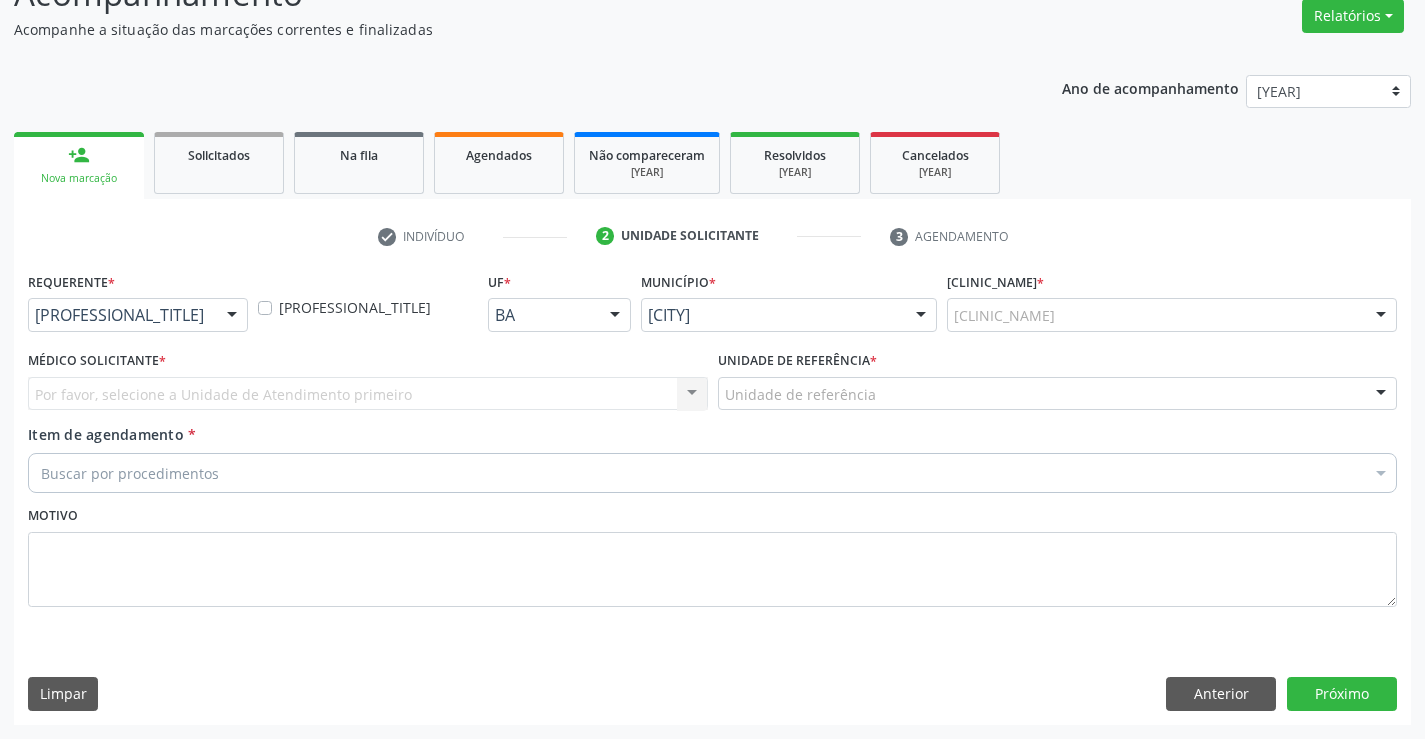 click on "Médico(a)         Médico(a)   Enfermeiro(a)   Paciente
Nenhum resultado encontrado para: "   "
Não há nenhuma opção para ser exibida." at bounding box center [138, 315] 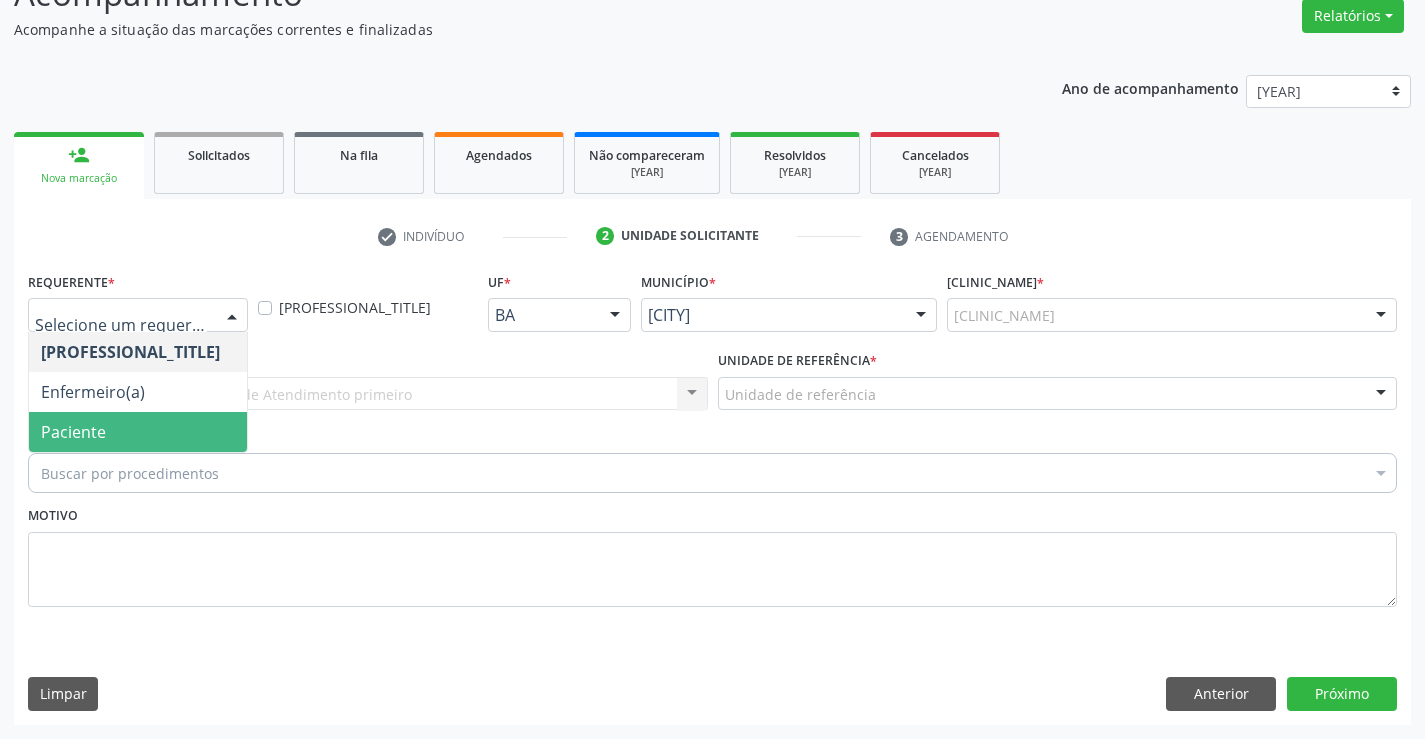 click on "Paciente" at bounding box center [138, 432] 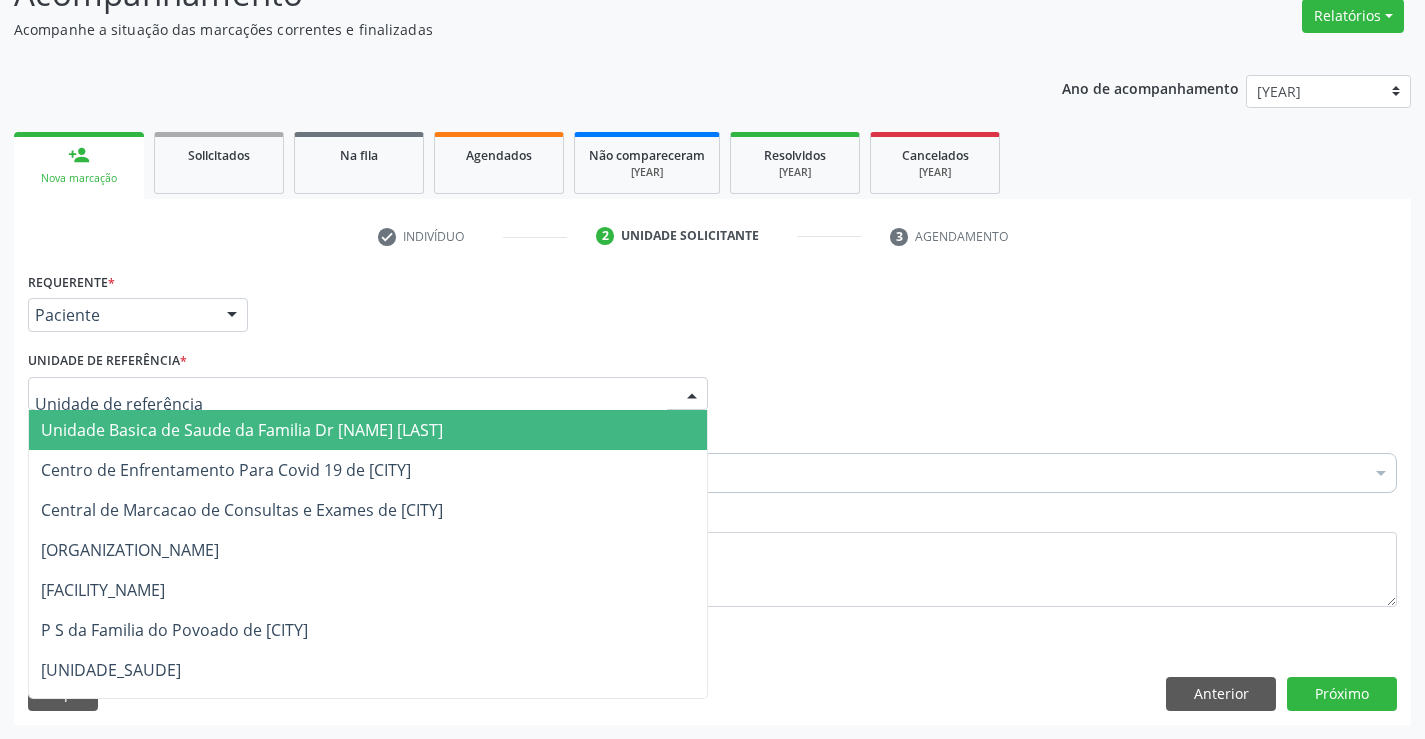 click at bounding box center (368, 394) 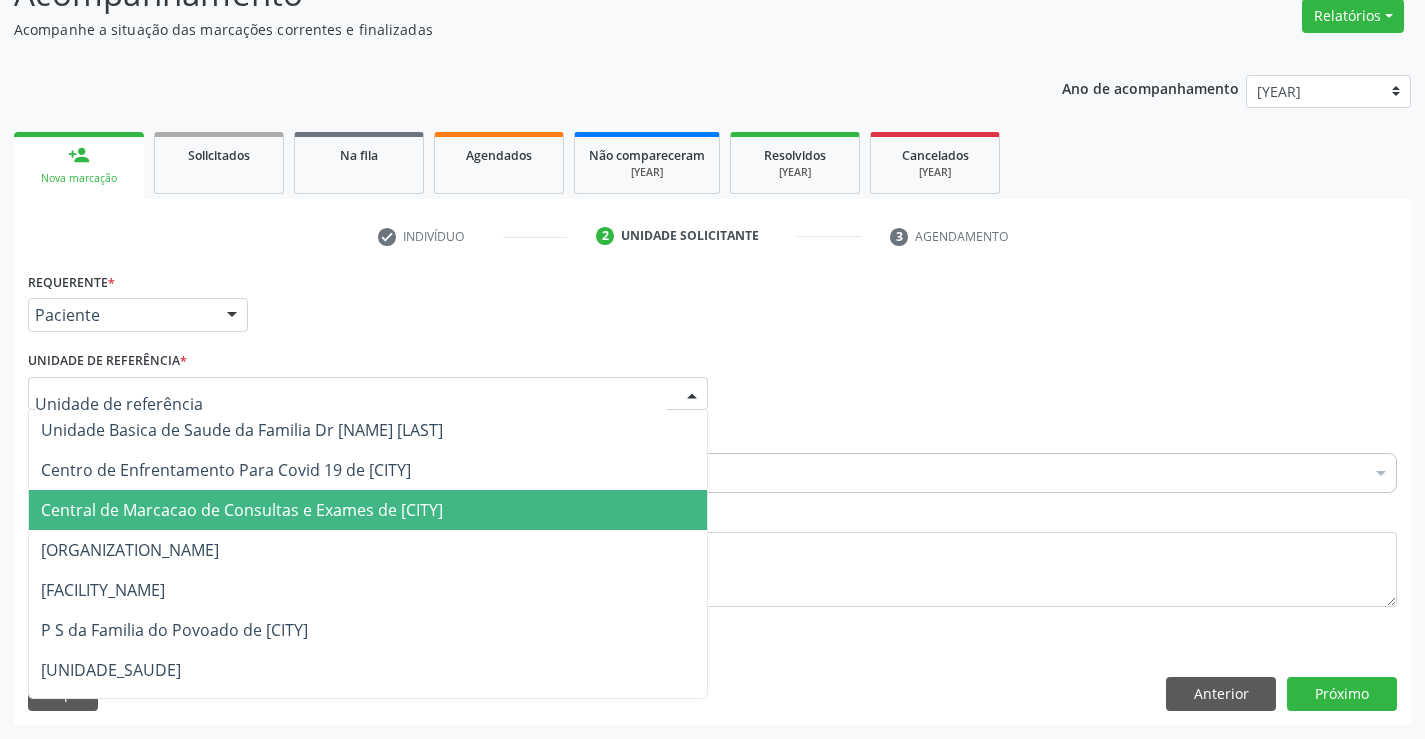click on "[CLINIC_NAME]" at bounding box center (242, 510) 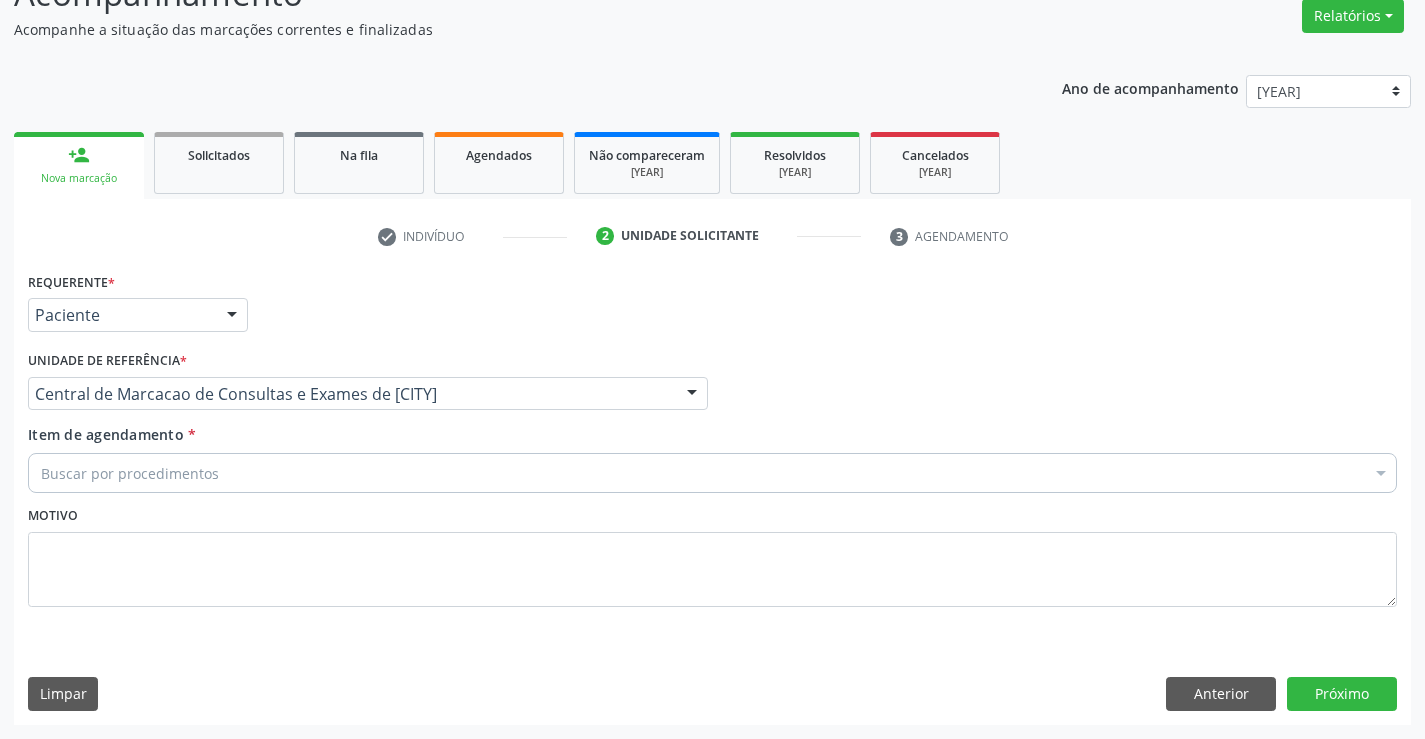 click on "Buscar por procedimentos" at bounding box center [712, 473] 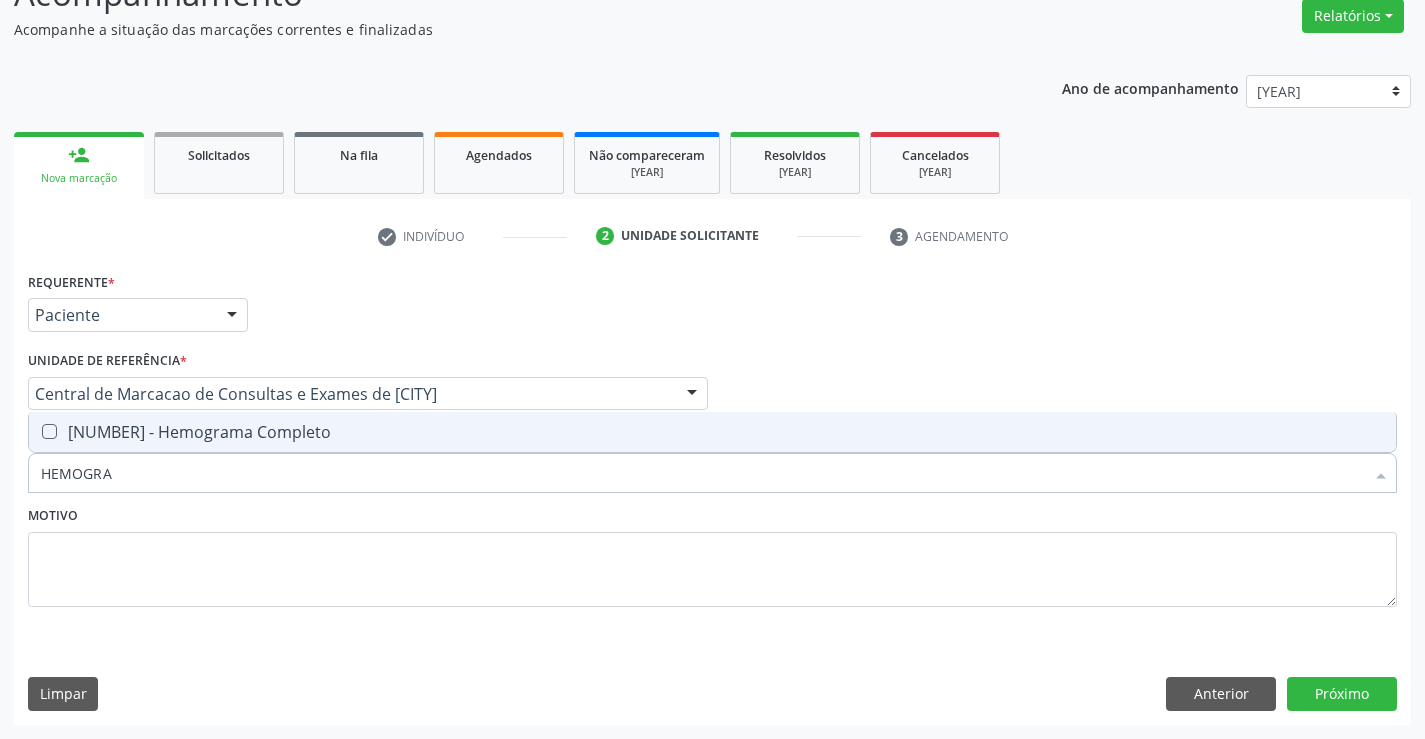 click on "[PROCEDURE_CODE] - Hemograma Completo" at bounding box center (712, 432) 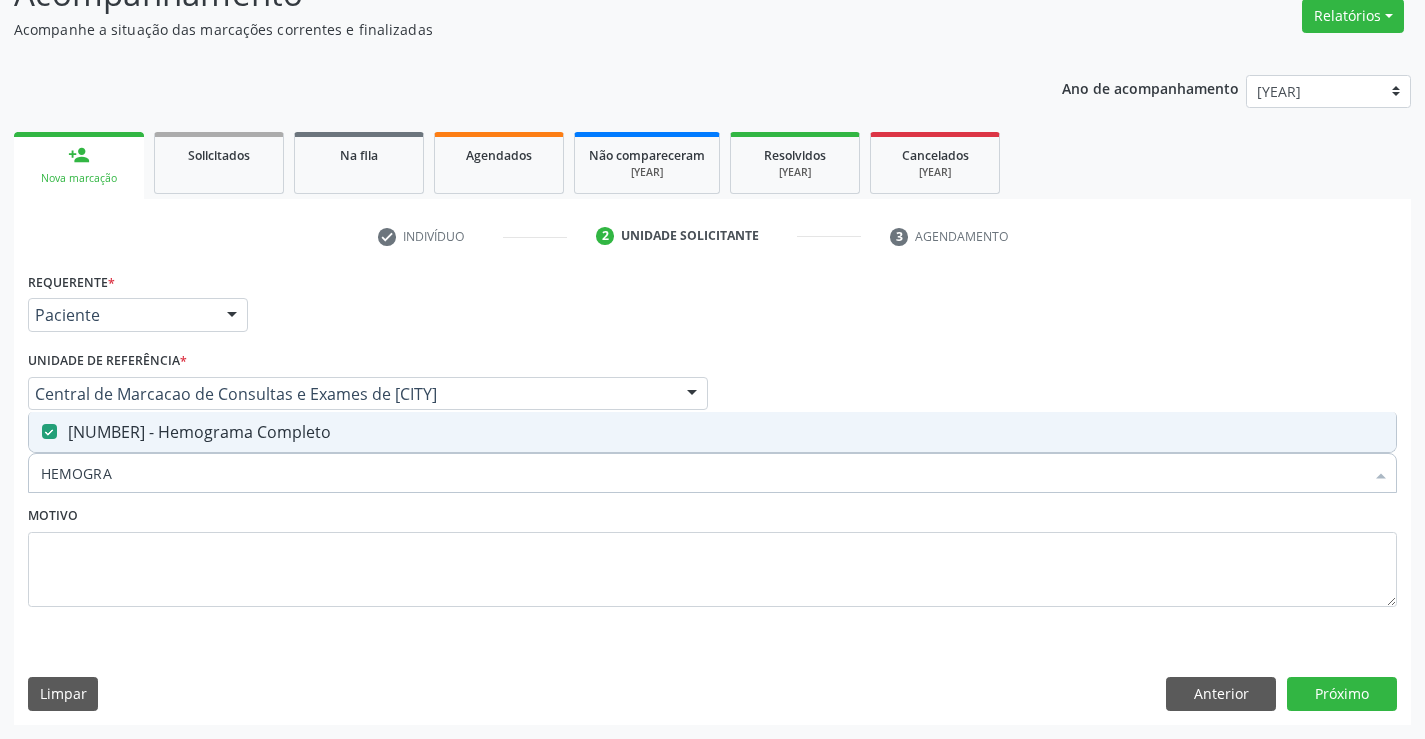click at bounding box center [702, 473] 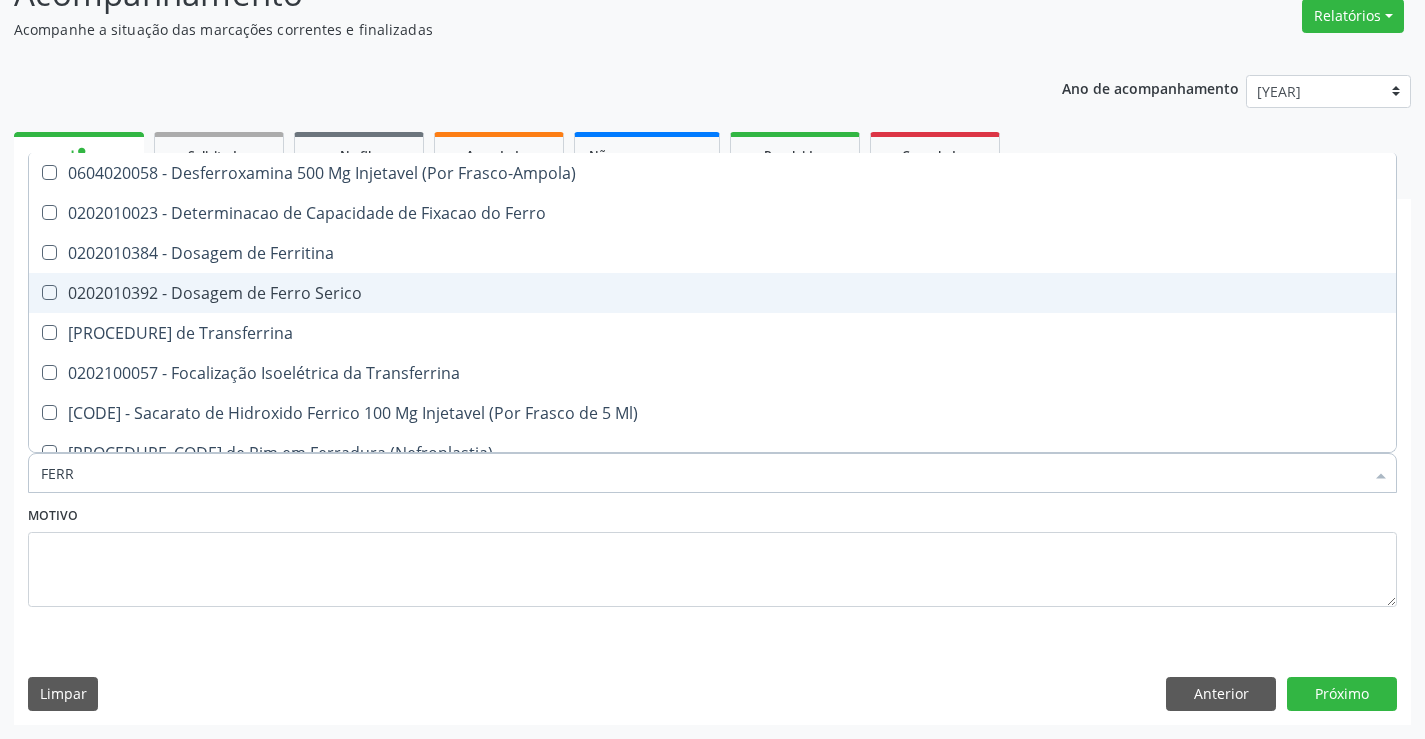 click on "[PROCEDURE_CODE] - [PROCEDURE_NAME]" at bounding box center (712, 293) 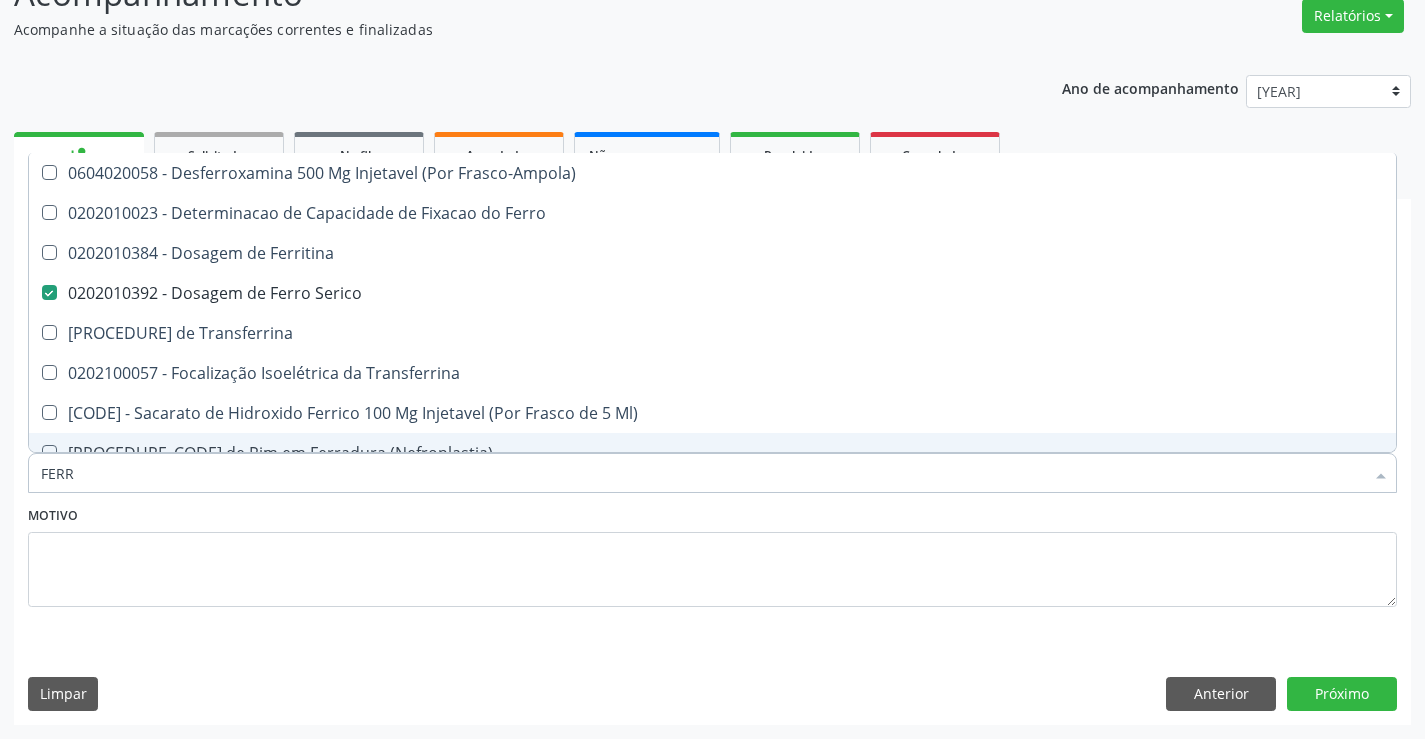 click on "FERR" at bounding box center (702, 473) 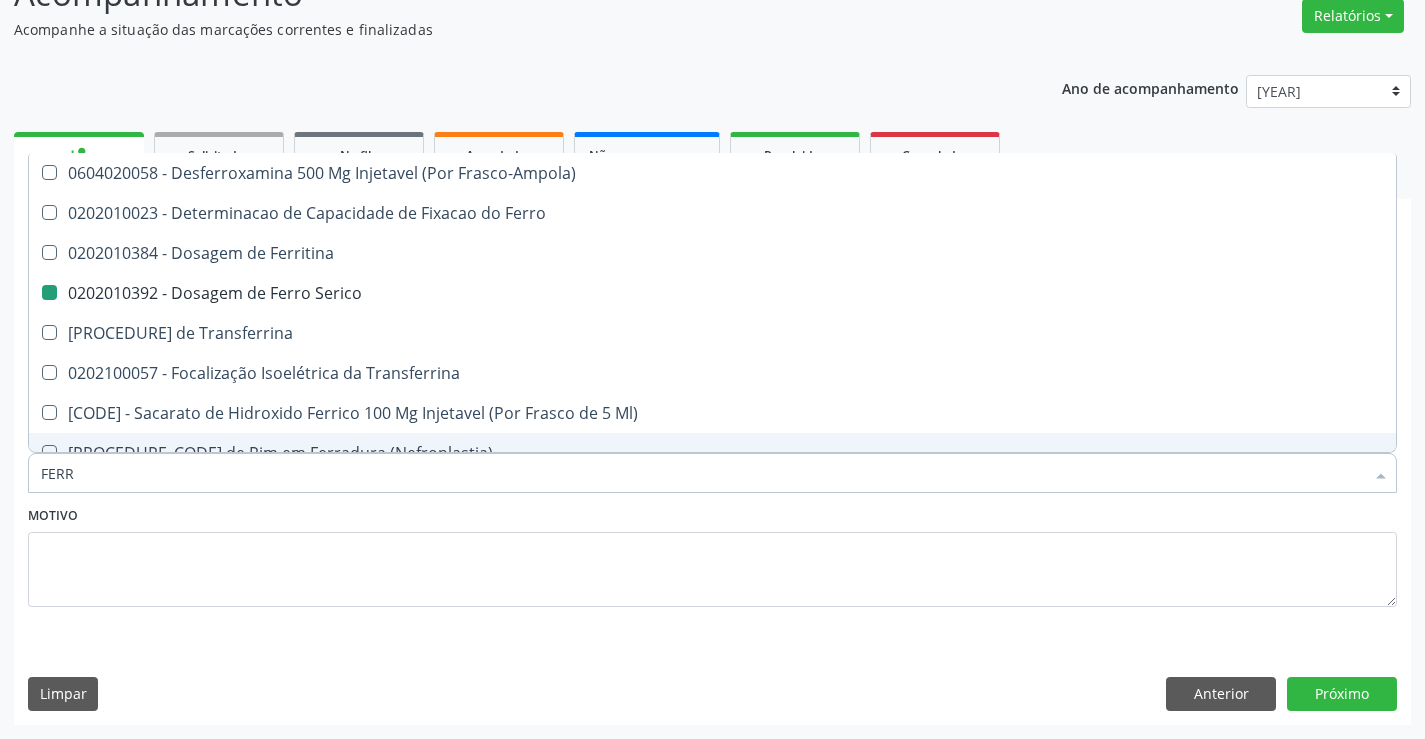 type on "R" 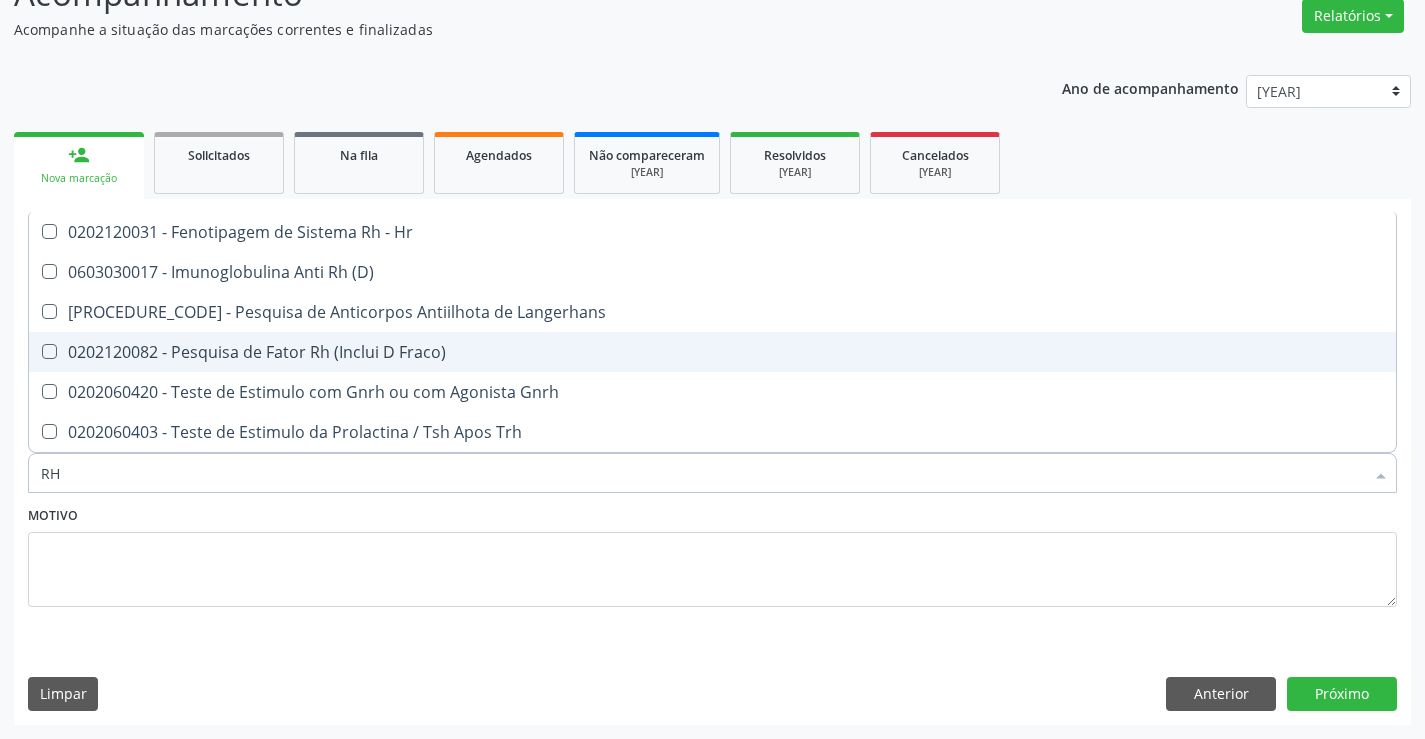 click on "0202120082 - Pesquisa de Fator Rh (Inclui D Fraco)" at bounding box center (712, 352) 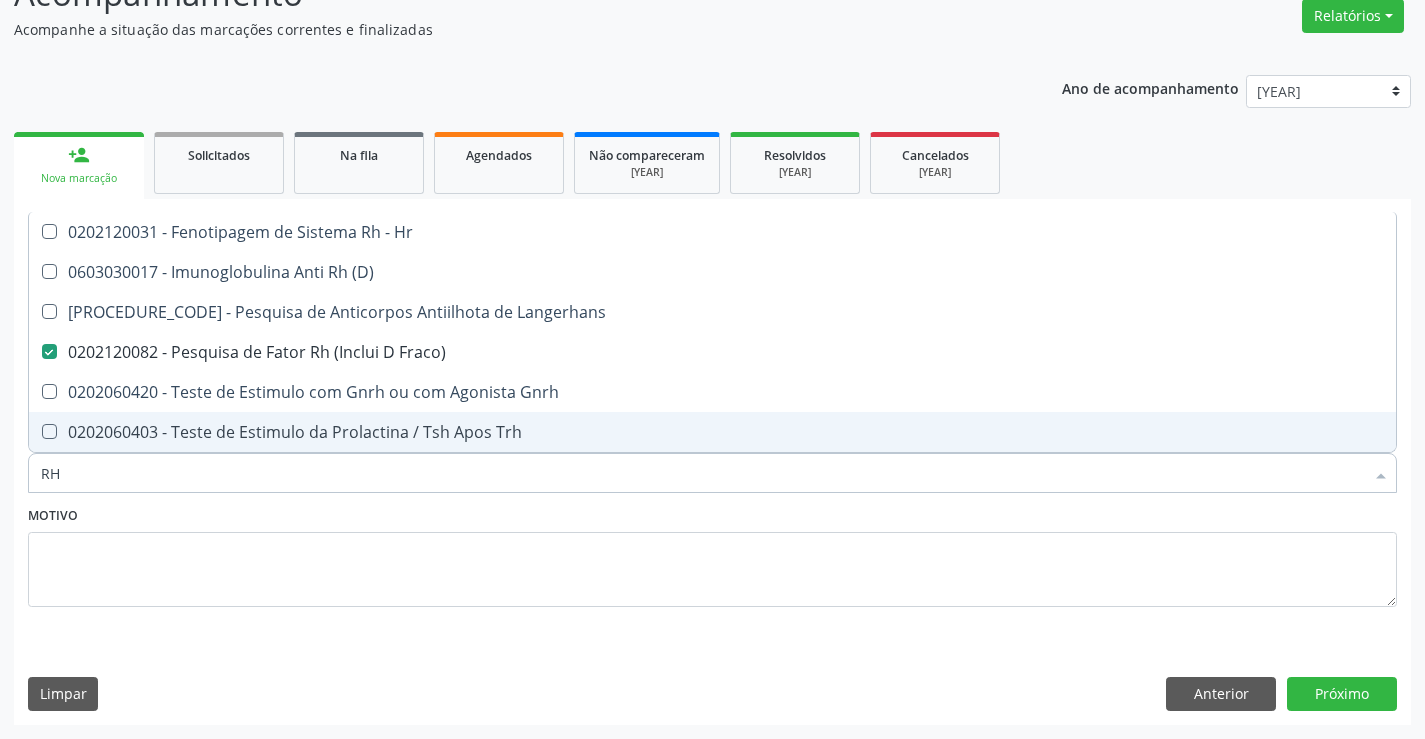 click on "RH" at bounding box center [702, 473] 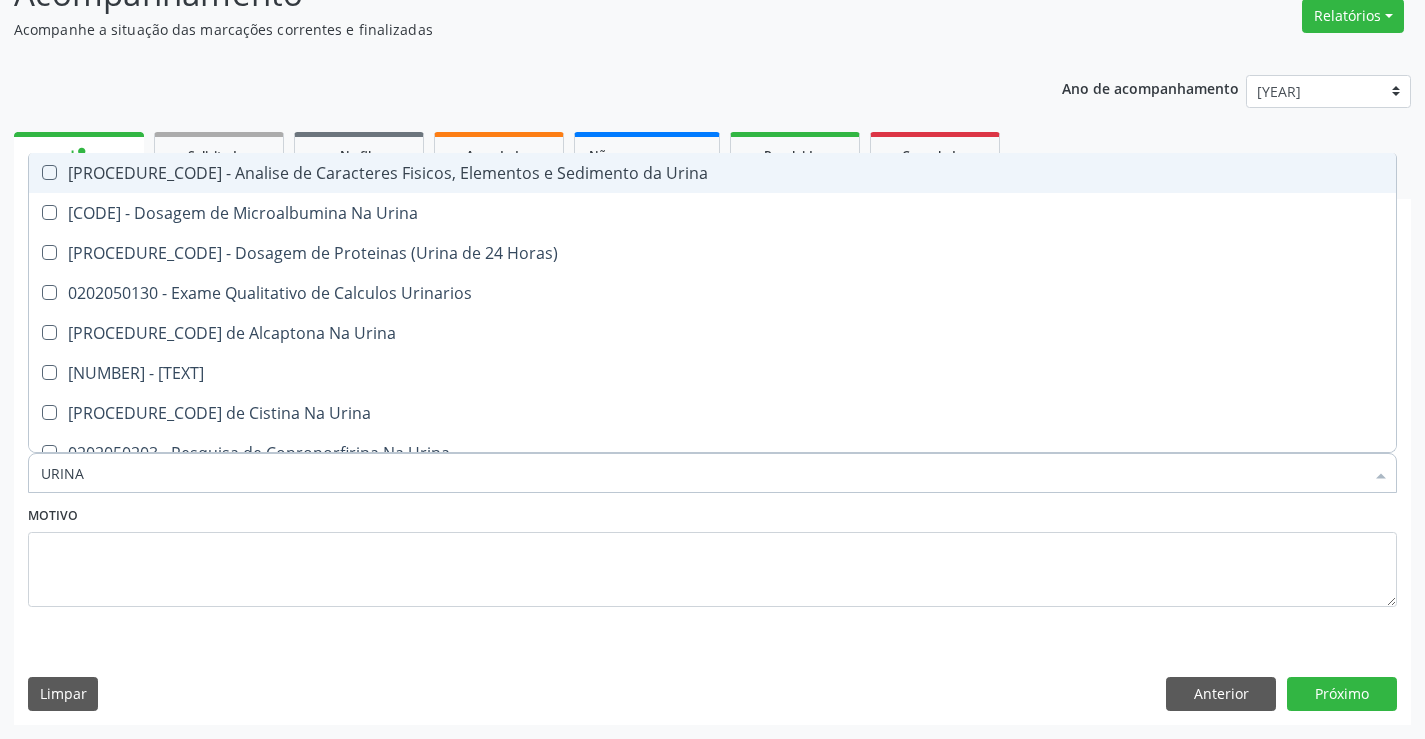 click on "0202050017 - Analise de Caracteres Fisicos, Elementos e Sedimento da Urina" at bounding box center (712, 173) 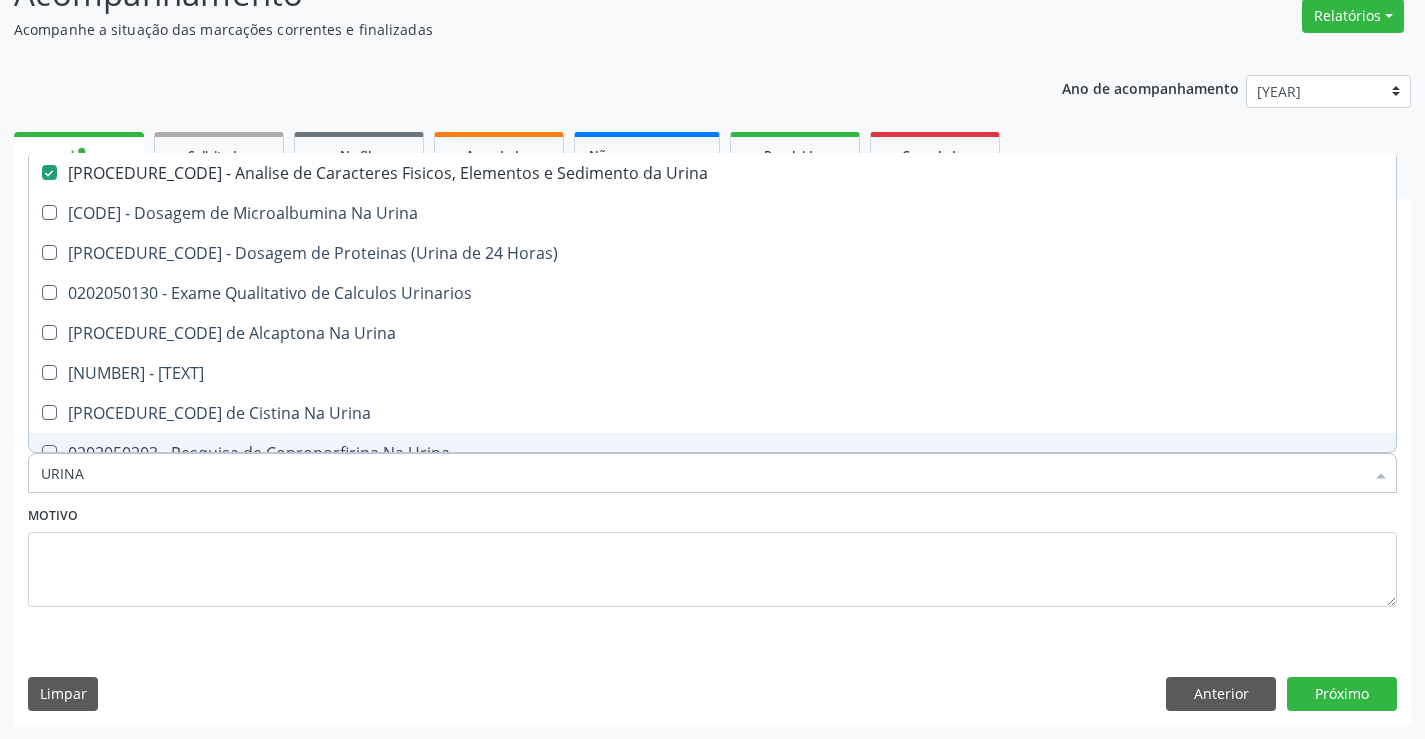 click on "Item de agendamento
*
URINA
Desfazer seleção
0202050017 - Analise de Caracteres Fisicos, Elementos e Sedimento da Urina
0202050092 - Dosagem de Microalbumina Na Urina
0202050114 - Dosagem de Proteinas (Urina de 24 Horas)
0202050130 - Exame Qualitativo de Calculos Urinarios
0202050157 - Pesquisa de Alcaptona Na Urina
0202050165 - Pesquisa de Aminoacidos Na Urina
0202050190 - Pesquisa de Cistina Na Urina
0202050203 - Pesquisa de Coproporfirina Na Urina
0214010023 - Pesquisa de Corpos Cetonicos Na Urina
0202050211 - Pesquisa de Erros Inatos do Metabolismo Na Urina
0202050220 - Pesquisa de Fenil-Cetona Na Urina
0202050238 - Pesquisa de Frutose Na Urina
0202050246 - Pesquisa de Galactose Na Urina
0214010031 - Pesquisa de Glicose Na Urina" at bounding box center [712, 462] 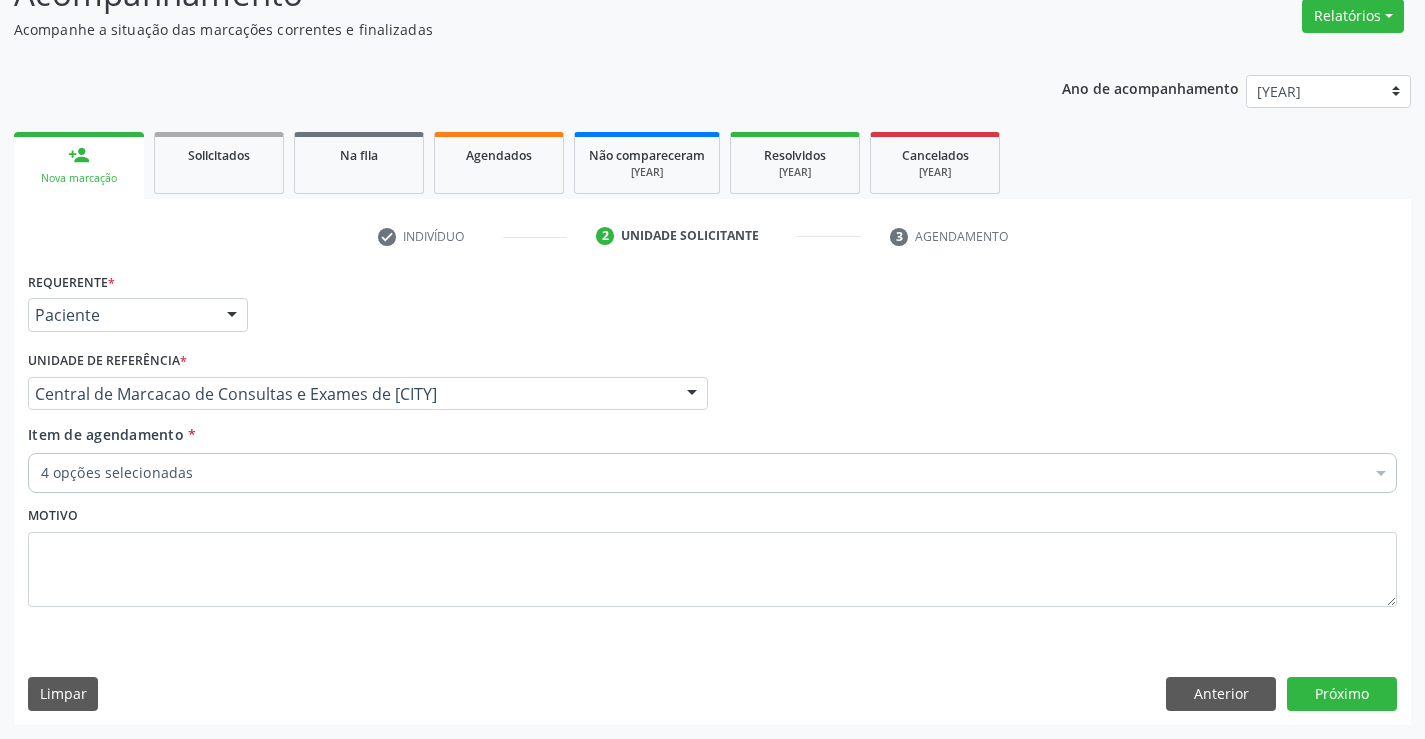 click on "Item de agendamento
*" at bounding box center (41, 473) 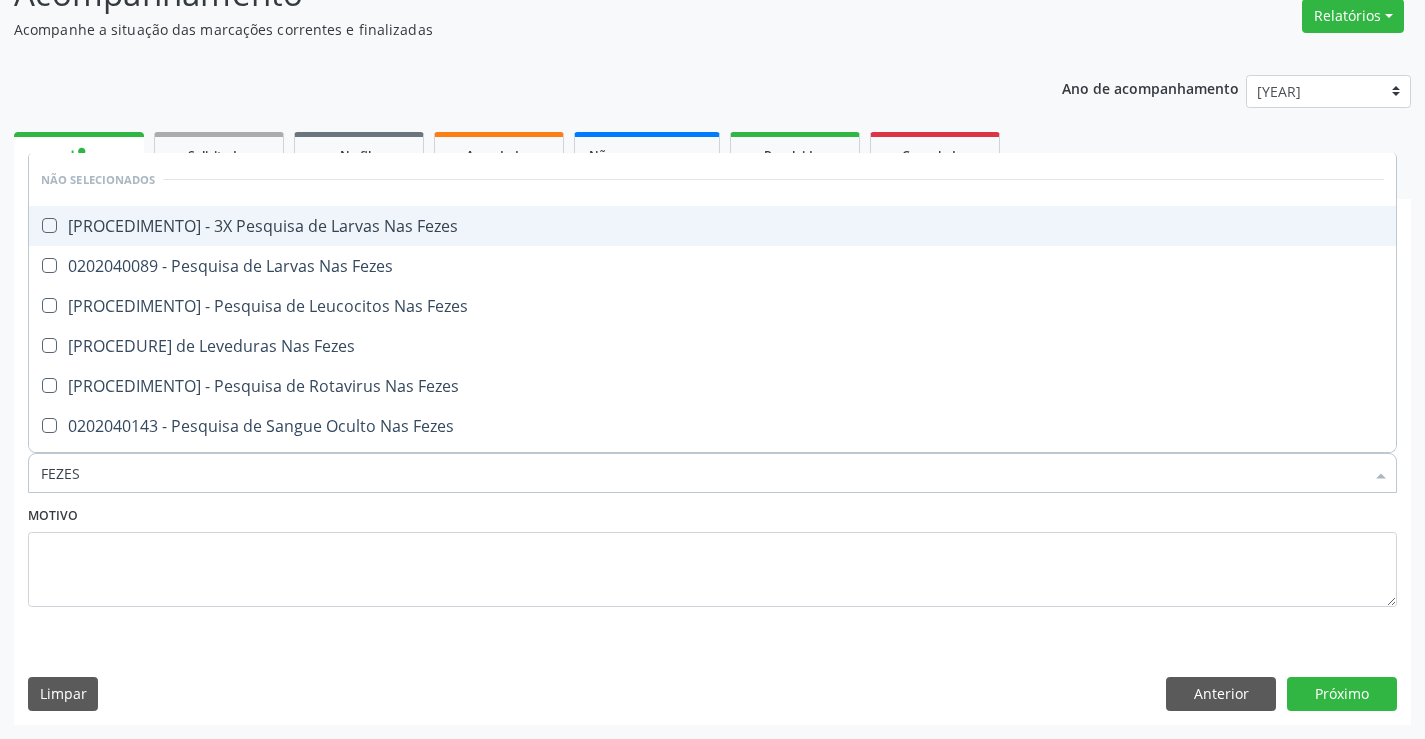 click on "0202040089 - 3X Pesquisa de Larvas Nas Fezes" at bounding box center (712, 226) 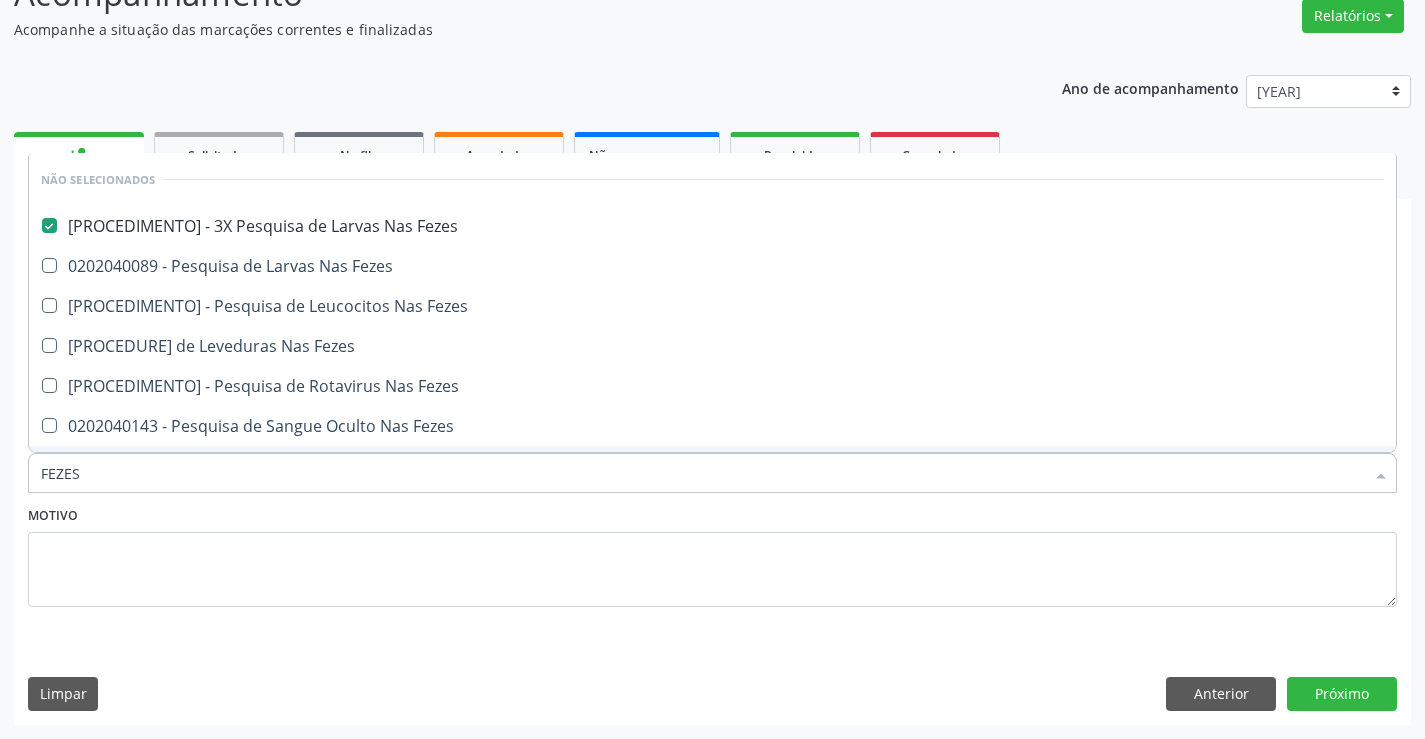 click on "FEZES" at bounding box center [702, 473] 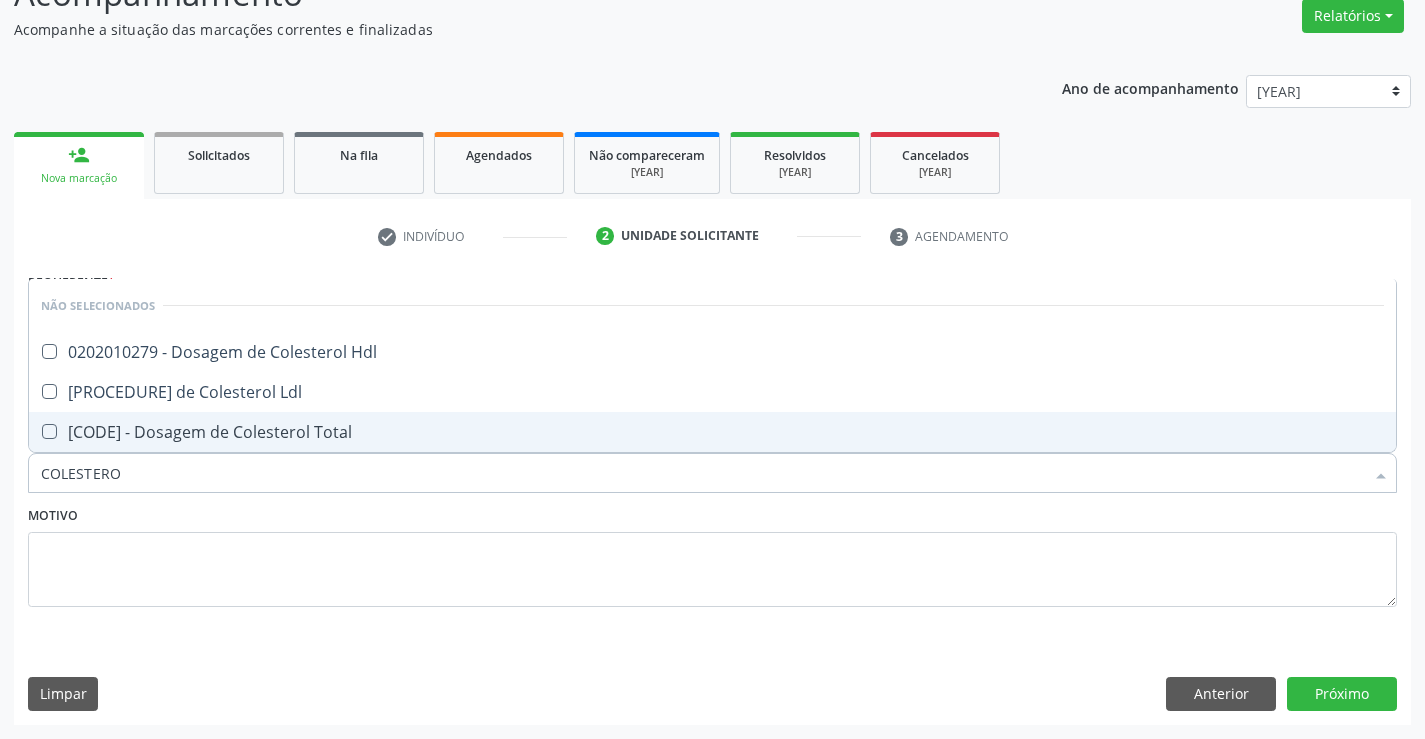 click on "0202010295 - Dosagem de Colesterol Total" at bounding box center (712, 432) 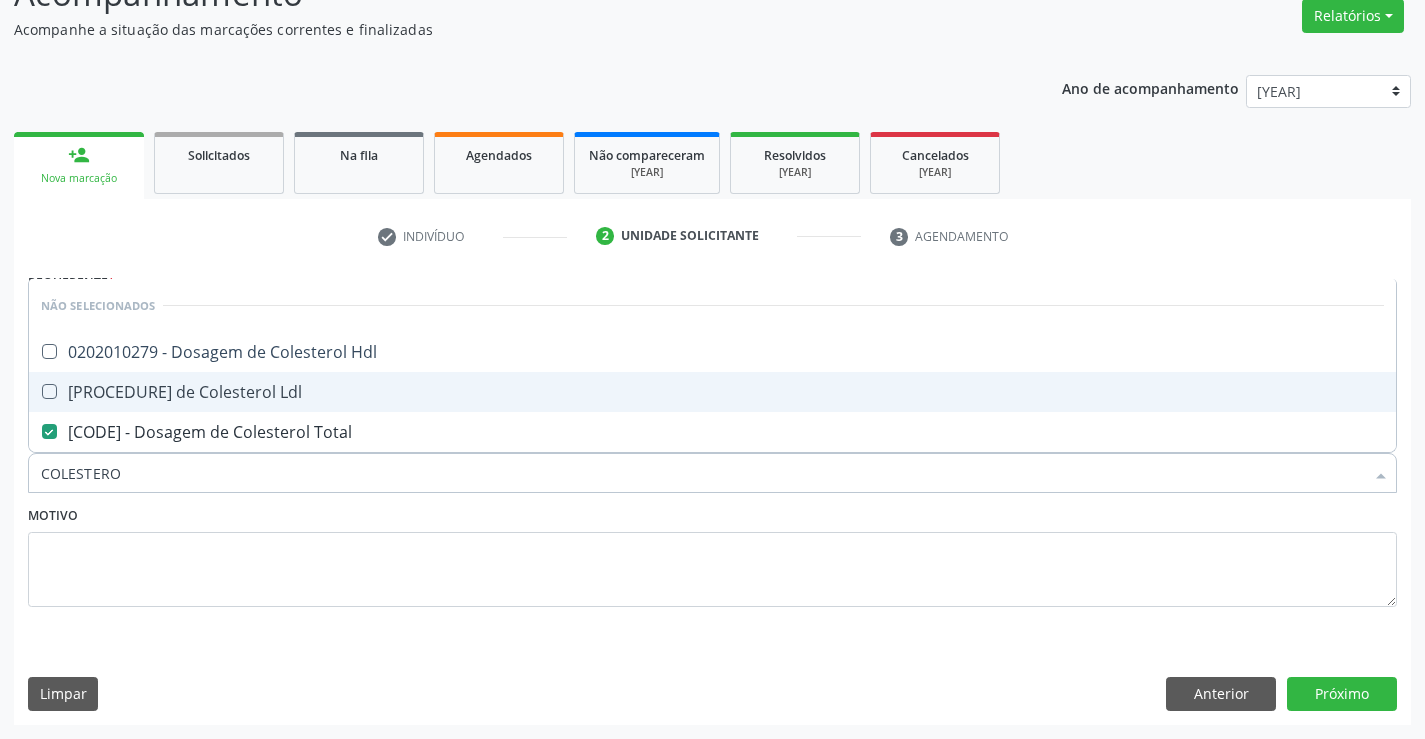 click on "[PROCEDURE_CODE] - [PROCEDURE_NAME]" at bounding box center [712, 392] 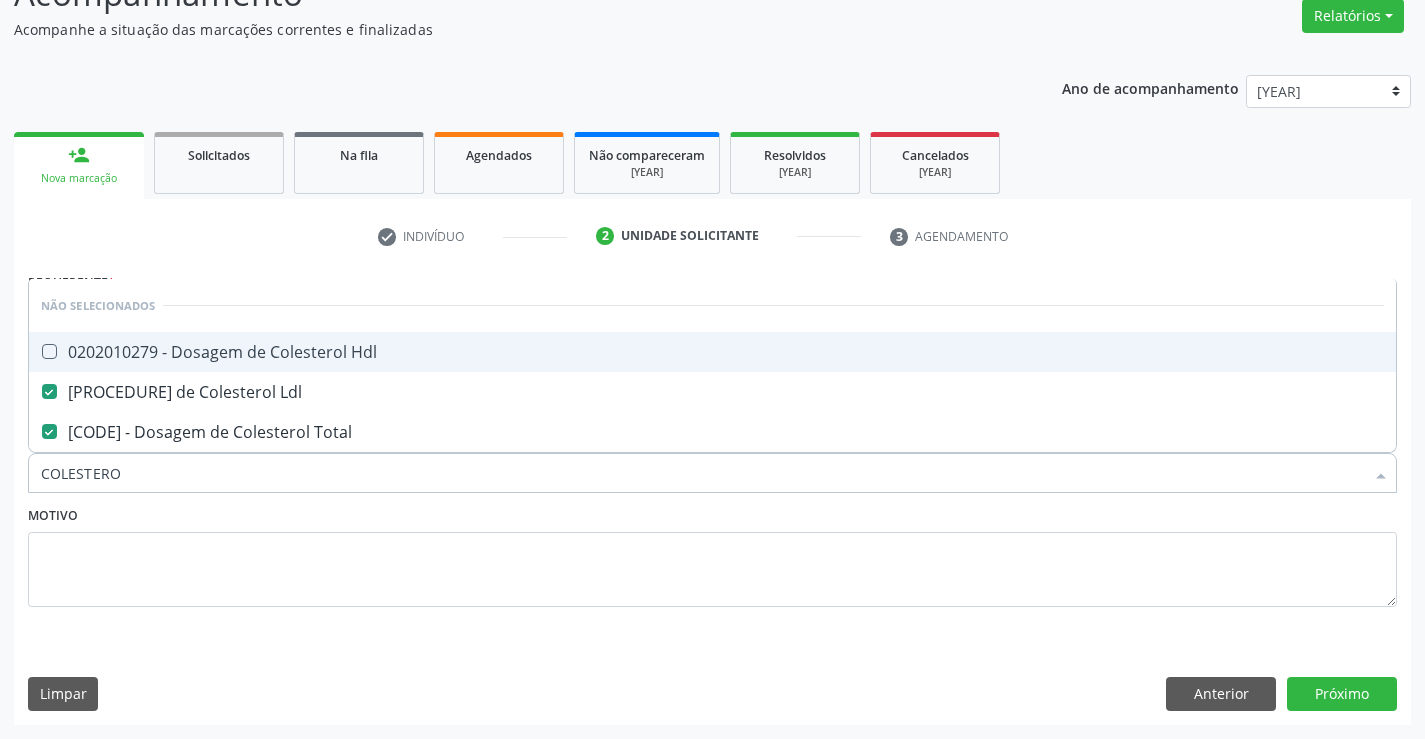 click on "0202010279 - Dosagem de Colesterol Hdl" at bounding box center (712, 352) 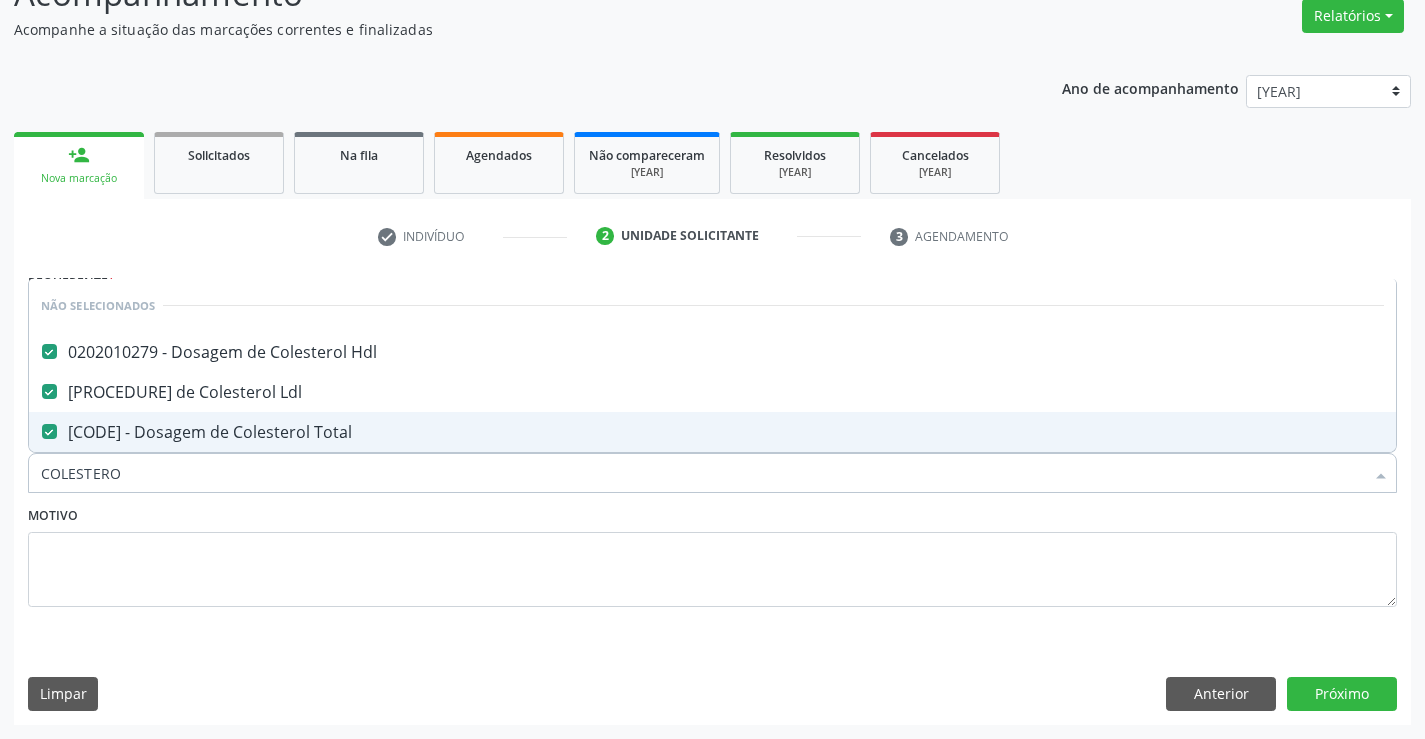 click on "COLESTERO" at bounding box center (702, 473) 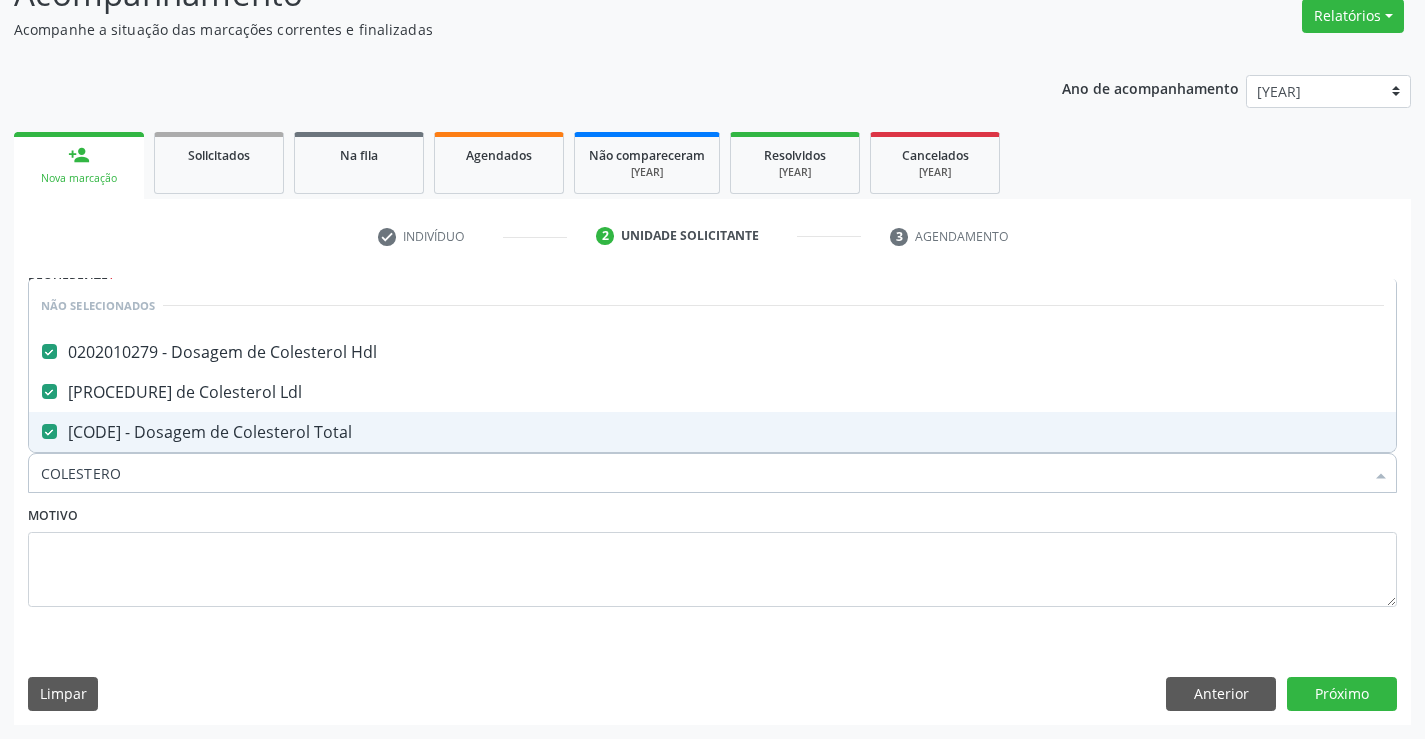 type on "T" 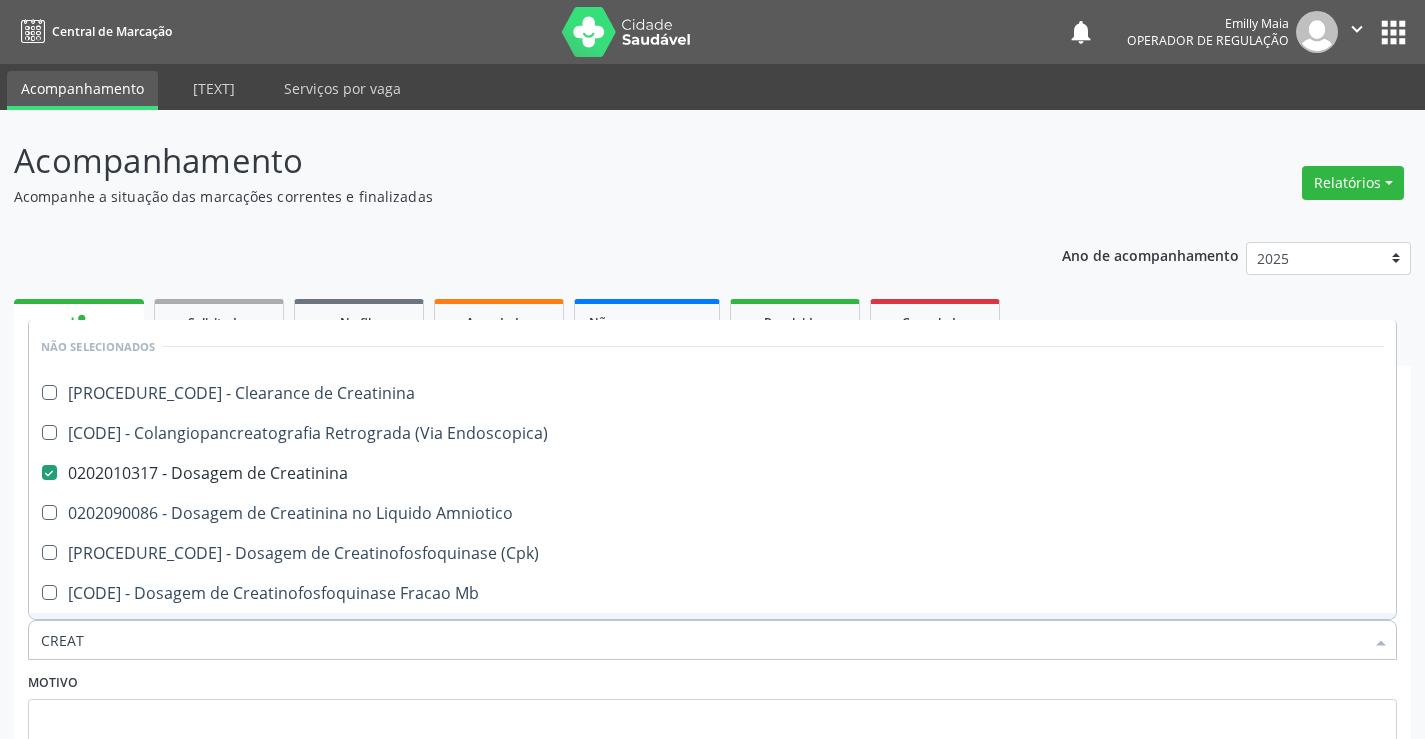 scroll, scrollTop: 167, scrollLeft: 0, axis: vertical 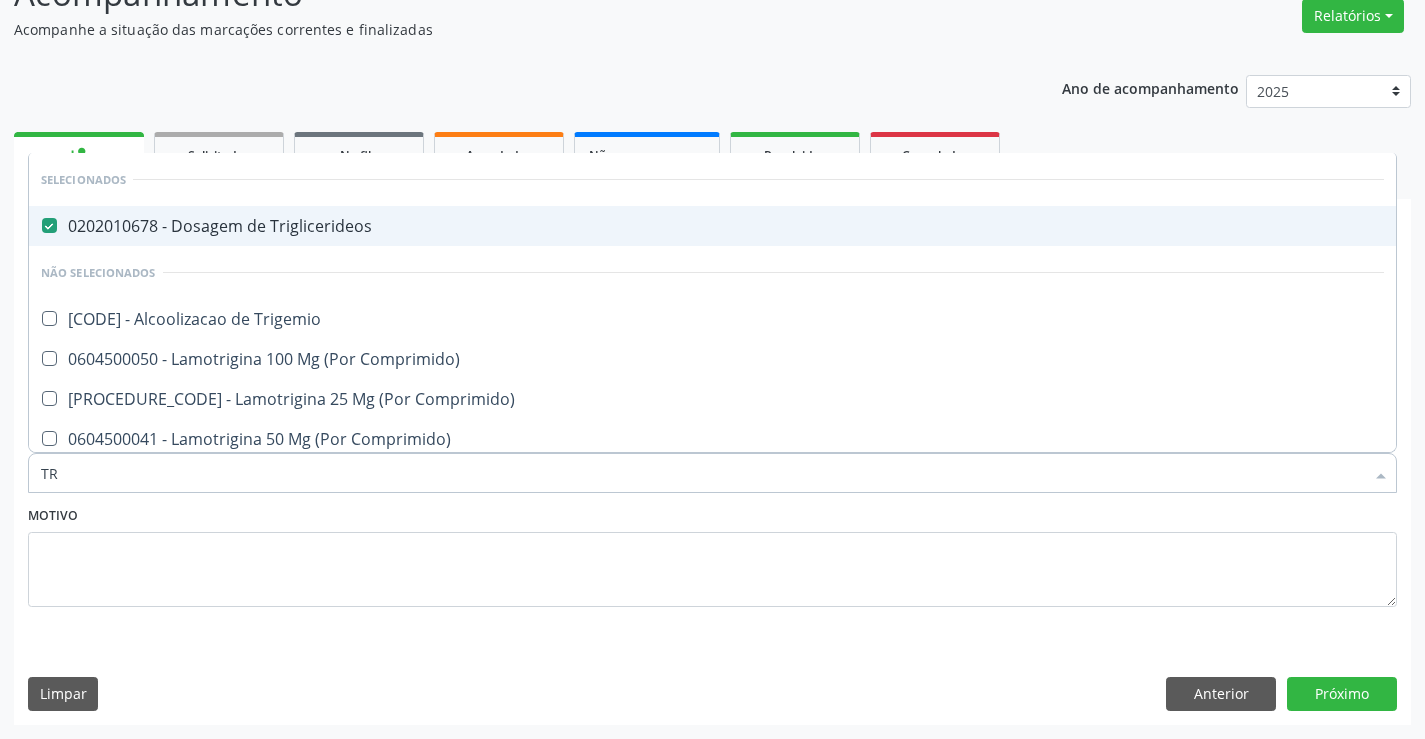 type on "T" 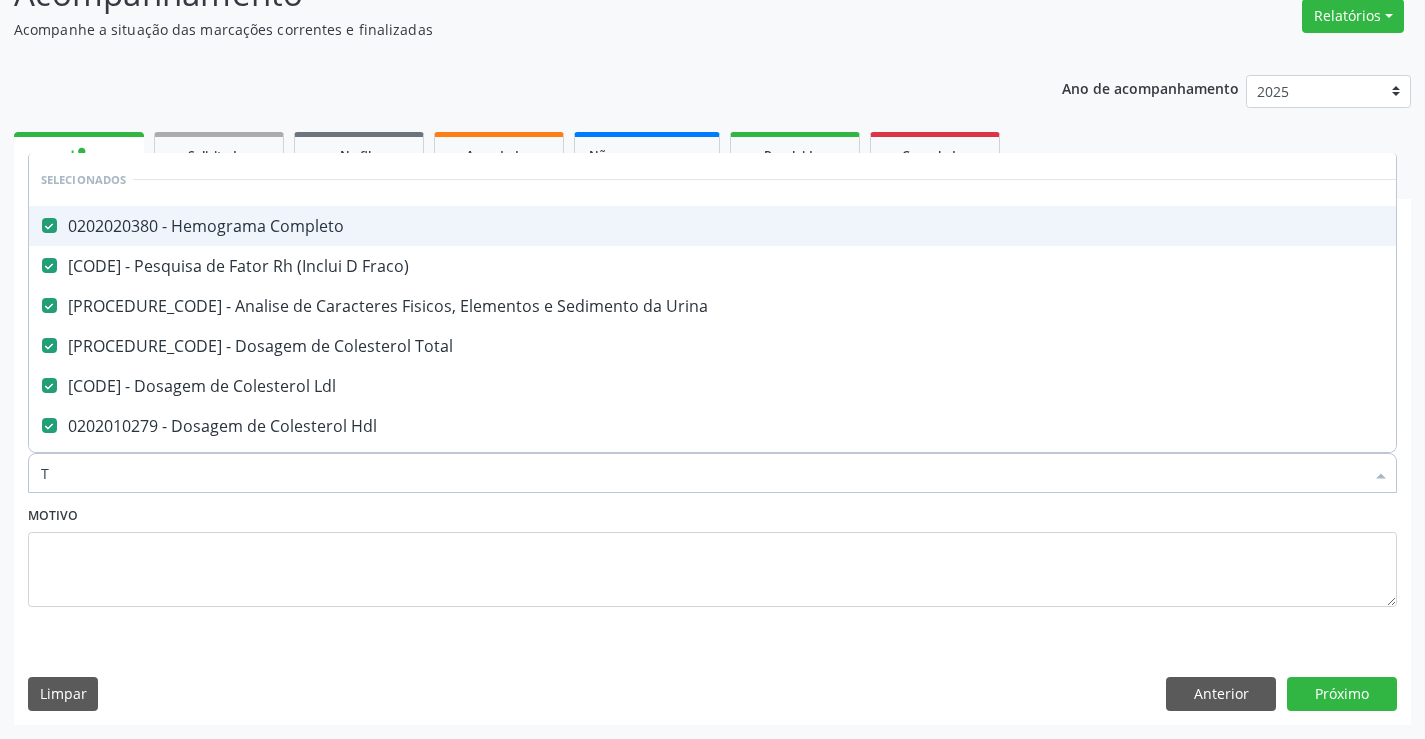 type 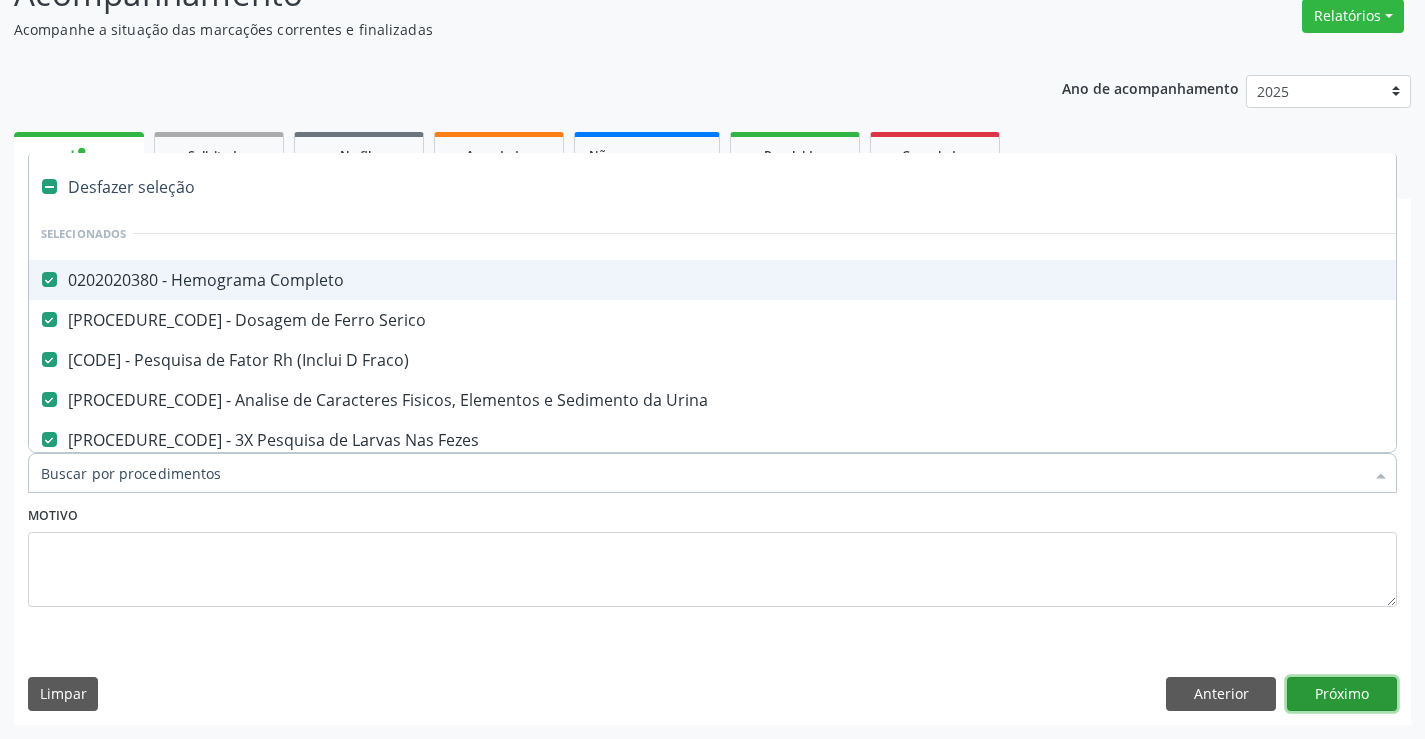 click on "Próximo" at bounding box center (1342, 694) 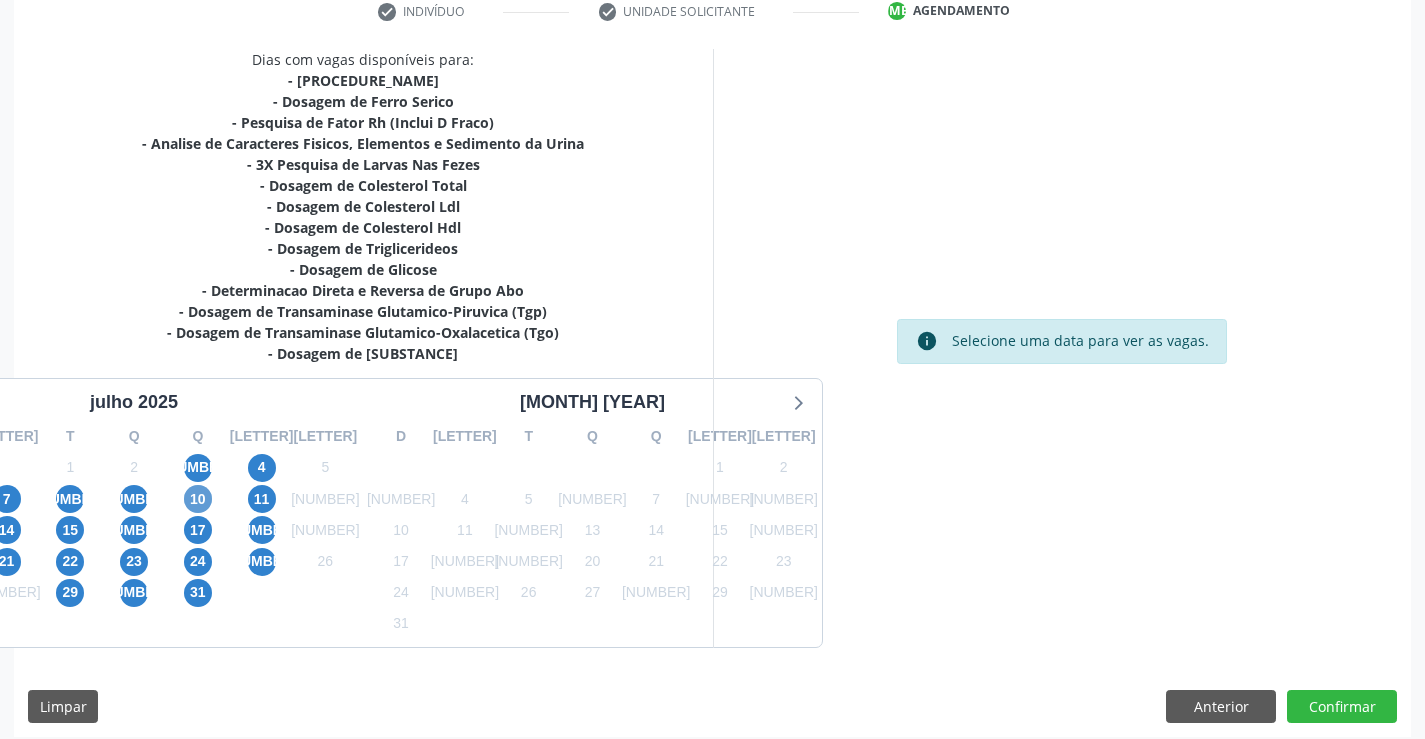 scroll, scrollTop: 404, scrollLeft: 0, axis: vertical 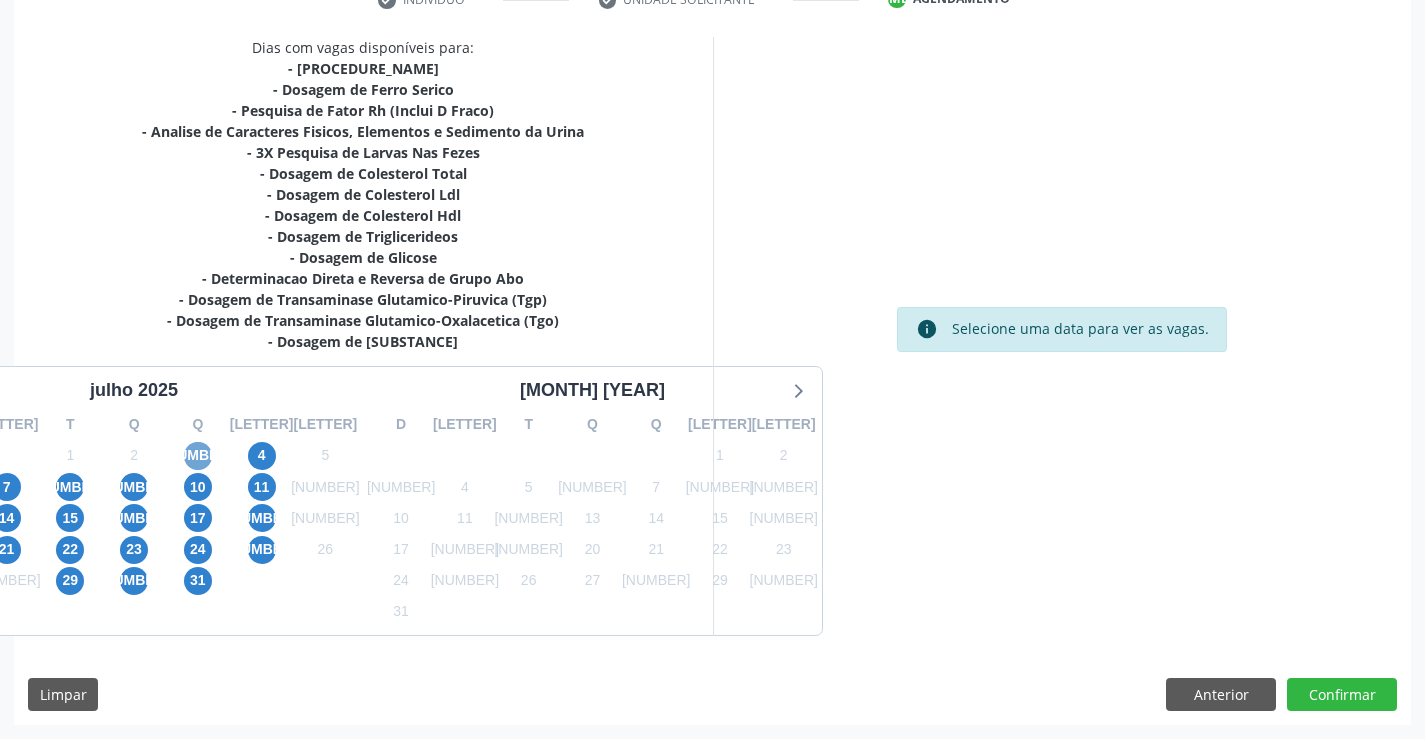 click on "3" at bounding box center [198, 456] 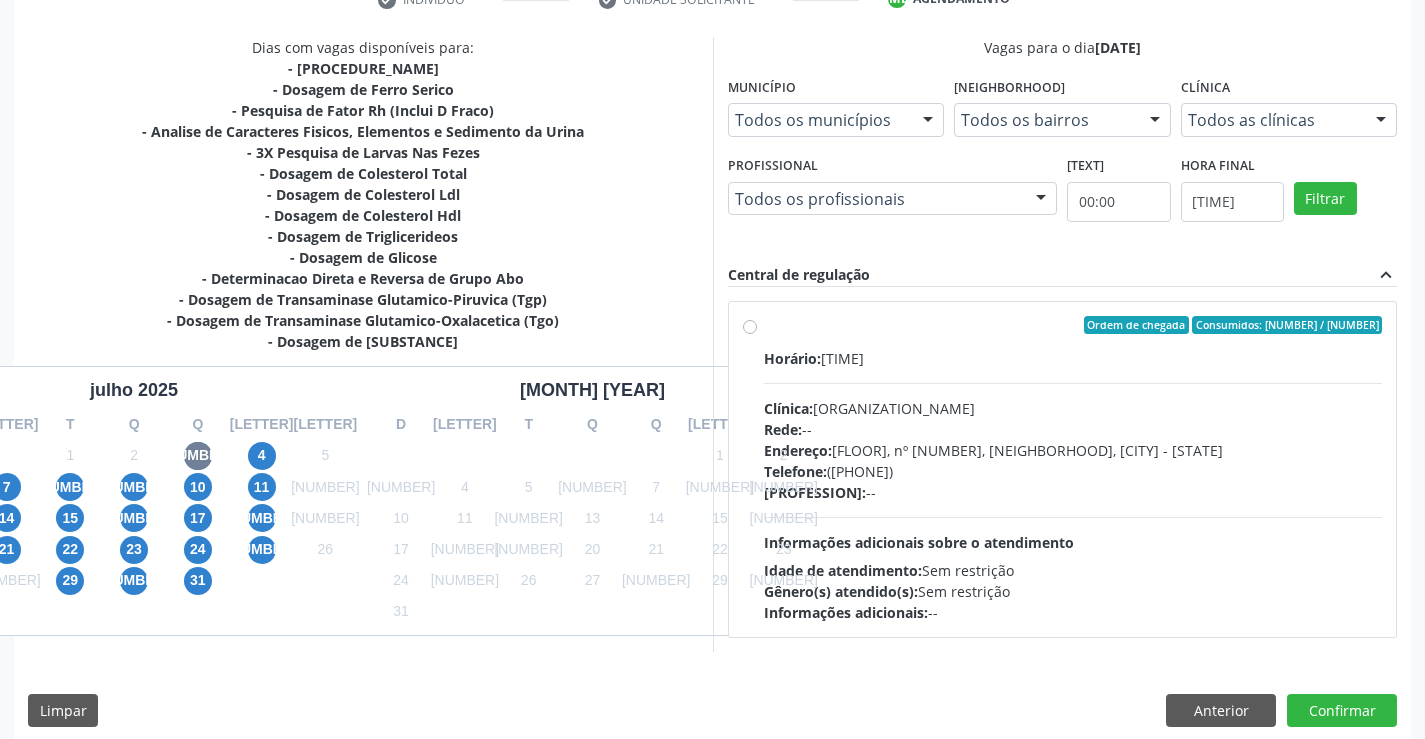 click on "Telefone:" at bounding box center [792, 358] 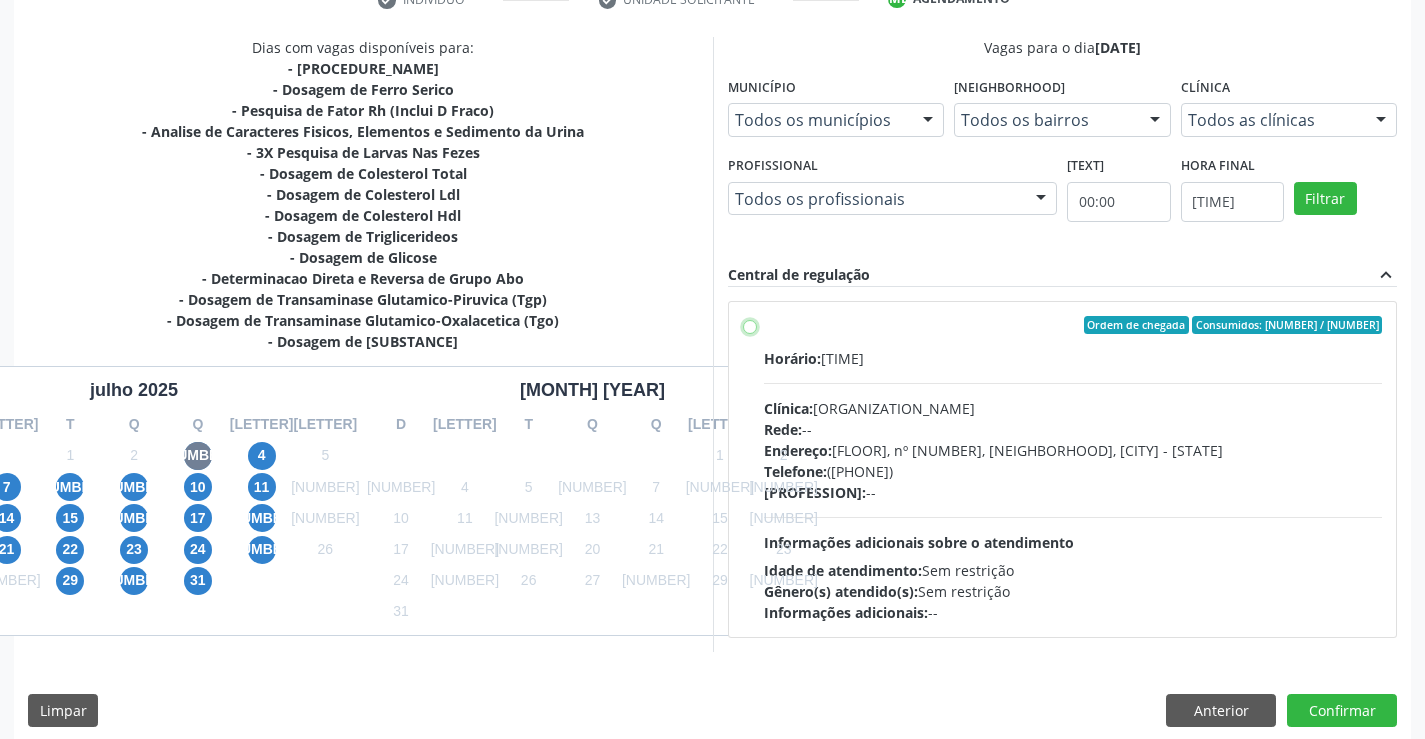 click on "Ordem de chegada
Consumidos: 31 / 35
Horário:   07:00
Clínica:  Laboratorio de Analises Clinicas Sao Francisco
Rede:
--
Endereço:   Terreo, nº 258, Centro, Campo Formoso - BA
Telefone:   (74) 36453588
Profissional:
--
Informações adicionais sobre o atendimento
Idade de atendimento:
Sem restrição
Gênero(s) atendido(s):
Sem restrição
Informações adicionais:
--" at bounding box center [750, 325] 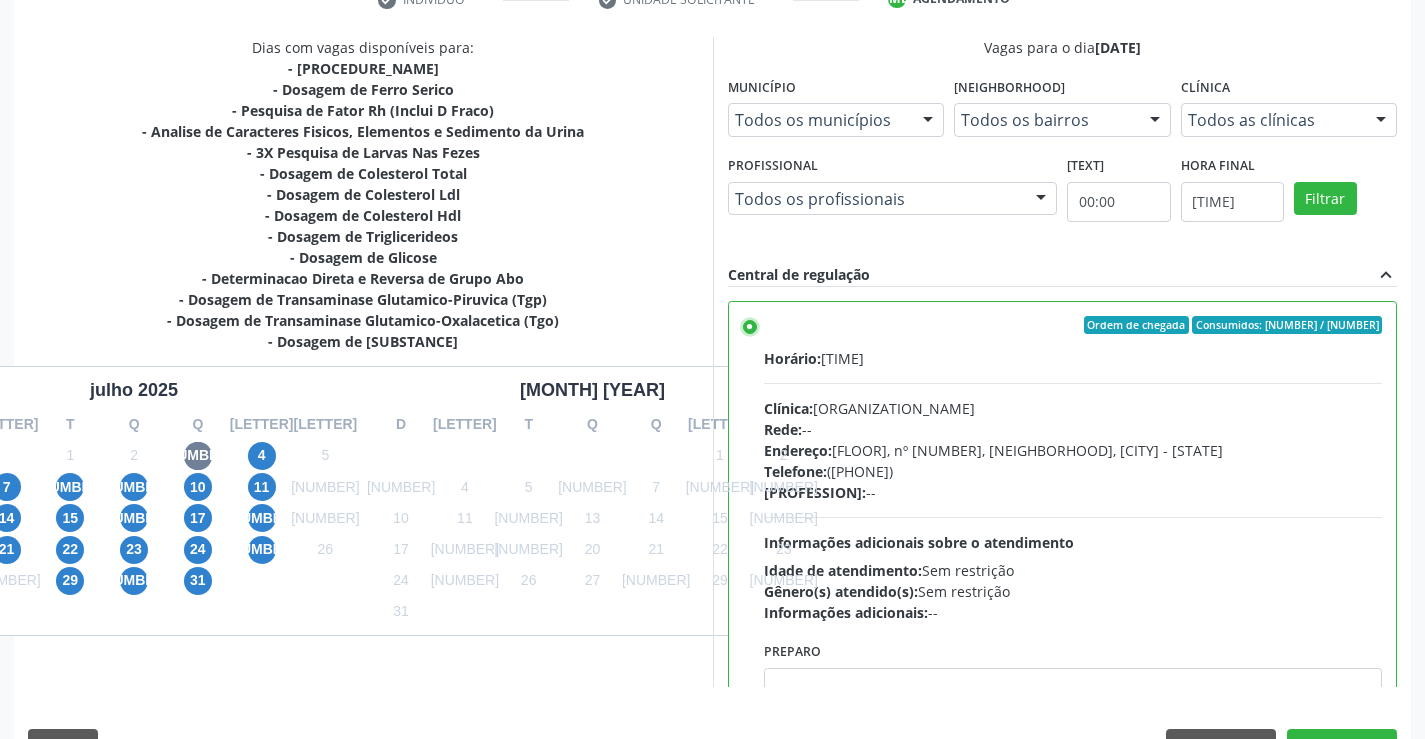 scroll, scrollTop: 456, scrollLeft: 0, axis: vertical 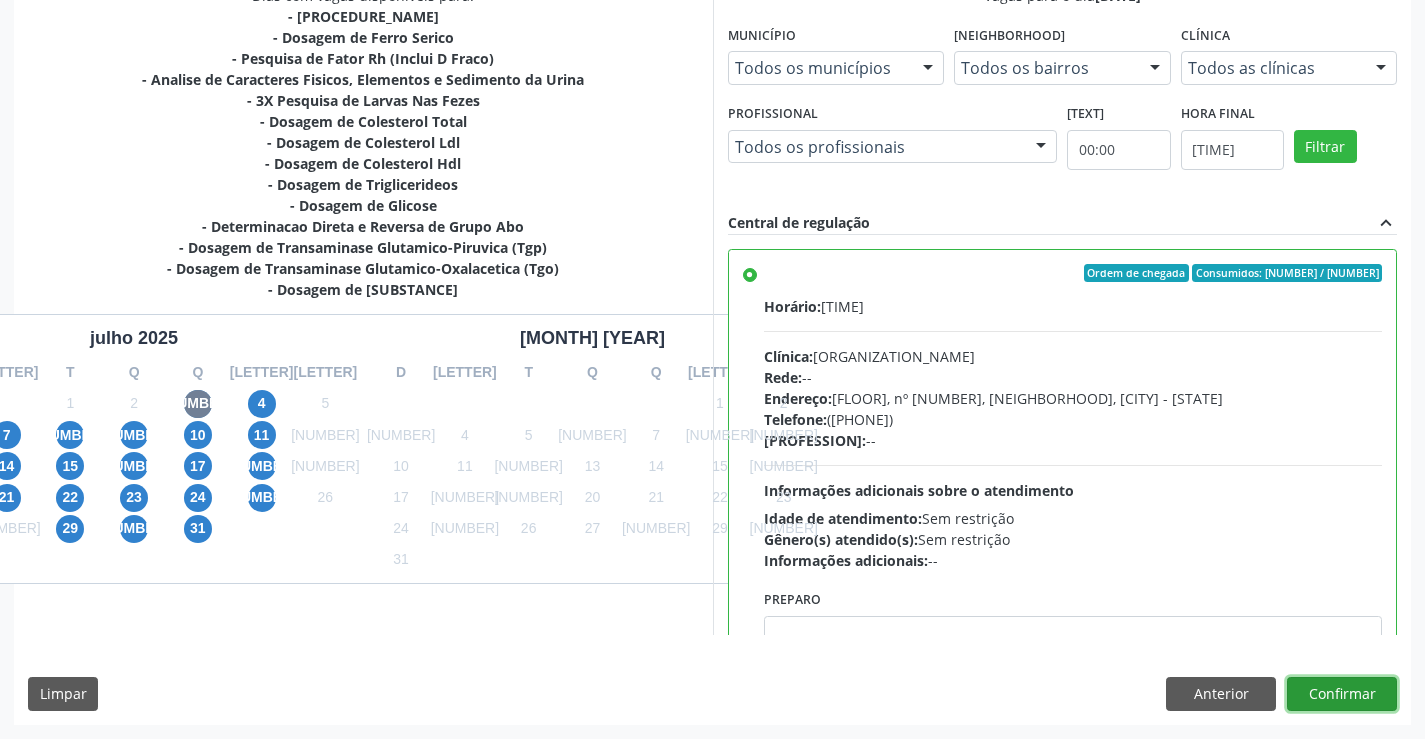 click on "Confirmar" at bounding box center (1342, 694) 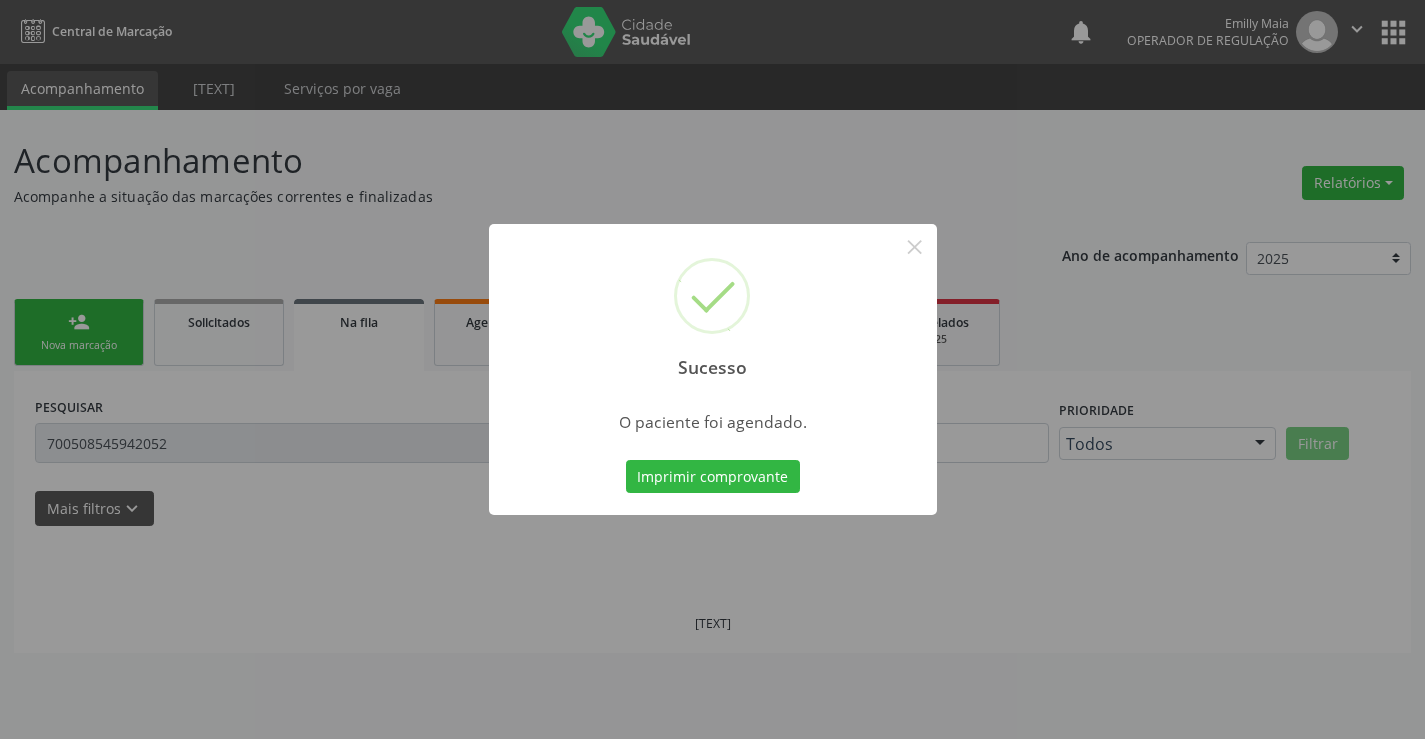 scroll, scrollTop: 0, scrollLeft: 0, axis: both 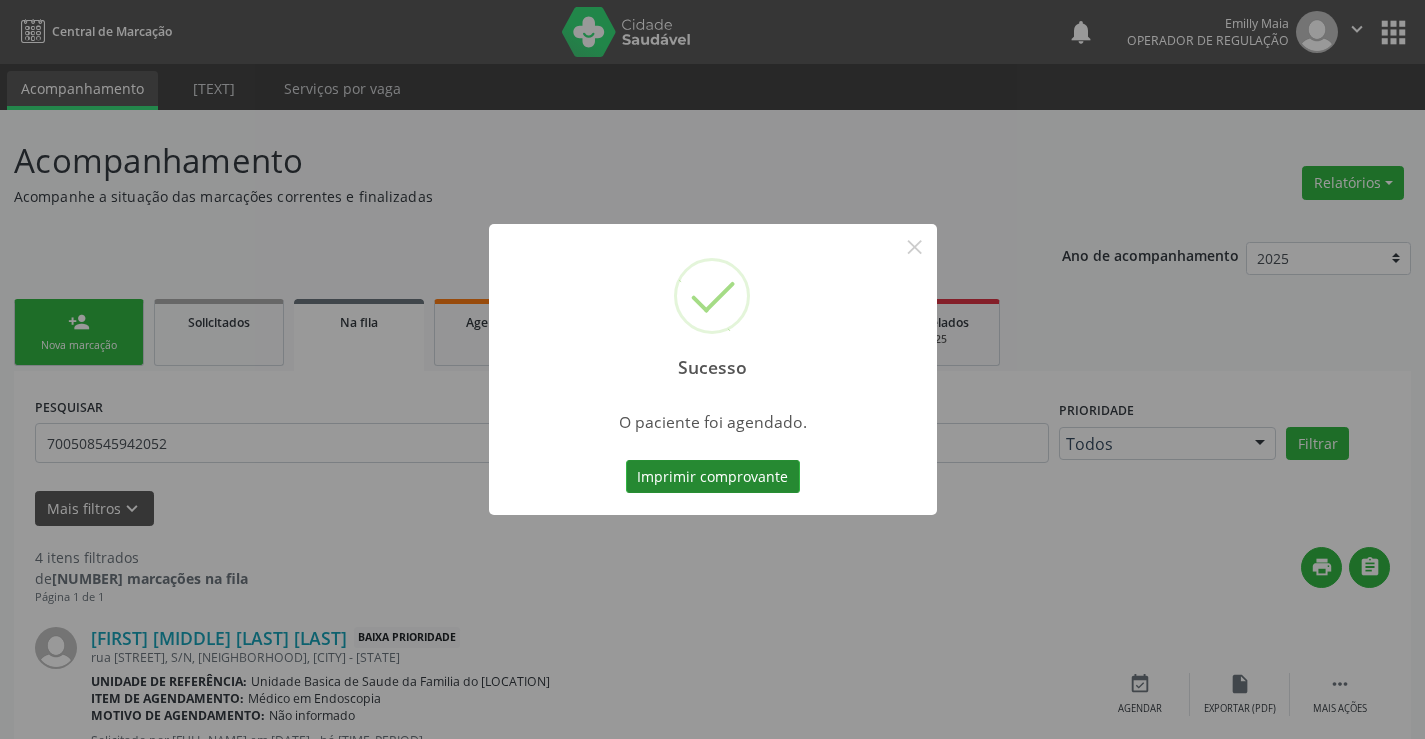 click on "Imprimir comprovante" at bounding box center [713, 477] 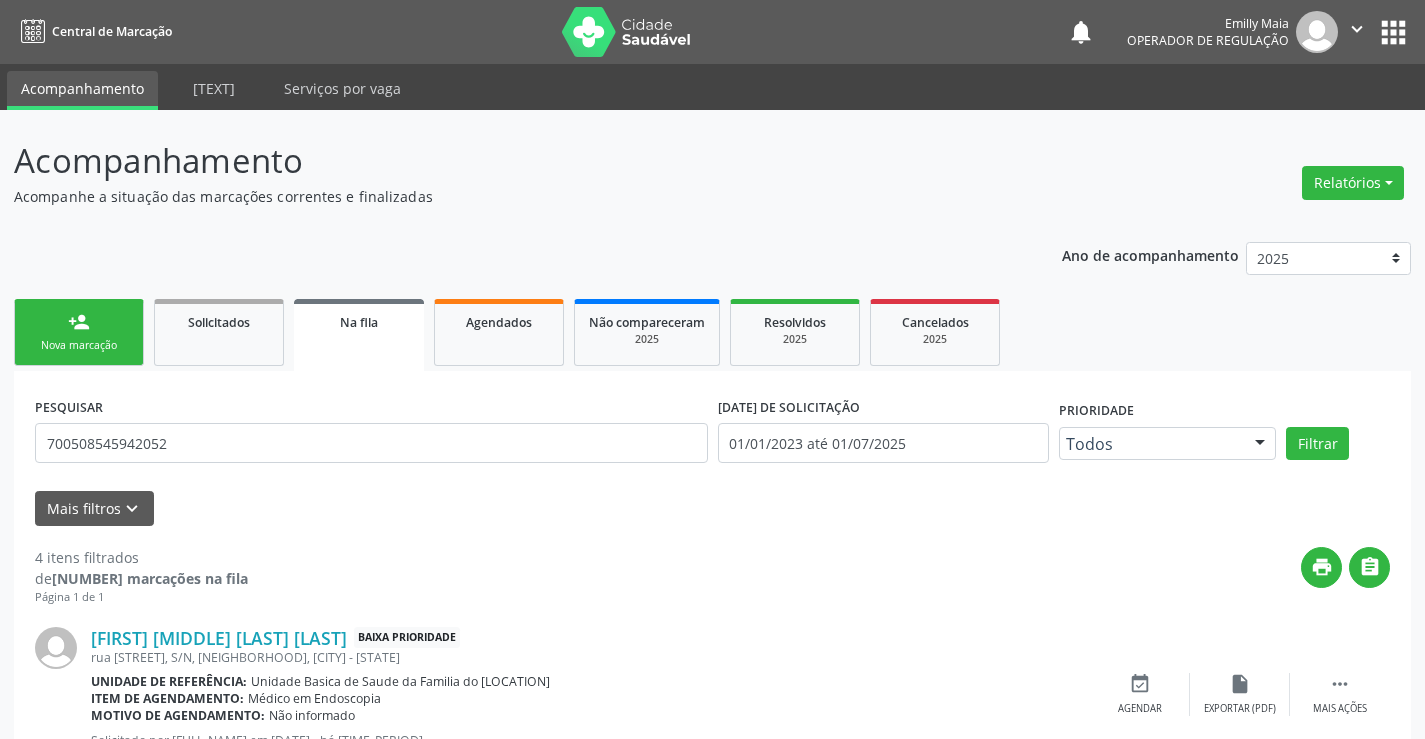 click on "Nova marcação" at bounding box center [79, 345] 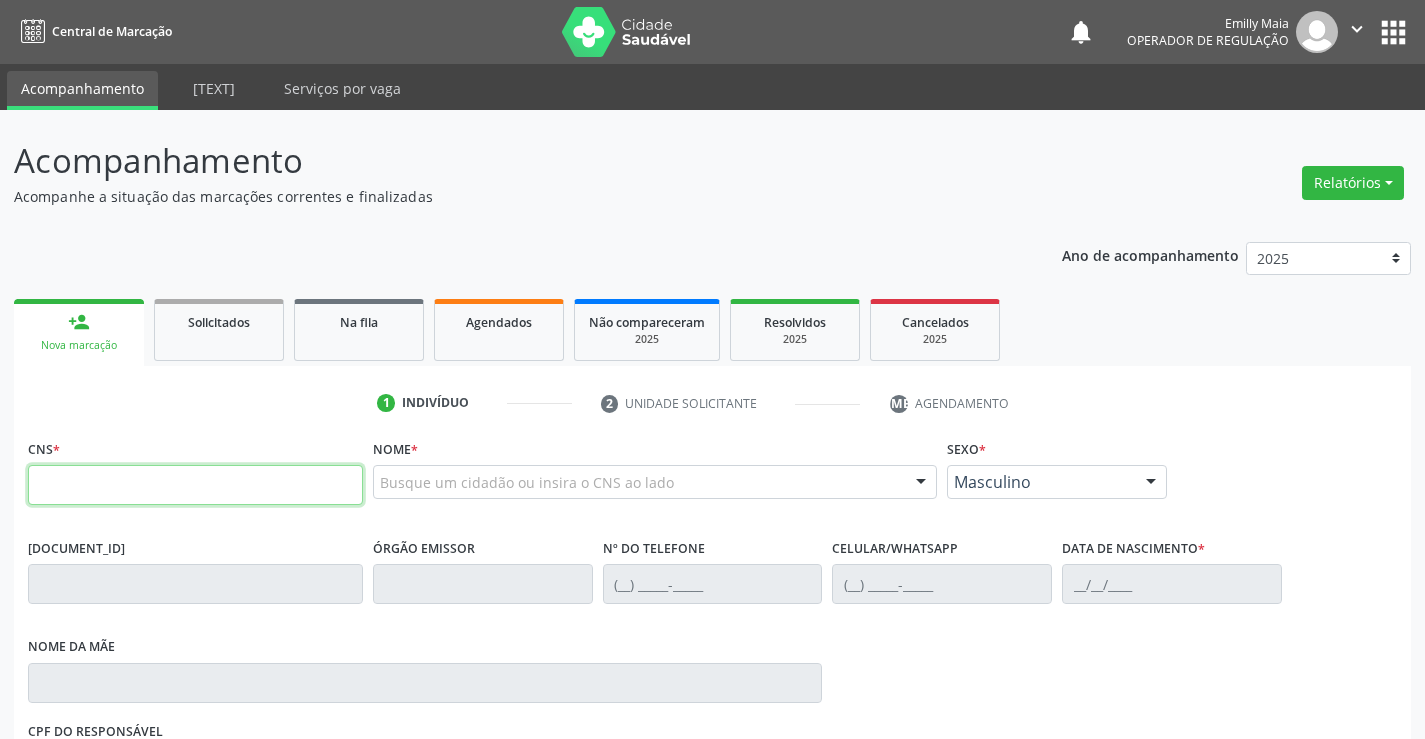 click at bounding box center (195, 485) 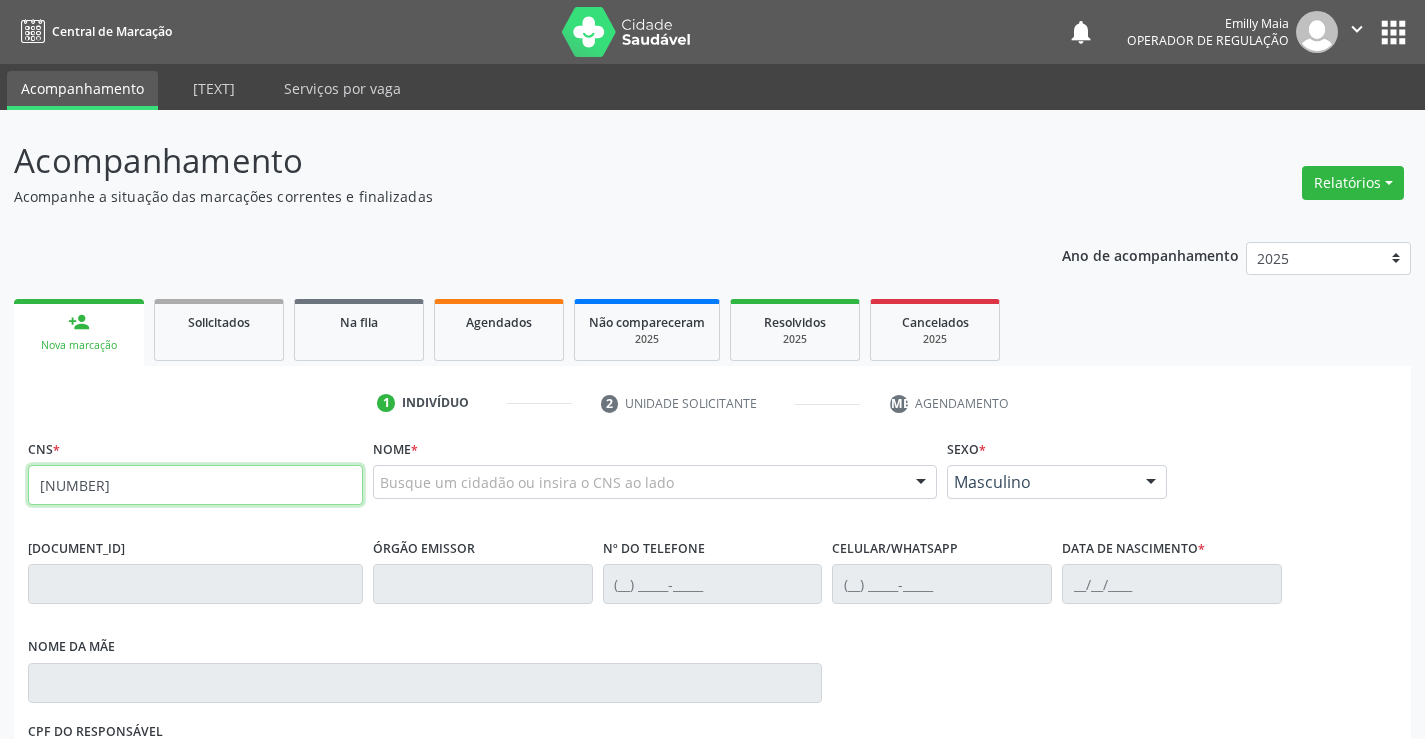 type on "701 4076 2782 1737" 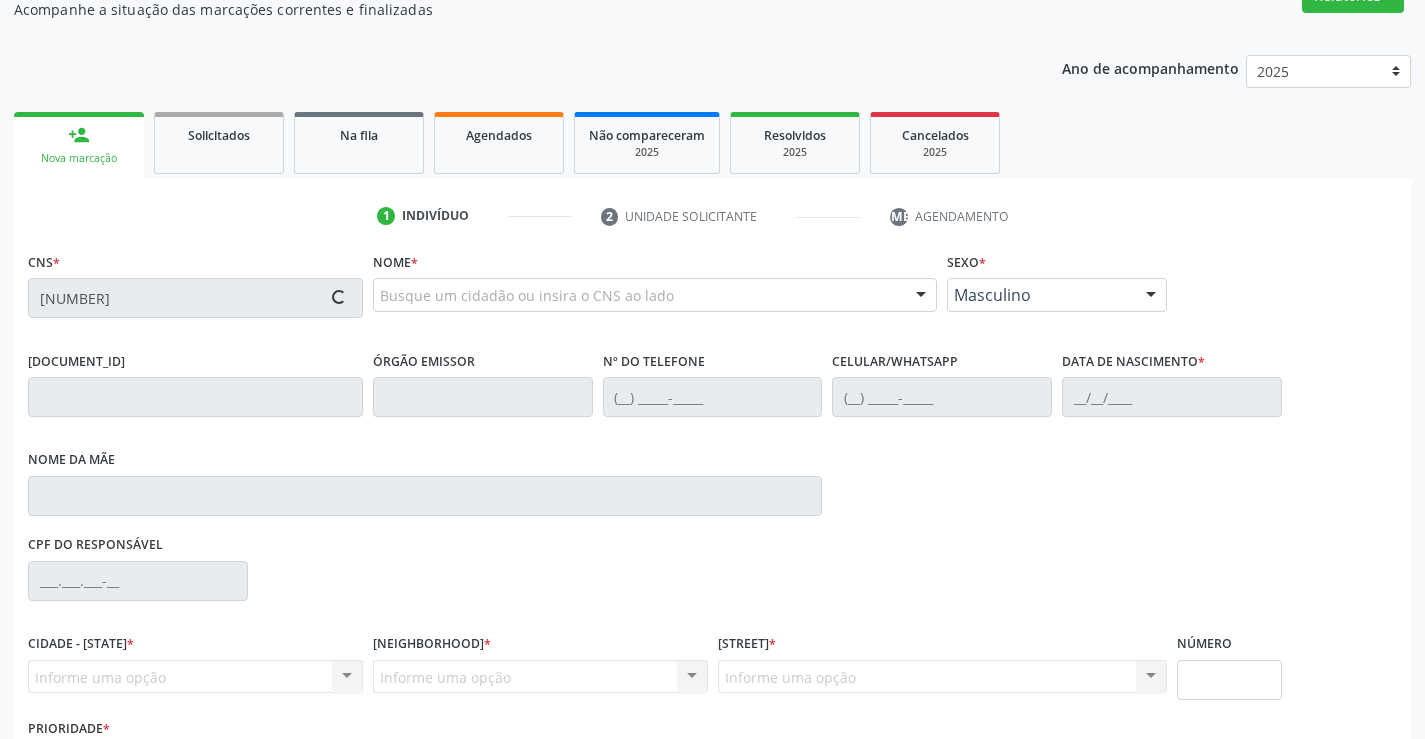 scroll, scrollTop: 331, scrollLeft: 0, axis: vertical 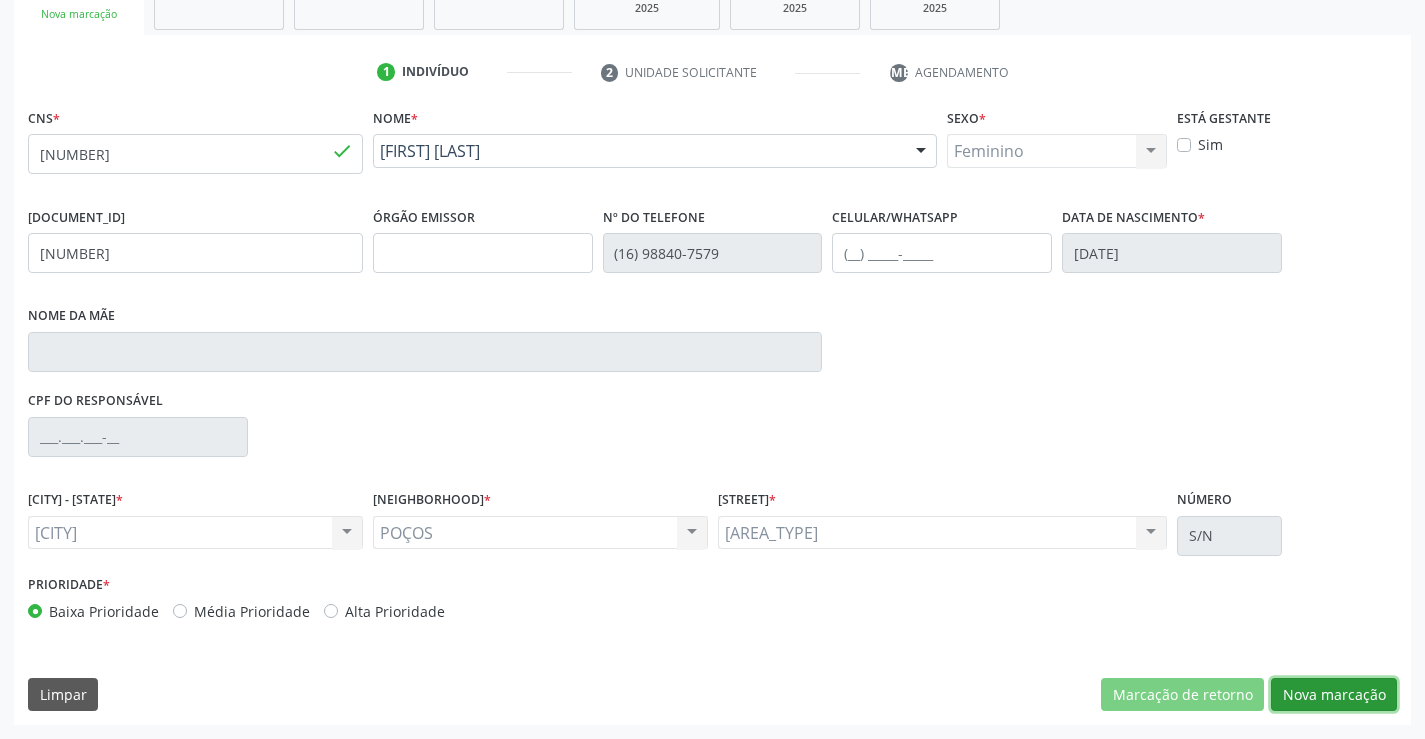 click on "Nova marcação" at bounding box center [1182, 695] 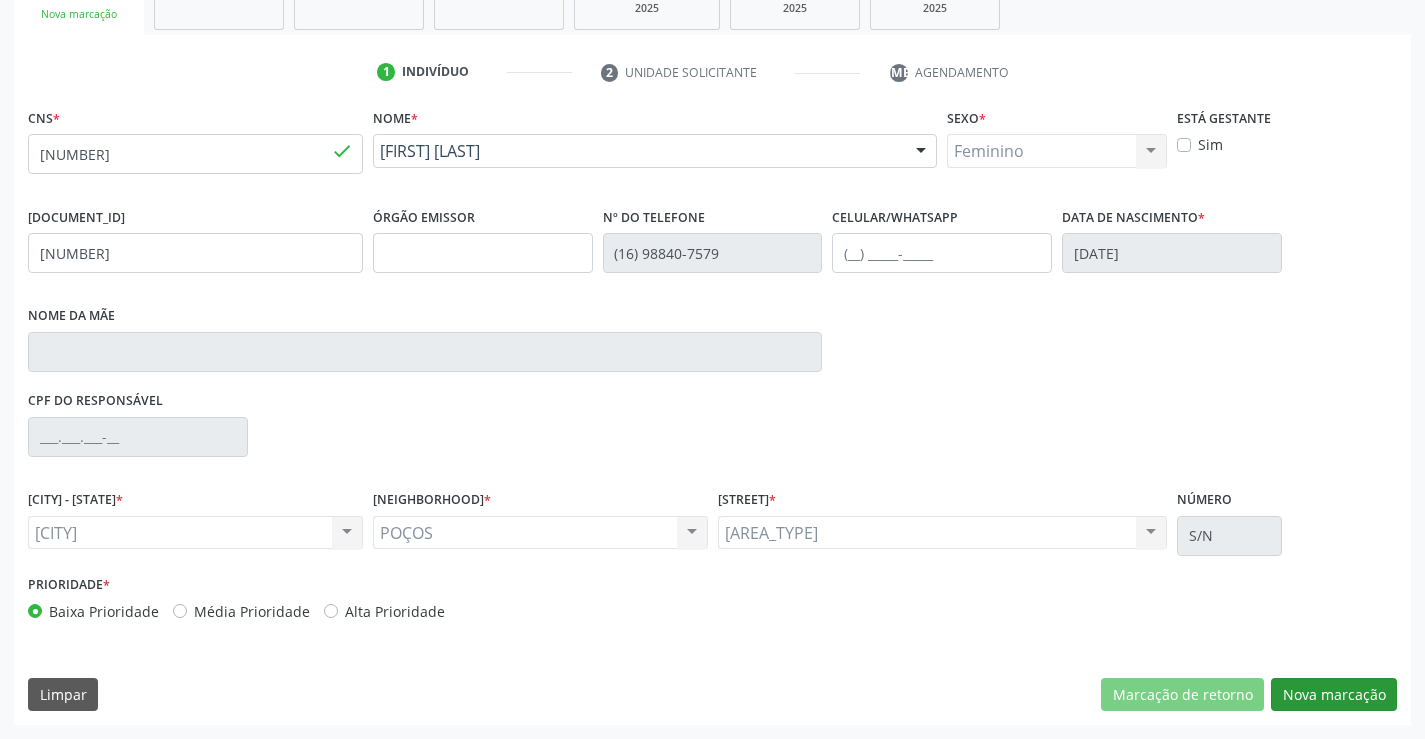 scroll, scrollTop: 167, scrollLeft: 0, axis: vertical 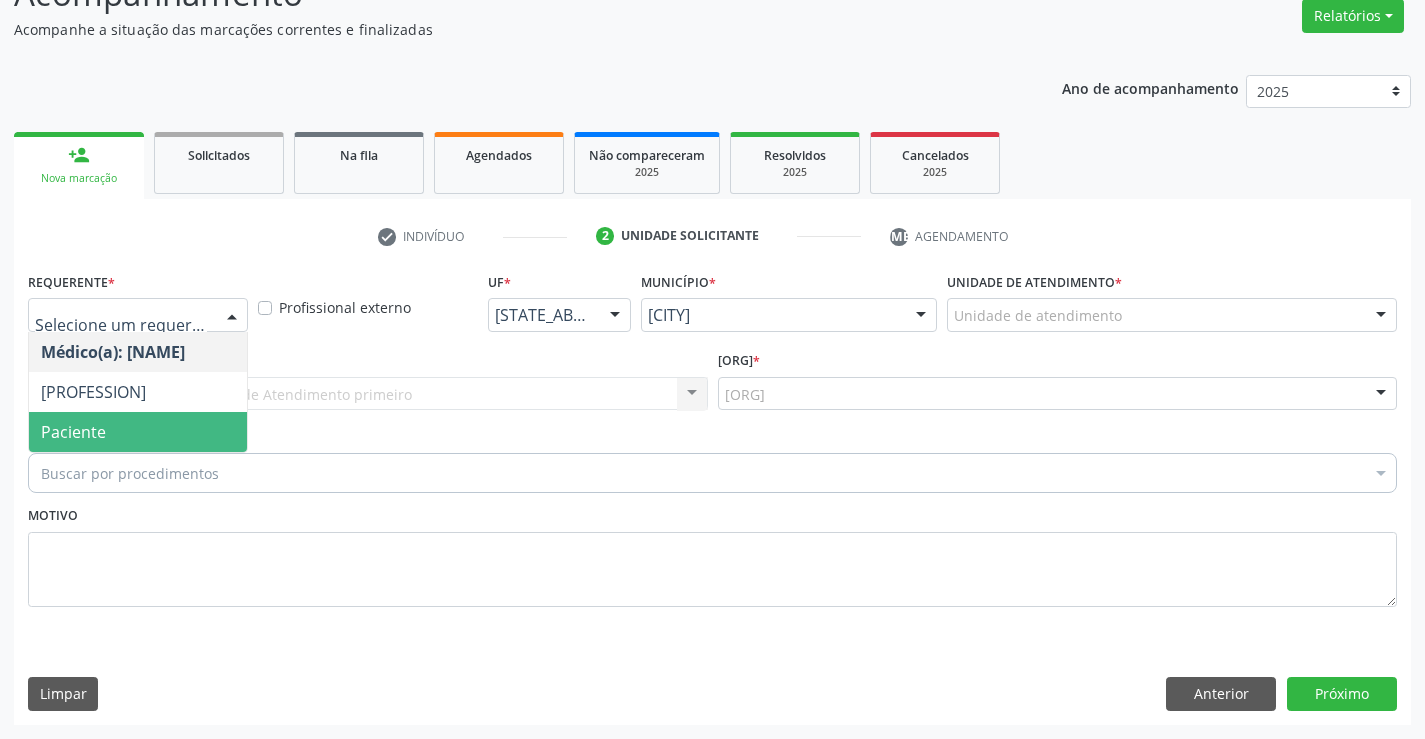 click on "Paciente" at bounding box center [138, 432] 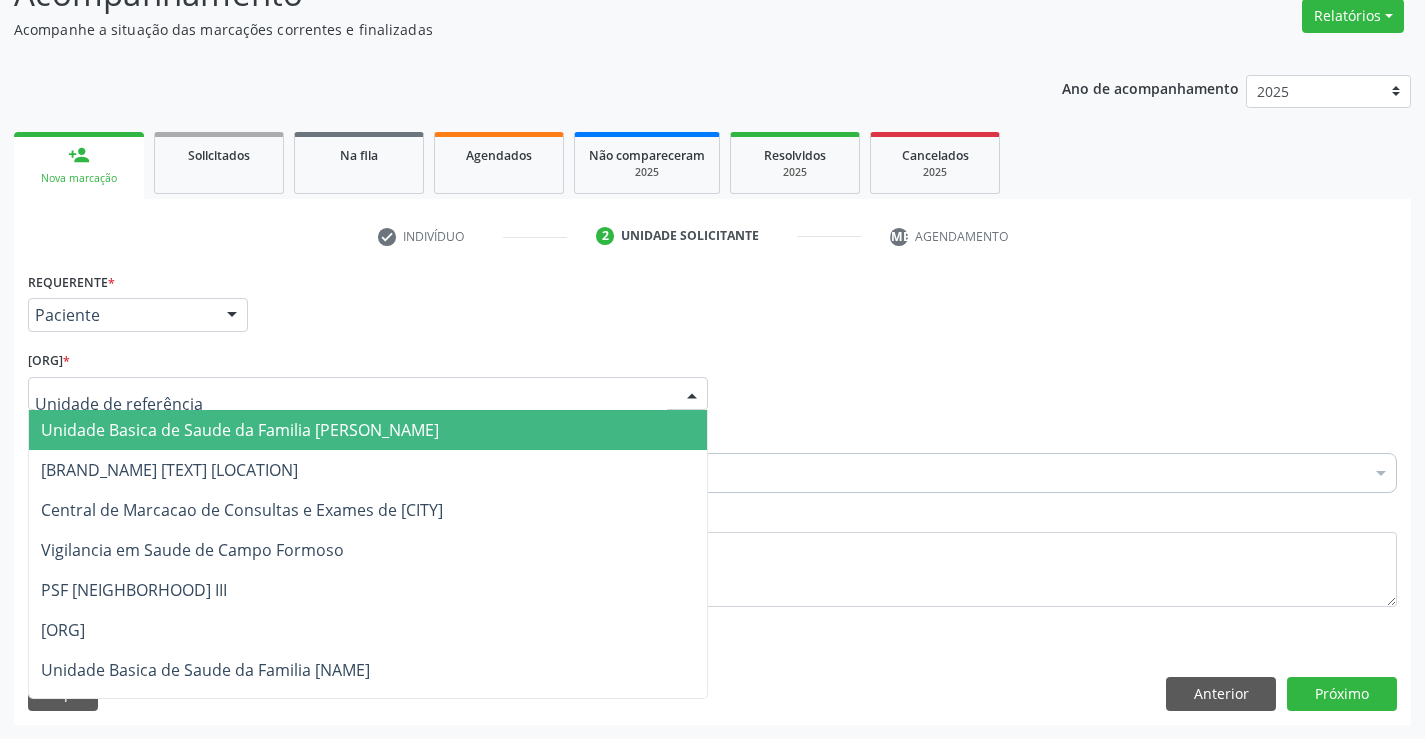 click at bounding box center (368, 394) 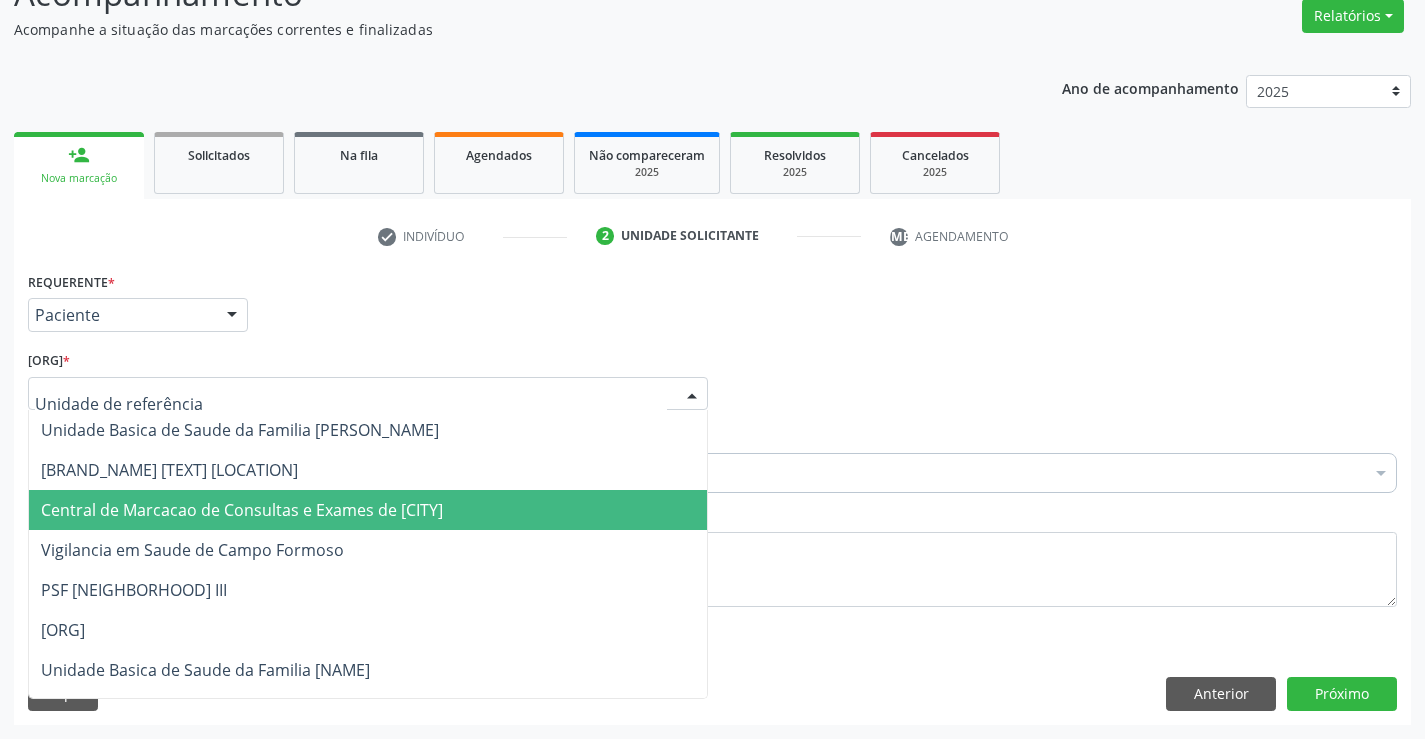 click on "[CLINIC_NAME]" at bounding box center (368, 510) 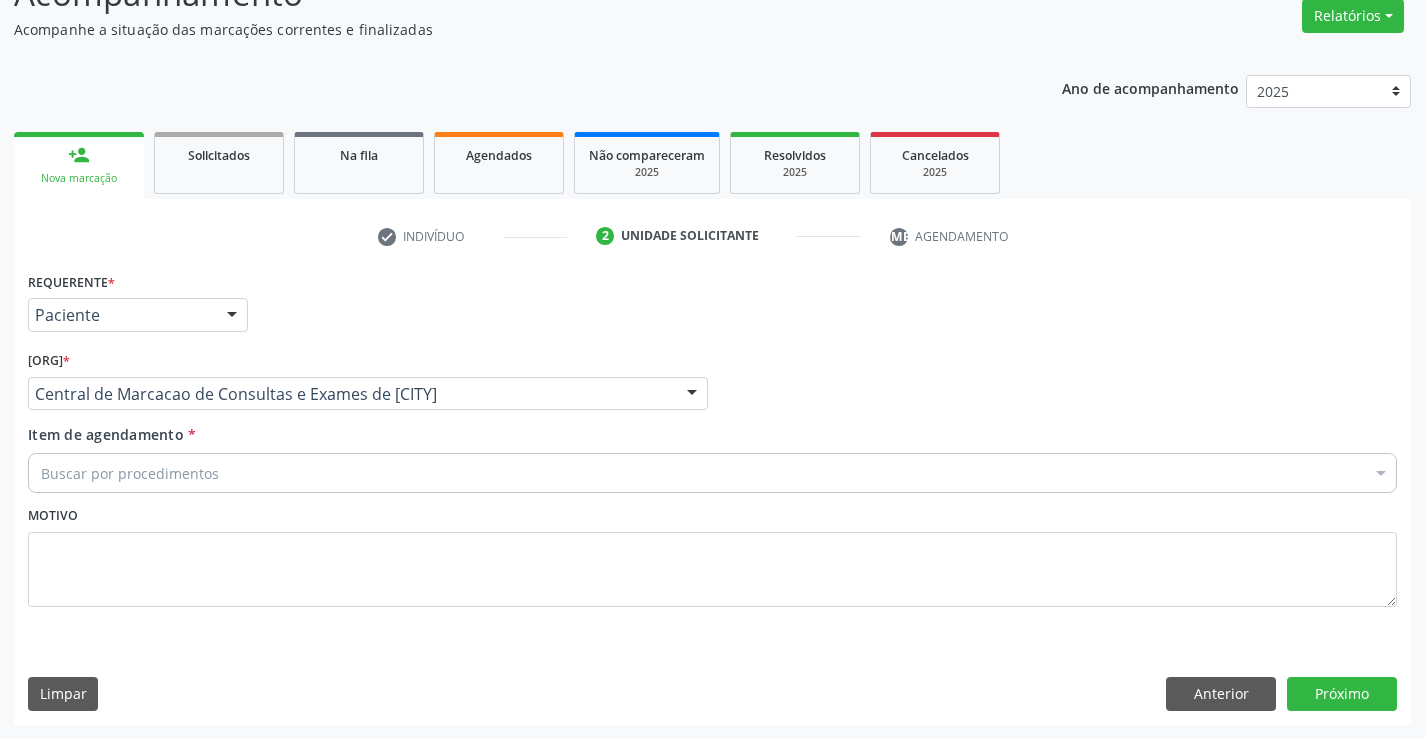 click on "Buscar por procedimentos" at bounding box center [712, 473] 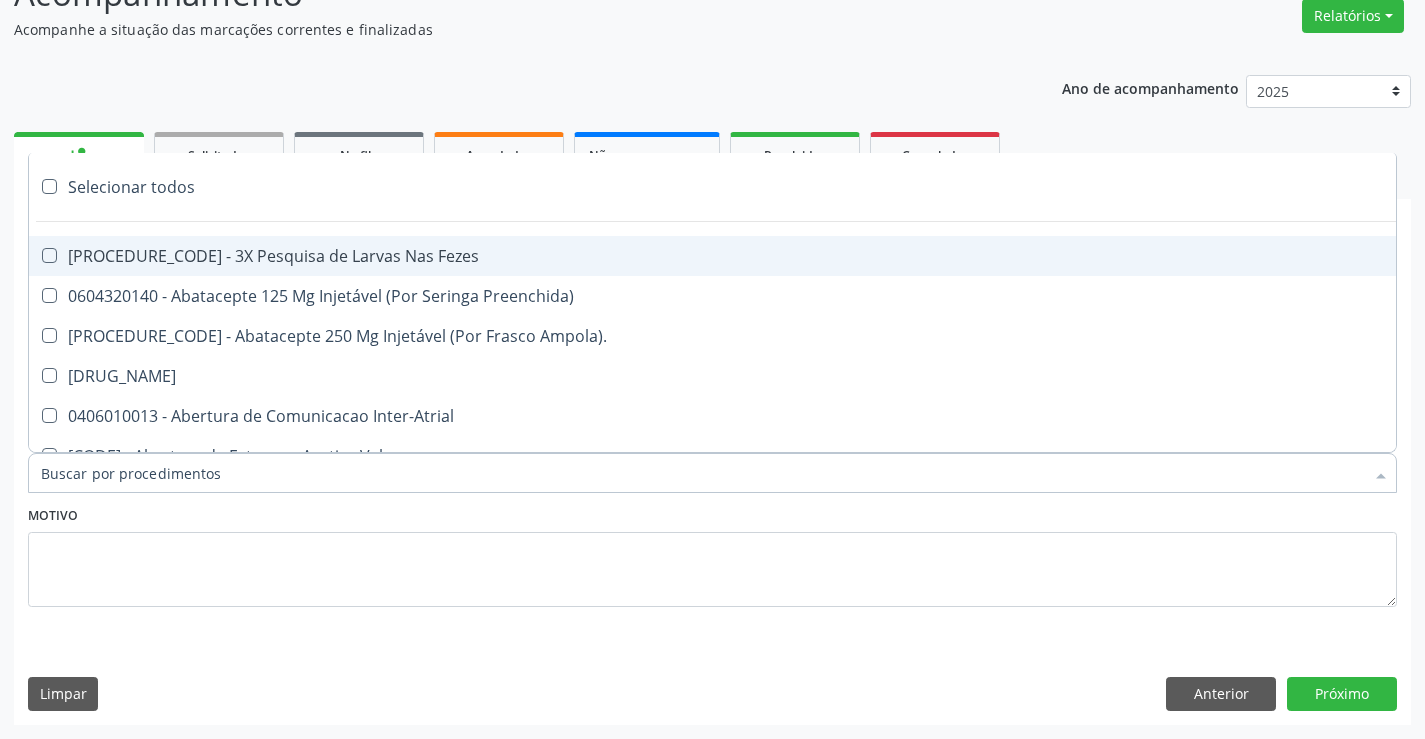 type on "G" 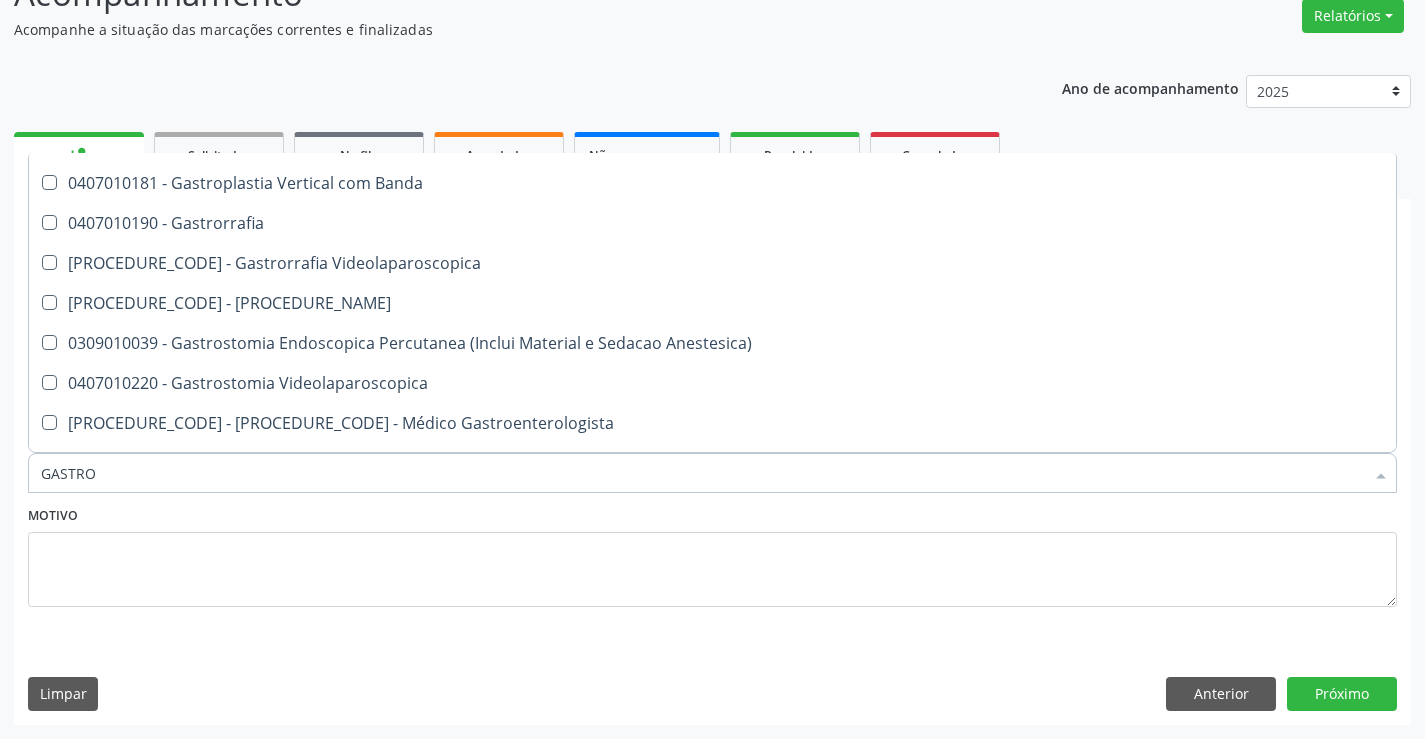 scroll, scrollTop: 300, scrollLeft: 0, axis: vertical 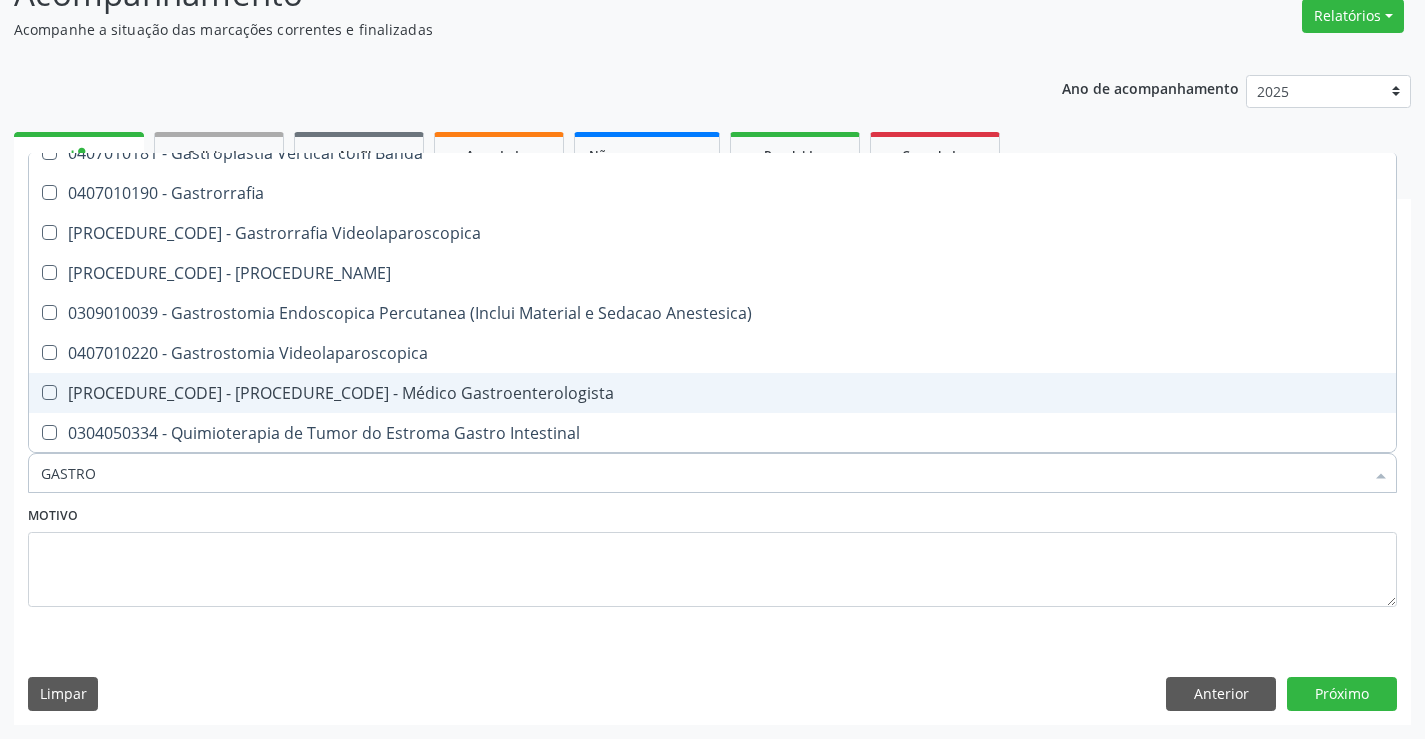 click on "Médico Gastroenterologista" at bounding box center (712, 393) 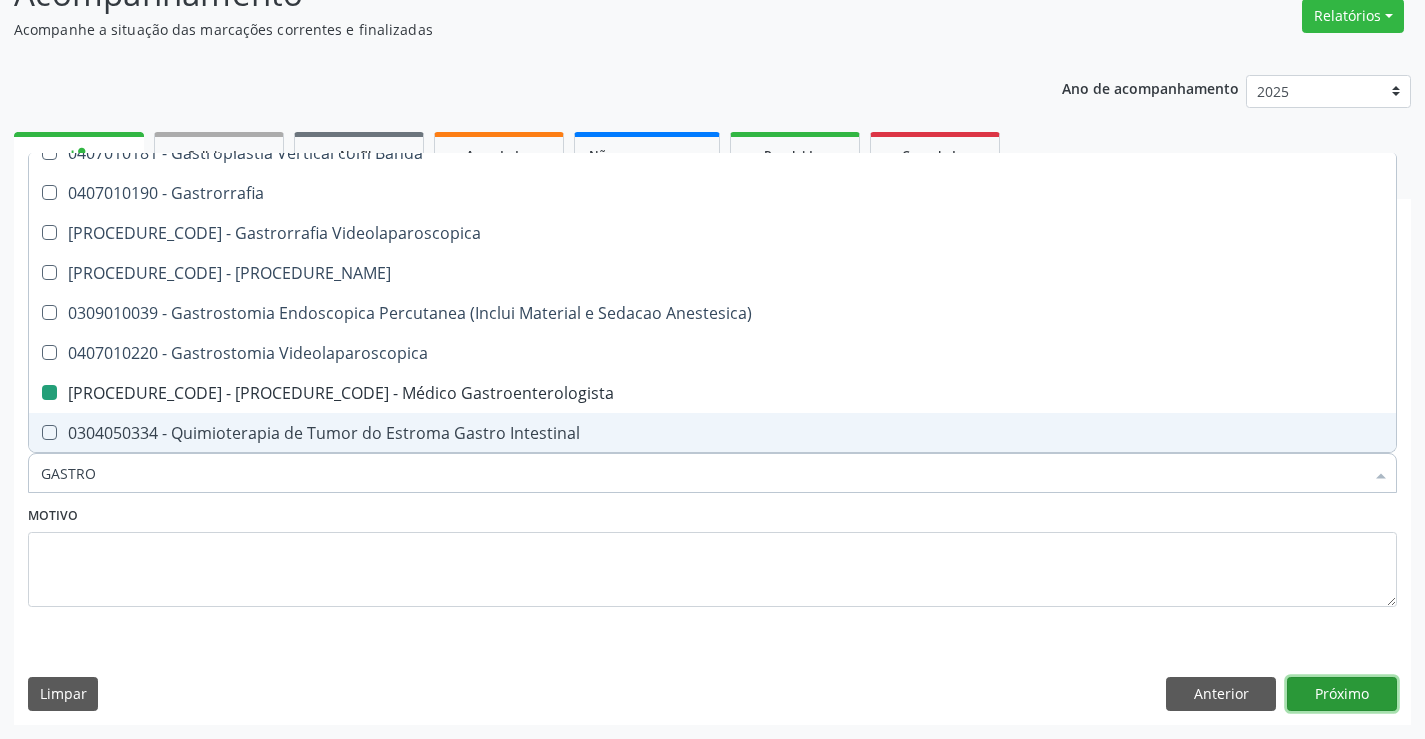 click on "Próximo" at bounding box center [1342, 694] 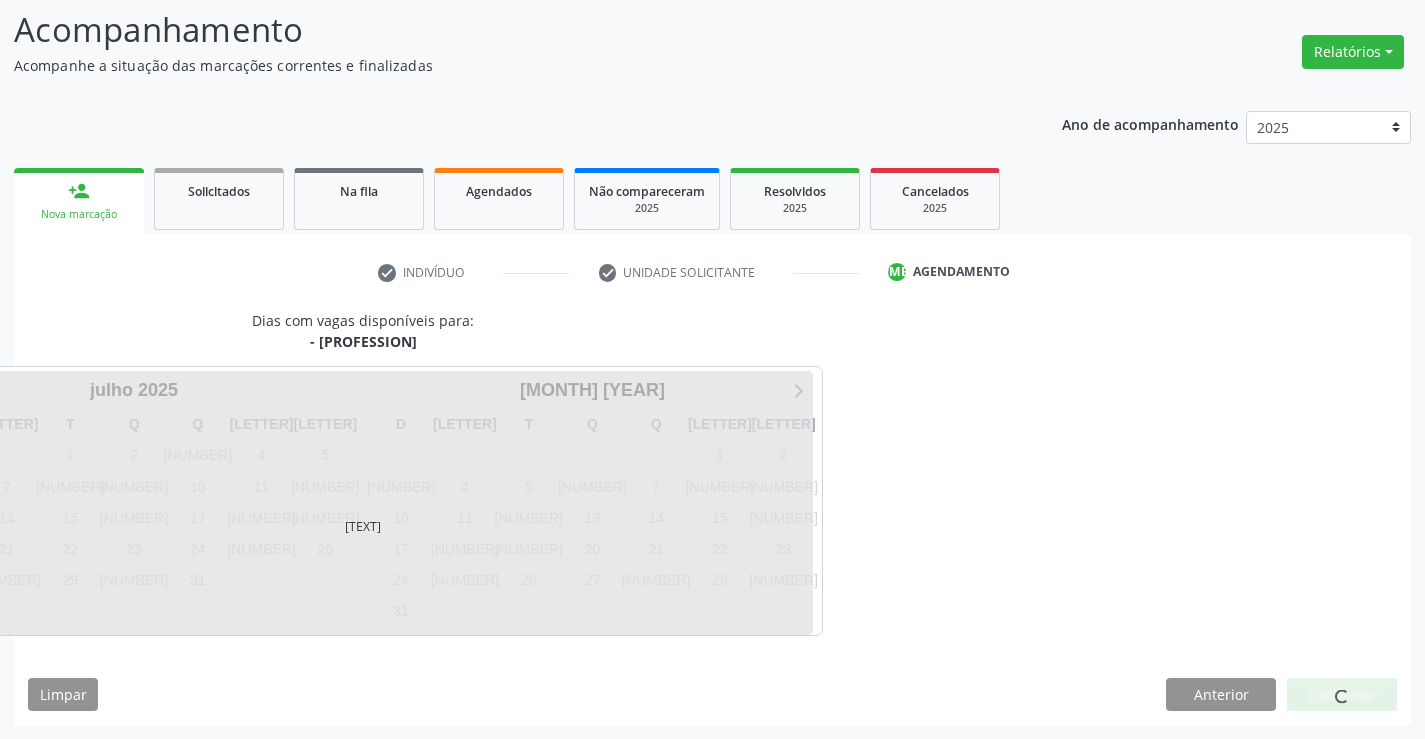 scroll, scrollTop: 131, scrollLeft: 0, axis: vertical 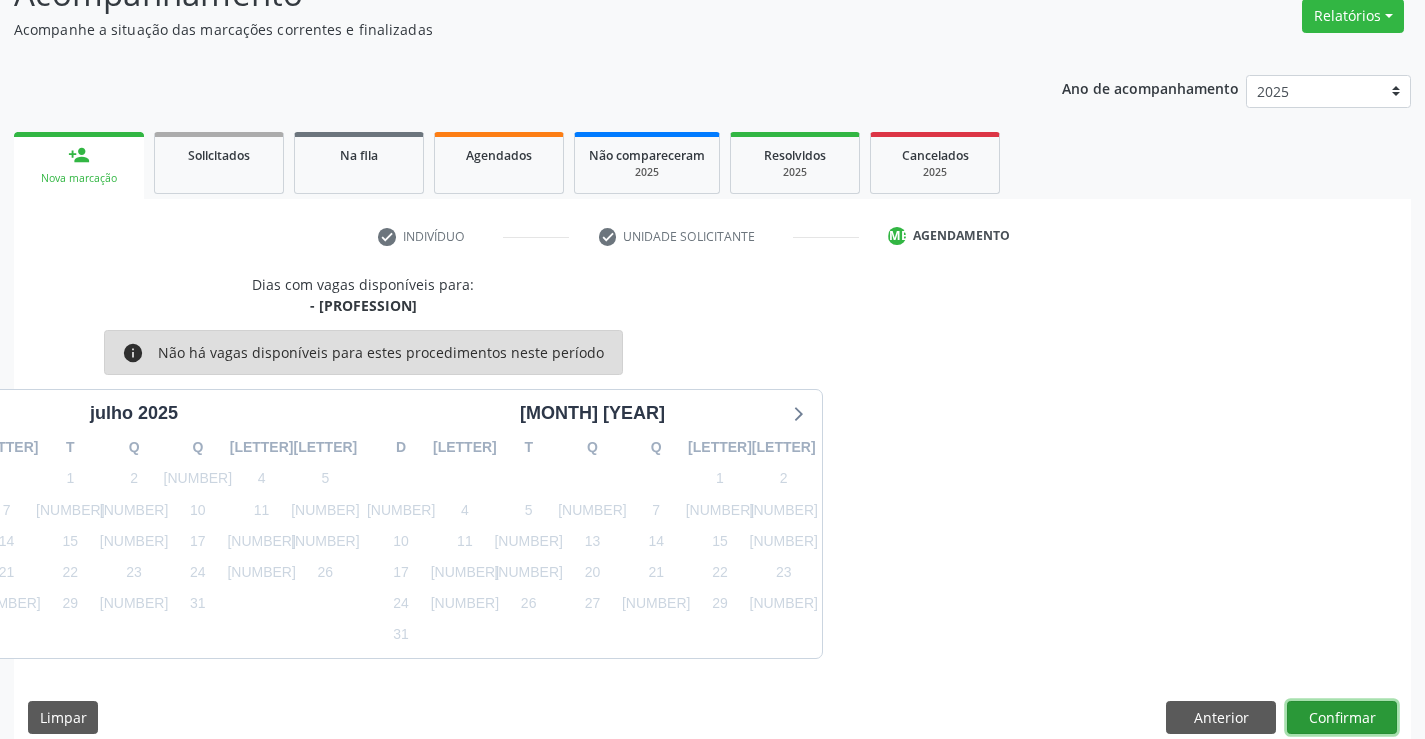 click on "Confirmar" at bounding box center (1342, 718) 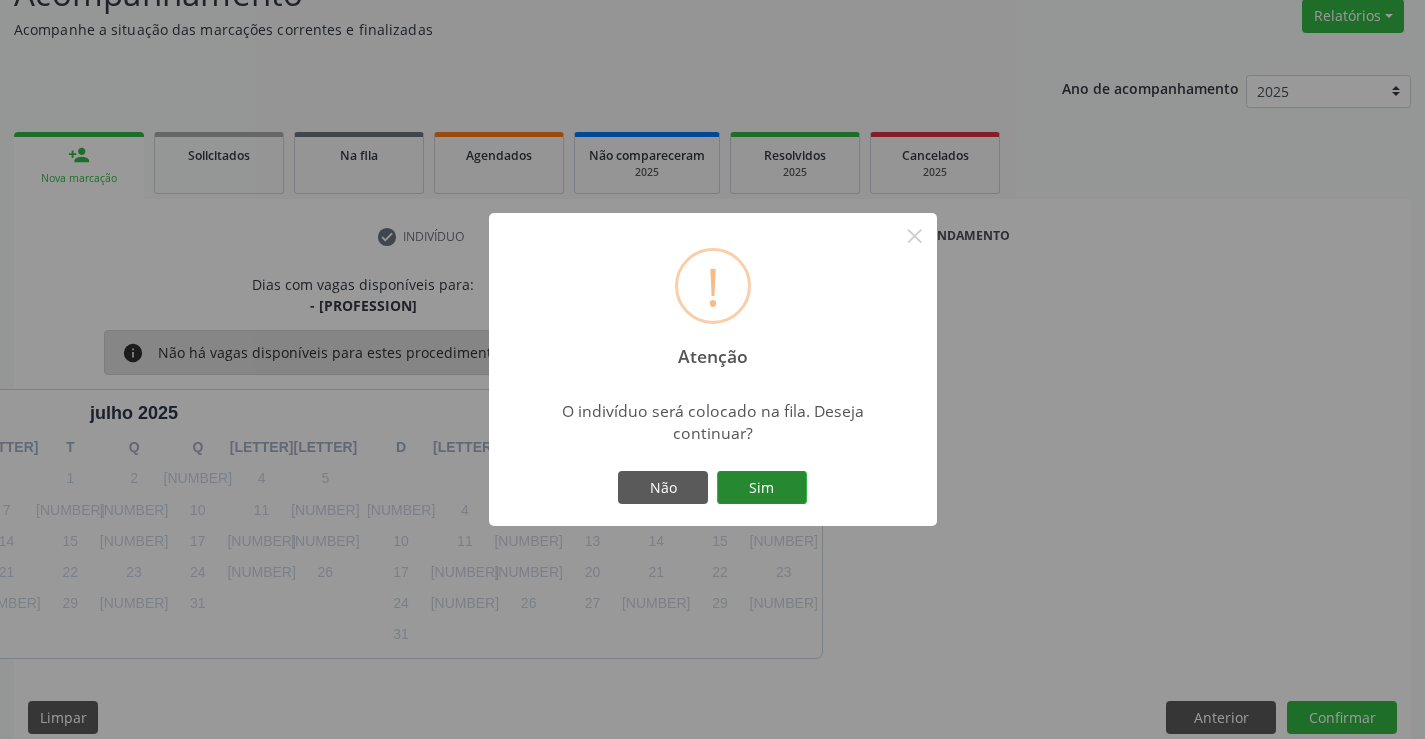 click on "Sim" at bounding box center [762, 488] 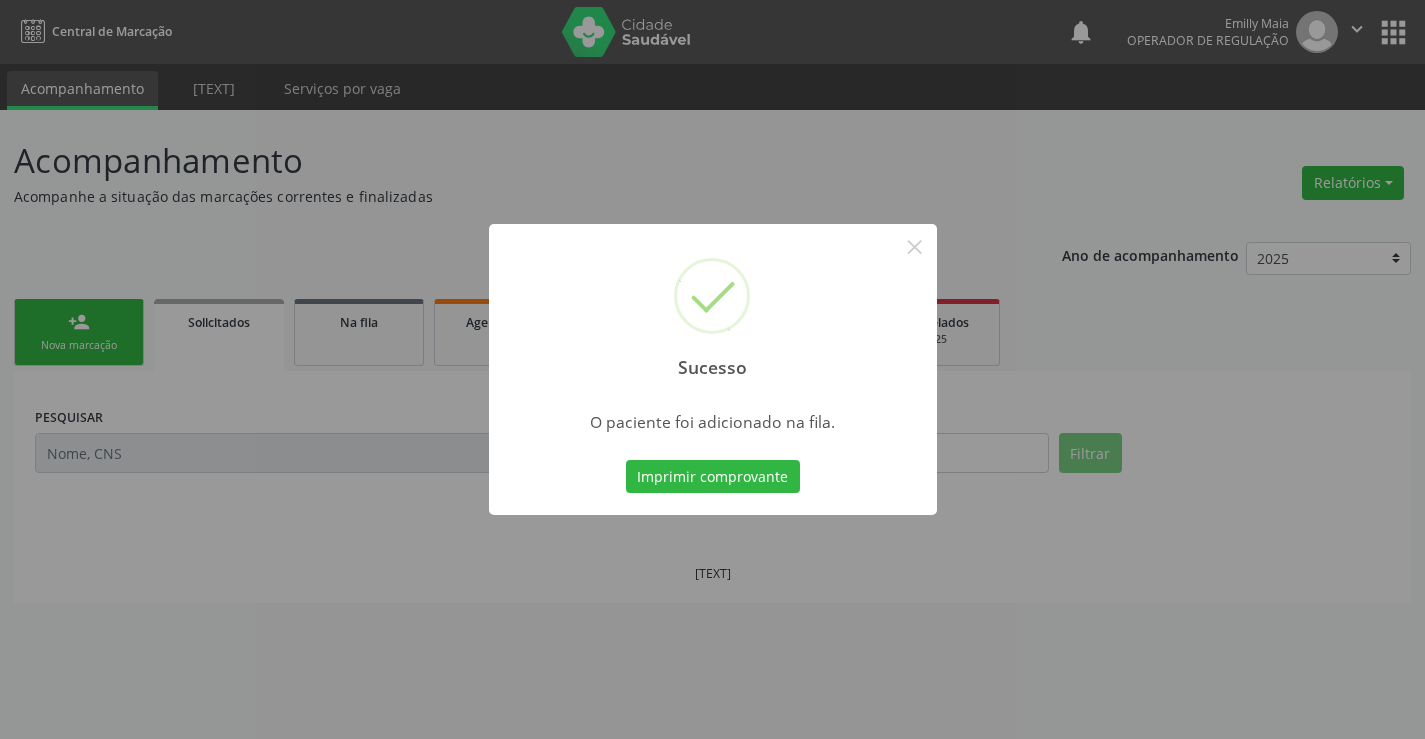 scroll, scrollTop: 0, scrollLeft: 0, axis: both 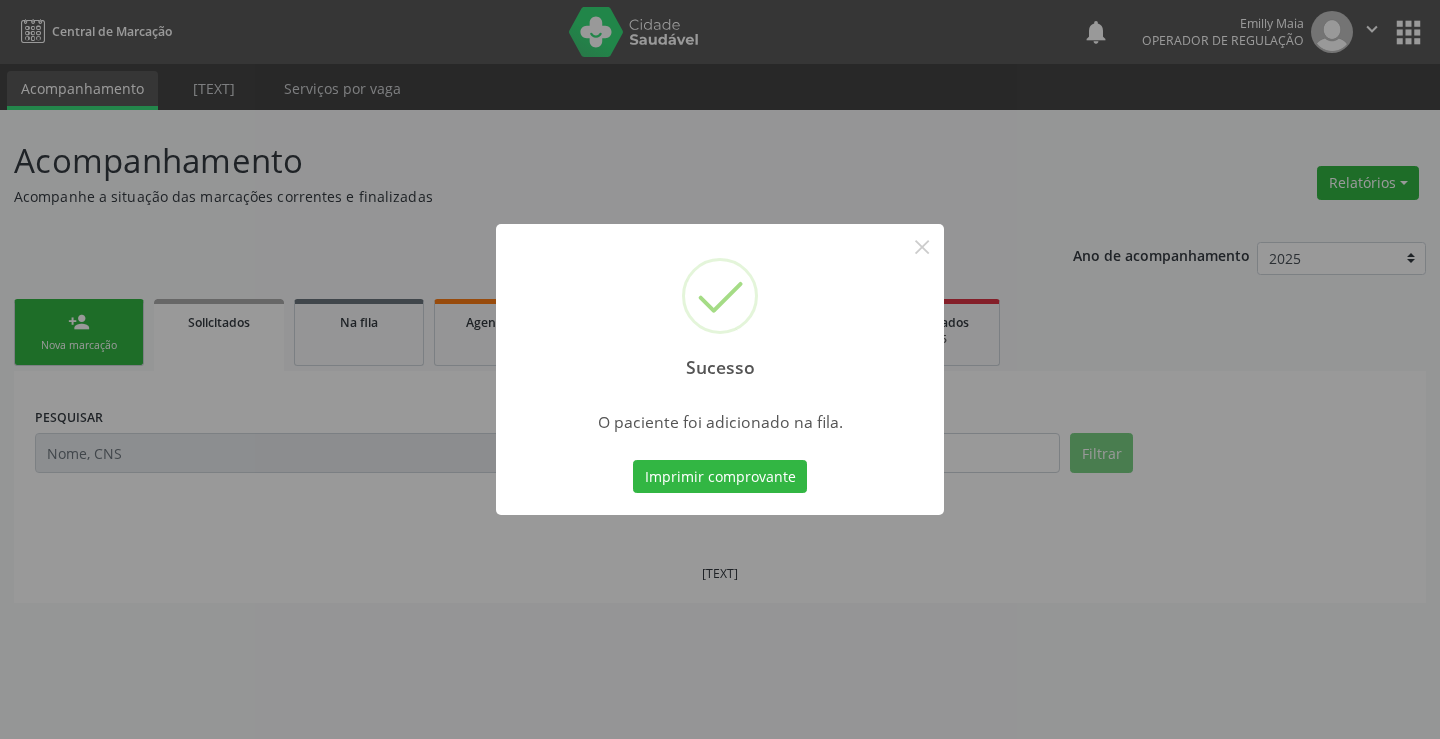 click on "Imprimir comprovante" at bounding box center [720, 477] 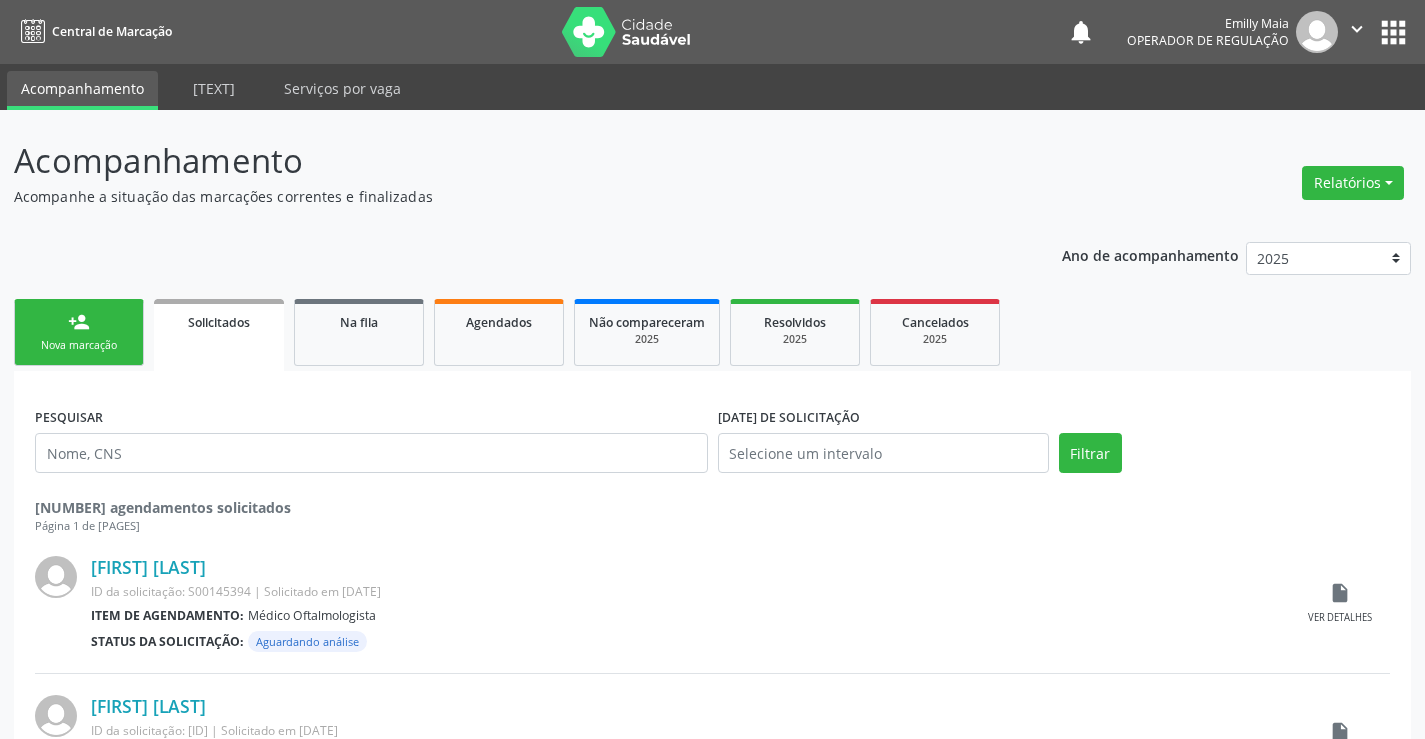 click on "Nova marcação" at bounding box center [79, 345] 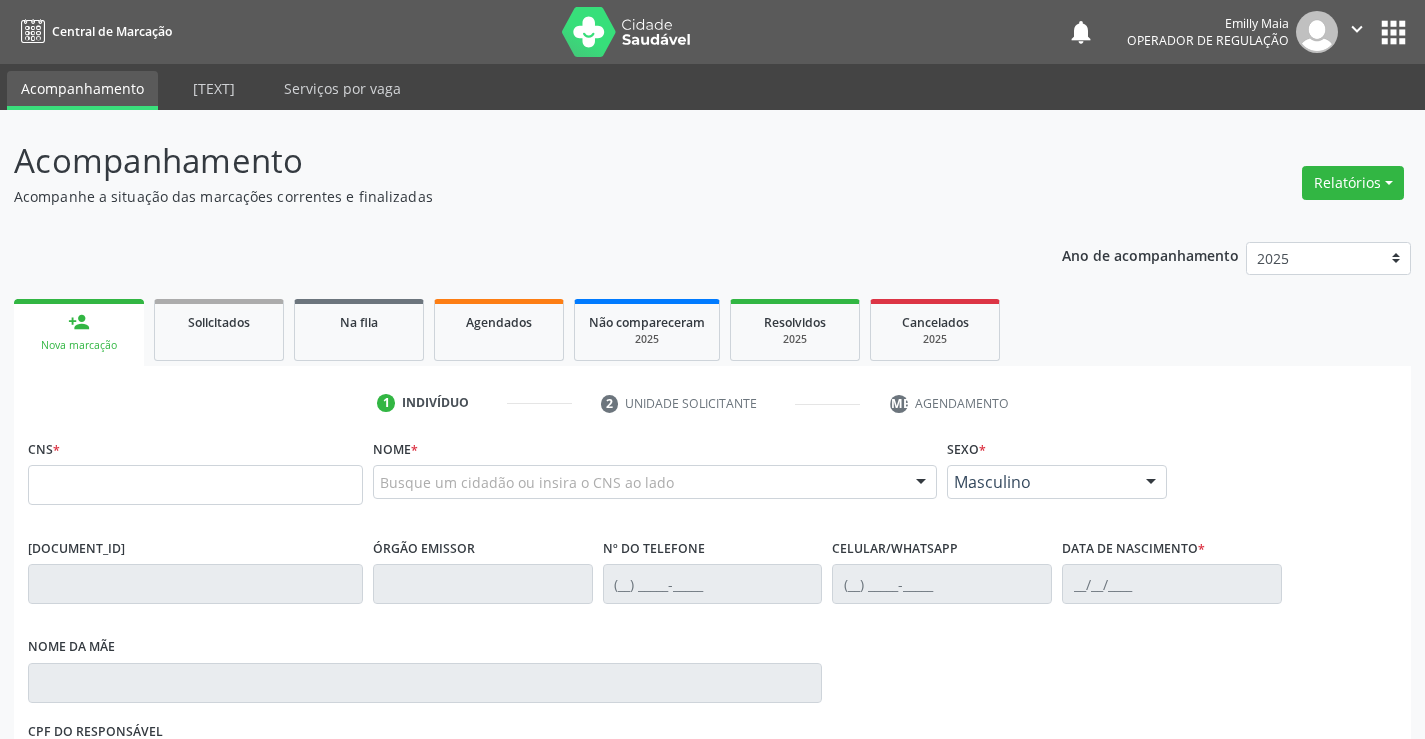 click on "CNS
*" at bounding box center (195, 469) 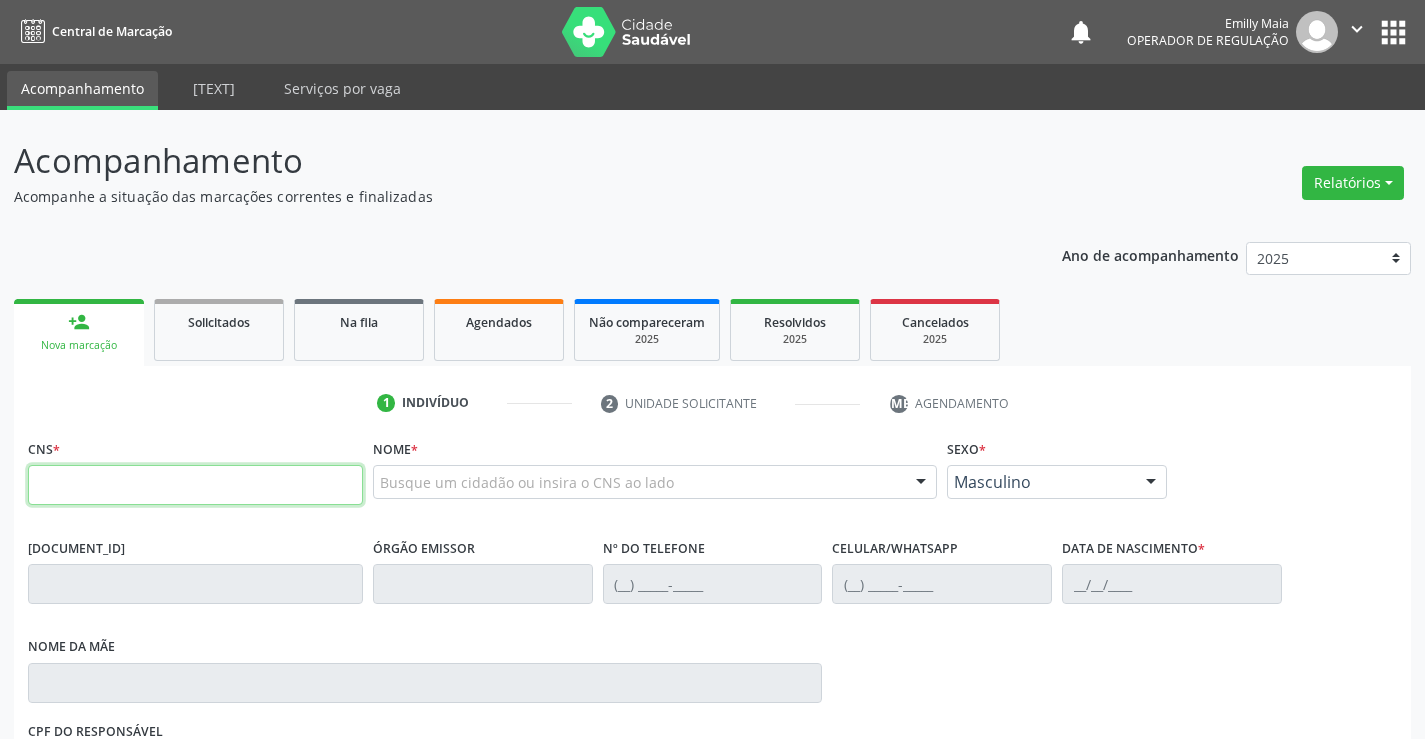 click at bounding box center [195, 485] 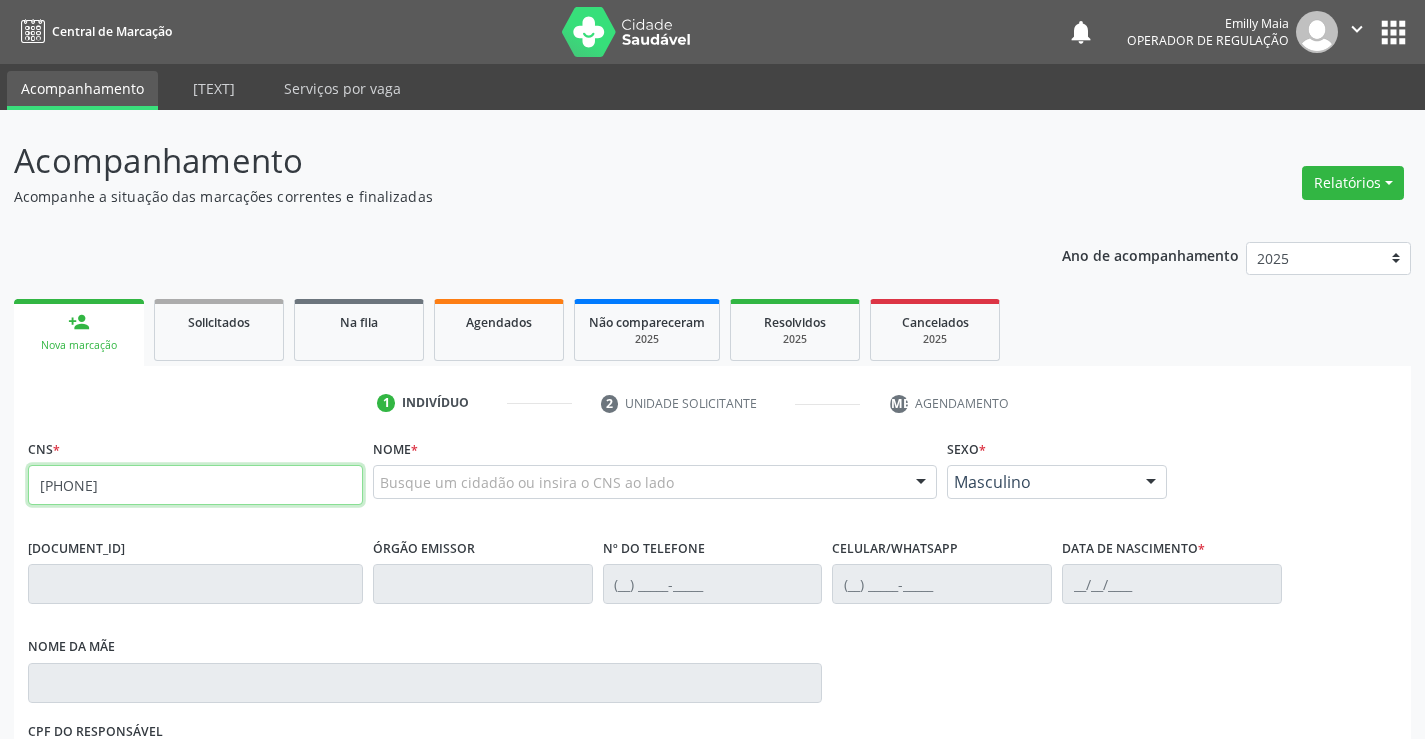 type on "703 5060 3781 8430" 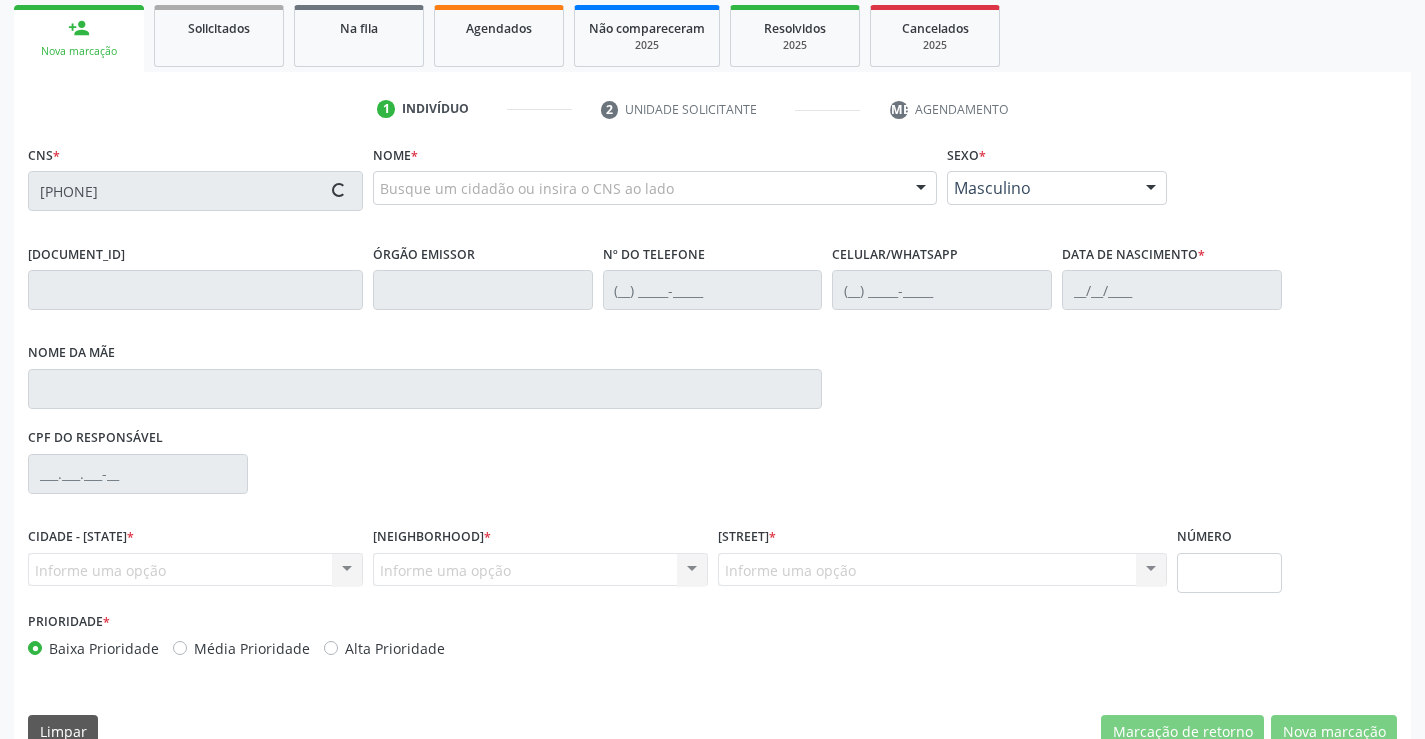 scroll, scrollTop: 300, scrollLeft: 0, axis: vertical 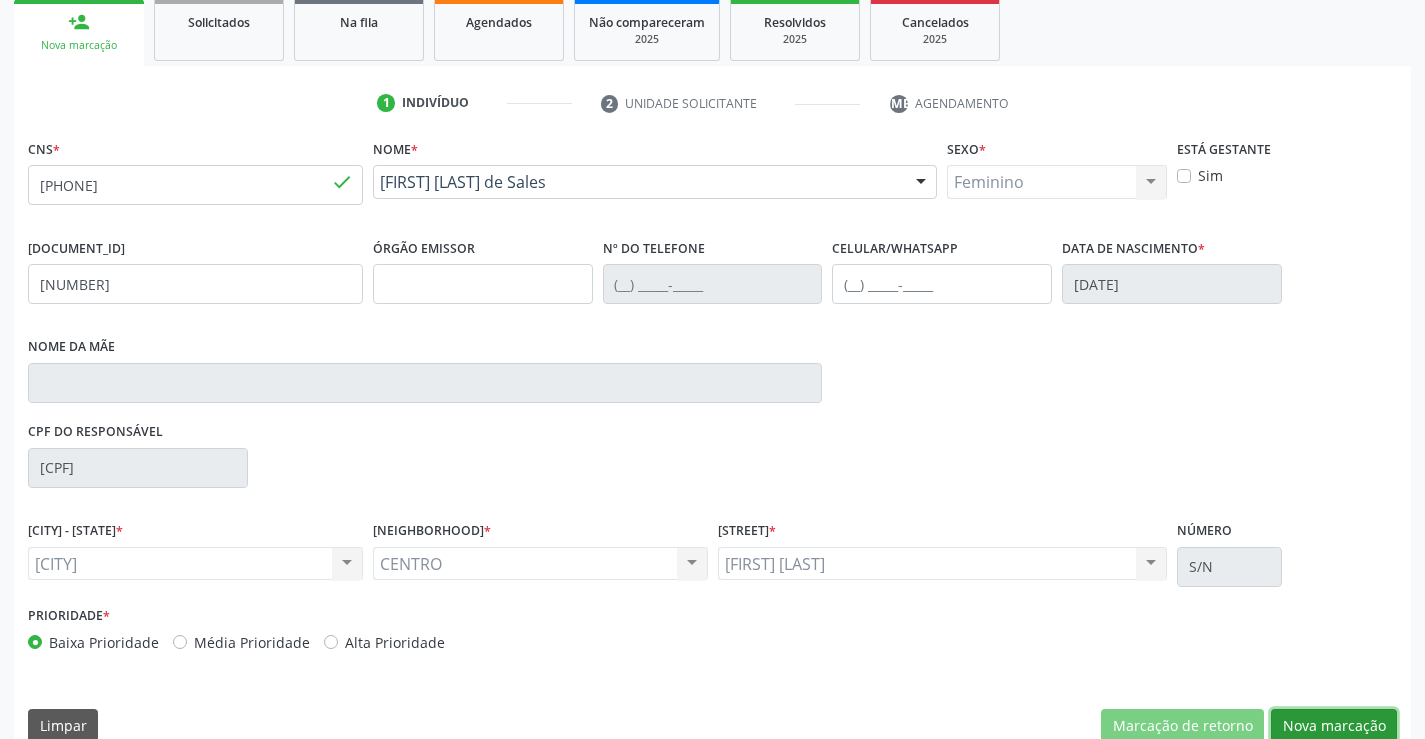 click on "Nova marcação" at bounding box center [1182, 726] 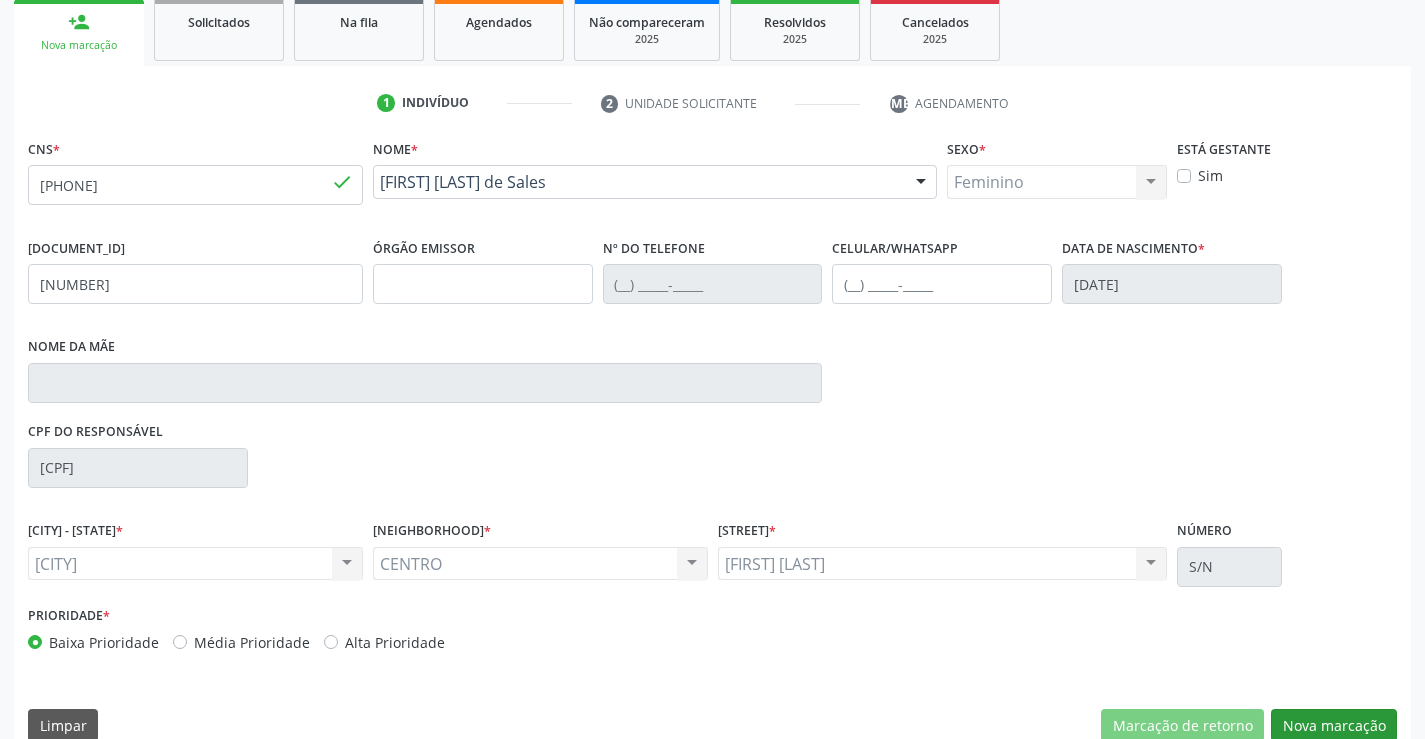 scroll, scrollTop: 167, scrollLeft: 0, axis: vertical 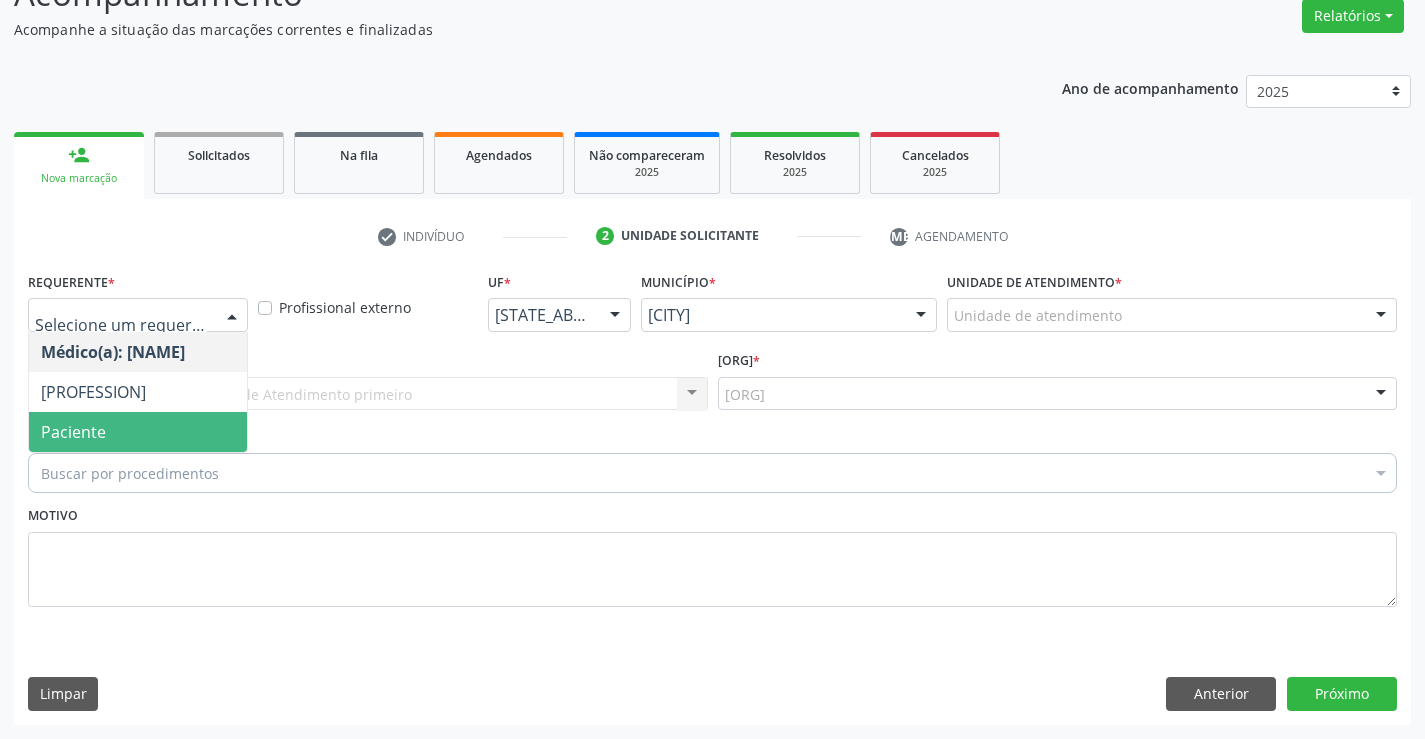 click on "Paciente" at bounding box center (138, 432) 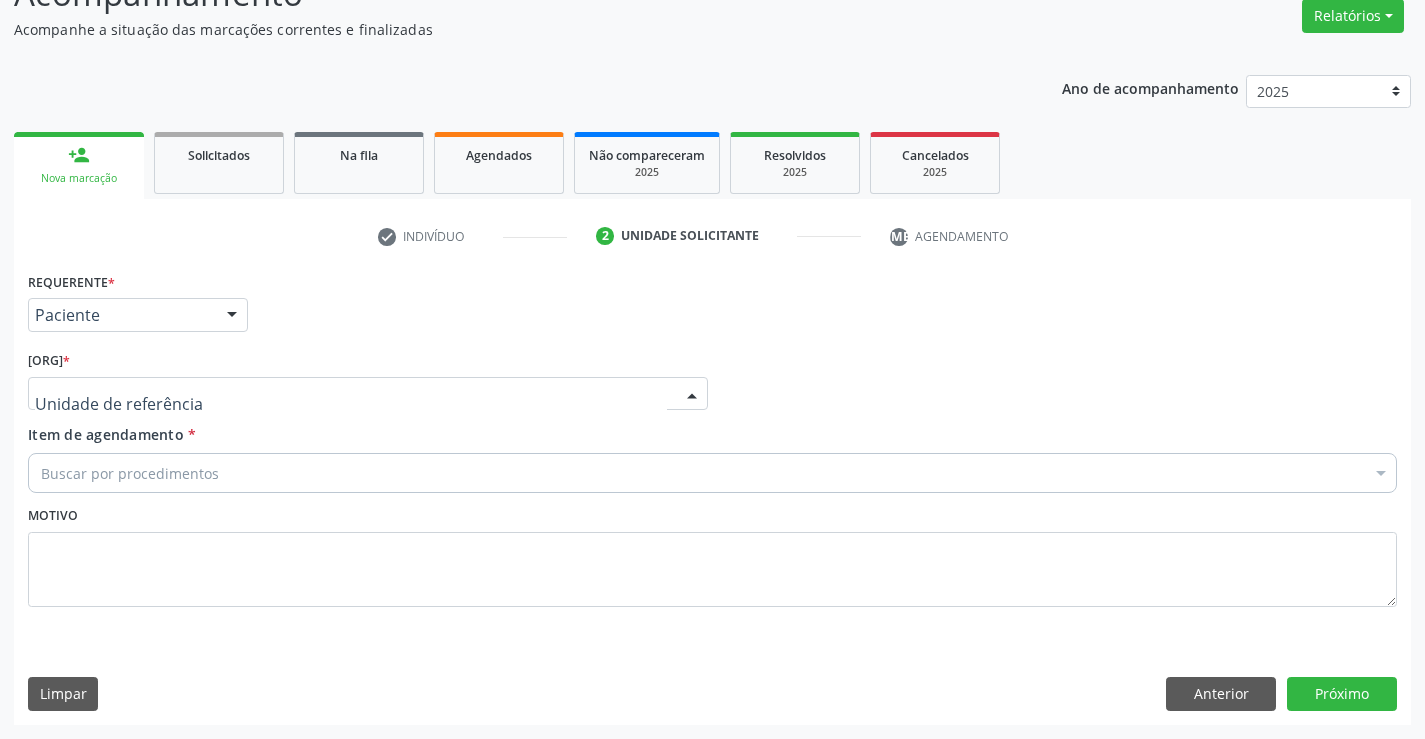 click at bounding box center (368, 394) 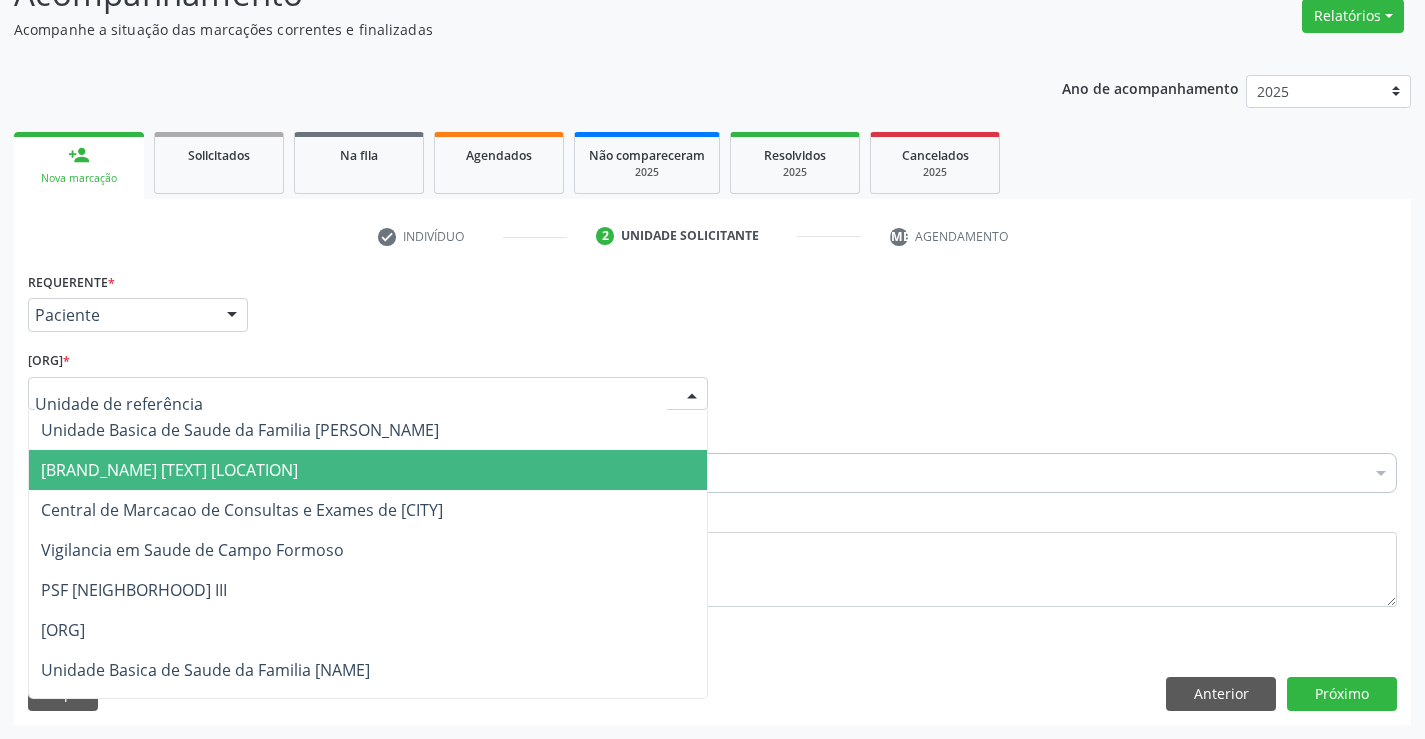 click on "[CLINIC_NAME]" at bounding box center [240, 430] 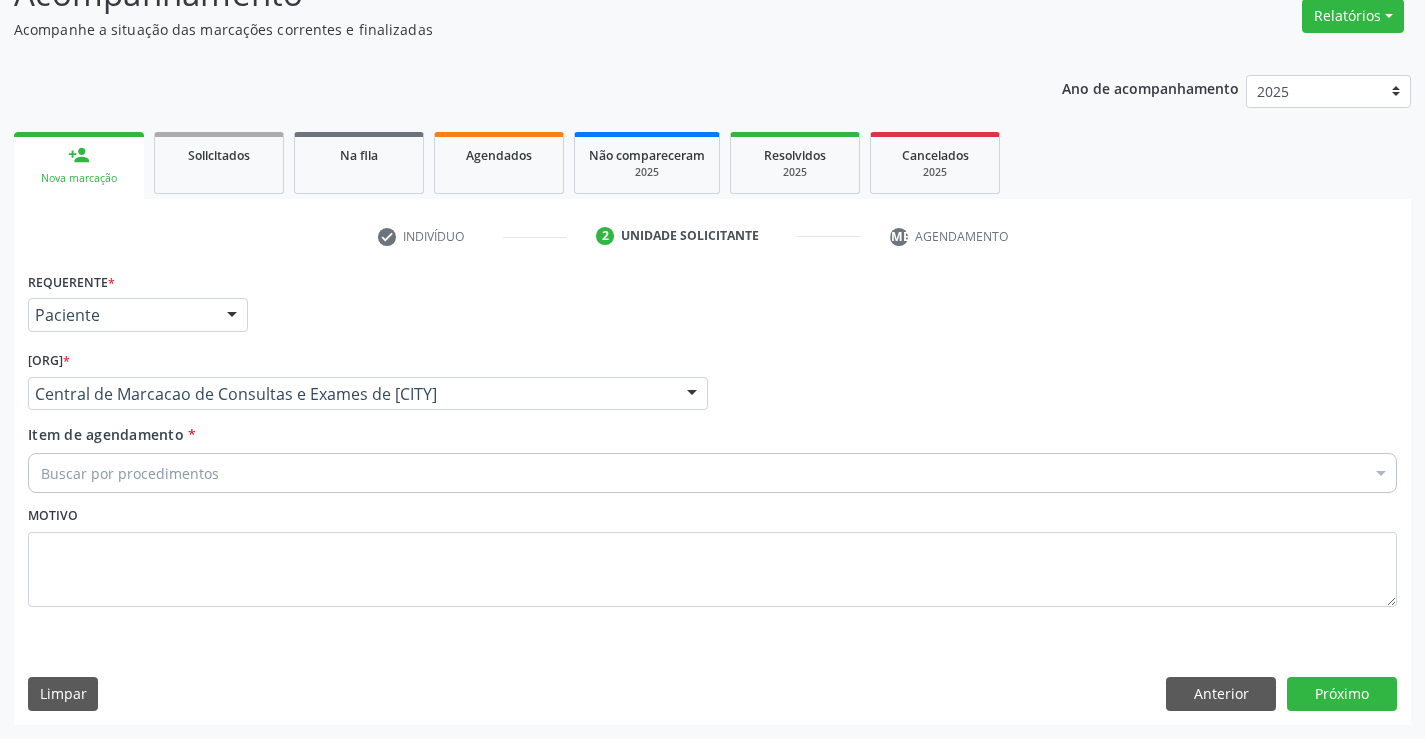click on "Buscar por procedimentos" at bounding box center (712, 473) 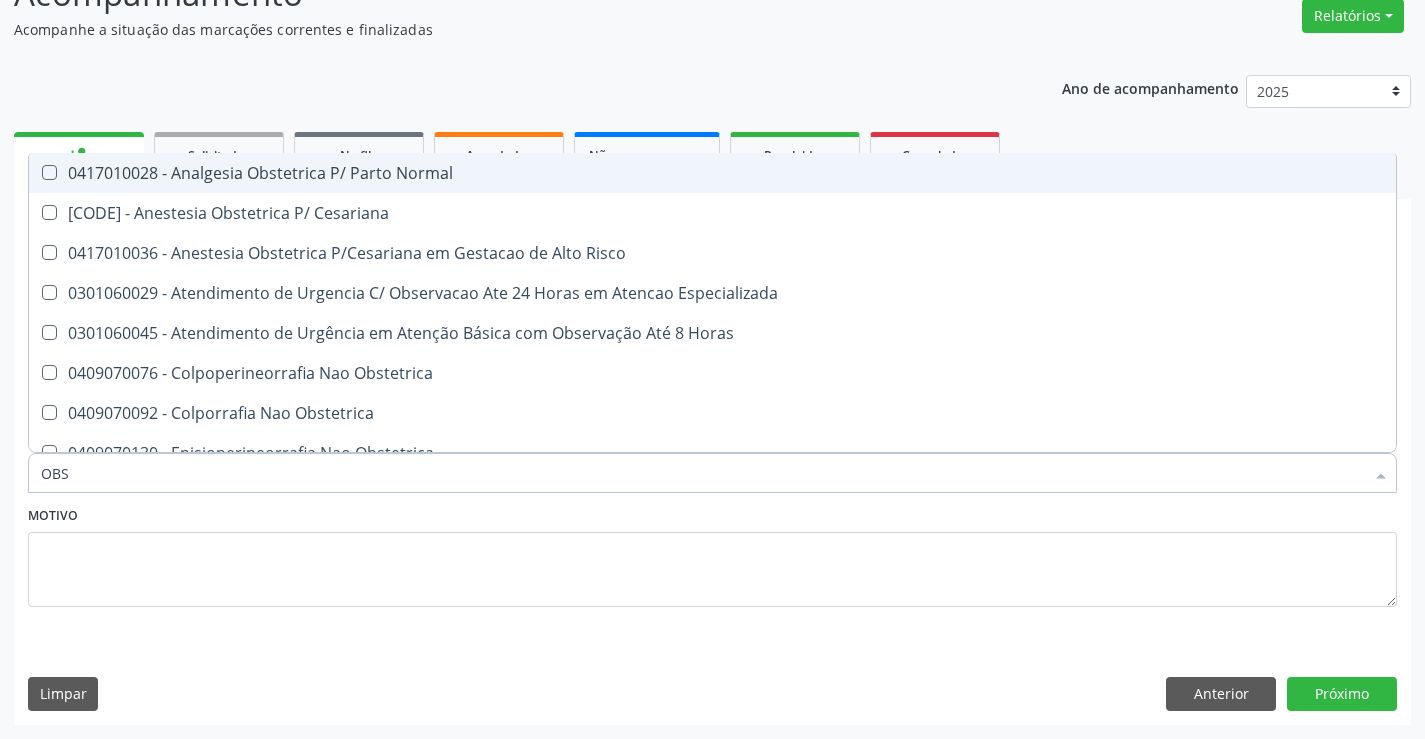 type on "OBST" 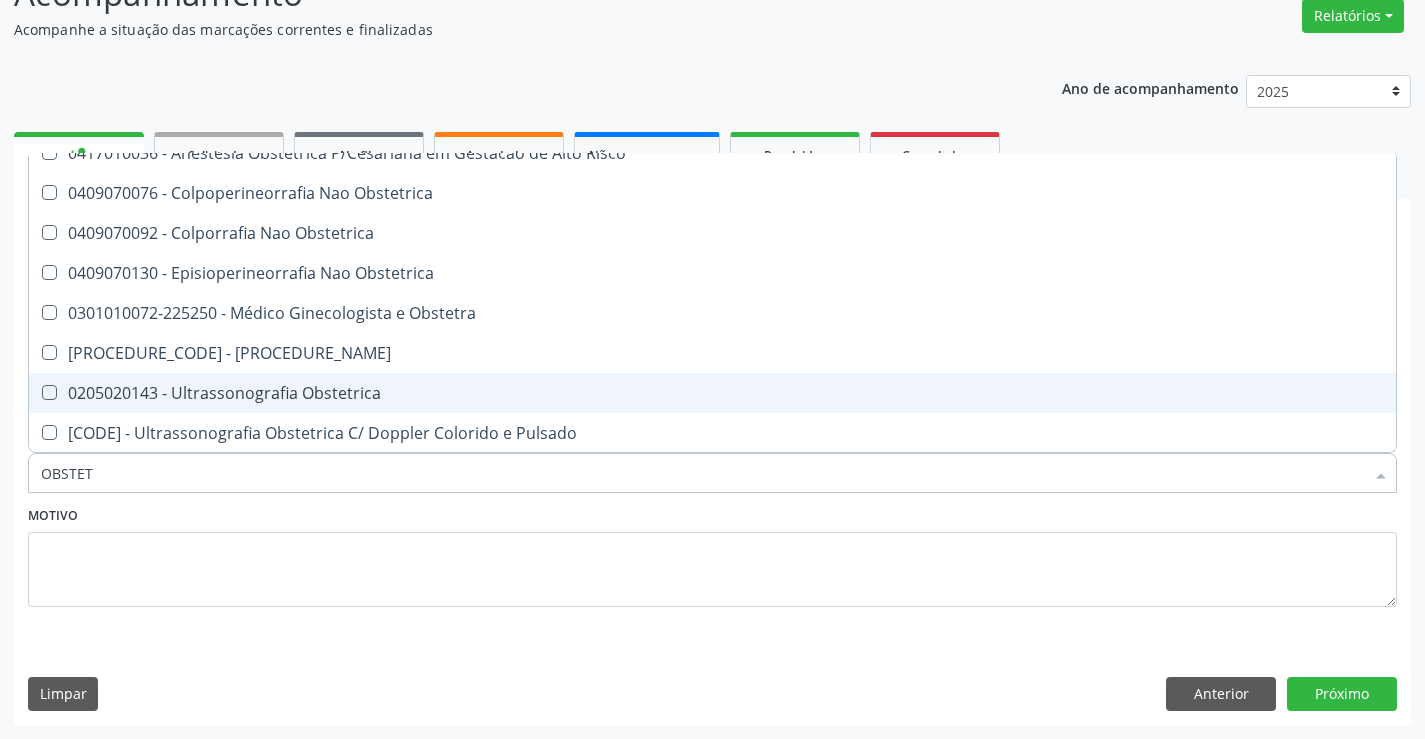 scroll, scrollTop: 101, scrollLeft: 0, axis: vertical 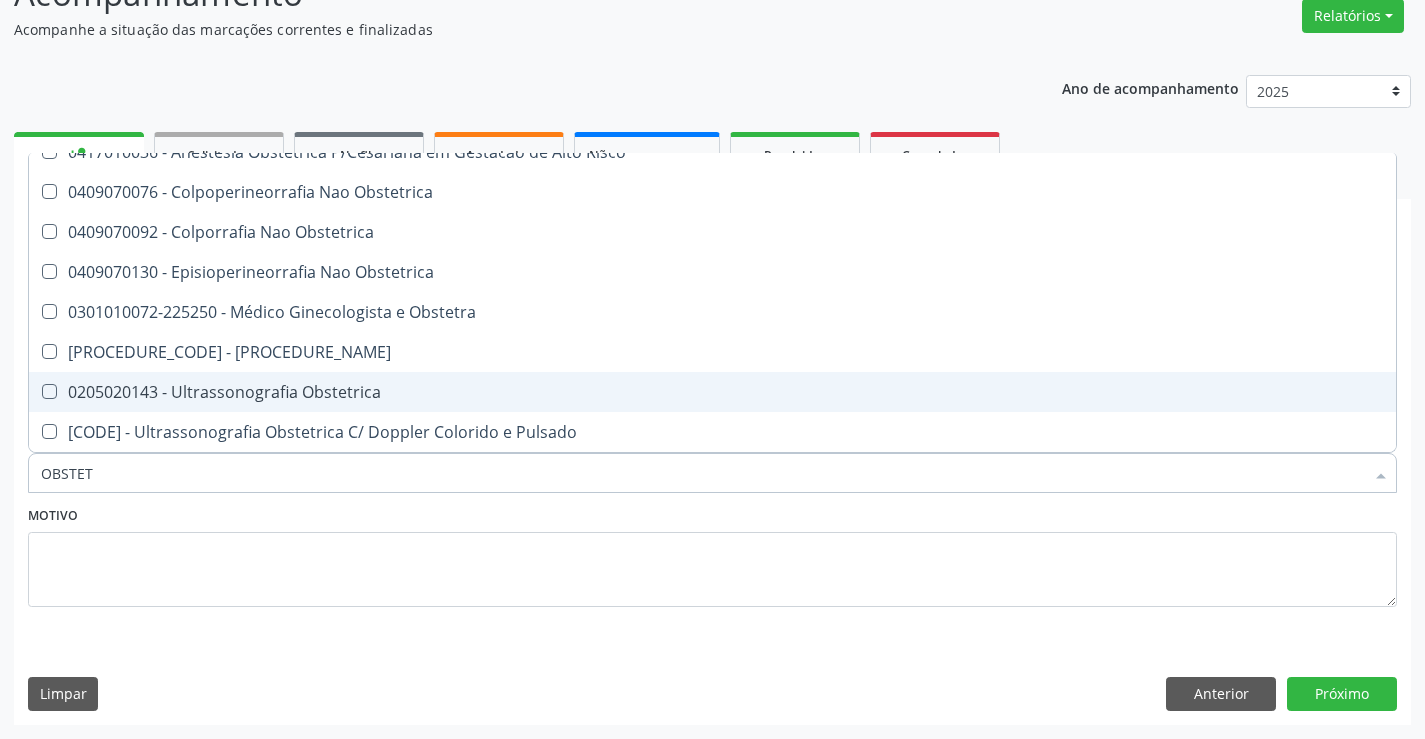 click on "[PROCEDURE]" at bounding box center [712, 392] 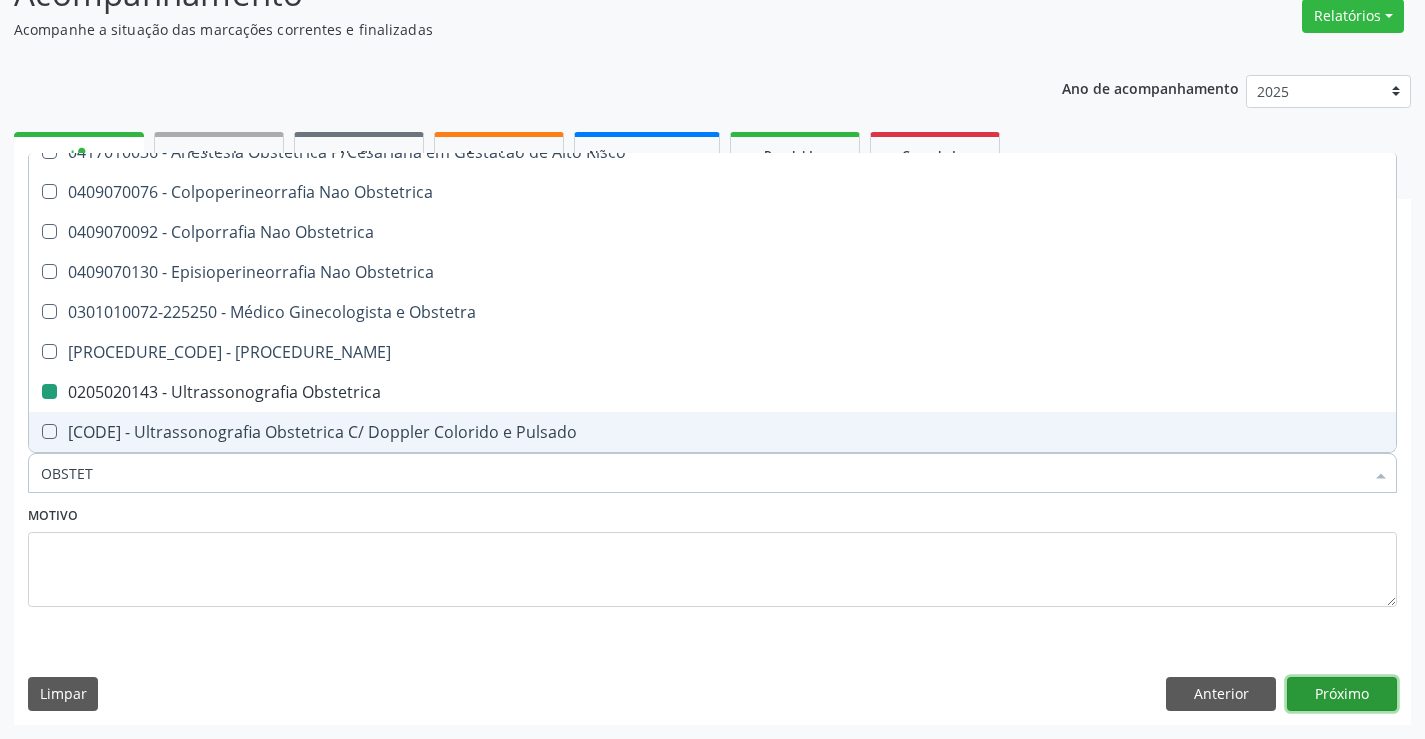 click on "Próximo" at bounding box center [1342, 694] 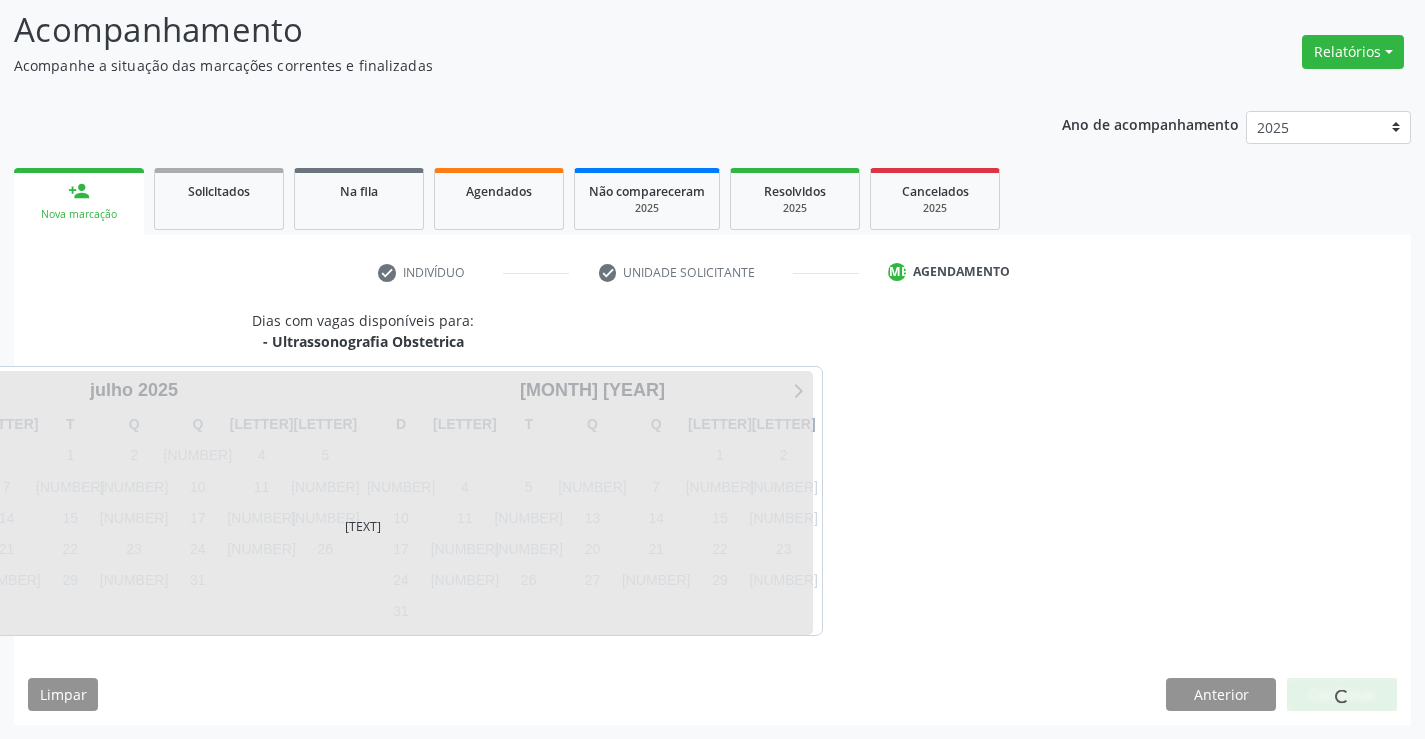 scroll, scrollTop: 131, scrollLeft: 0, axis: vertical 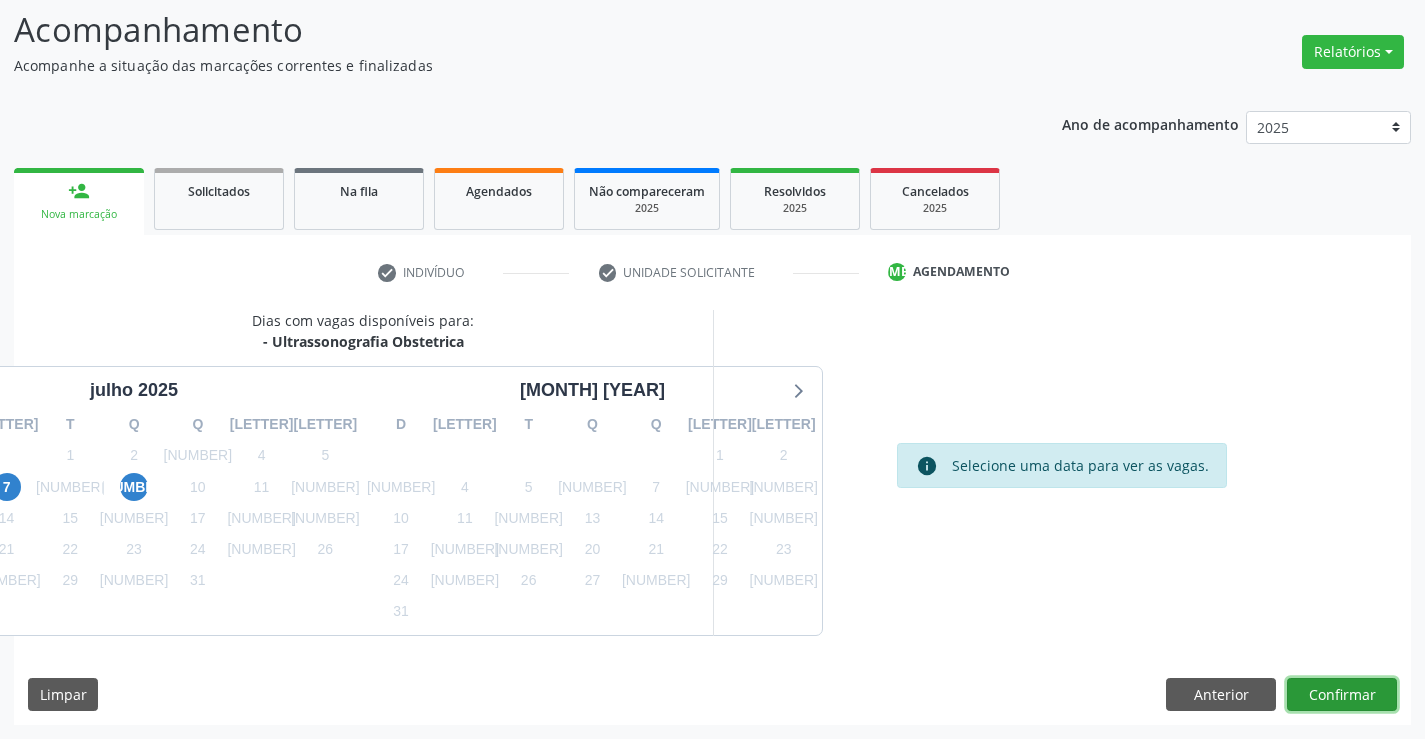 click on "Confirmar" at bounding box center [1342, 695] 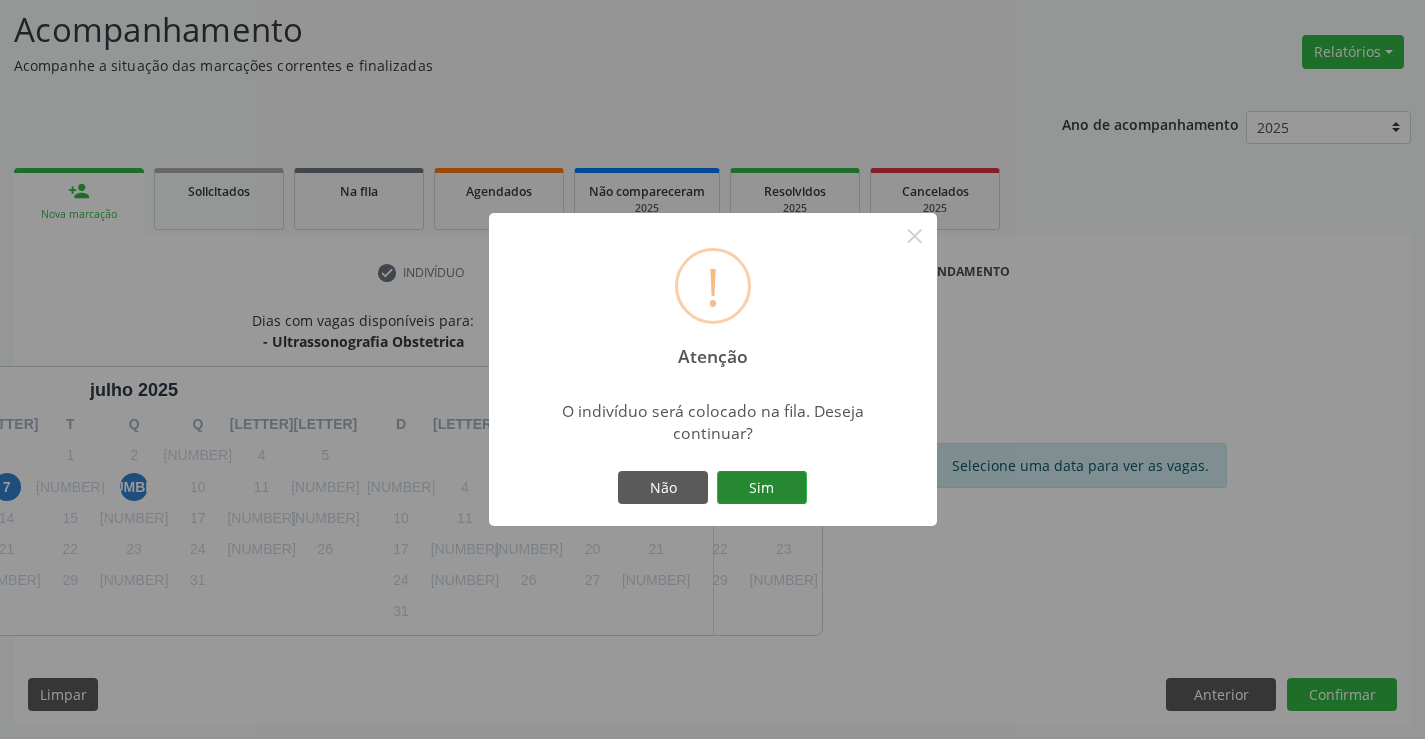 click on "Sim" at bounding box center [762, 488] 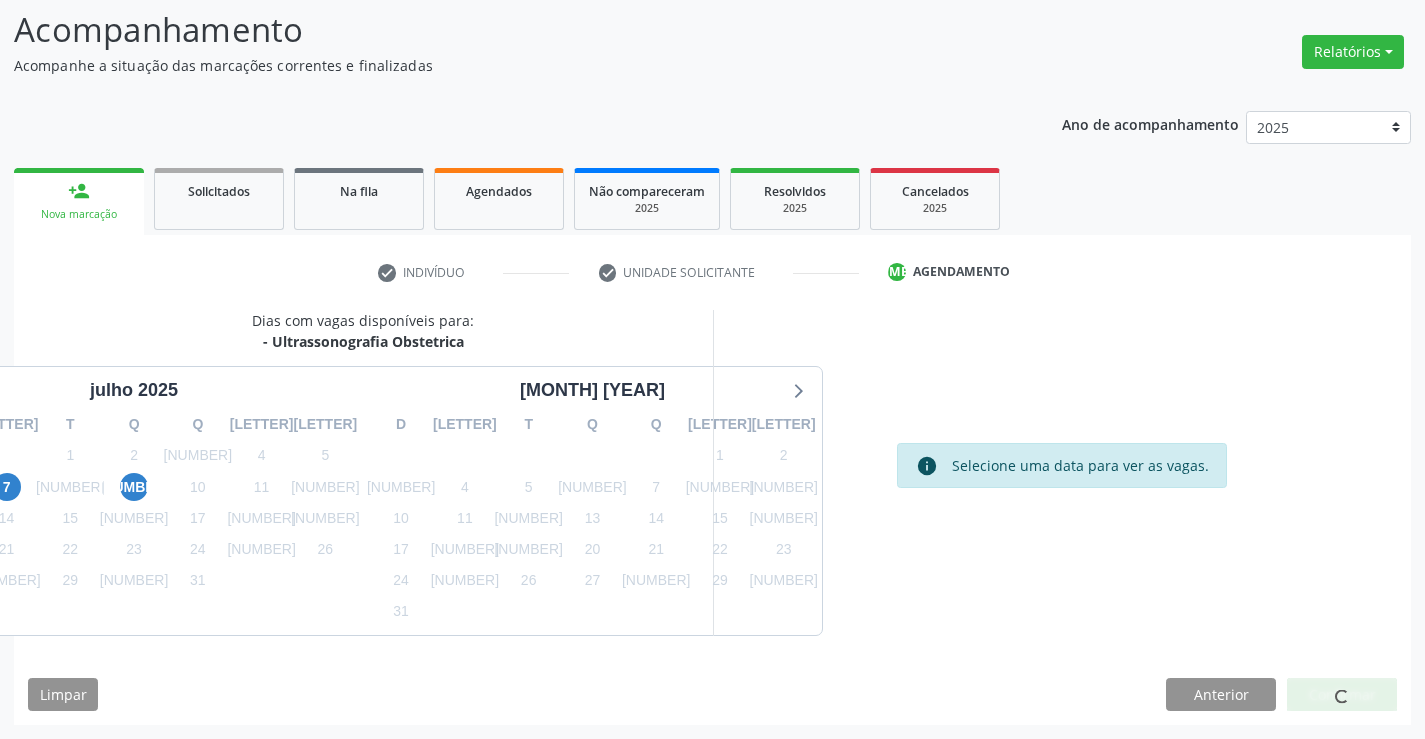 scroll, scrollTop: 0, scrollLeft: 0, axis: both 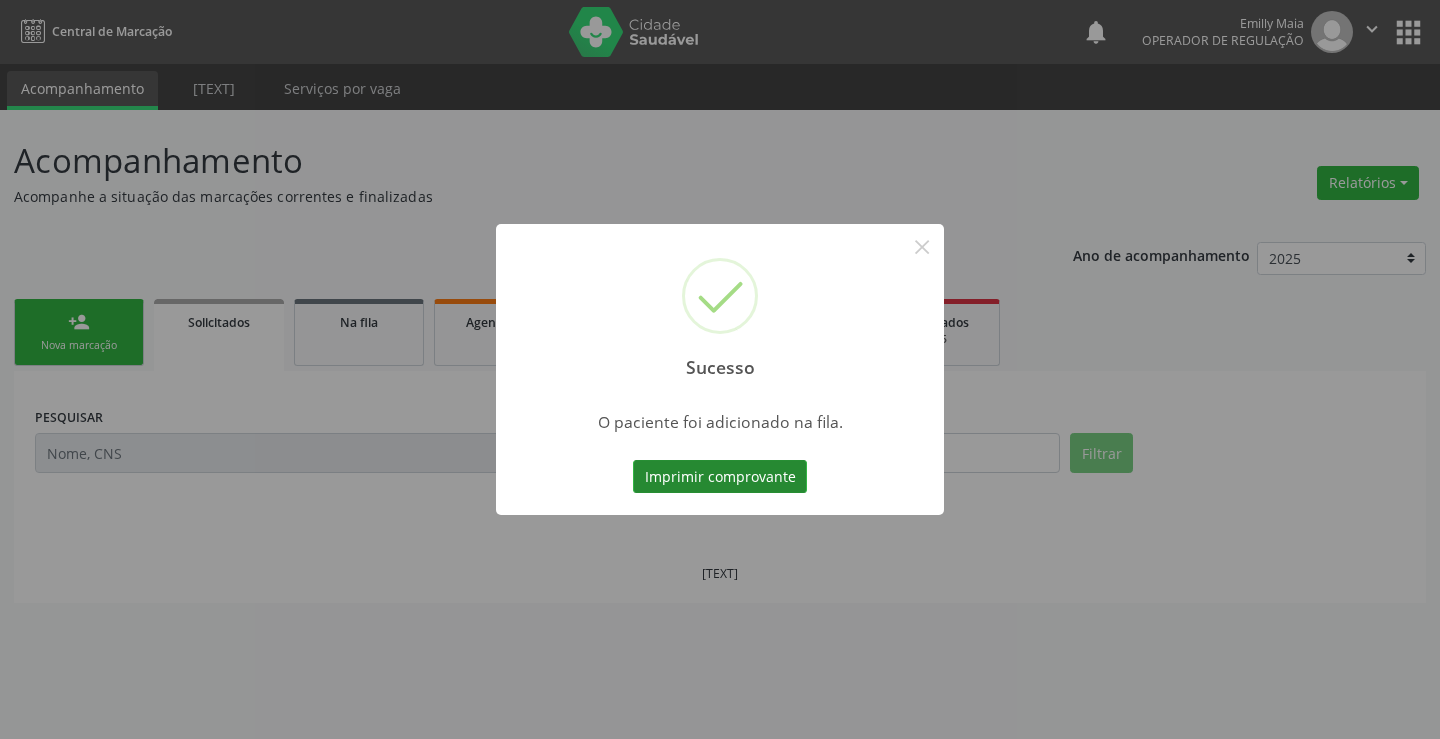 click on "Imprimir comprovante" at bounding box center (720, 477) 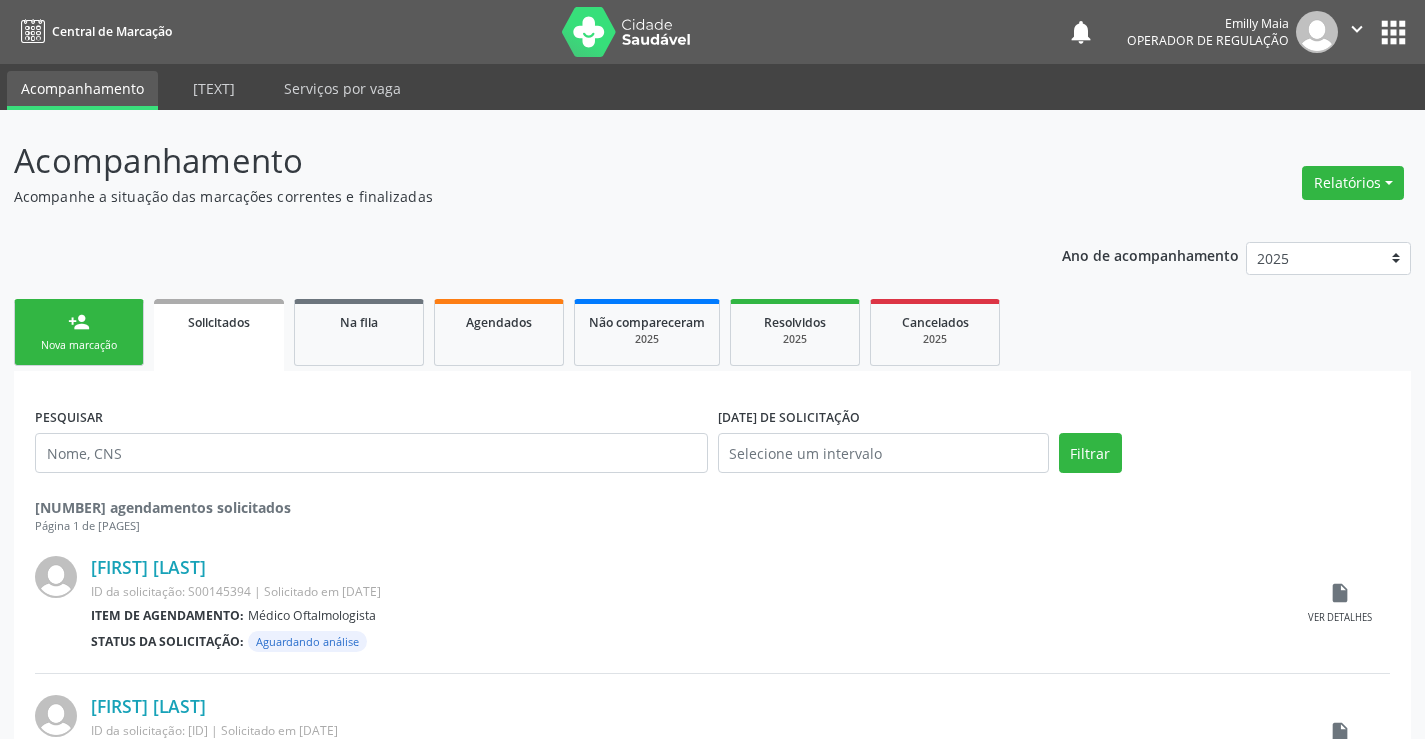 click on "person_add
Nova marcação" at bounding box center (79, 332) 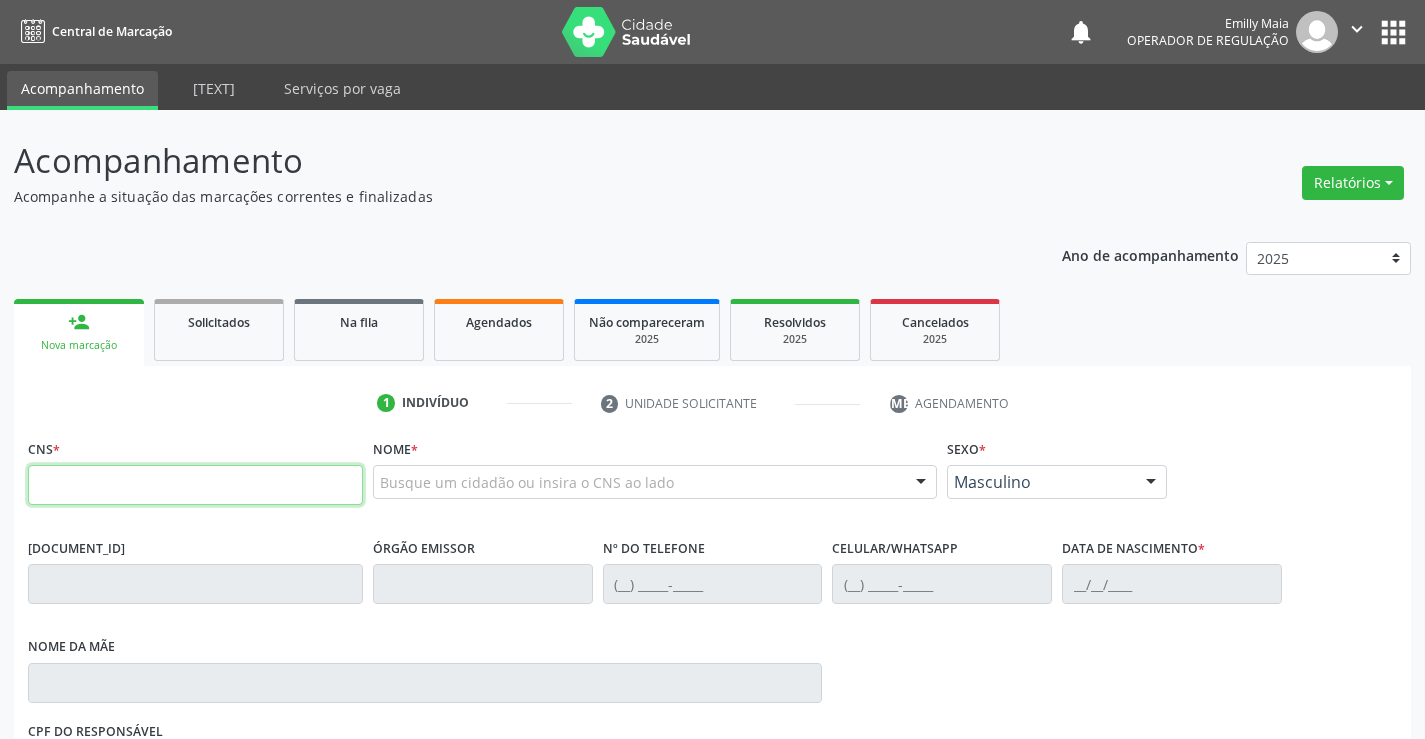 click at bounding box center (195, 485) 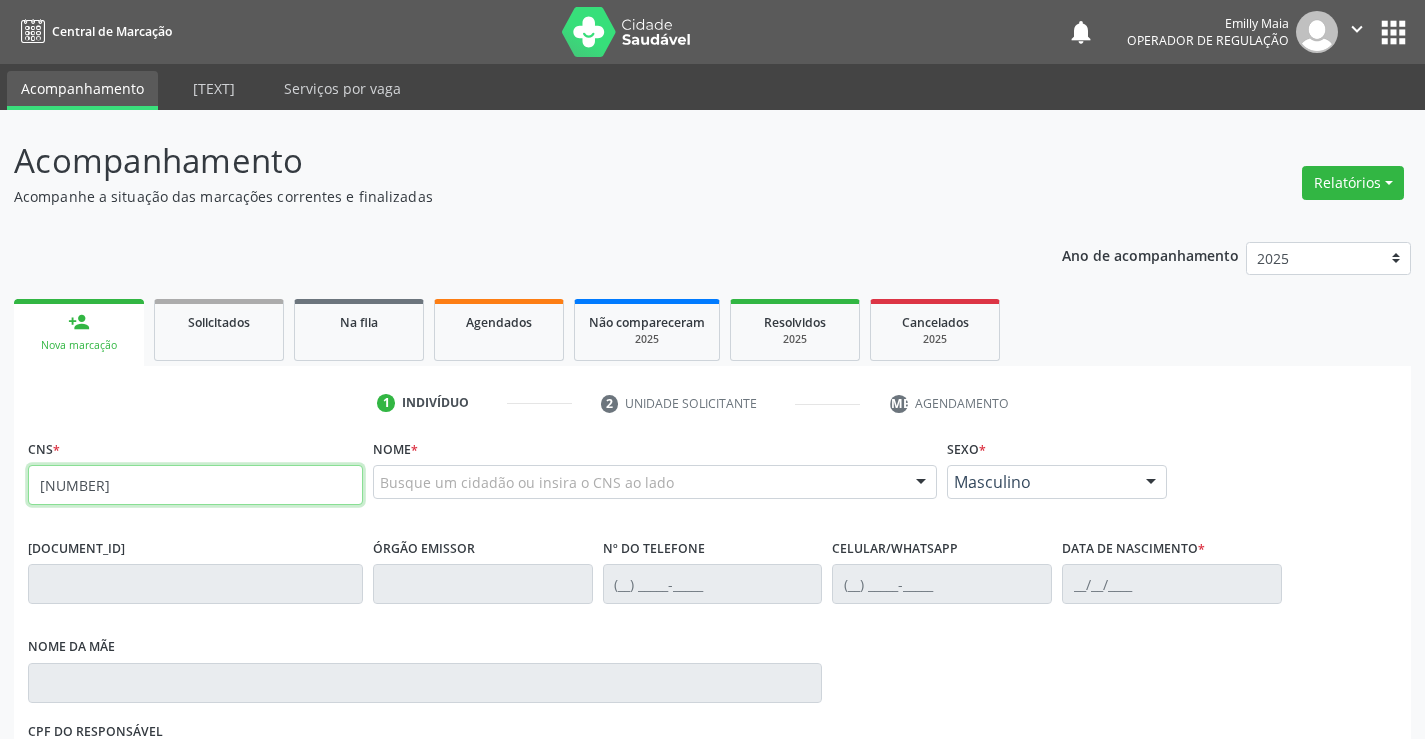type on "709 8010 0475 8392" 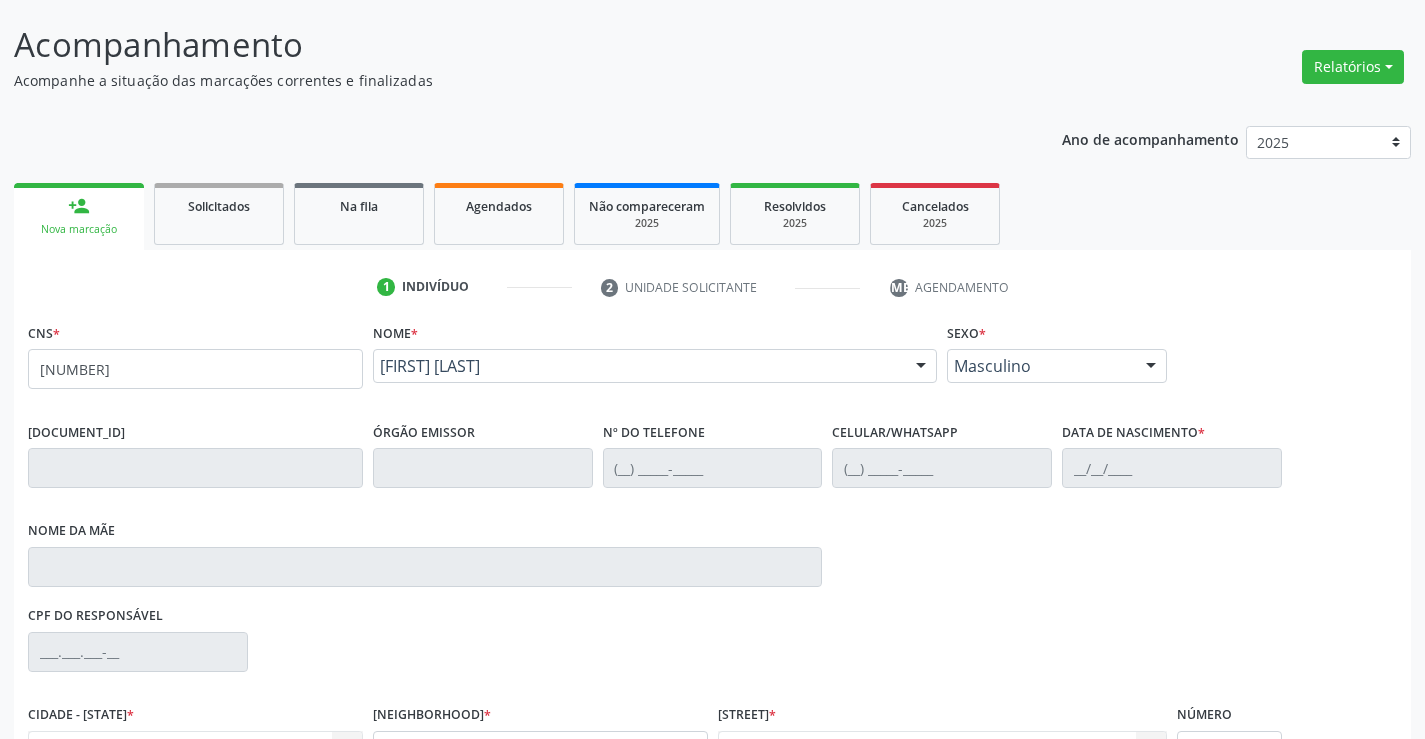 scroll, scrollTop: 331, scrollLeft: 0, axis: vertical 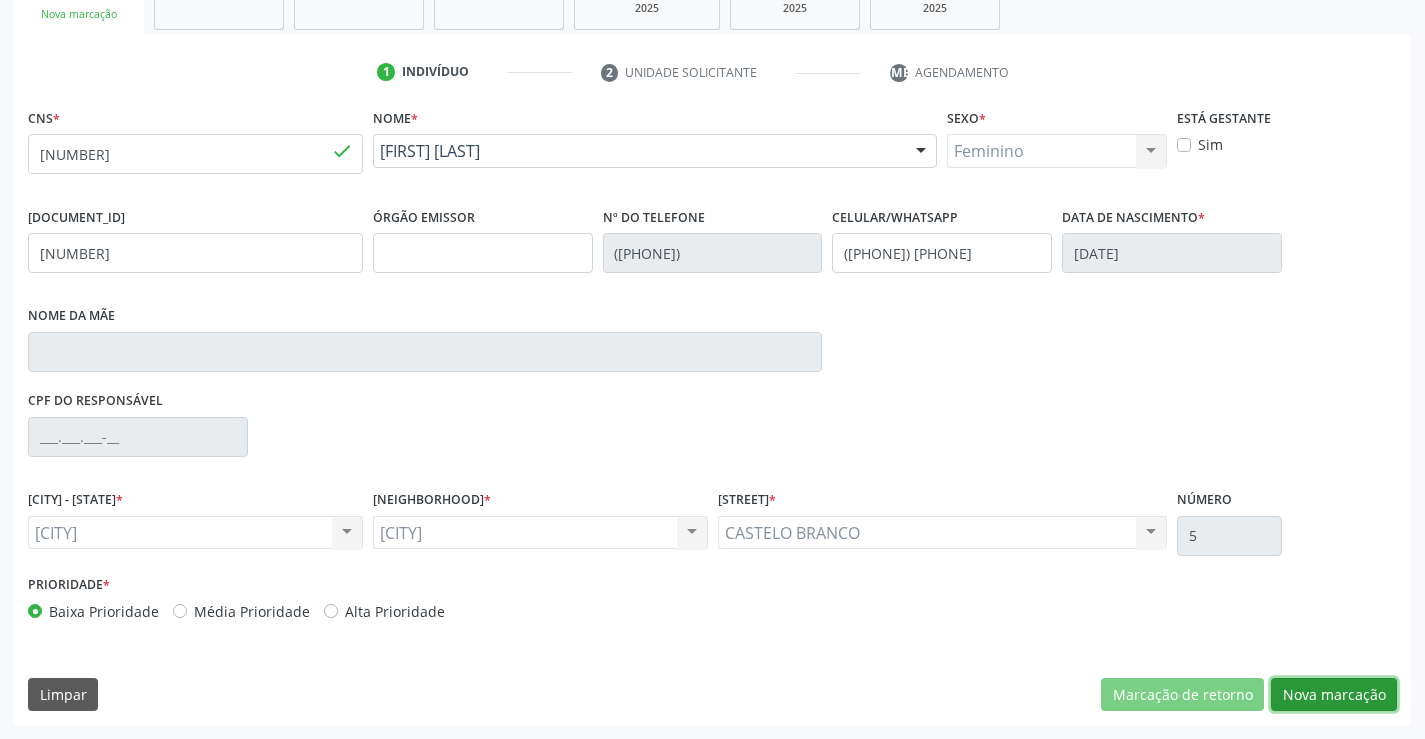 click on "Nova marcação" at bounding box center (1182, 695) 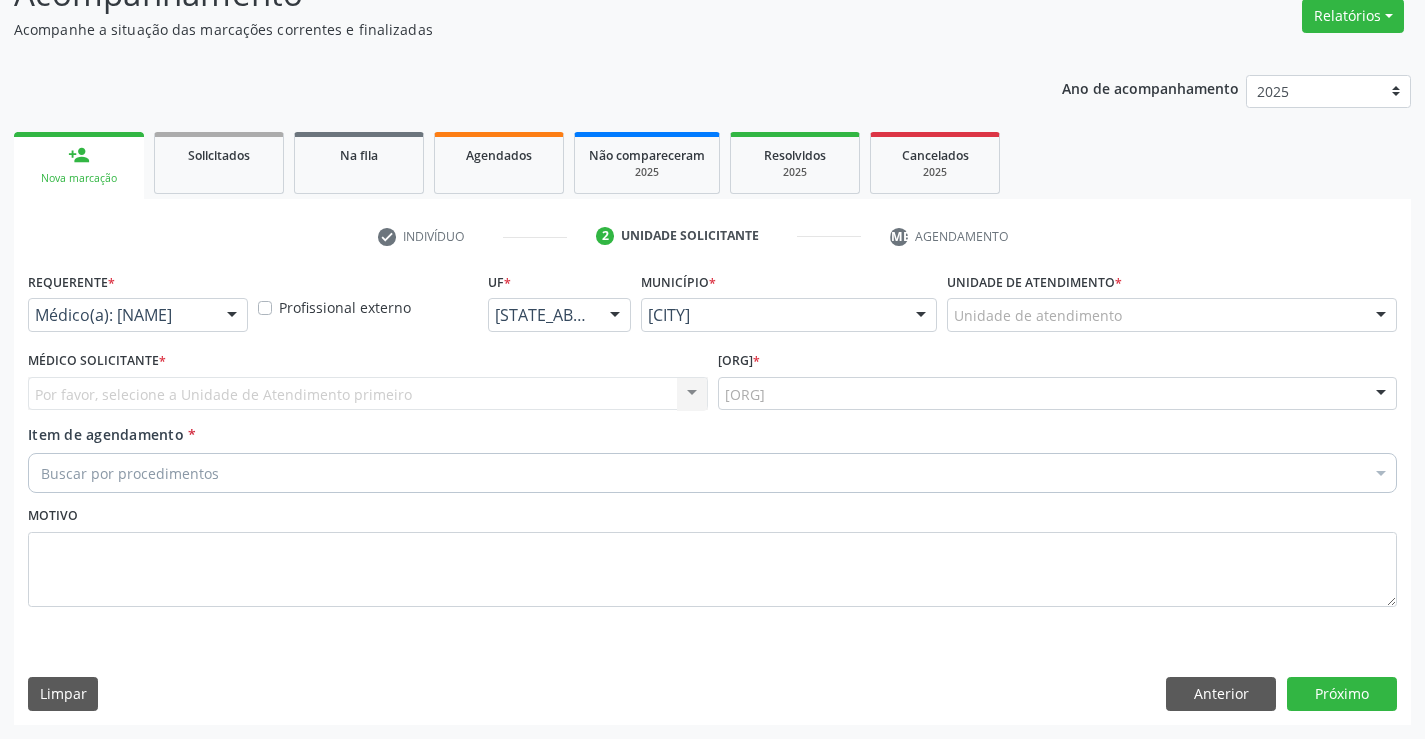 click on "Médico(a)" at bounding box center [138, 315] 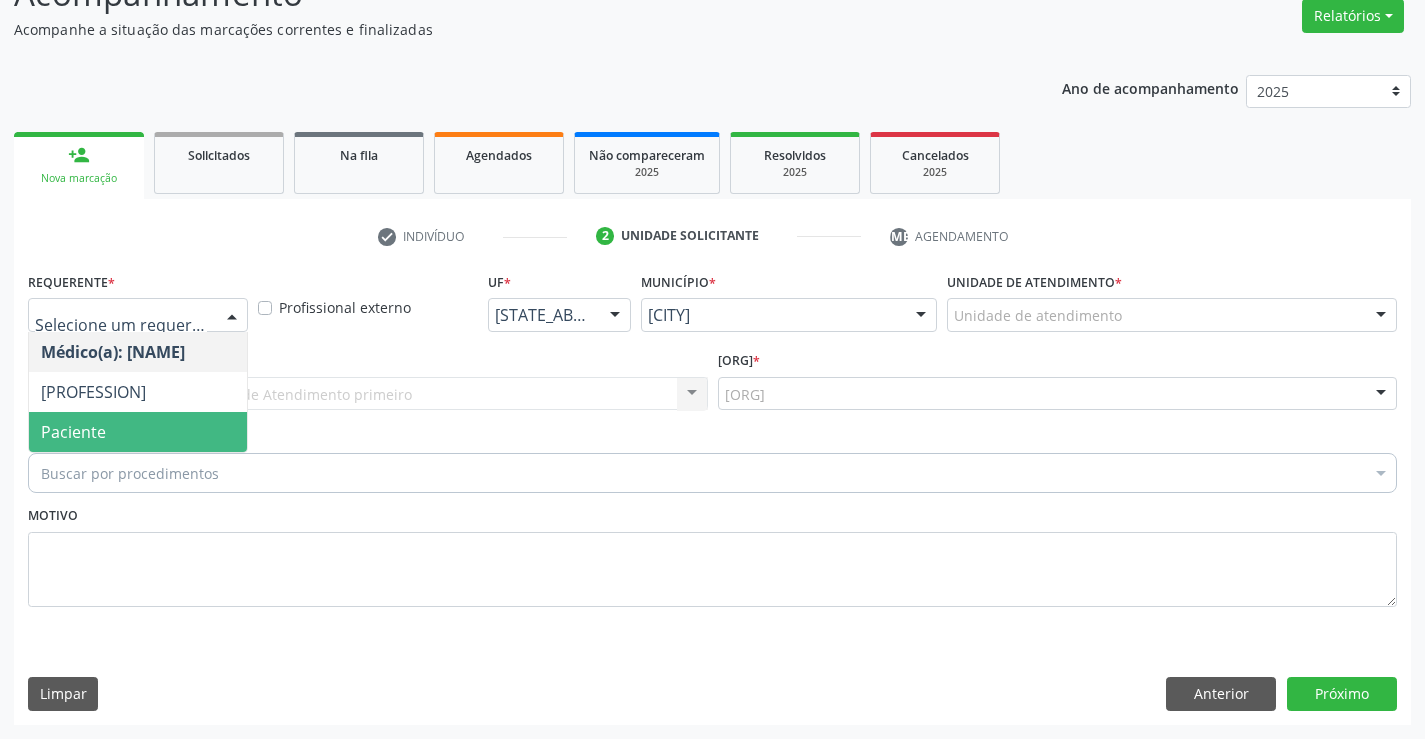 click on "Paciente" at bounding box center (138, 432) 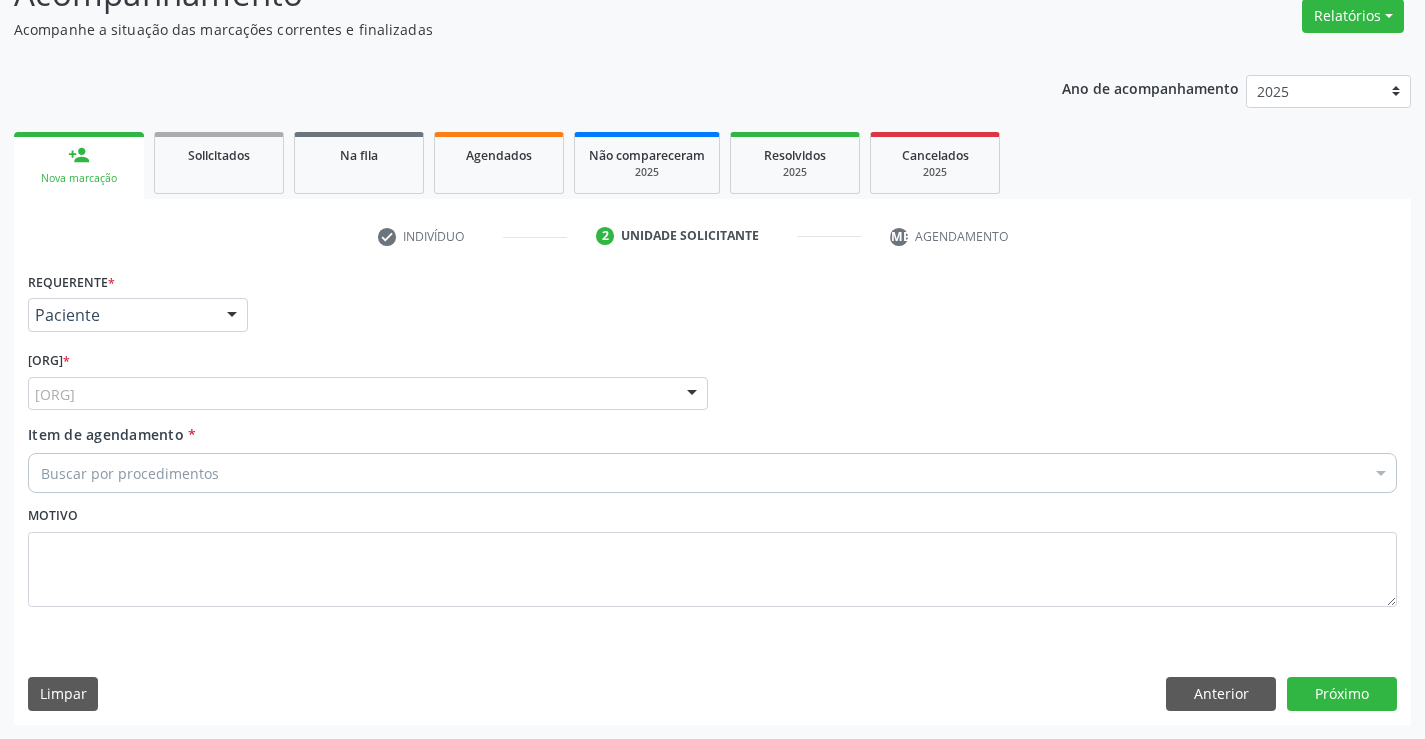 click on "Unidade de referência
Unidade Basica de Saude da Familia [PERSON] [LAST]   Centro de Enfrentamento Para Covid 19 de Campo Formoso   Central de Marcacao de Consultas e Exames de Campo Formoso   Vigilancia em Saude de Campo Formoso   PSF Lage dos Negros III   P S da Familia do Povoado de Caraibas   Unidade Basica de Saude da Familia Maninho Ferreira   P S de Curral da Ponta Psf Oseas Manoel da Silva   Farmacia Basica   Unidade Basica de Saude da Familia de Brejao da Caatinga   P S da Familia do Povoado de Pocos   P S da Familia do Povoado de Tiquara   P S da Familia do Povoado de Sao Tome   P S de Lages dos Negros   P S da Familia do Povoado de Tuiutiba   P S de Curral Velho   Centro de Saude Mutirao   Caps Centro de Atencao Psicossocial   Unidade Odontologica Movel   Unidade Basica de Saude da Familia Limoeiro   Unidade Basica de Saude da Familia Izabel Godinho de Freitas   Unidade Basica de Saude da Familia de Olho Dagua das Pombas   Samu 192 Campo Formoso" at bounding box center [368, 394] 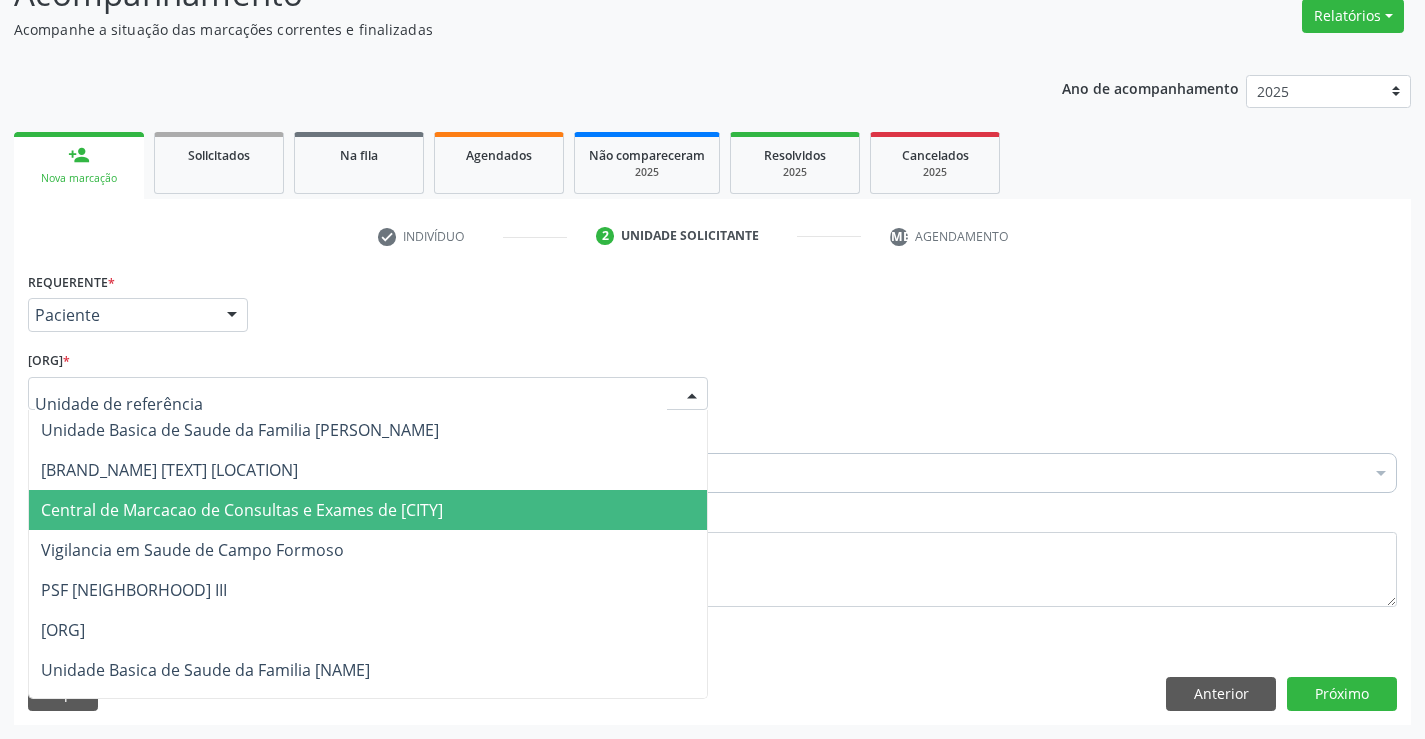 click on "[CLINIC_NAME]" at bounding box center [242, 510] 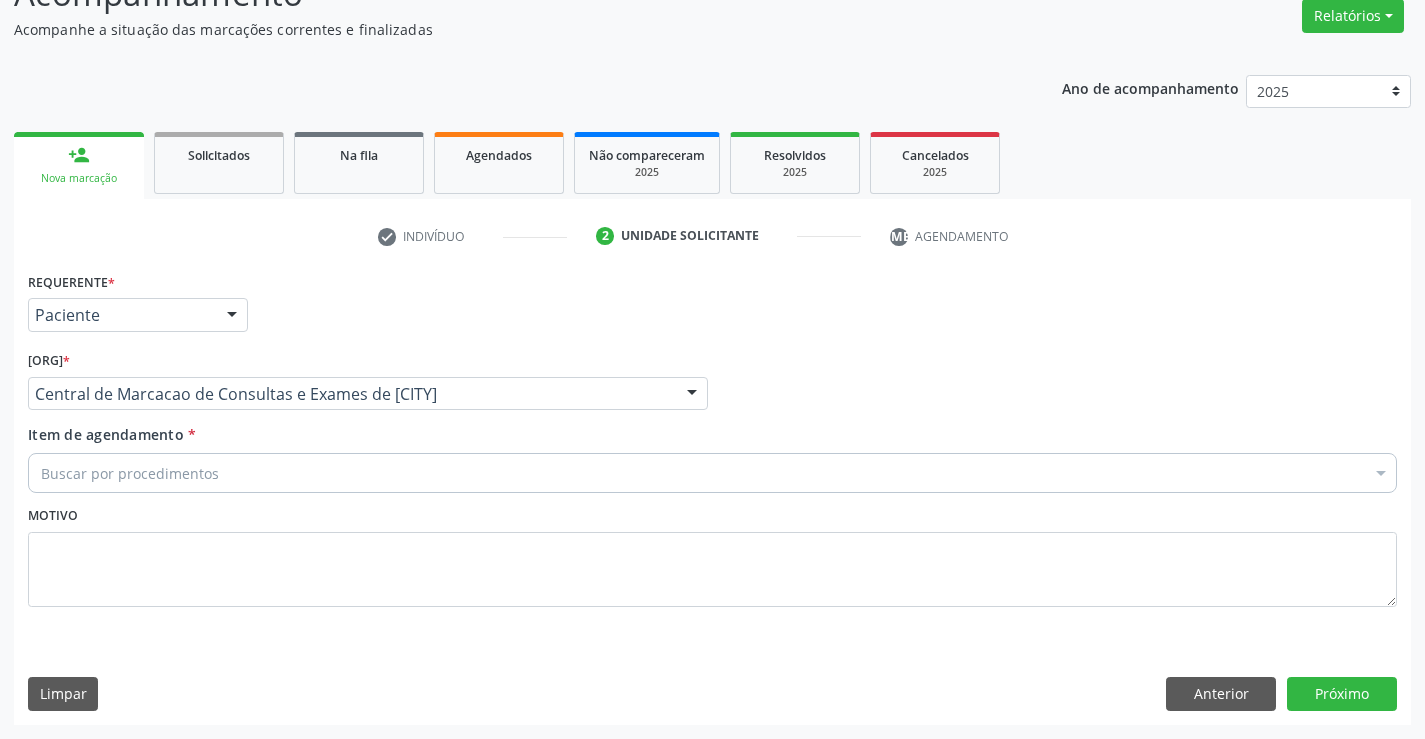 click on "Buscar por procedimentos" at bounding box center (712, 473) 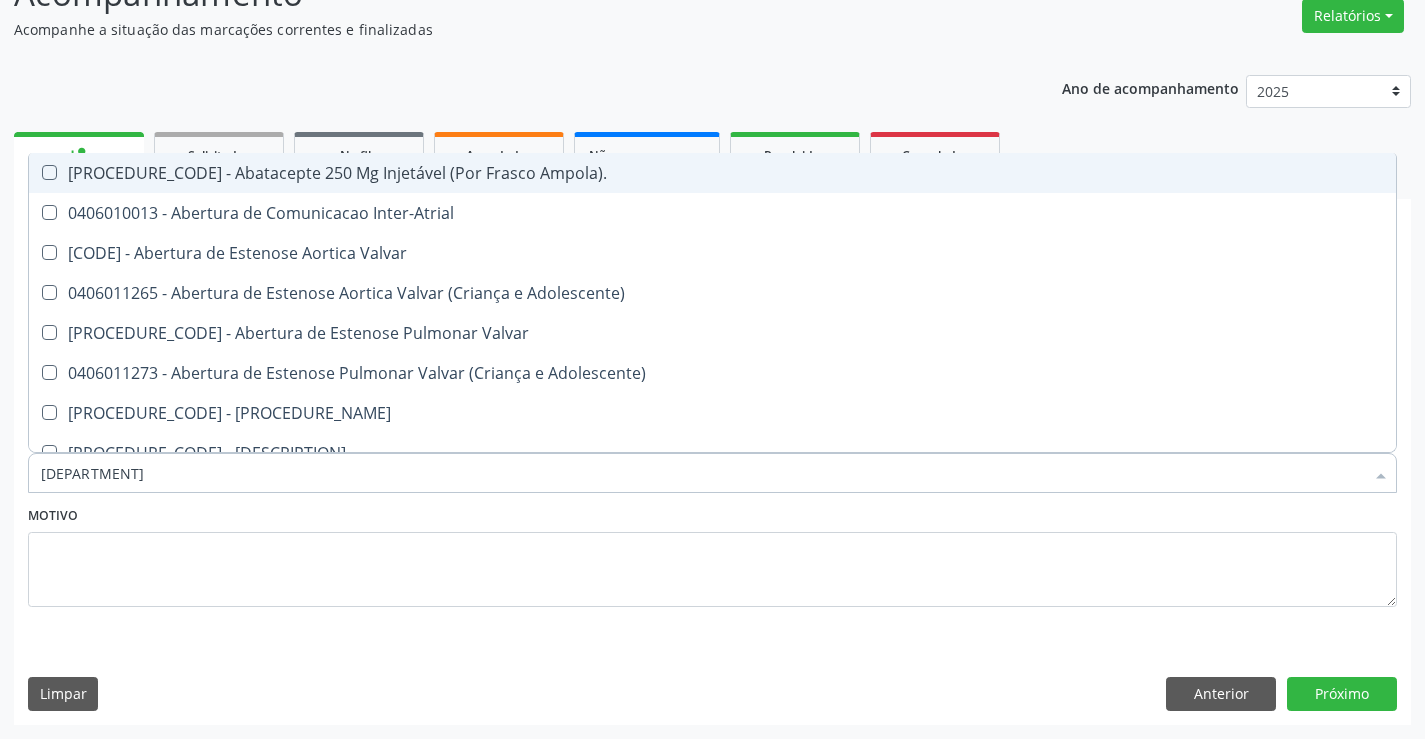 type on "RADIOG" 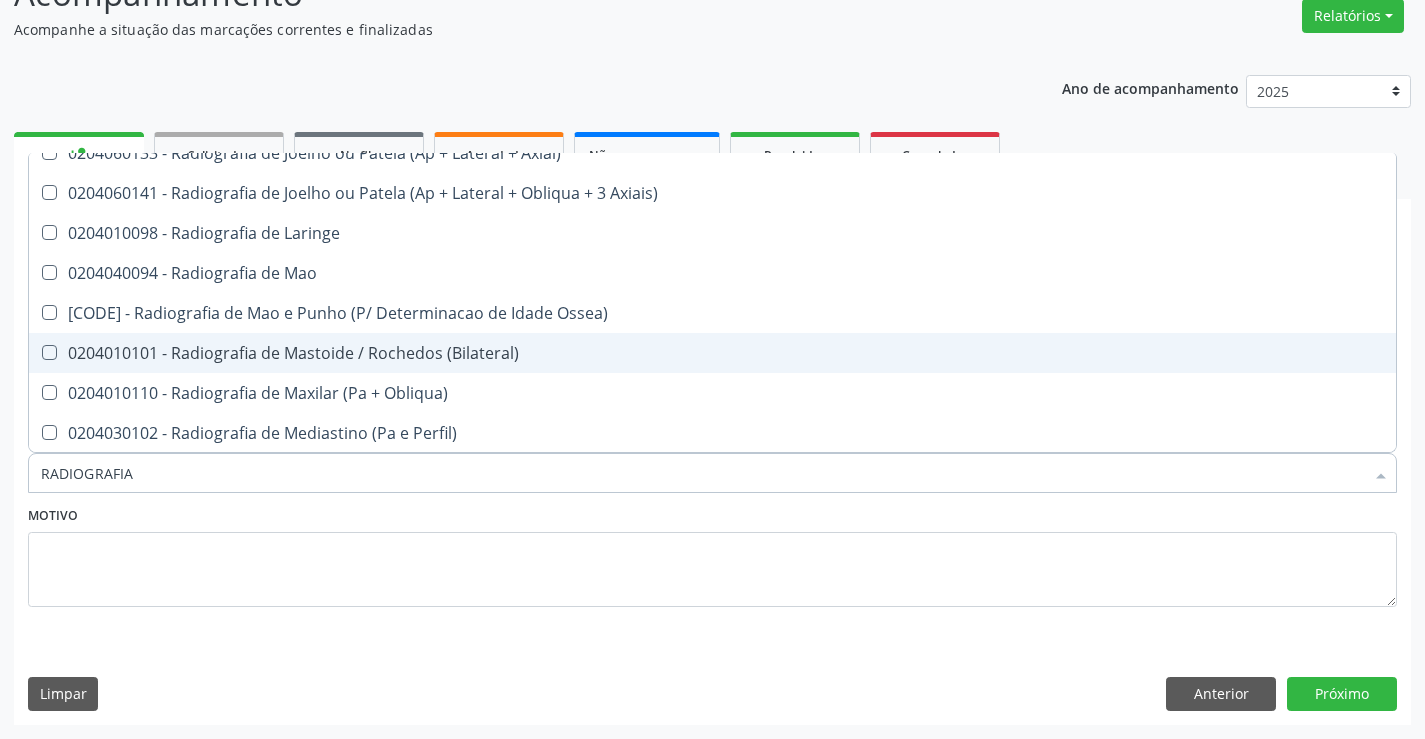 scroll, scrollTop: 1700, scrollLeft: 0, axis: vertical 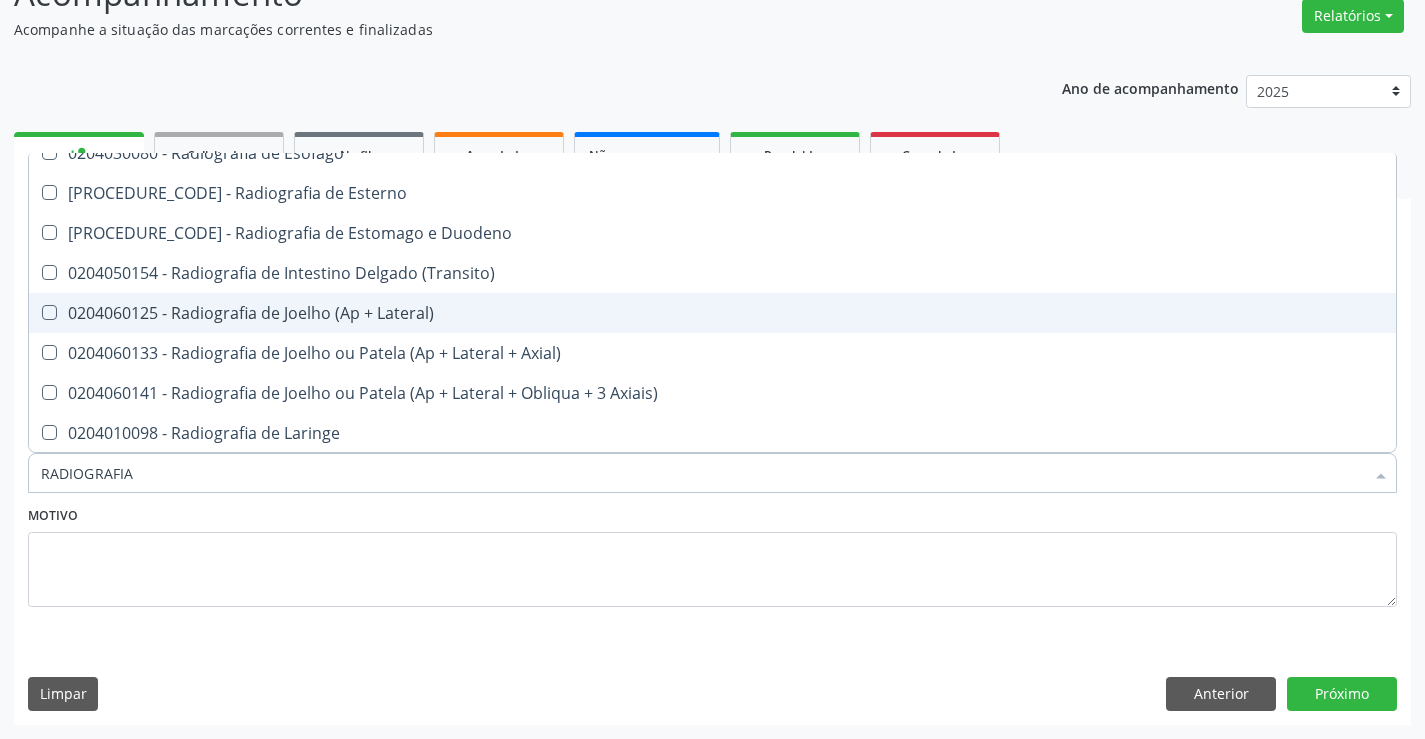 click on "[CODE] - Radiografia de Joelho (Ap + Lateral)" at bounding box center [712, 313] 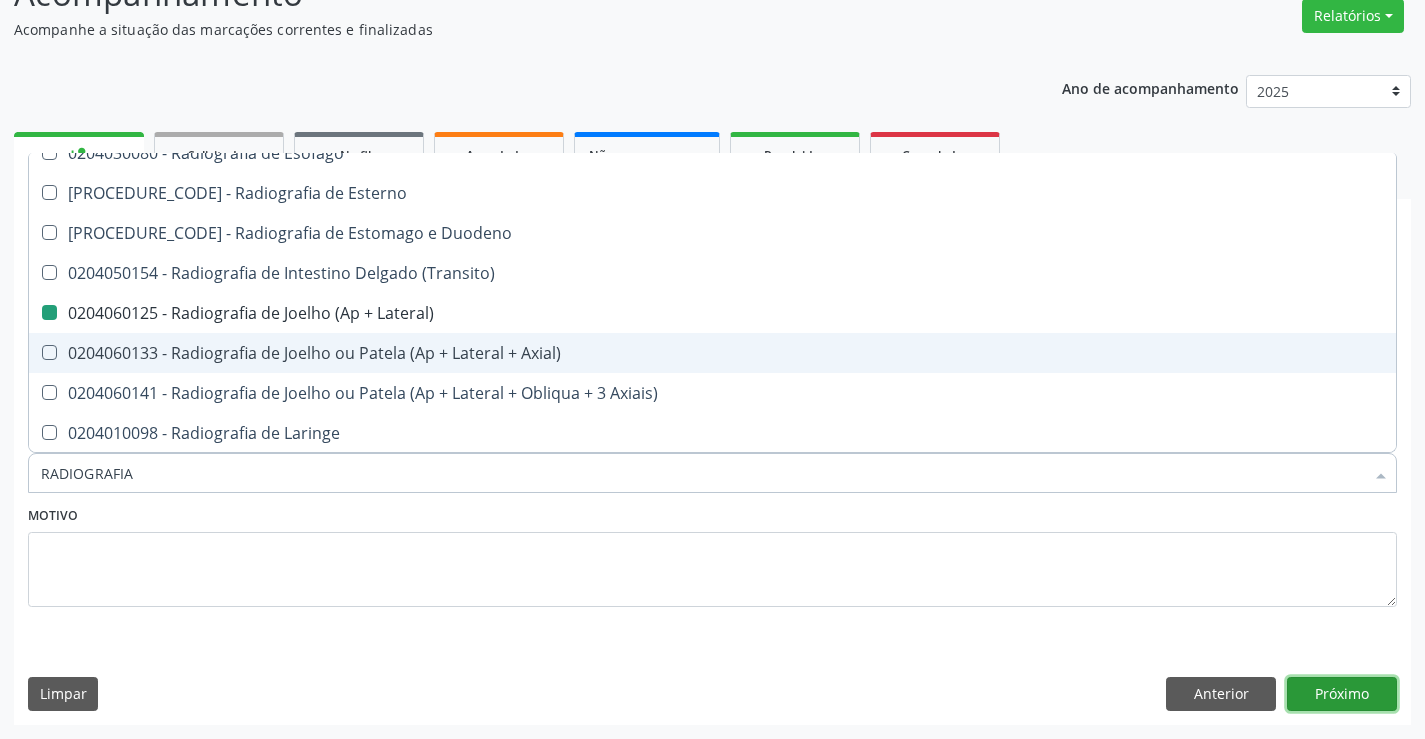 click on "Próximo" at bounding box center (1342, 694) 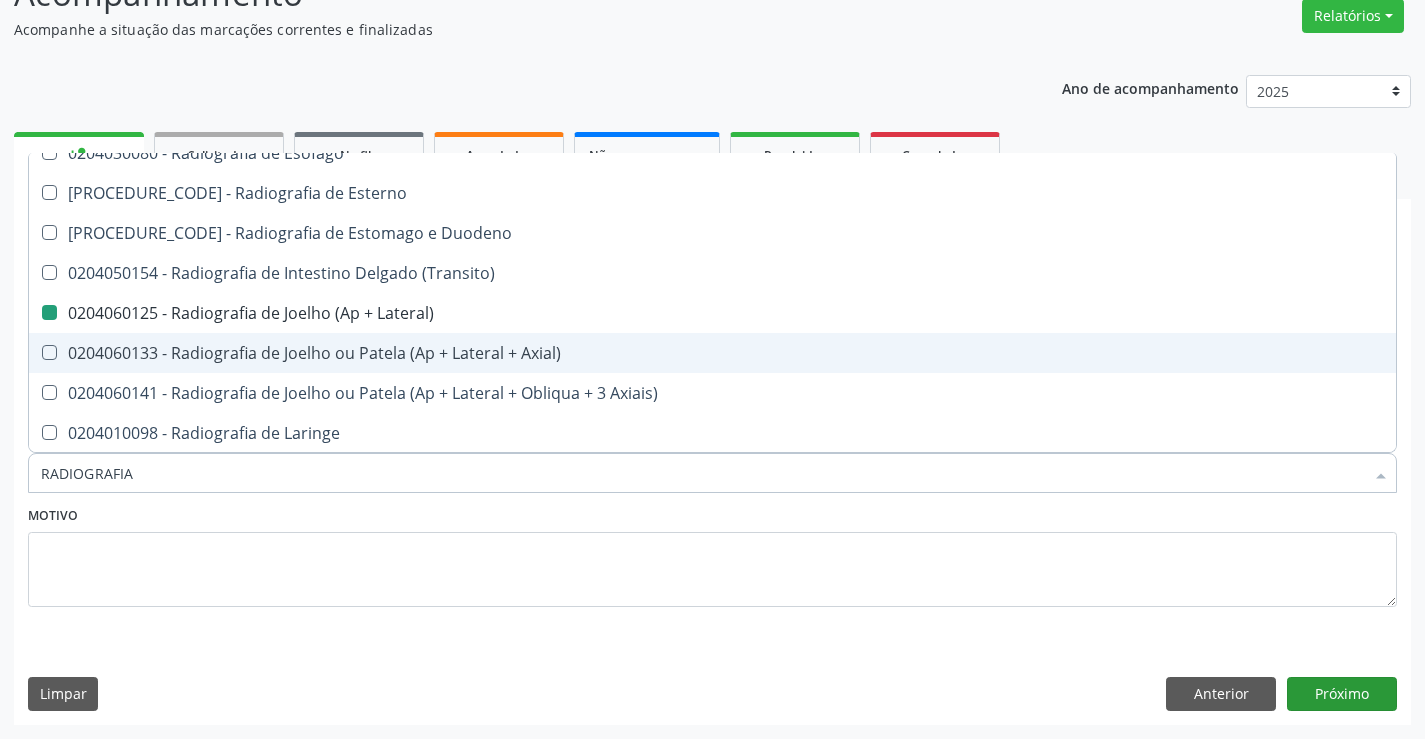 scroll, scrollTop: 131, scrollLeft: 0, axis: vertical 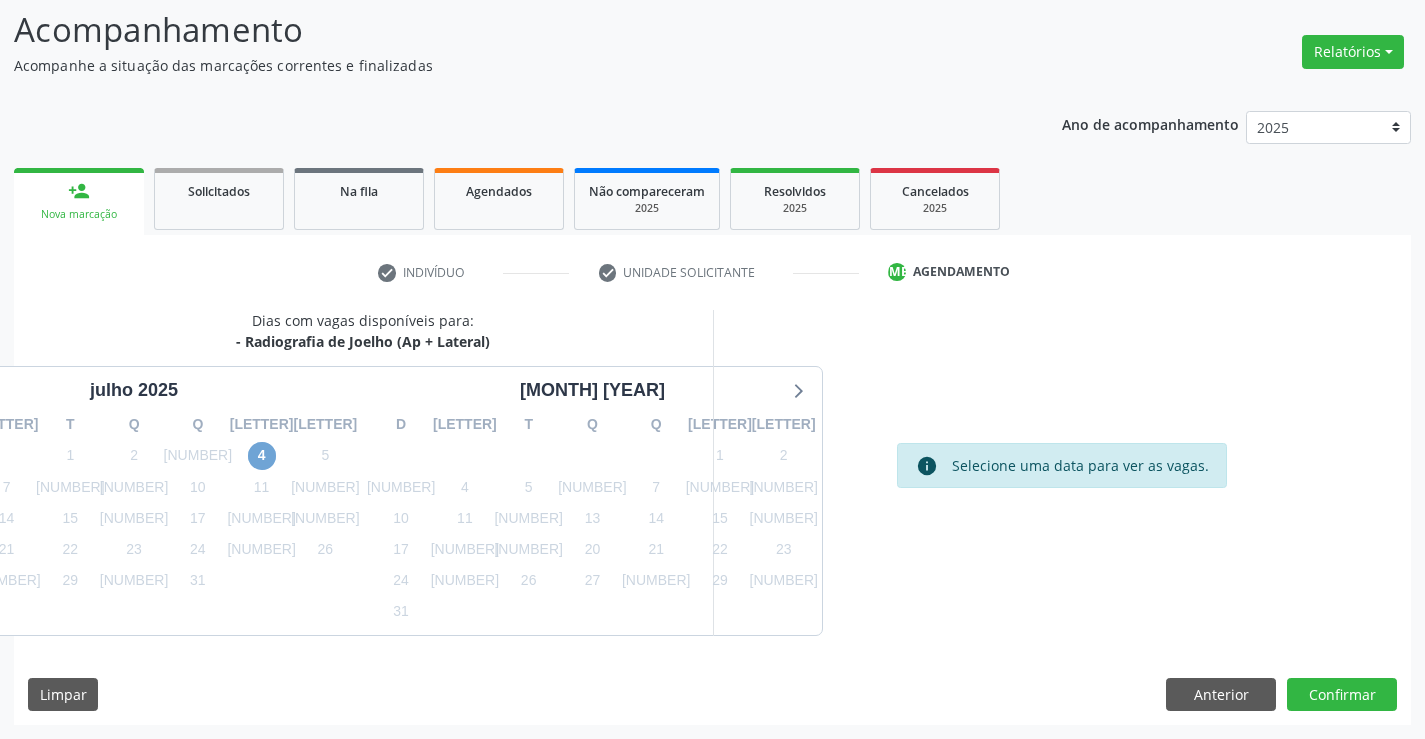 click on "[NUMBER]" at bounding box center (262, 456) 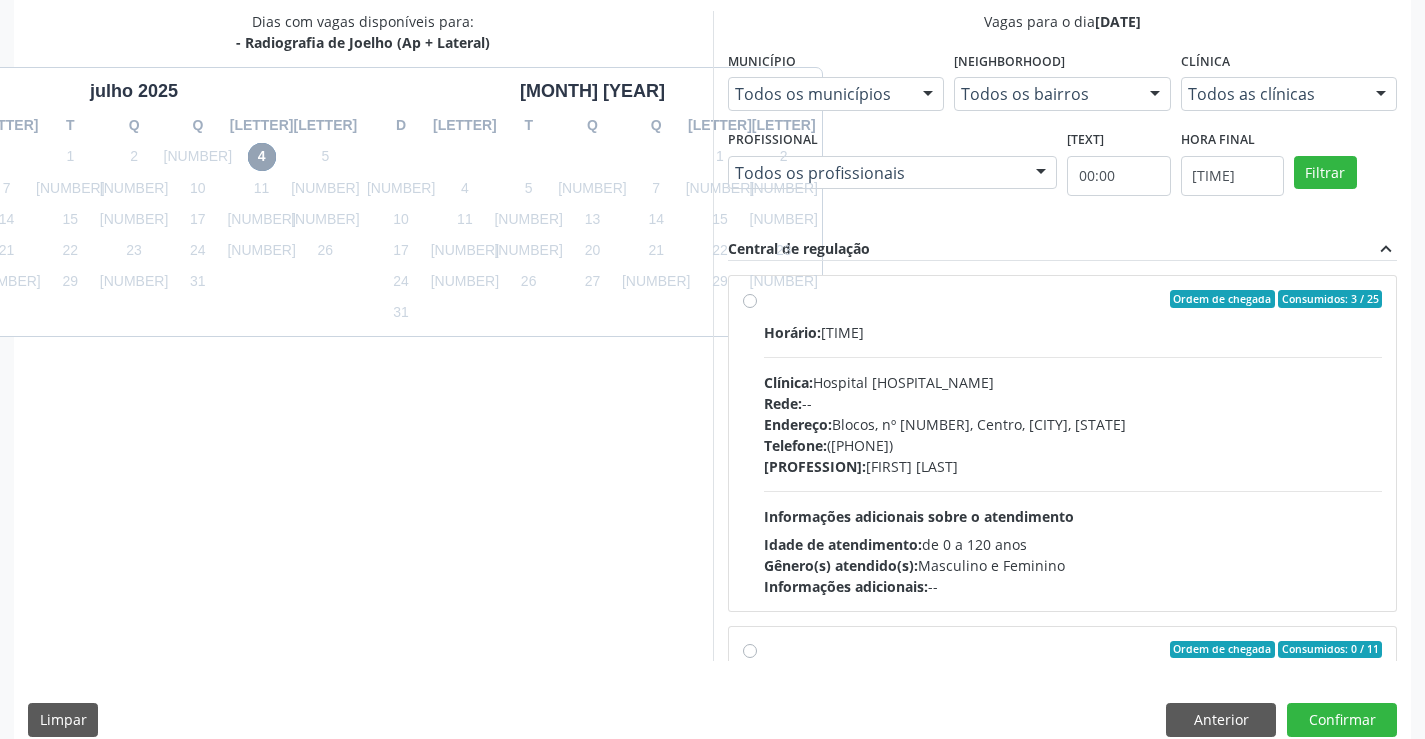 scroll, scrollTop: 431, scrollLeft: 0, axis: vertical 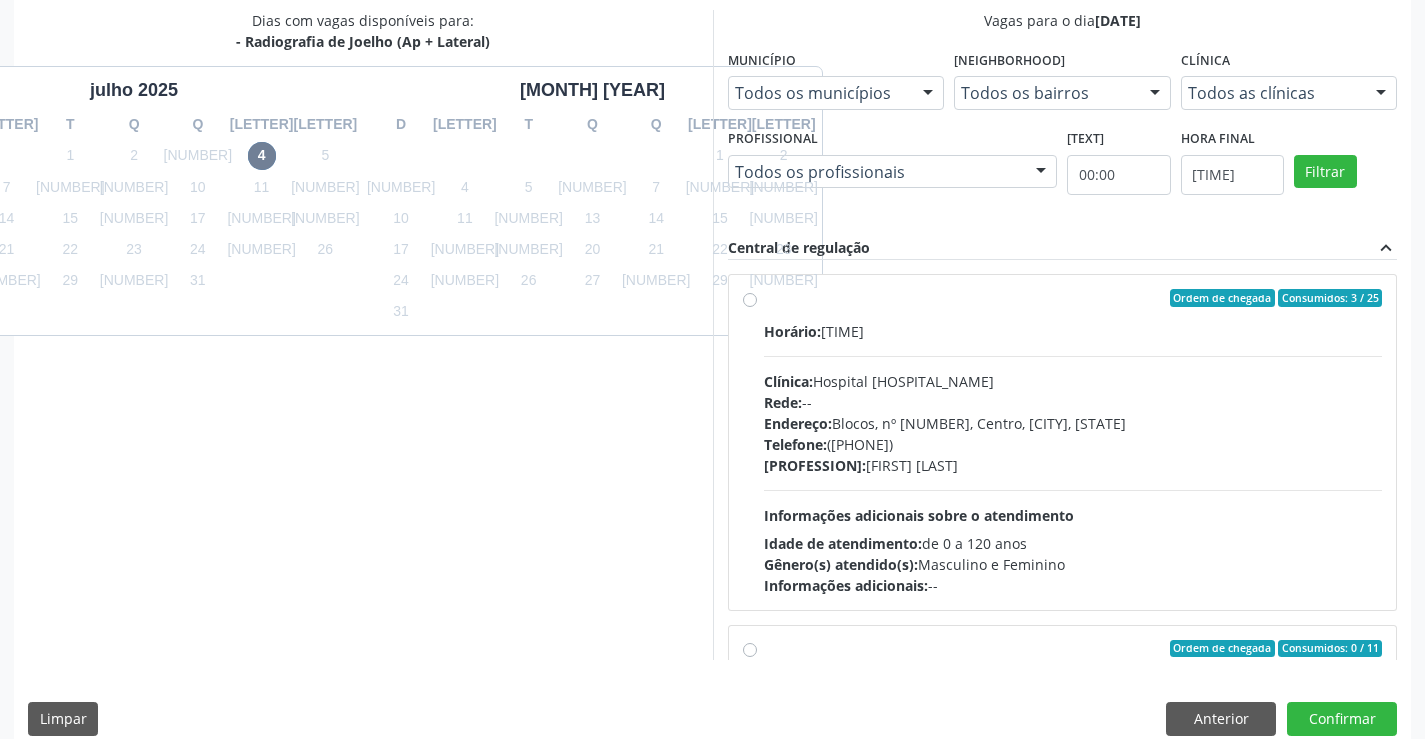 click on "Horário:   09:00
Clínica:  Hospital Sao Francisco
Rede:
--
Endereço:   Blocos, nº 258, Centro, Campo Formoso - BA
Telefone:   (74) 36451217
Profissional:
Joel da Rocha Almeida
Informações adicionais sobre o atendimento
Idade de atendimento:
de 0 a 120 anos
Gênero(s) atendido(s):
Masculino e Feminino
Informações adicionais:
--" at bounding box center (1073, 458) 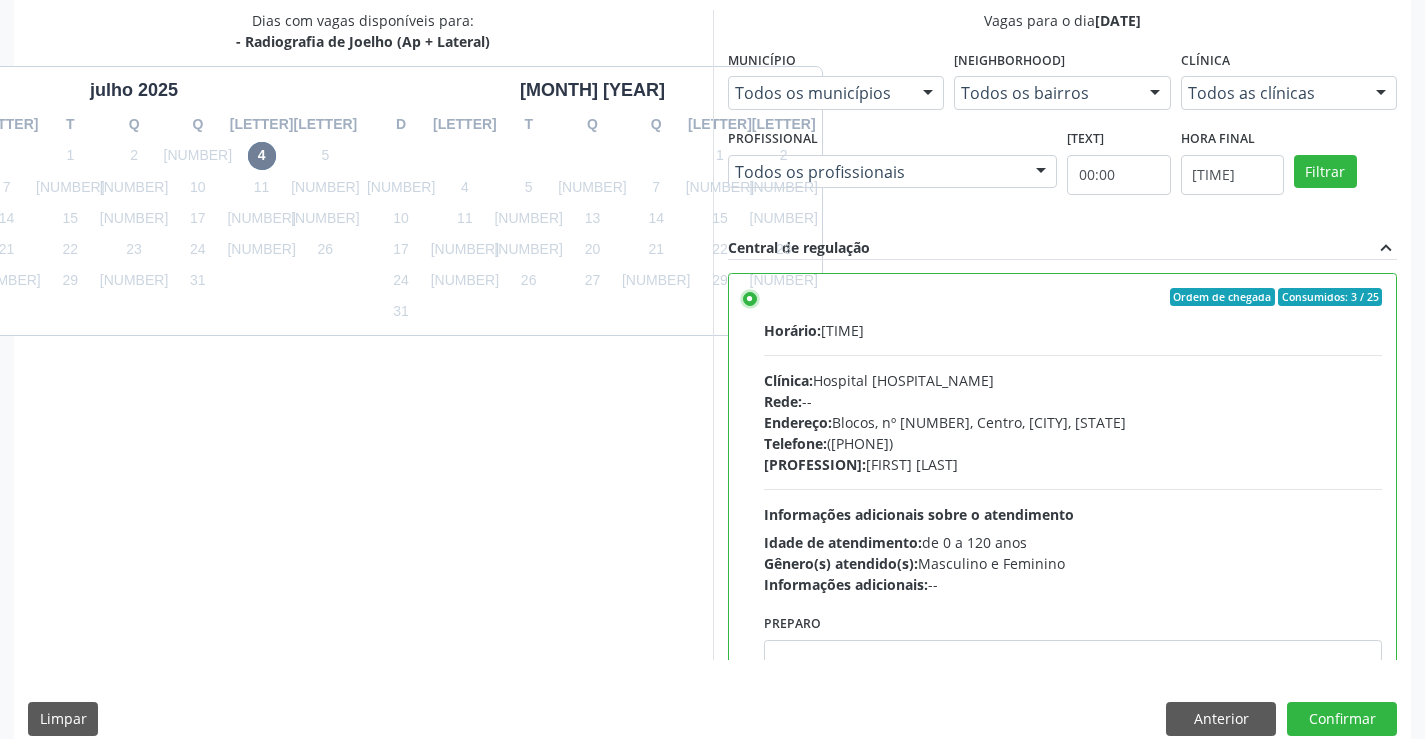 scroll, scrollTop: 0, scrollLeft: 0, axis: both 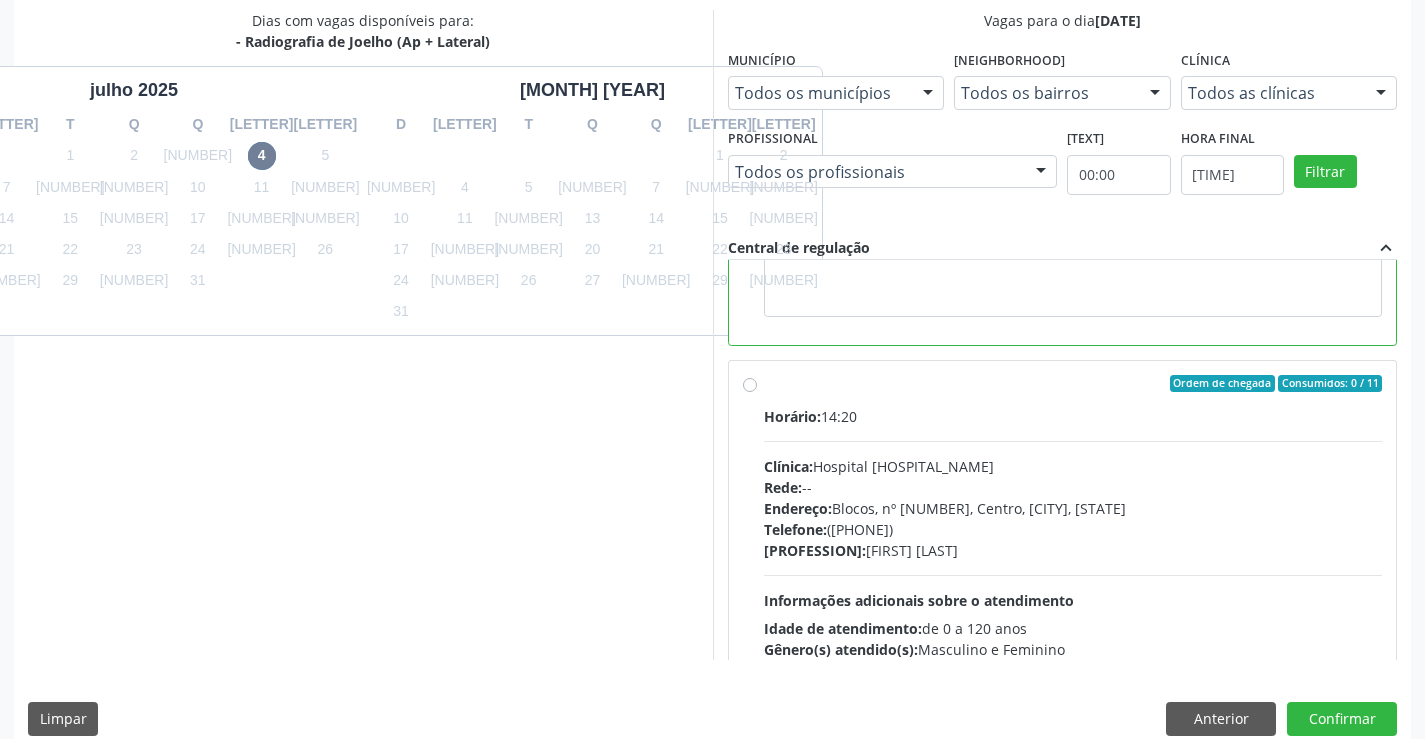click on "Endereço:   Blocos, nº 258, Centro, Campo Formoso - BA" at bounding box center [1073, 508] 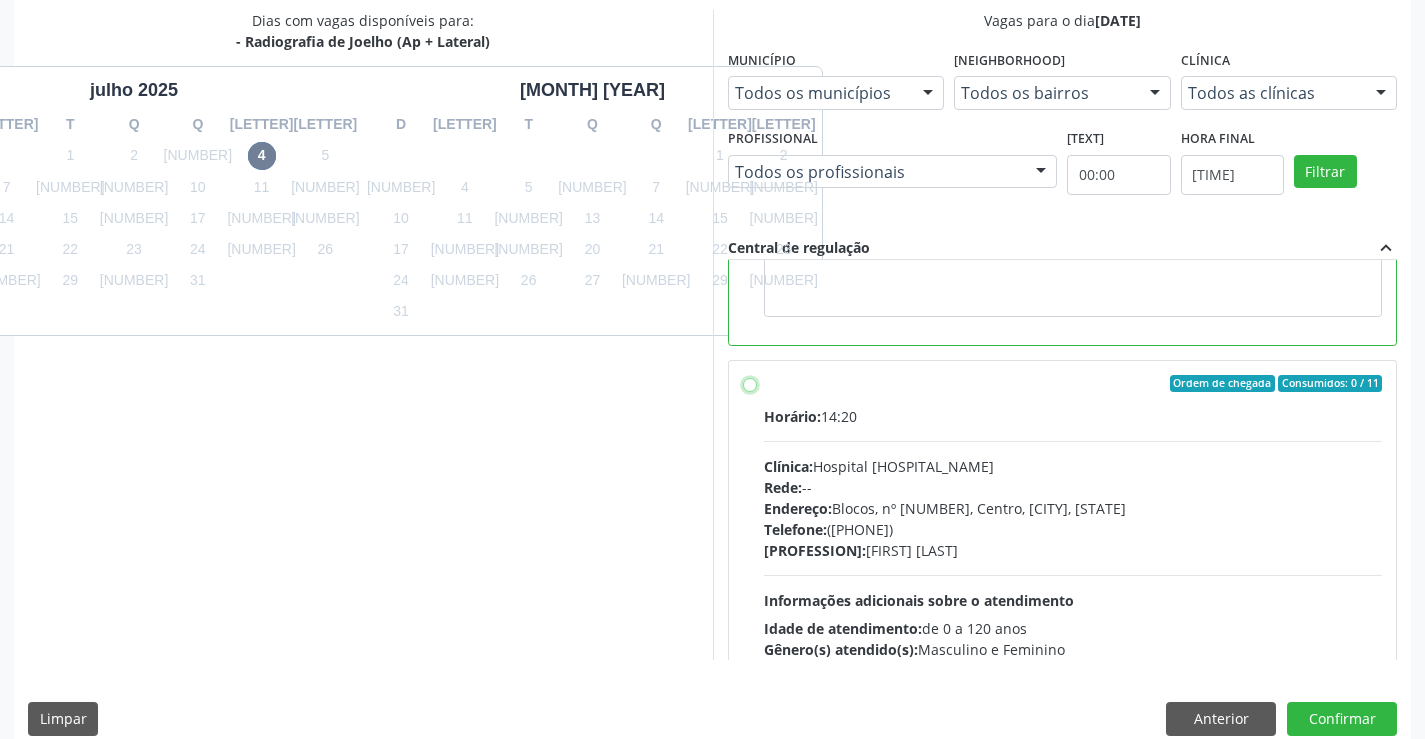 click on "Ordem de chegada
Consumidos: 0 / 11
Horário:   14:20
Clínica:  Hospital Sao Francisco
Rede:
--
Endereço:   Blocos, nº 258, Centro, Campo Formoso - BA
Telefone:   (74) 36451217
Profissional:
Joel da Rocha Almeida
Informações adicionais sobre o atendimento
Idade de atendimento:
de 0 a 120 anos
Gênero(s) atendido(s):
Masculino e Feminino
Informações adicionais:
--" at bounding box center [750, 384] 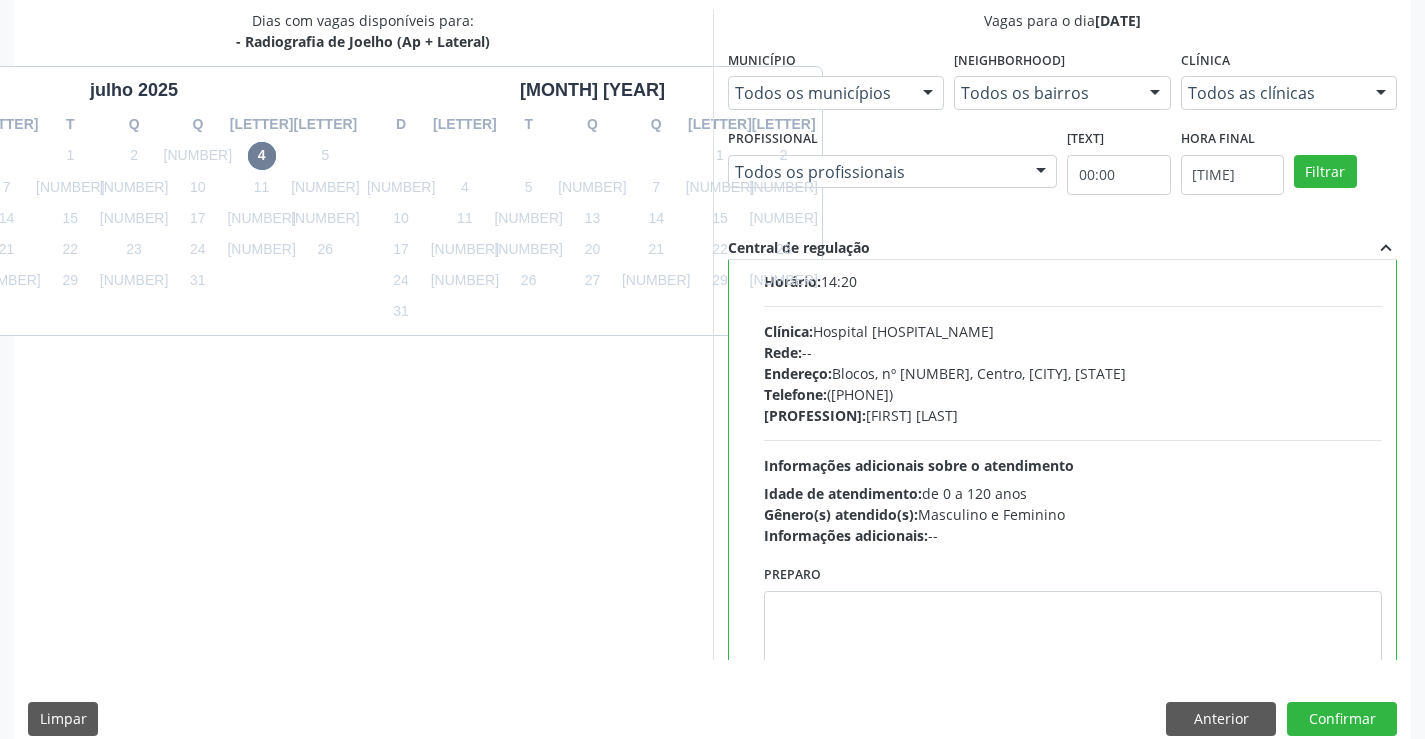 scroll, scrollTop: 188, scrollLeft: 0, axis: vertical 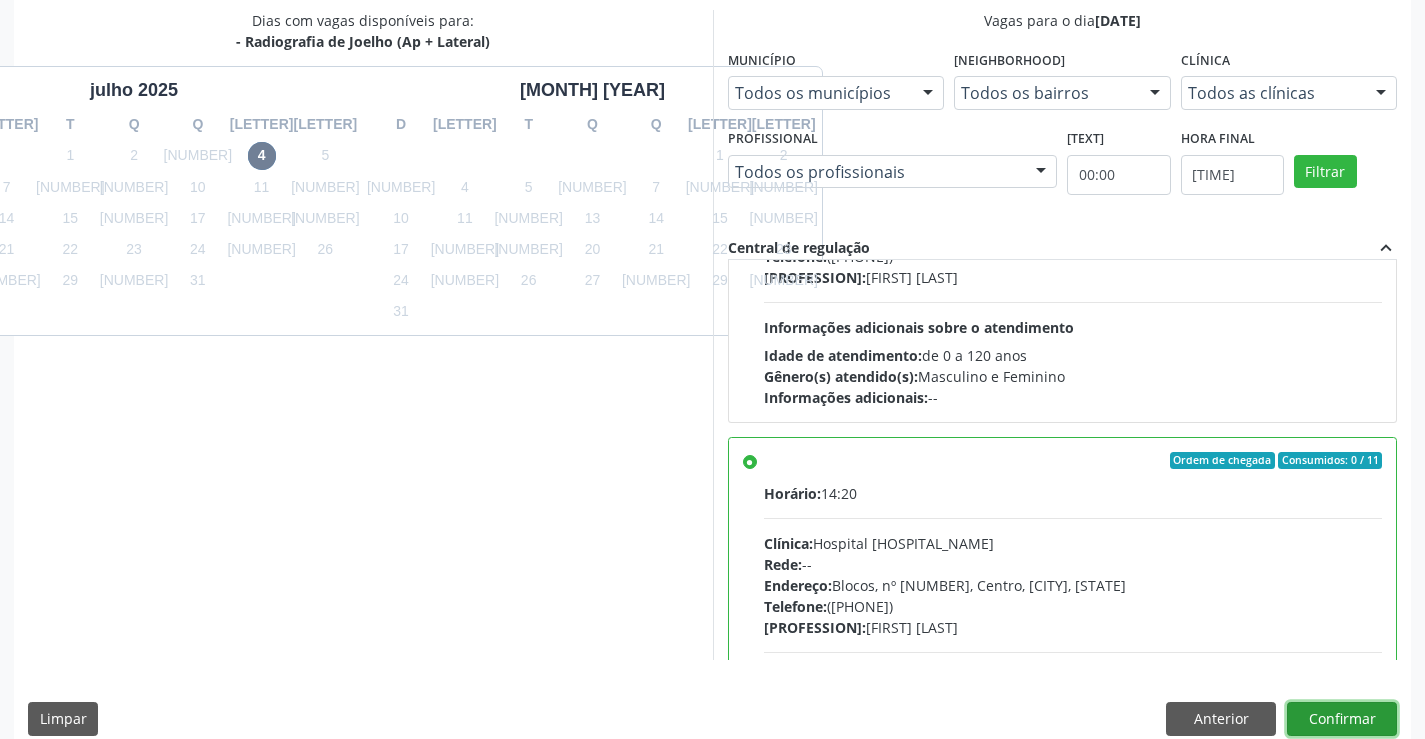 click on "Confirmar" at bounding box center [1342, 719] 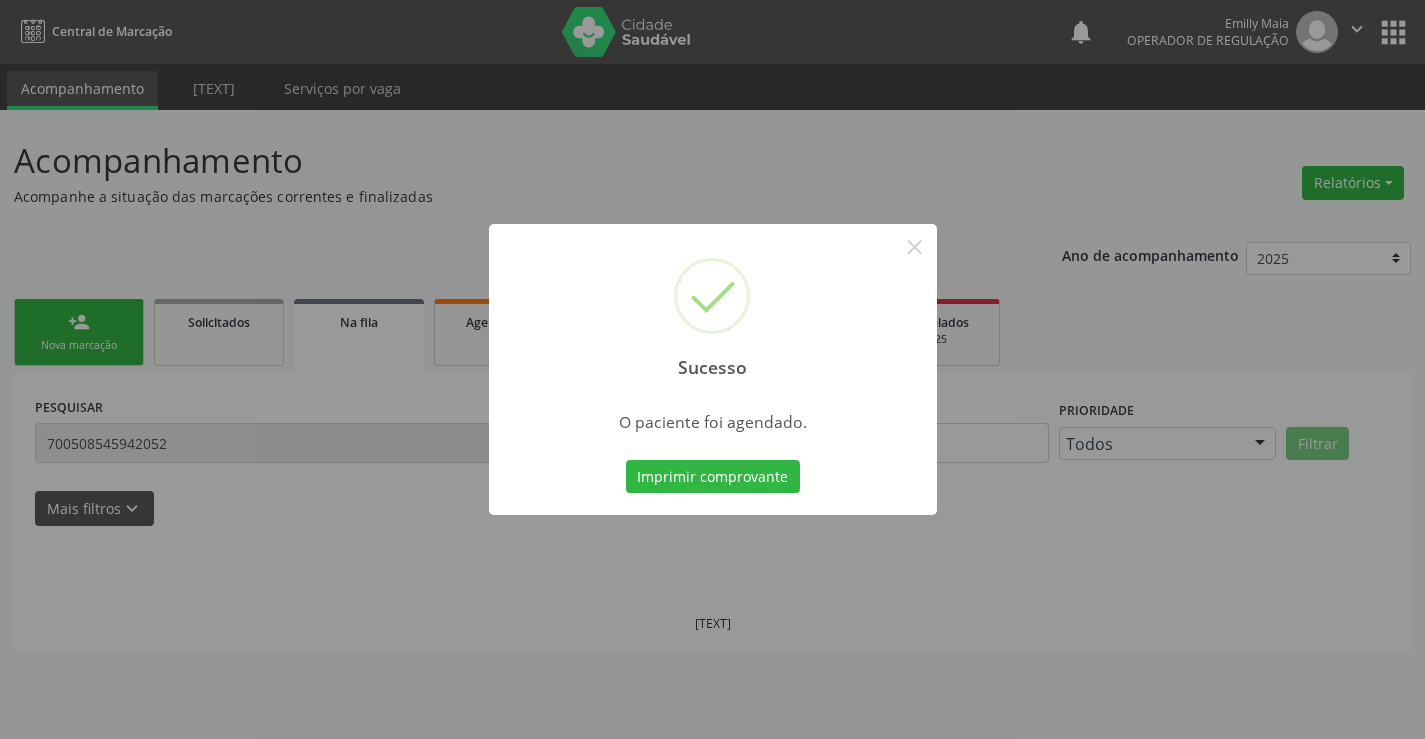 scroll, scrollTop: 0, scrollLeft: 0, axis: both 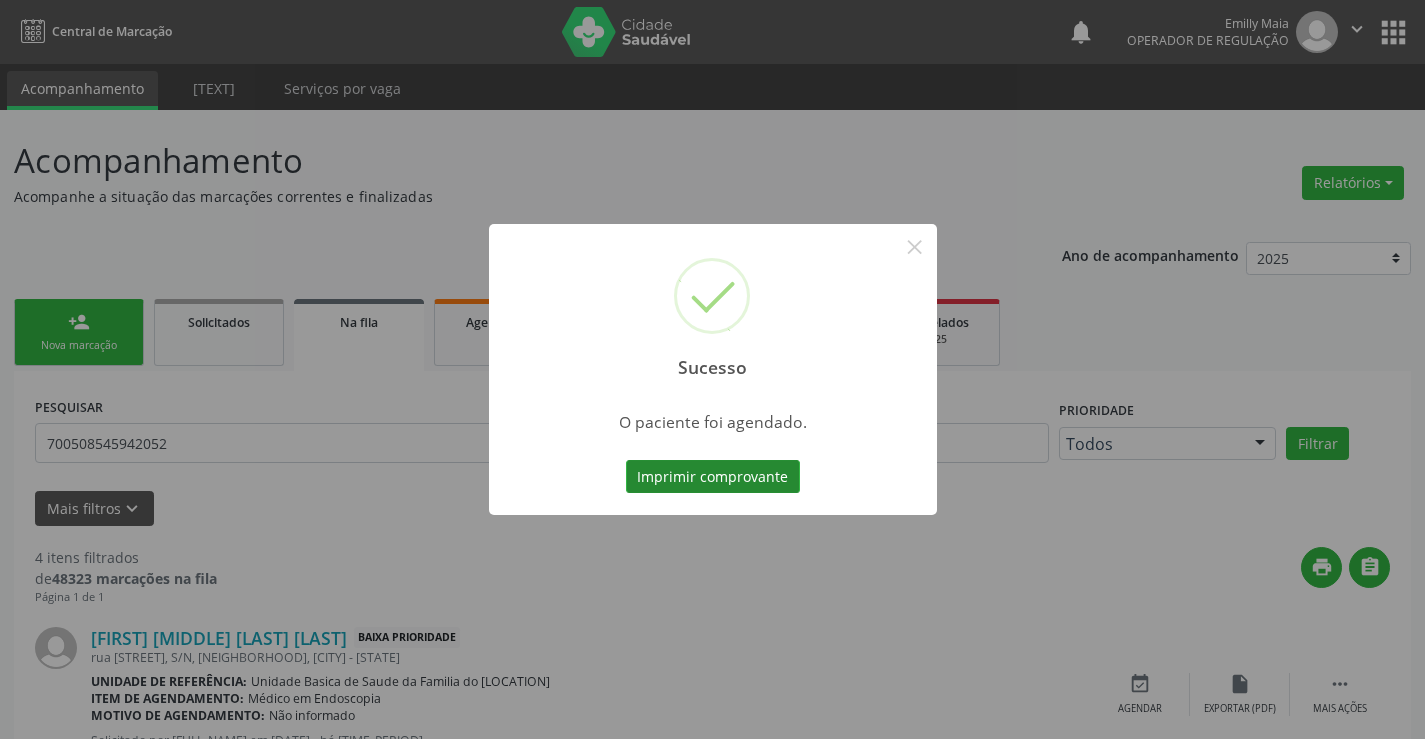 click on "Imprimir comprovante" at bounding box center [713, 477] 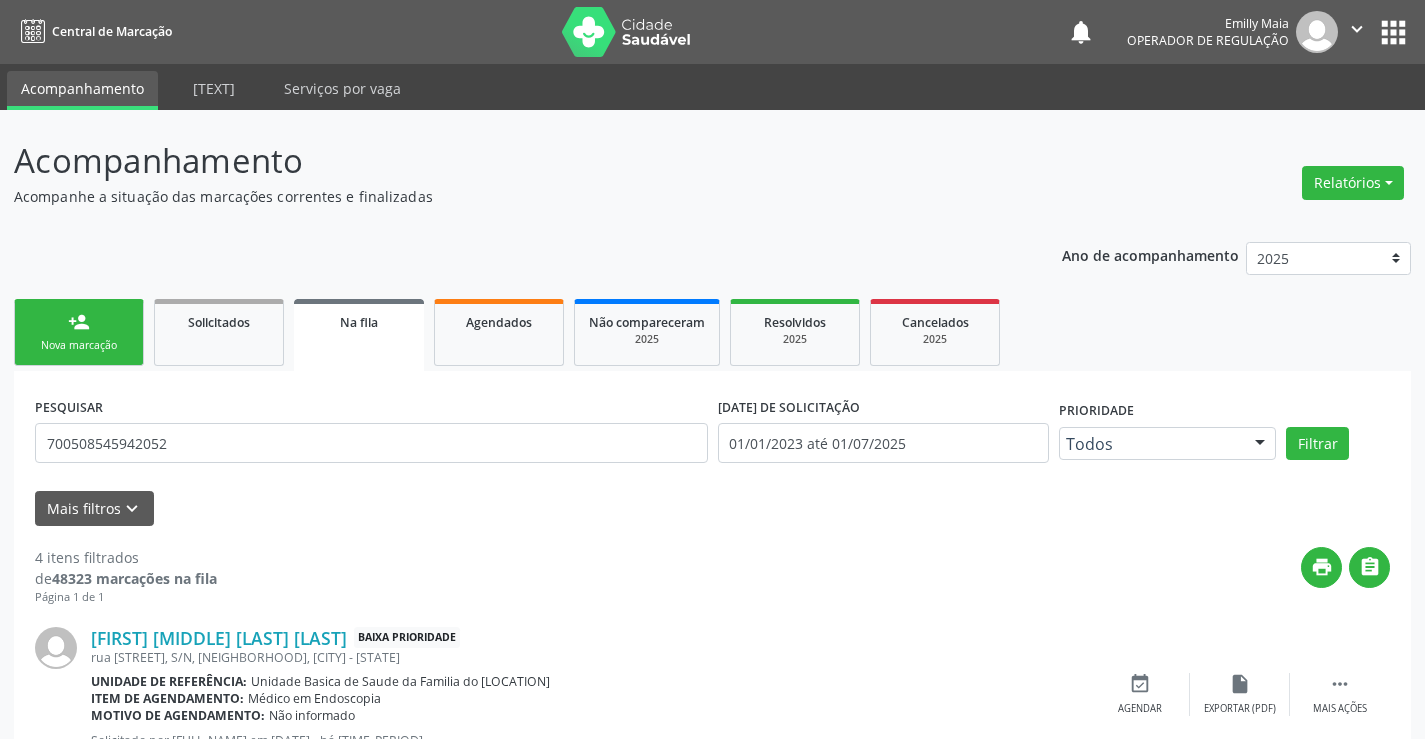 click on "person_add
Nova marcação" at bounding box center (79, 332) 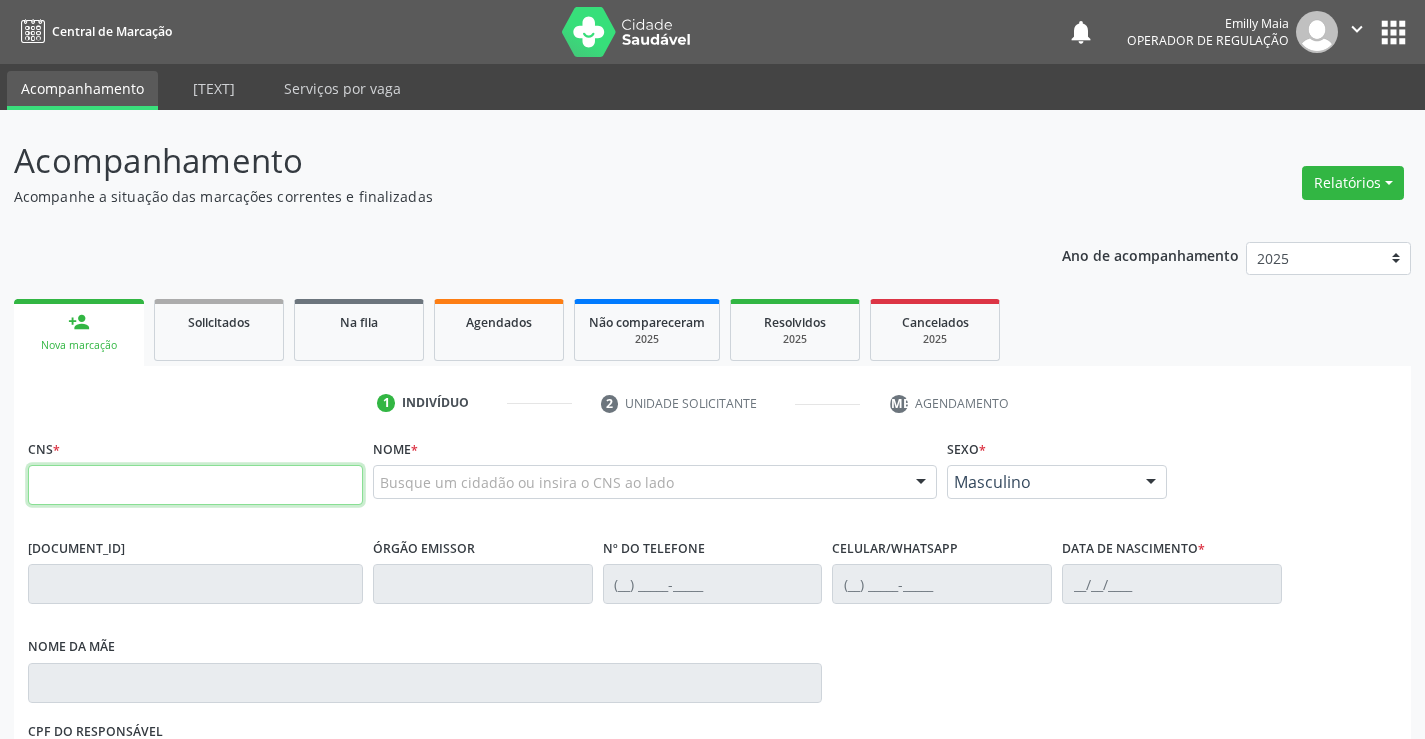click at bounding box center (195, 485) 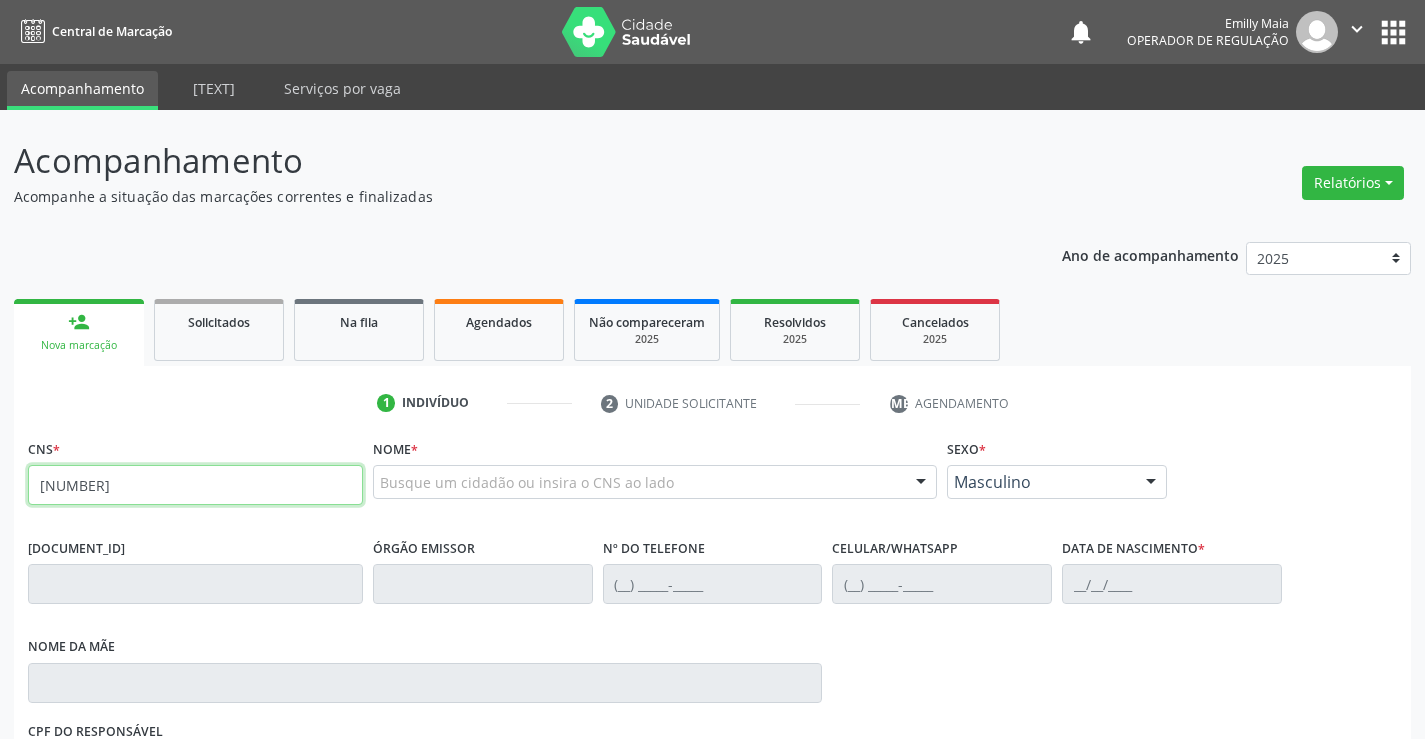 type on "[PHONE]" 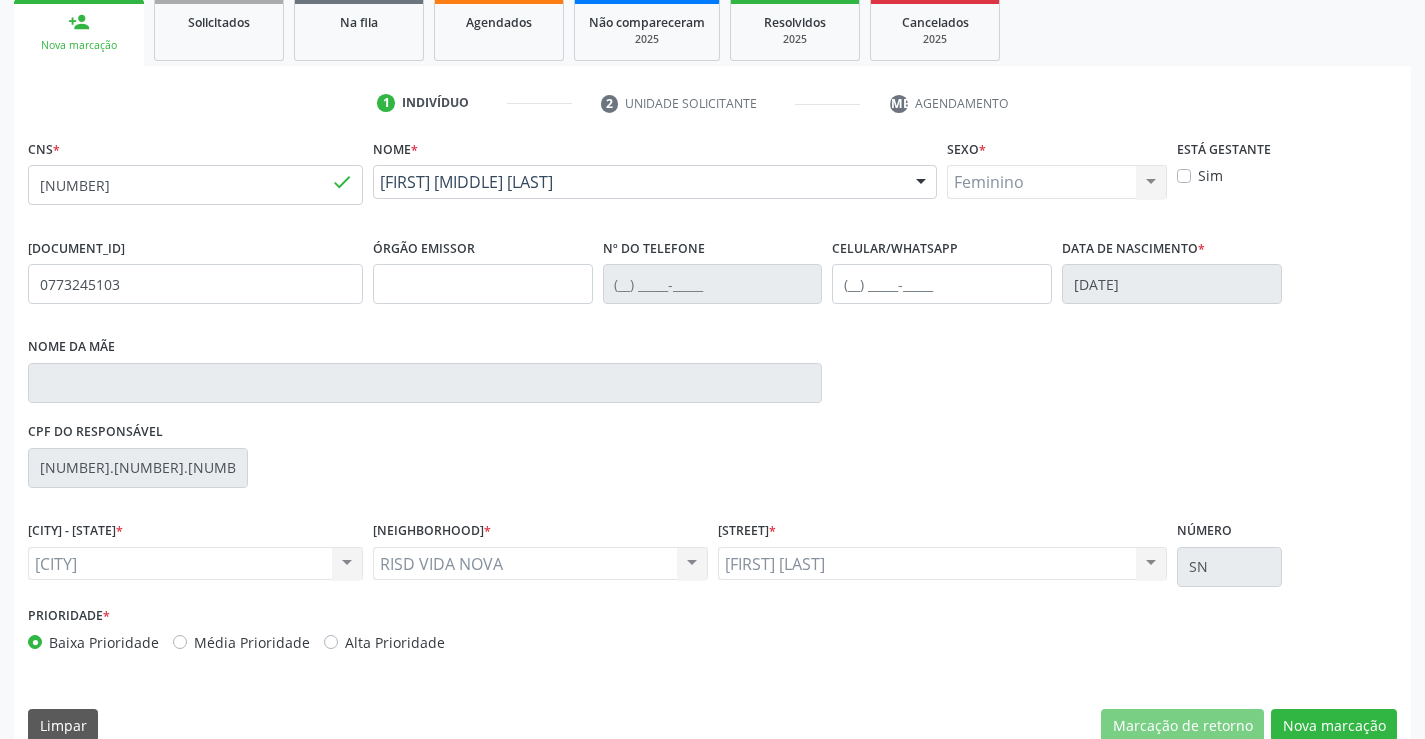scroll, scrollTop: 331, scrollLeft: 0, axis: vertical 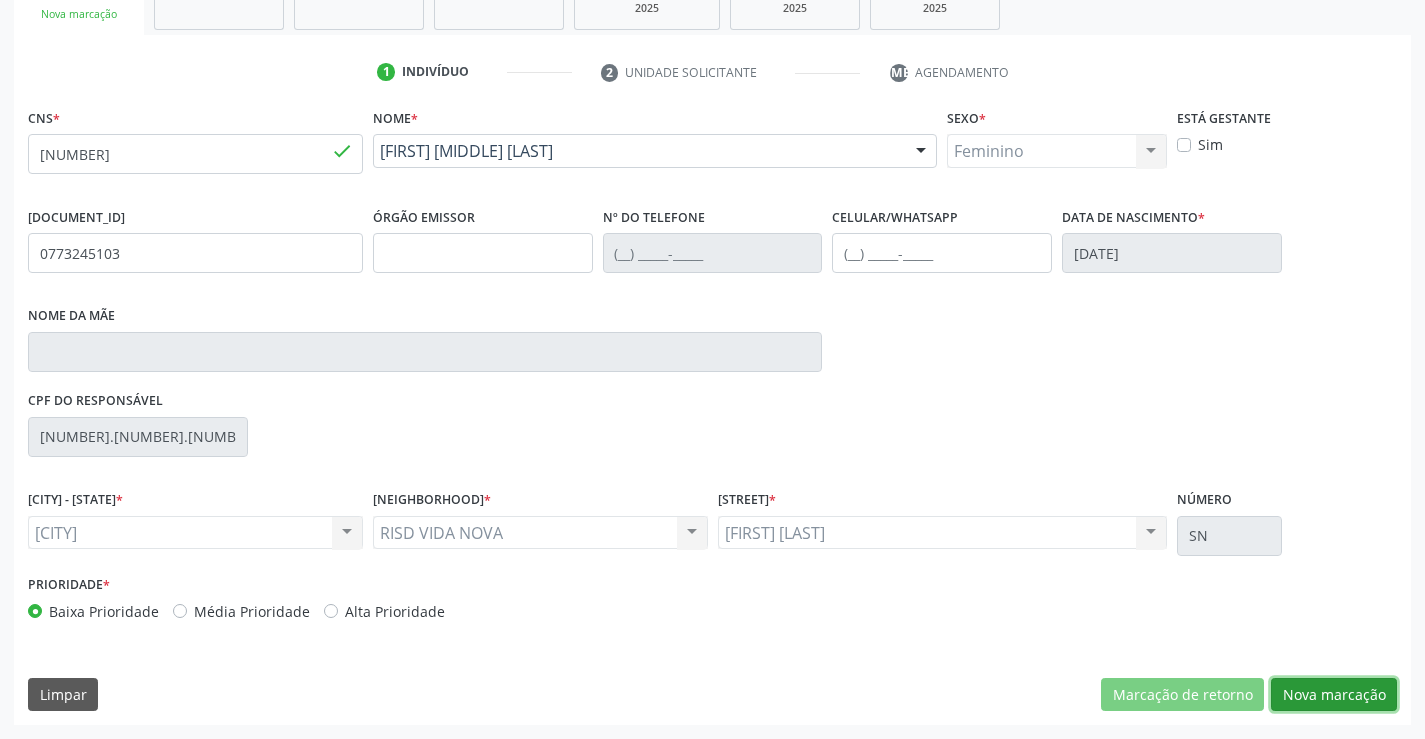 click on "Nova marcação" at bounding box center (1182, 695) 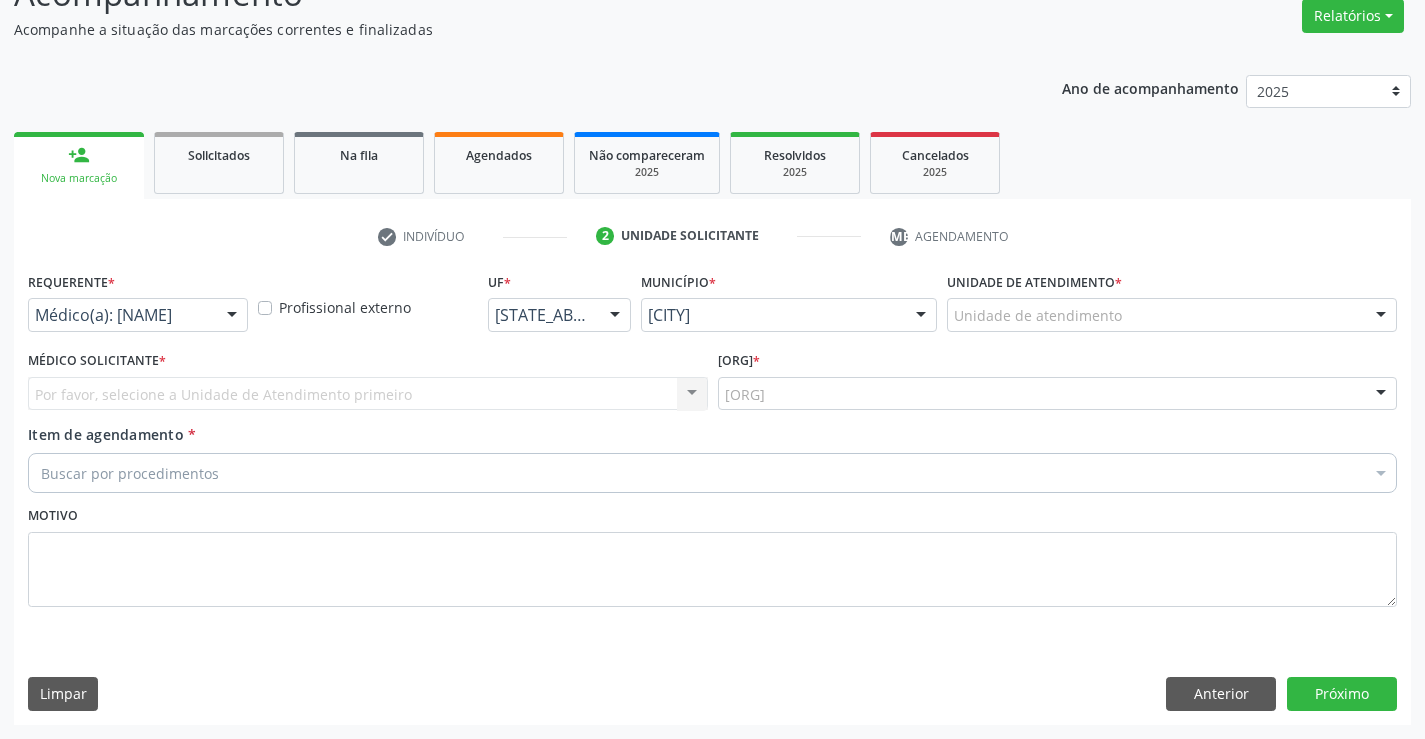 scroll, scrollTop: 167, scrollLeft: 0, axis: vertical 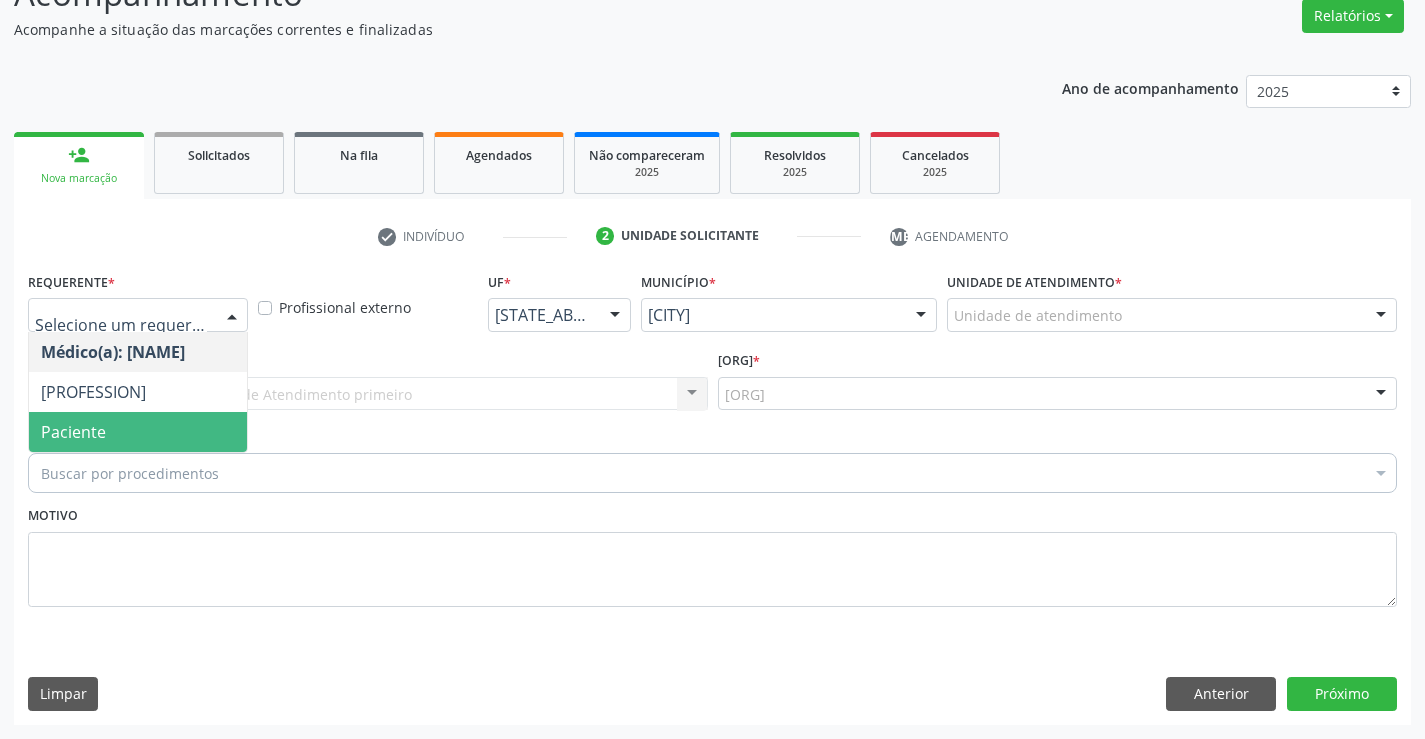 click on "Paciente" at bounding box center (138, 432) 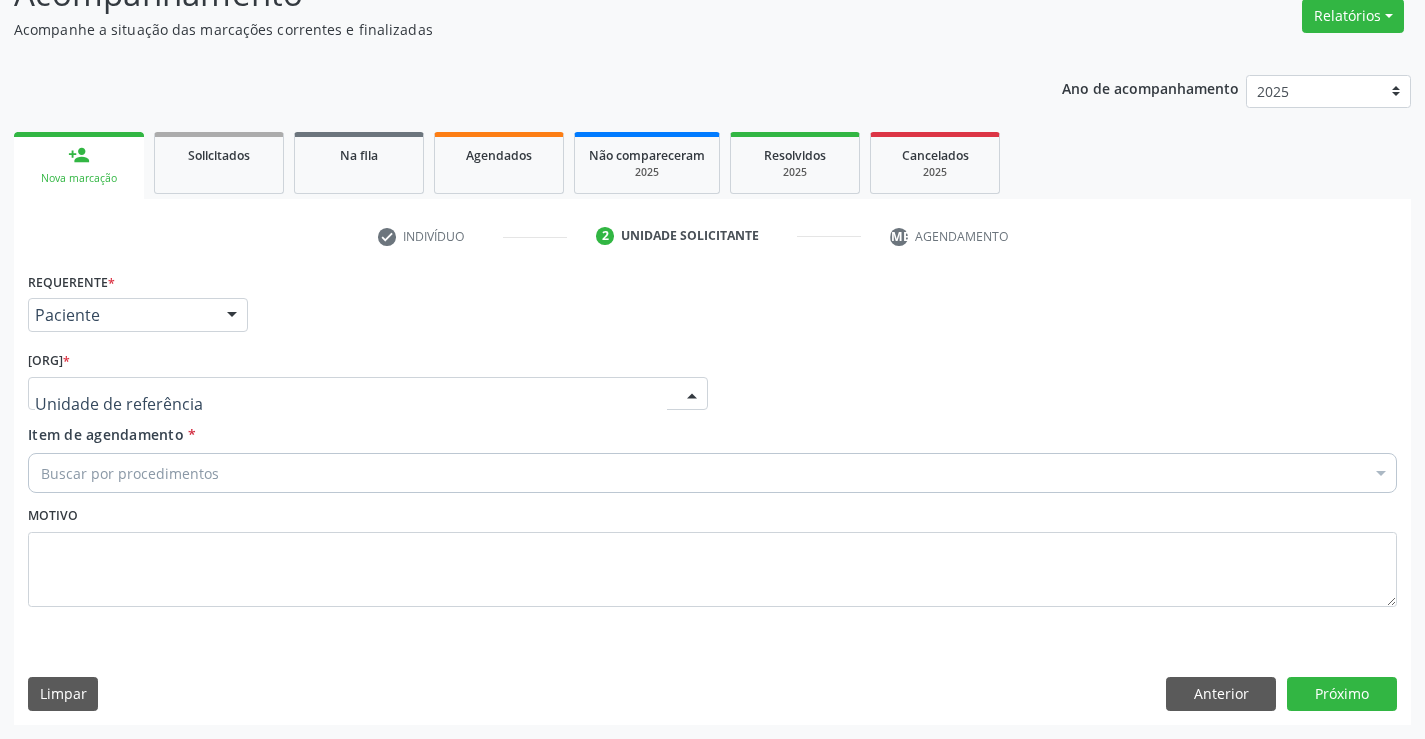 click at bounding box center [368, 394] 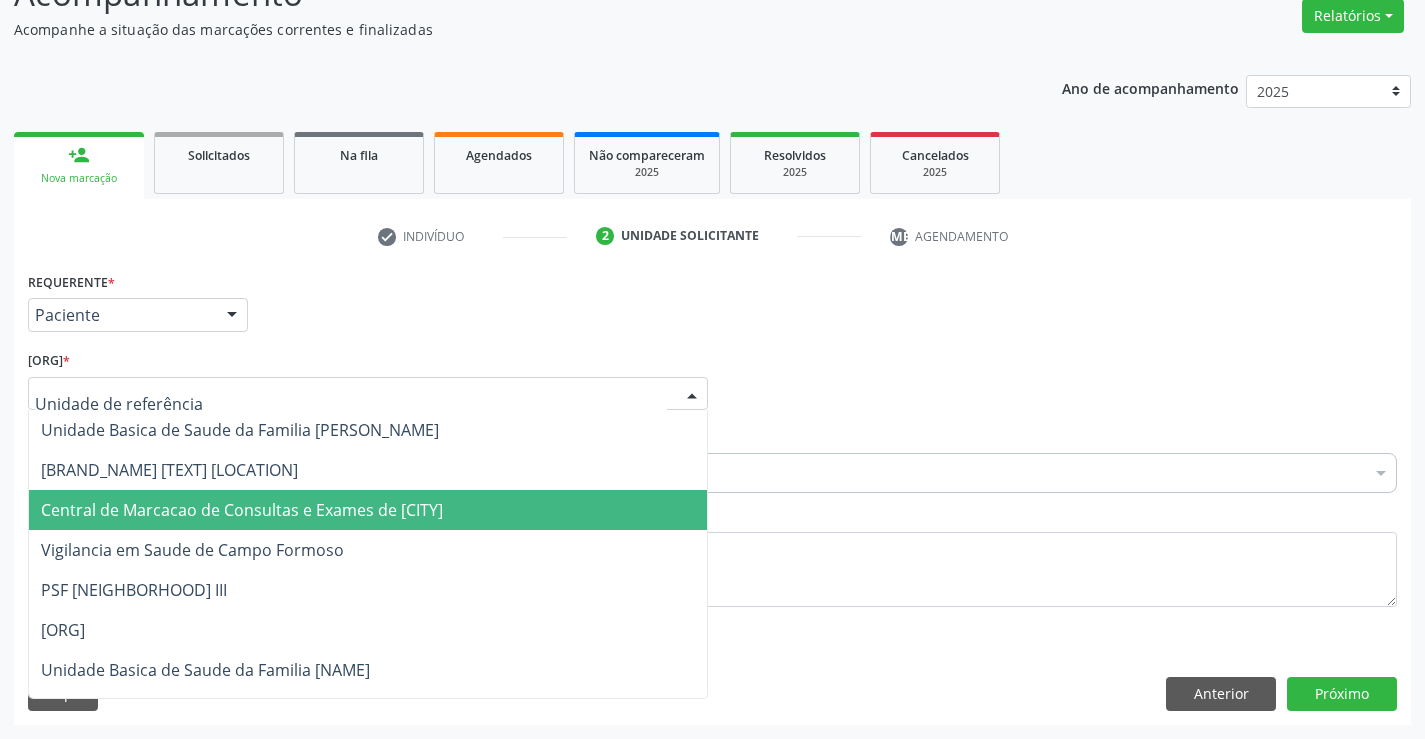 click on "[CLINIC_NAME]" at bounding box center [242, 510] 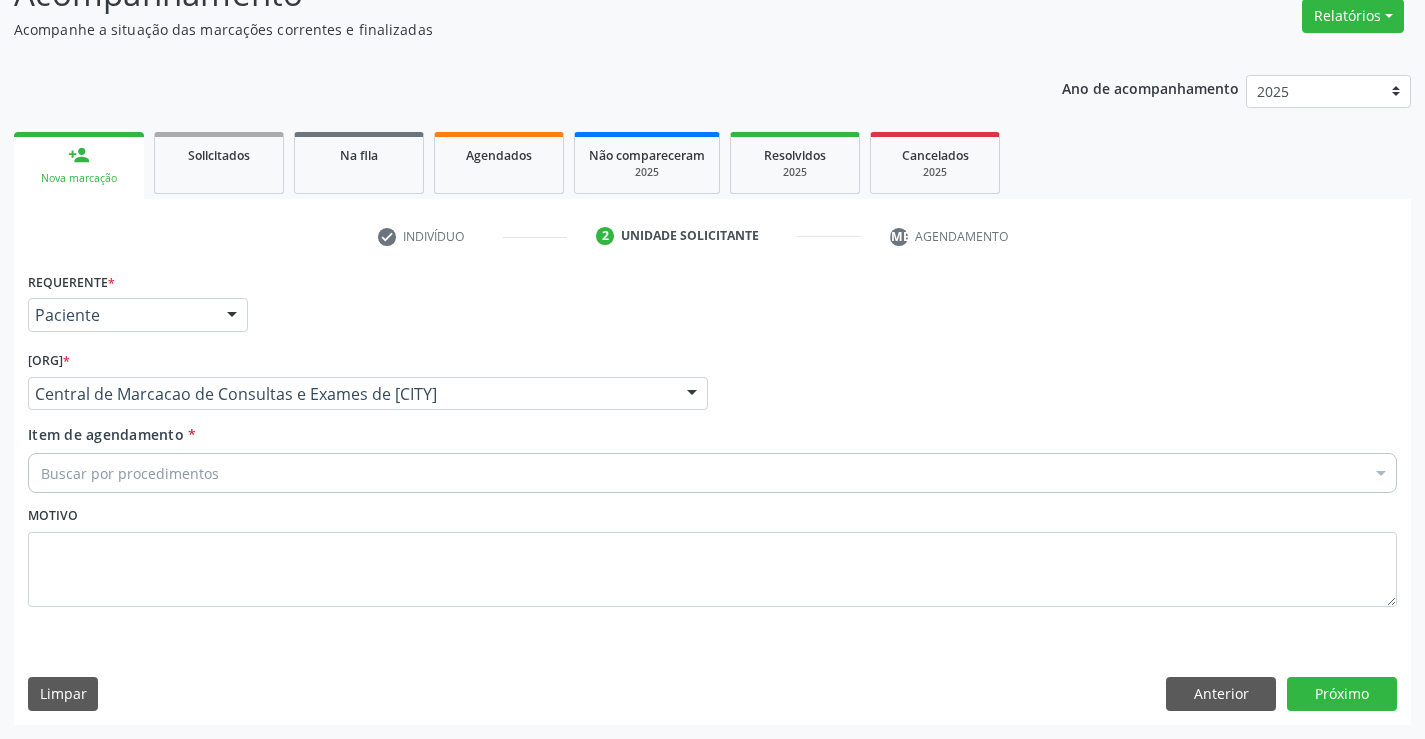 click on "Buscar por procedimentos" at bounding box center [712, 473] 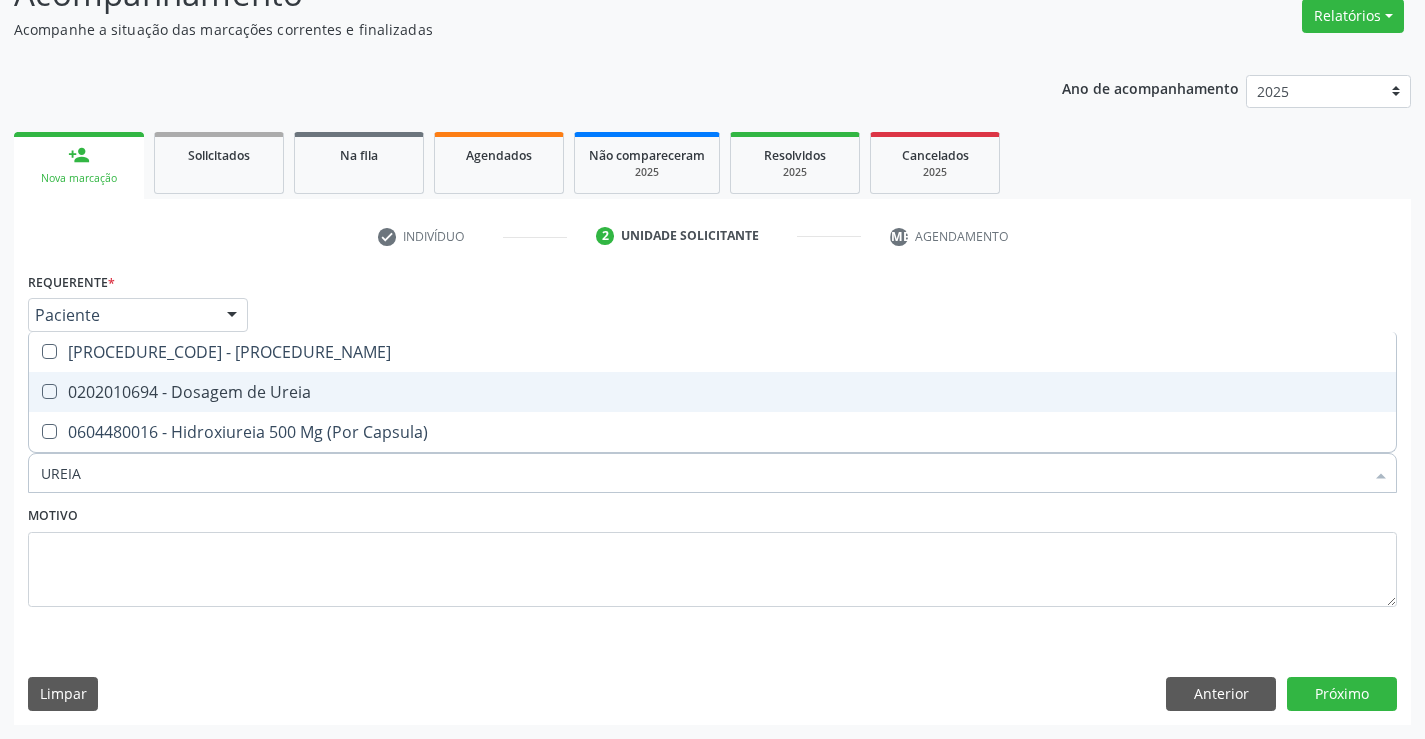 click on "0202010694 - Dosagem de Ureia" at bounding box center [712, 392] 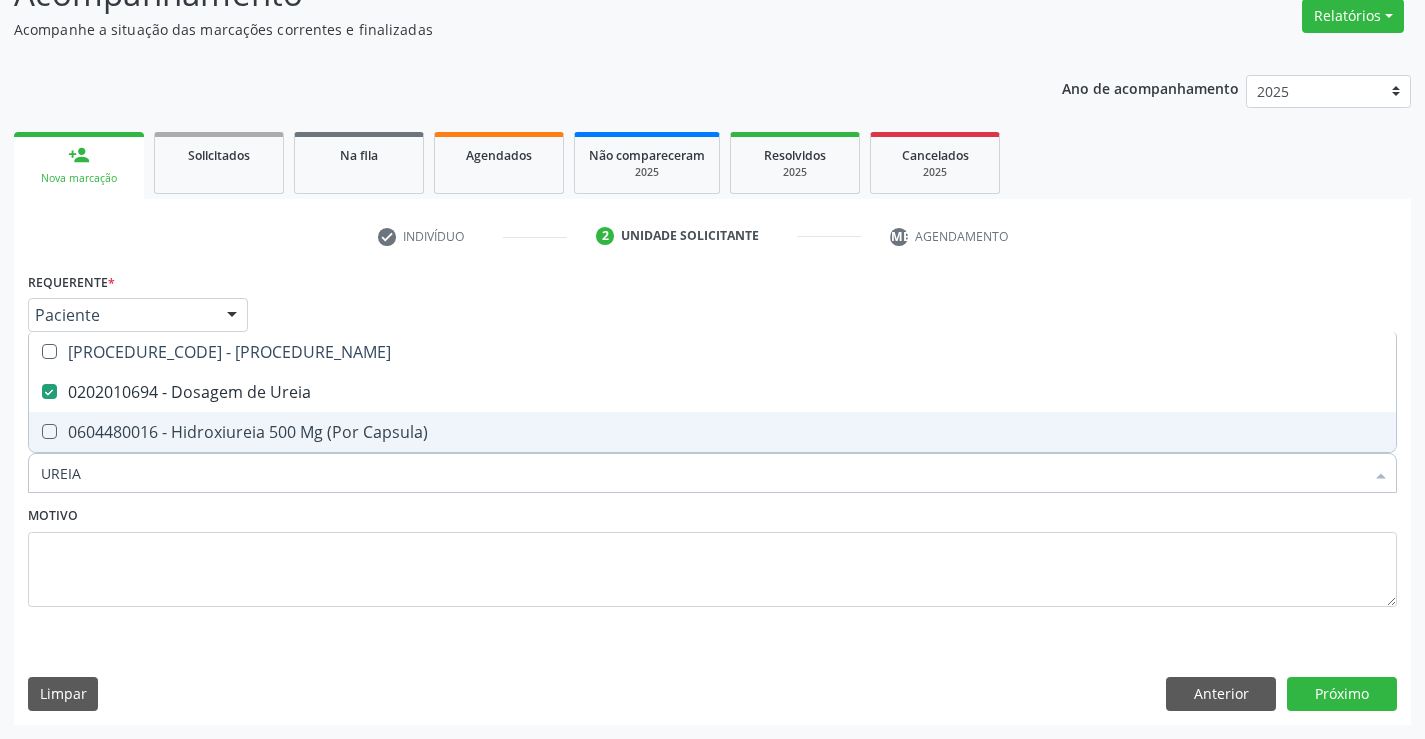 click on "UREIA" at bounding box center [702, 473] 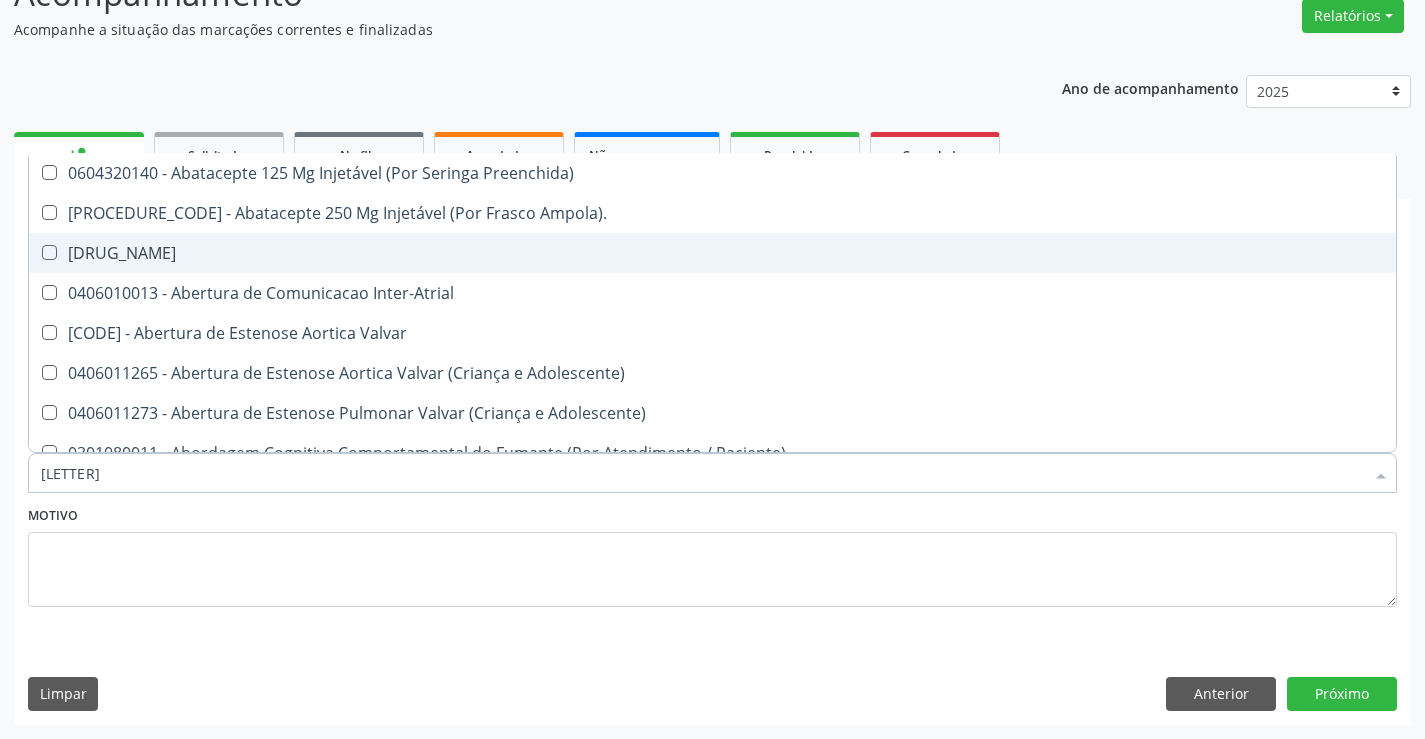 type on "CR" 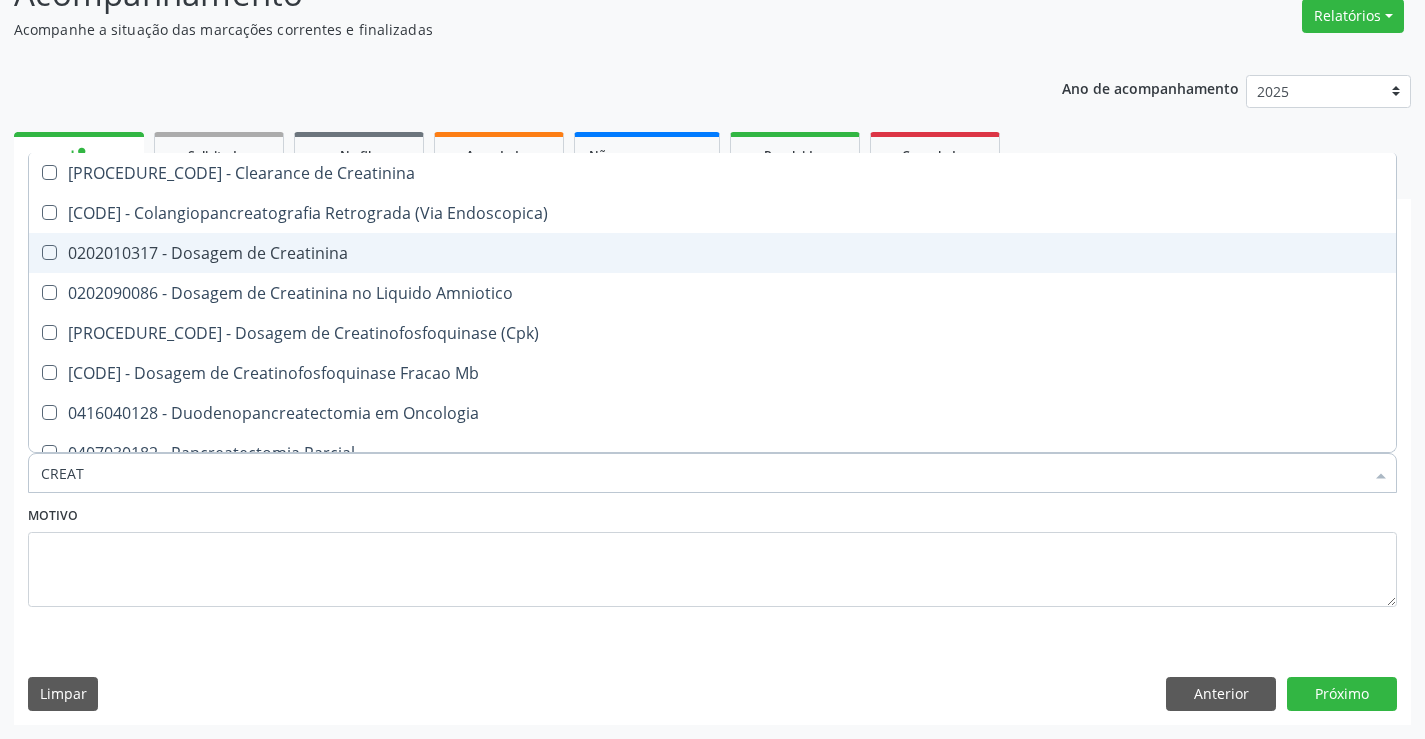 click on "0202010317 - Dosagem de Creatinina" at bounding box center (712, 253) 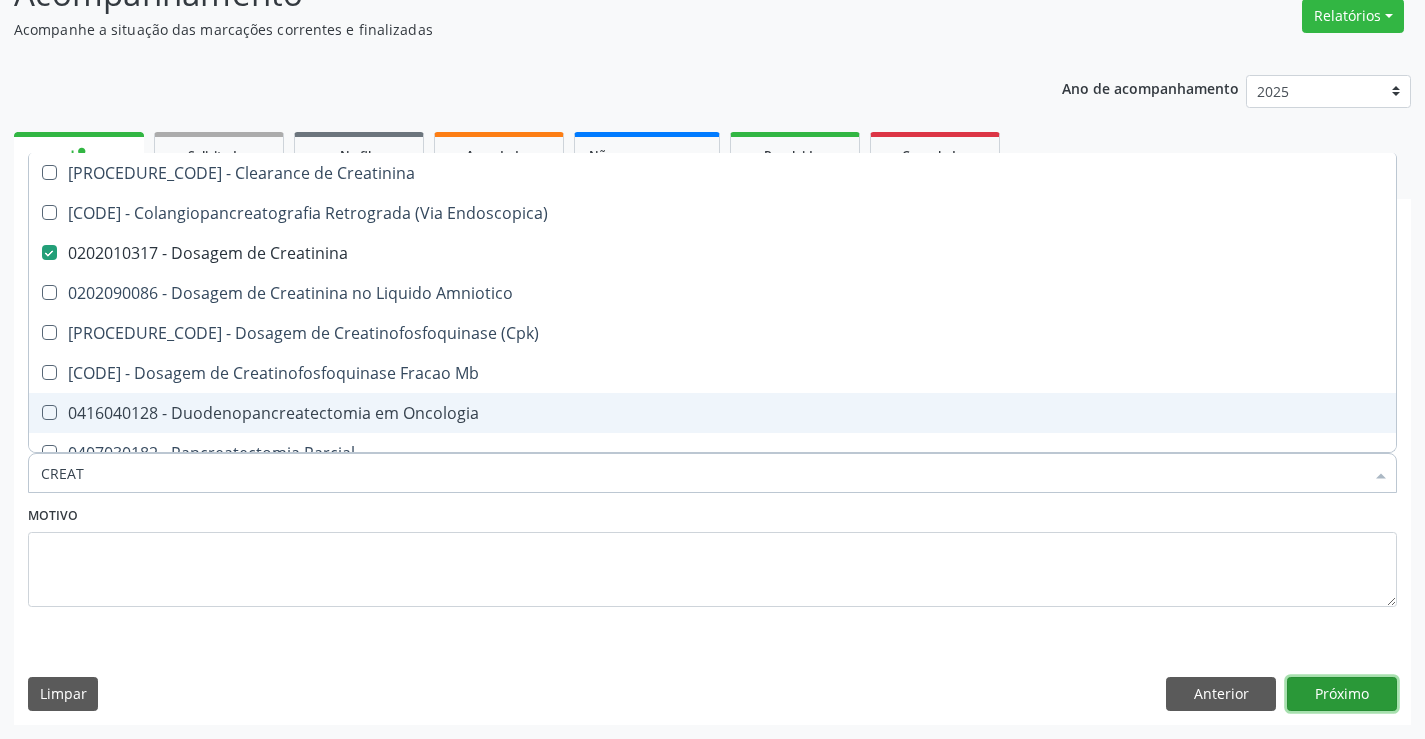 click on "Próximo" at bounding box center [1342, 694] 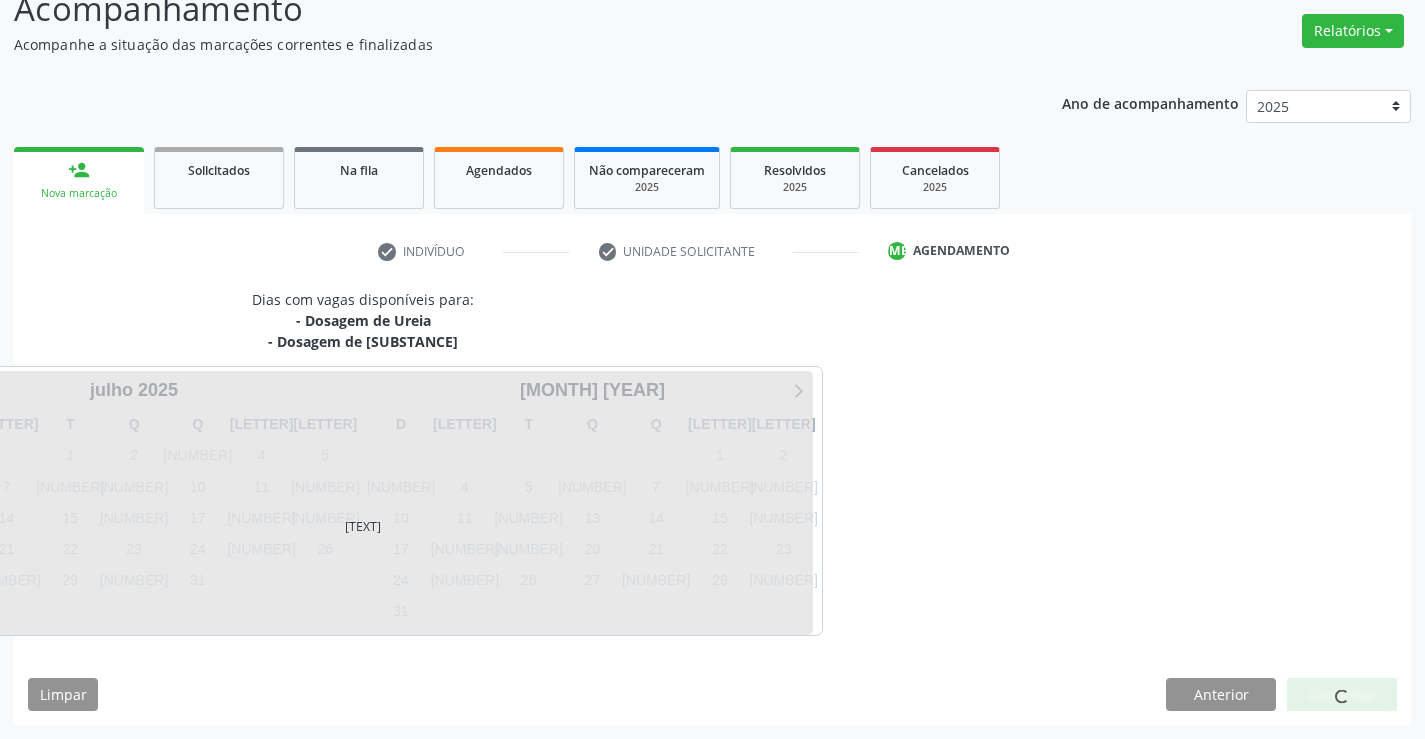 scroll, scrollTop: 152, scrollLeft: 0, axis: vertical 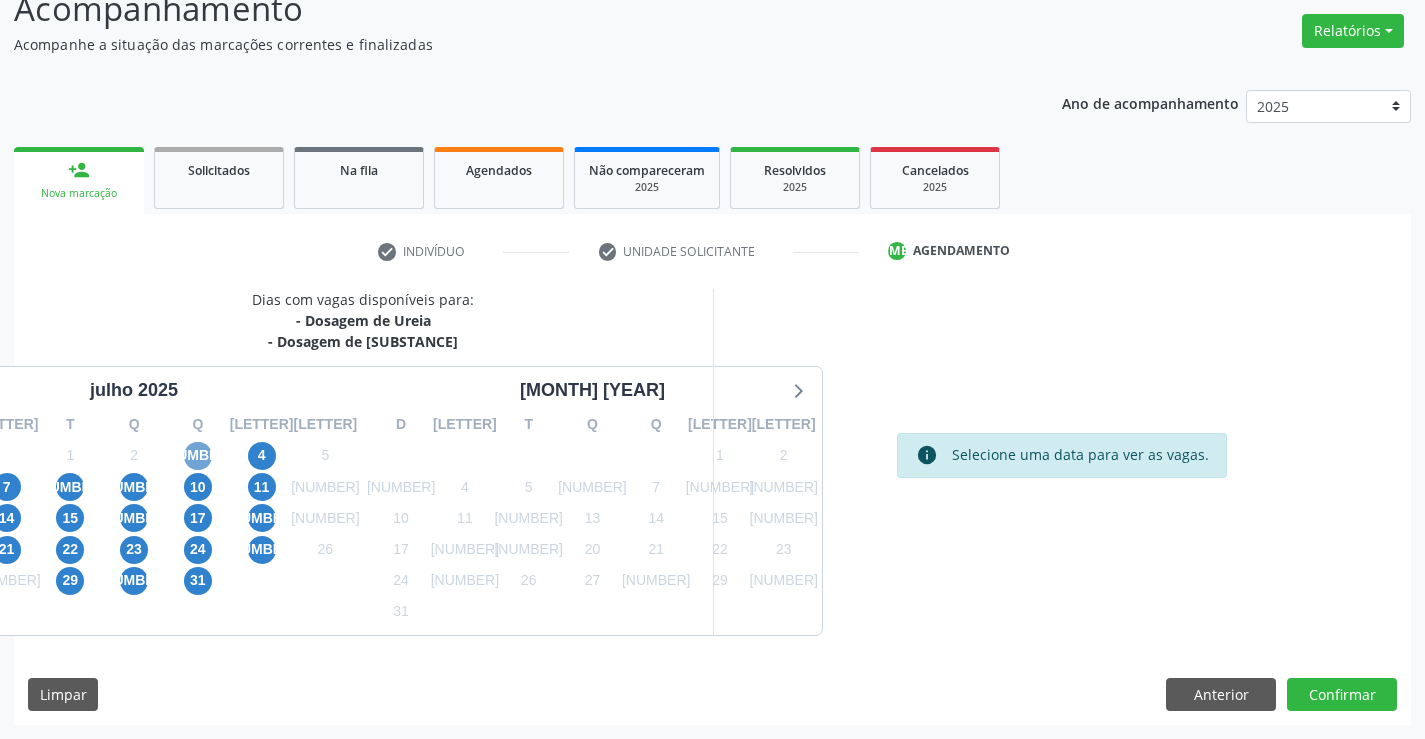 click on "[NUMERIC_CODE]" at bounding box center [198, 456] 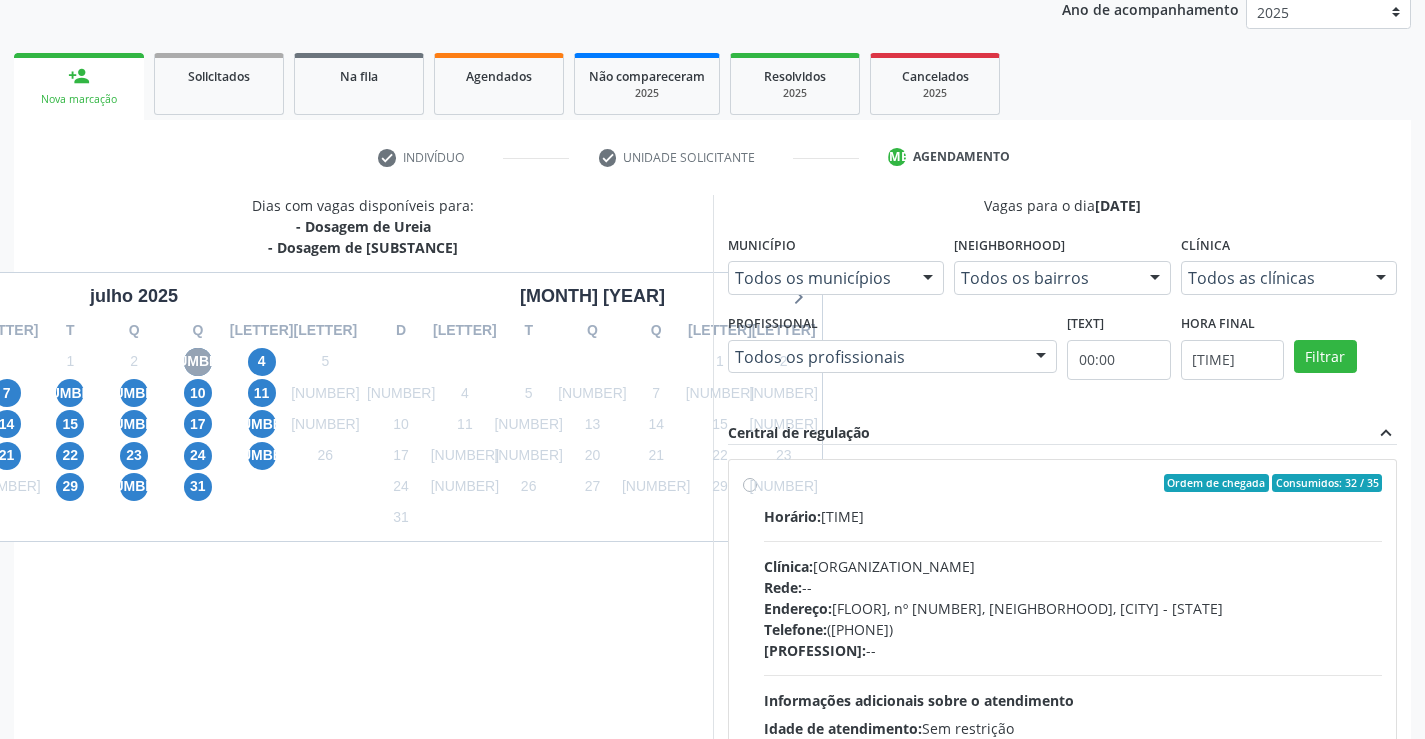 scroll, scrollTop: 420, scrollLeft: 0, axis: vertical 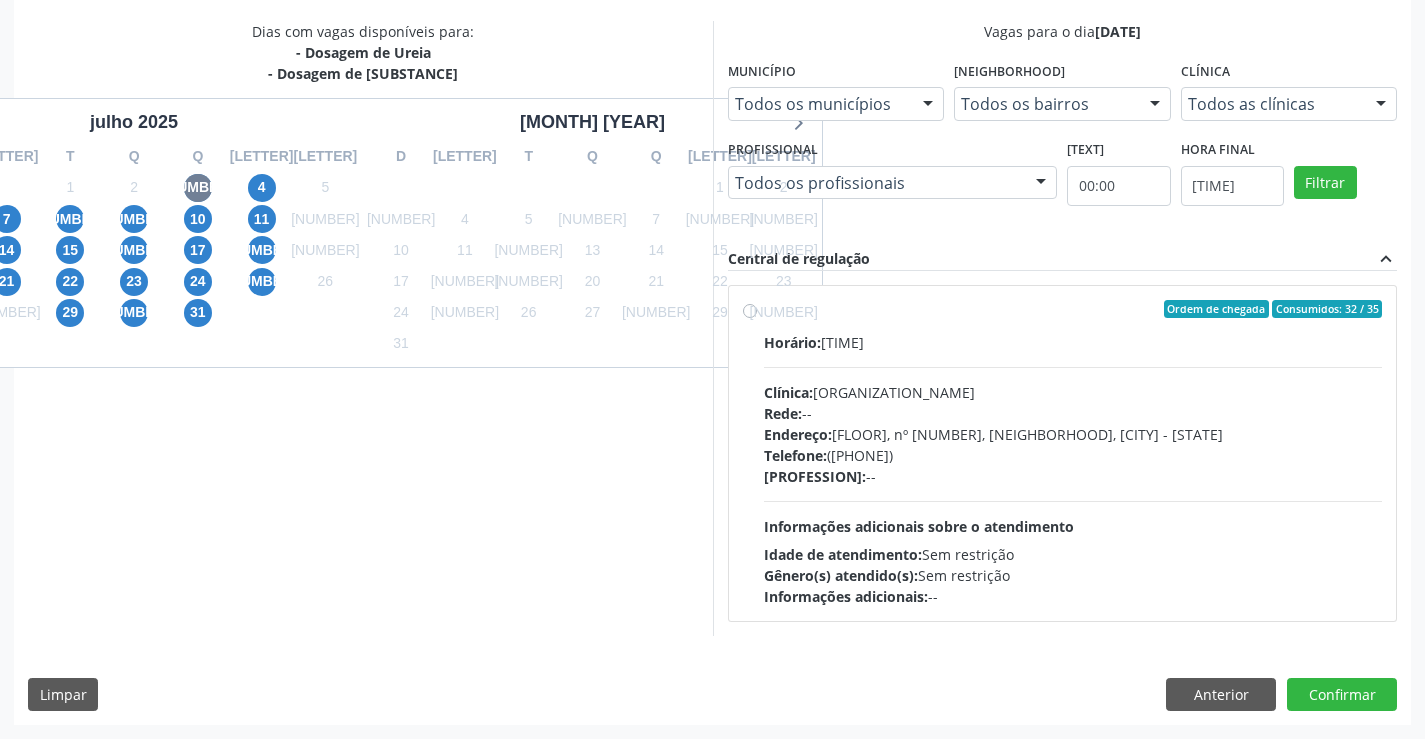 click on "Horário:   07:00
Clínica:  Laboratorio de Analises Clinicas Sao Francisco
Rede:
--
Endereço:   Terreo, nº 258, Centro, [CITY] - [STATE]
Telefone:   (74) 3588
Profissional:
--
Informações adicionais sobre o atendimento
Idade de atendimento:
Sem restrição
Gênero(s) atendido(s):
Sem restrição
Informações adicionais:
--" at bounding box center (1073, 469) 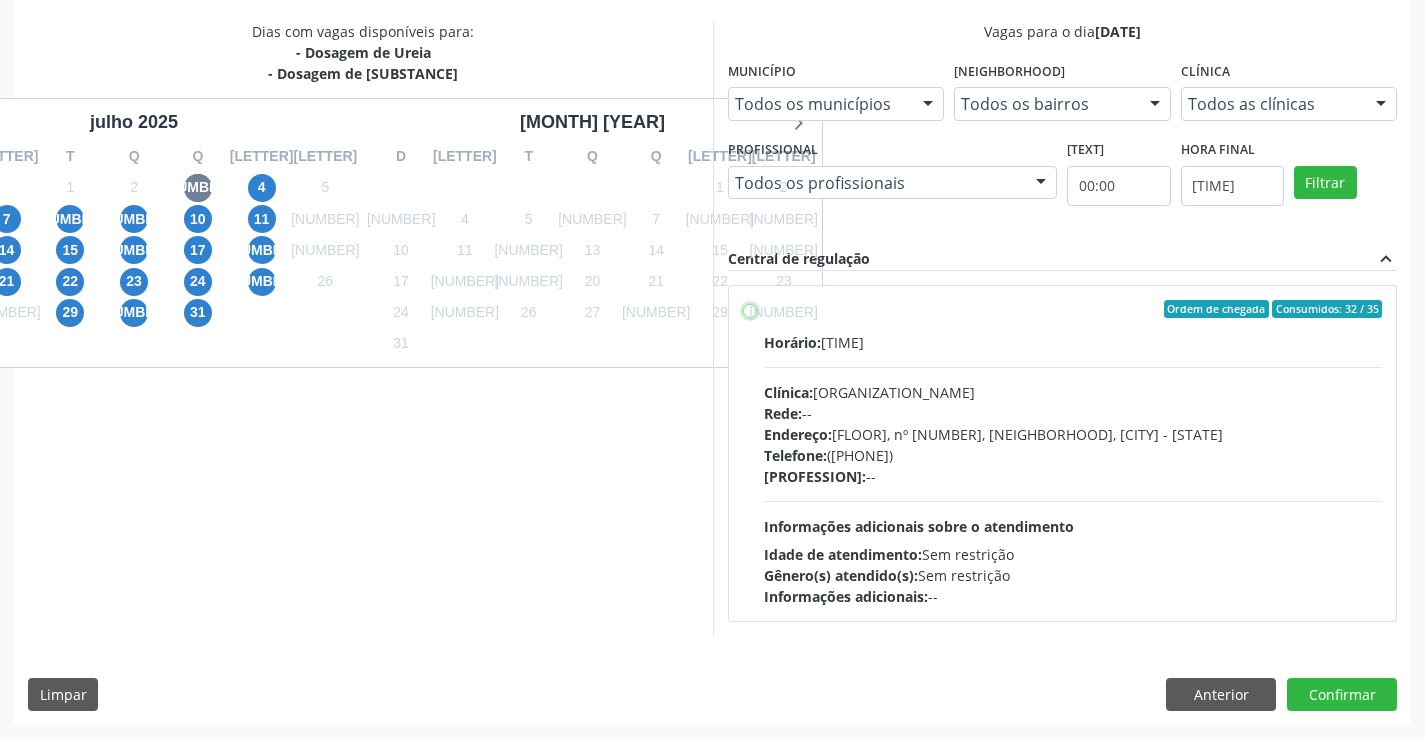 click on "Ordem de chegada
Consumidos: 32 / 35
Horário:   07:00
Clínica:  Laboratorio de Analises Clinicas Sao Francisco
Rede:
--
Endereço:   Terreo, nº 258, Centro, Campo Formoso - BA
Telefone:   (74) 36453588
Profissional:
--
Informações adicionais sobre o atendimento
Idade de atendimento:
Sem restrição
Gênero(s) atendido(s):
Sem restrição
Informações adicionais:
--" at bounding box center (750, 309) 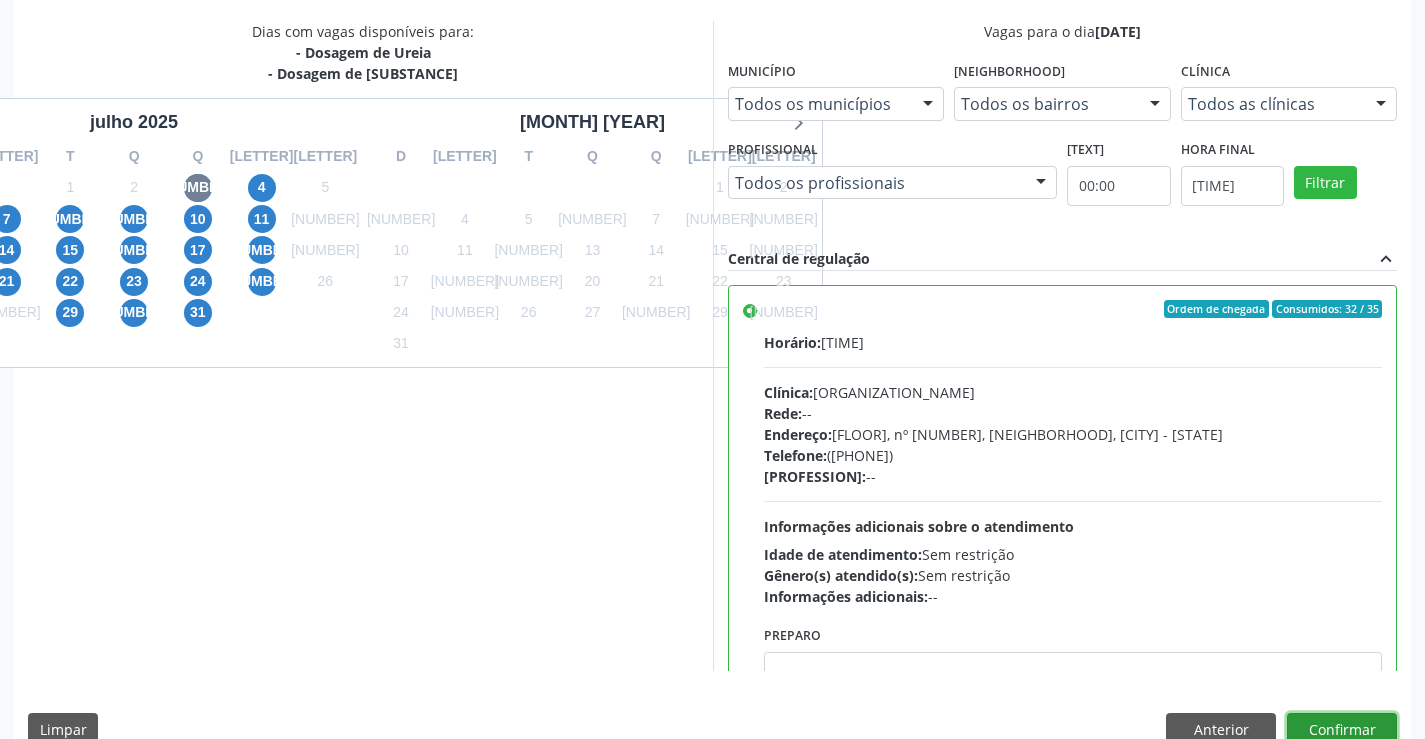 click on "Confirmar" at bounding box center [1342, 730] 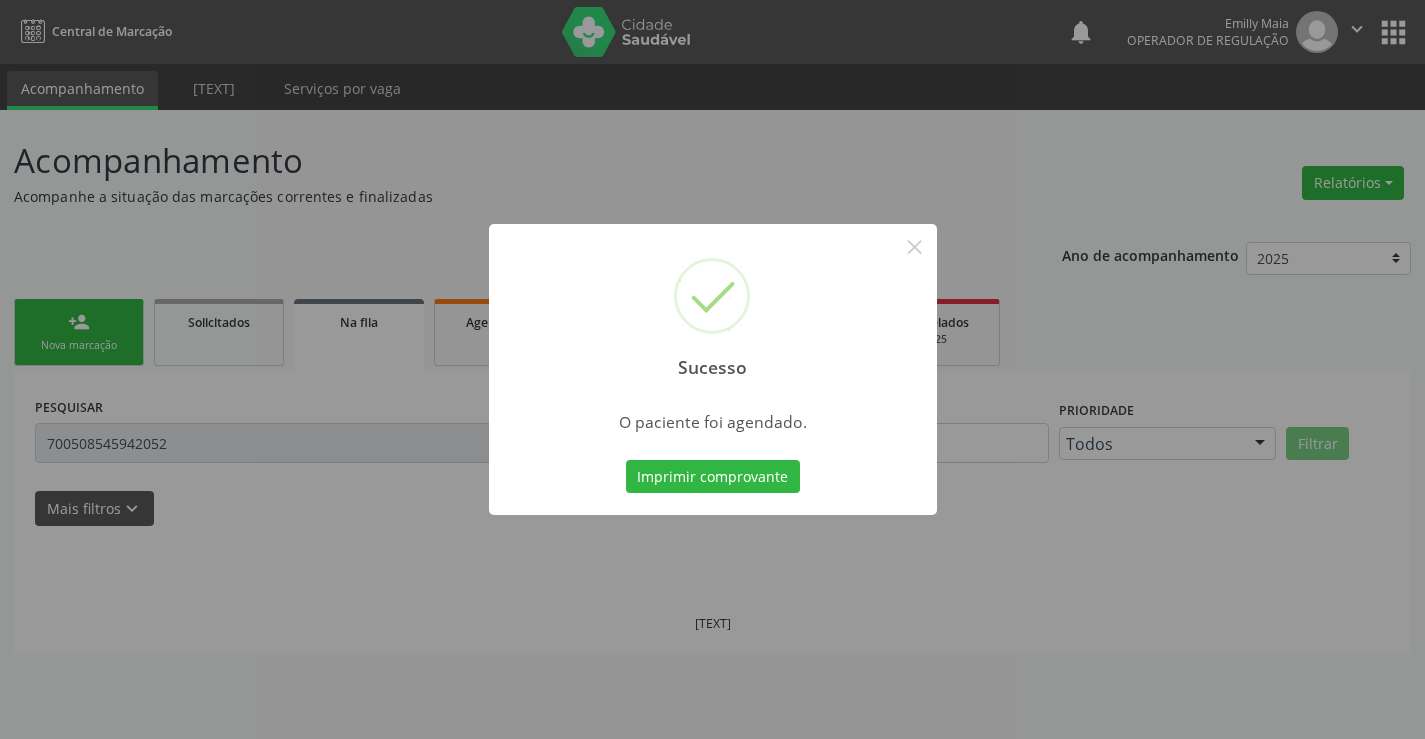 scroll, scrollTop: 0, scrollLeft: 0, axis: both 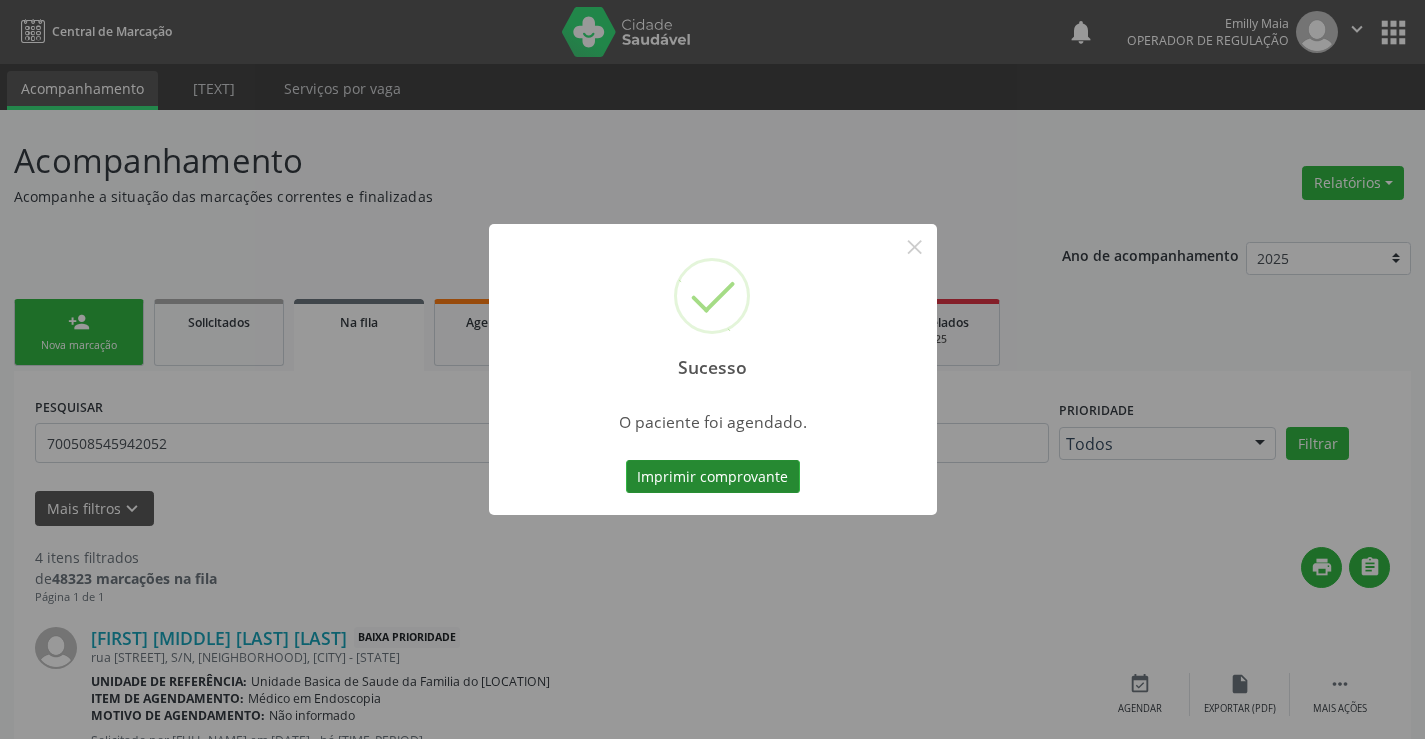 click on "Imprimir comprovante" at bounding box center (713, 477) 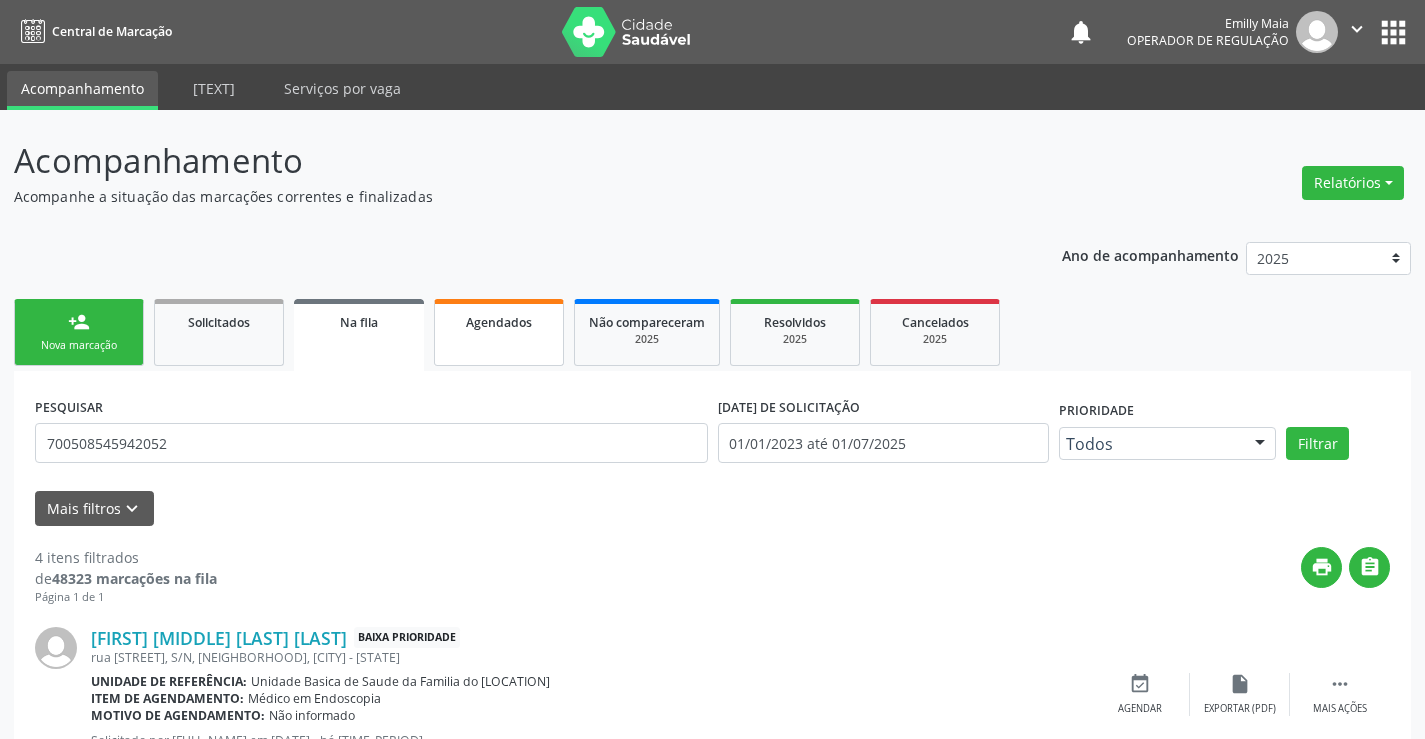 click on "Agendados" at bounding box center [499, 332] 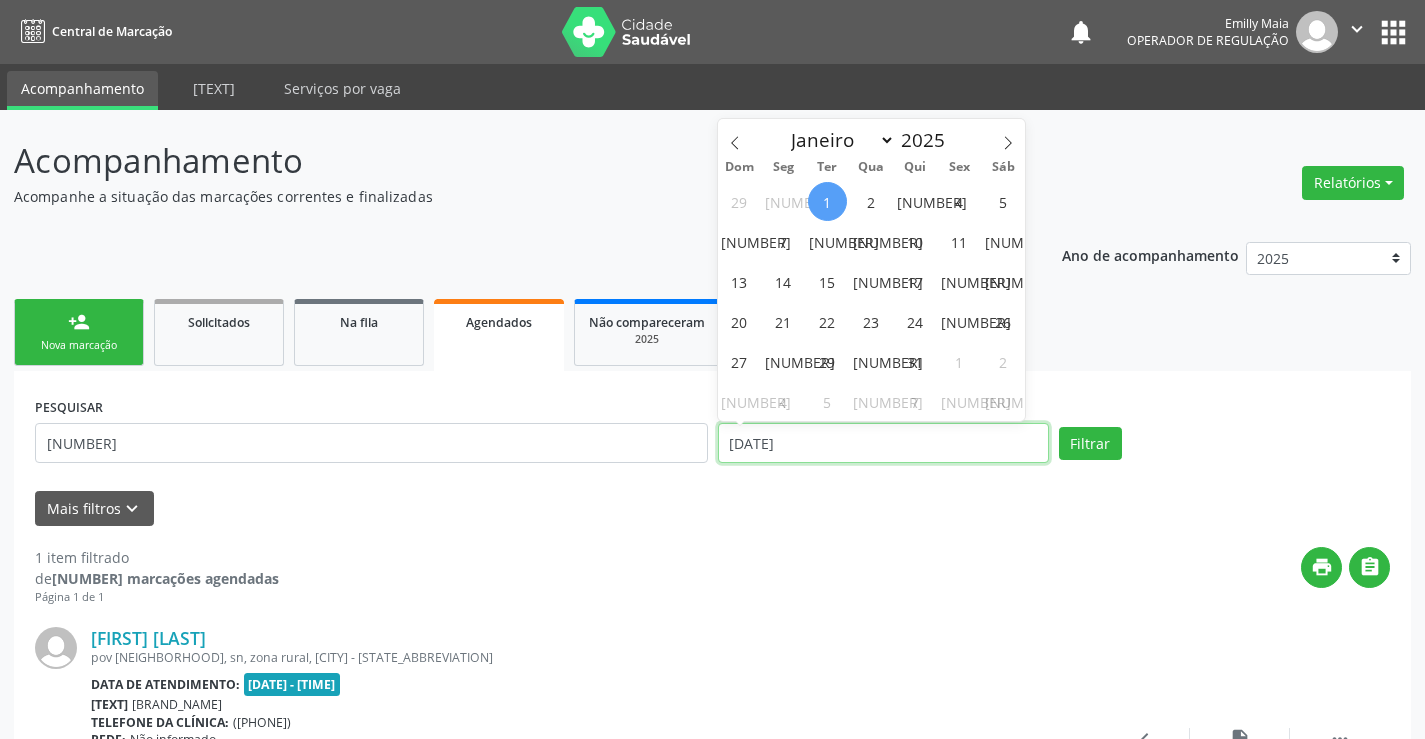 click on "01/07/2025" at bounding box center [883, 443] 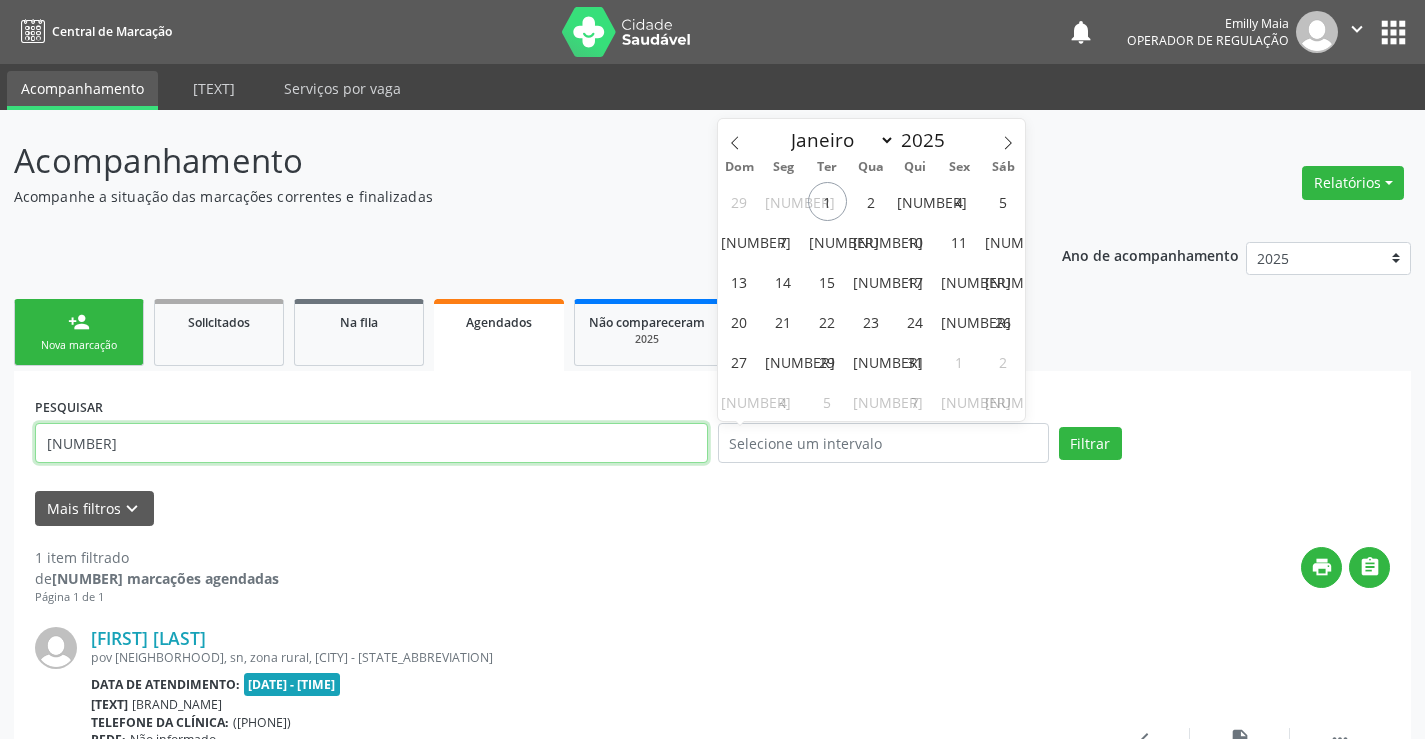click on "704304595486094" at bounding box center (371, 443) 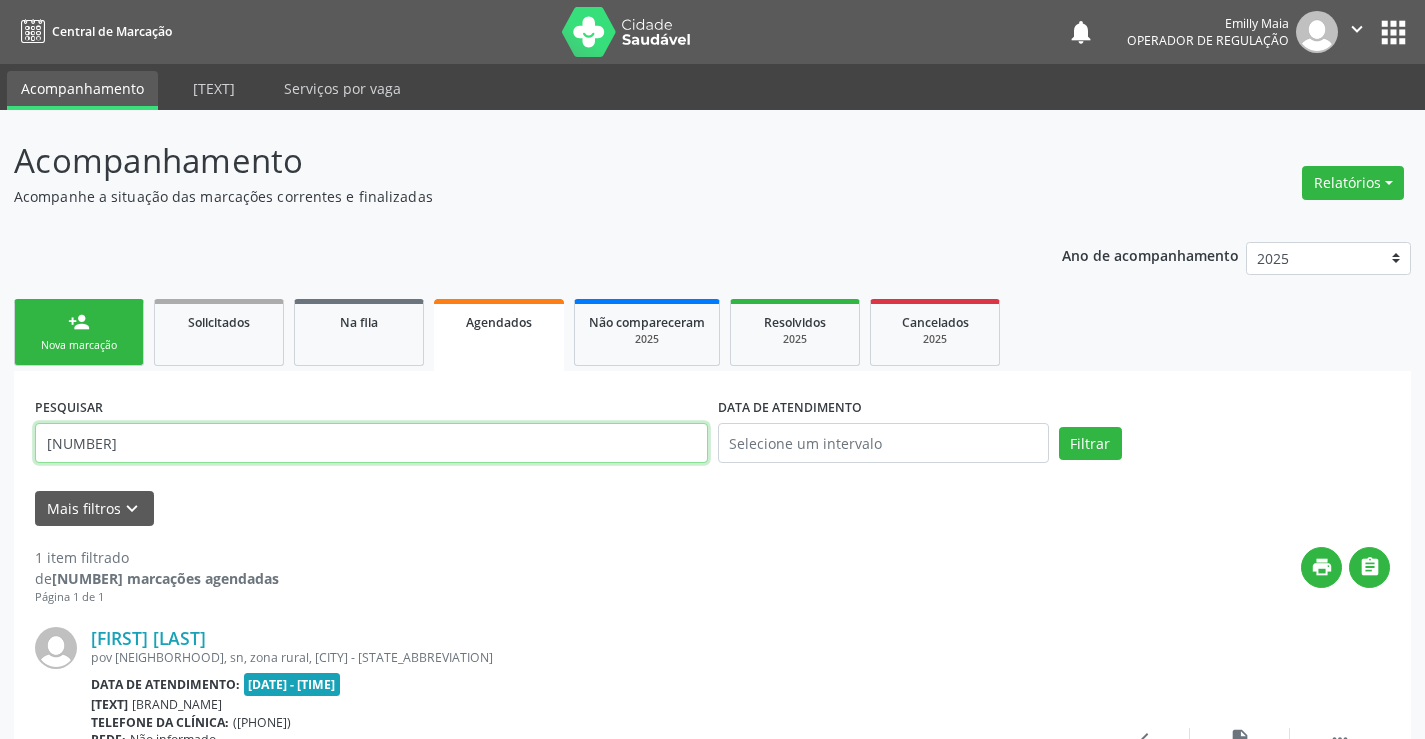 click on "704304595486094" at bounding box center [371, 443] 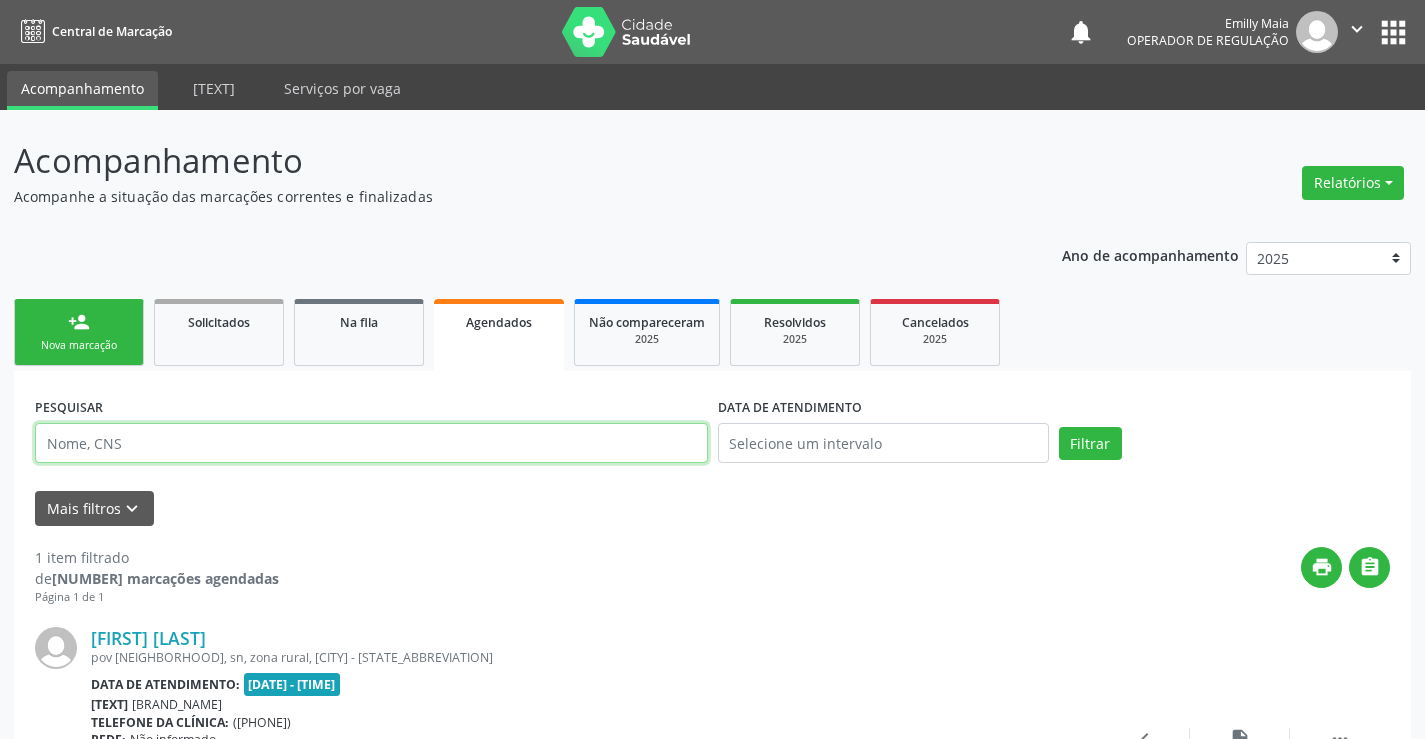 paste on "[PHONE]" 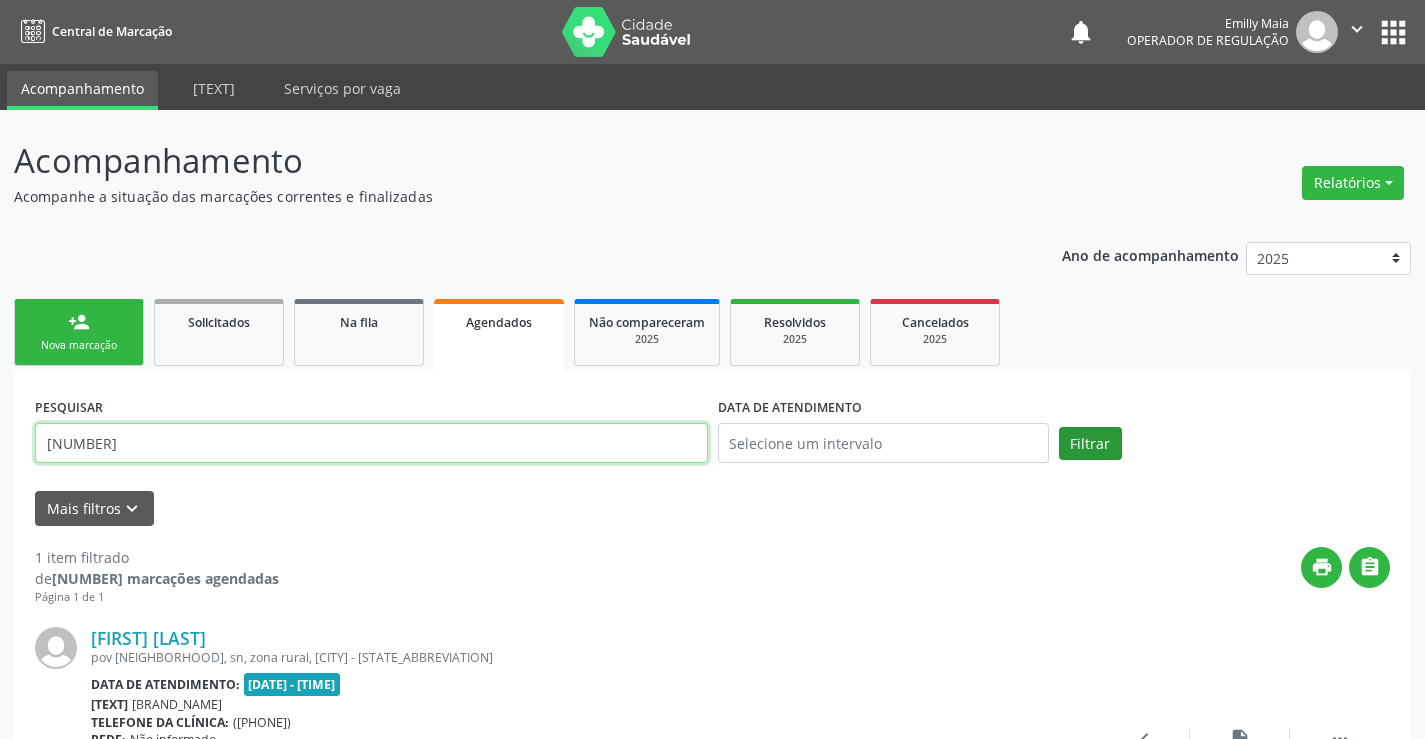 type on "[PHONE]" 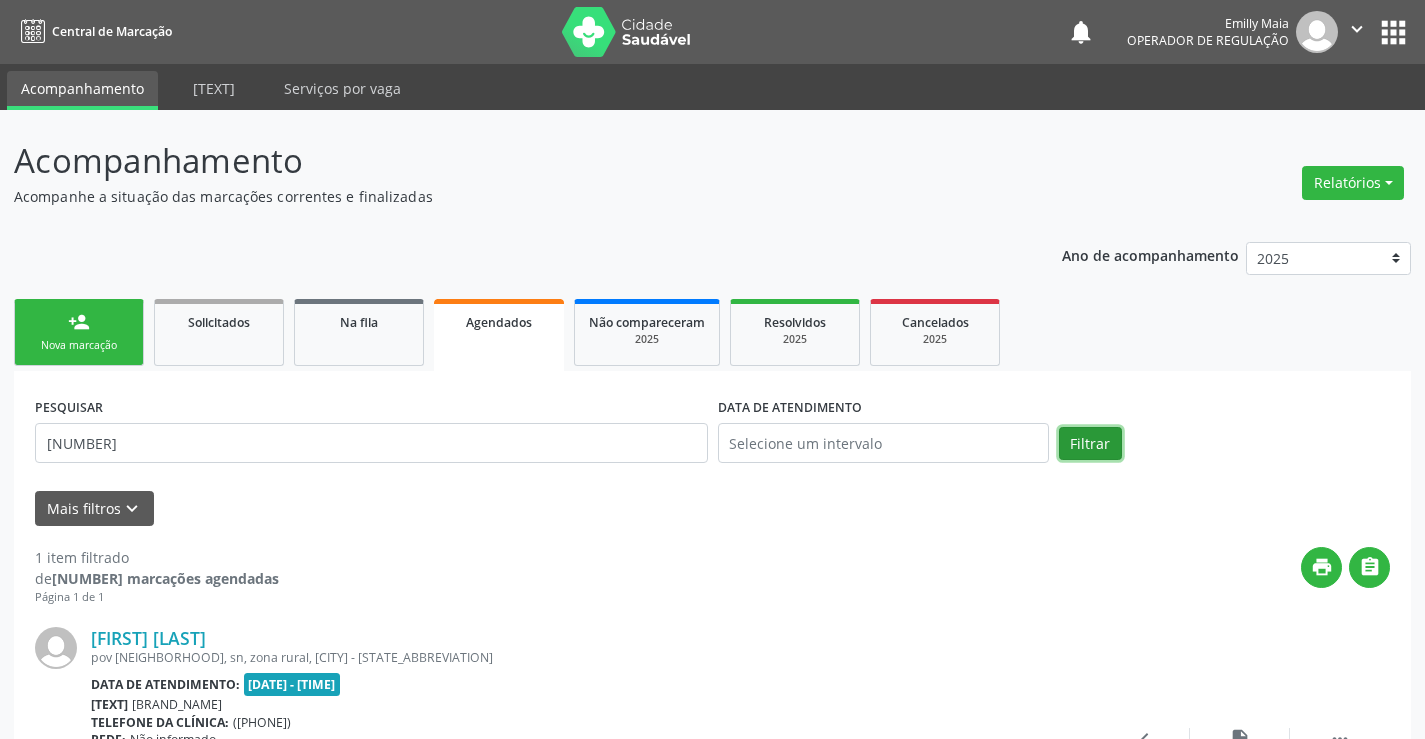 click on "Filtrar" at bounding box center (1090, 444) 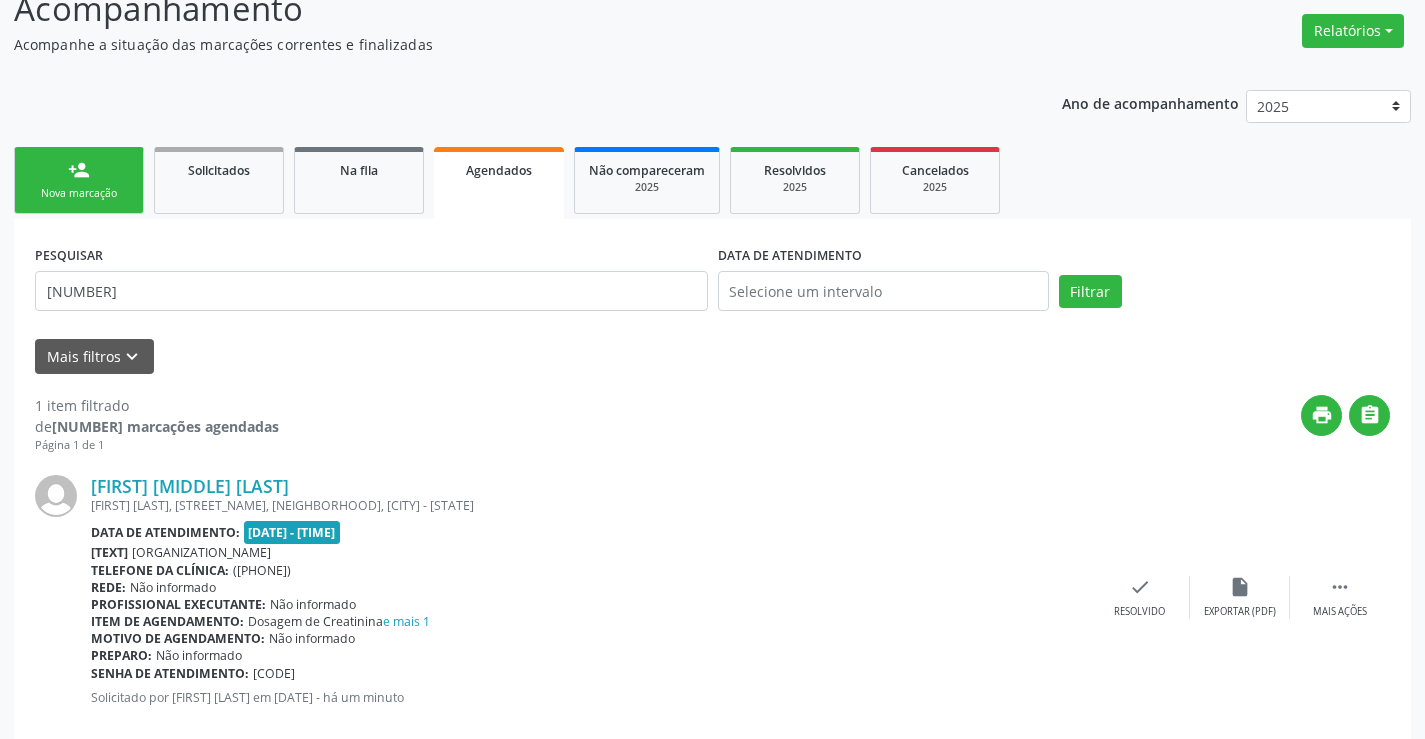 scroll, scrollTop: 189, scrollLeft: 0, axis: vertical 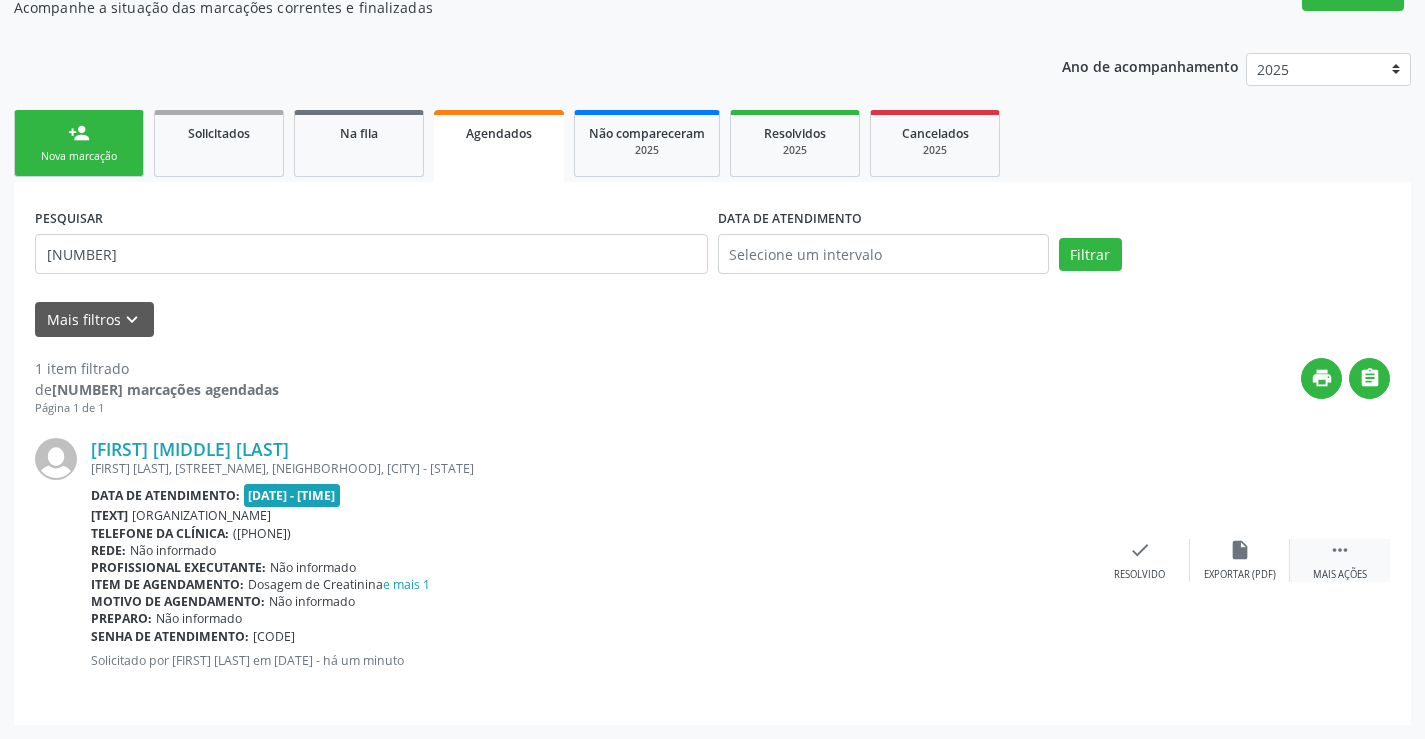 click on "" at bounding box center (1340, 550) 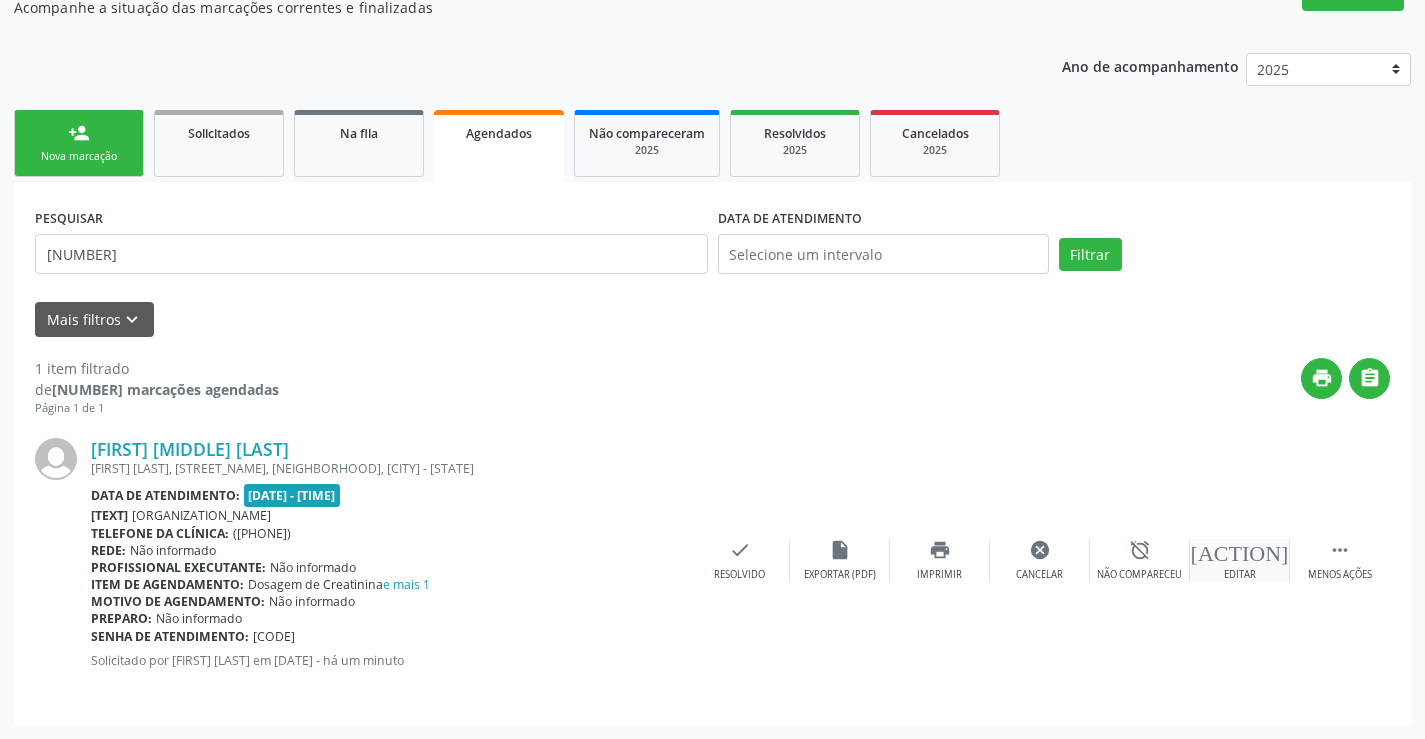 click on "edit
Editar" at bounding box center [1240, 560] 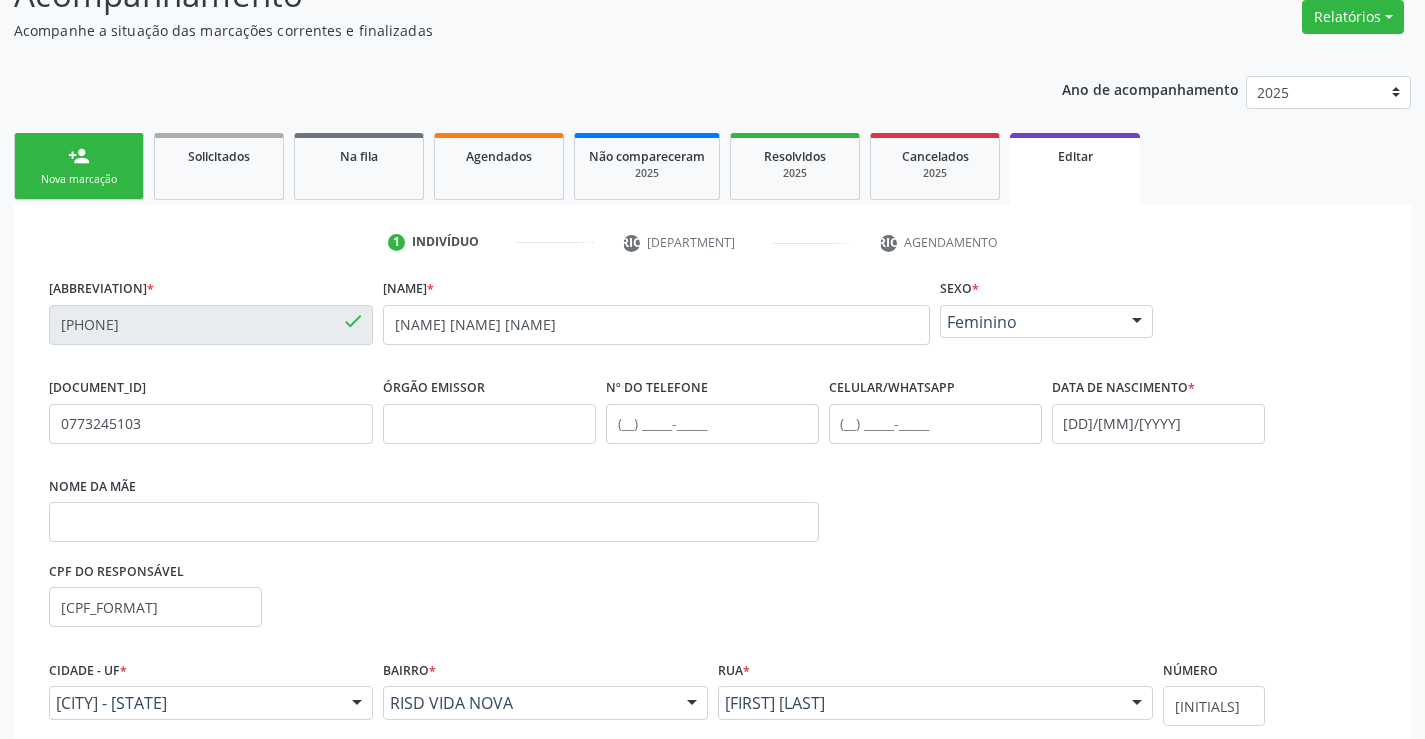scroll, scrollTop: 358, scrollLeft: 0, axis: vertical 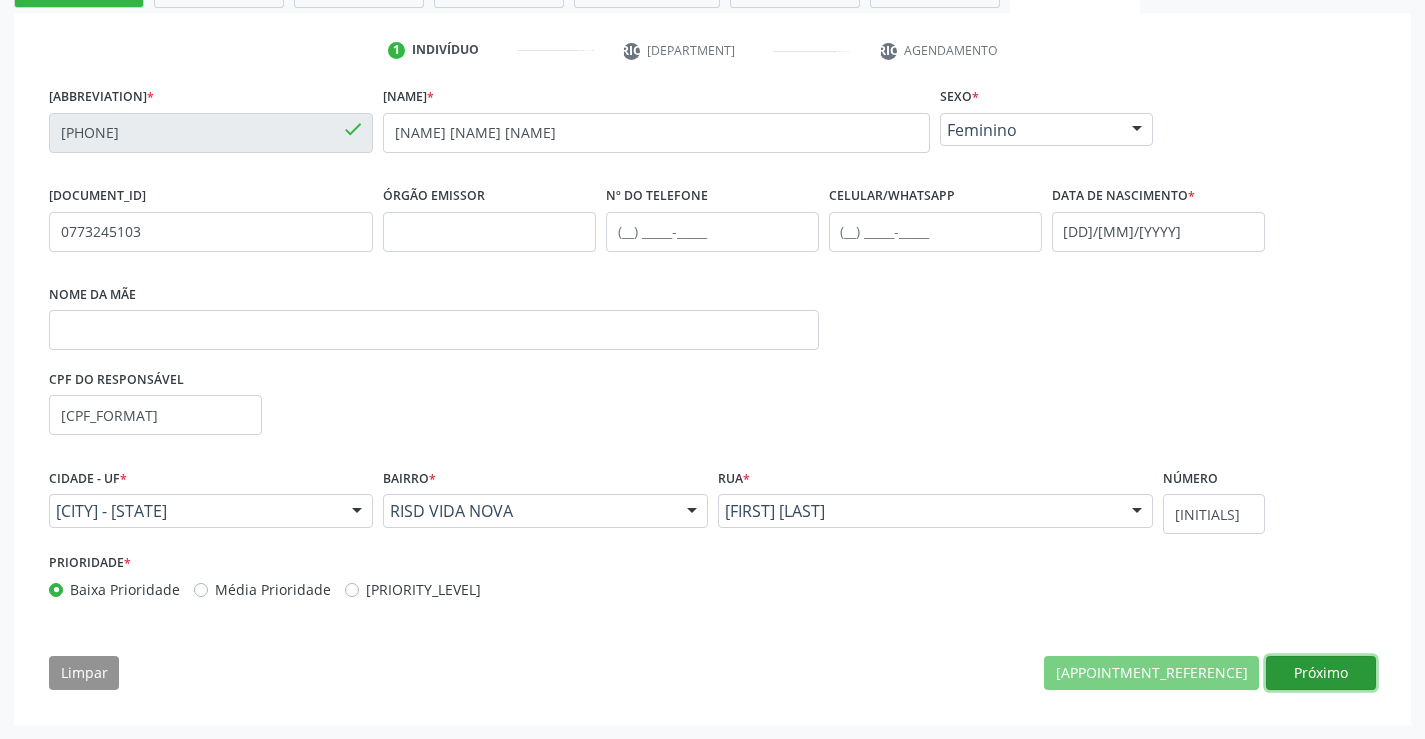 click on "Próximo" at bounding box center [1151, 673] 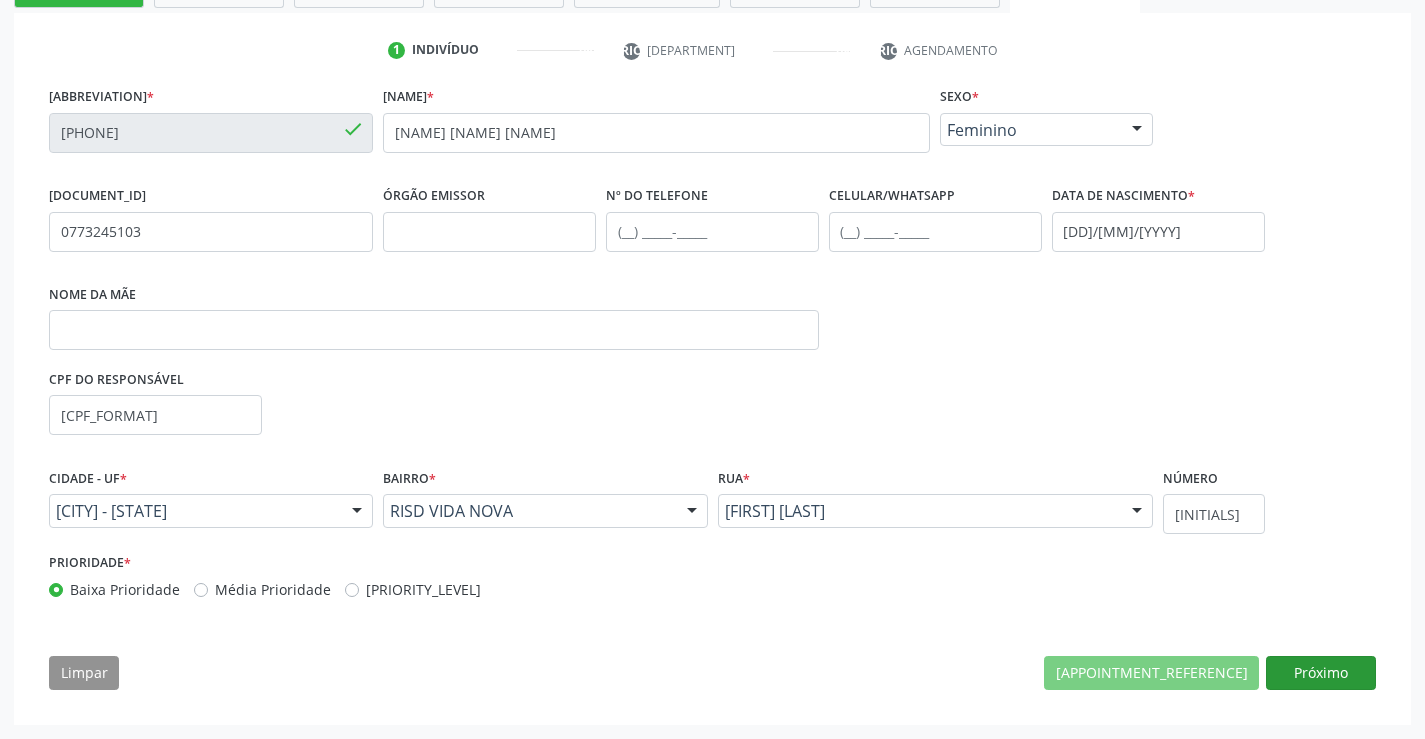 scroll, scrollTop: 193, scrollLeft: 0, axis: vertical 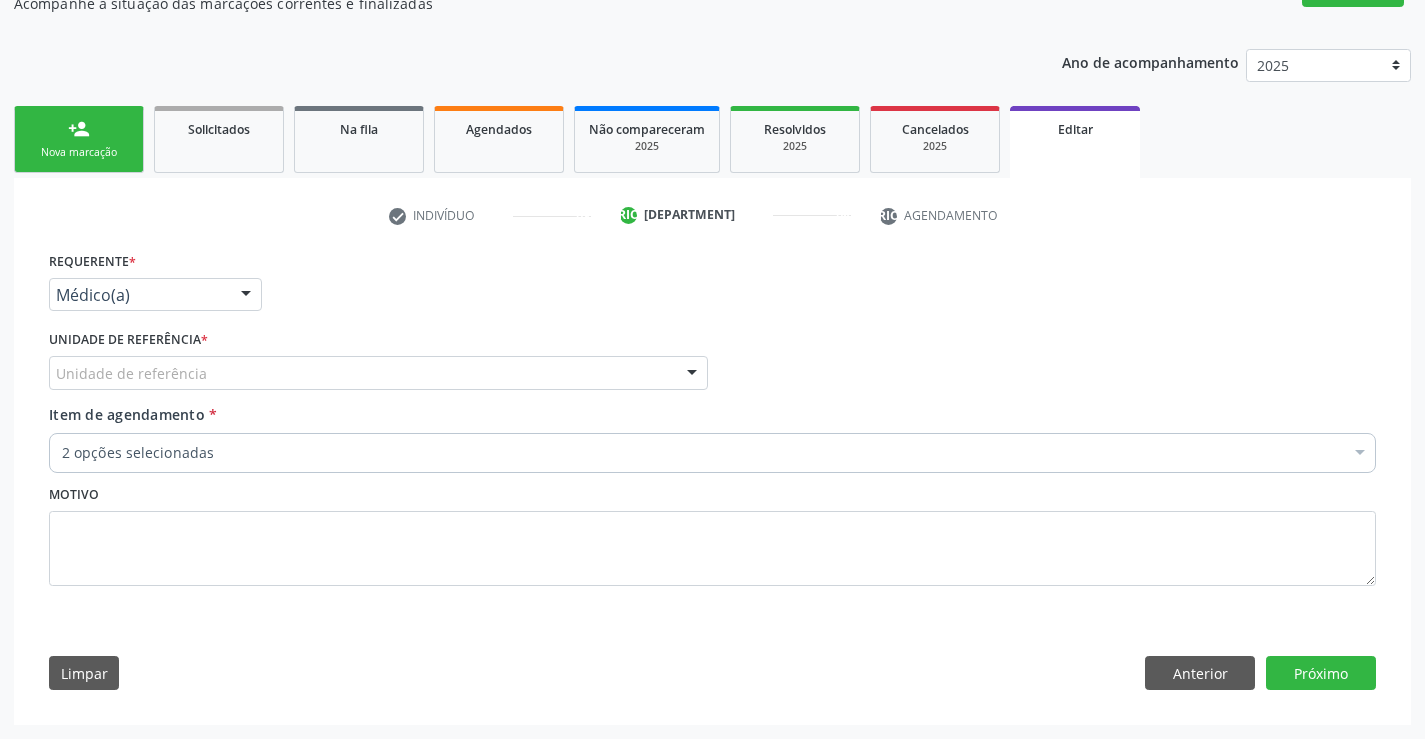 click on "Unidade de referência" at bounding box center [378, 373] 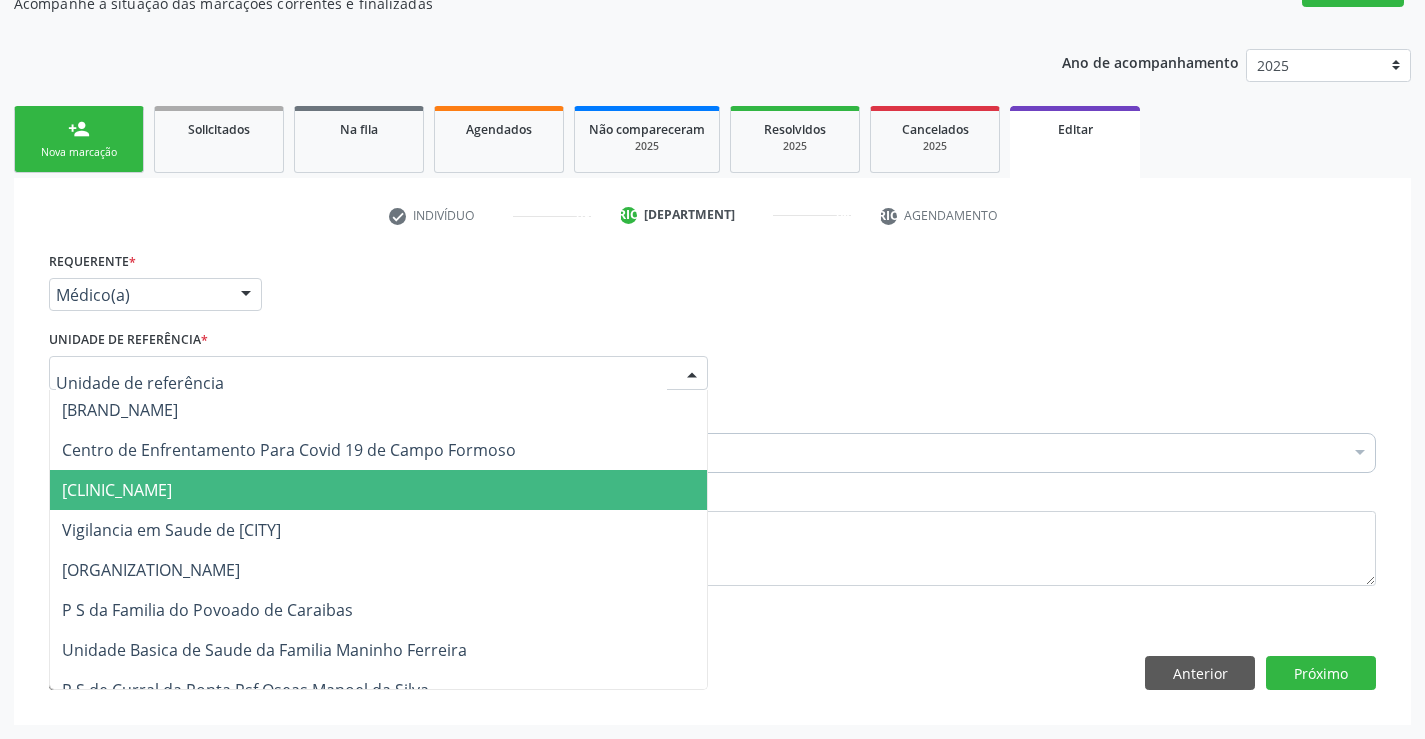 click on "[CLINIC_NAME]" at bounding box center (117, 490) 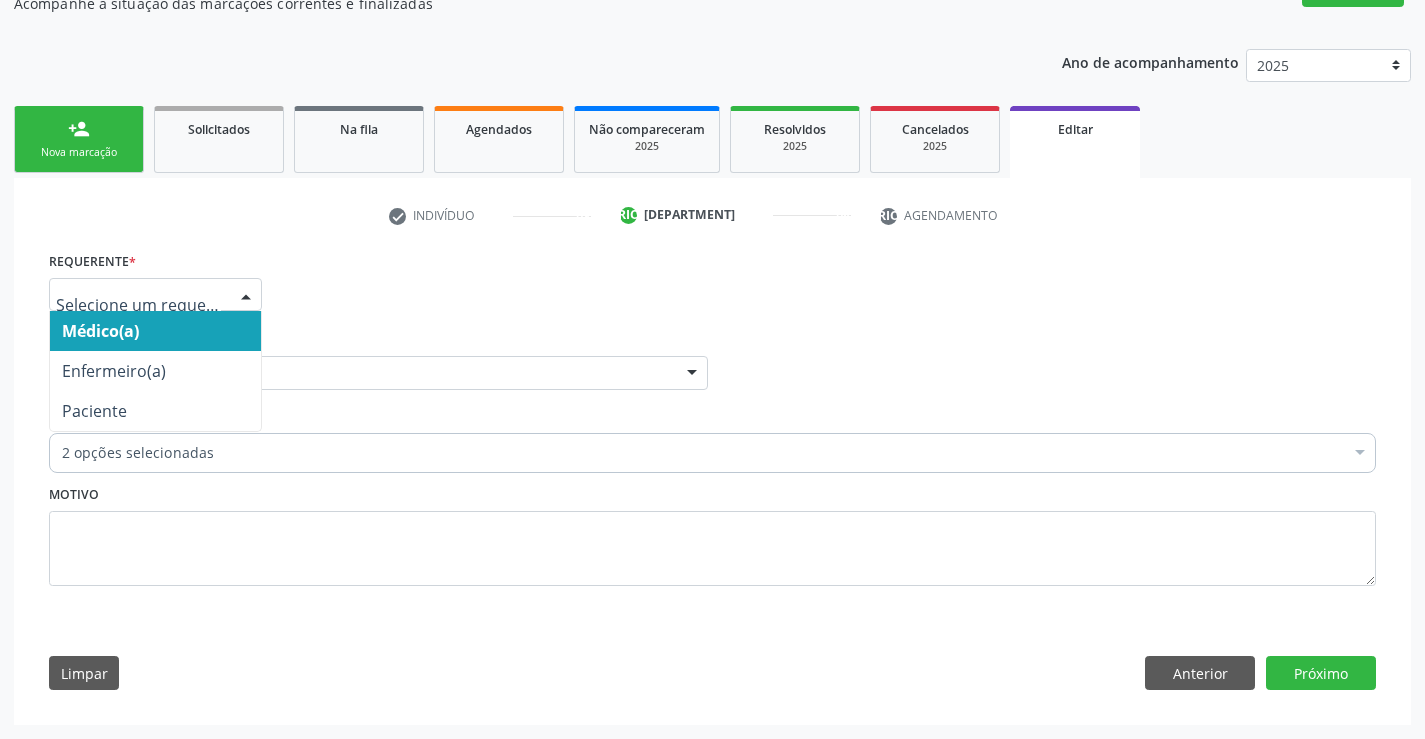 click at bounding box center [246, 296] 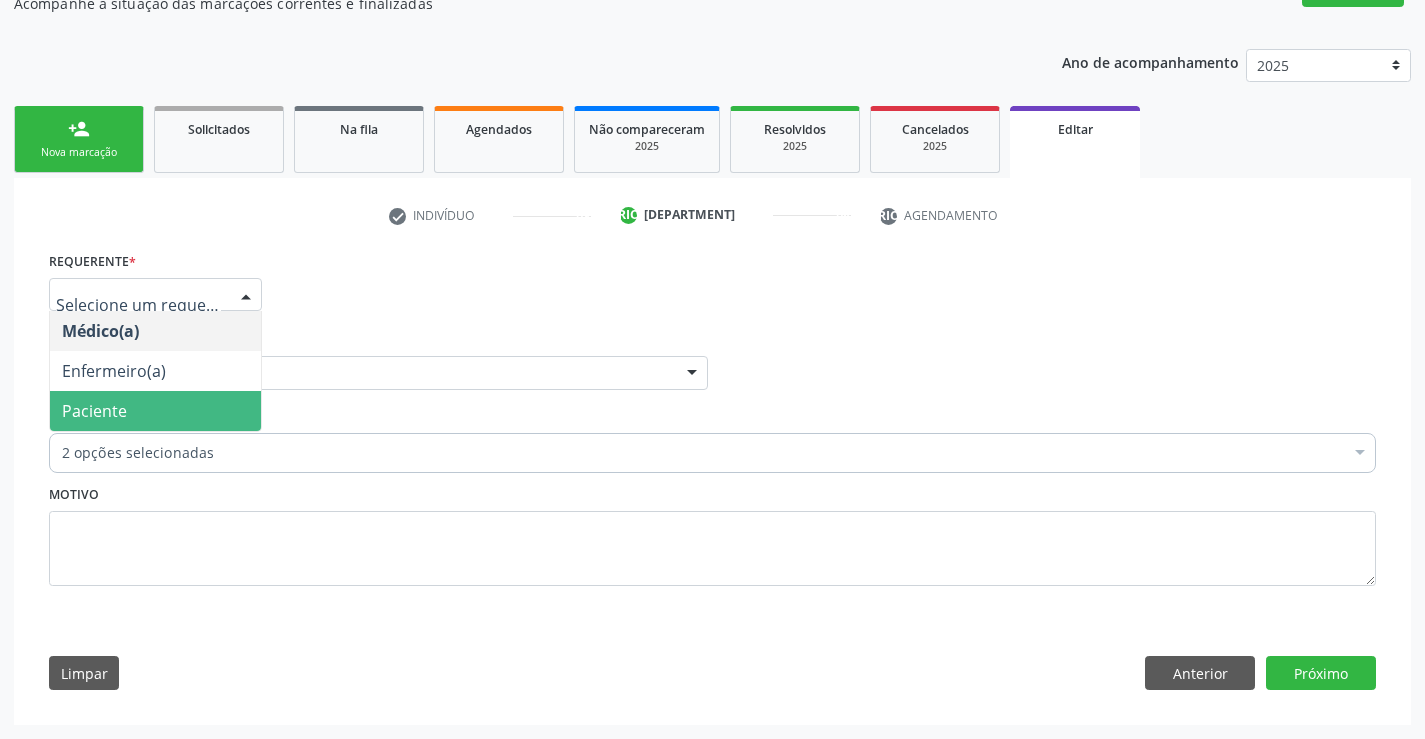 click on "Paciente" at bounding box center (155, 411) 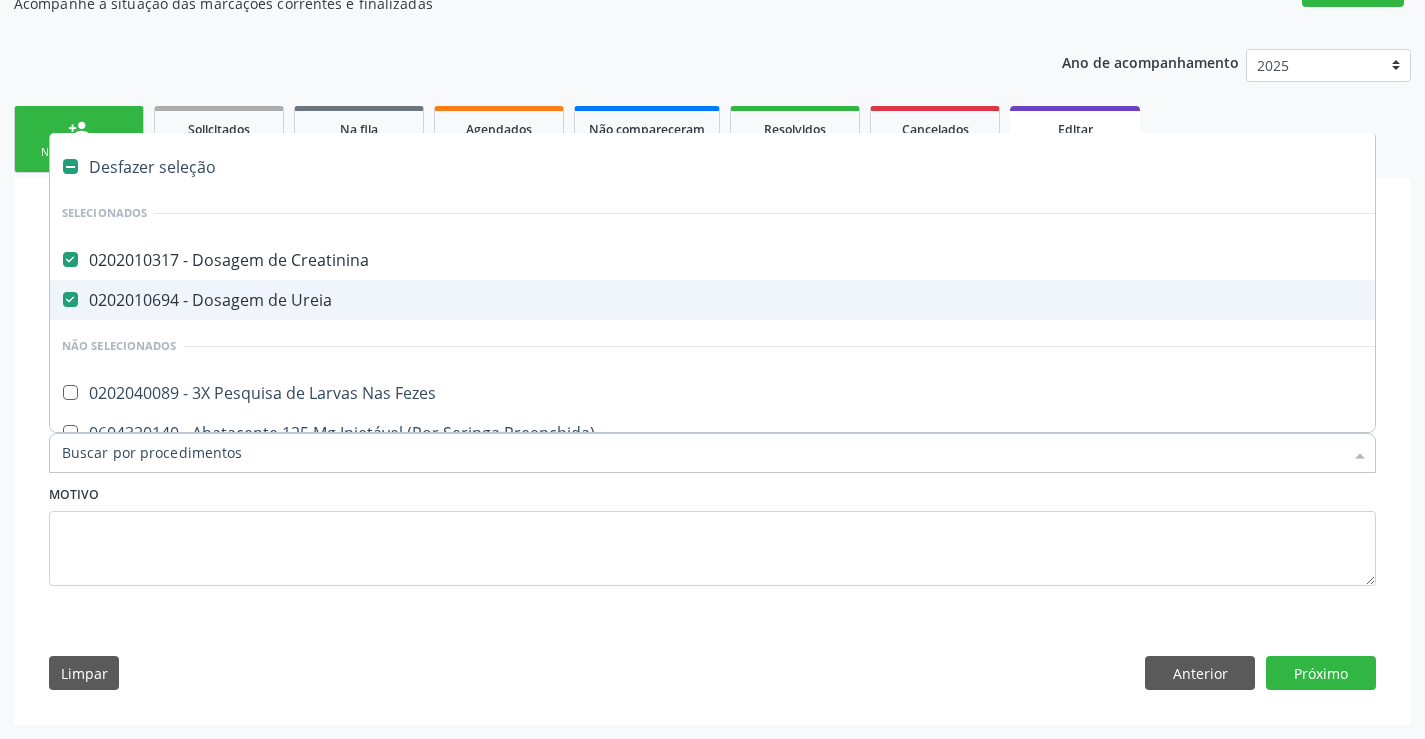 click on "0202010694 - Dosagem de Ureia" at bounding box center [822, 300] 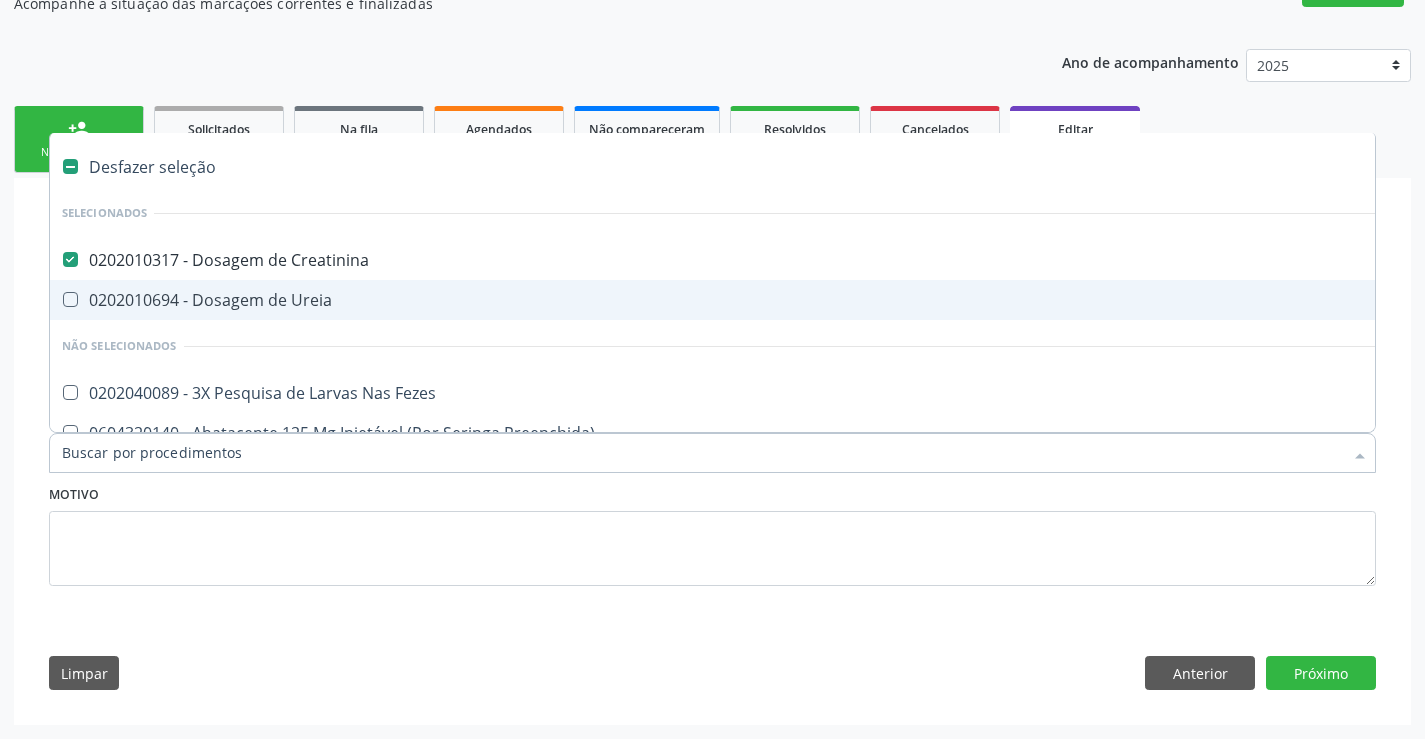 click on "0202010317 - Dosagem de Creatinina" at bounding box center (822, 260) 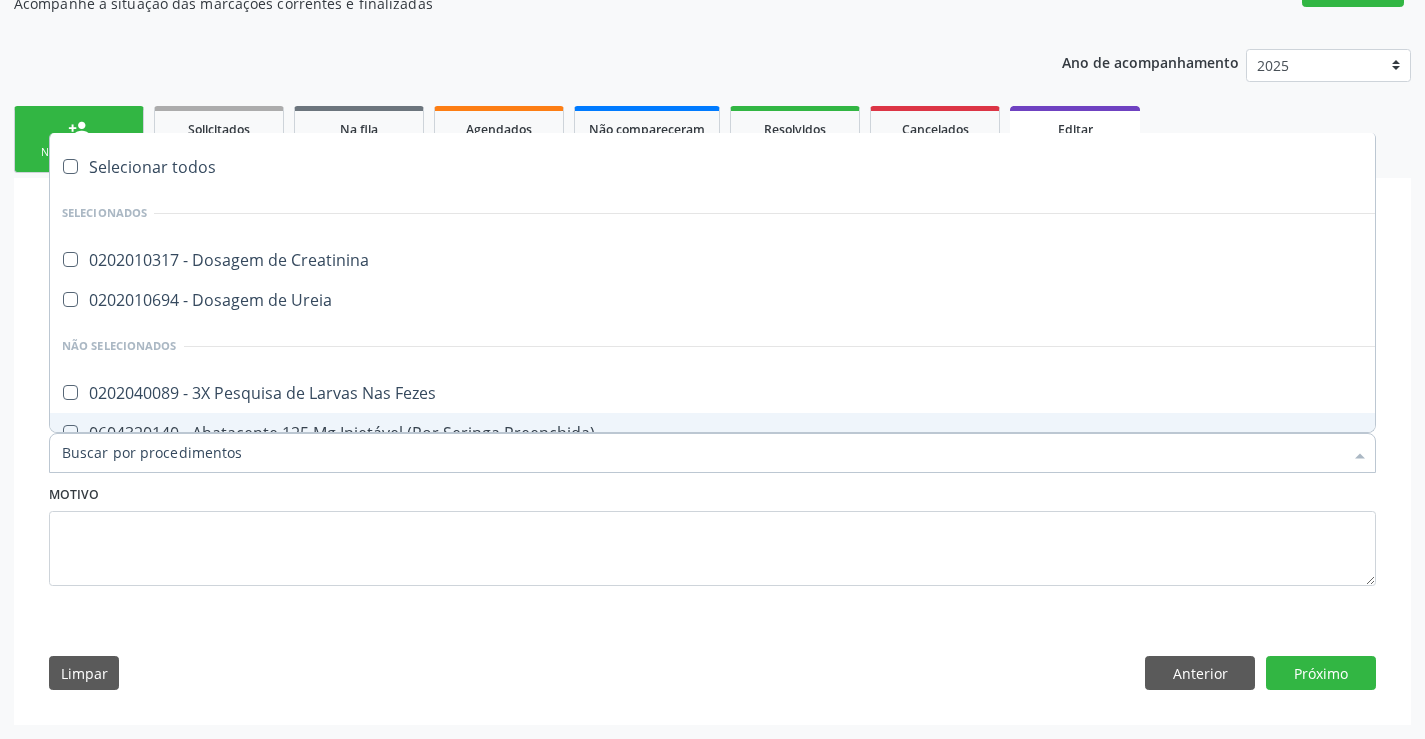 click on "Item de agendamento
*" at bounding box center [702, 453] 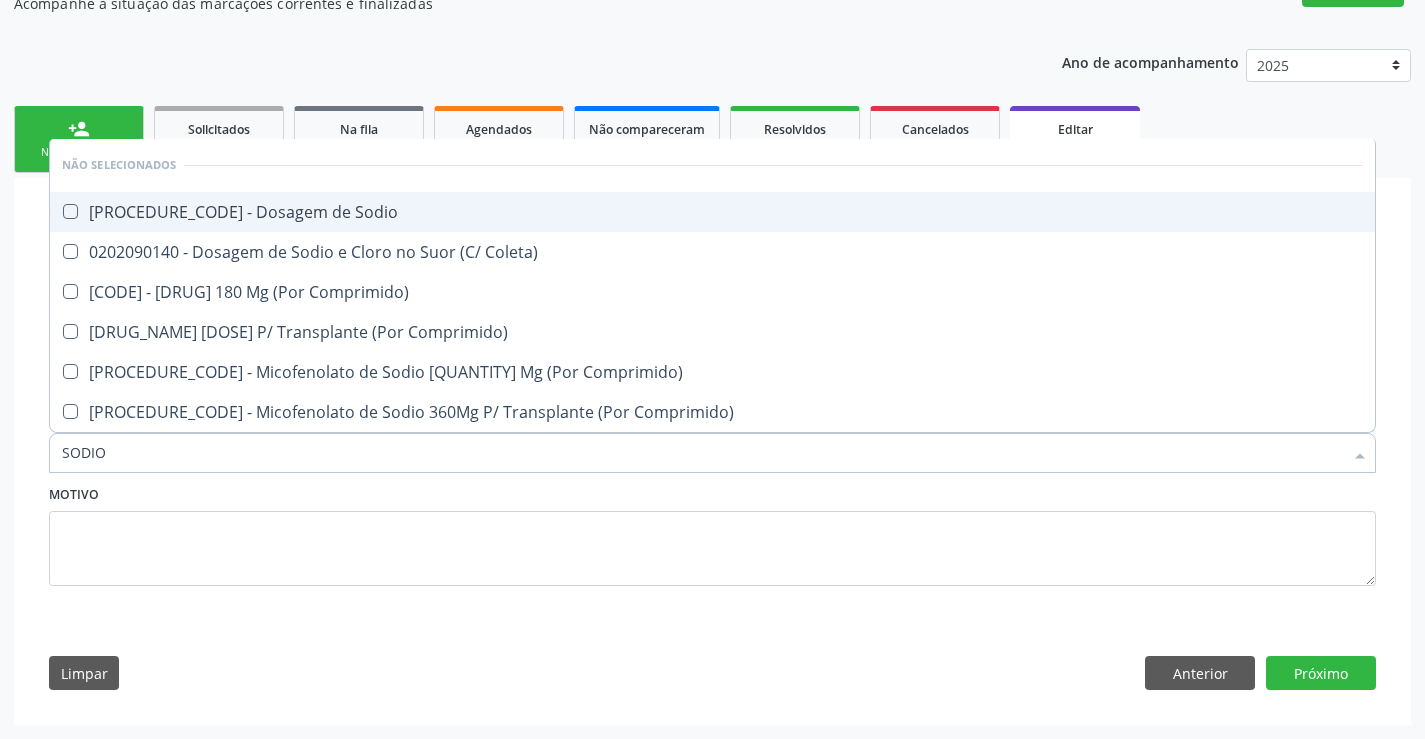 click on "[PROCEDURE_CODE] - Dosagem de Sodio" at bounding box center [712, 212] 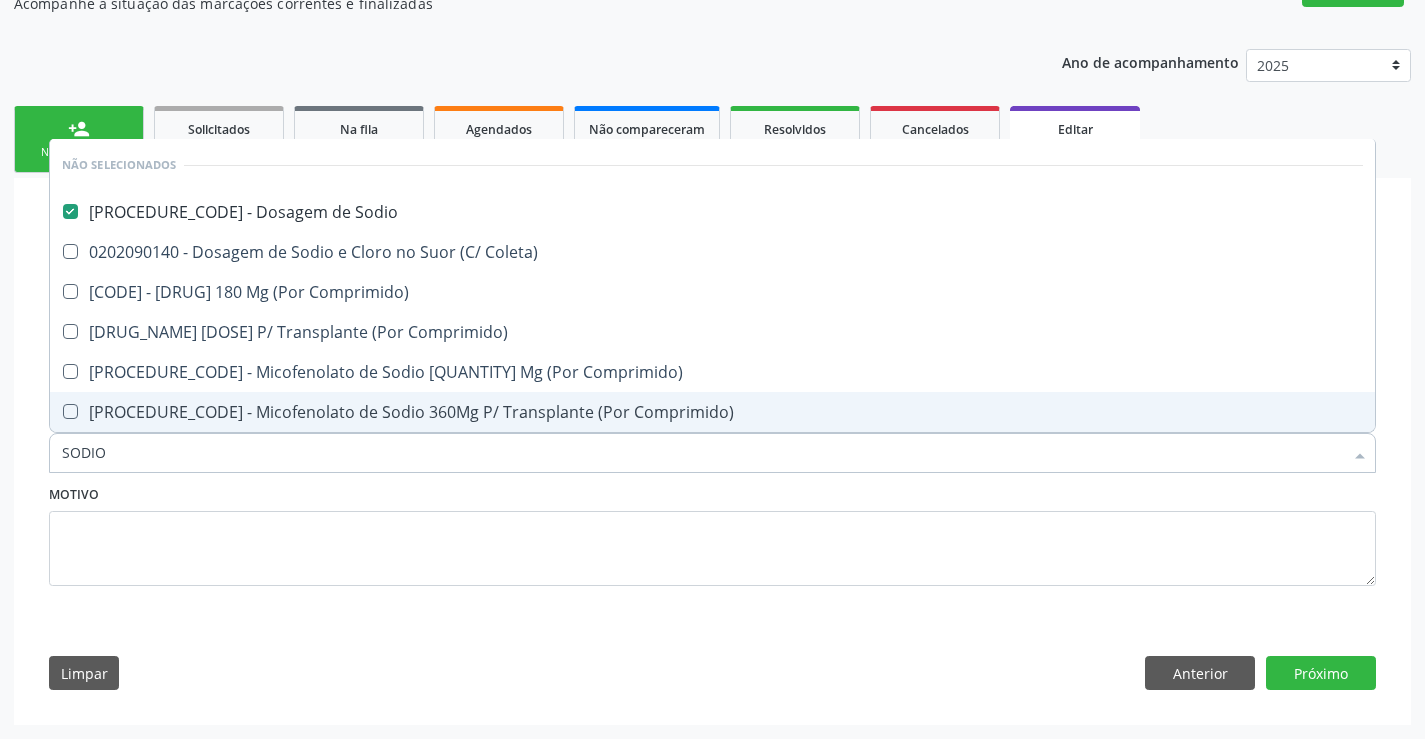 click on "SODIO" at bounding box center [702, 453] 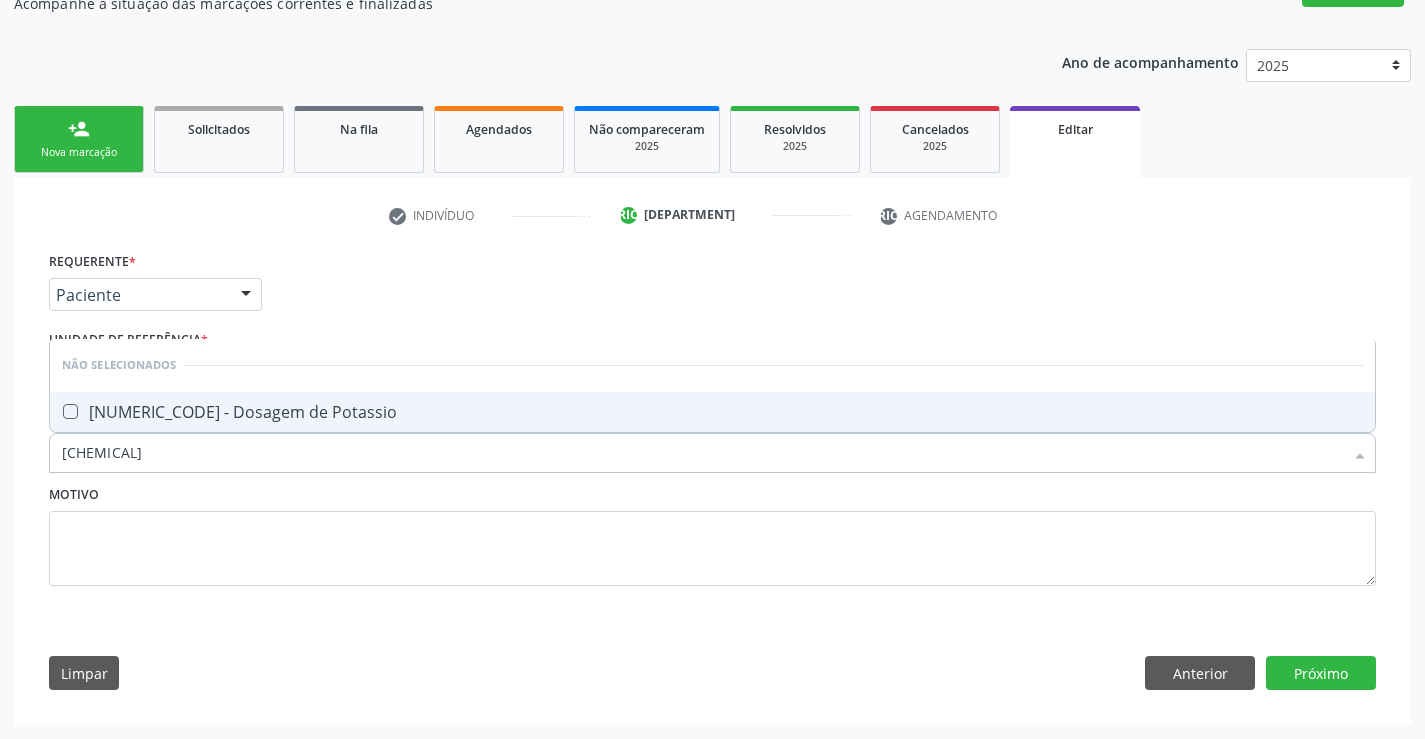 click on "[NUMERIC_CODE] - Dosagem de Potassio" at bounding box center [712, 412] 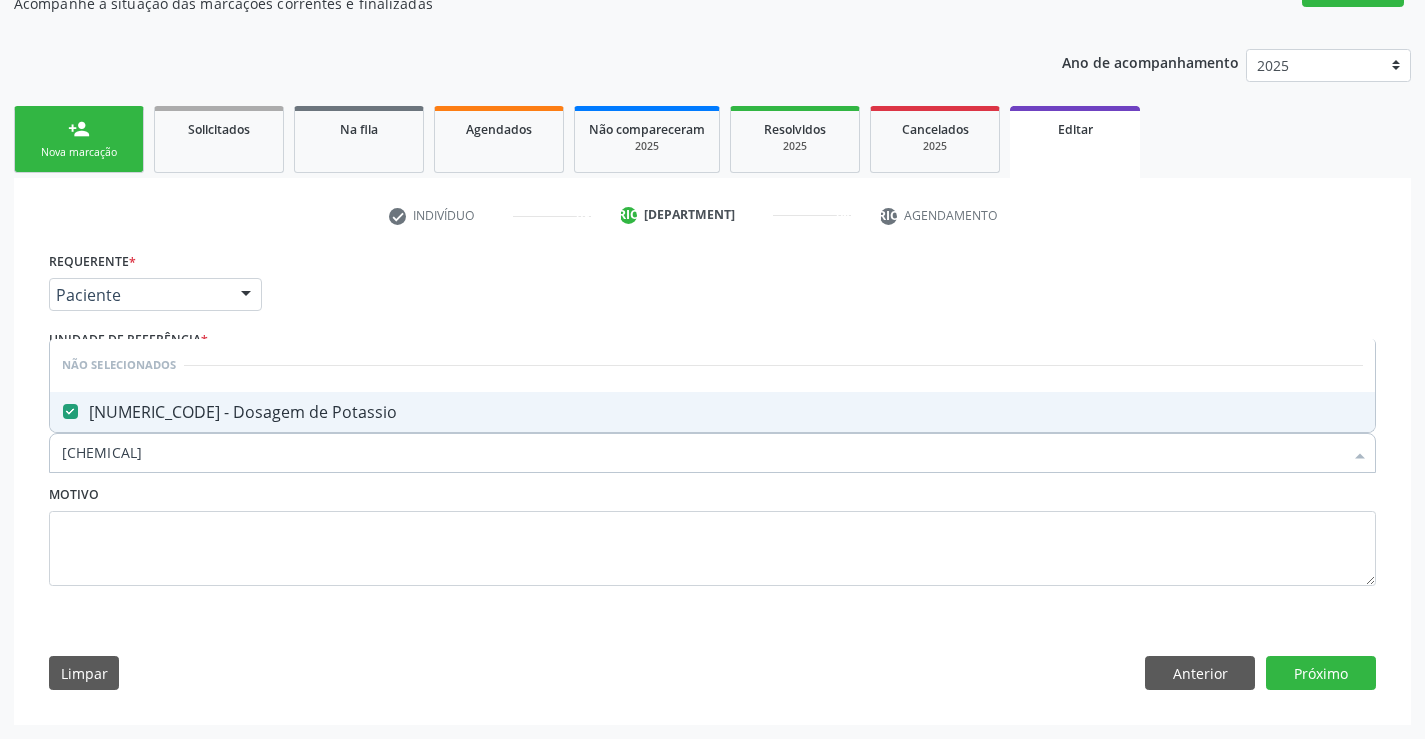 click on "[CHEMICAL]" at bounding box center [702, 453] 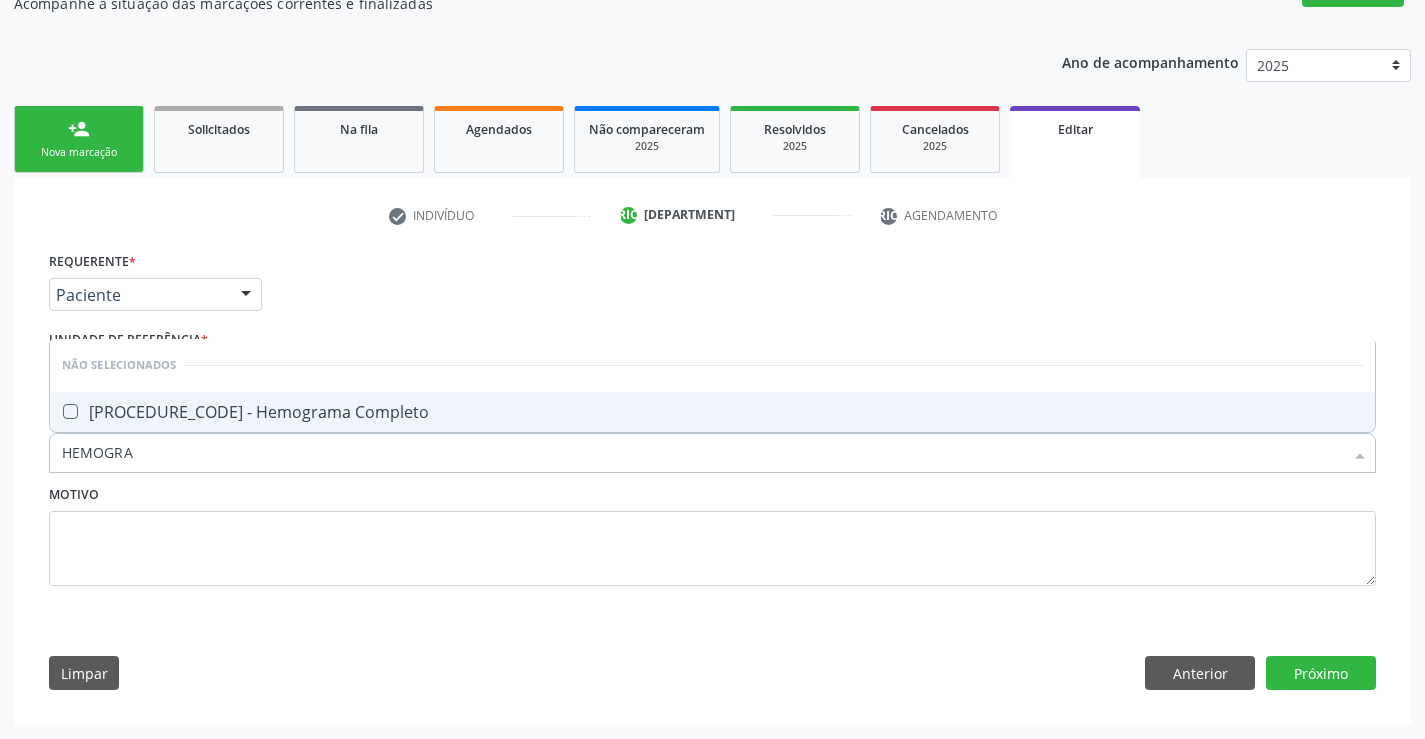 click on "[PROCEDURE_CODE] - Hemograma Completo" at bounding box center [712, 412] 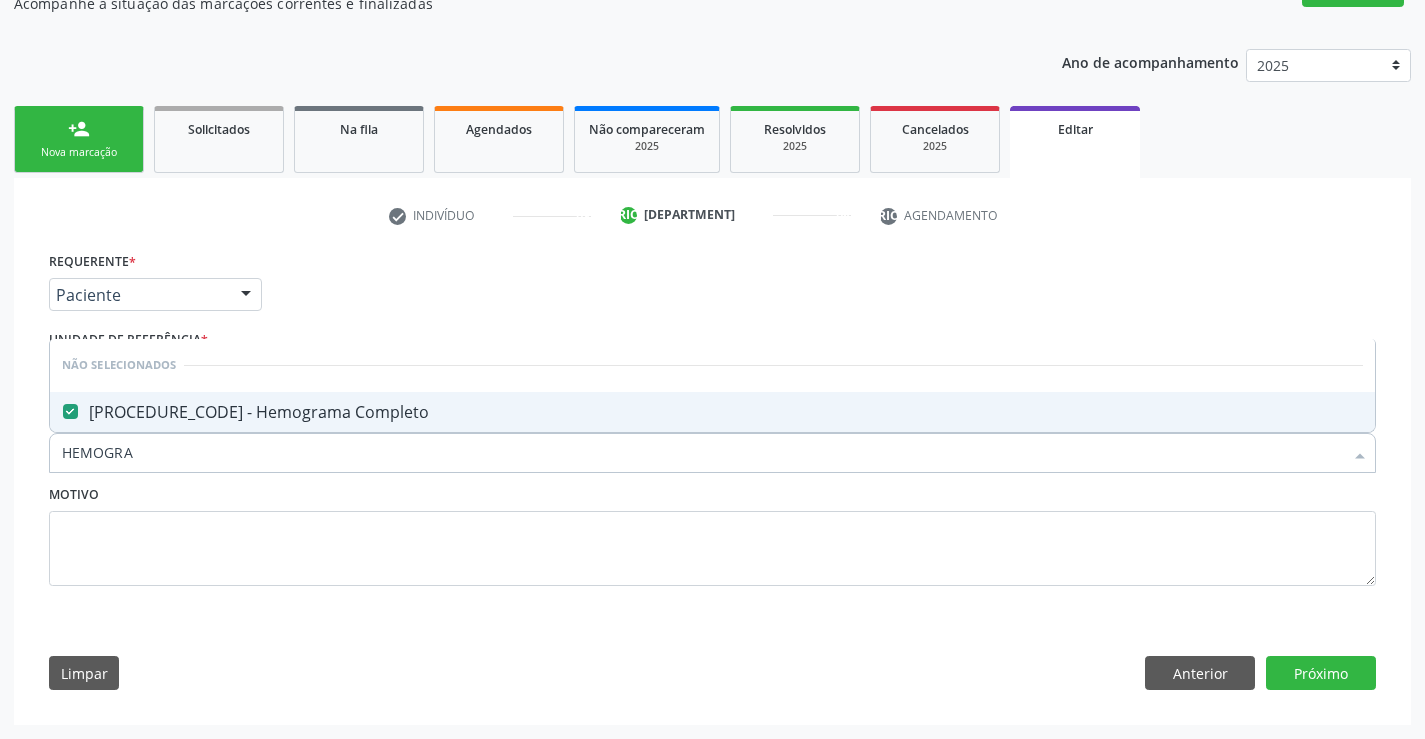 click at bounding box center (702, 453) 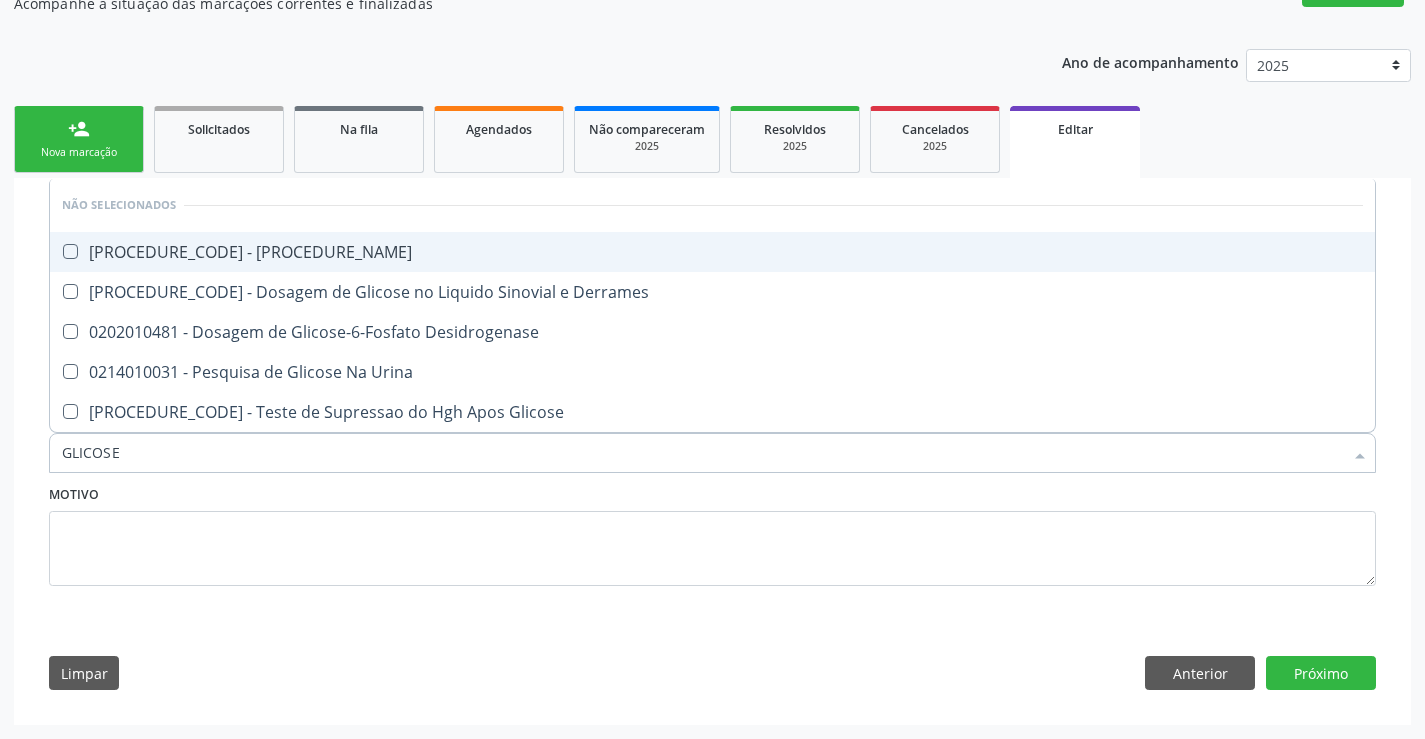 click on "[PROCEDURE_CODE] - [PROCEDURE_NAME]" at bounding box center (712, 252) 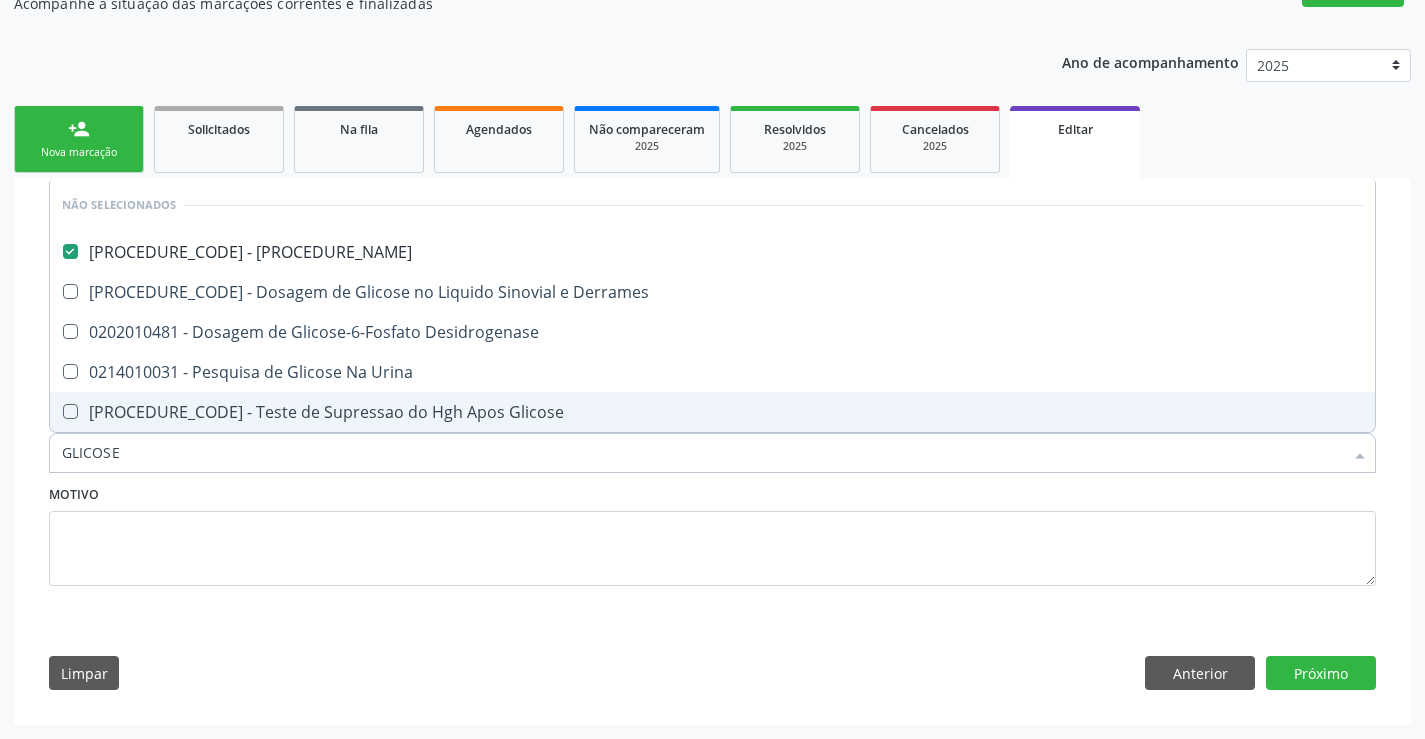 click on "GLICOSE" at bounding box center [702, 453] 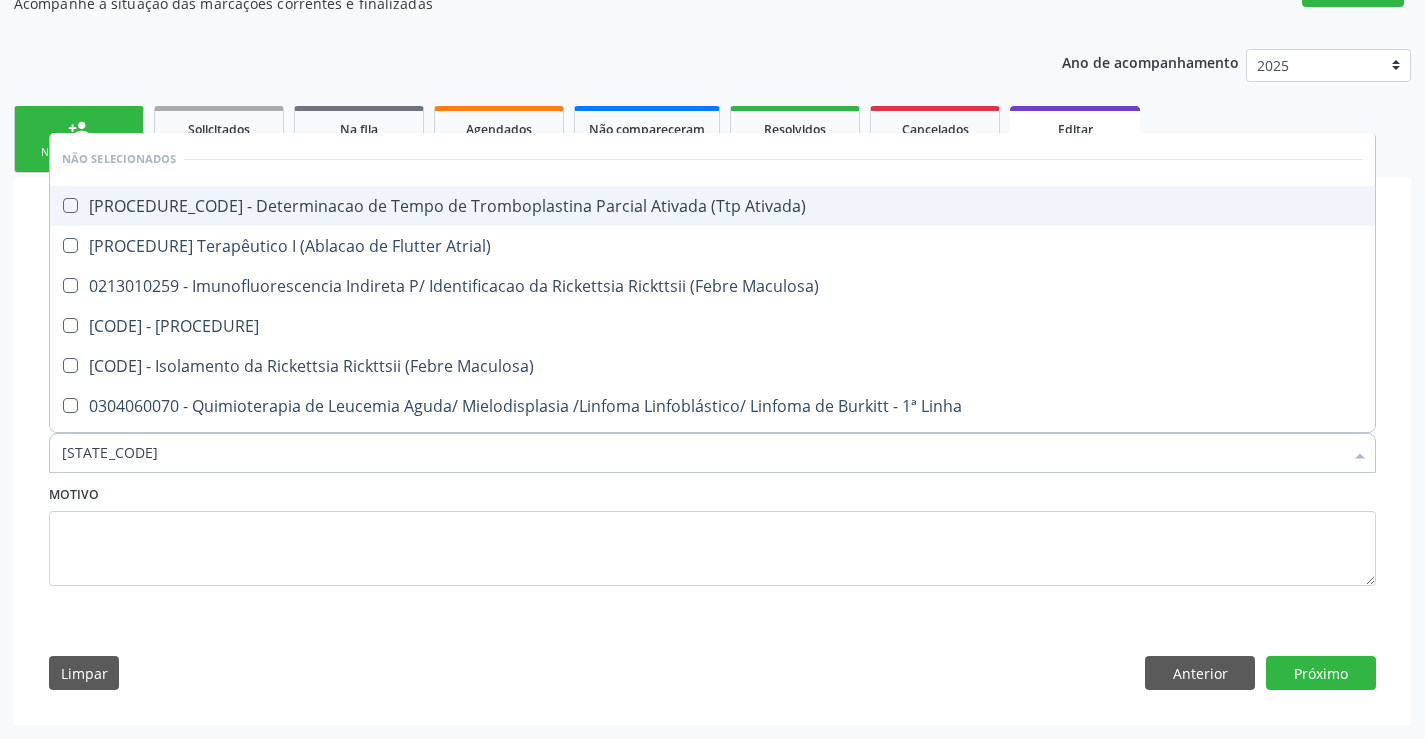 click on "[PROCEDURE_CODE] - Determinacao de Tempo de Tromboplastina Parcial Ativada (Ttp Ativada)" at bounding box center [712, 206] 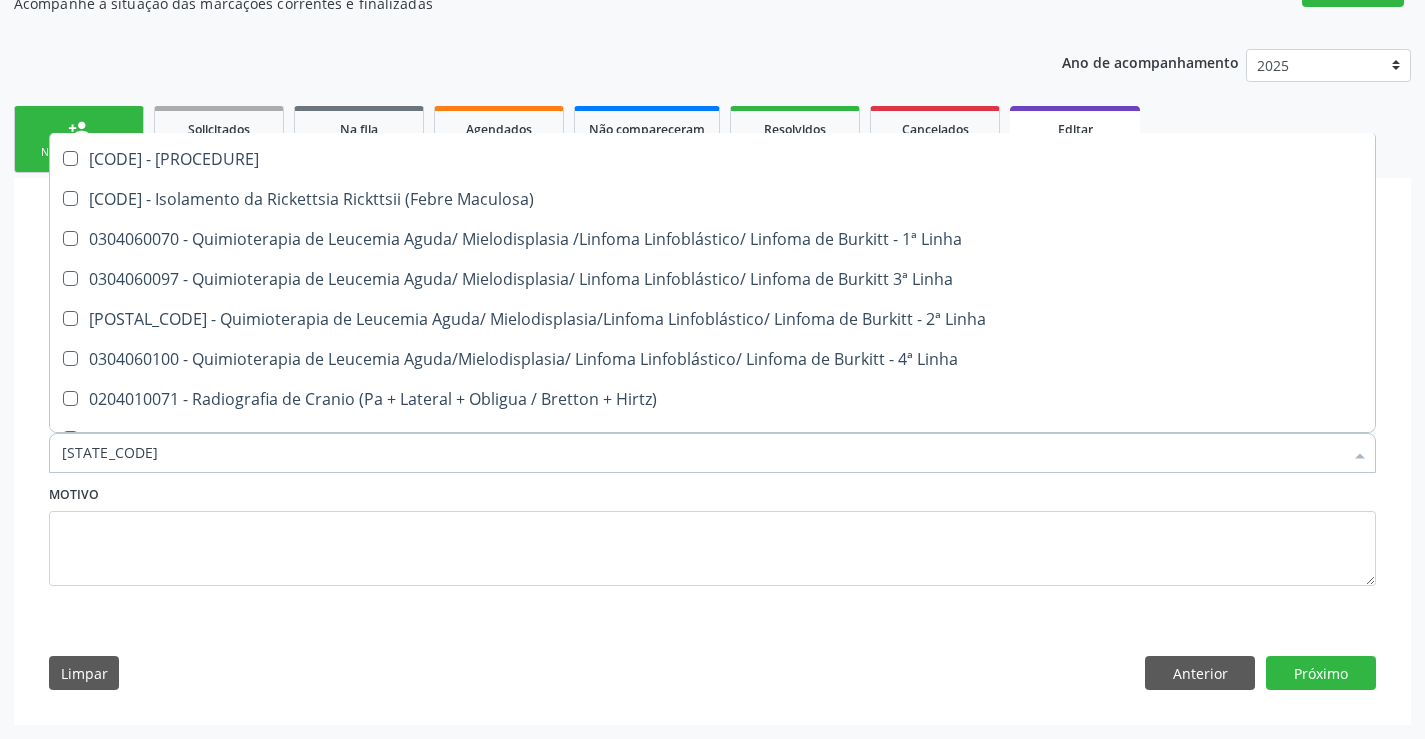 scroll, scrollTop: 0, scrollLeft: 0, axis: both 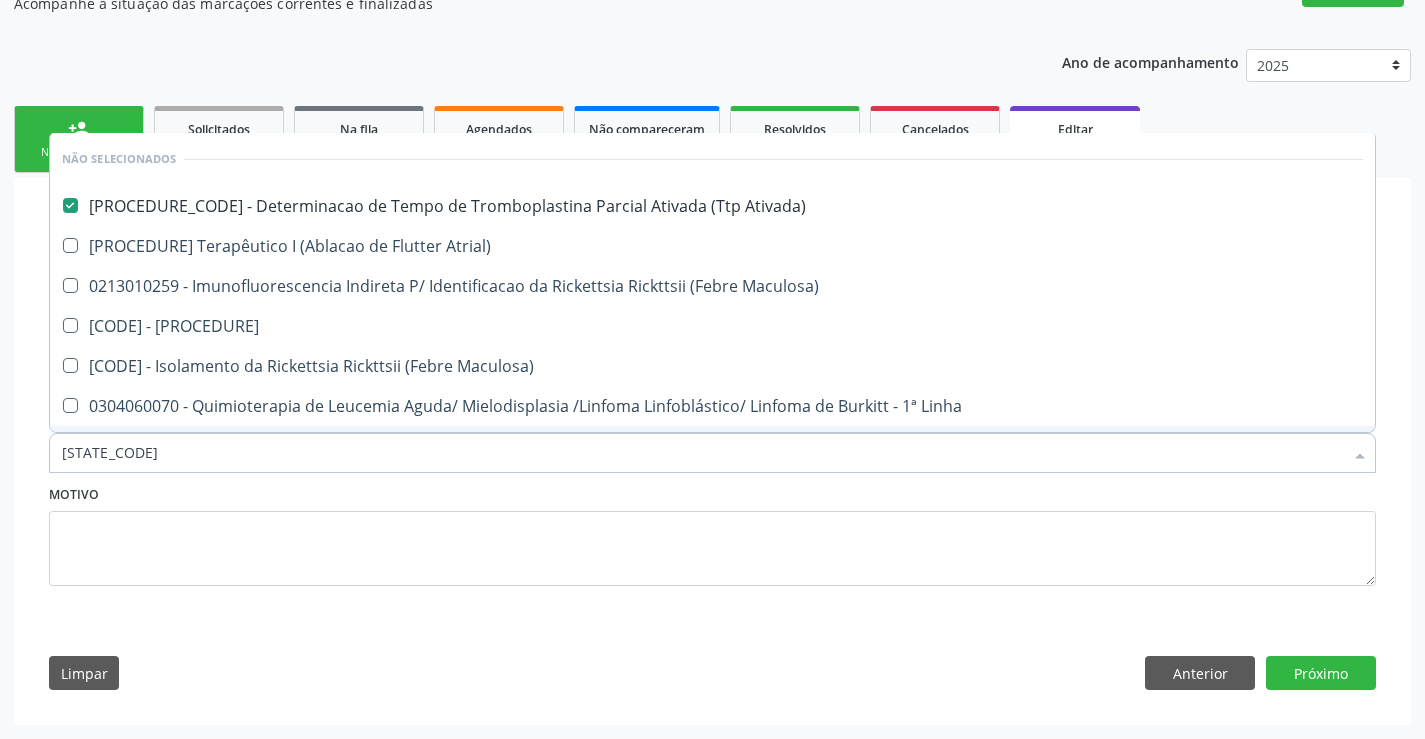 click on "[STATE_CODE]" at bounding box center [702, 453] 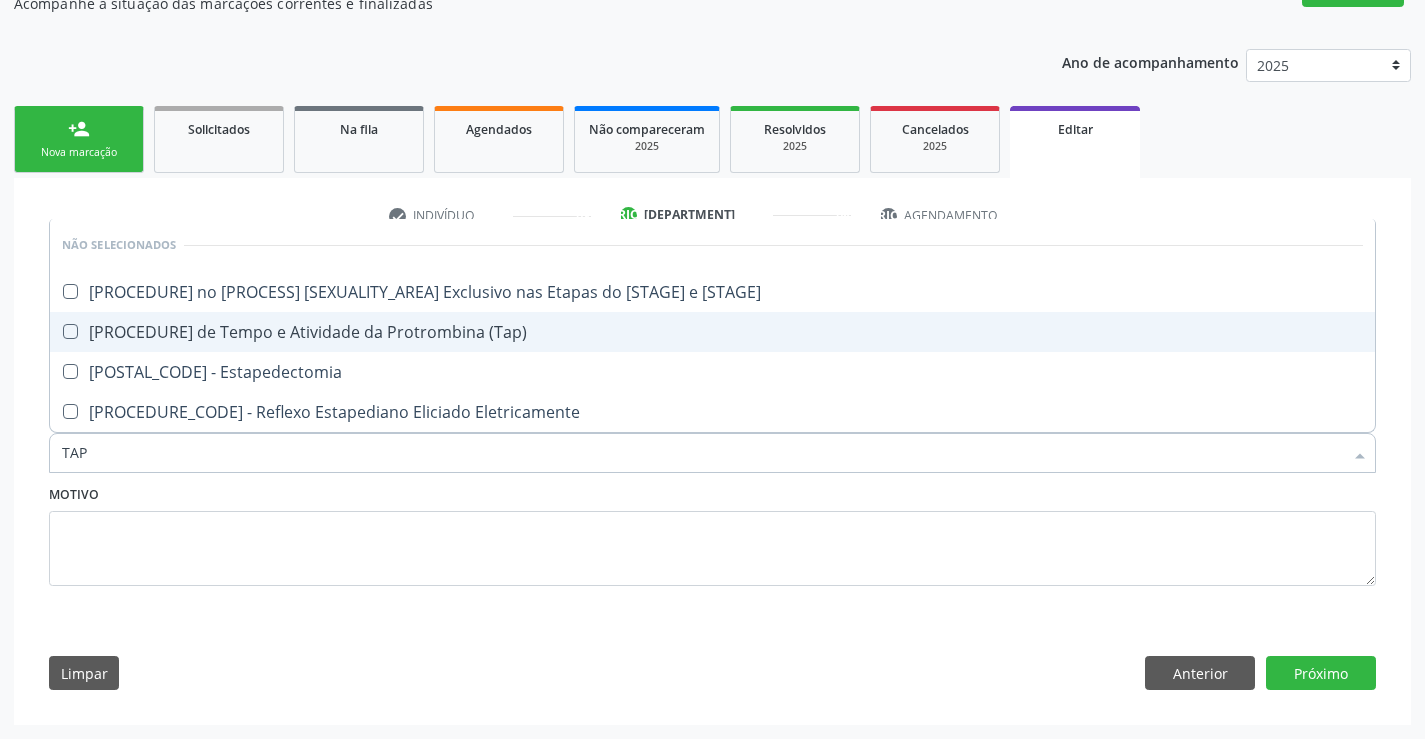 click on "[PROCEDURE] de Tempo e Atividade da Protrombina (Tap)" at bounding box center (712, 332) 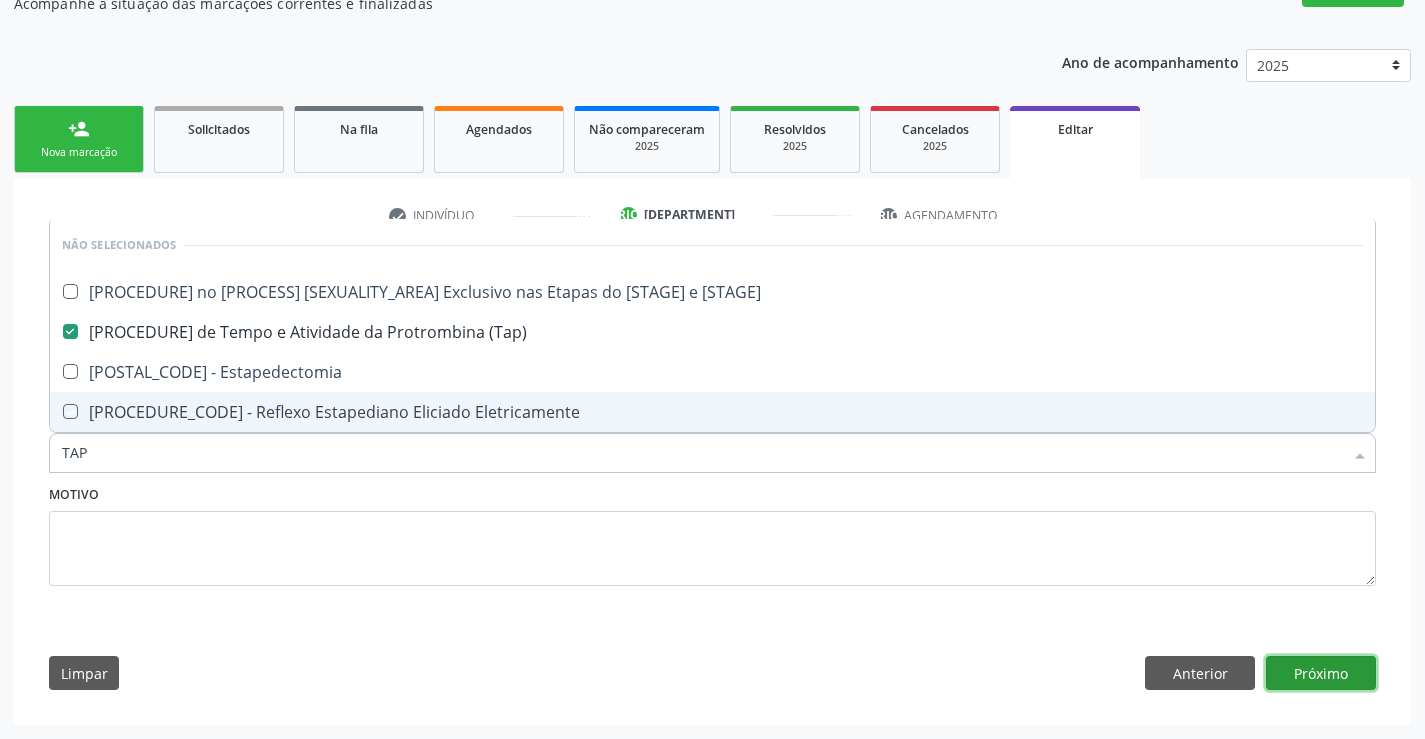 click on "Próximo" at bounding box center [1321, 673] 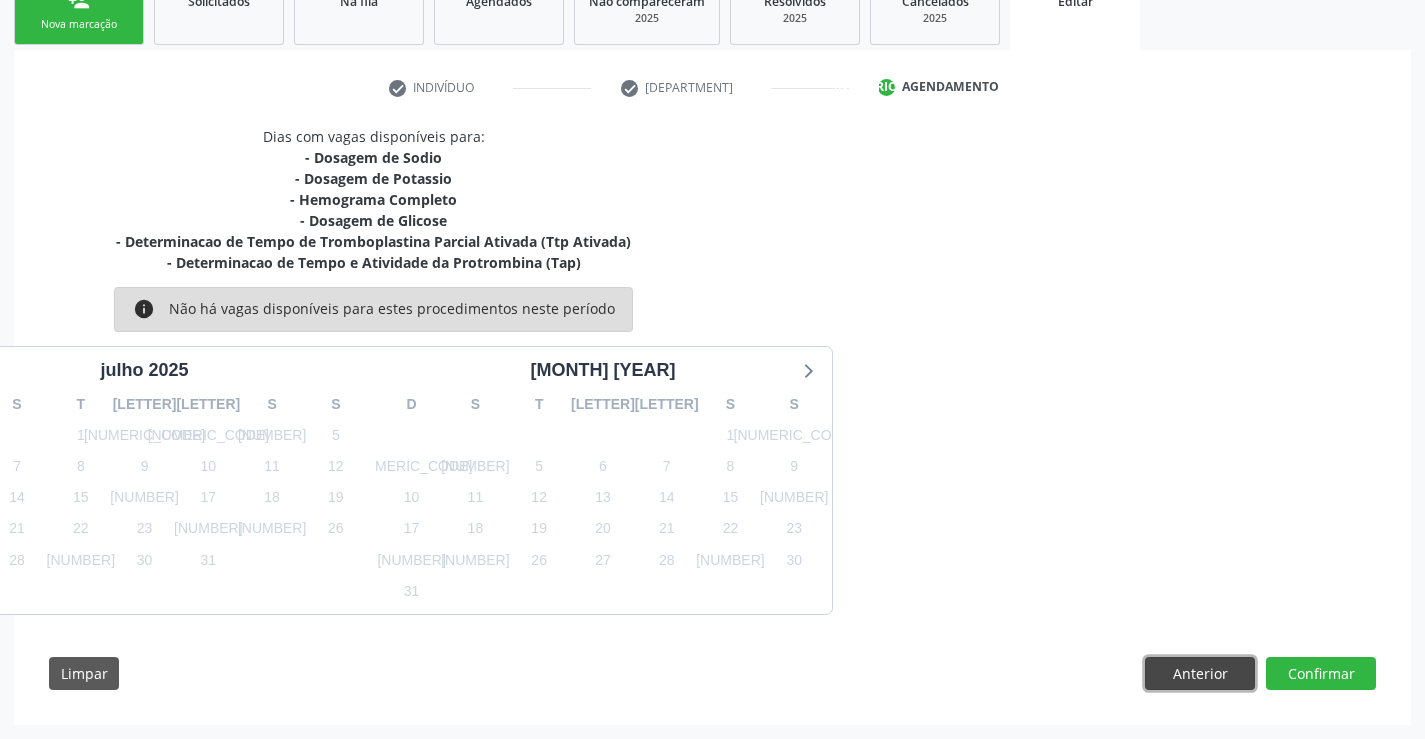 click on "Anterior" at bounding box center (1200, 674) 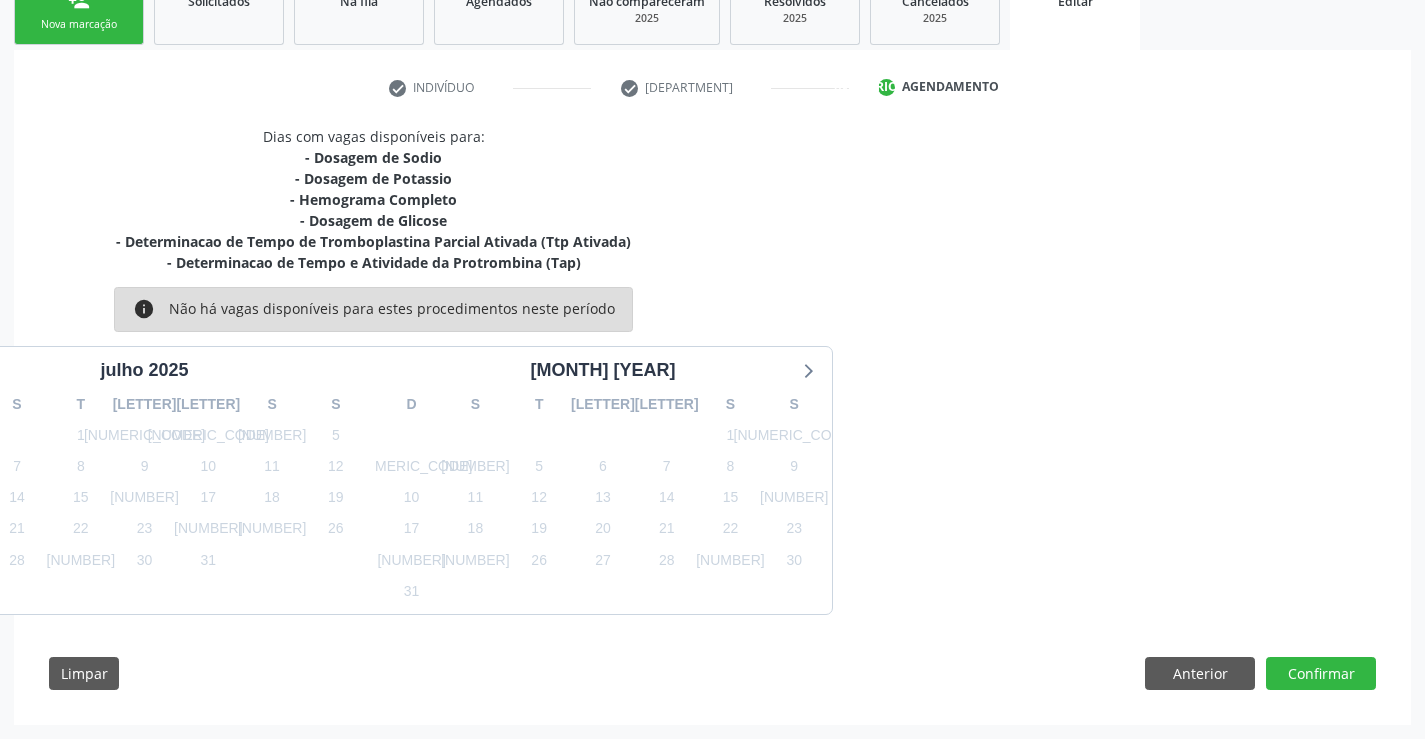 scroll, scrollTop: 193, scrollLeft: 0, axis: vertical 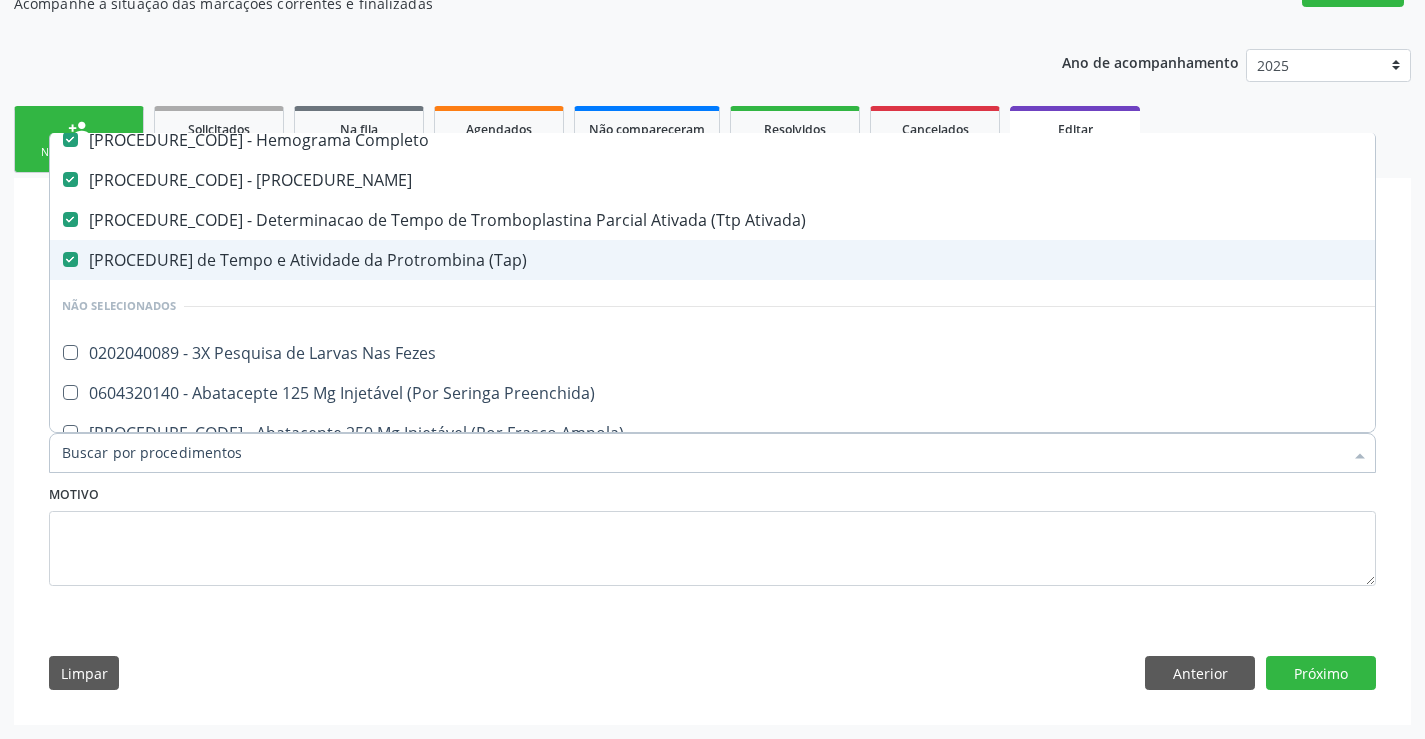 click on "[PROCEDURE] de Tempo e Atividade da Protrombina (Tap)" at bounding box center [822, 260] 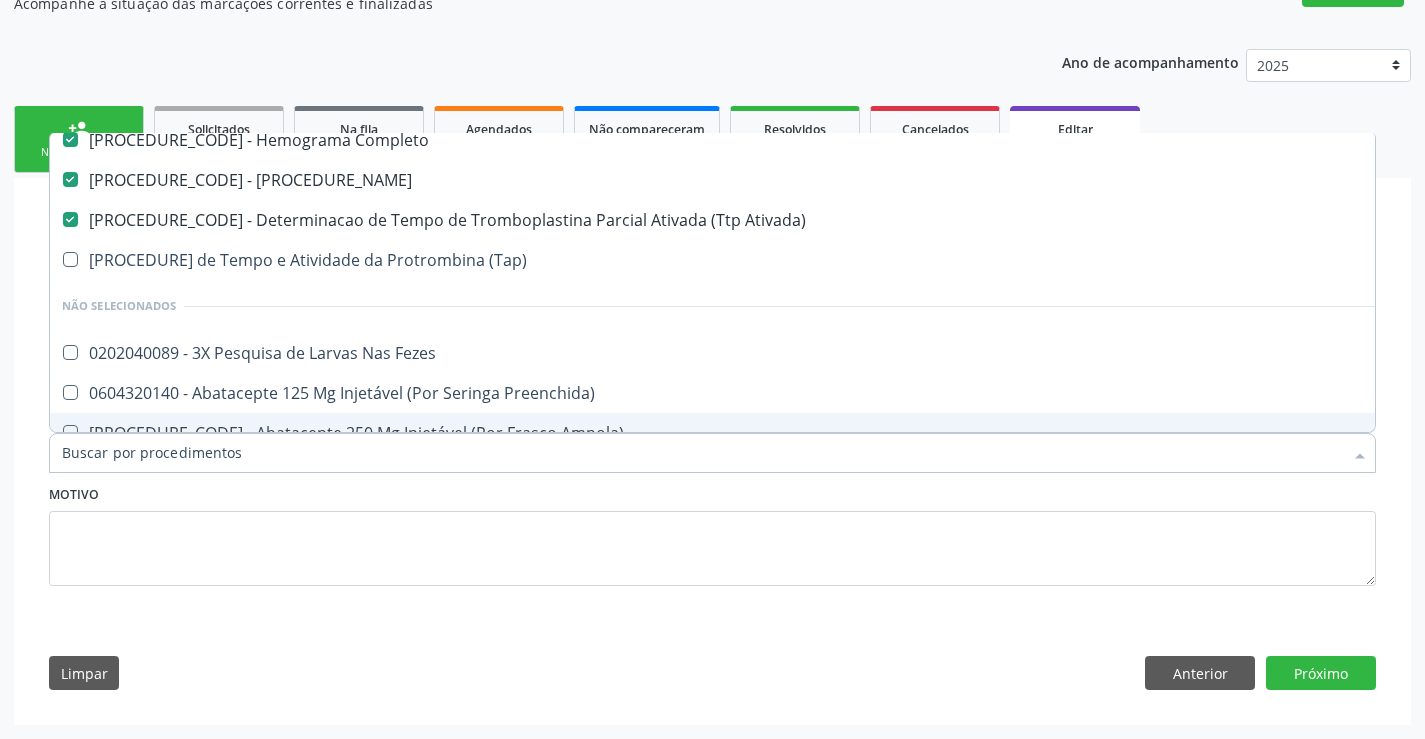click on "Item de agendamento
*" at bounding box center (702, 453) 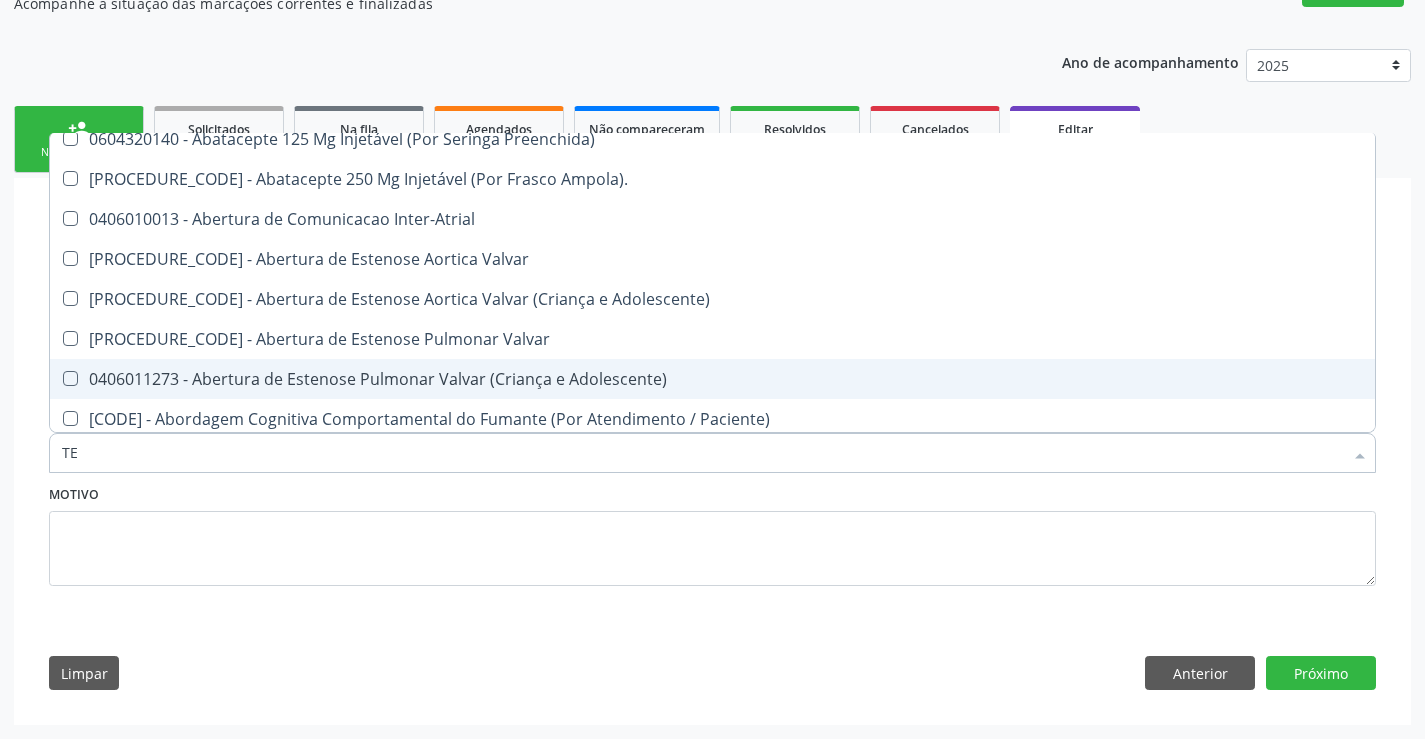 scroll, scrollTop: 146, scrollLeft: 0, axis: vertical 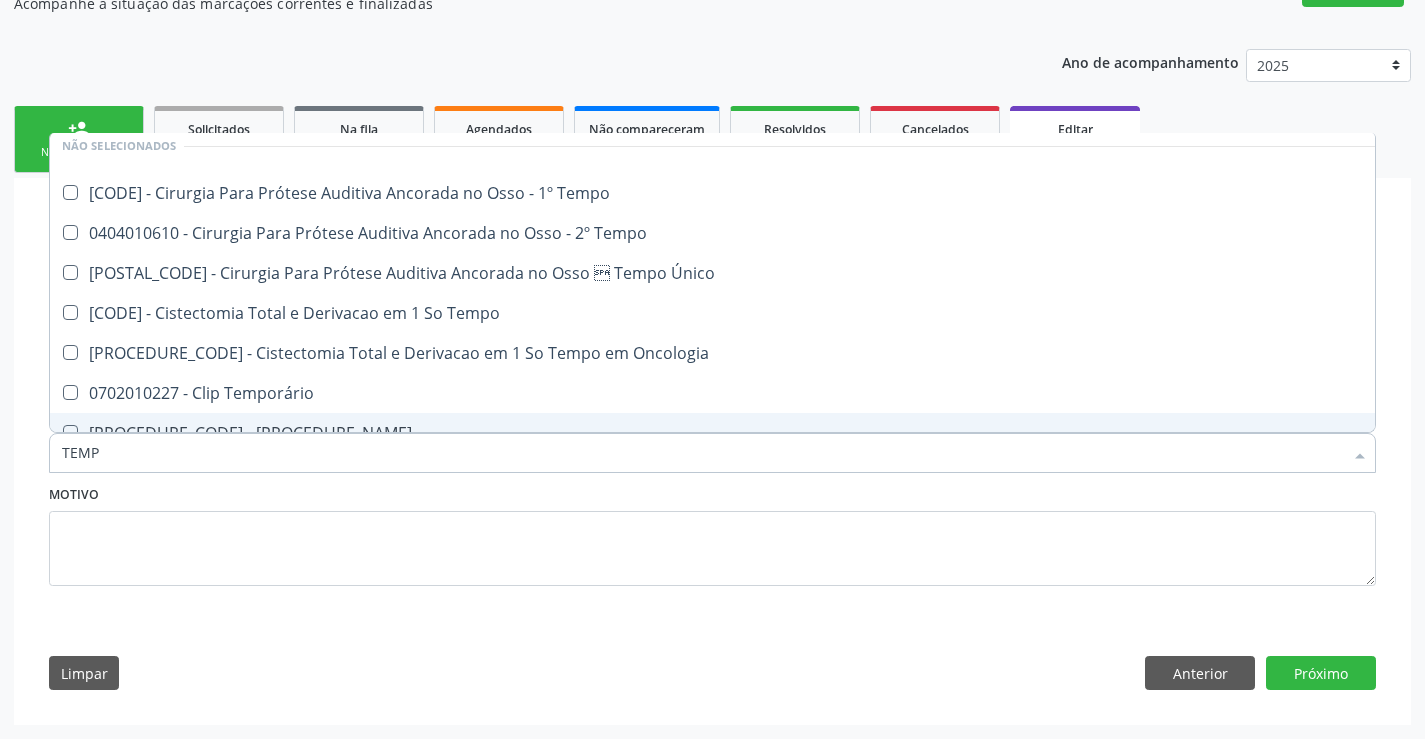 type on "TEMPO" 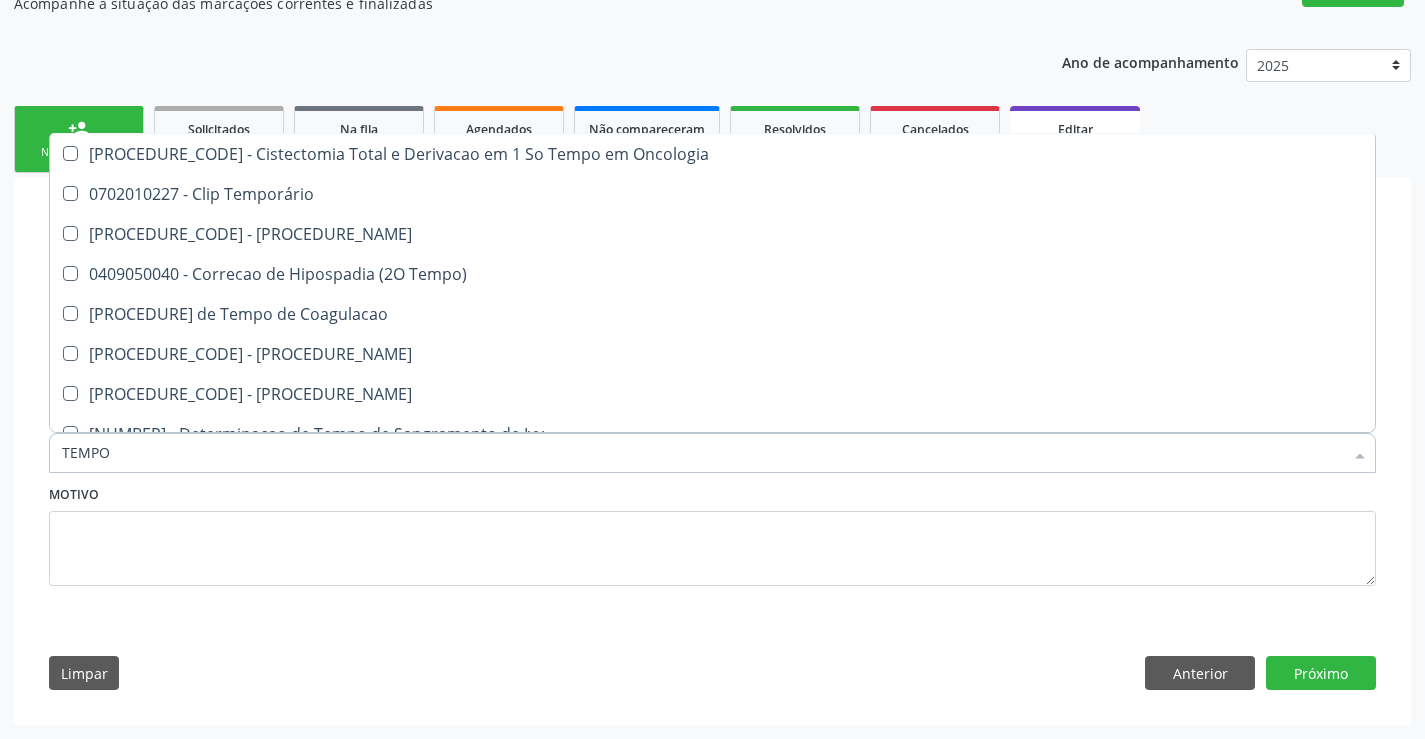 scroll, scrollTop: 346, scrollLeft: 0, axis: vertical 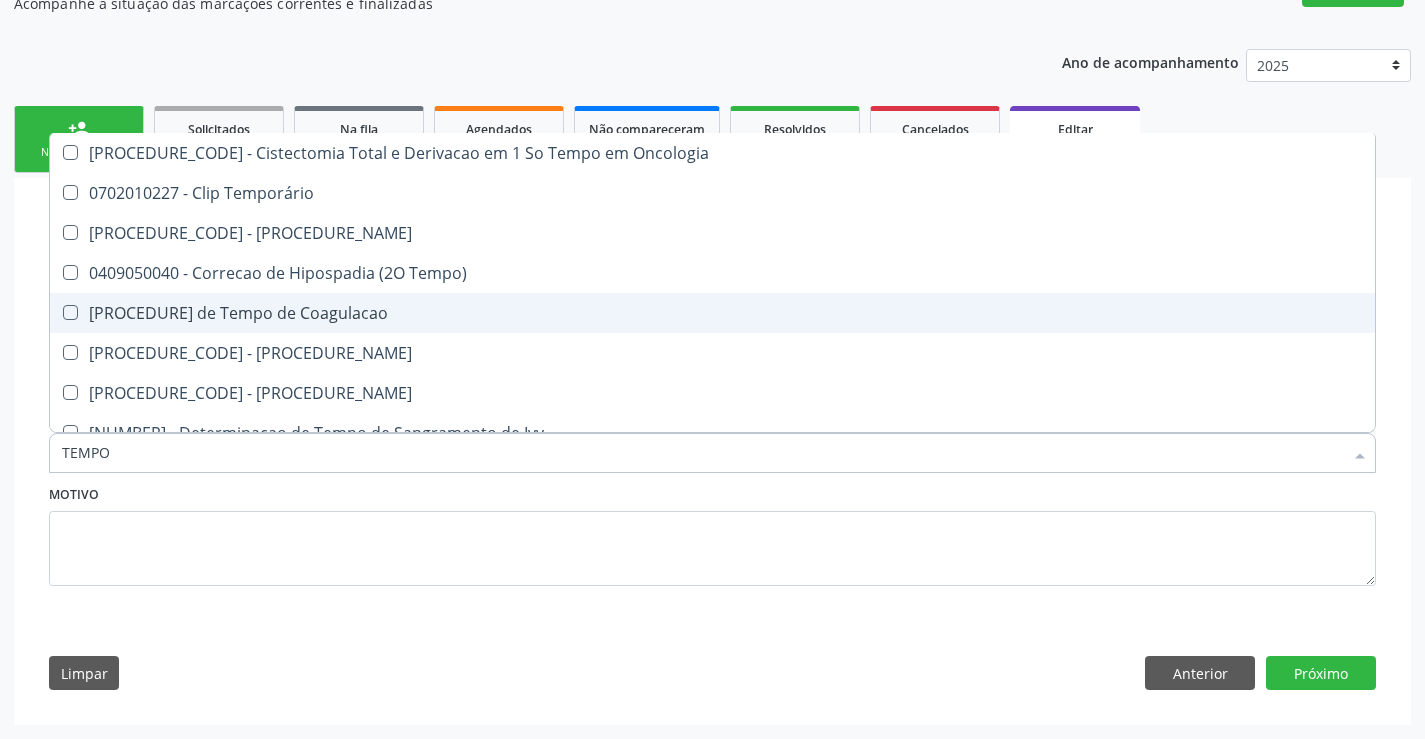 click on "[PROCEDURE] de Tempo de Coagulacao" at bounding box center [759, 313] 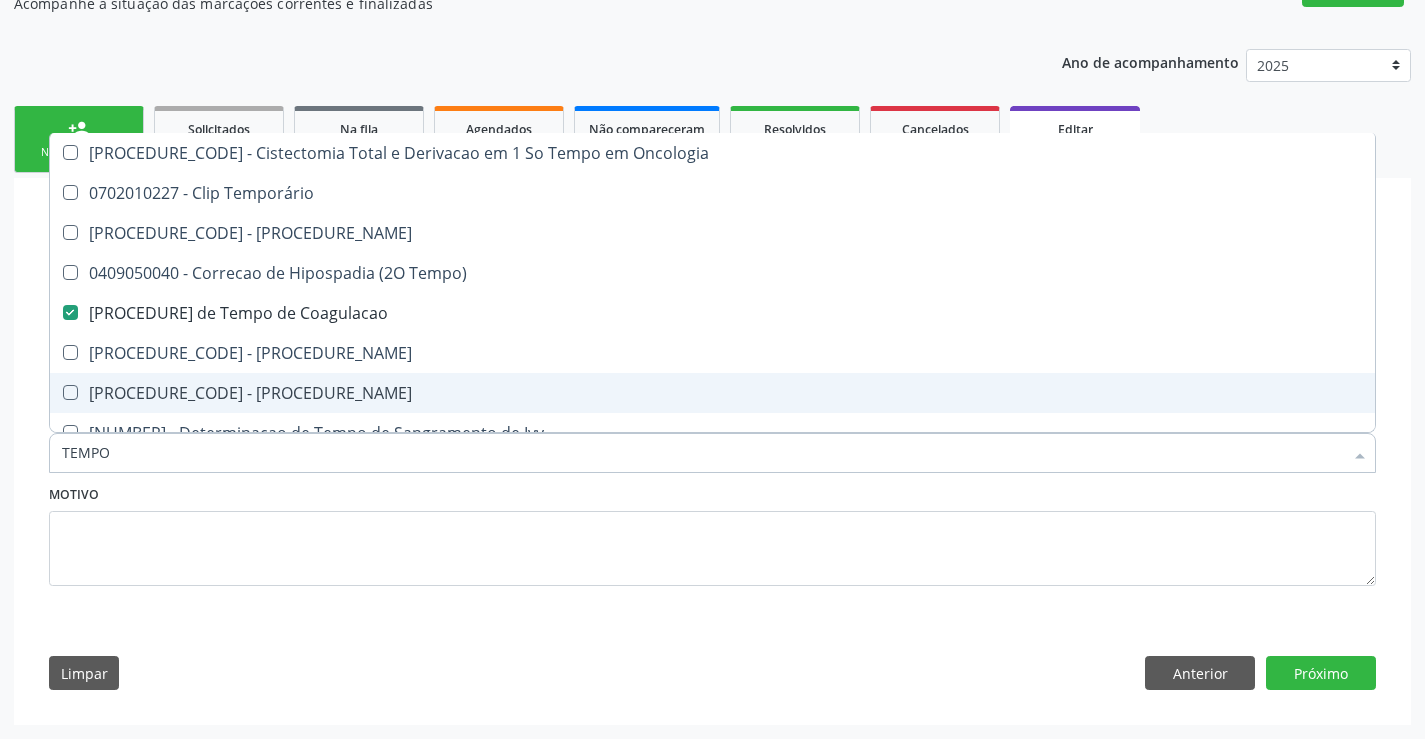 click on "[PROCEDURE_CODE] - [PROCEDURE_NAME]" at bounding box center [759, 393] 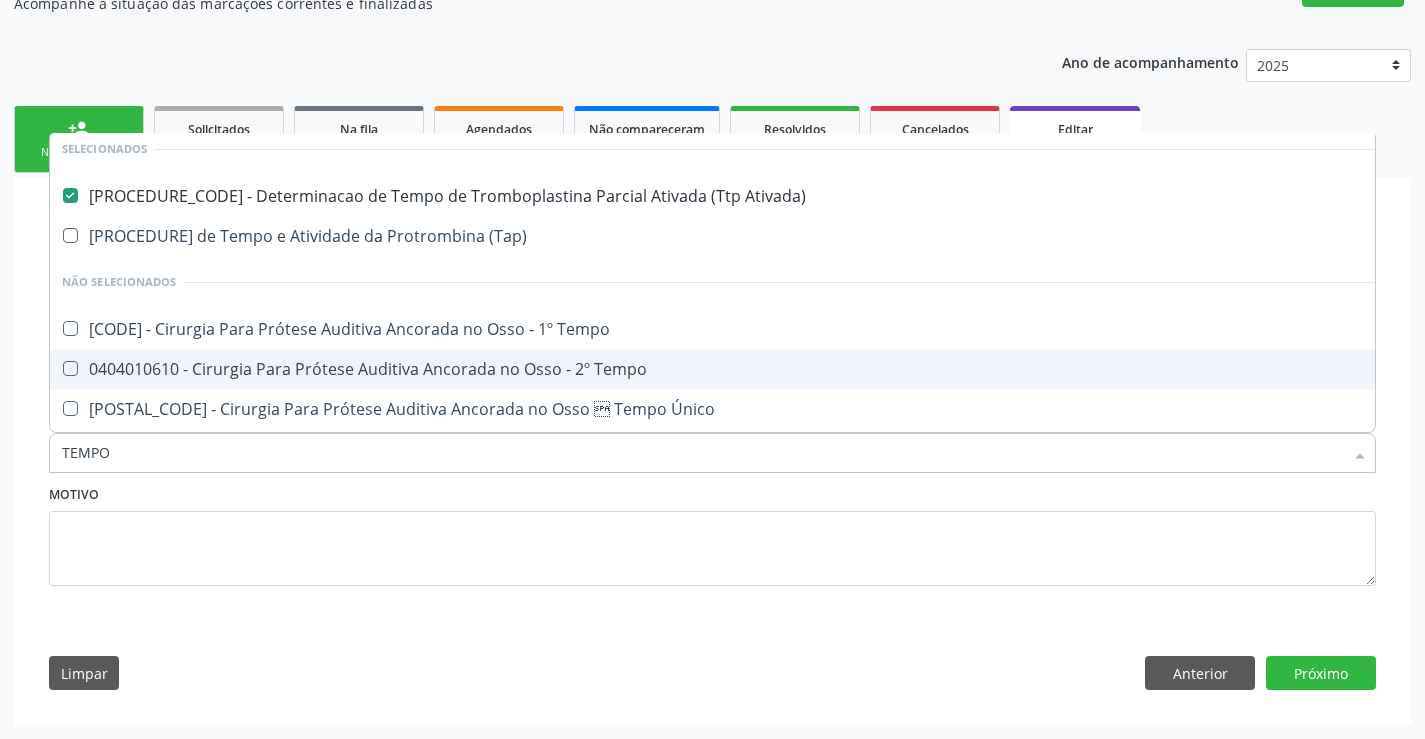 scroll, scrollTop: 0, scrollLeft: 0, axis: both 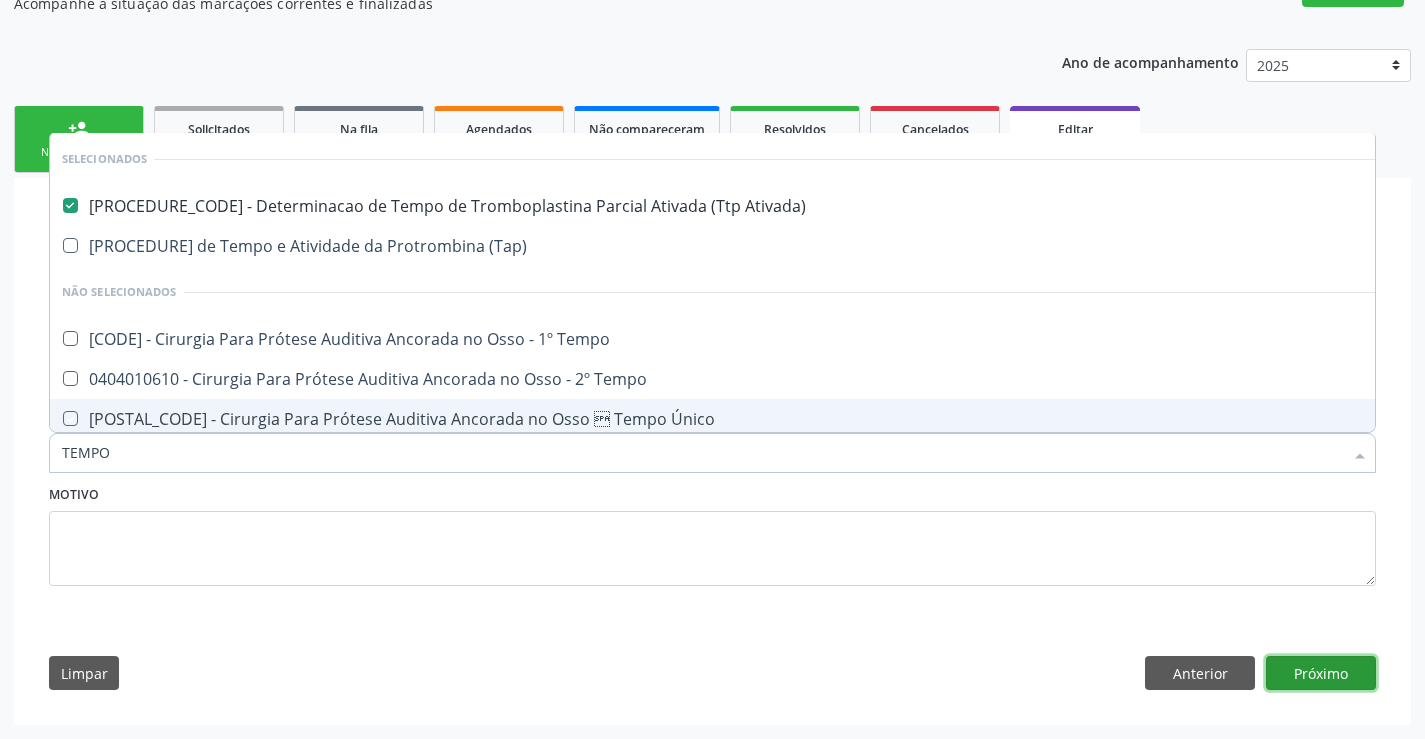 click on "Próximo" at bounding box center (1321, 673) 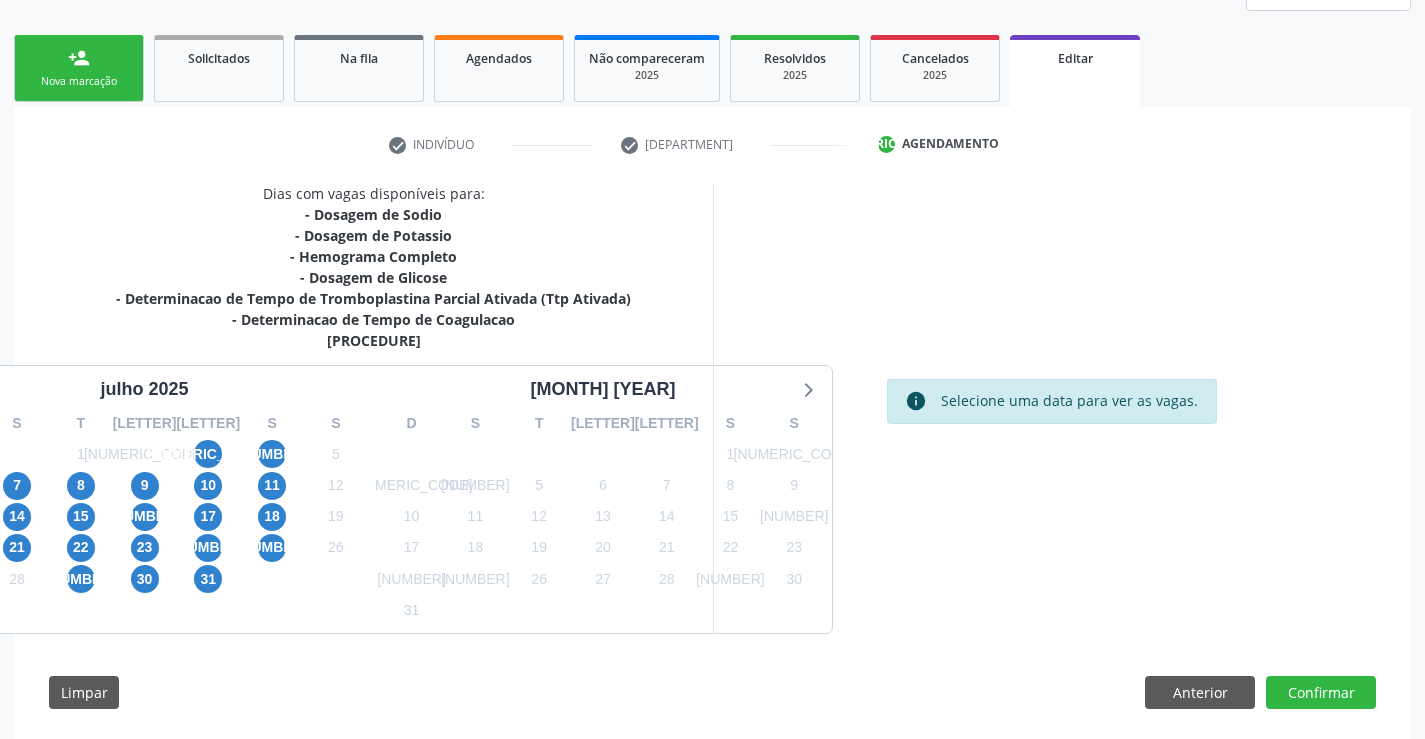 scroll, scrollTop: 283, scrollLeft: 0, axis: vertical 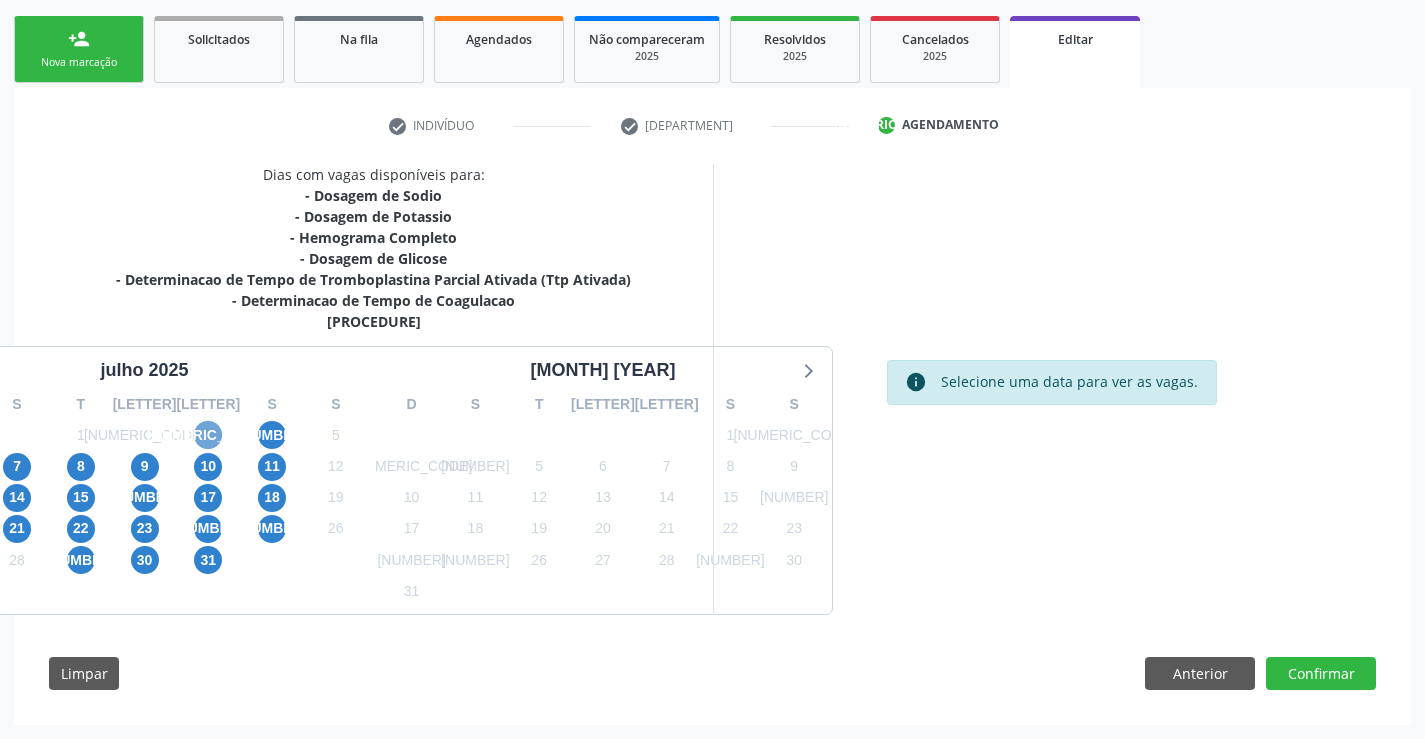 click on "[NUMERIC_CODE]" at bounding box center [208, 435] 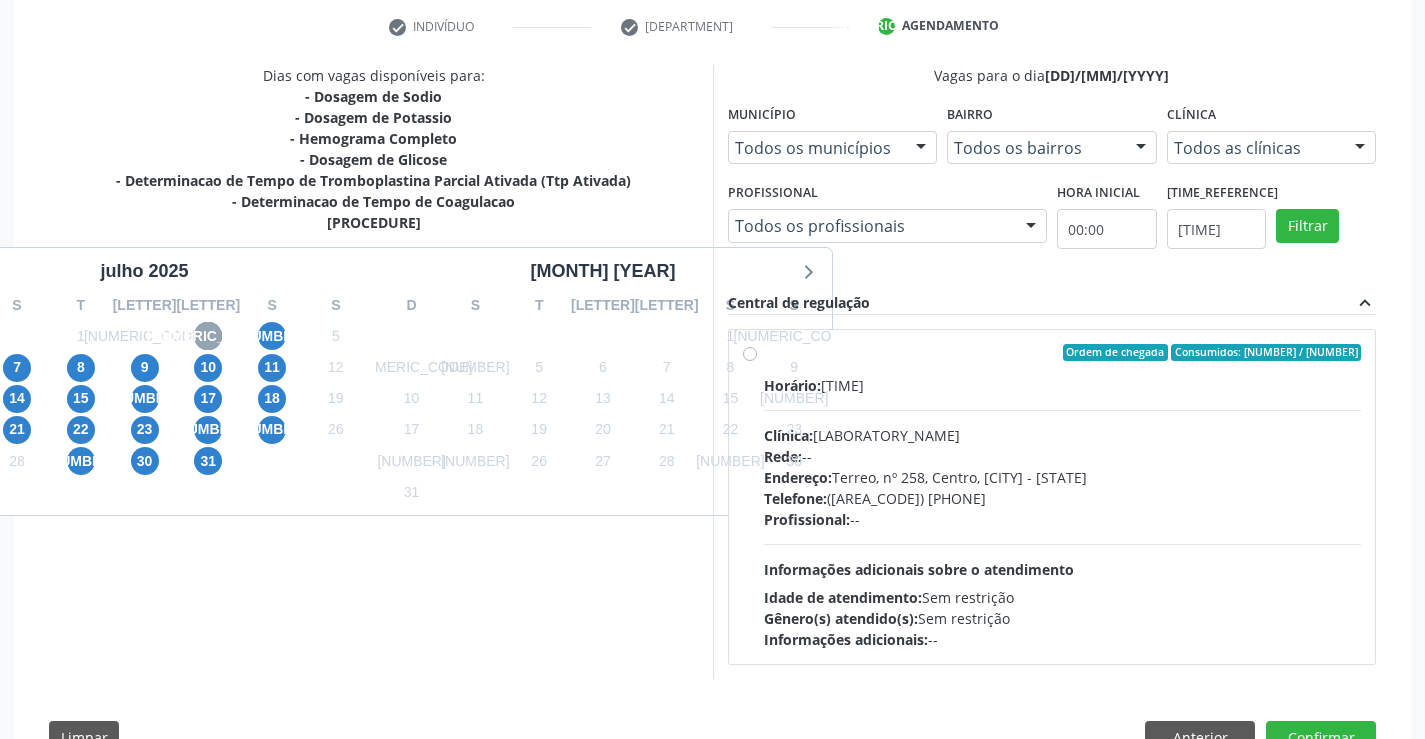 scroll, scrollTop: 383, scrollLeft: 0, axis: vertical 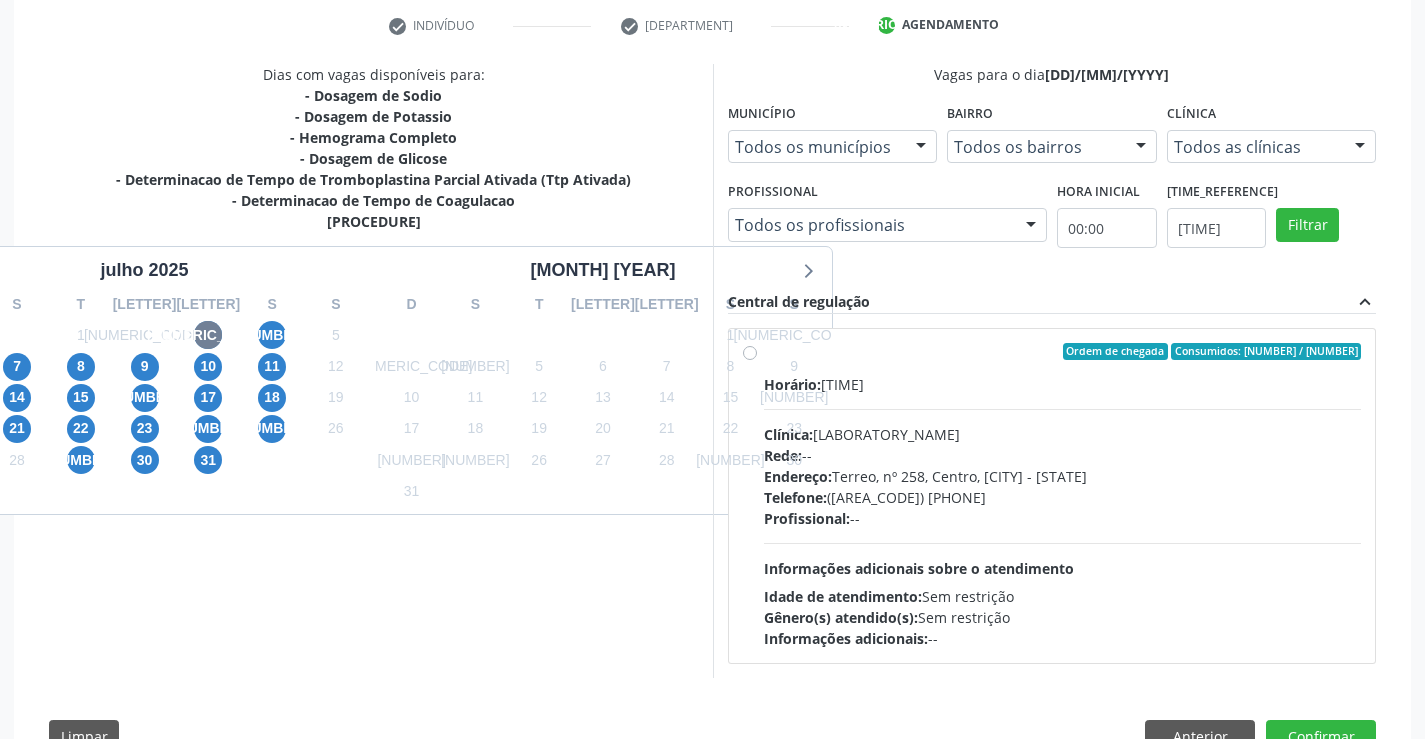 click on "Horário:   07:00
Clínica:  Laboratorio de Analises Clinicas Sao Francisco
Rede:
--
Endereço:   Terreo, nº 258, Centro, [CITY] - [STATE]
Telefone:   (74) 3588
Profissional:
--
Informações adicionais sobre o atendimento
Idade de atendimento:
Sem restrição
Gênero(s) atendido(s):
Sem restrição
Informações adicionais:
--" at bounding box center (1063, 511) 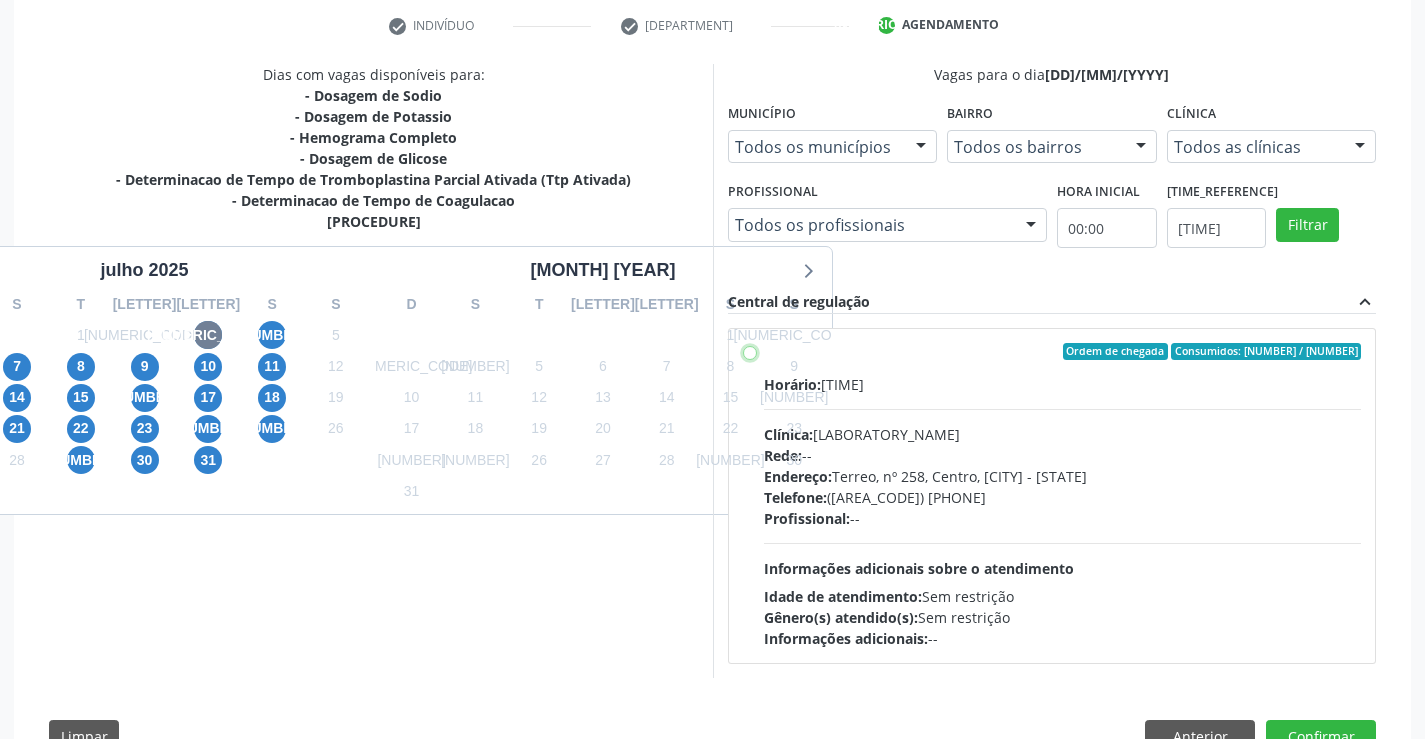 click on "Ordem de chegada
Consumidos: 33 / 35
Horário:   [TIME]
Clínica:  [CLINIC_NAME]
Rede:
--
Endereço:   Terreo, nº 258, Centro, [CITY] - [STATE]
Telefone:   [PHONE]
Profissional:
--
Informações adicionais sobre o atendimento
Idade de atendimento:
Sem restrição
Gênero(s) atendido(s):
Sem restrição
Informações adicionais:
--" at bounding box center (750, 352) 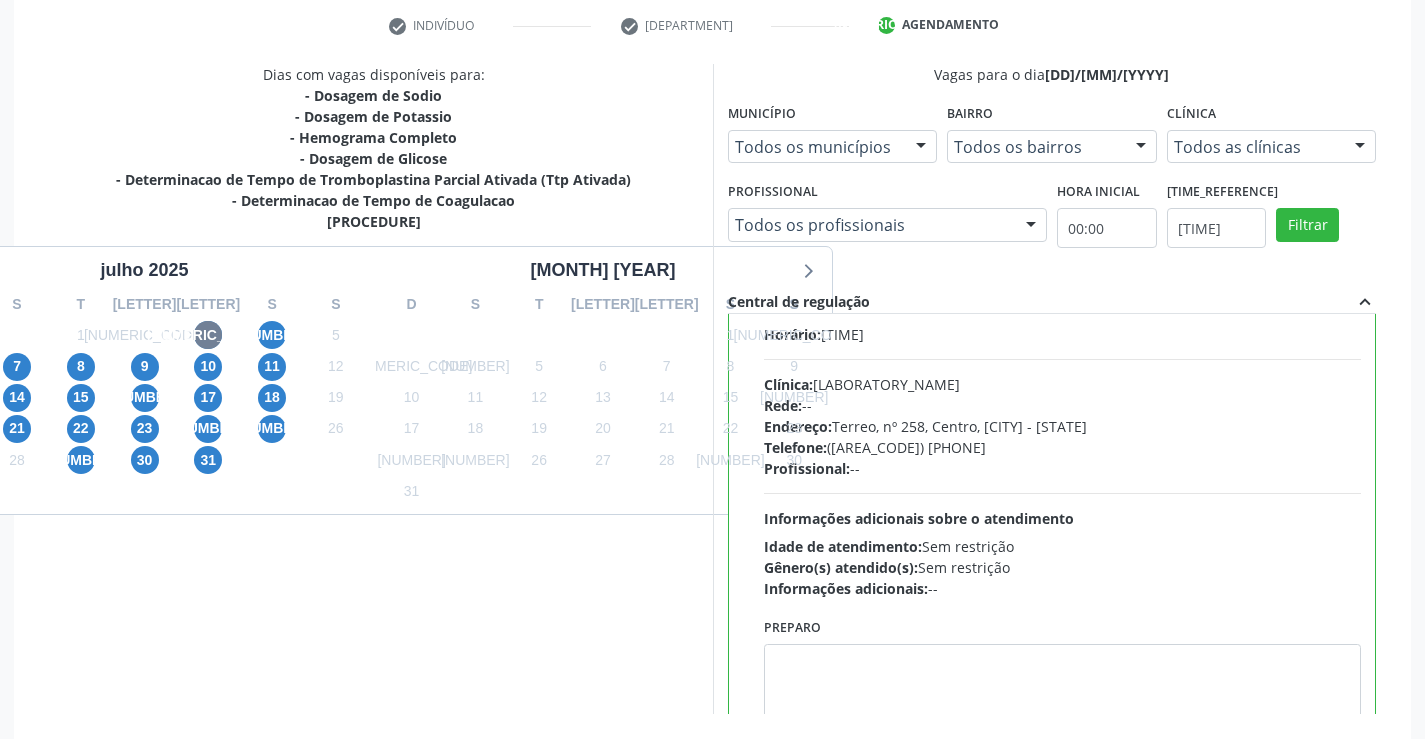 scroll, scrollTop: 99, scrollLeft: 0, axis: vertical 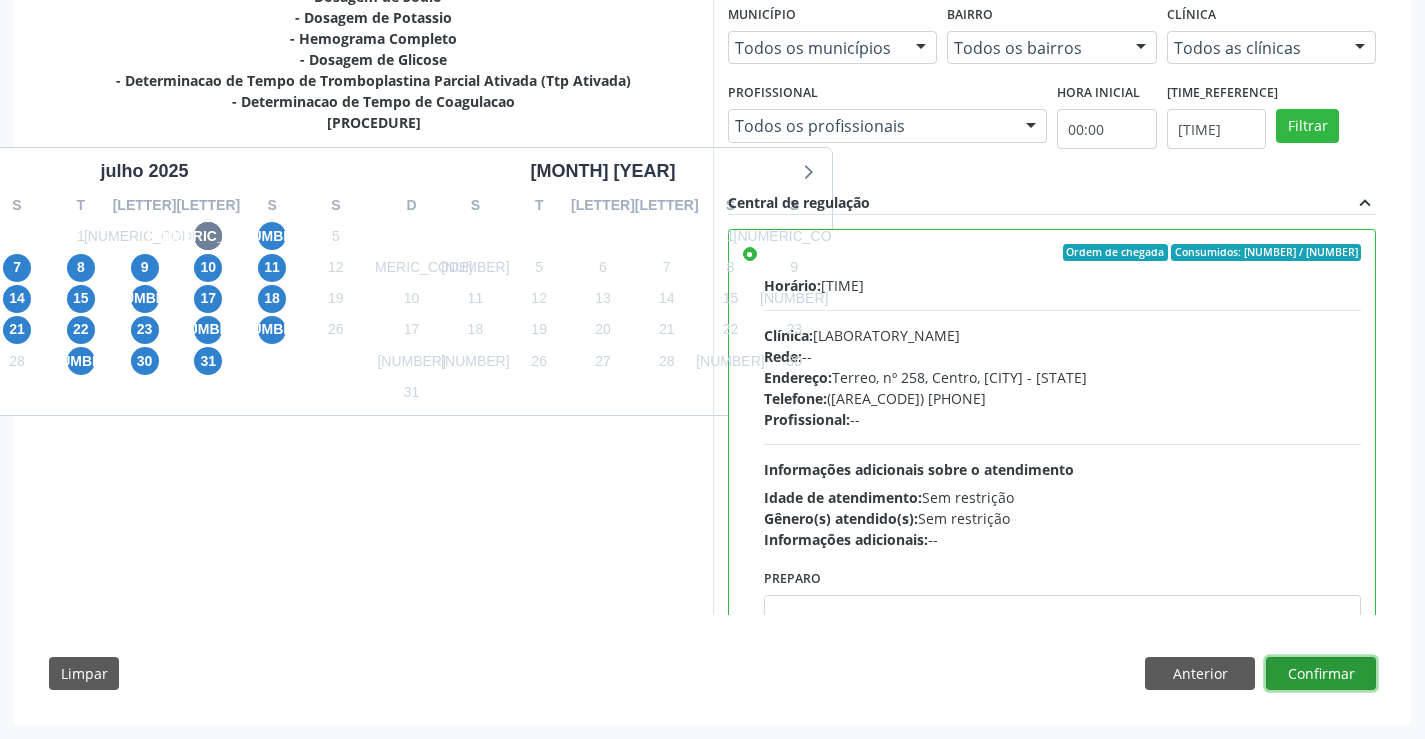 click on "Confirmar" at bounding box center [1321, 674] 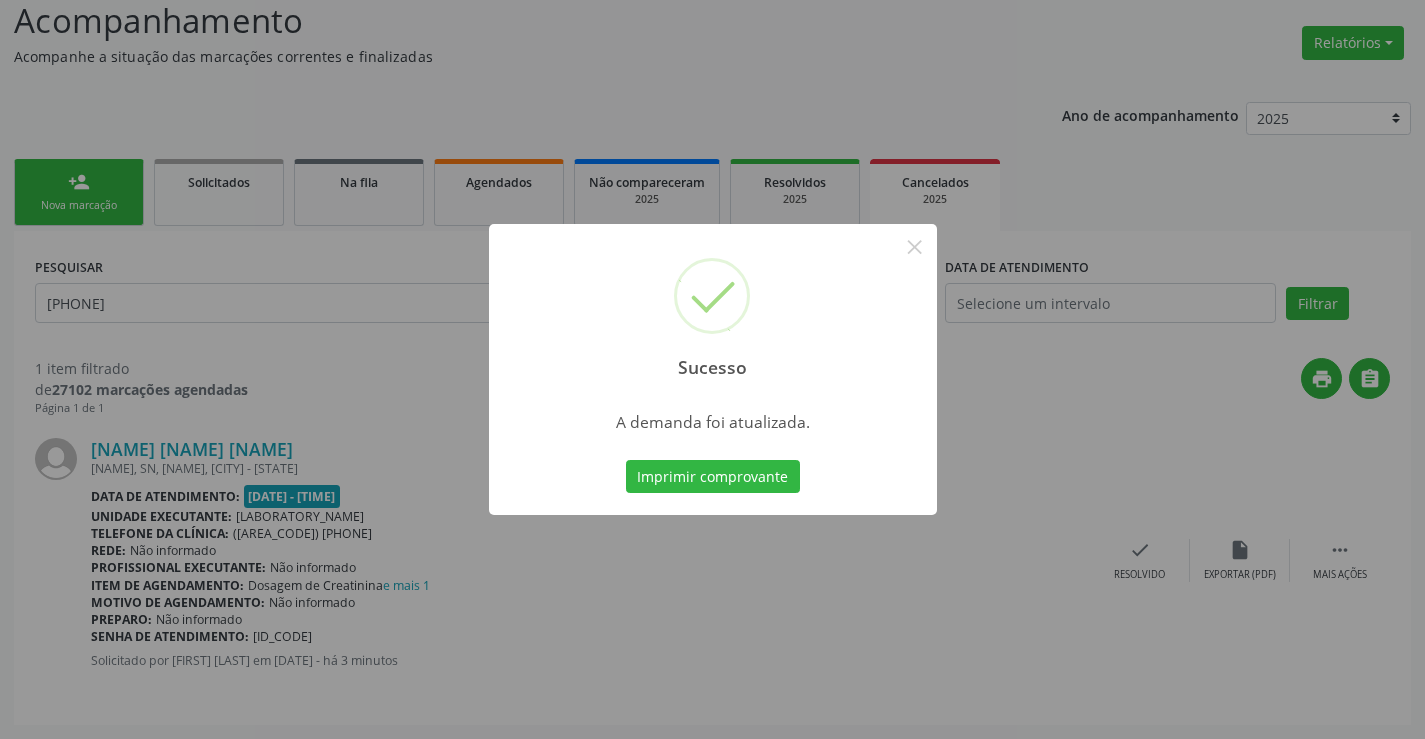 scroll, scrollTop: 0, scrollLeft: 0, axis: both 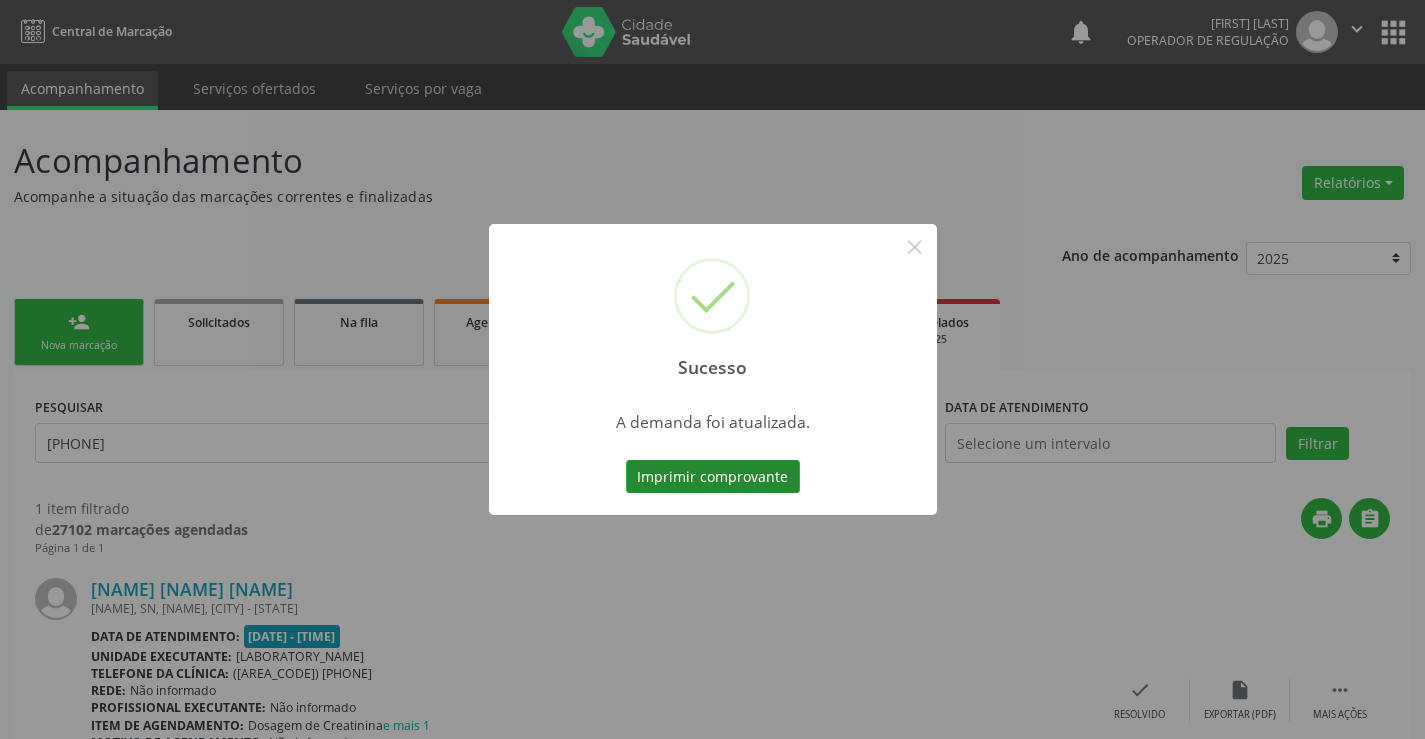 click on "Imprimir comprovante" at bounding box center (713, 477) 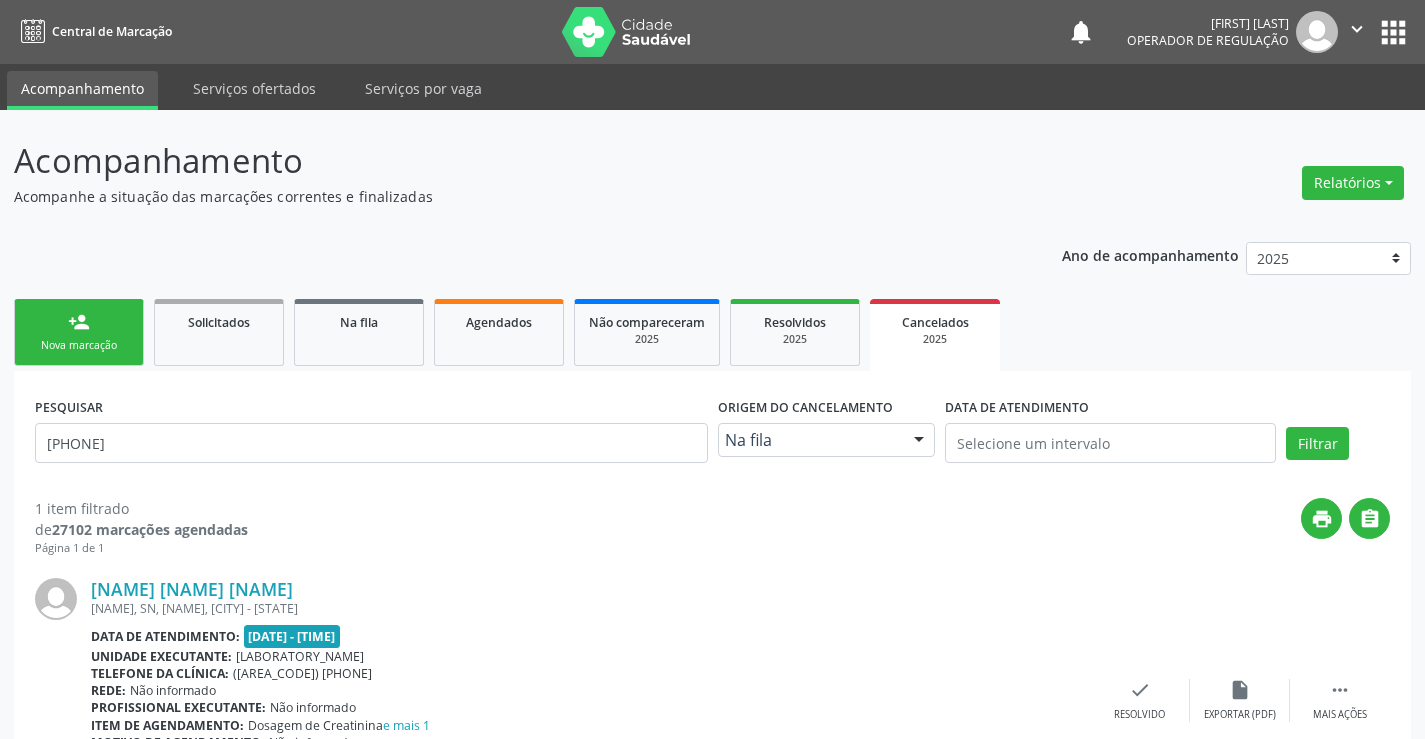 click on "person_add
Nova marcação" at bounding box center (79, 332) 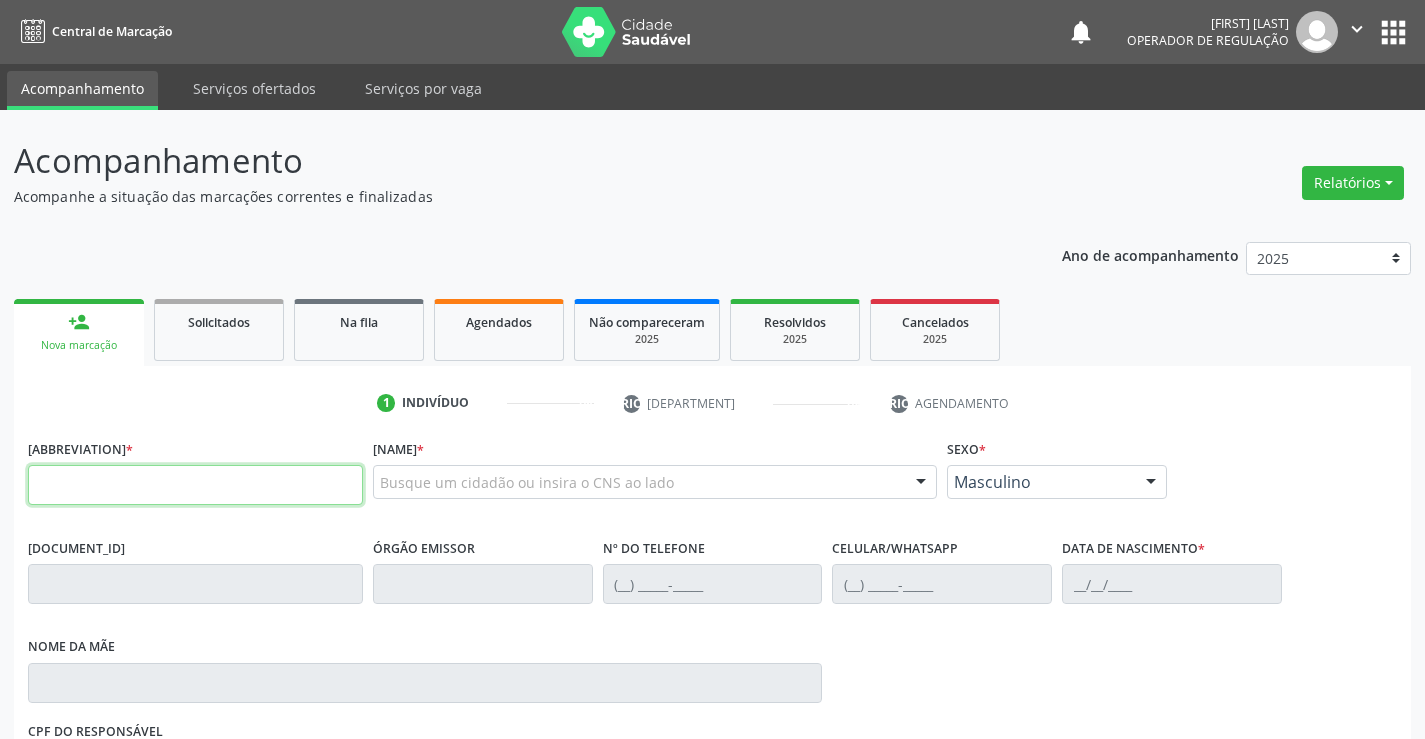 click at bounding box center [195, 485] 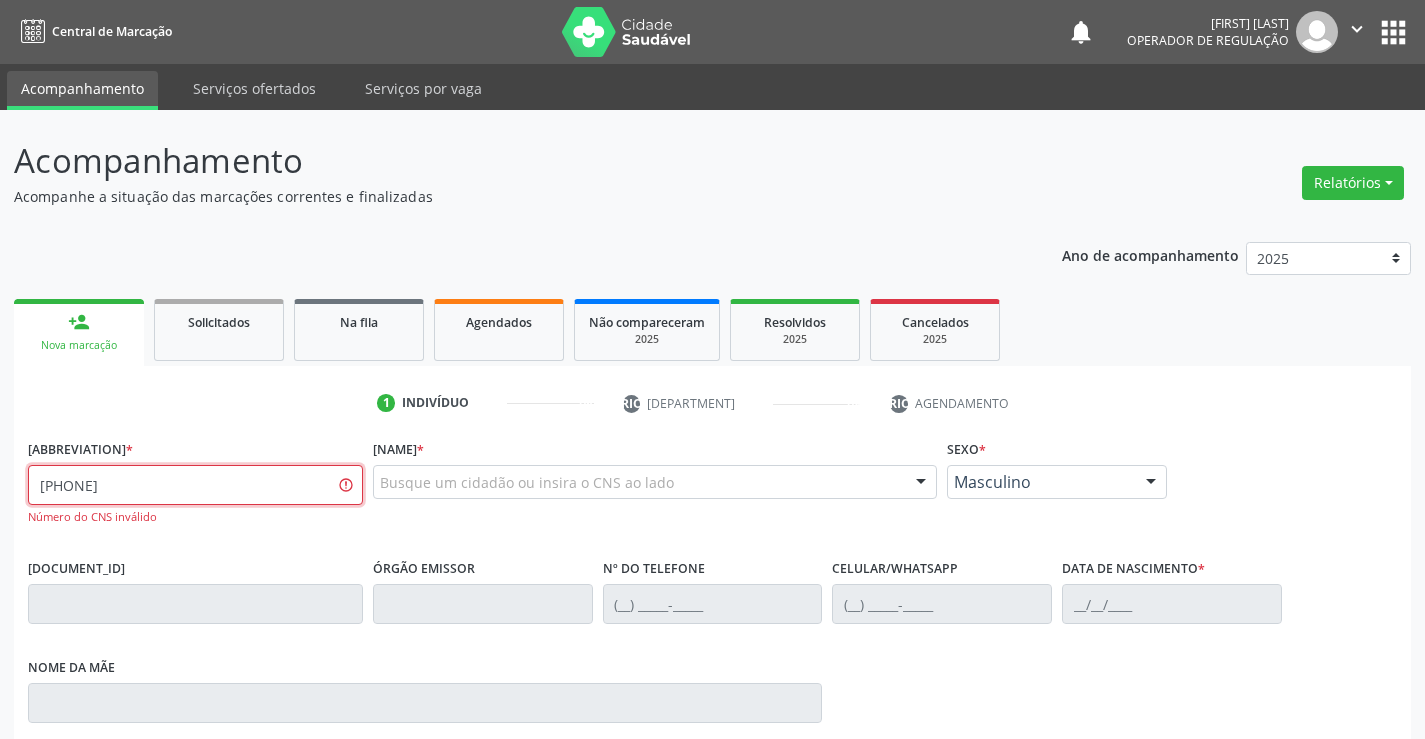 type on "[PHONE]" 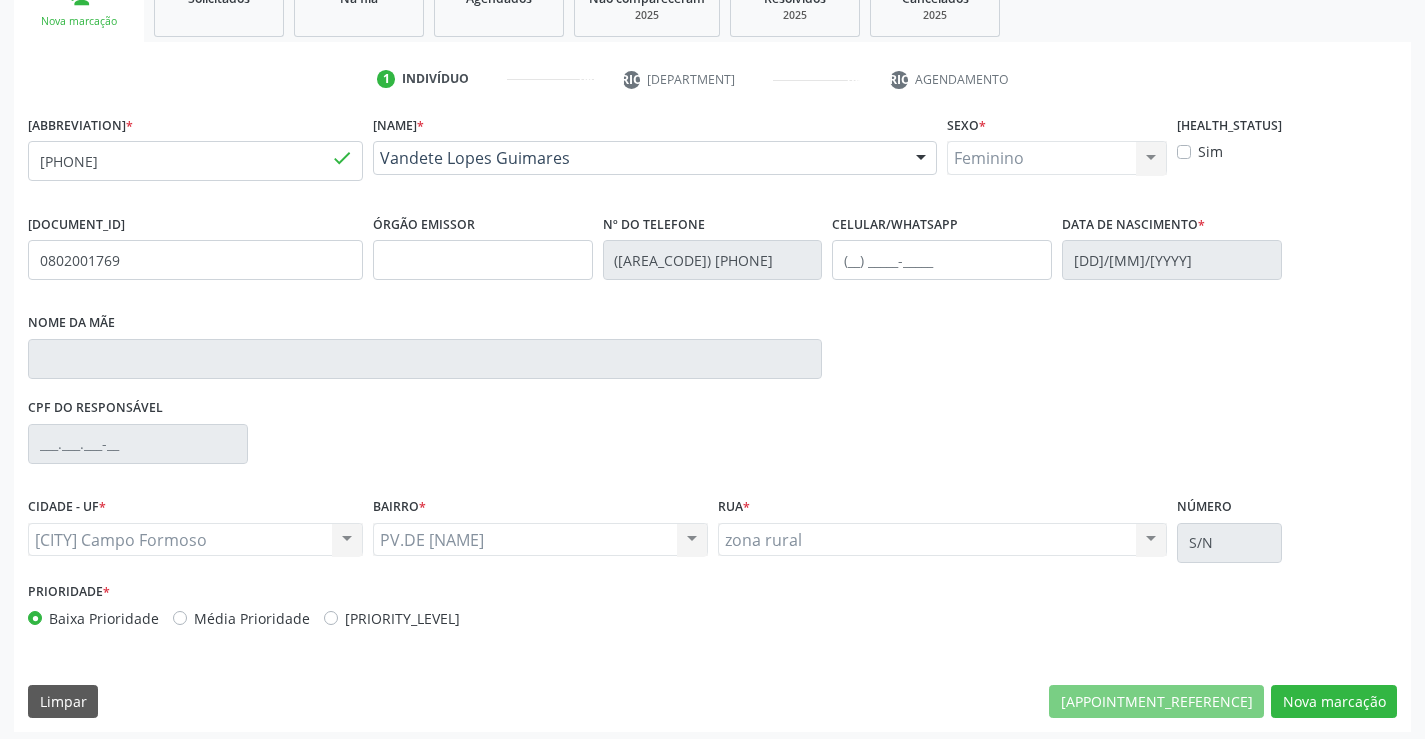 scroll, scrollTop: 331, scrollLeft: 0, axis: vertical 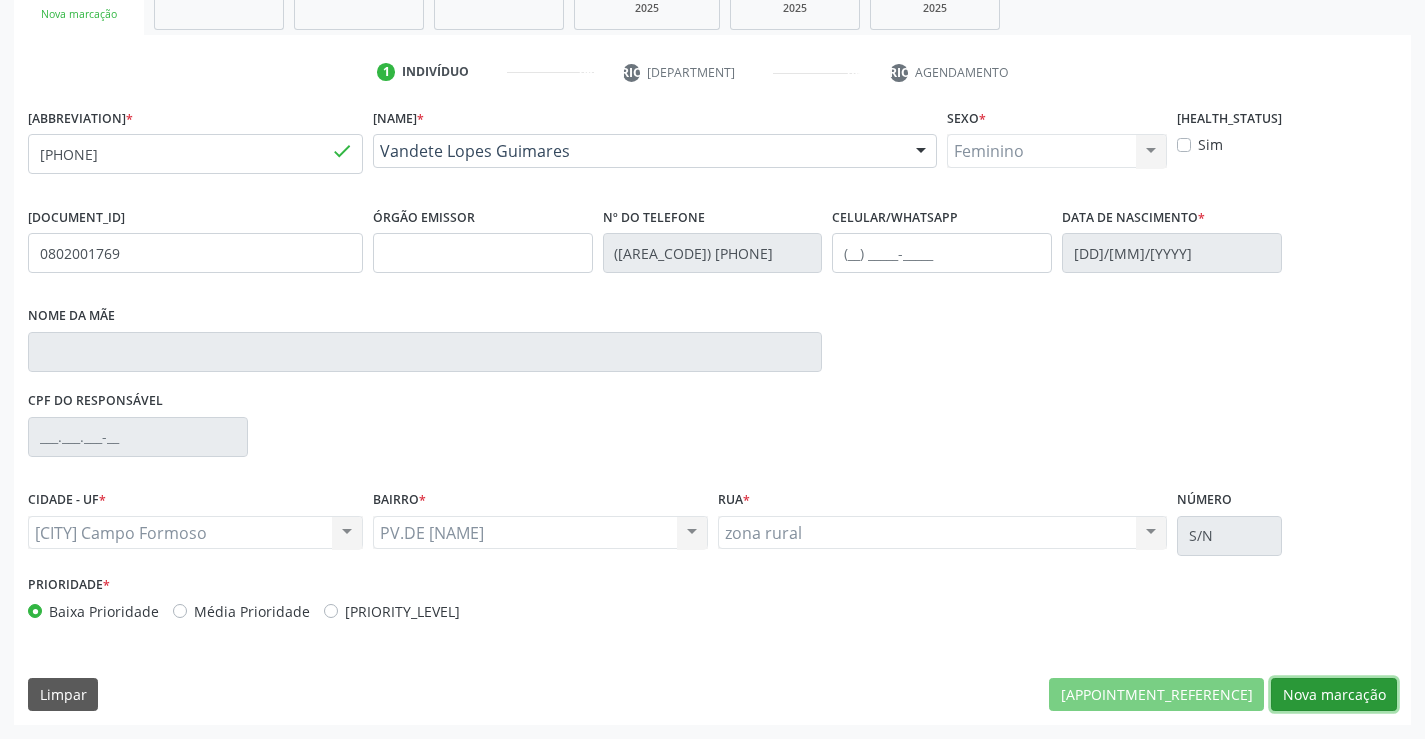 click on "Nova marcação" at bounding box center (1156, 695) 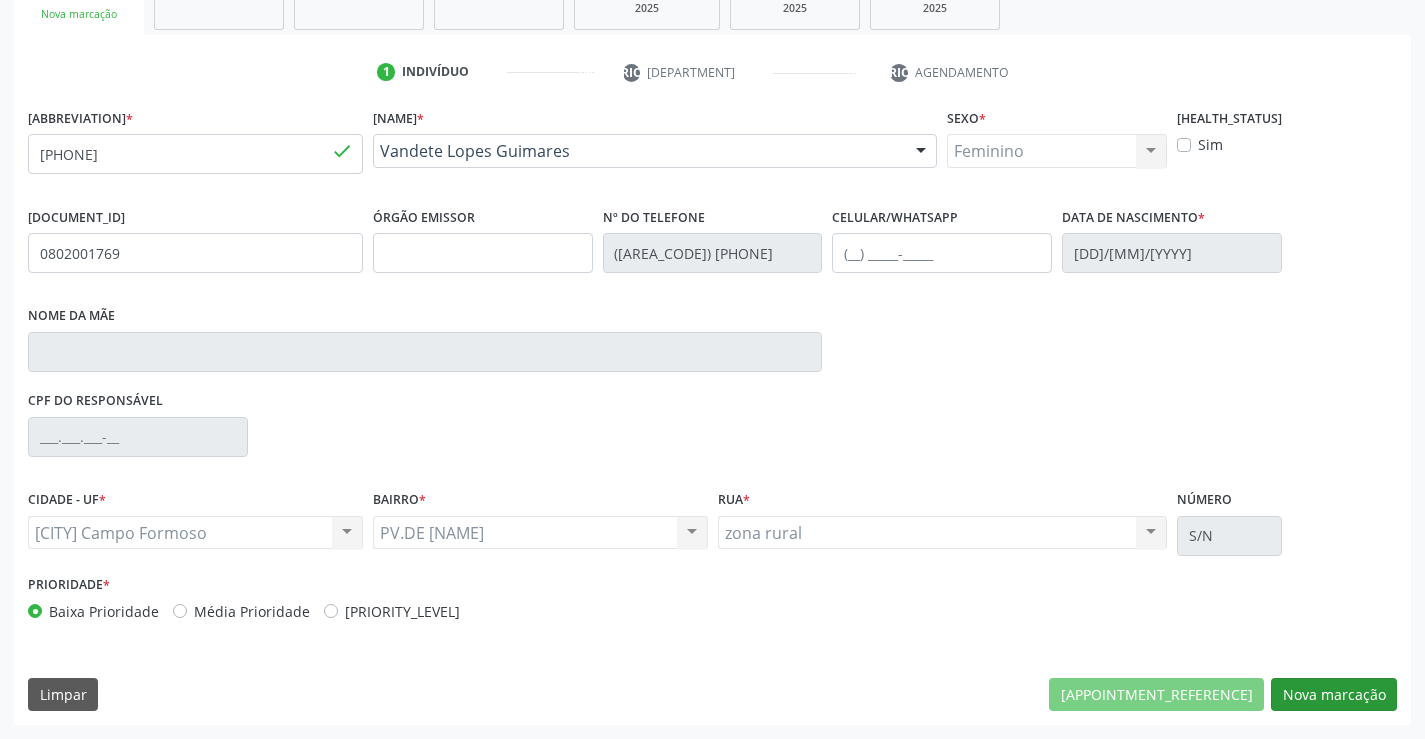 scroll, scrollTop: 167, scrollLeft: 0, axis: vertical 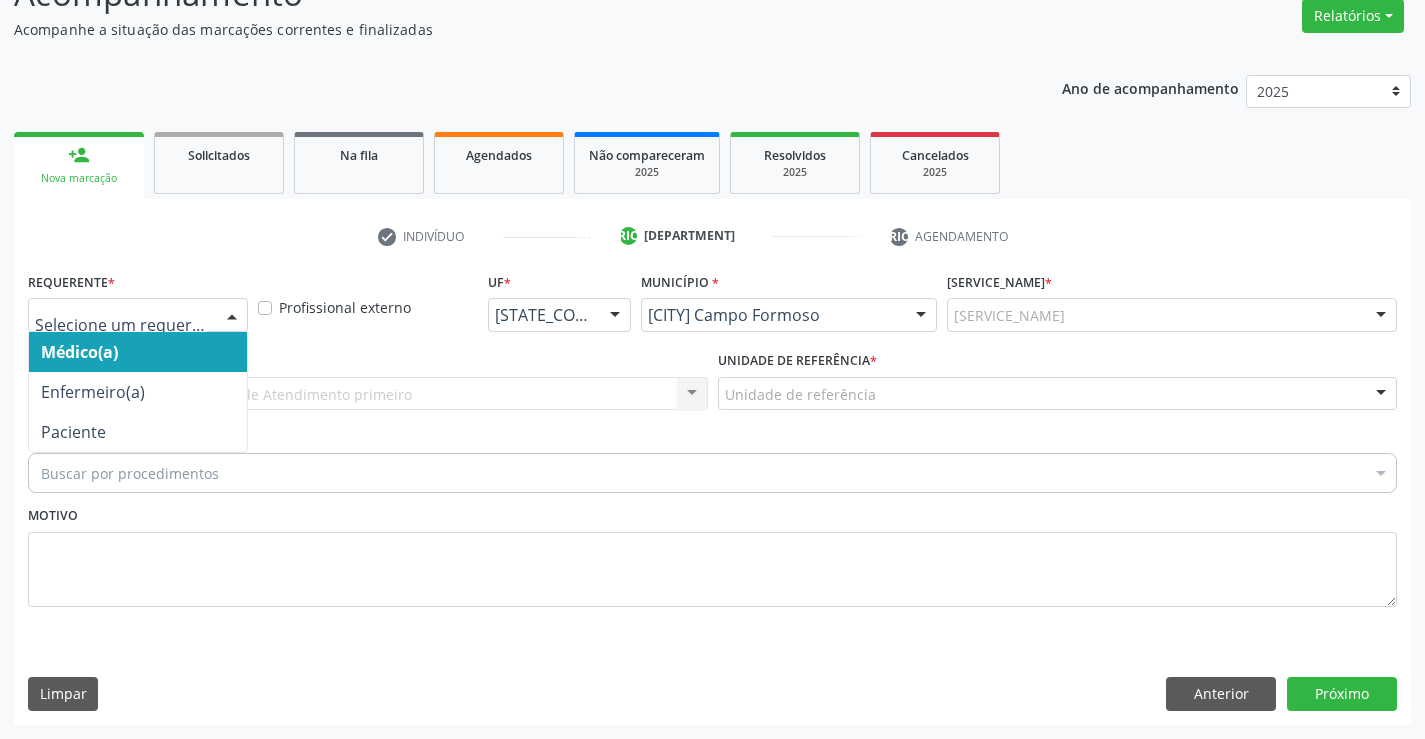 click at bounding box center (232, 316) 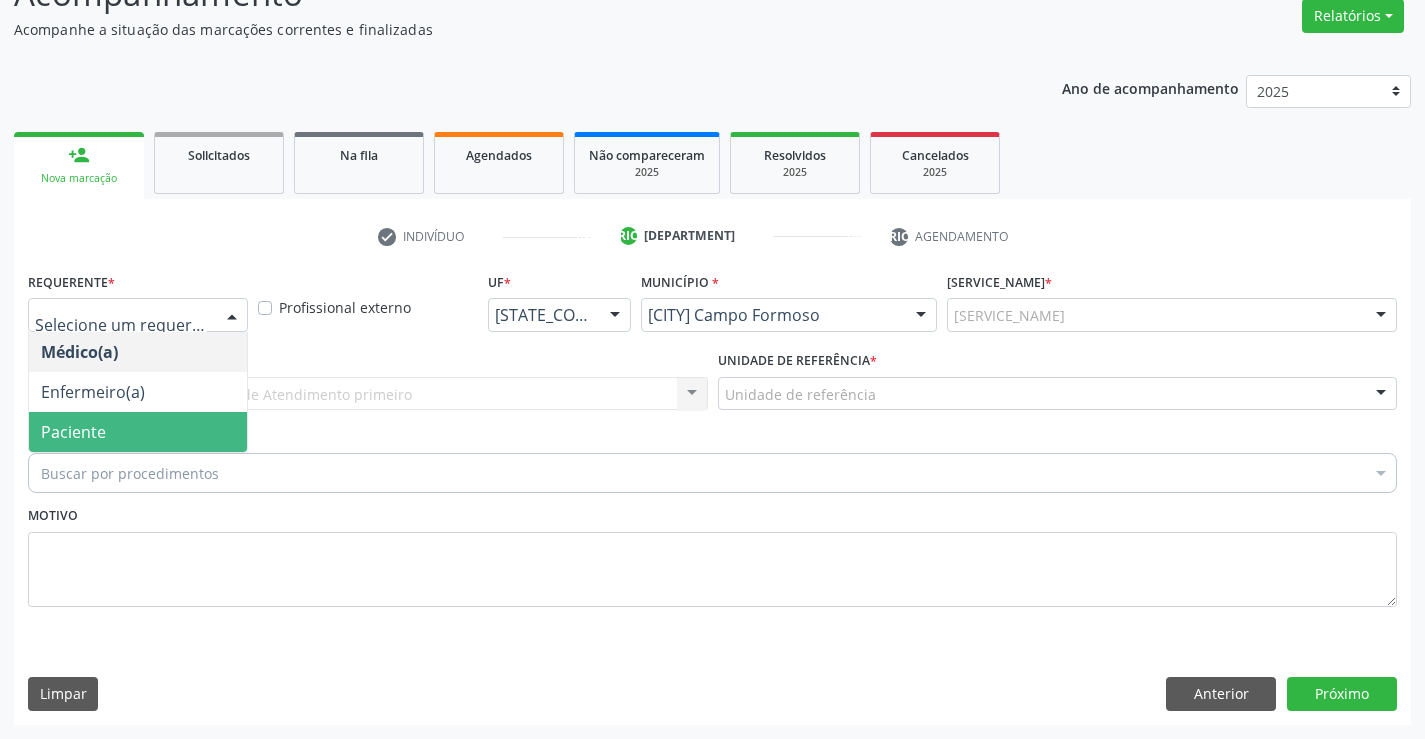 click on "Paciente" at bounding box center [138, 432] 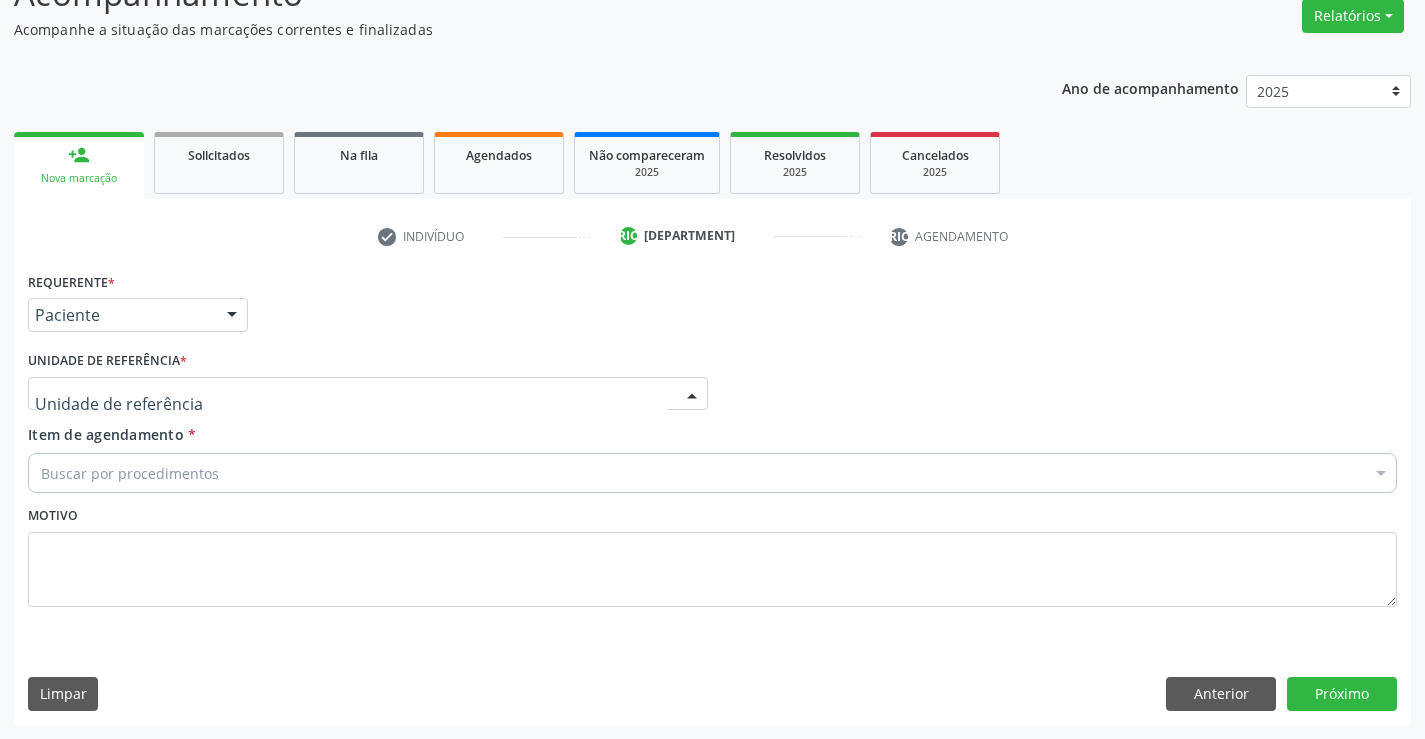 click at bounding box center [368, 394] 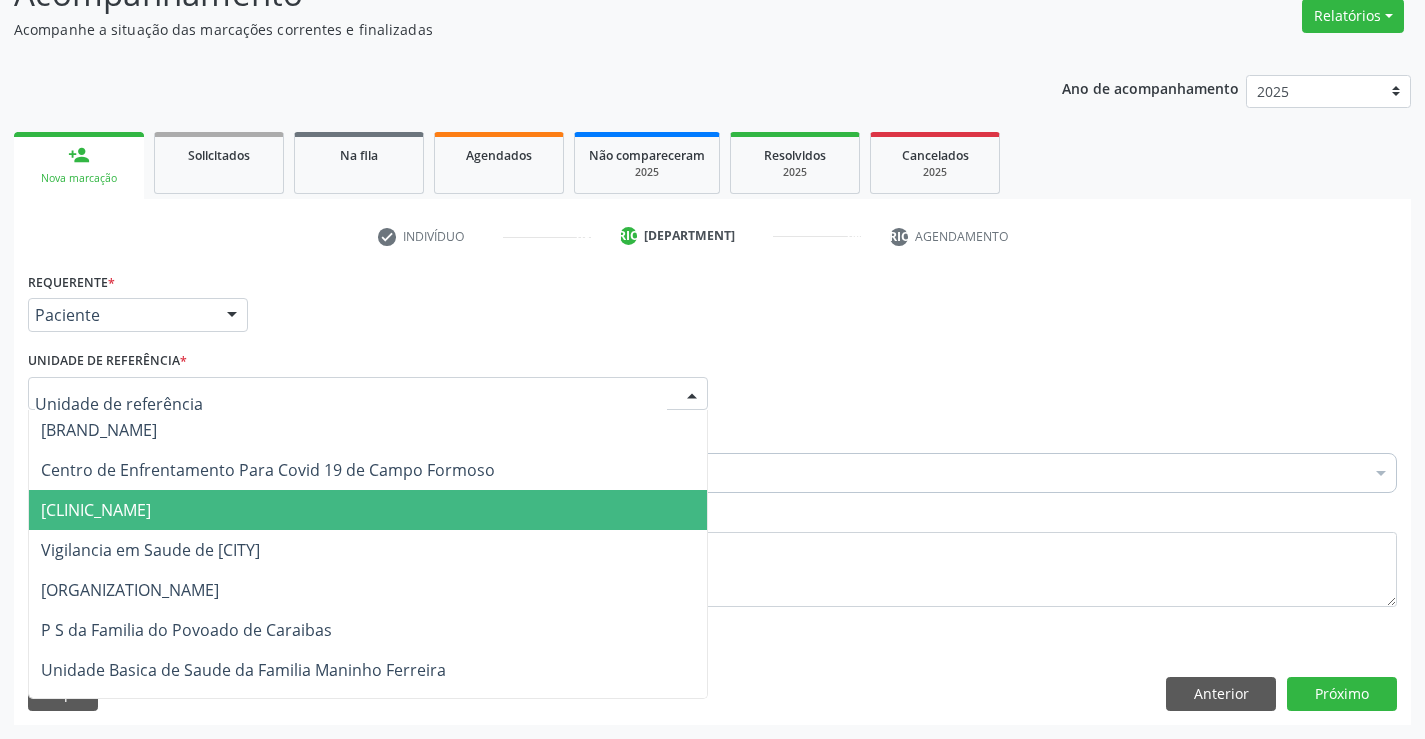 click on "[CLINIC_NAME]" at bounding box center [96, 510] 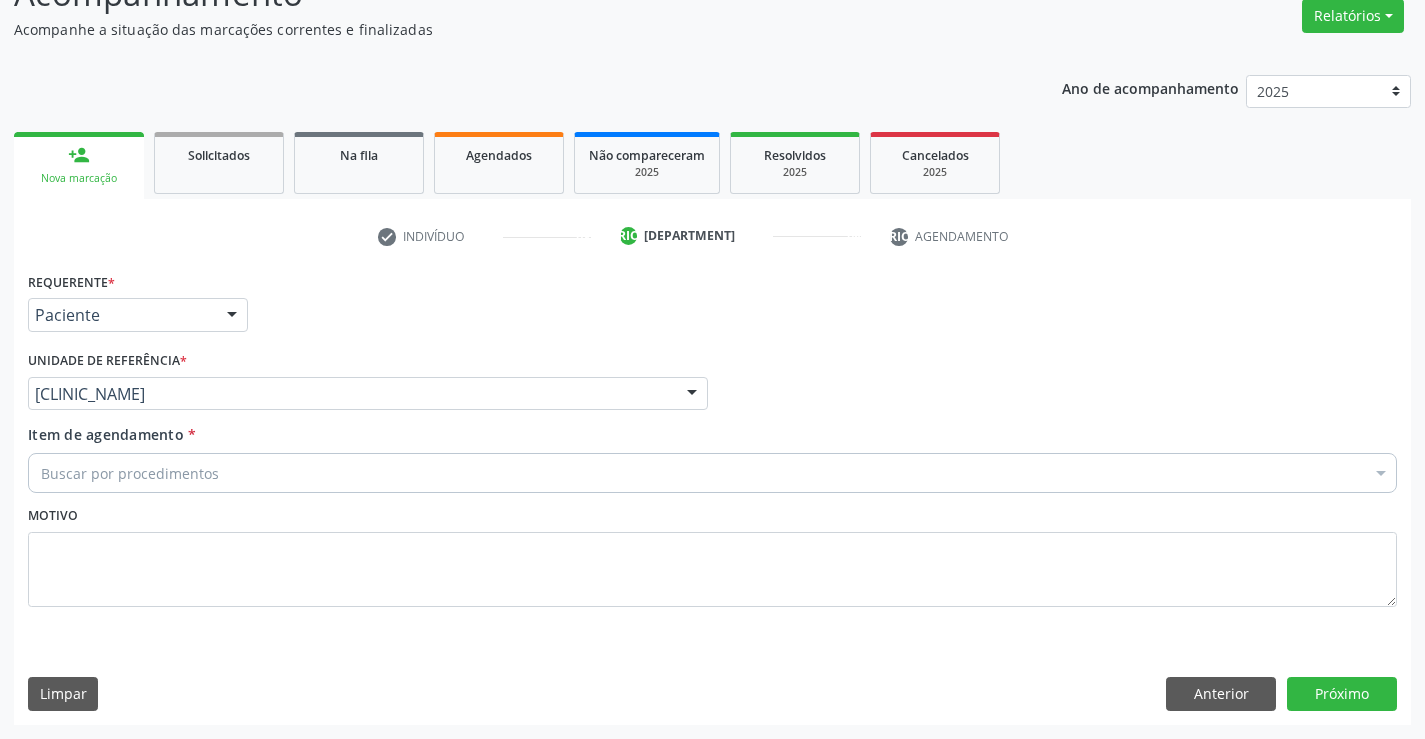 click on "Buscar por procedimentos" at bounding box center (712, 473) 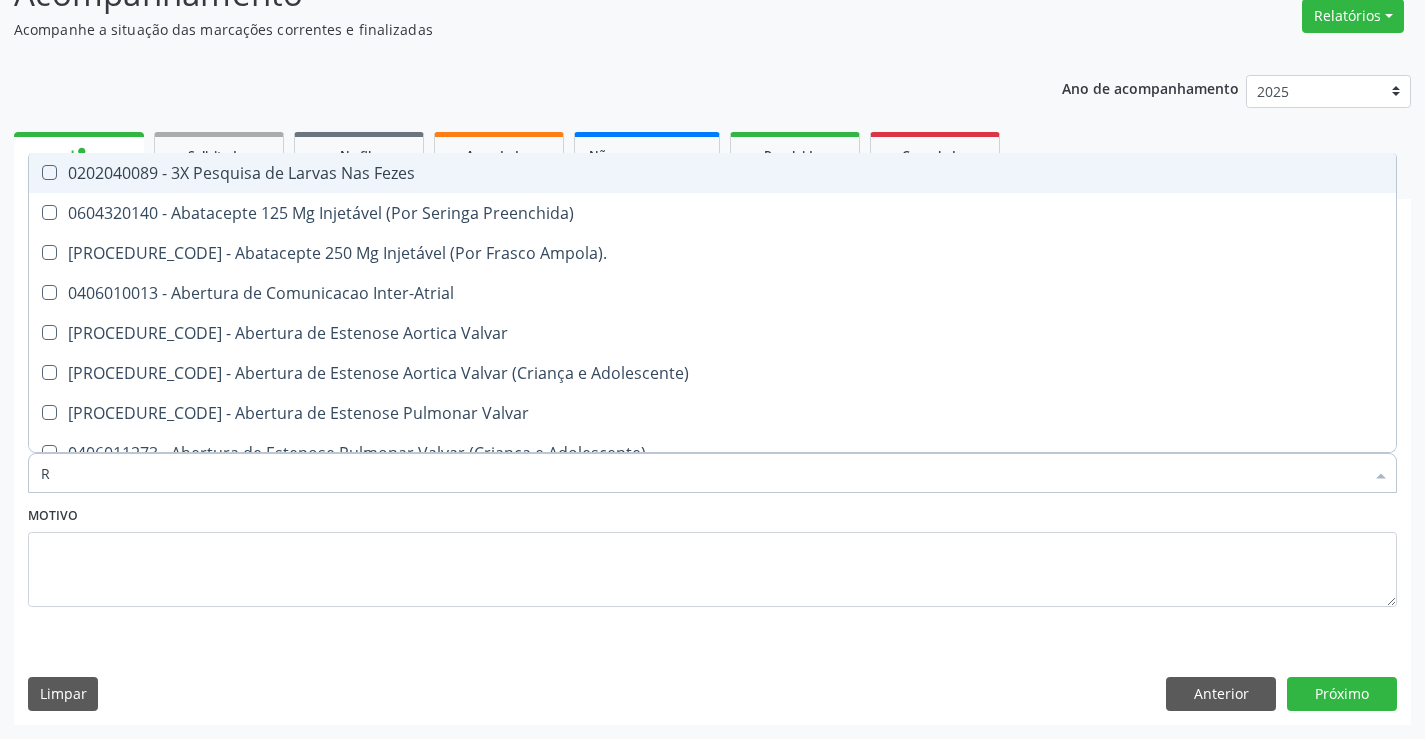 type on "[STATE]" 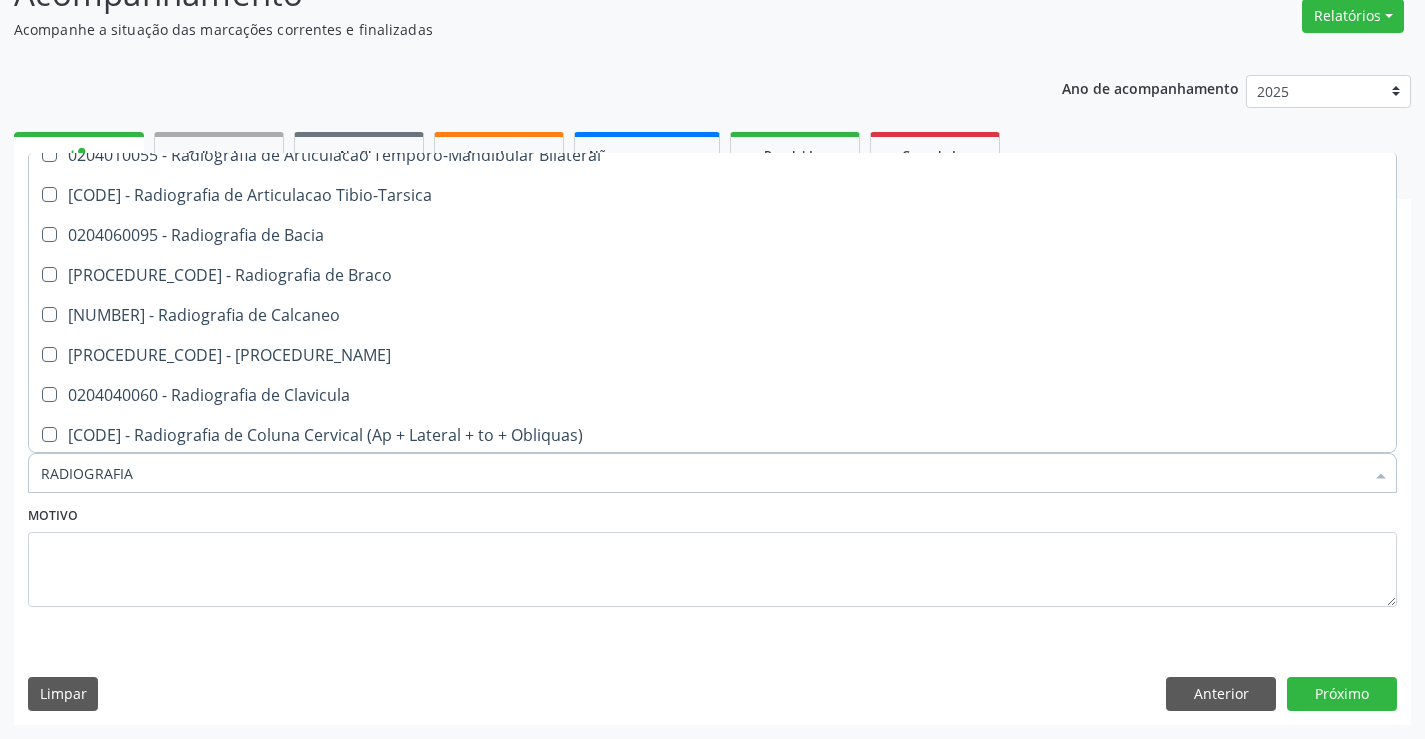 scroll, scrollTop: 800, scrollLeft: 0, axis: vertical 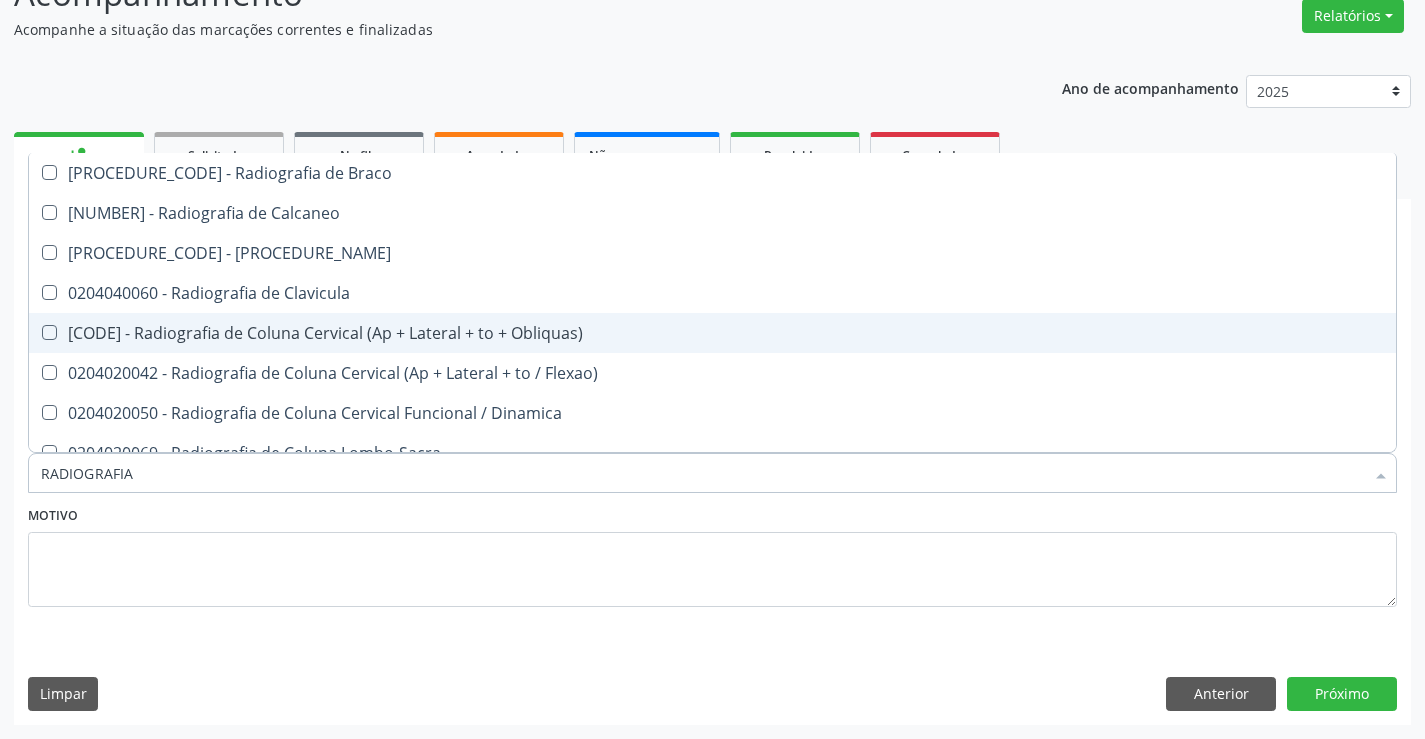 click on "[CODE] - Radiografia de Coluna Cervical (Ap + Lateral + to + Obliquas)" at bounding box center (712, 333) 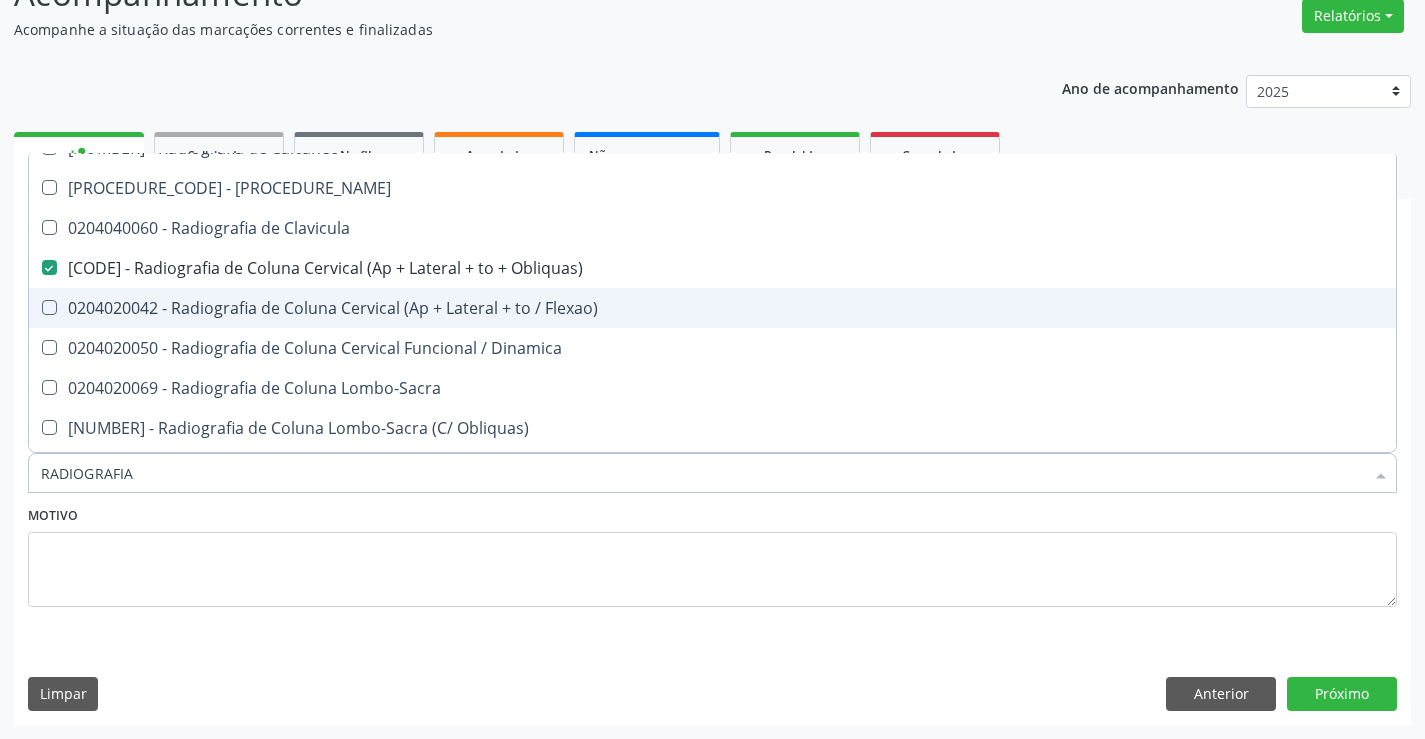 scroll, scrollTop: 900, scrollLeft: 0, axis: vertical 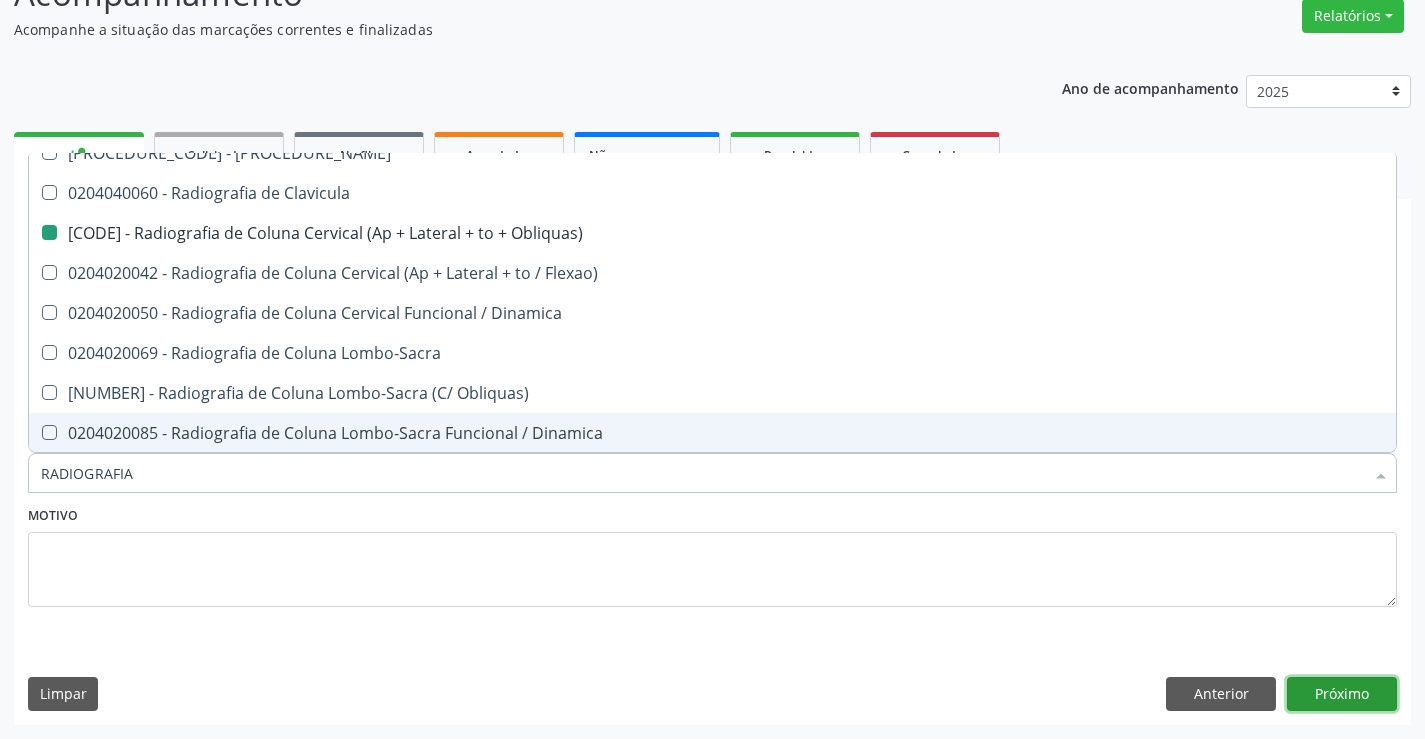 click on "Próximo" at bounding box center (1342, 694) 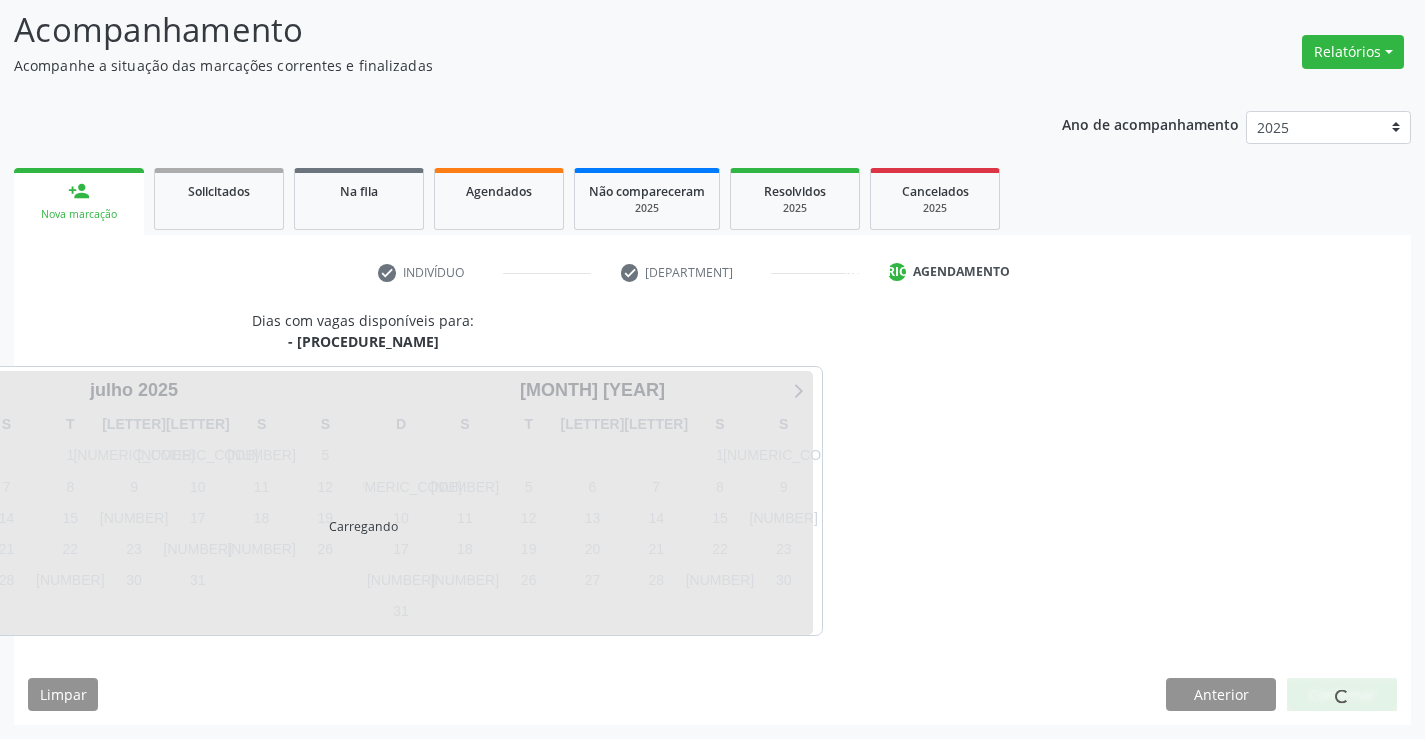 scroll, scrollTop: 131, scrollLeft: 0, axis: vertical 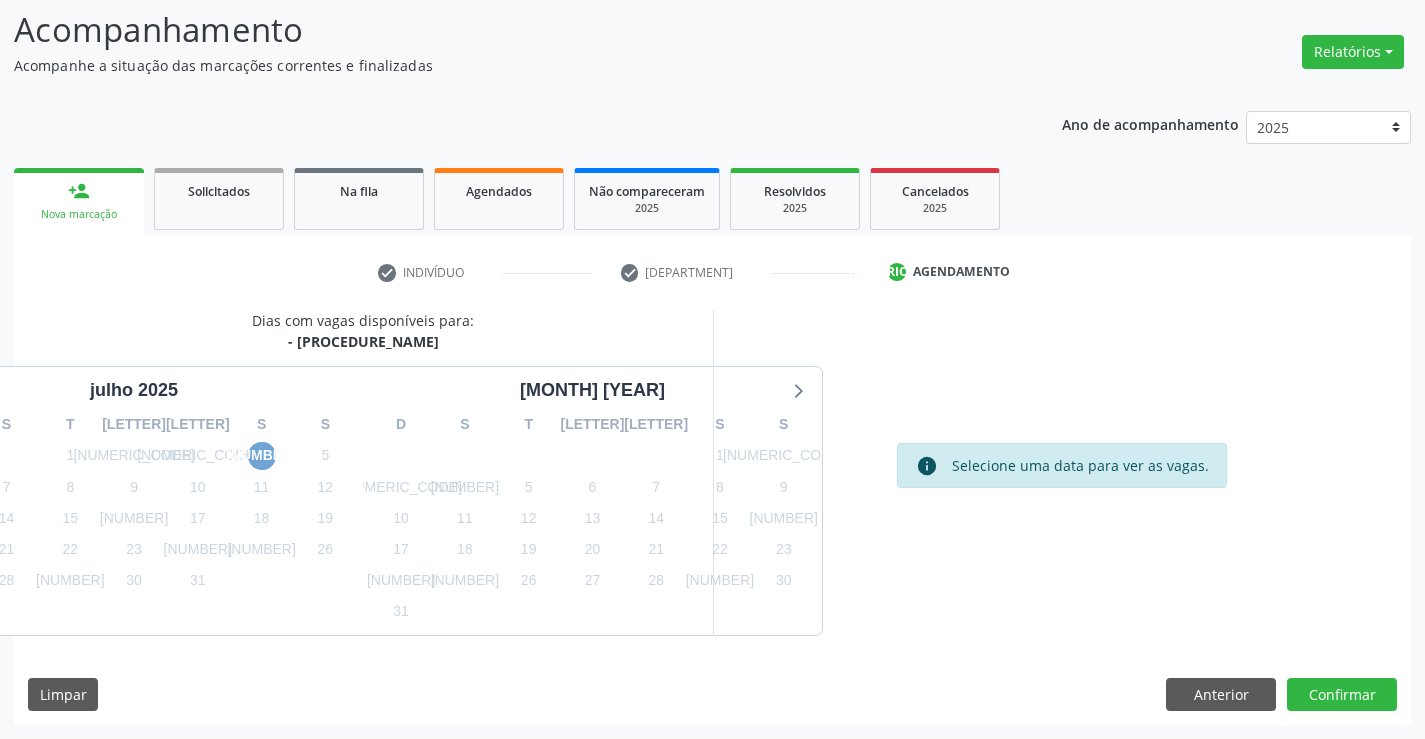 click on "[NUMBER]" at bounding box center [262, 456] 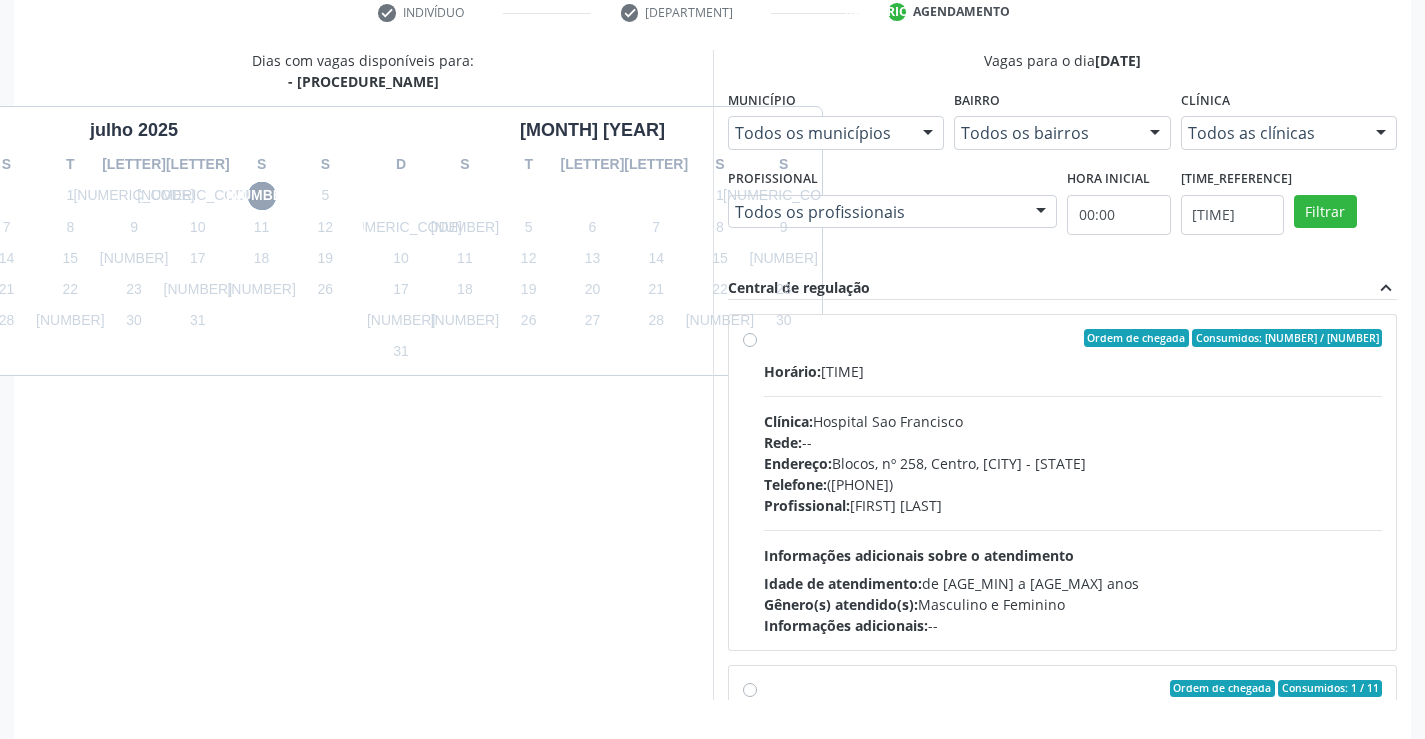 scroll, scrollTop: 456, scrollLeft: 0, axis: vertical 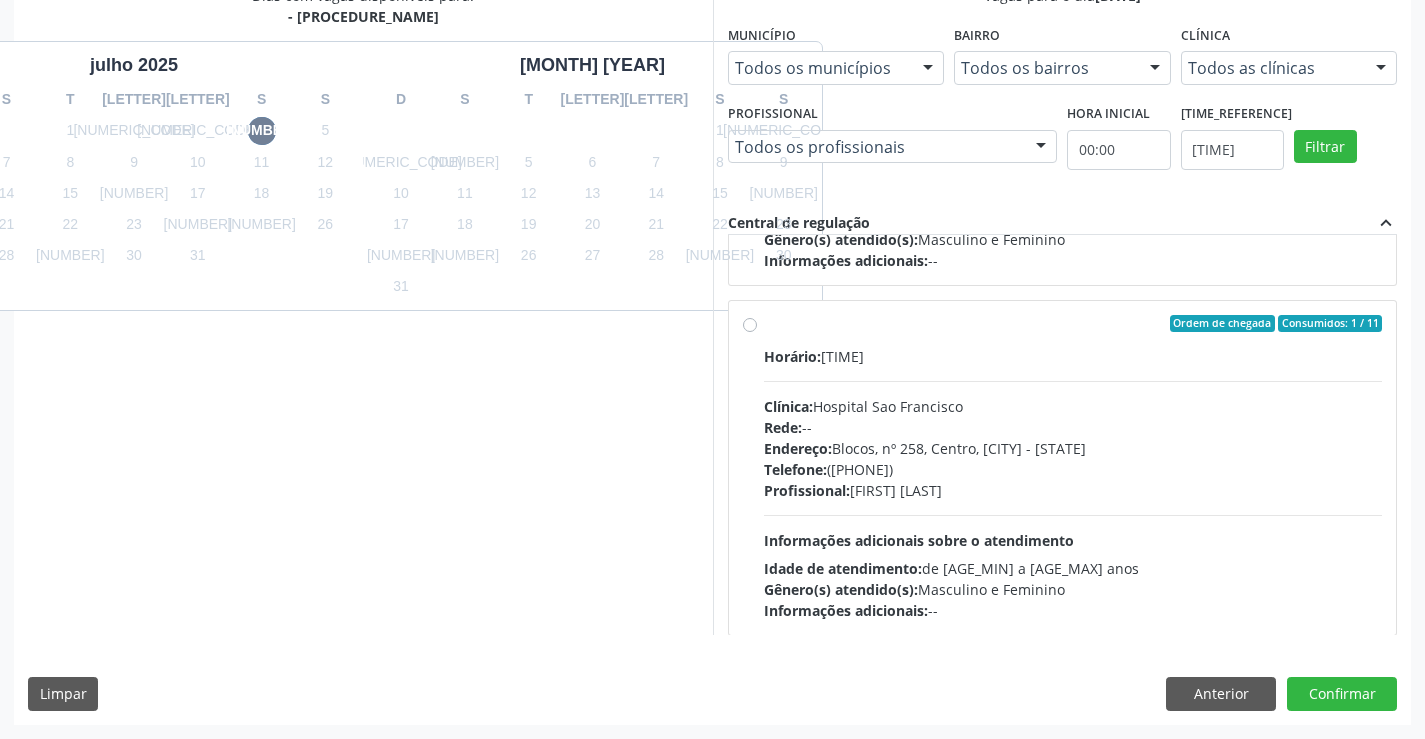 click on "Telefone:   ([AREA]) [PHONE]" at bounding box center [1073, 469] 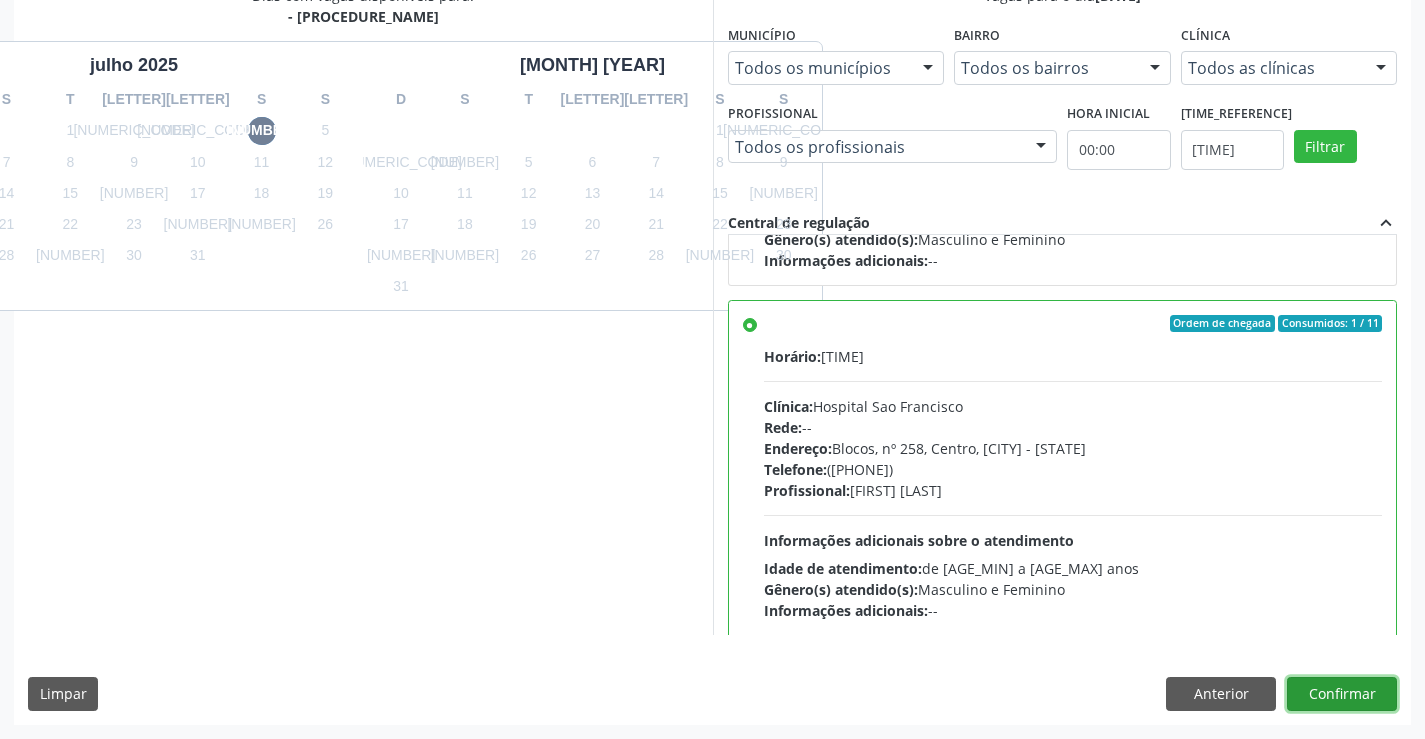 click on "Confirmar" at bounding box center [1342, 694] 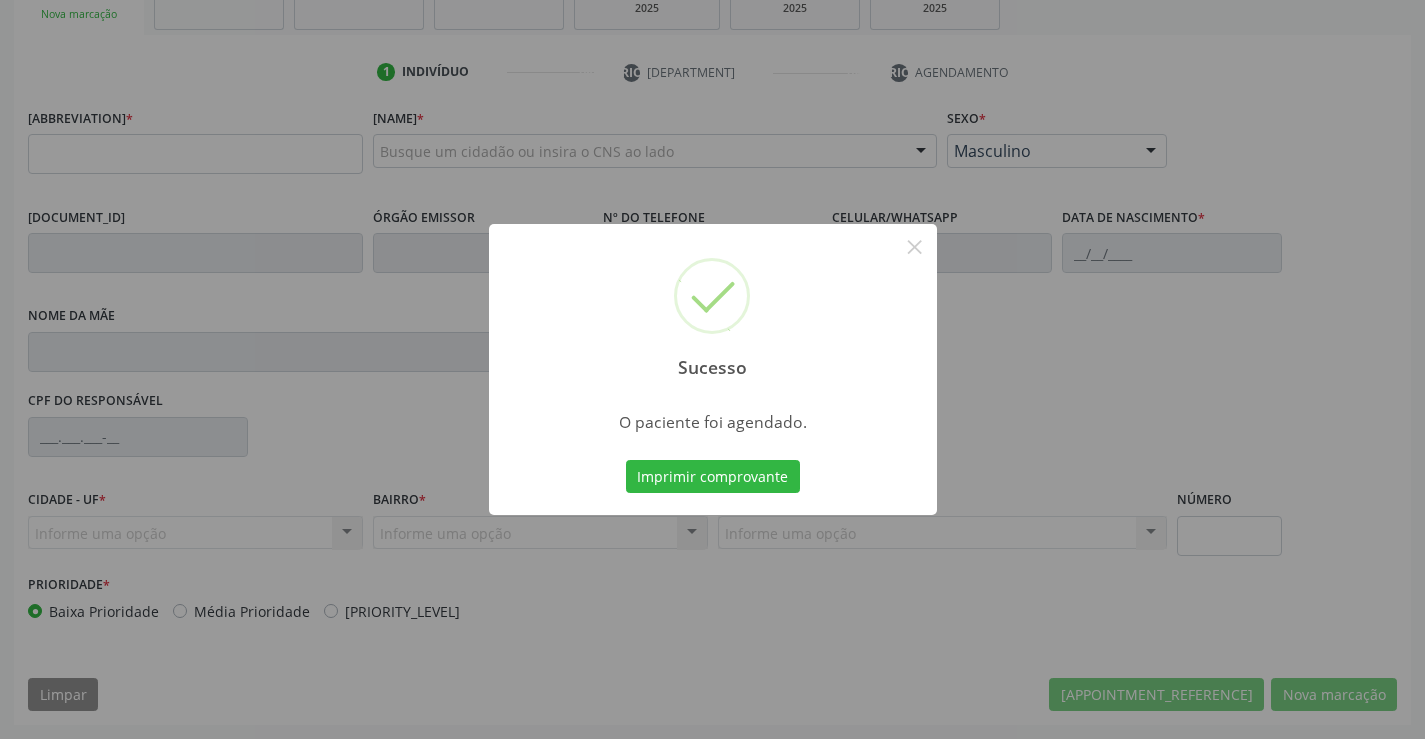 scroll, scrollTop: 331, scrollLeft: 0, axis: vertical 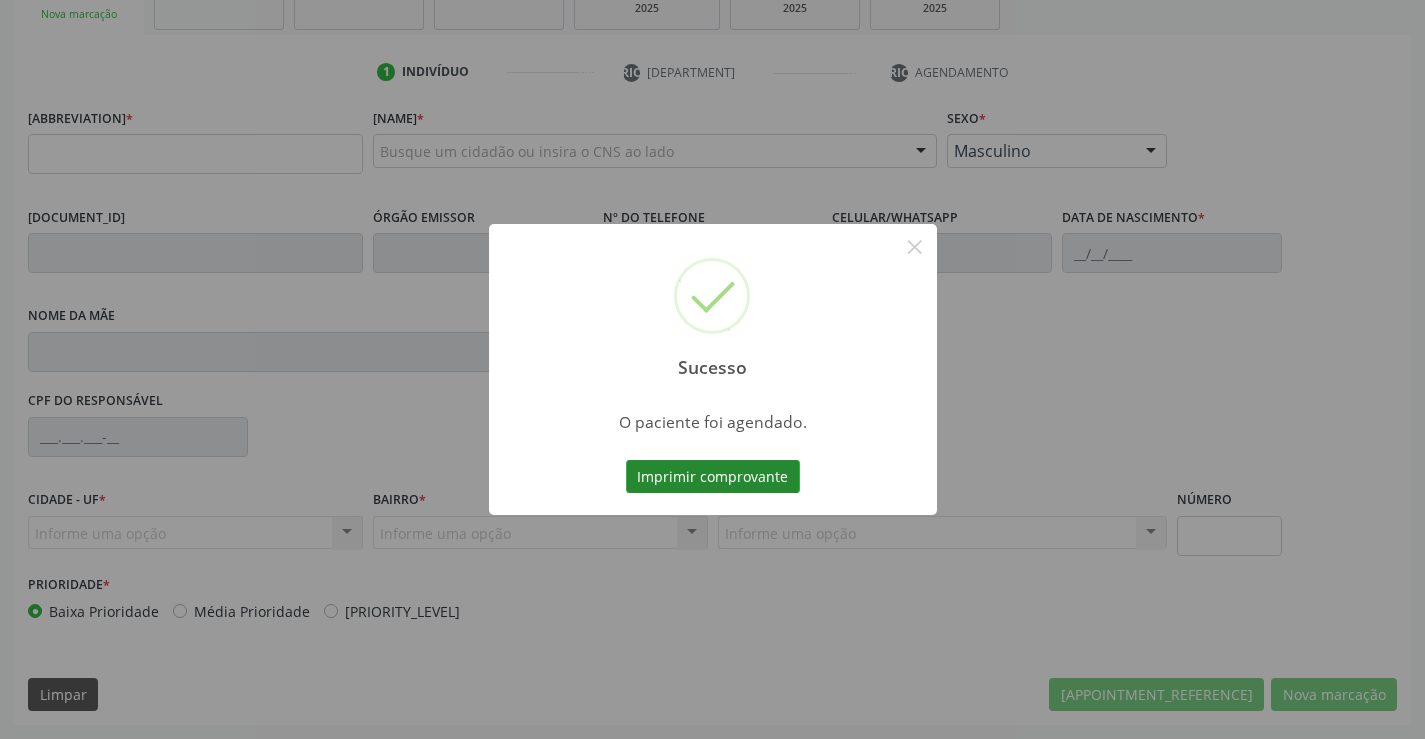 click on "Imprimir comprovante" at bounding box center [713, 477] 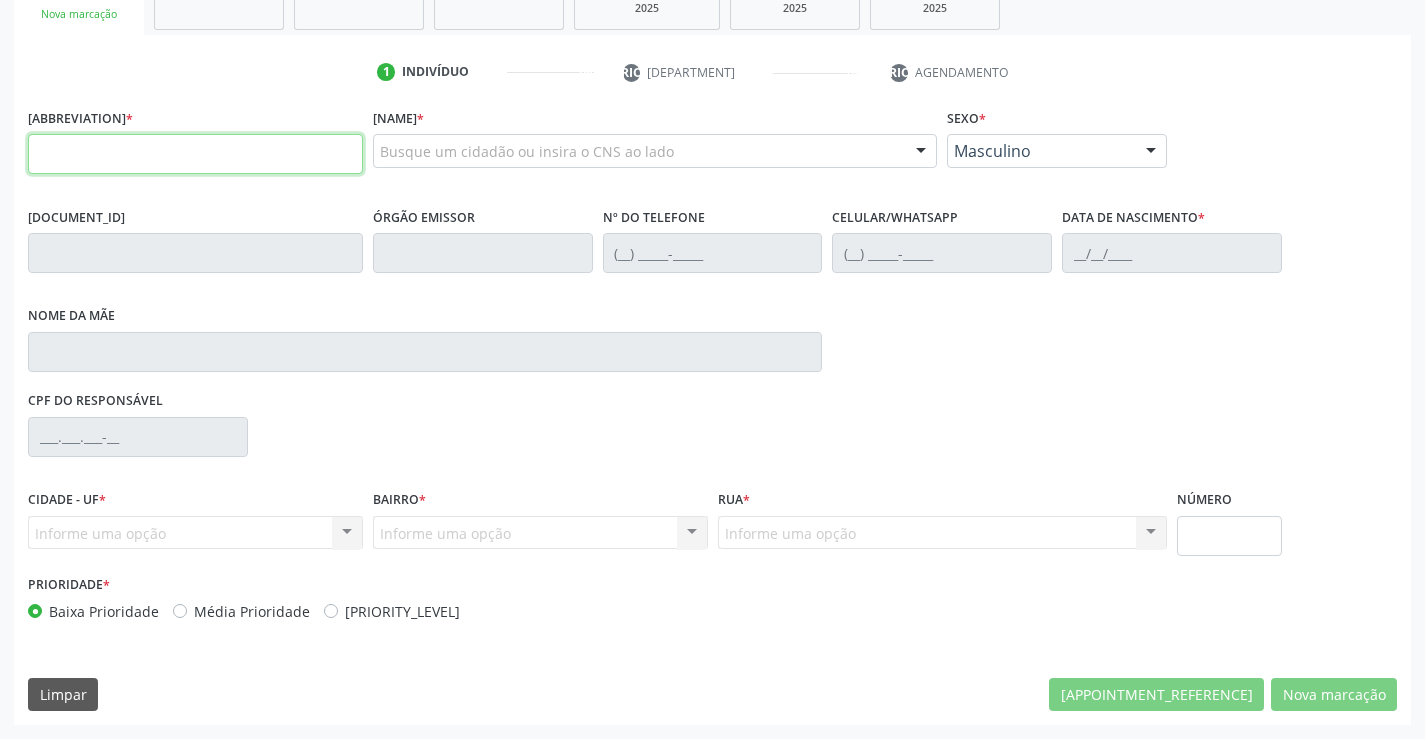 click at bounding box center (195, 154) 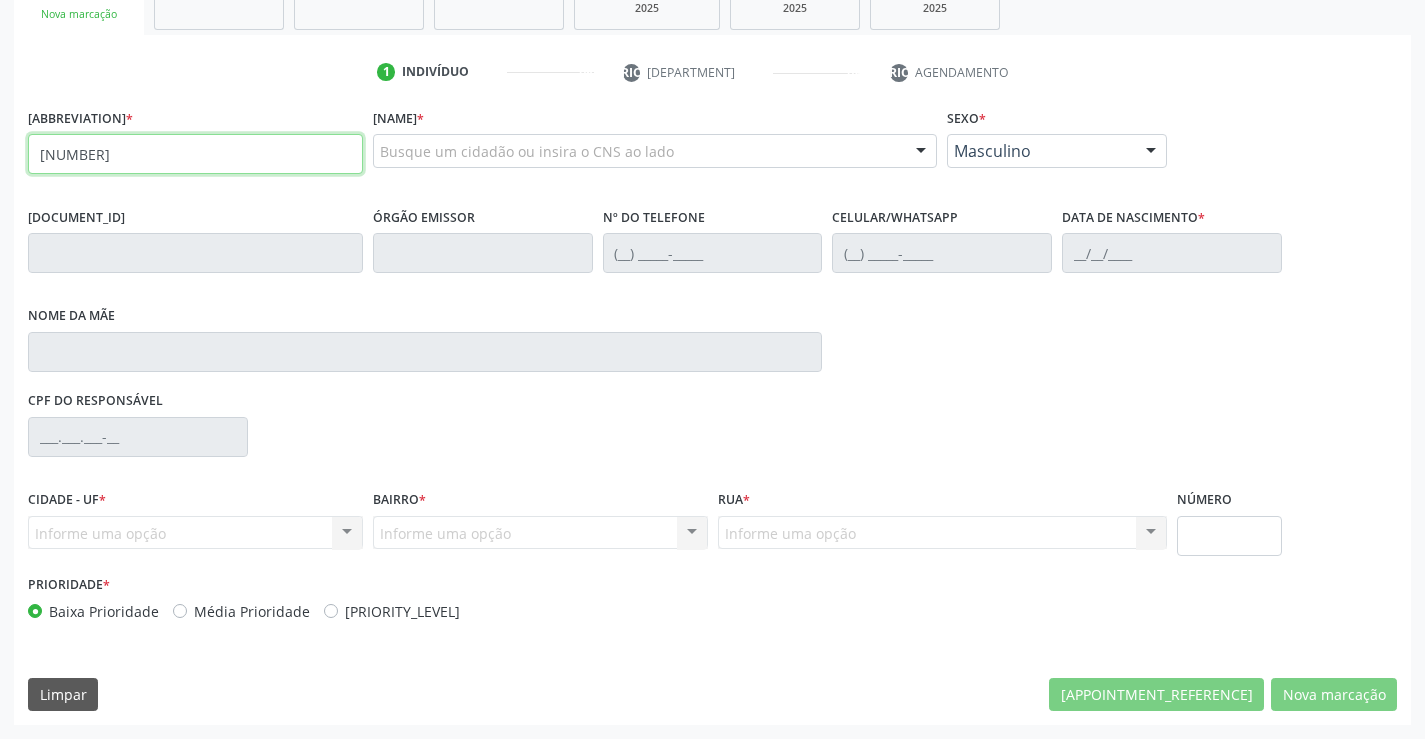 type on "[NUMBER]" 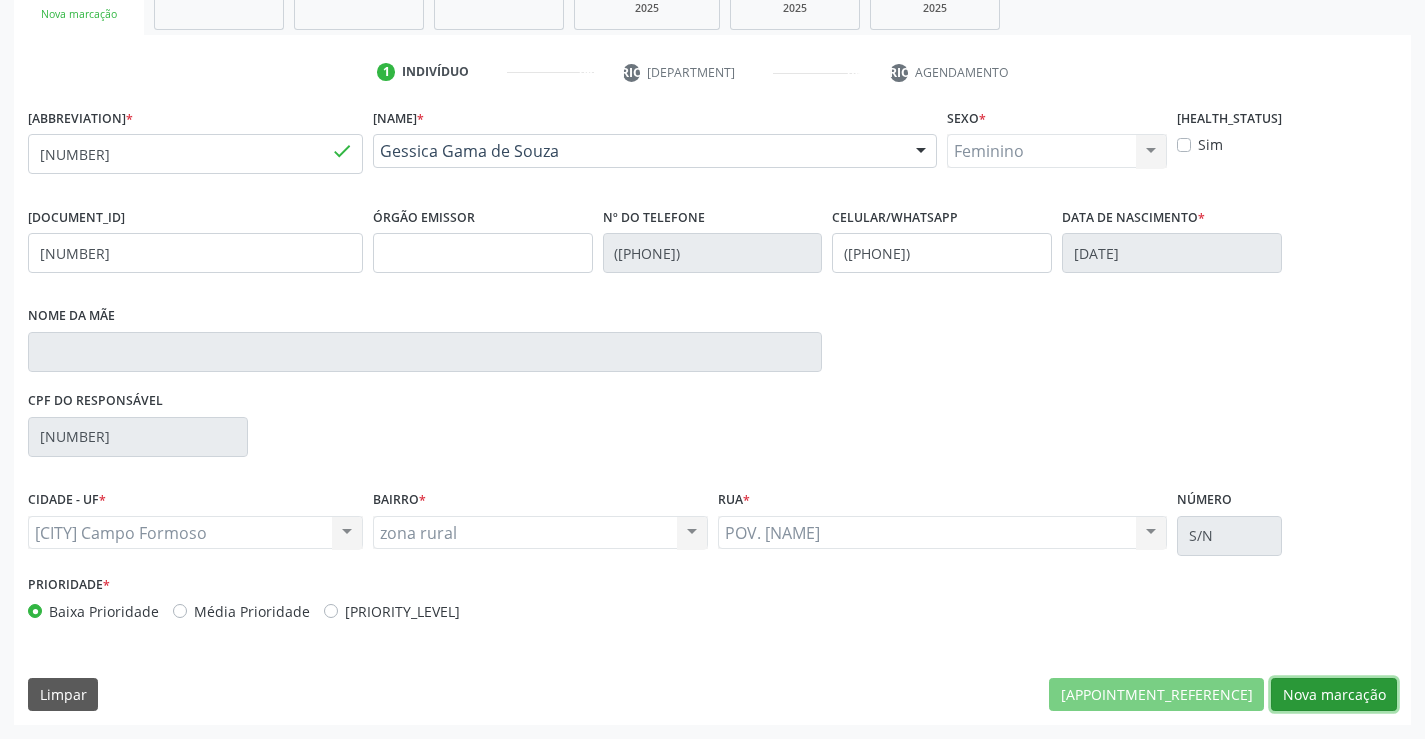 click on "Nova marcação" at bounding box center [1156, 695] 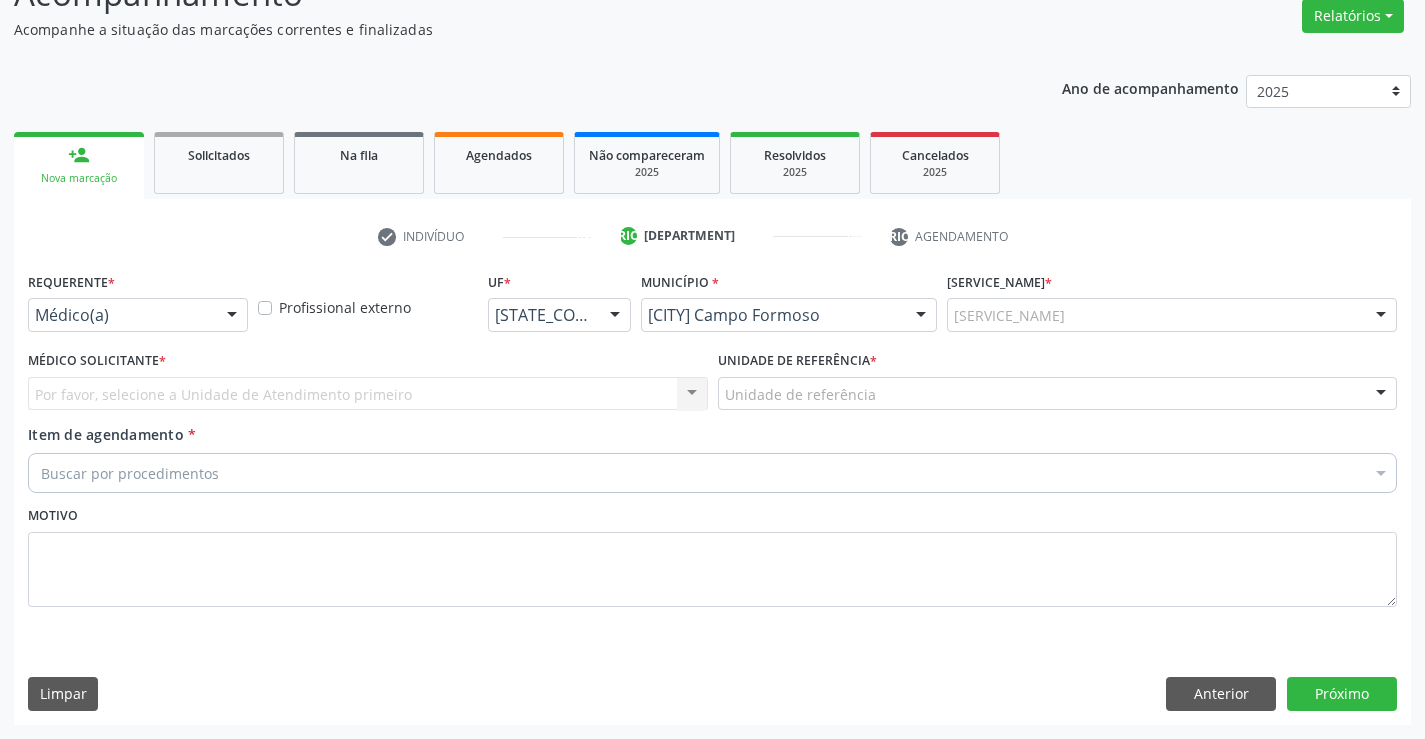 scroll, scrollTop: 167, scrollLeft: 0, axis: vertical 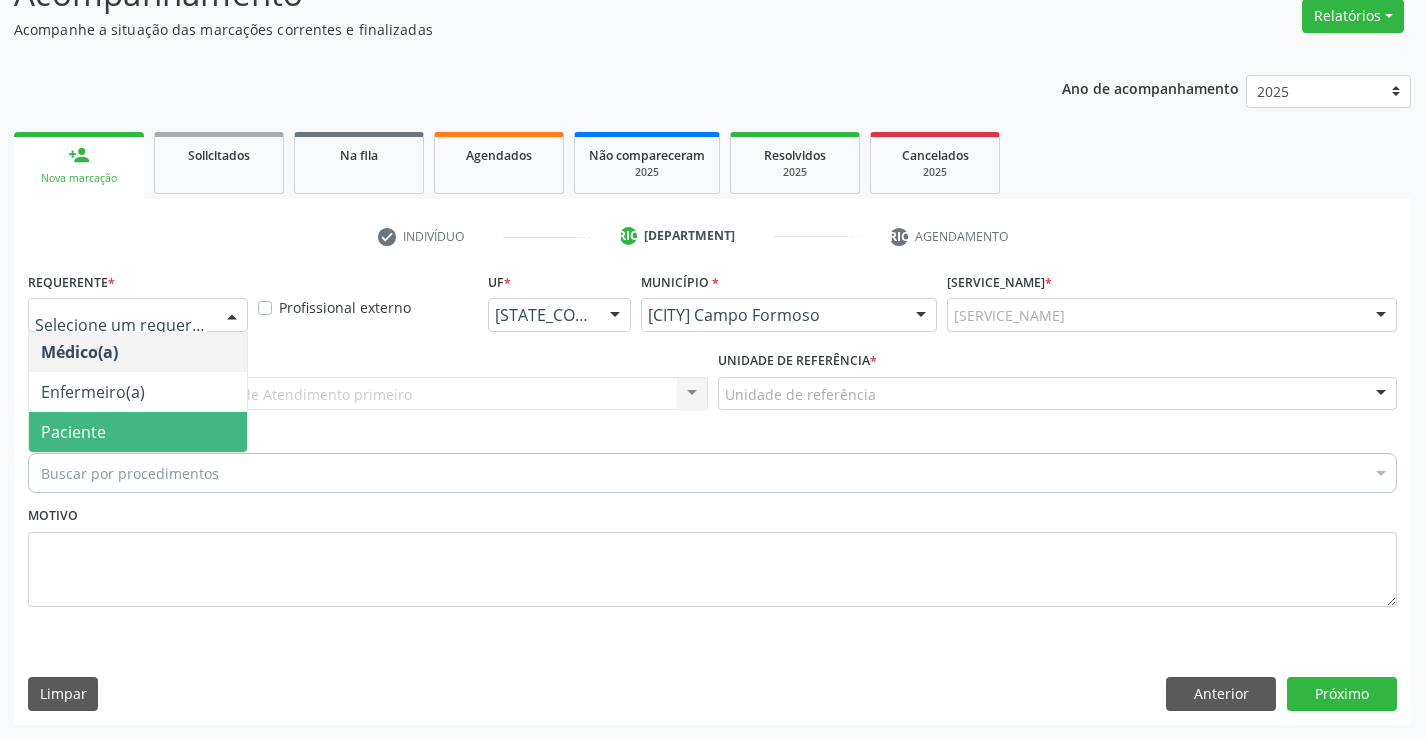 click on "Paciente" at bounding box center [138, 432] 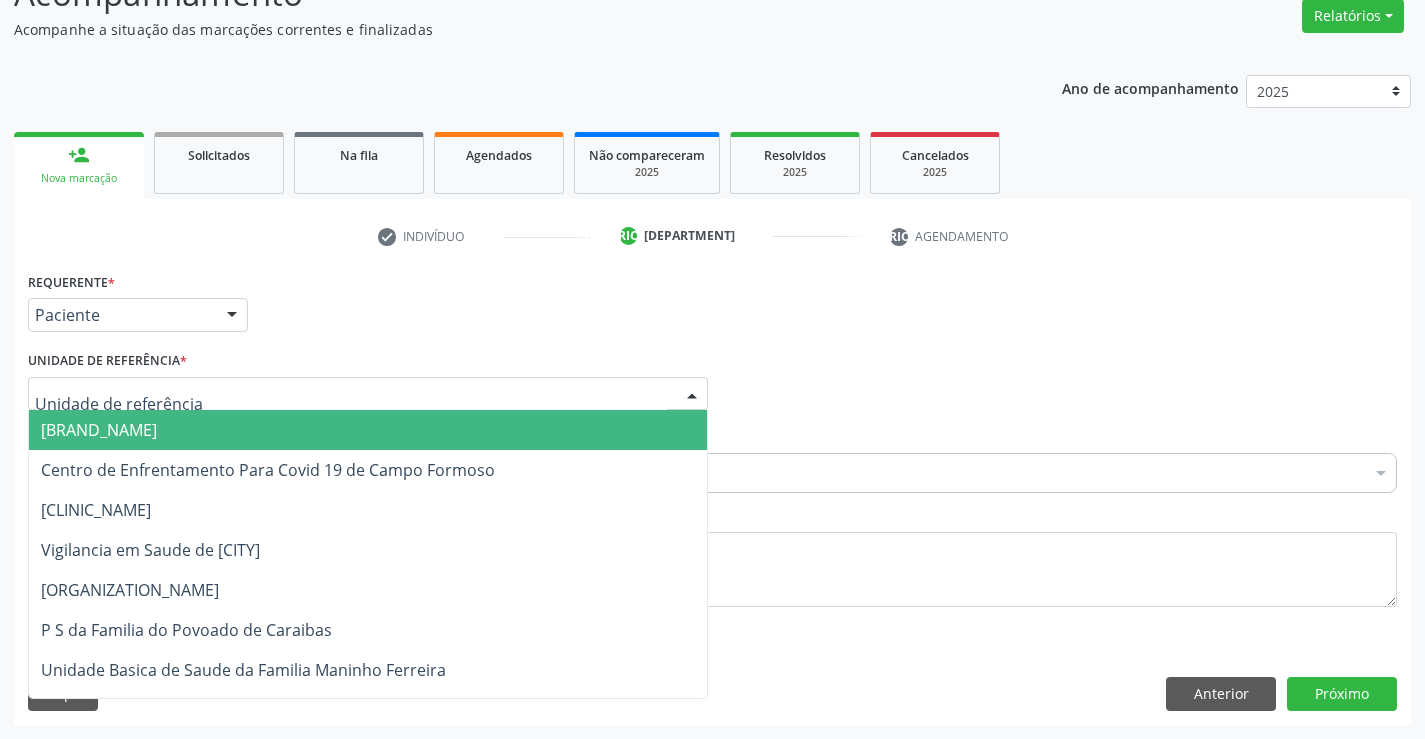 click at bounding box center [368, 394] 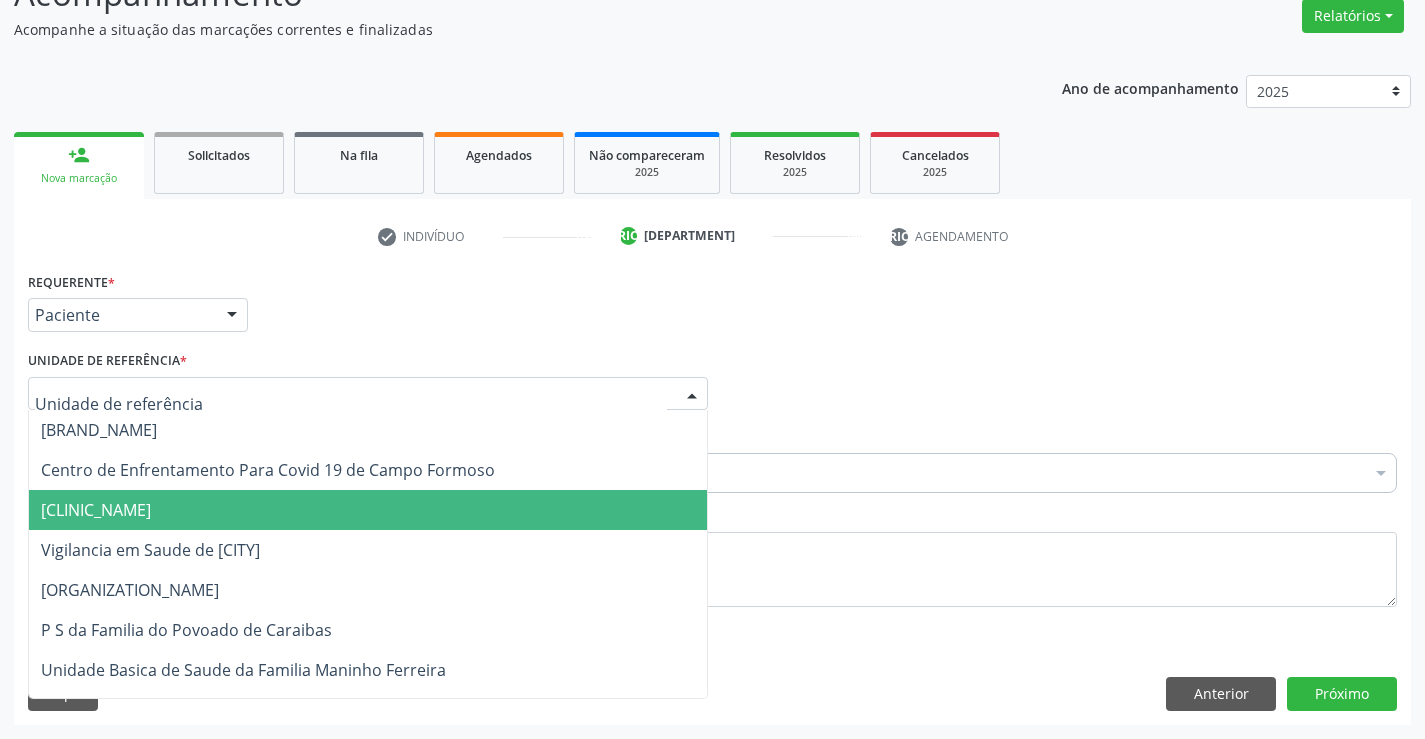 click on "[CLINIC_NAME]" at bounding box center [96, 510] 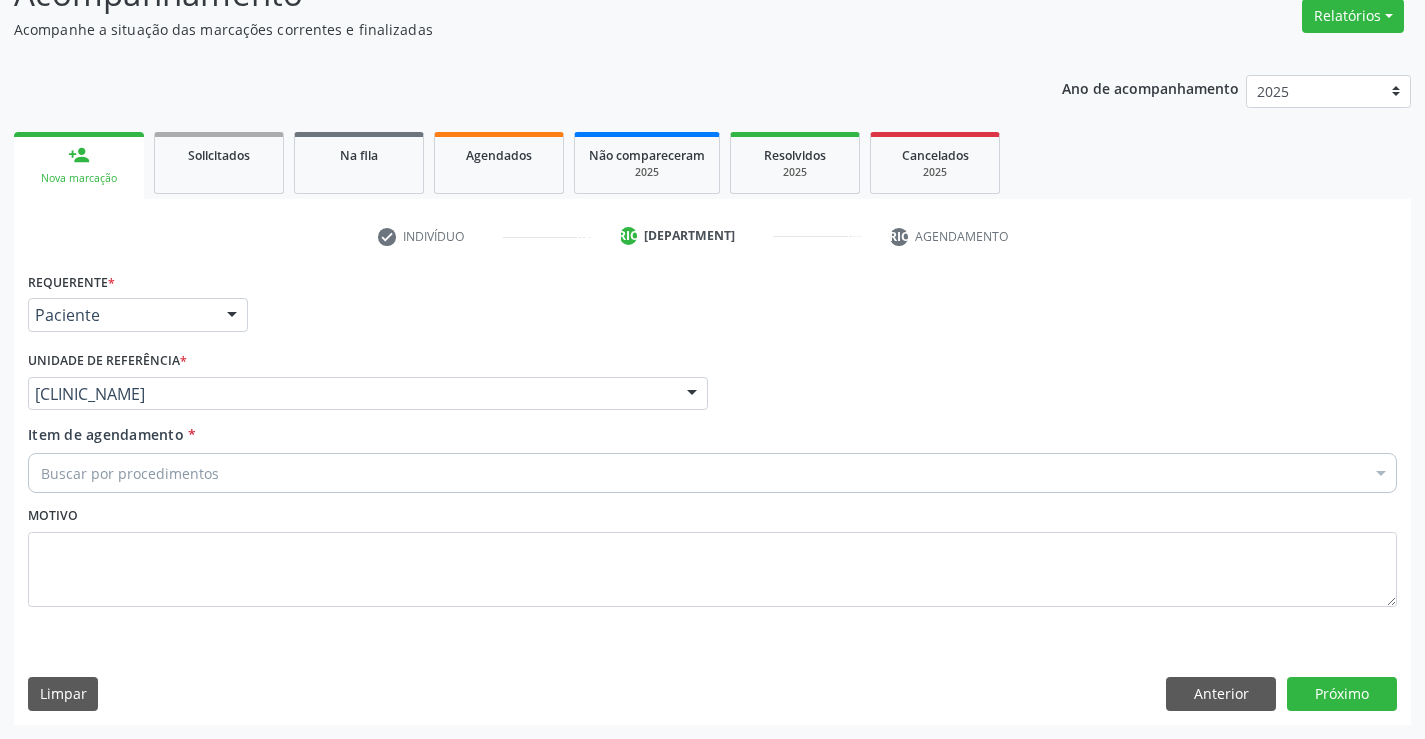 click on "Buscar por procedimentos" at bounding box center (712, 473) 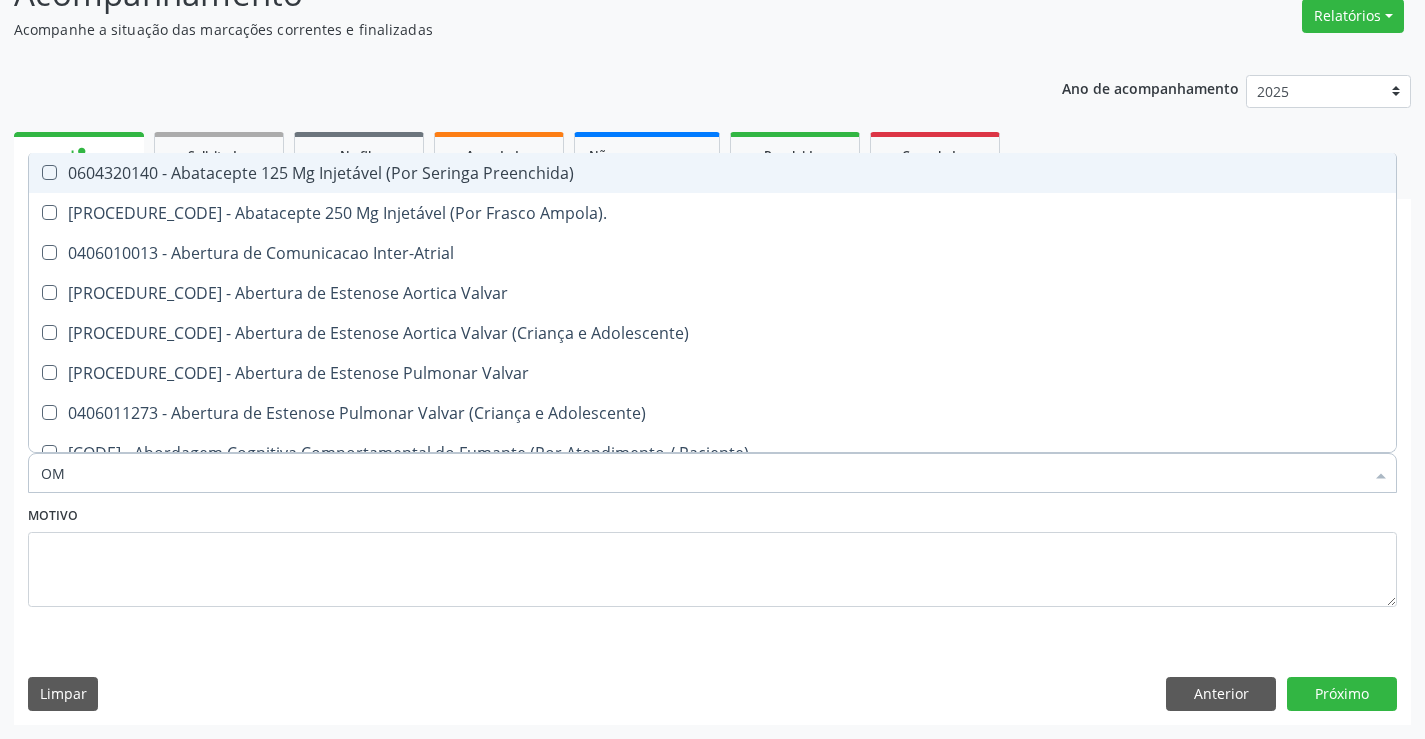 type on "[BRAND]" 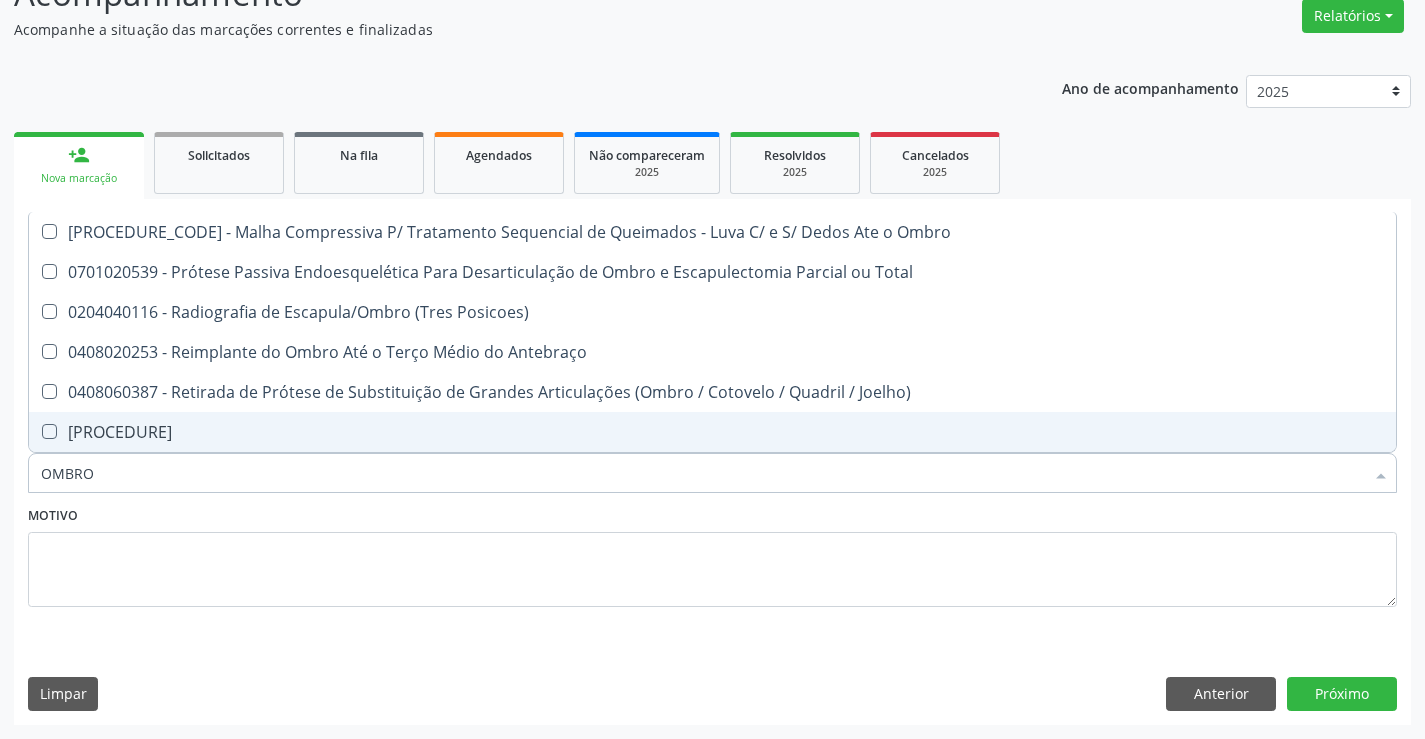 click on "[PROCEDURE]" at bounding box center [712, 432] 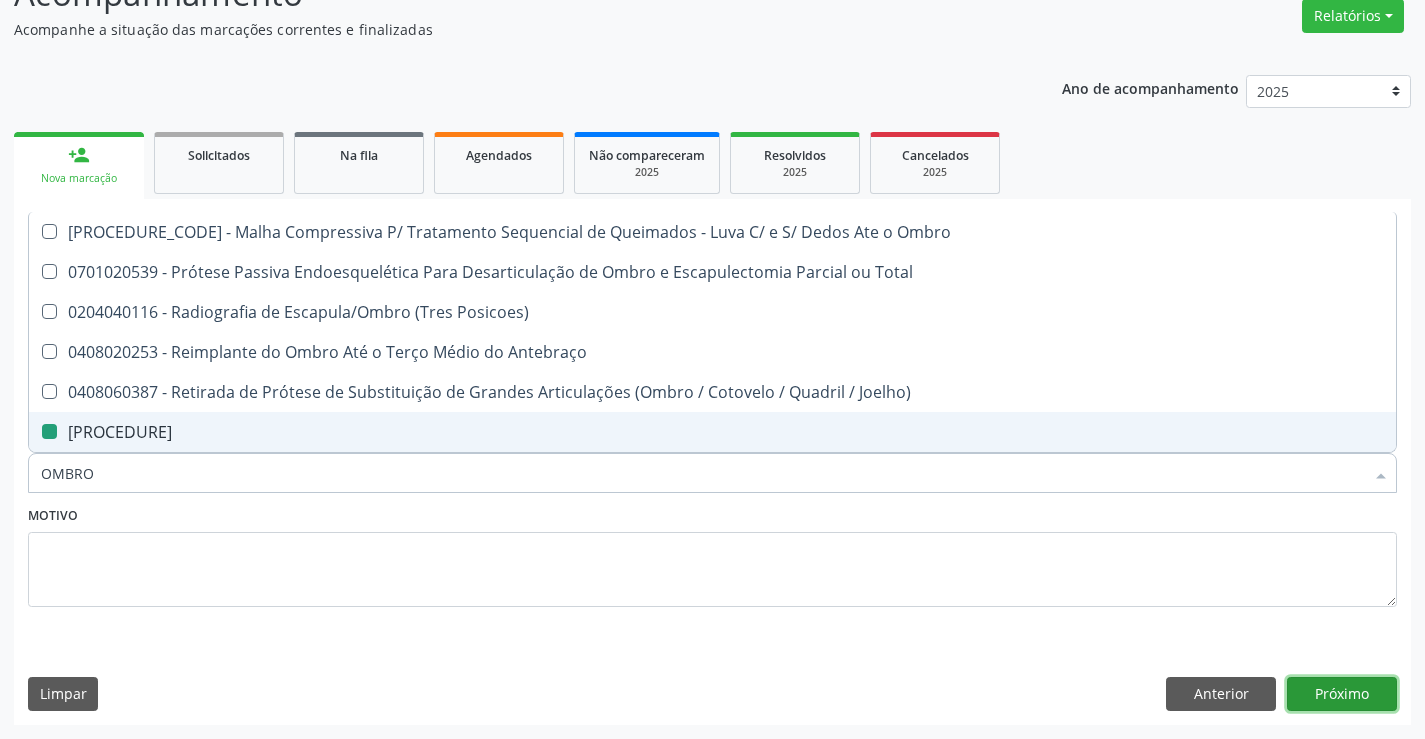 click on "Próximo" at bounding box center [1342, 694] 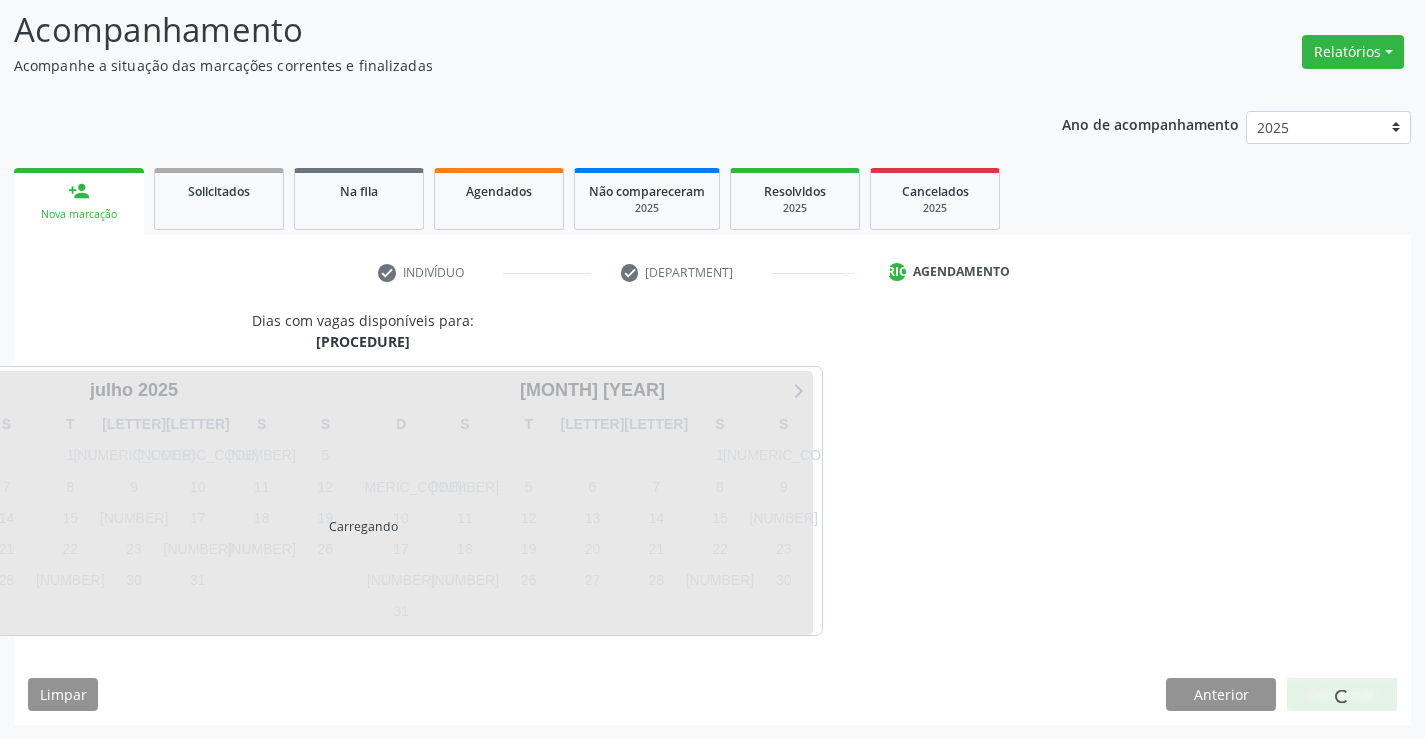 scroll, scrollTop: 131, scrollLeft: 0, axis: vertical 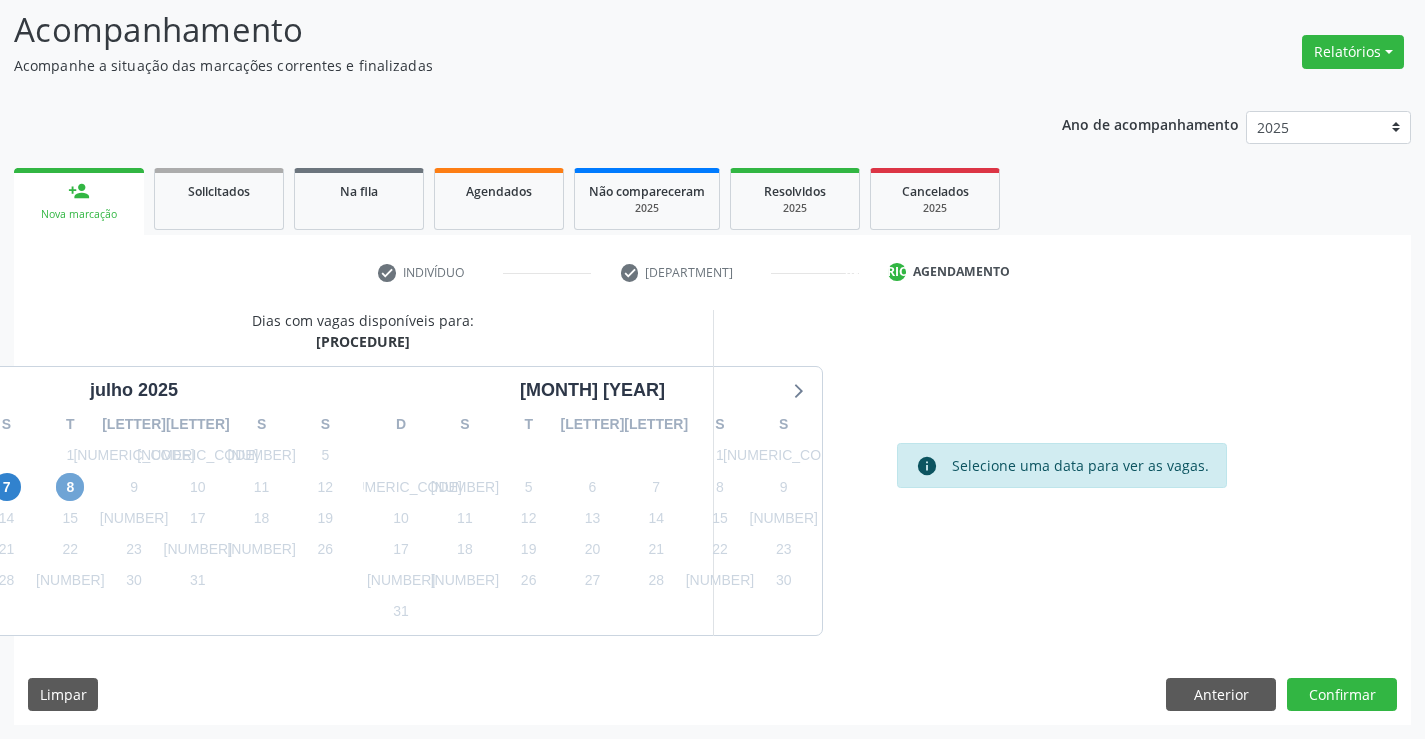 click on "8" at bounding box center [70, 487] 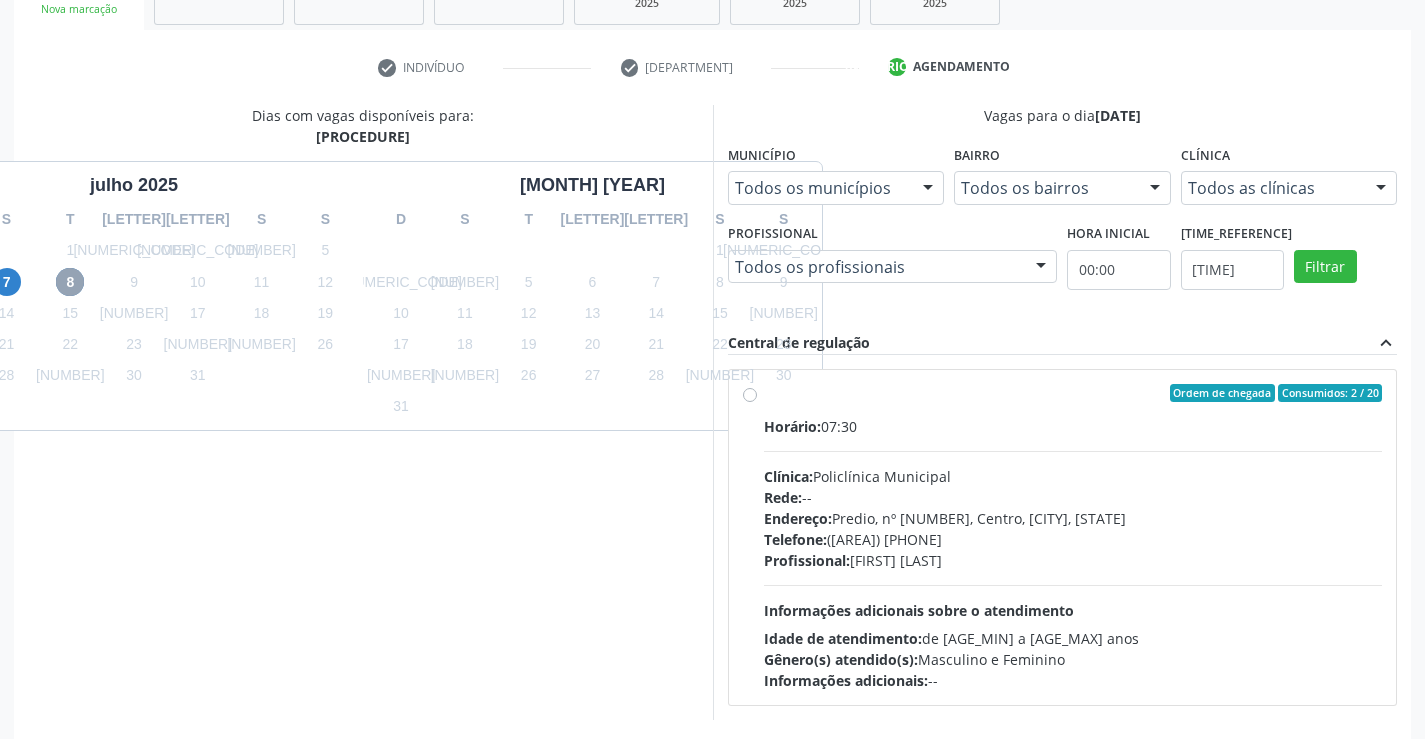 scroll, scrollTop: 420, scrollLeft: 0, axis: vertical 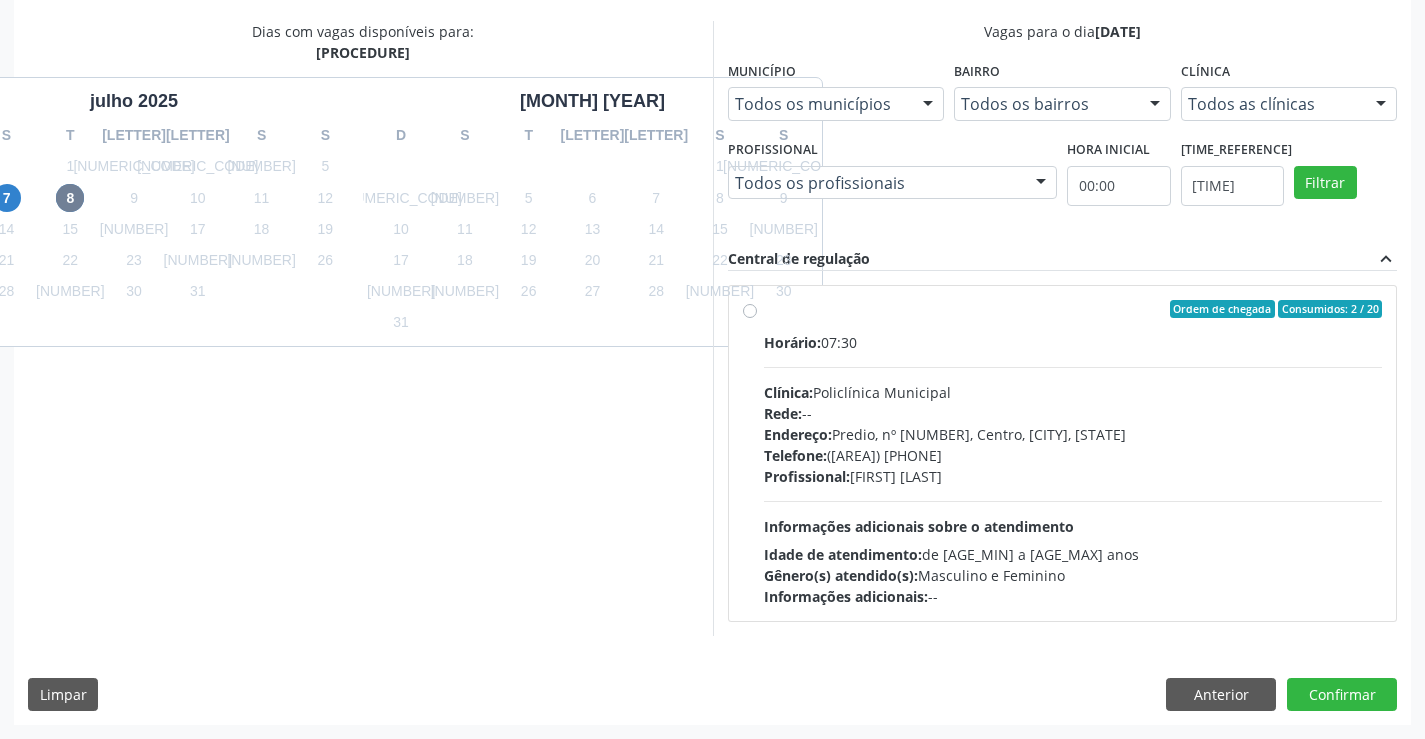 click on "Telefone:" at bounding box center [792, 342] 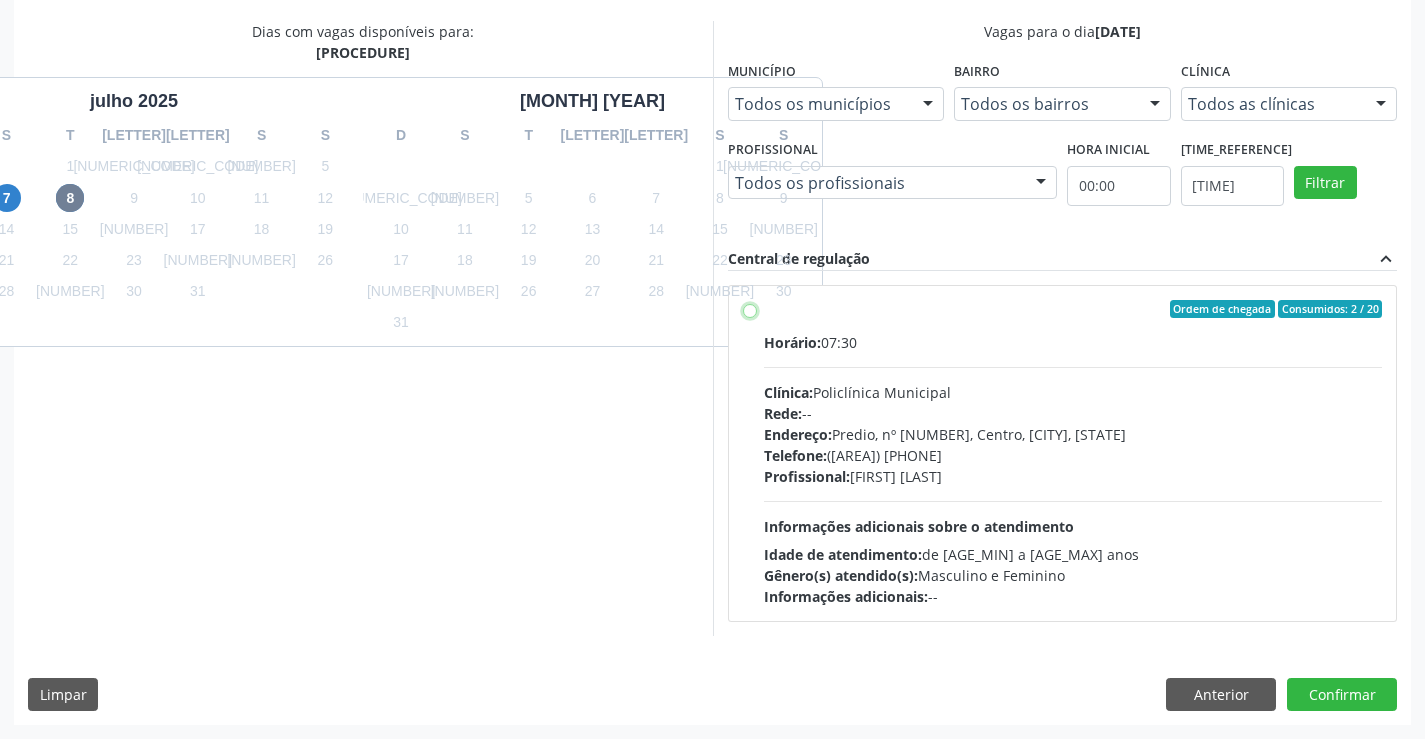 click on "07:30
Clínica:  Policlínica Municipal
Rede:
--
Endereço:   Predio, nº [NUMBER], [CITY], [CITY] - [STATE]
Telefone:   ([AREA_CODE]) [PHONE]
Profissional:
[FIRST] [LAST]
Informações adicionais sobre o atendimento
Idade de atendimento:
[AGE] [AGE]
Gênero(s) atendido(s):
Masculino e Feminino
Informações adicionais:
--" at bounding box center [750, 309] 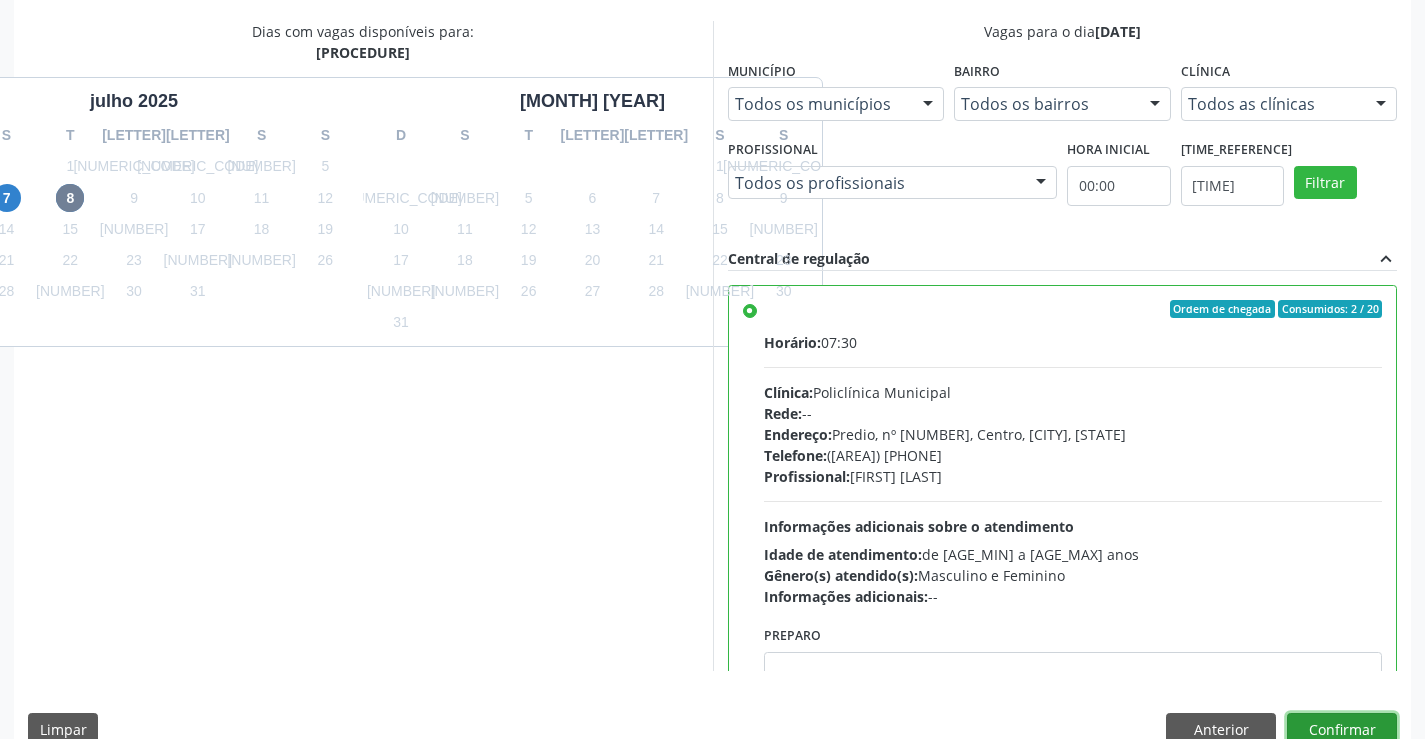 click on "Confirmar" at bounding box center (1342, 730) 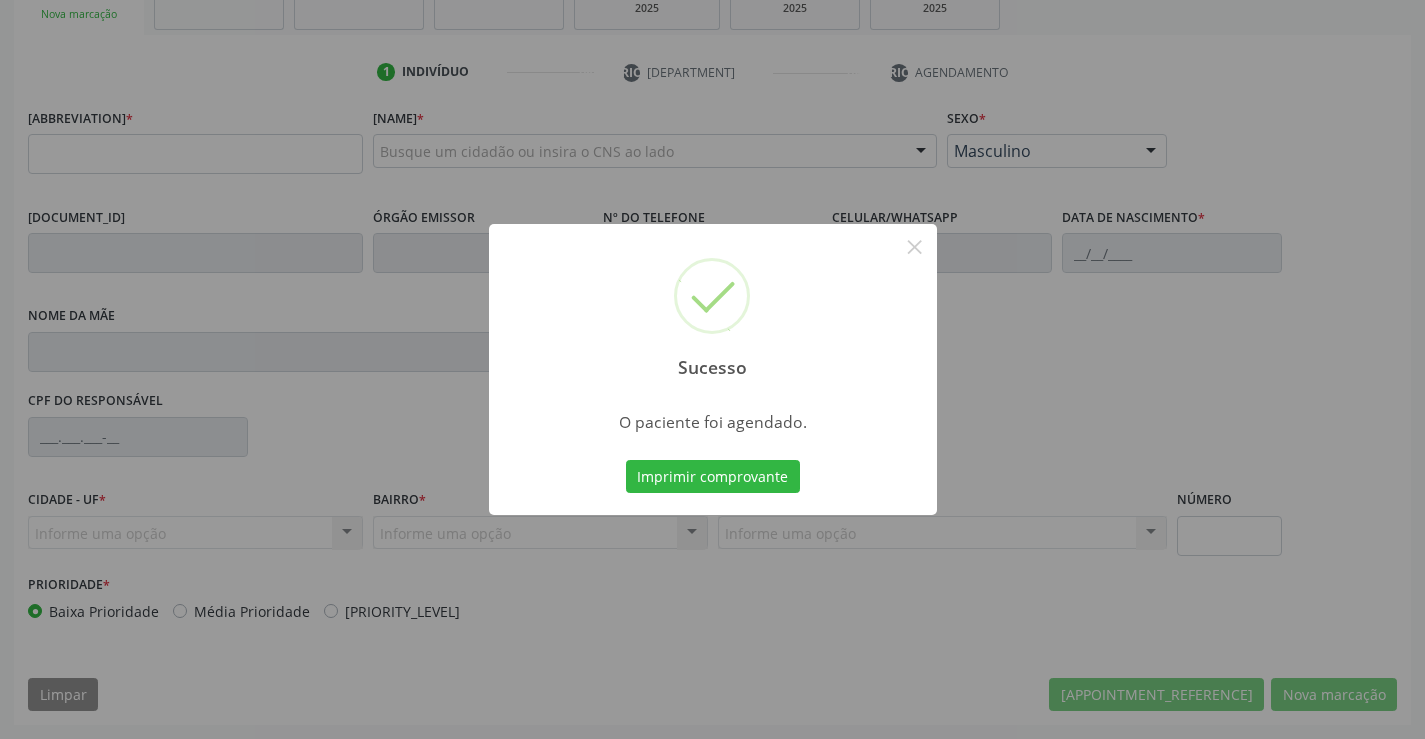scroll, scrollTop: 331, scrollLeft: 0, axis: vertical 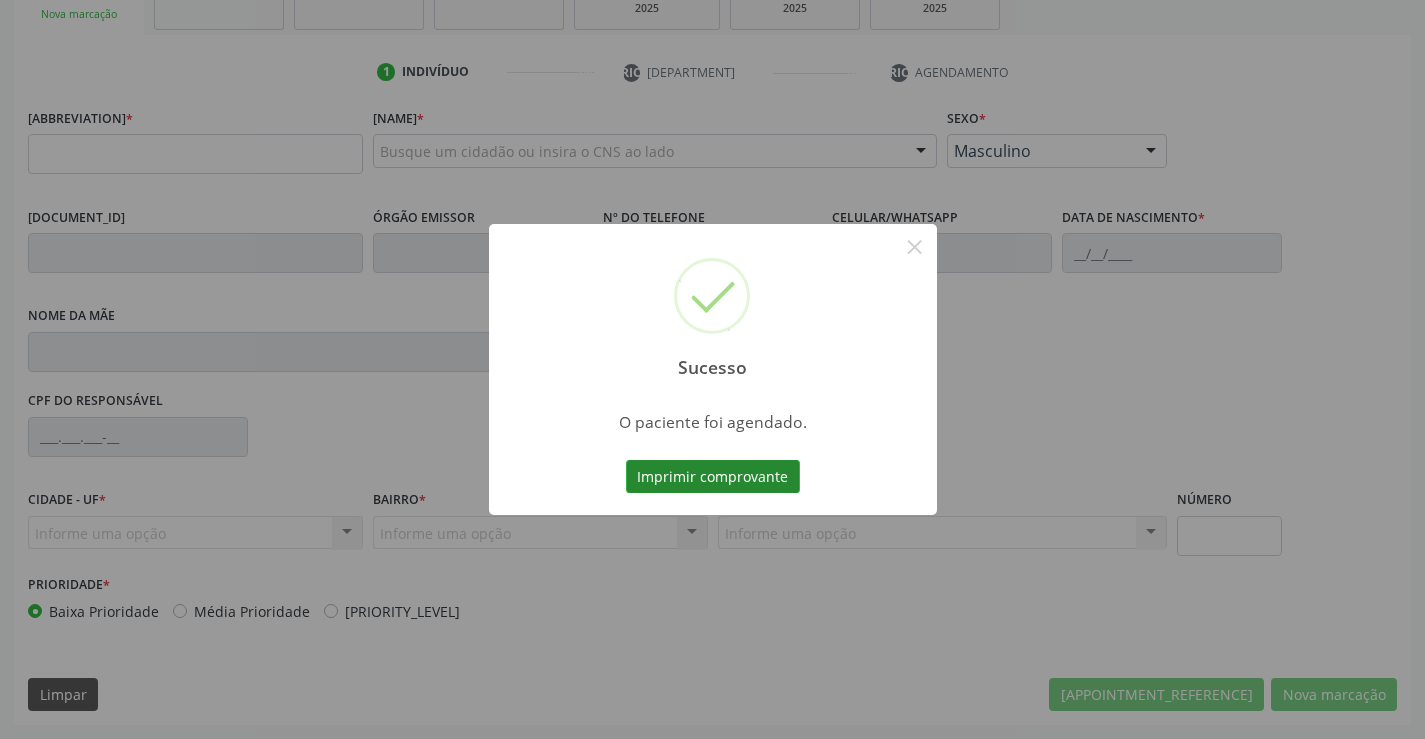 click on "Imprimir comprovante" at bounding box center [713, 477] 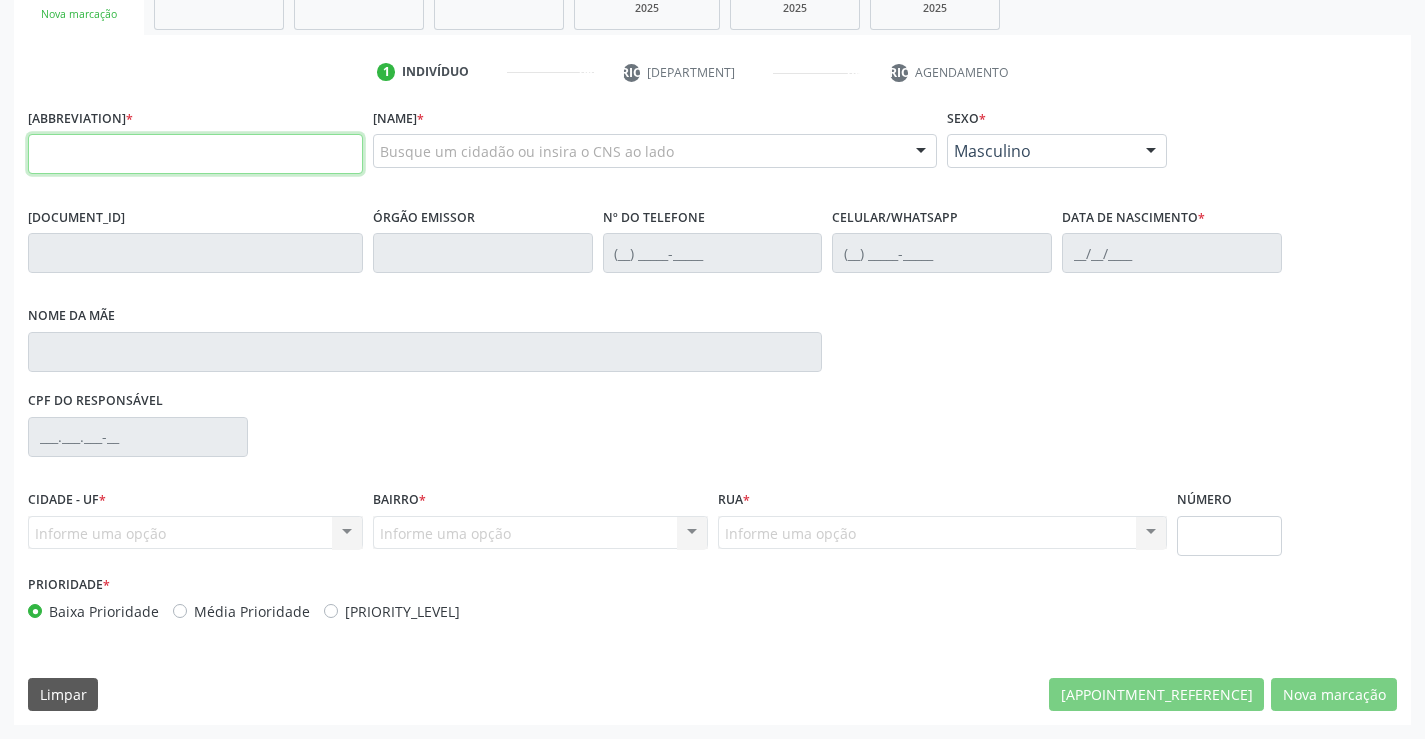 click at bounding box center [195, 154] 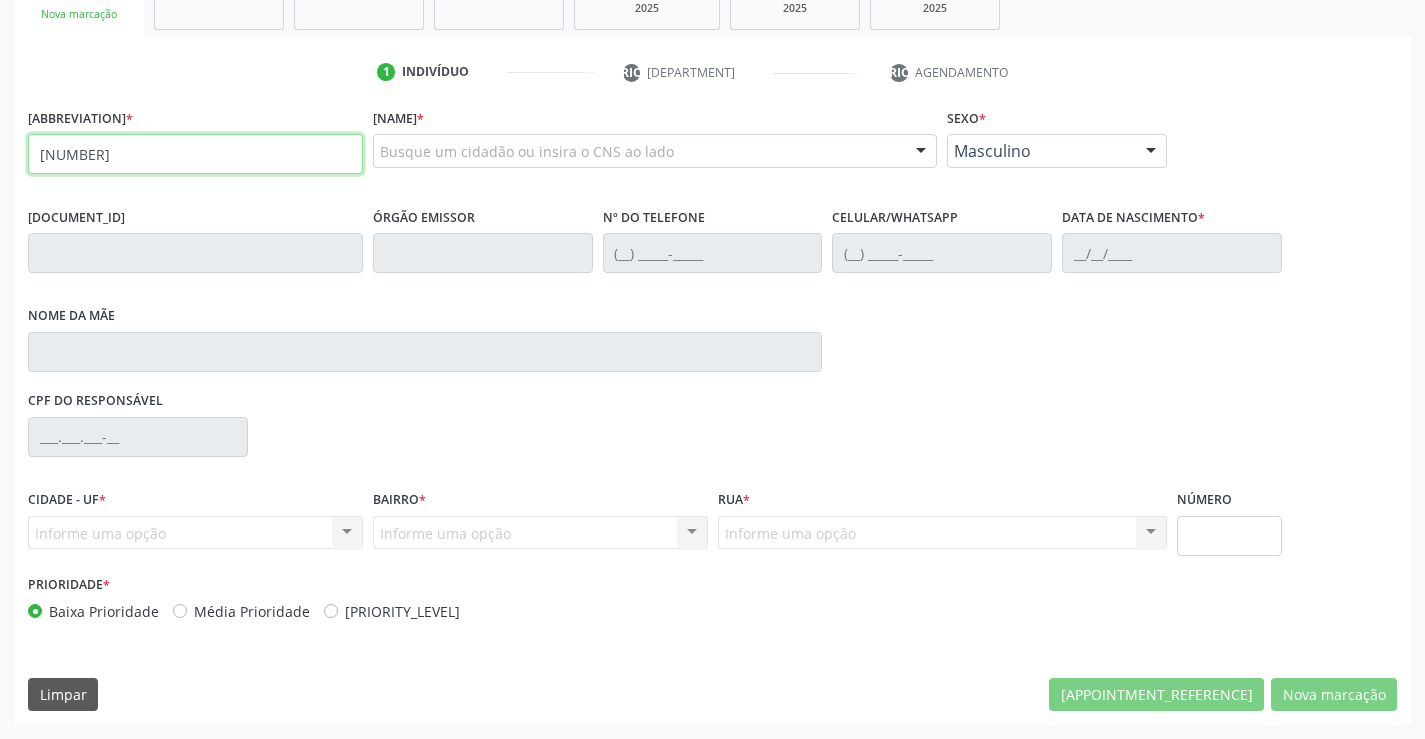 type on "[NUMBER]" 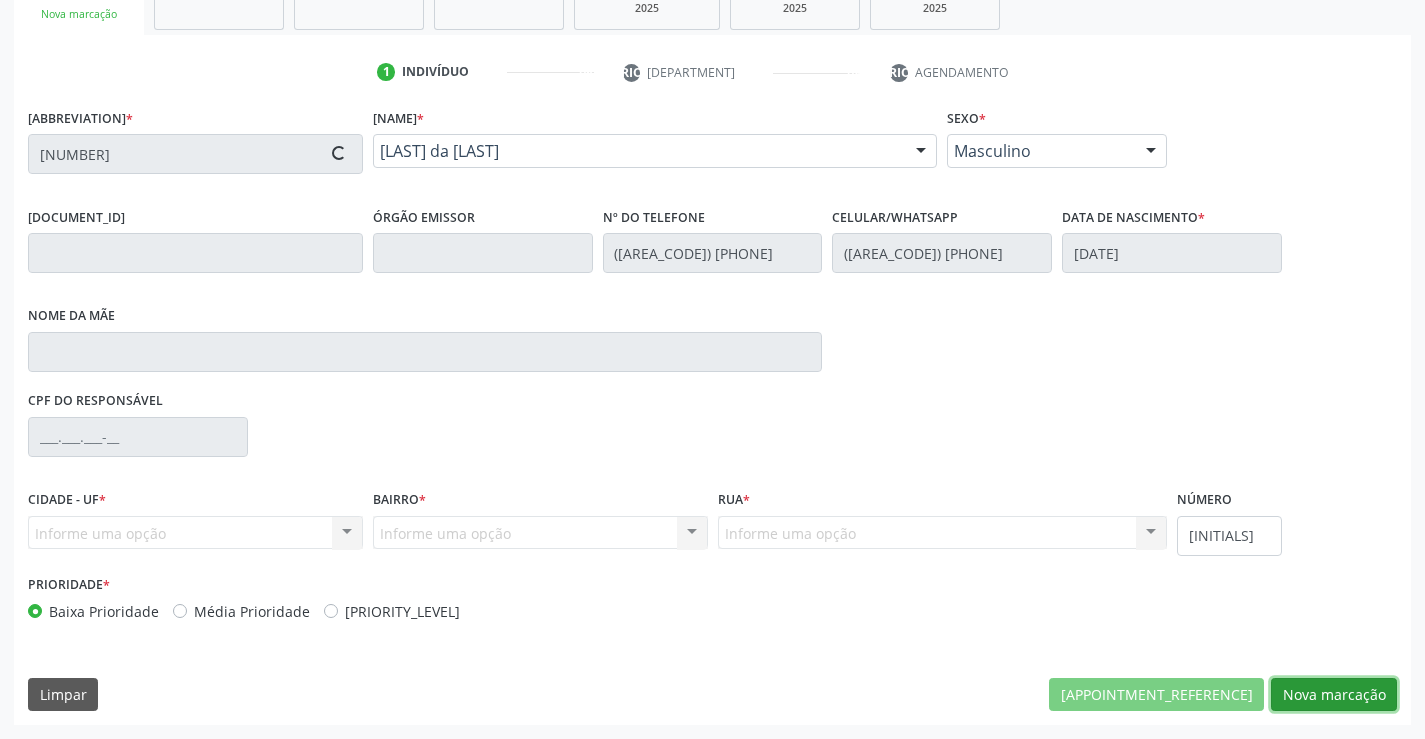 click on "Nova marcação" at bounding box center (1156, 695) 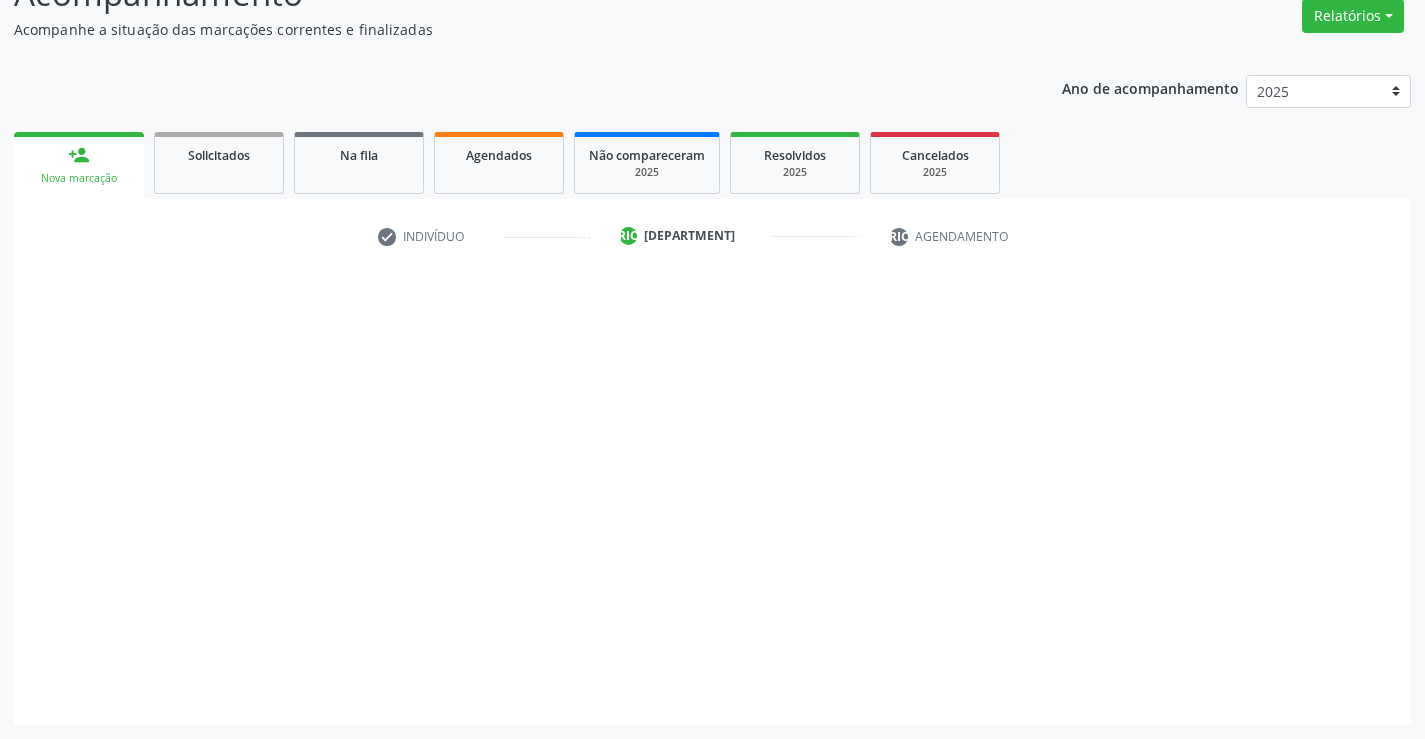 scroll, scrollTop: 167, scrollLeft: 0, axis: vertical 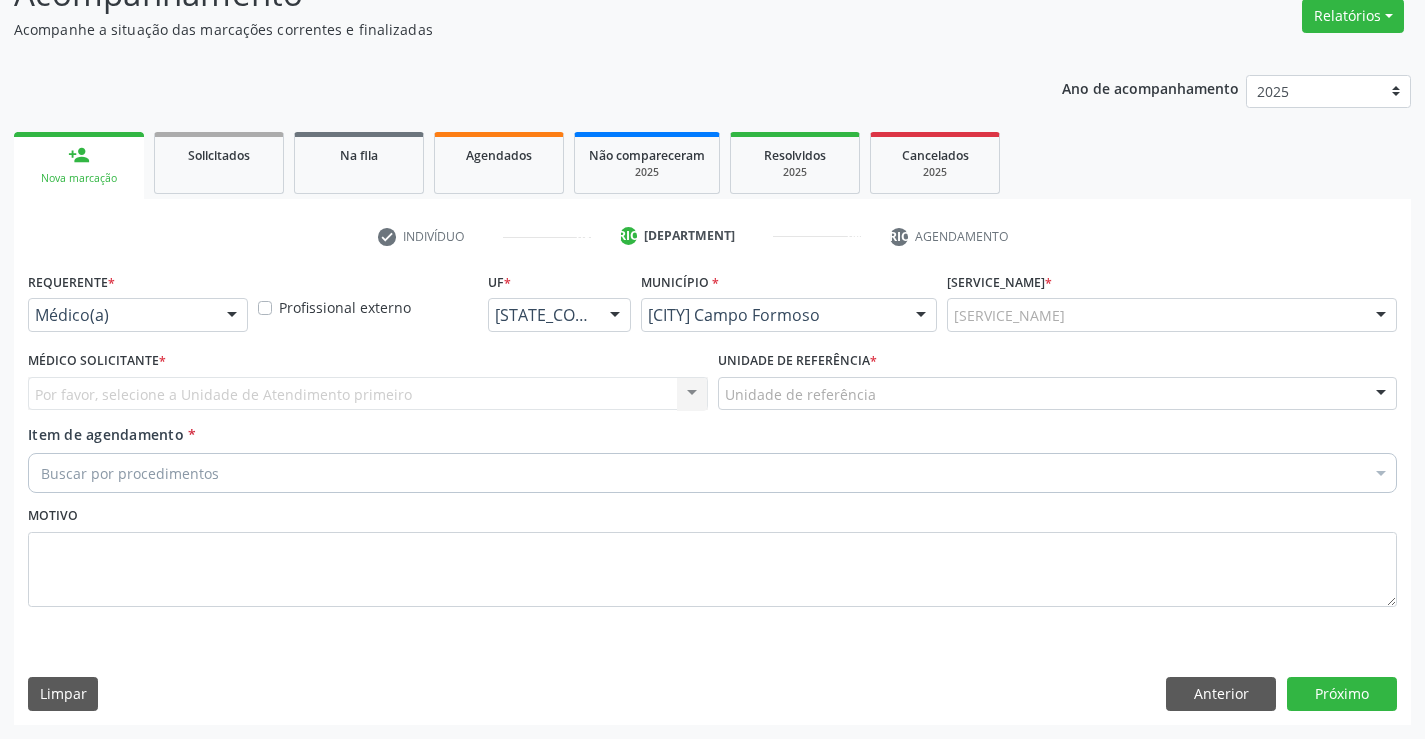 click at bounding box center (232, 316) 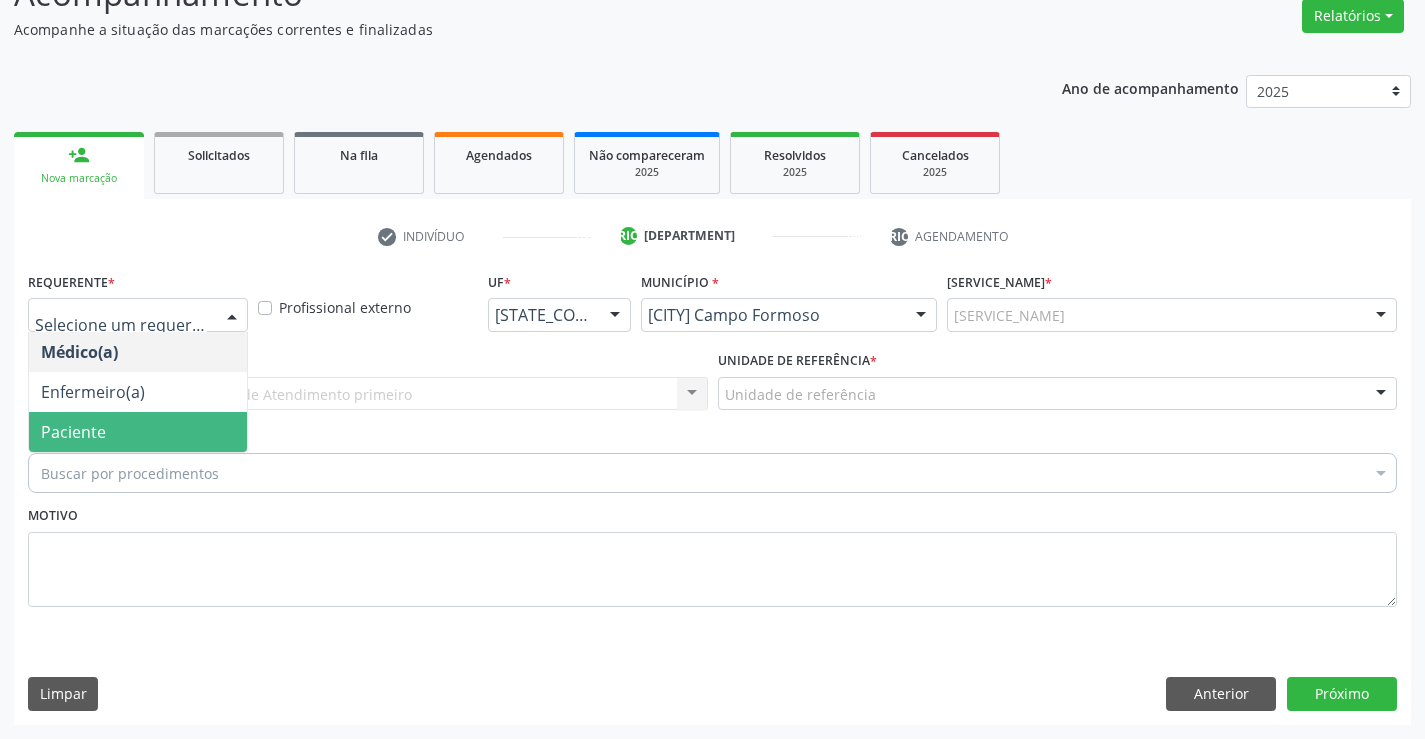 click on "Paciente" at bounding box center (138, 432) 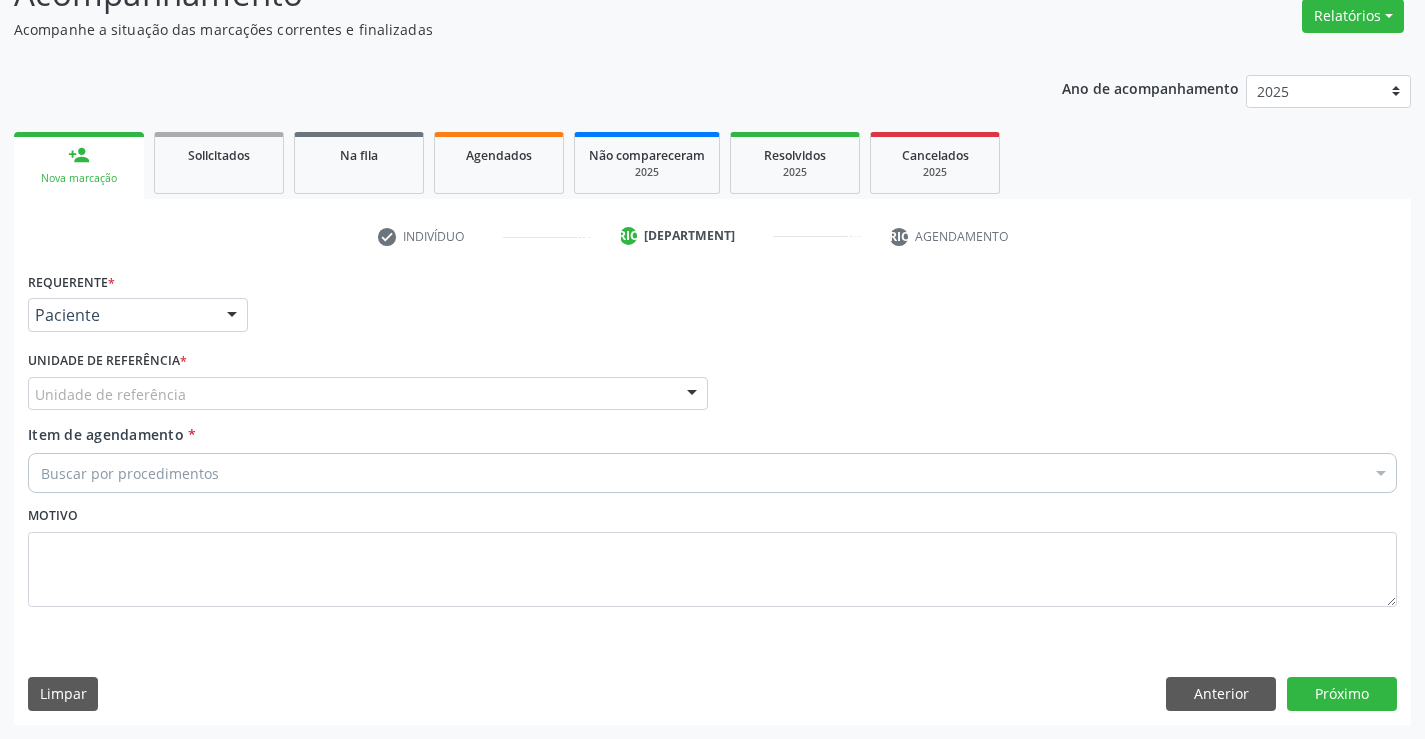 click on "Unidade de referência" at bounding box center [368, 394] 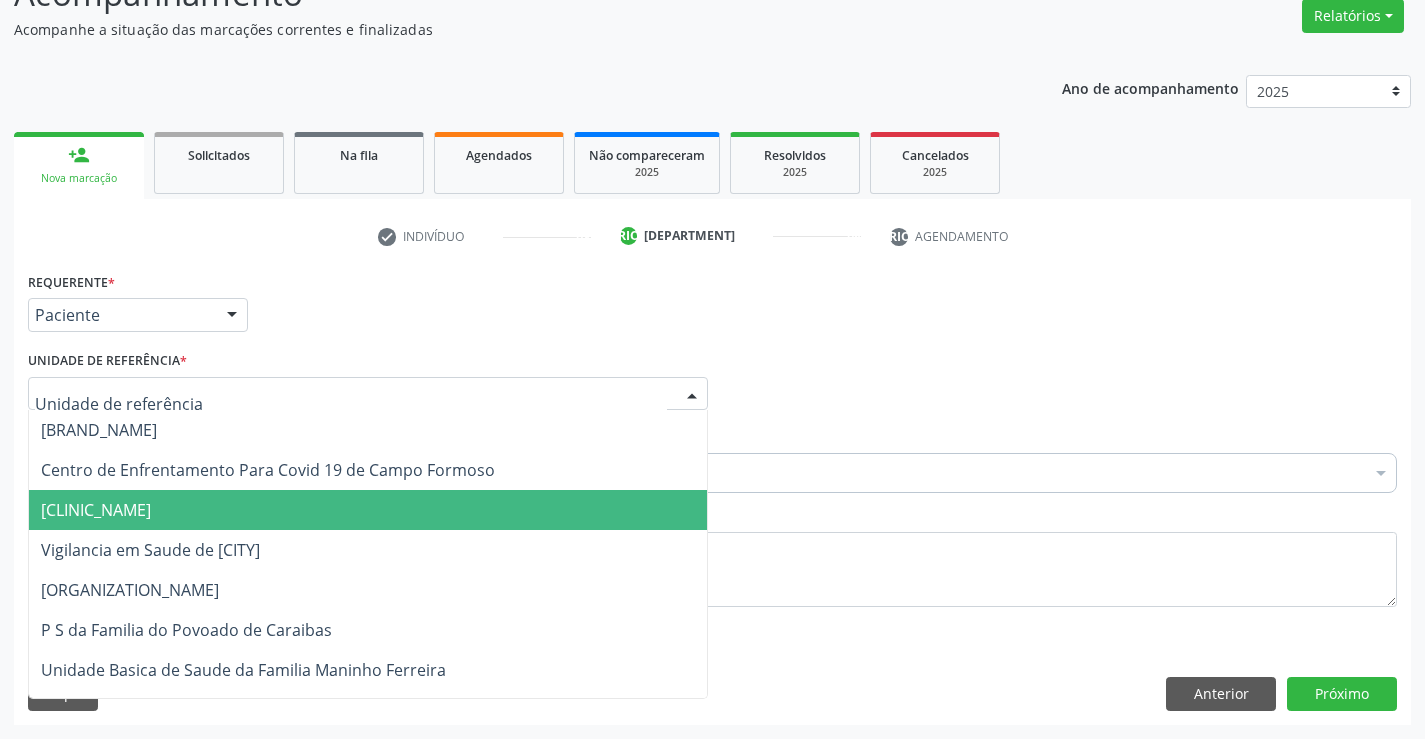 click on "[CLINIC_NAME]" at bounding box center [96, 510] 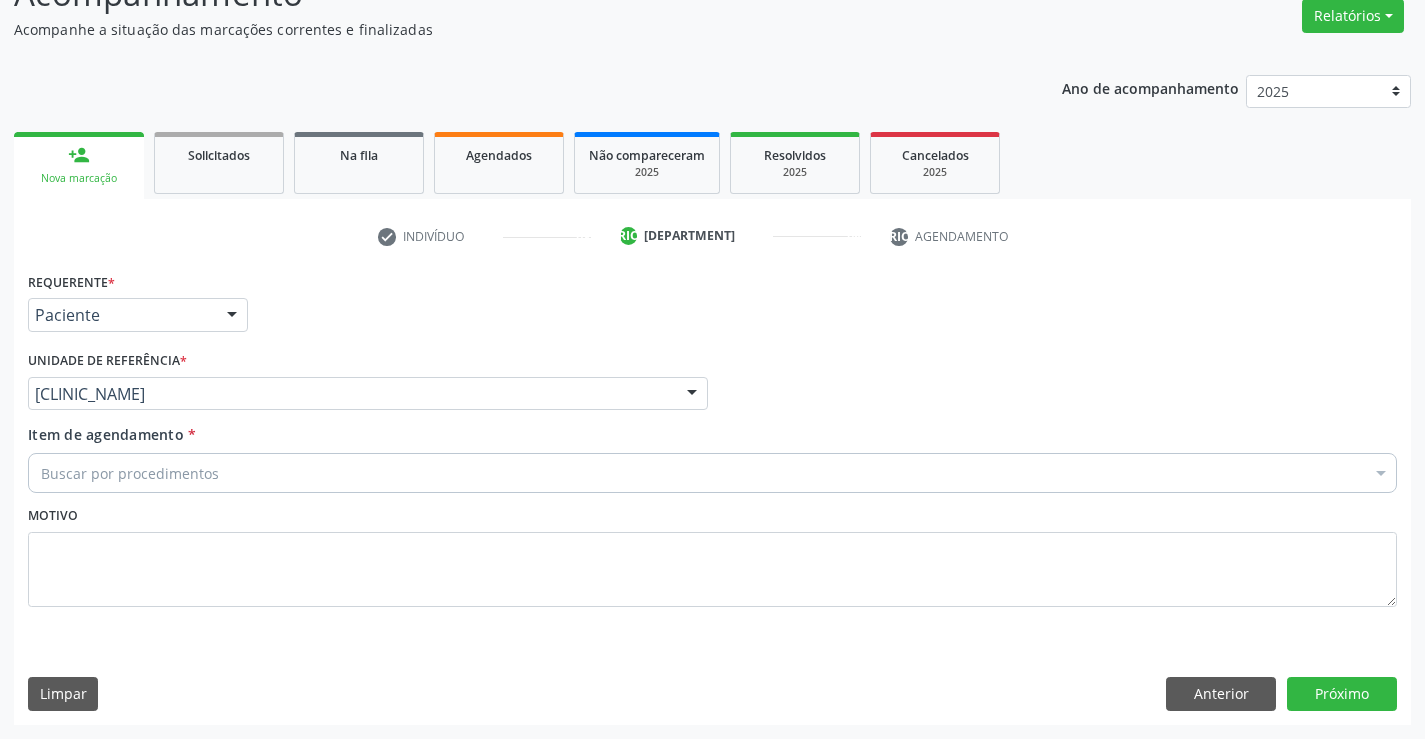 click on "Buscar por procedimentos" at bounding box center (712, 473) 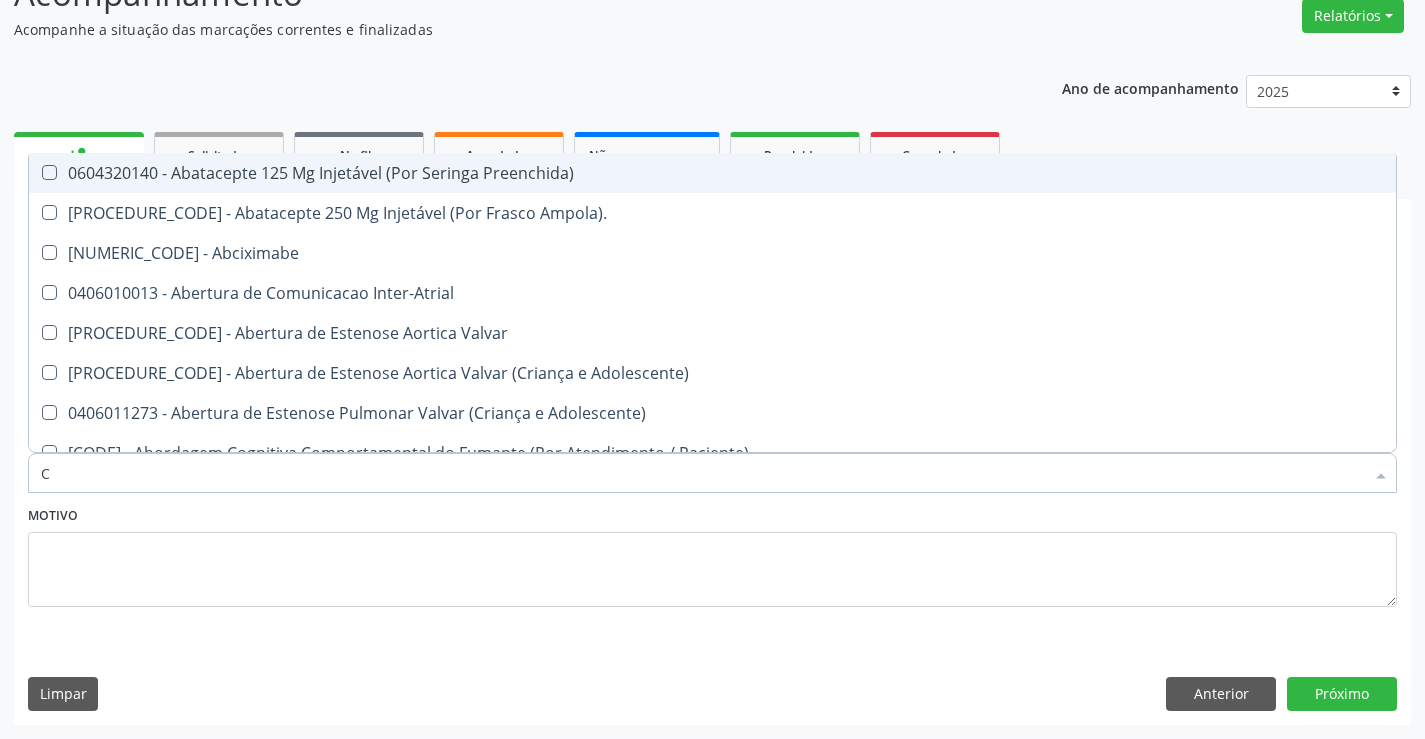type on "[STATE_CODE]" 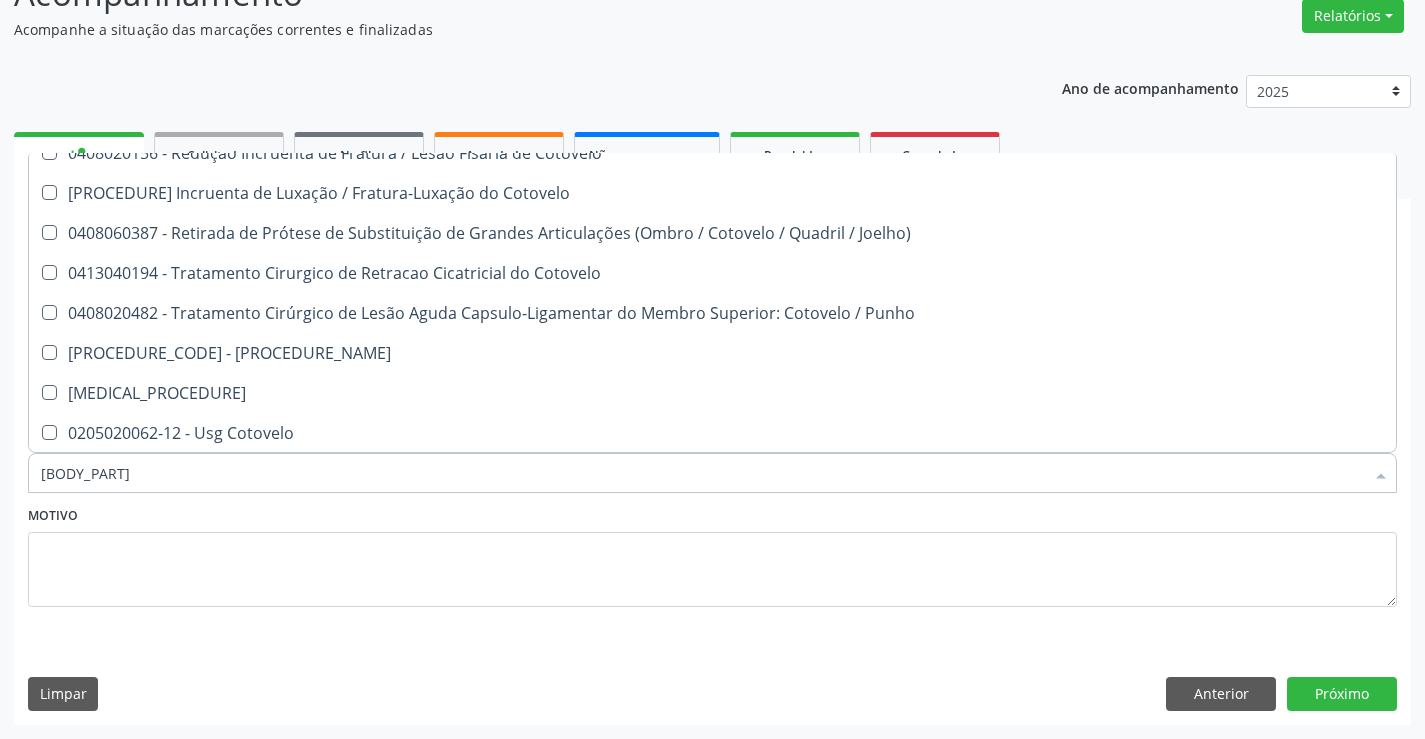 scroll, scrollTop: 301, scrollLeft: 0, axis: vertical 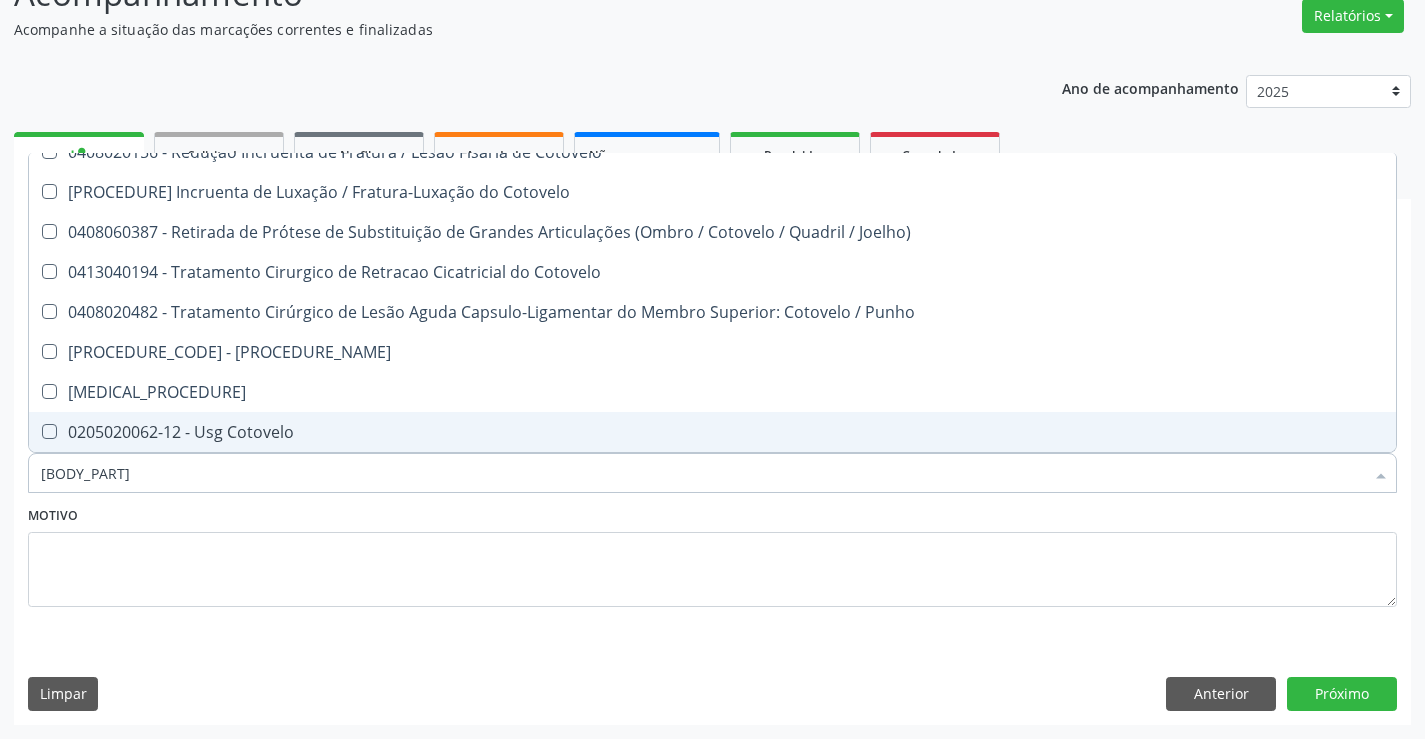 click on "0205020062-12 - Usg Cotovelo" at bounding box center (712, 432) 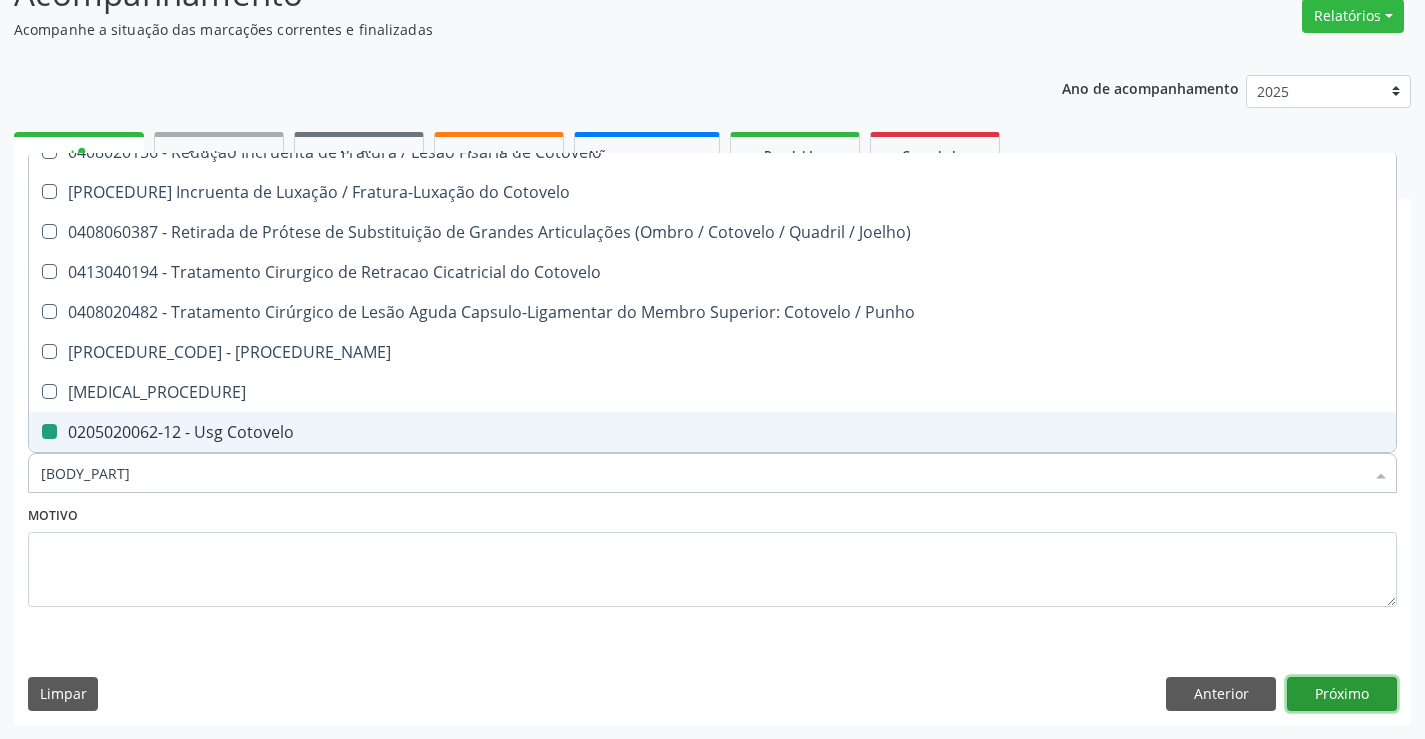 click on "Próximo" at bounding box center (1342, 694) 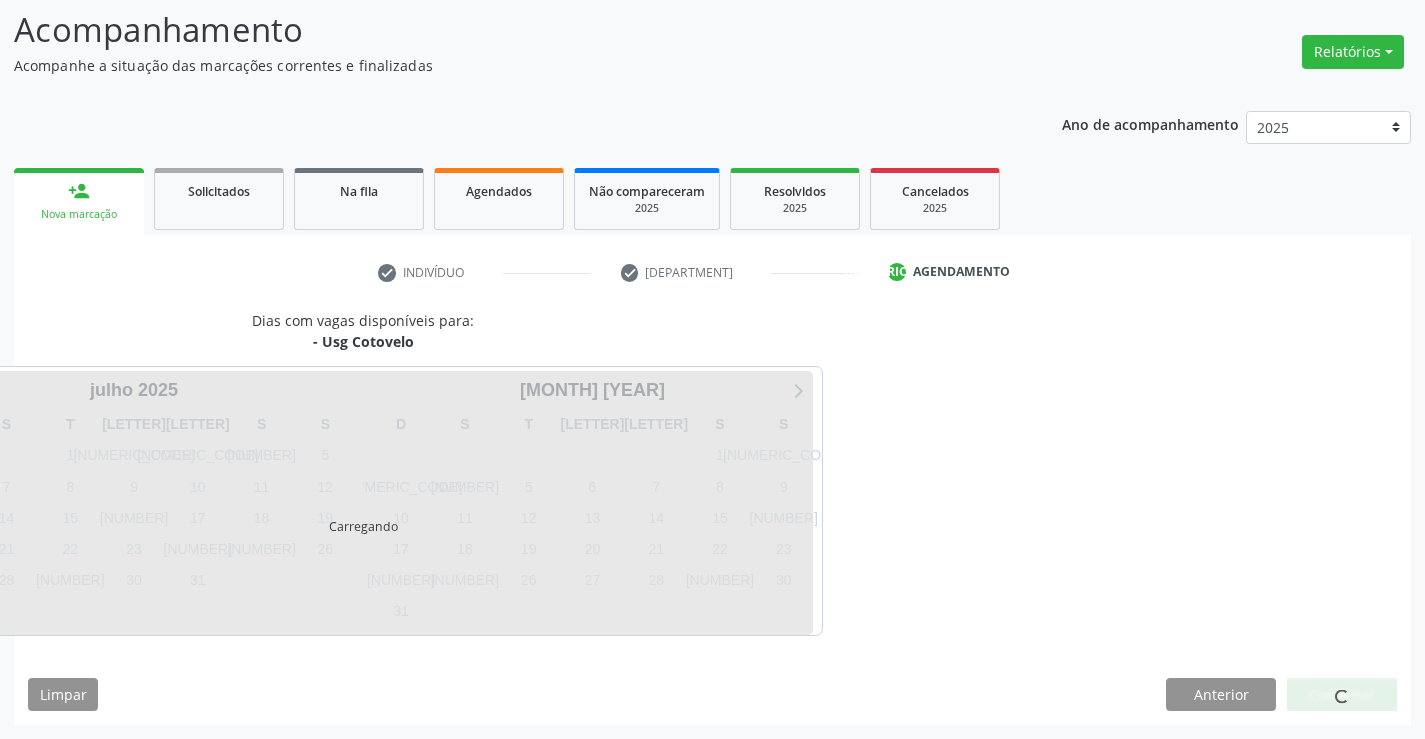 scroll, scrollTop: 0, scrollLeft: 0, axis: both 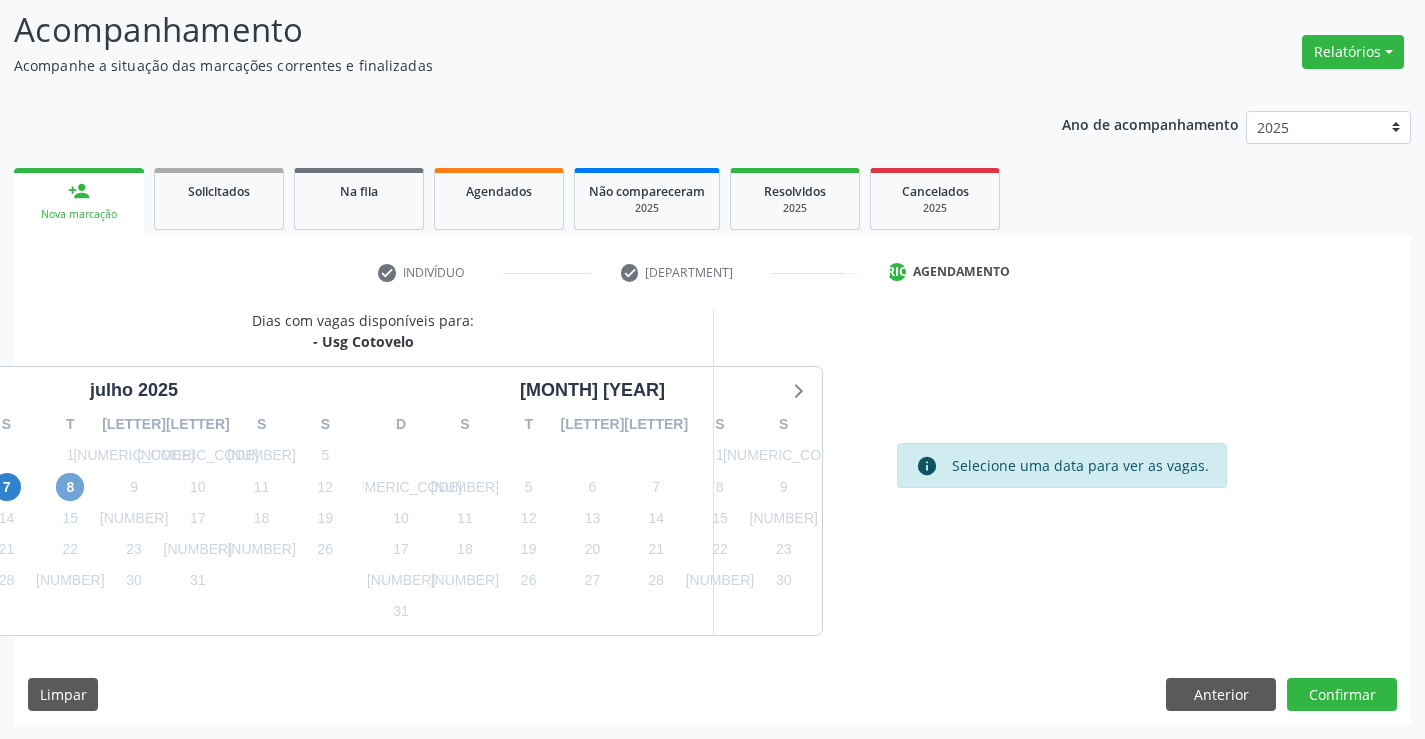 click on "8" at bounding box center [70, 487] 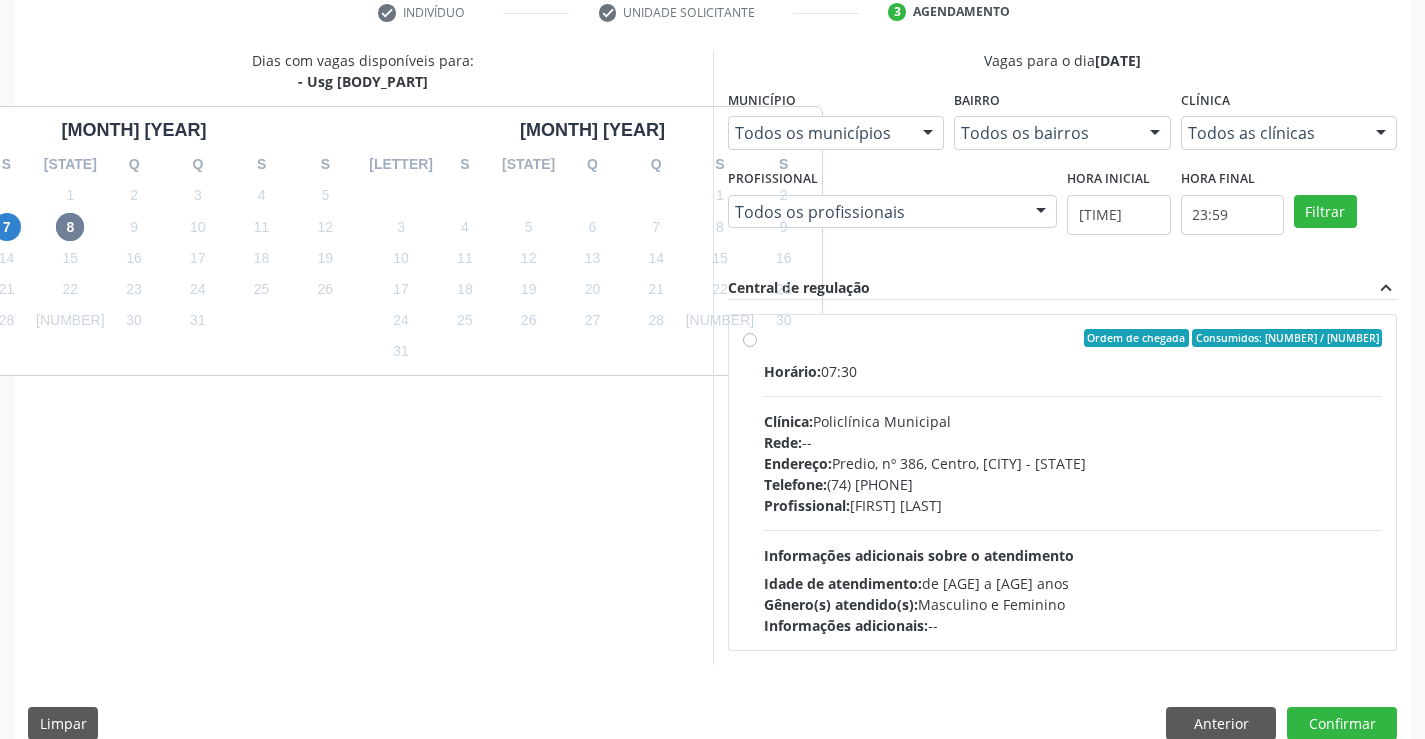 scroll, scrollTop: 420, scrollLeft: 0, axis: vertical 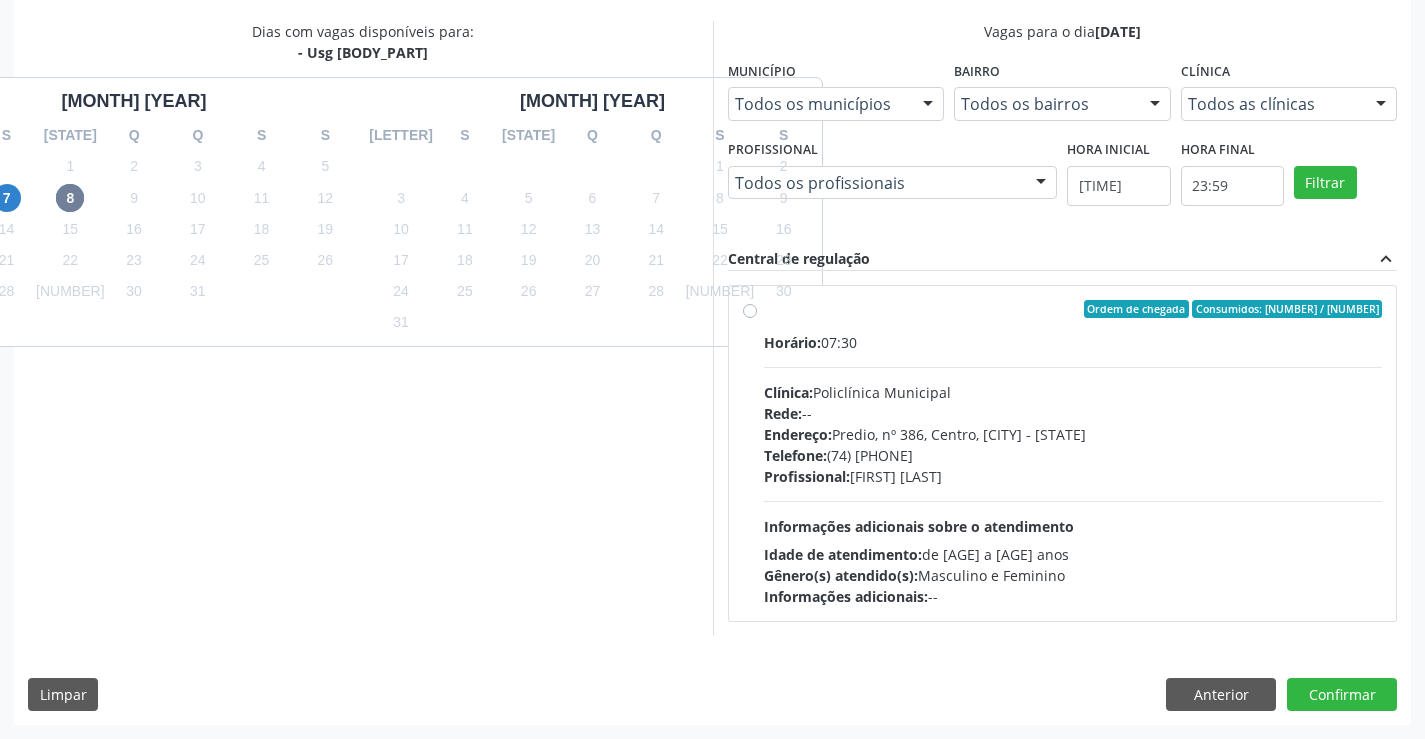click on "Horário:   [TIME]
Clínica:  Policlínica Municipal
Rede:
--
Endereço:   Predio, nº 386, Centro, [CITY] - [STATE]
Telefone:   [PHONE]
Profissional:
Italo Goncalves da Silva
Informações adicionais sobre o atendimento
Idade de atendimento:
de 0 a 120 anos
Gênero(s) atendido(s):
Masculino e Feminino
Informações adicionais:
--" at bounding box center (1073, 469) 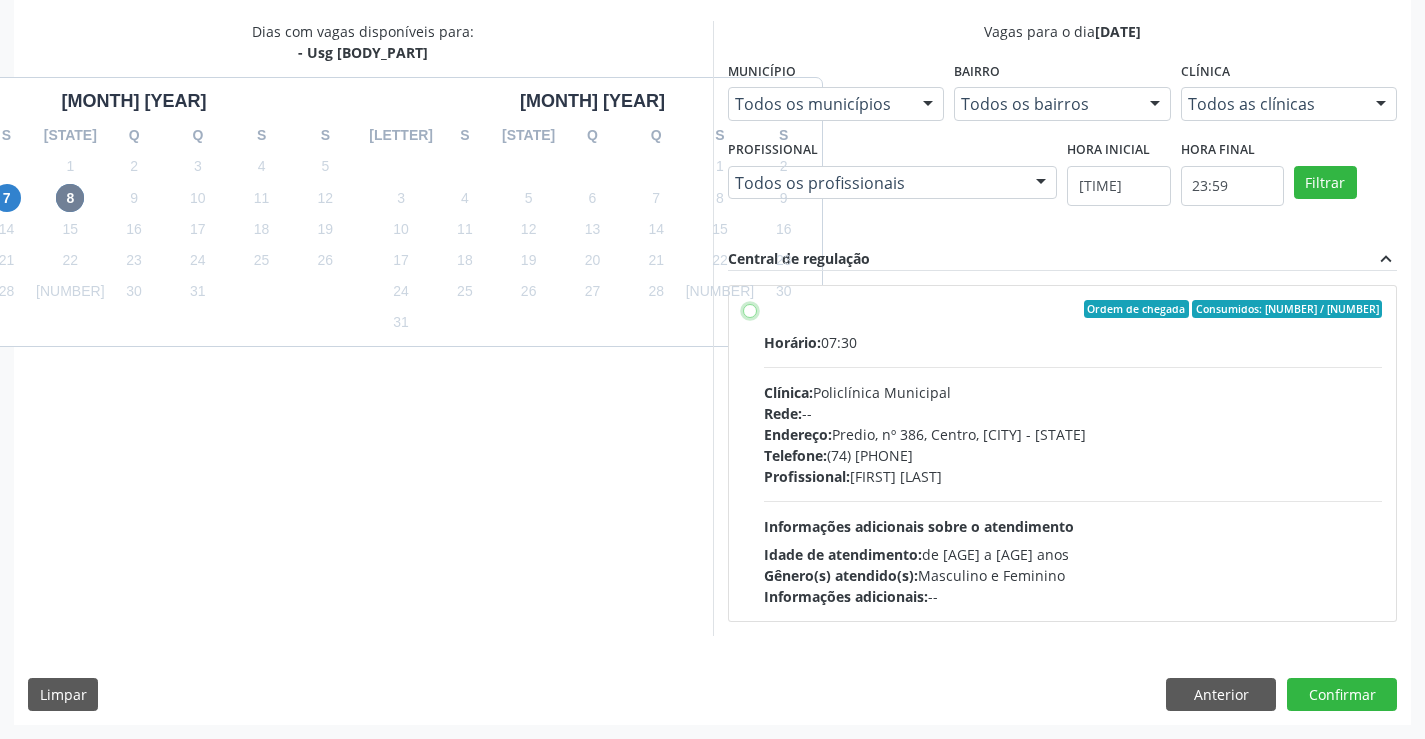 click on "Ordem de chegada
Consumidos: 3 / 20
Horário:   [TIME]
Clínica:  [CLINIC_NAME]
Rede:
--
Endereço:   Predio, nº 386, Centro, [CITY] - [STATE]
Telefone:   ([AREA_CODE]) [PHONE_NUMBER]
Profissional:
[FIRST] [LAST]
Informações adicionais sobre o atendimento
Idade de atendimento:
de 0 a 120 anos
Gênero(s) atendido(s):
Masculino e Feminino
Informações adicionais:
--" at bounding box center [750, 309] 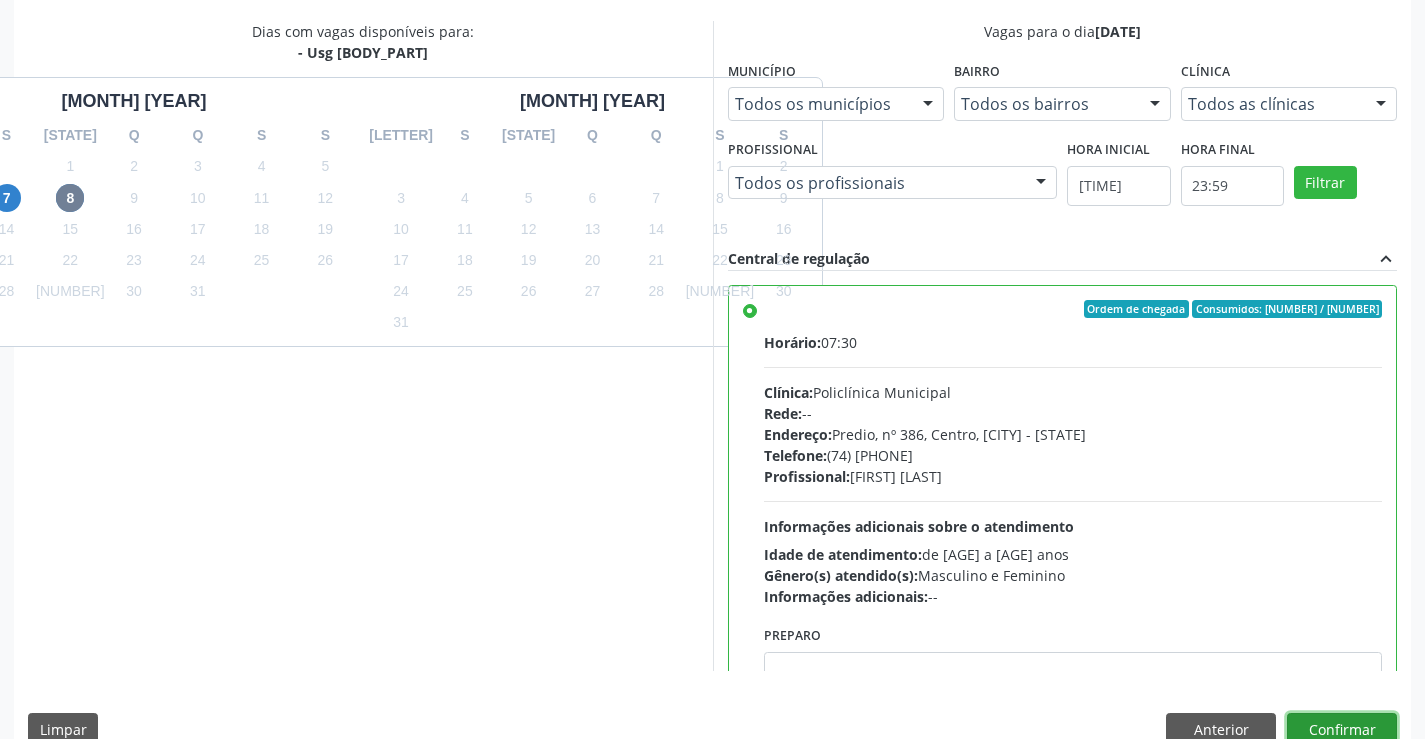 click on "Confirmar" at bounding box center (1342, 730) 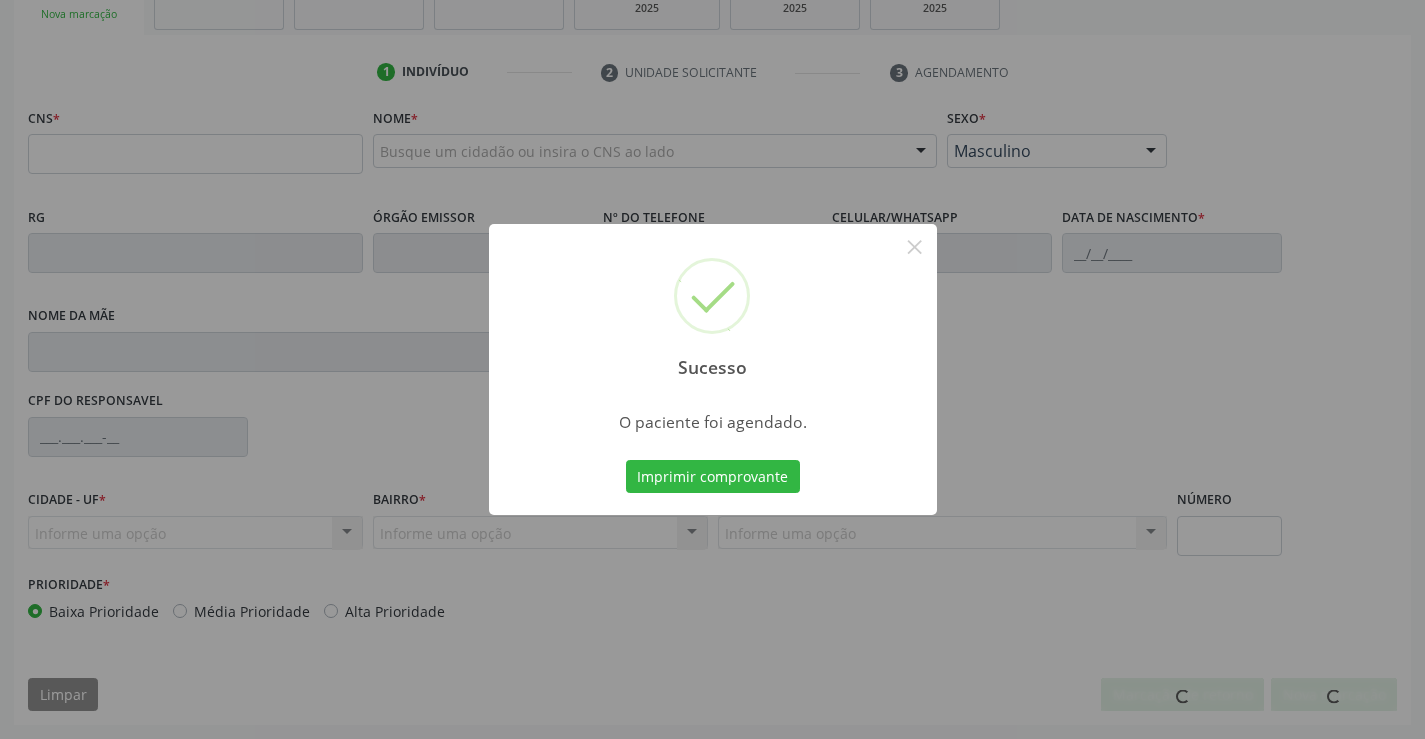scroll, scrollTop: 331, scrollLeft: 0, axis: vertical 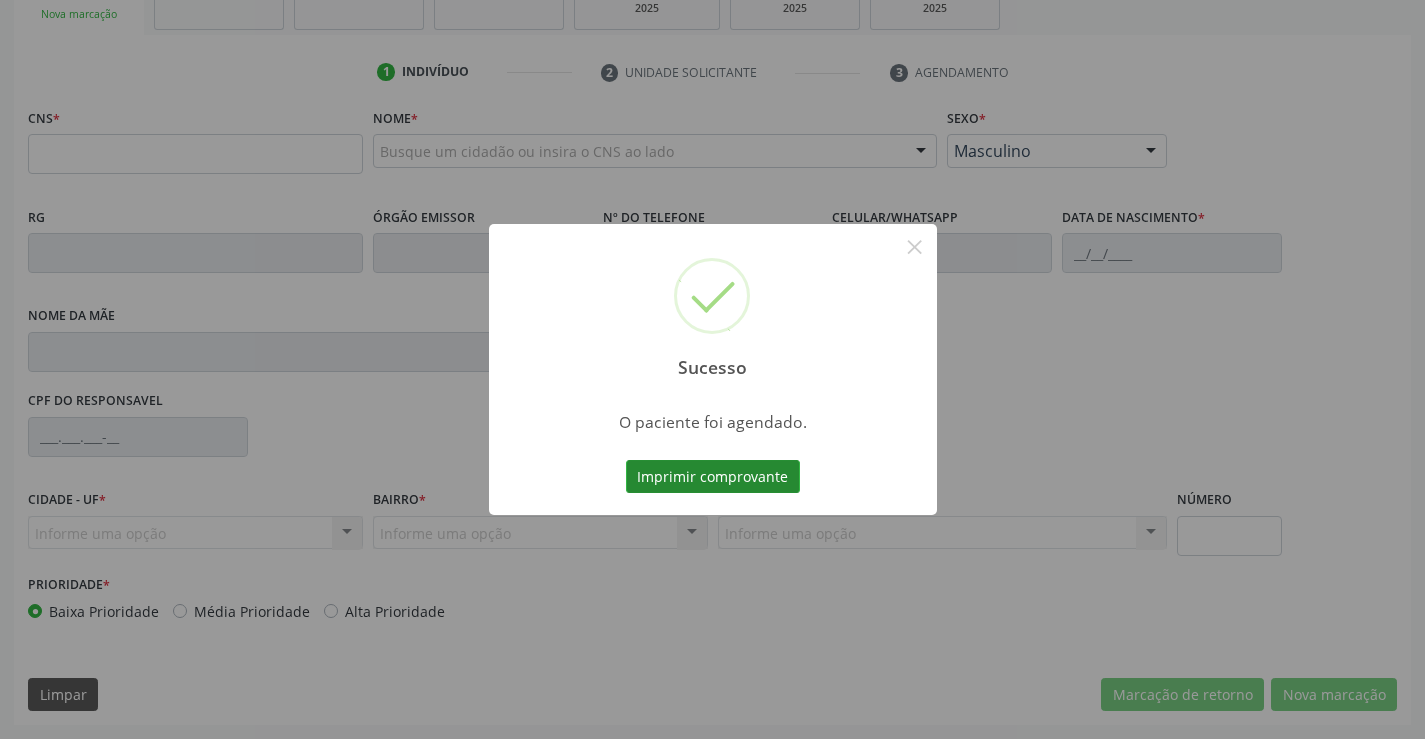 click on "Imprimir comprovante" at bounding box center (713, 477) 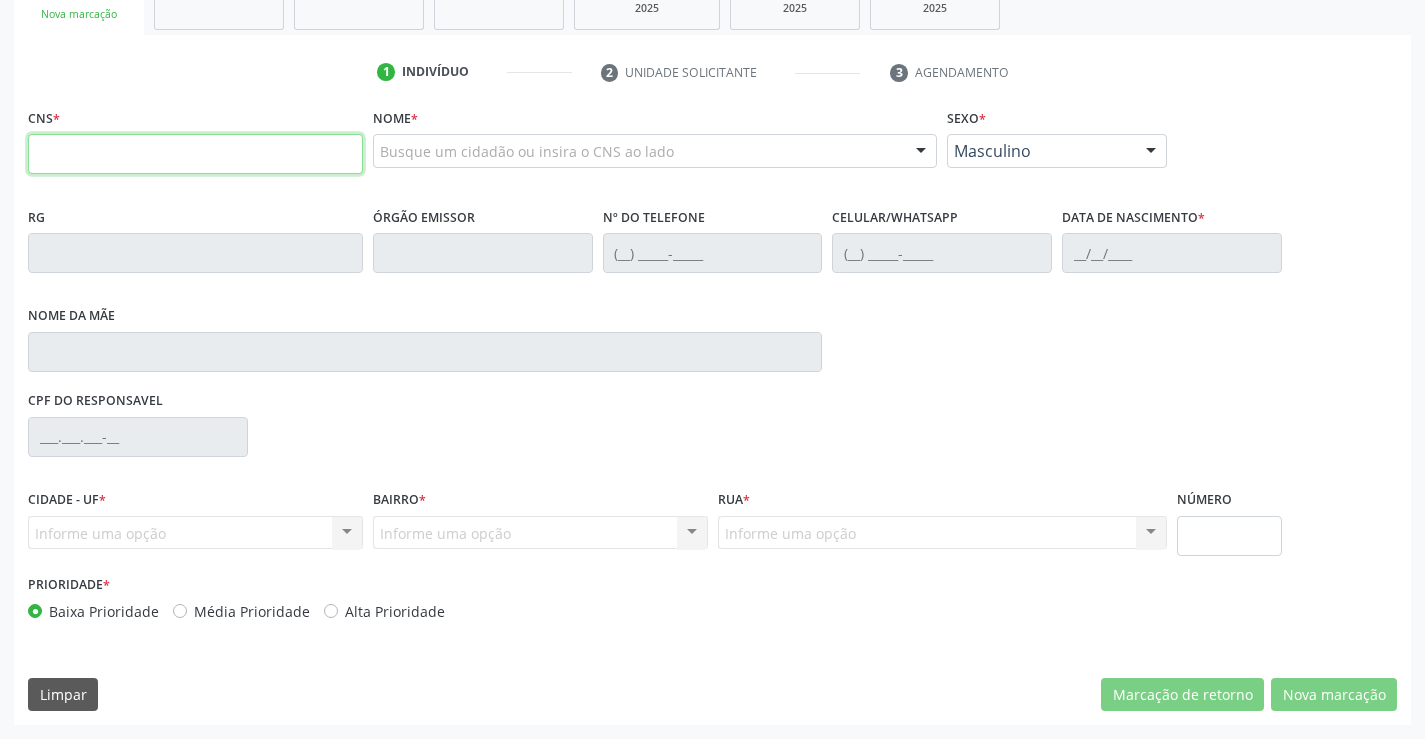 click at bounding box center [195, 154] 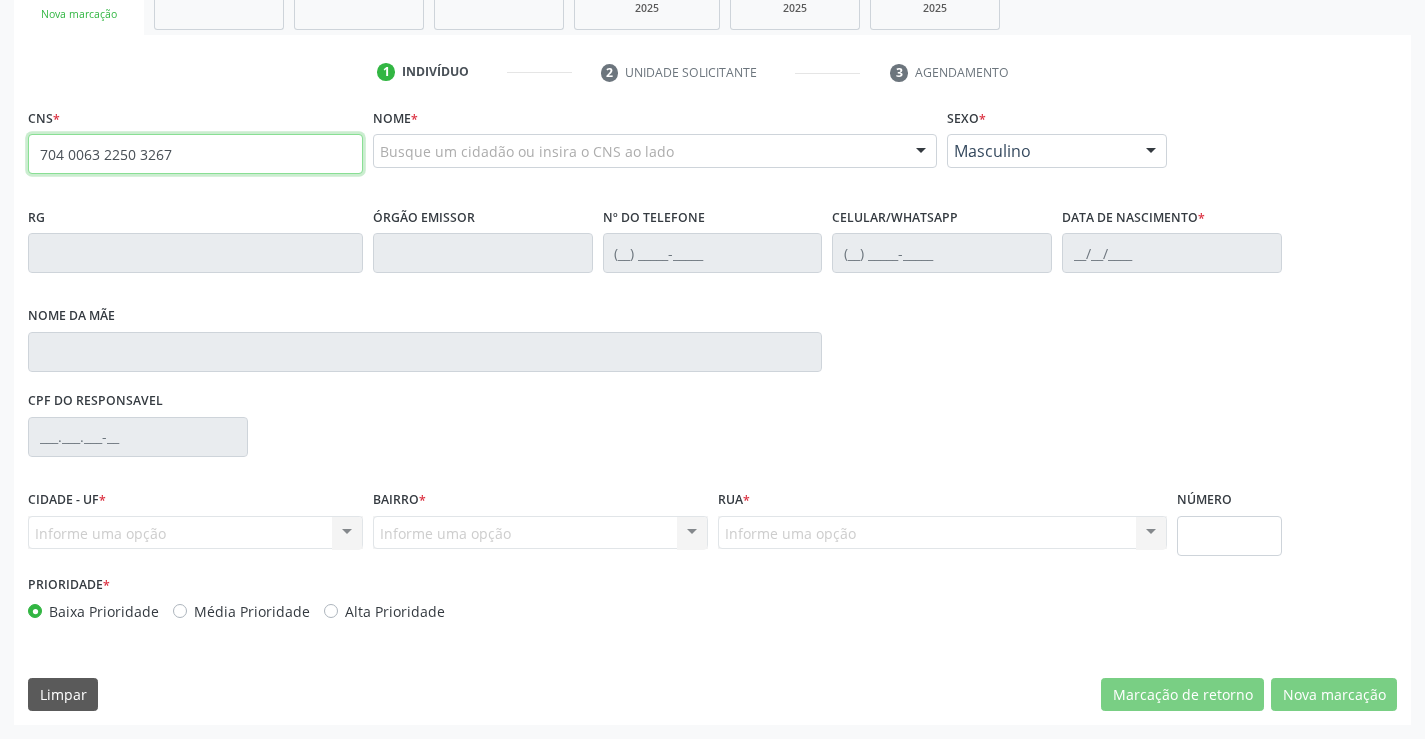 type on "704 0063 2250 3267" 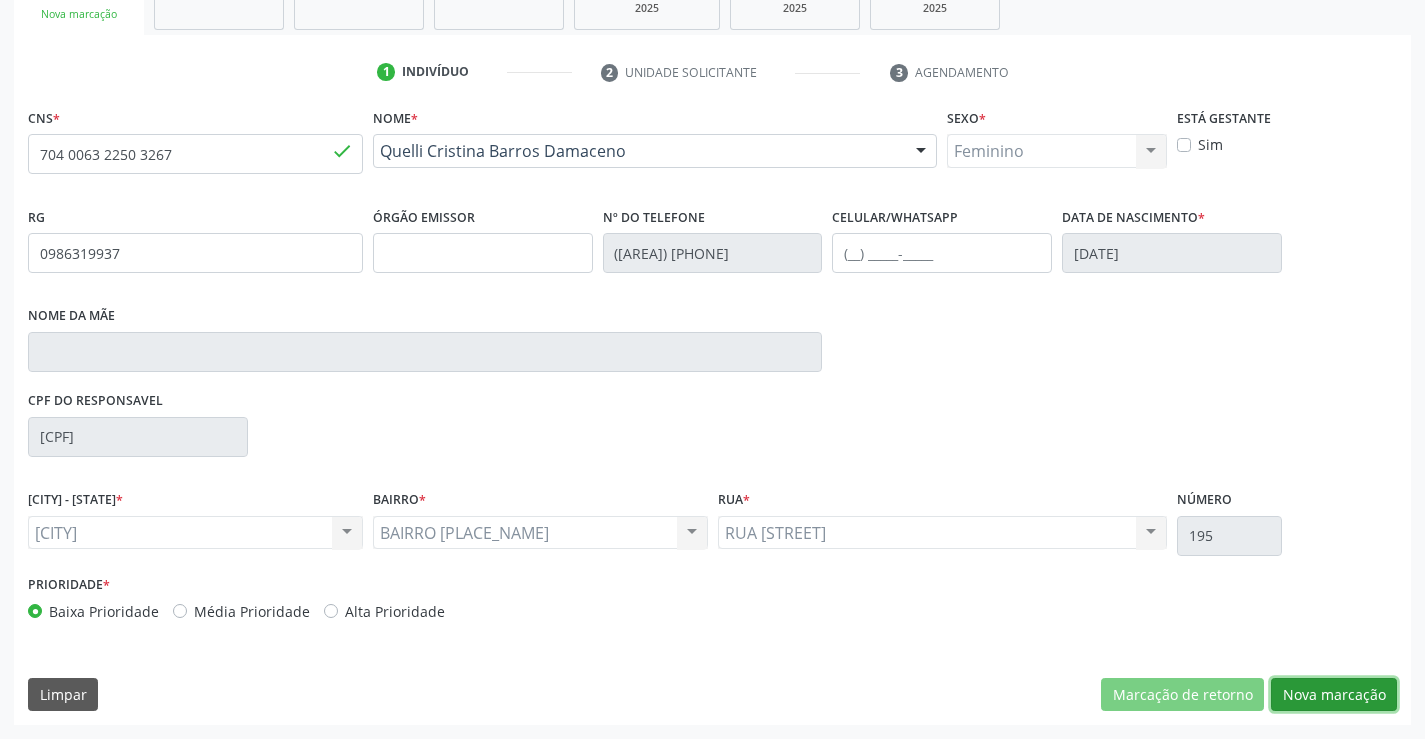 click on "Nova marcação" at bounding box center [1182, 695] 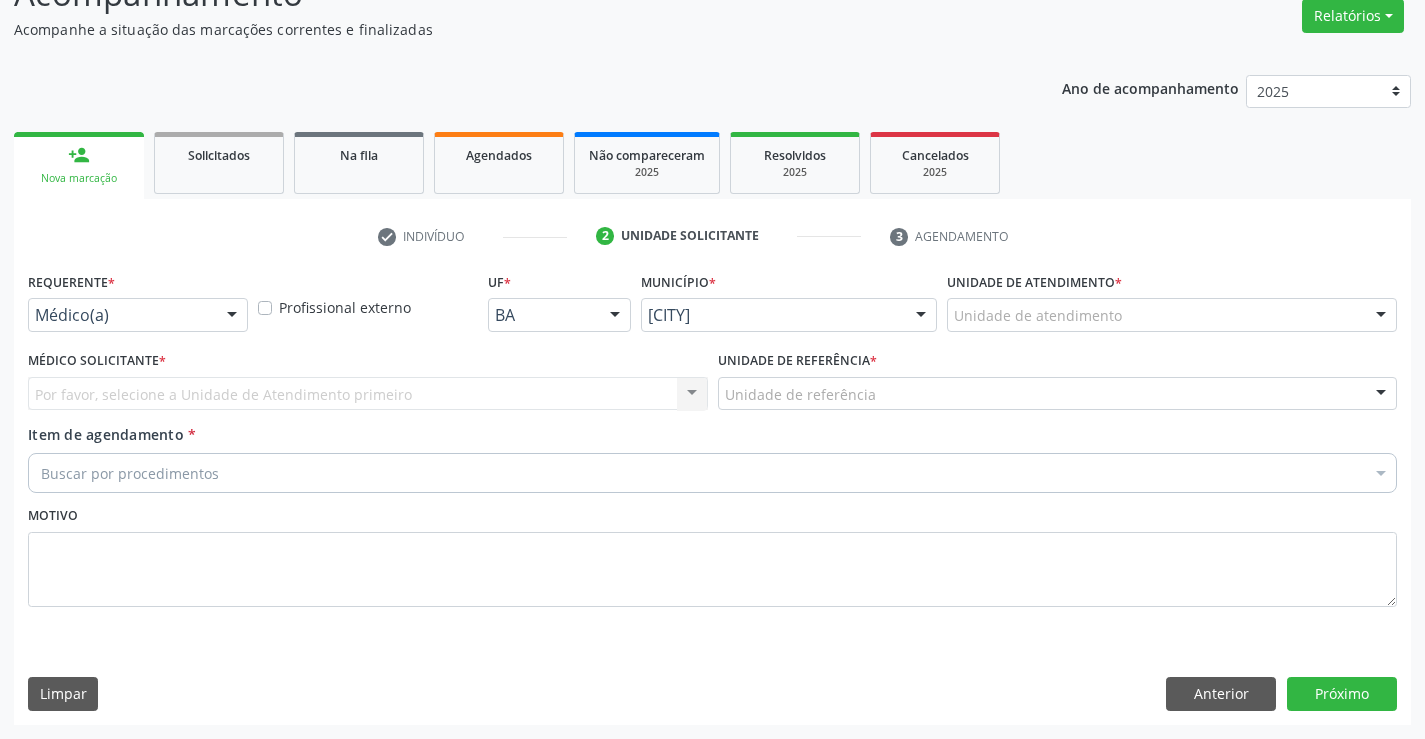 scroll, scrollTop: 167, scrollLeft: 0, axis: vertical 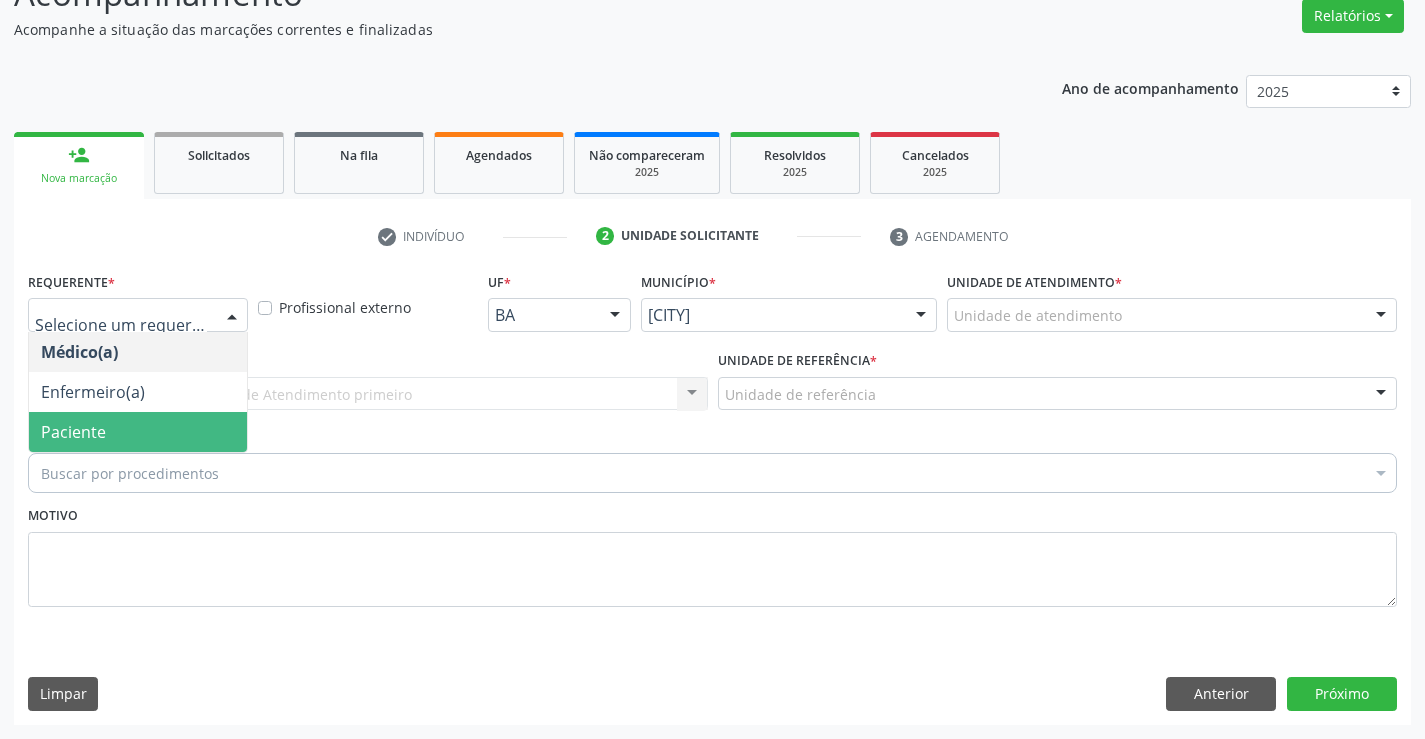 click on "Paciente" at bounding box center [138, 432] 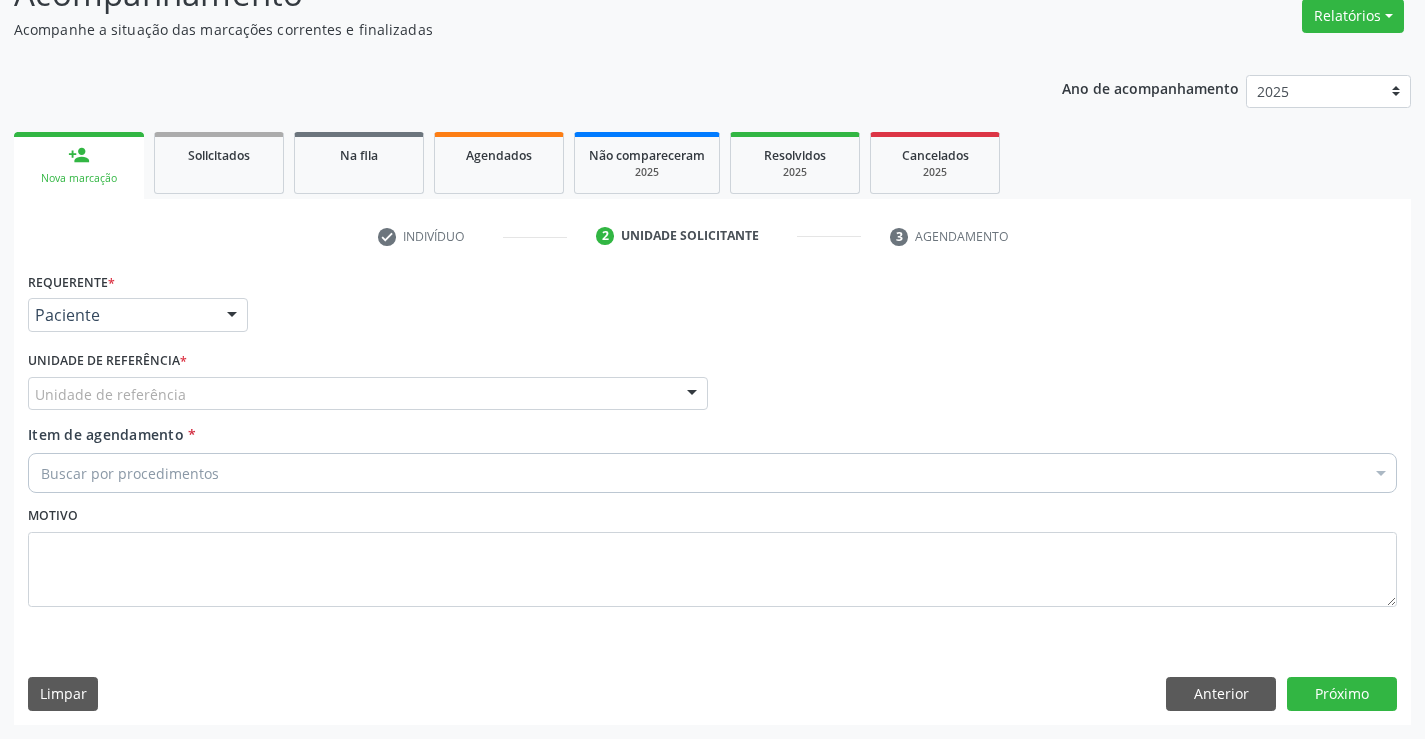 click on "Unidade de referência" at bounding box center [368, 394] 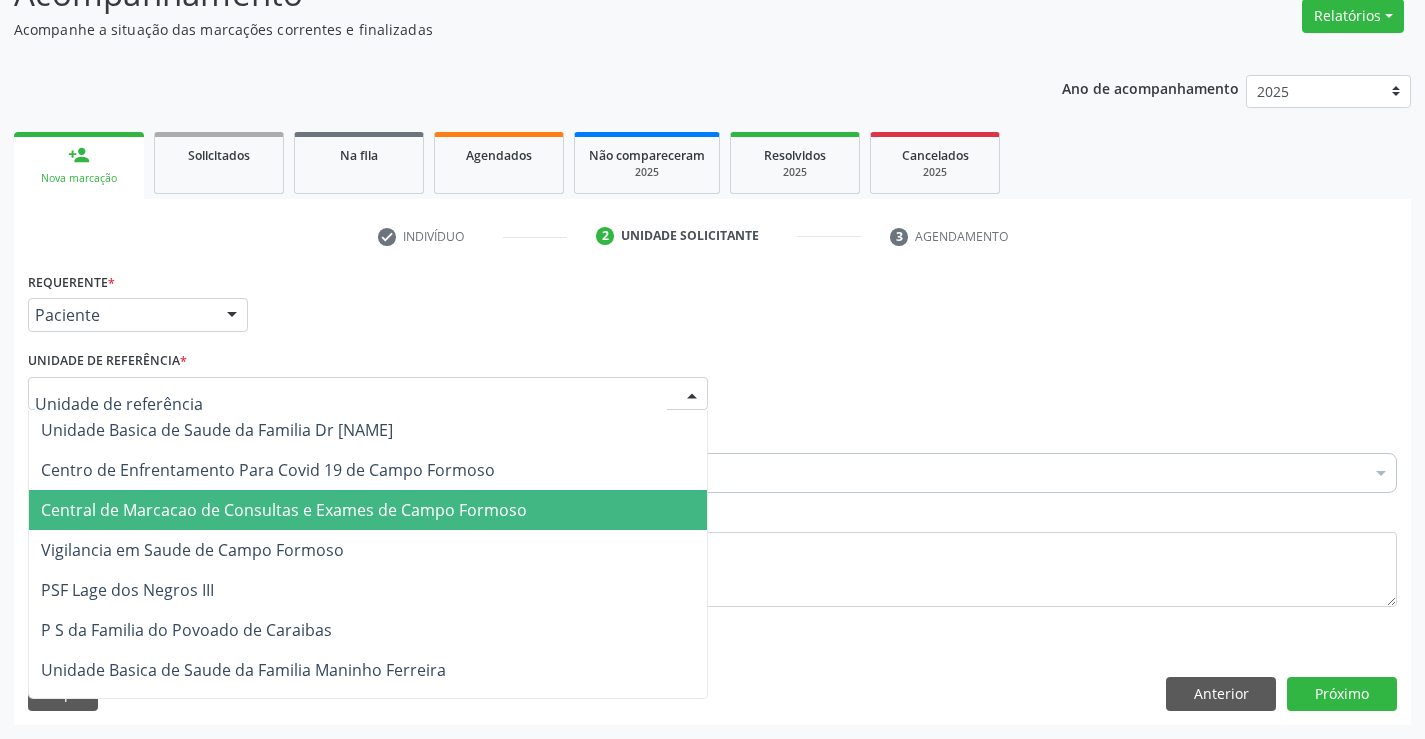 click on "[ORGANIZATION_NAME]" at bounding box center (284, 510) 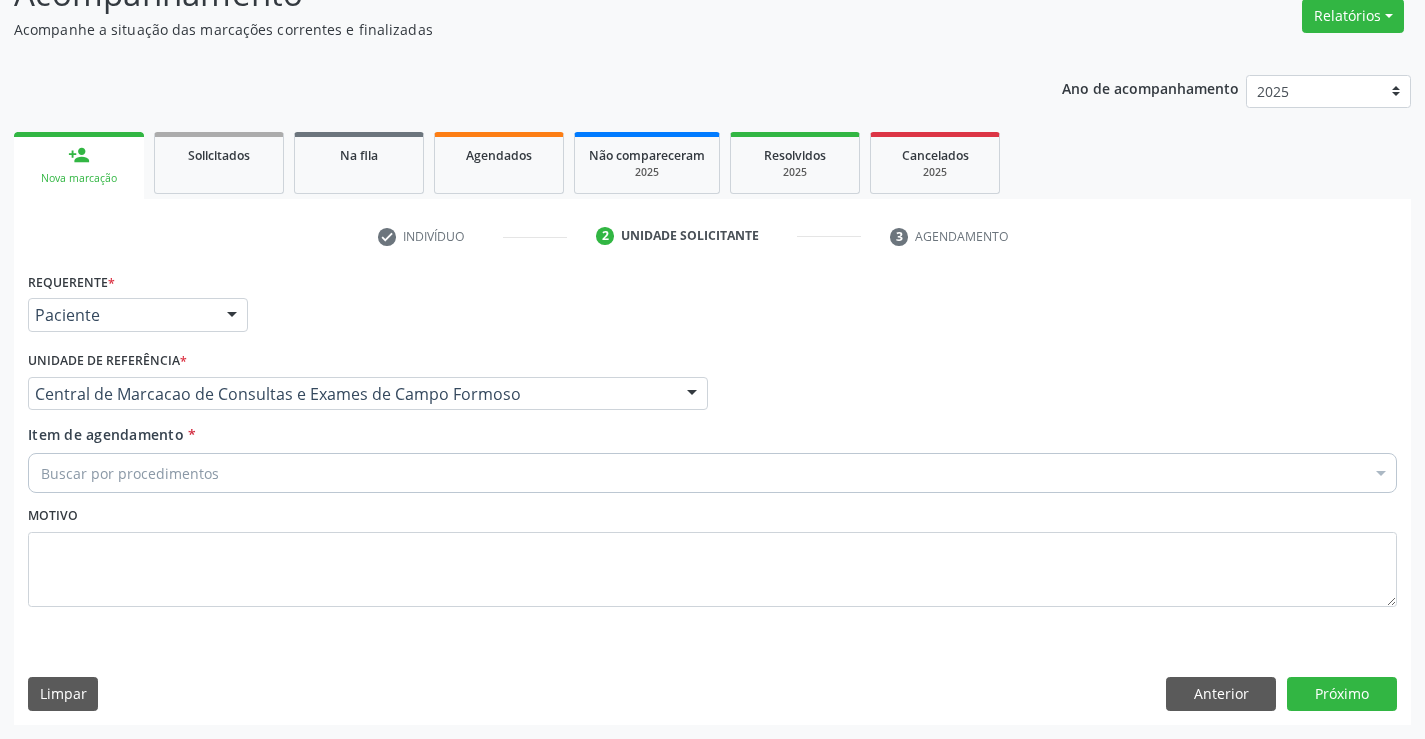click on "Buscar por procedimentos" at bounding box center [712, 473] 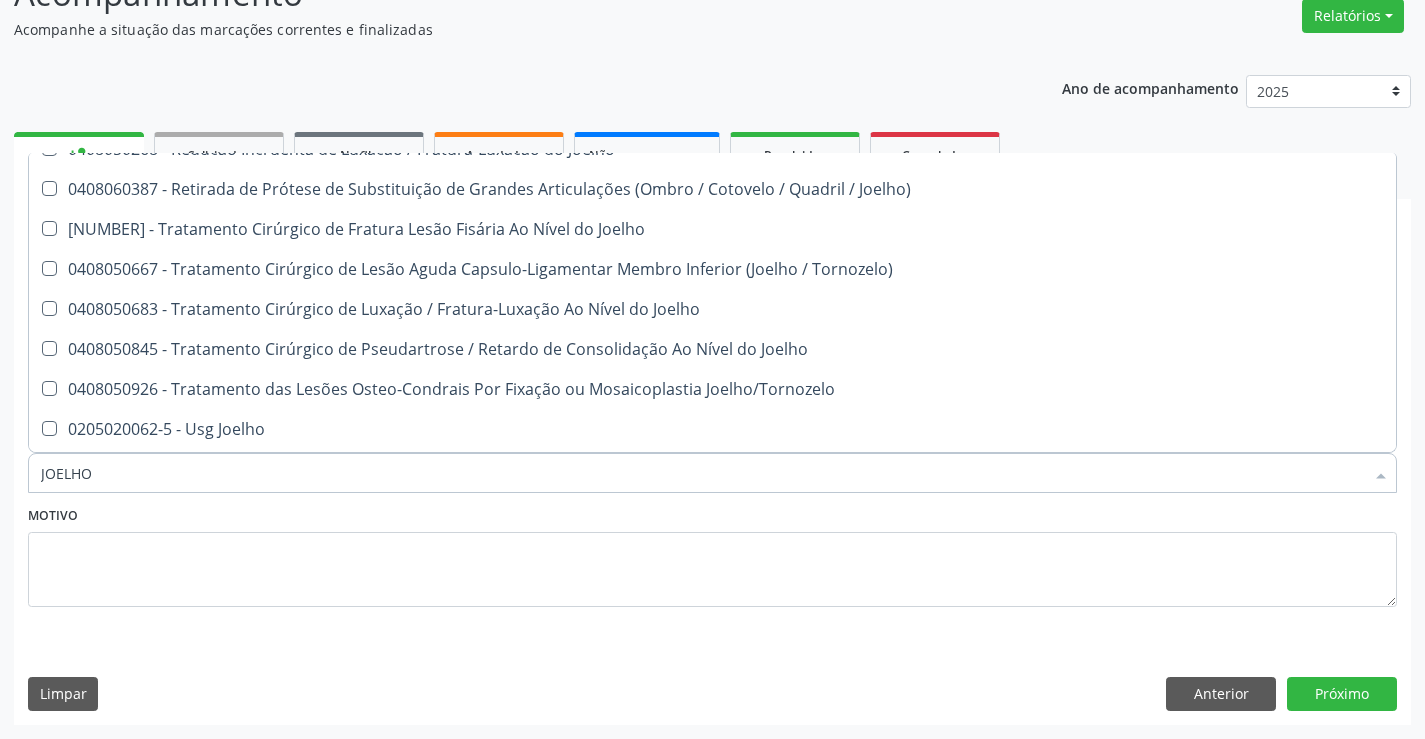 scroll, scrollTop: 861, scrollLeft: 0, axis: vertical 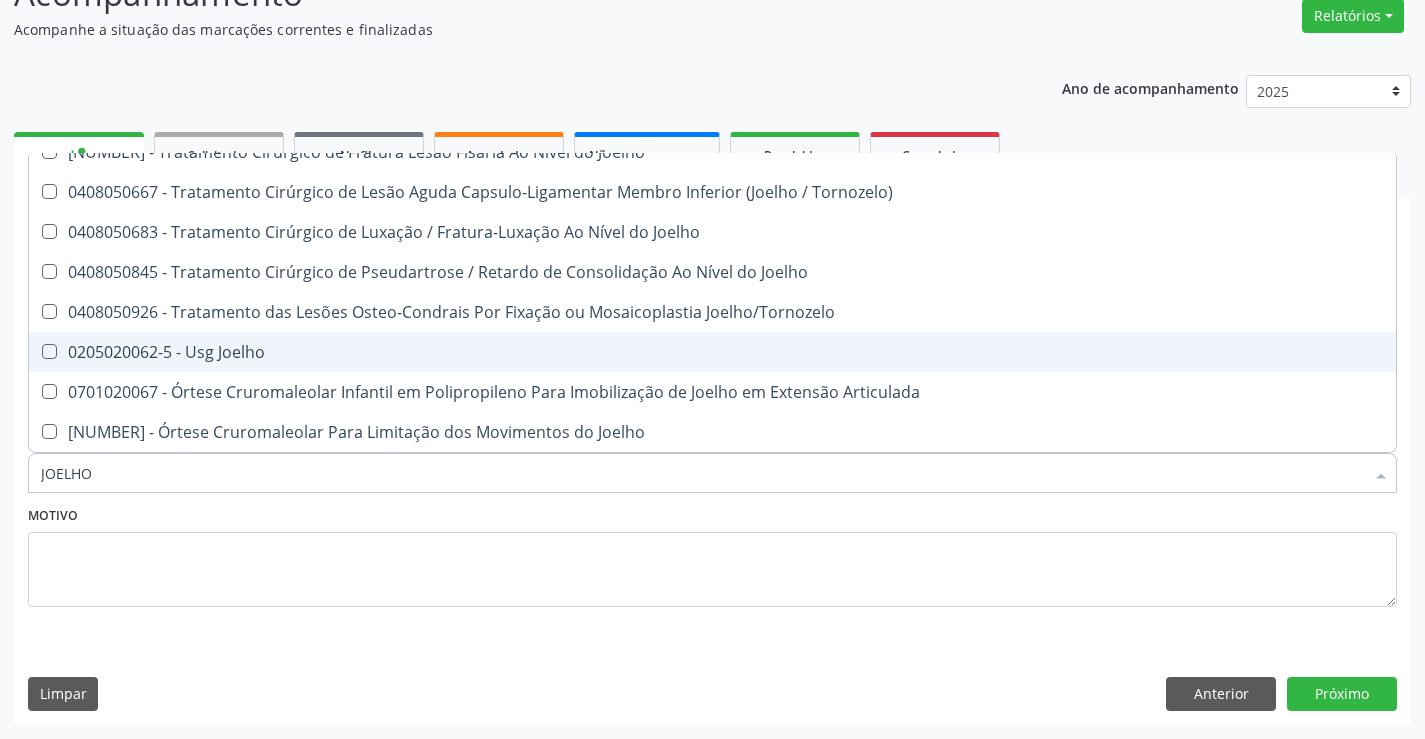 click on "0205020062-5 - Usg Joelho" at bounding box center (712, 352) 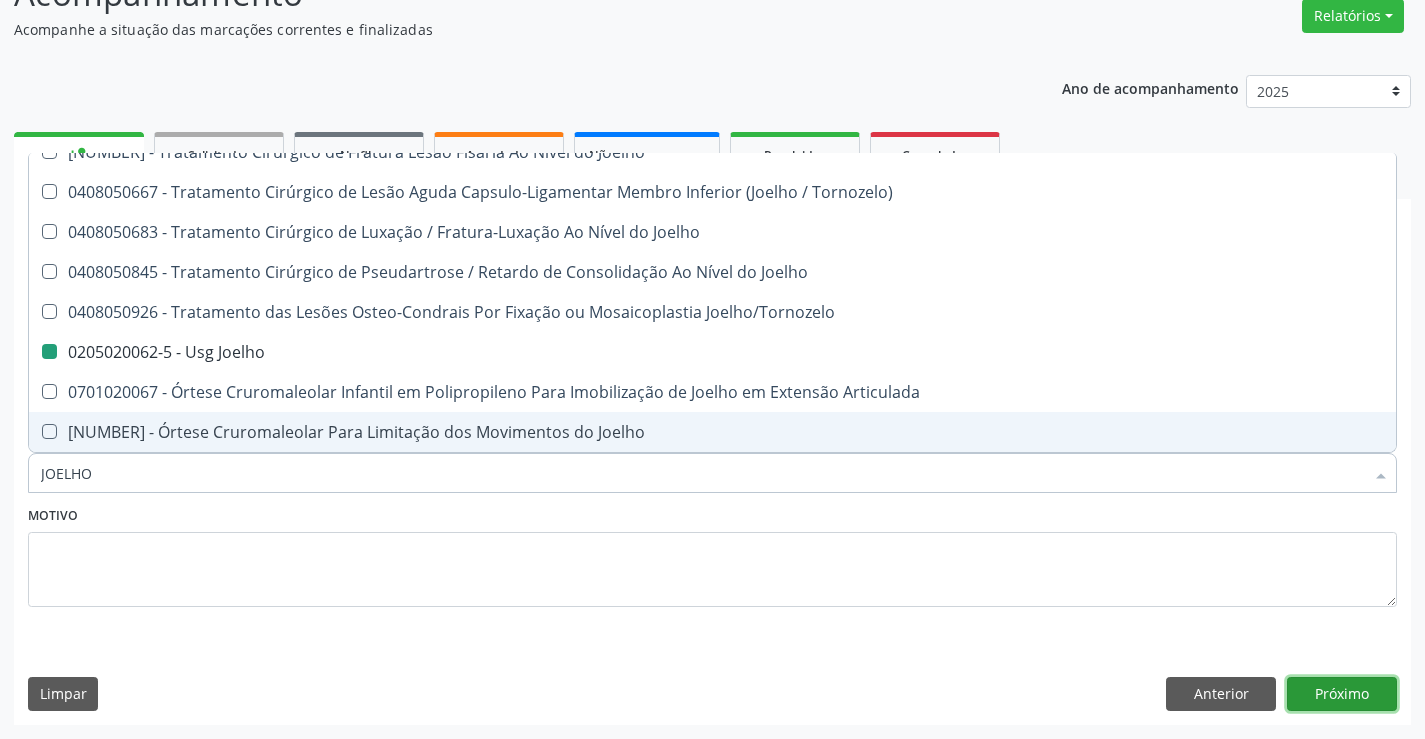 click on "Próximo" at bounding box center (1342, 694) 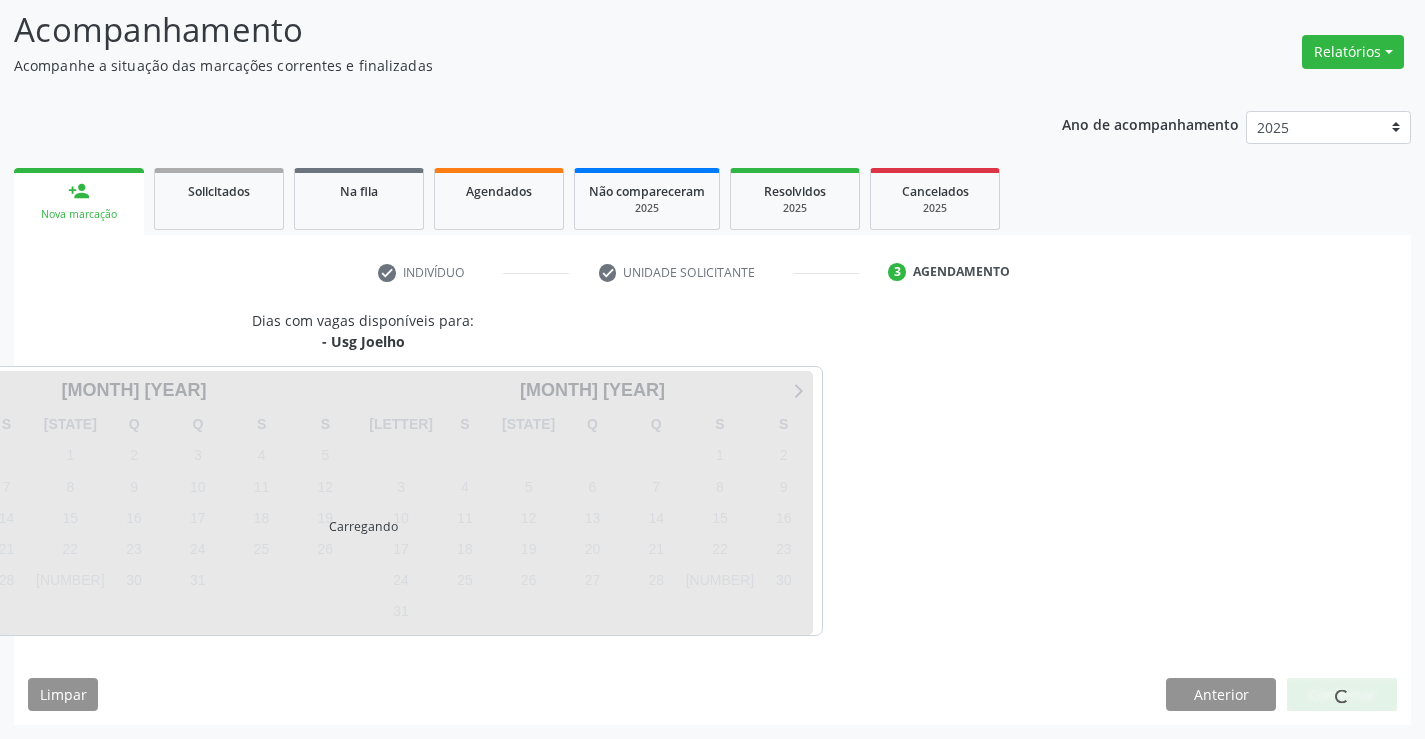 scroll, scrollTop: 131, scrollLeft: 0, axis: vertical 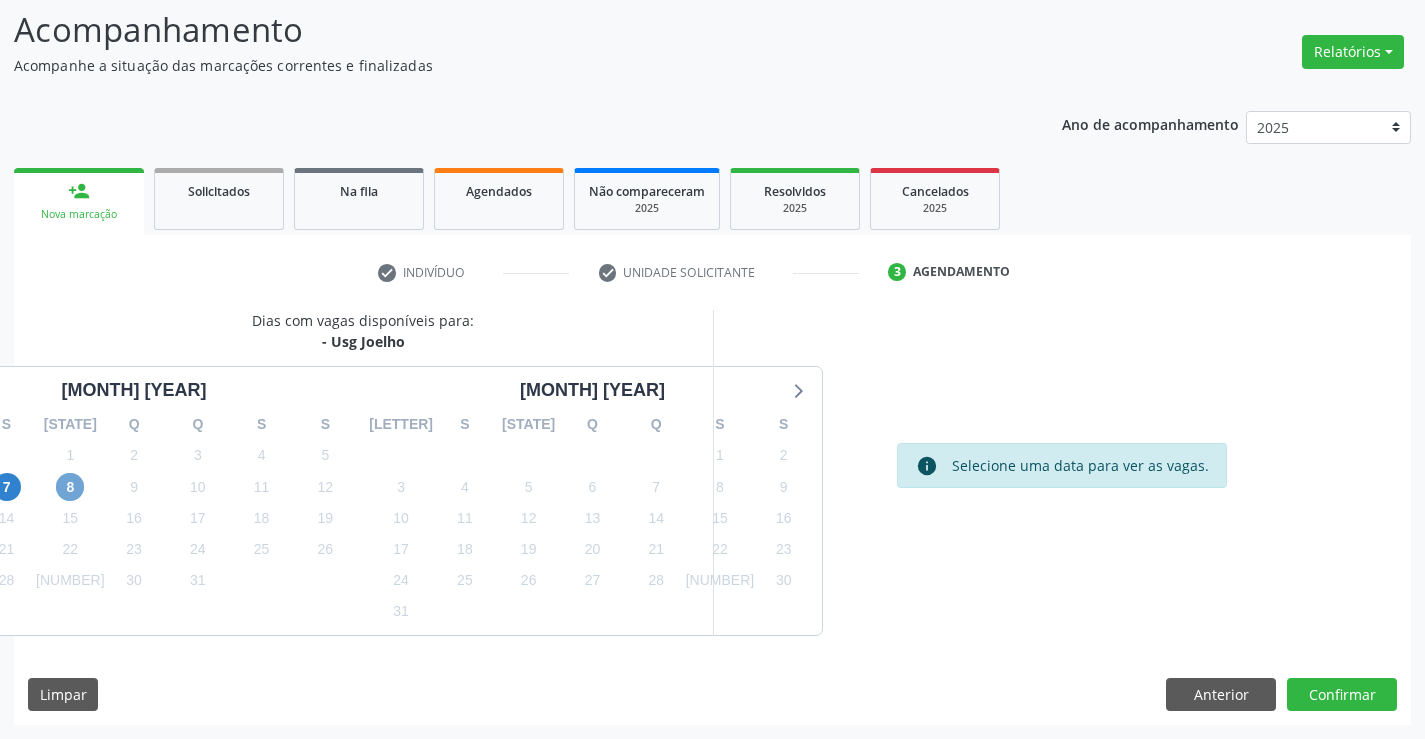 click on "8" at bounding box center (70, 487) 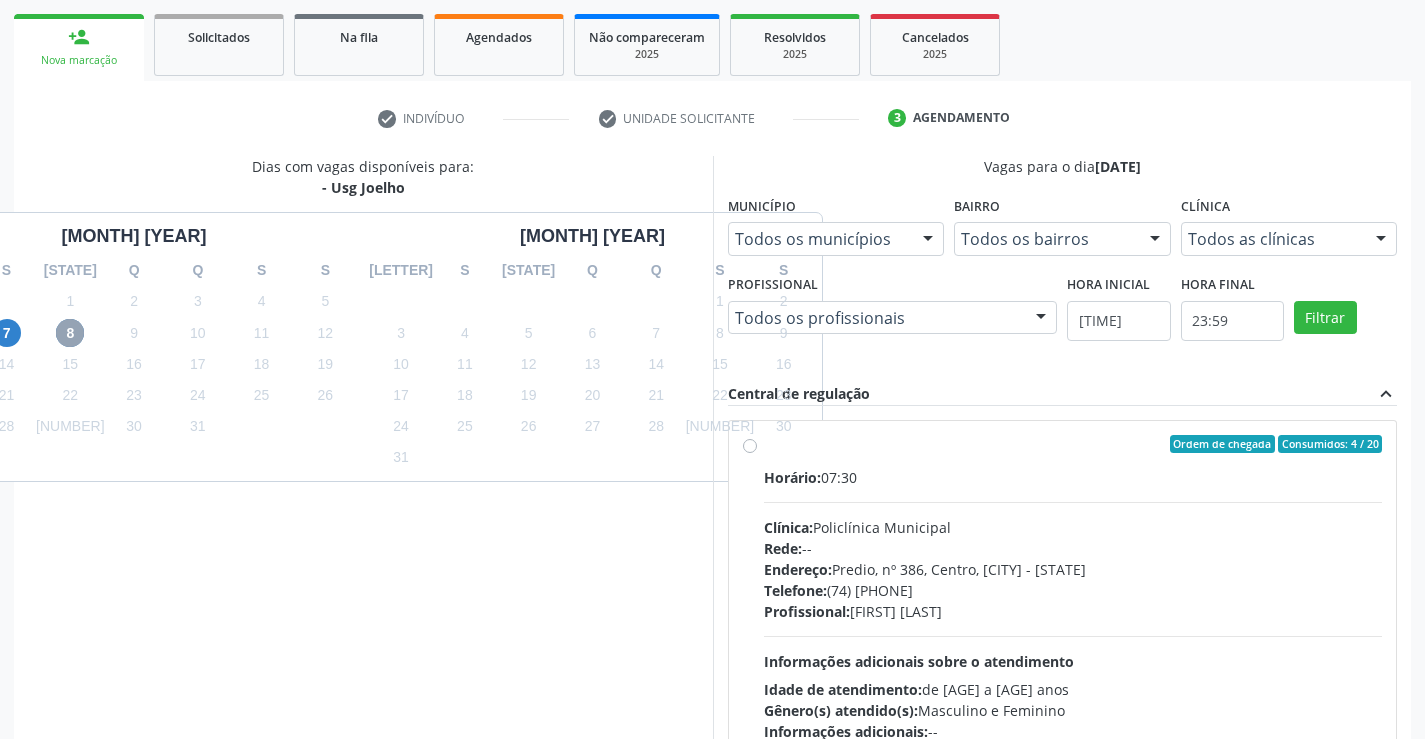 scroll, scrollTop: 420, scrollLeft: 0, axis: vertical 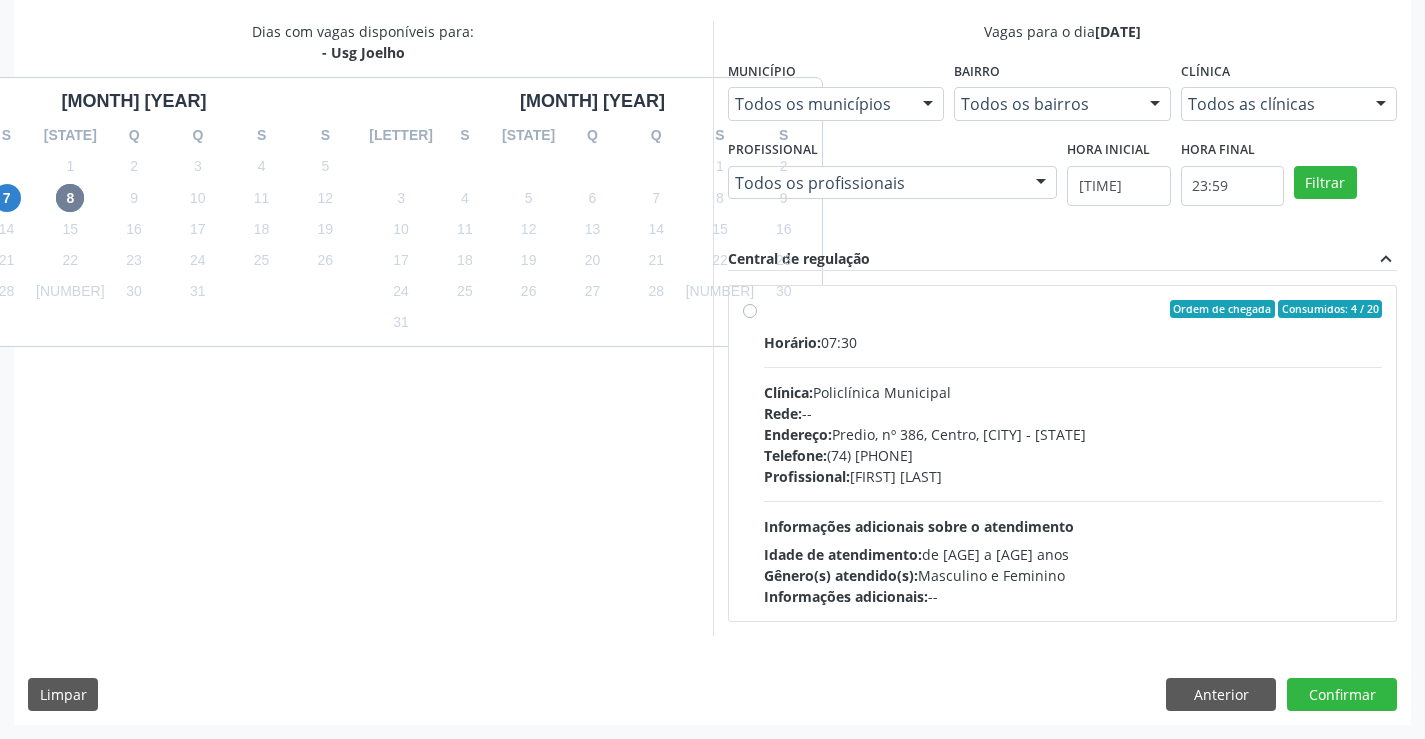 click on "Endereço: [ADDRESS]" at bounding box center [1073, 434] 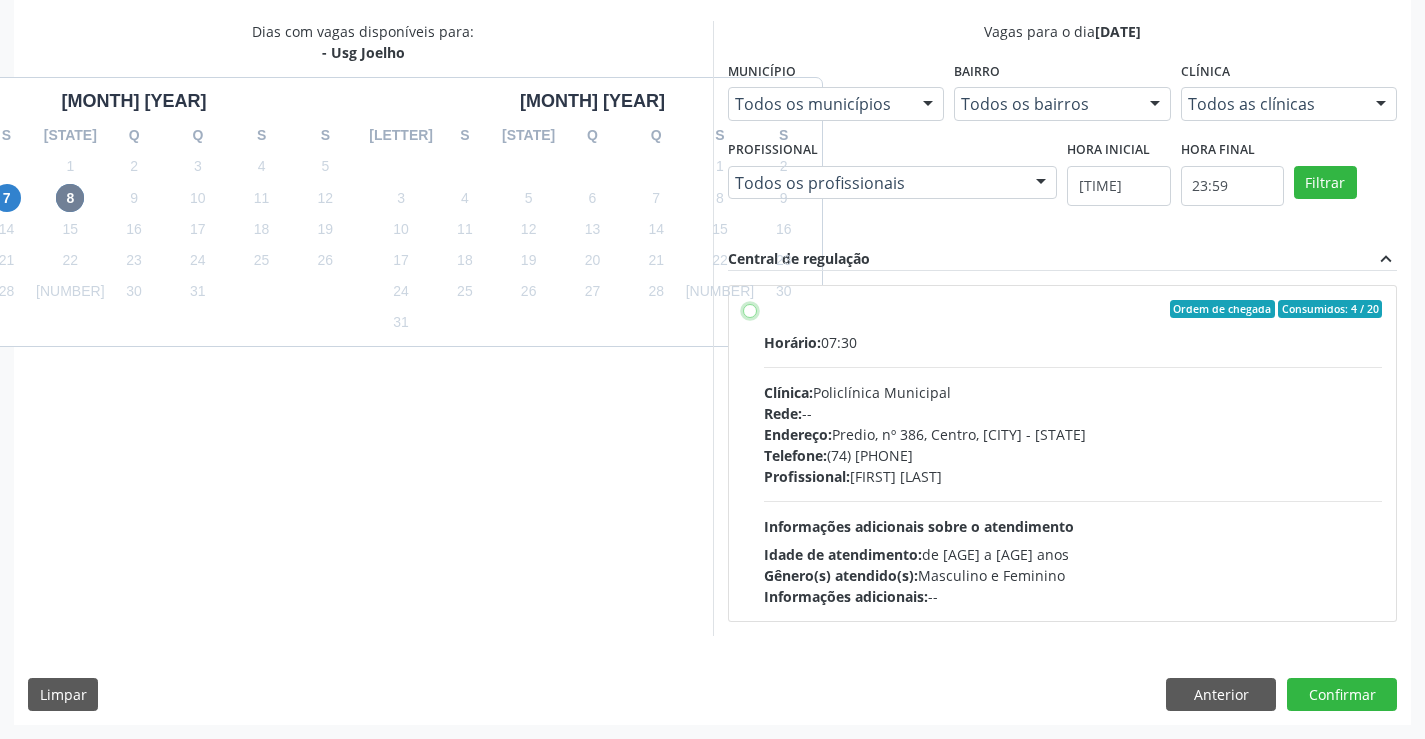 click on "Ordem de chegada
Consumidos: 4 / 20
Horário:   07:30
Clínica:  Policlínica Municipal
Rede:
--
Endereço:   Predio, nº 386, Centro, Campo Formoso - BA
Telefone:   (74) 6451312
Profissional:
Italo Goncalves da Silva
Informações adicionais sobre o atendimento
Idade de atendimento:
de 0 a 120 anos
Gênero(s) atendido(s):
Masculino e Feminino
Informações adicionais:
--" at bounding box center [750, 309] 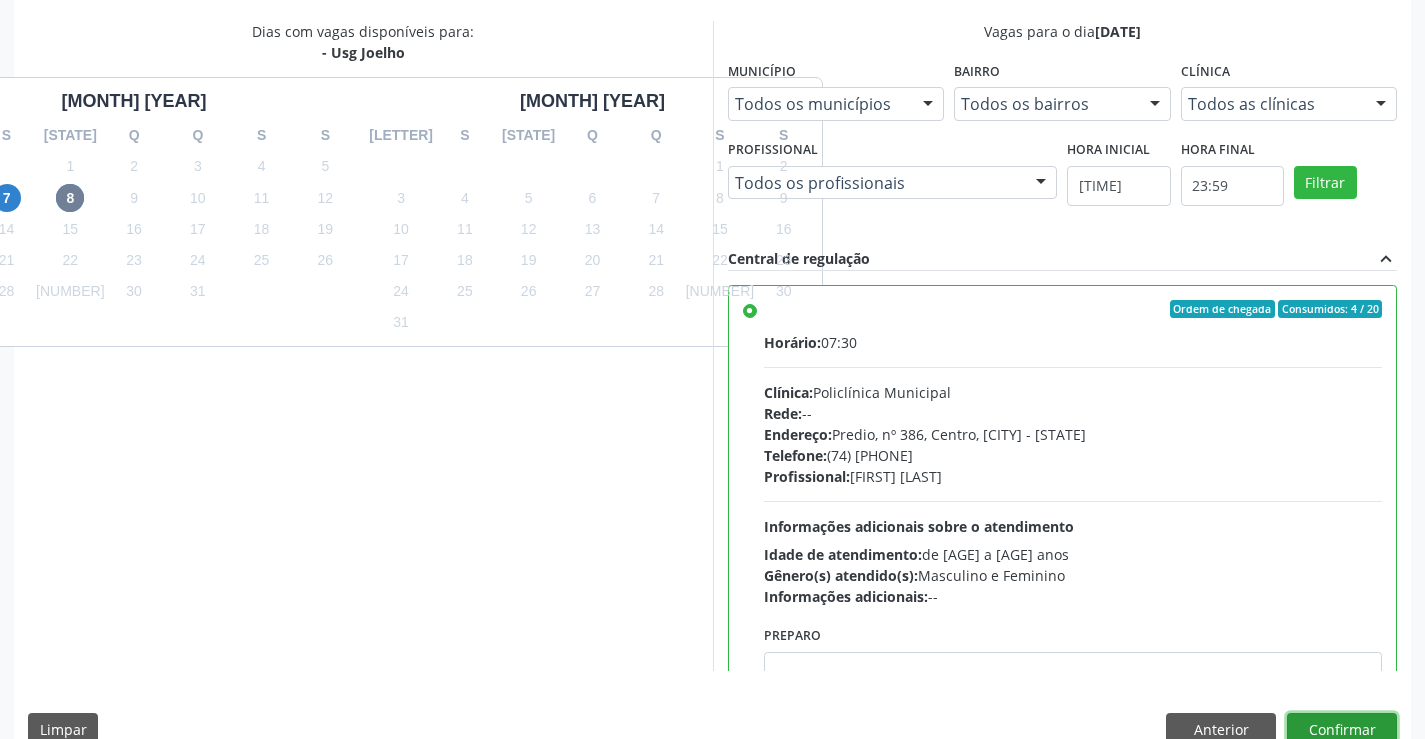 click on "Confirmar" at bounding box center (1342, 730) 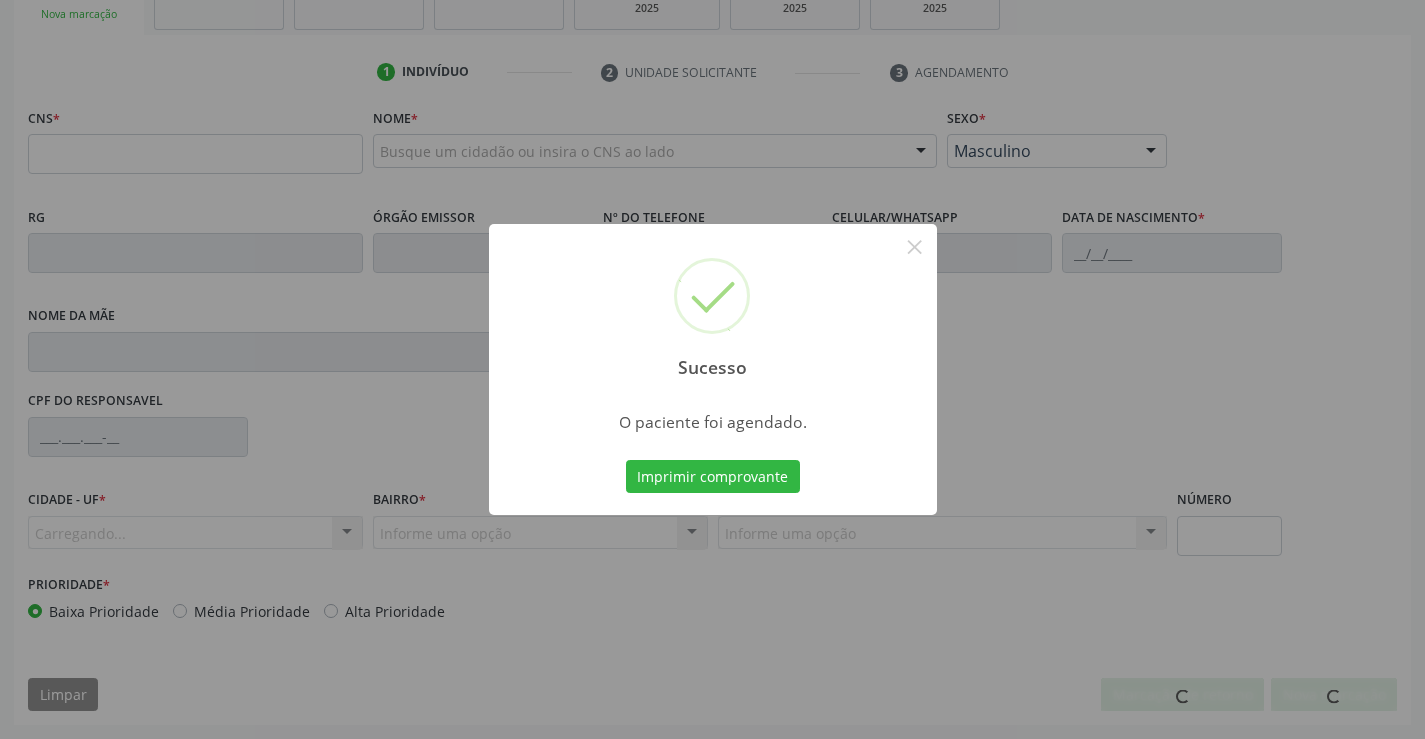 scroll, scrollTop: 331, scrollLeft: 0, axis: vertical 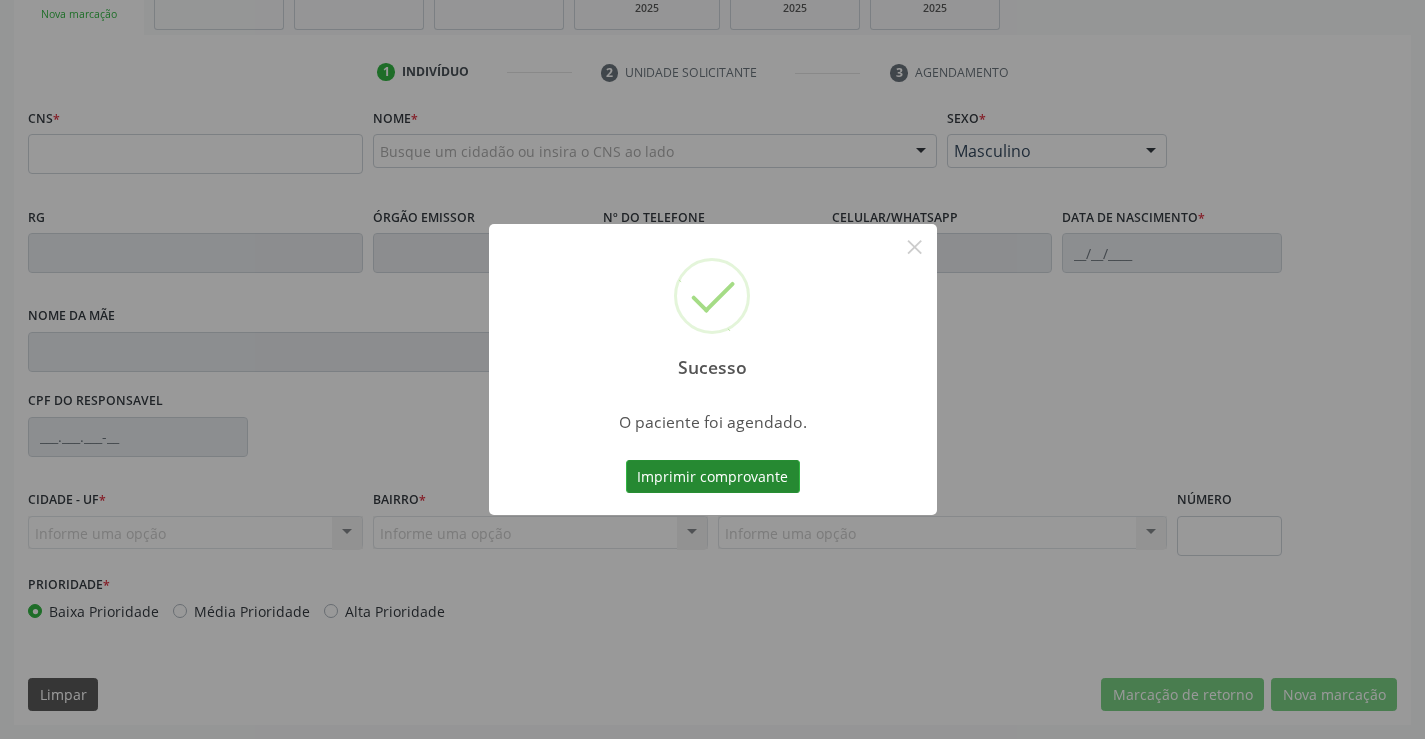 click on "Imprimir comprovante" at bounding box center (713, 477) 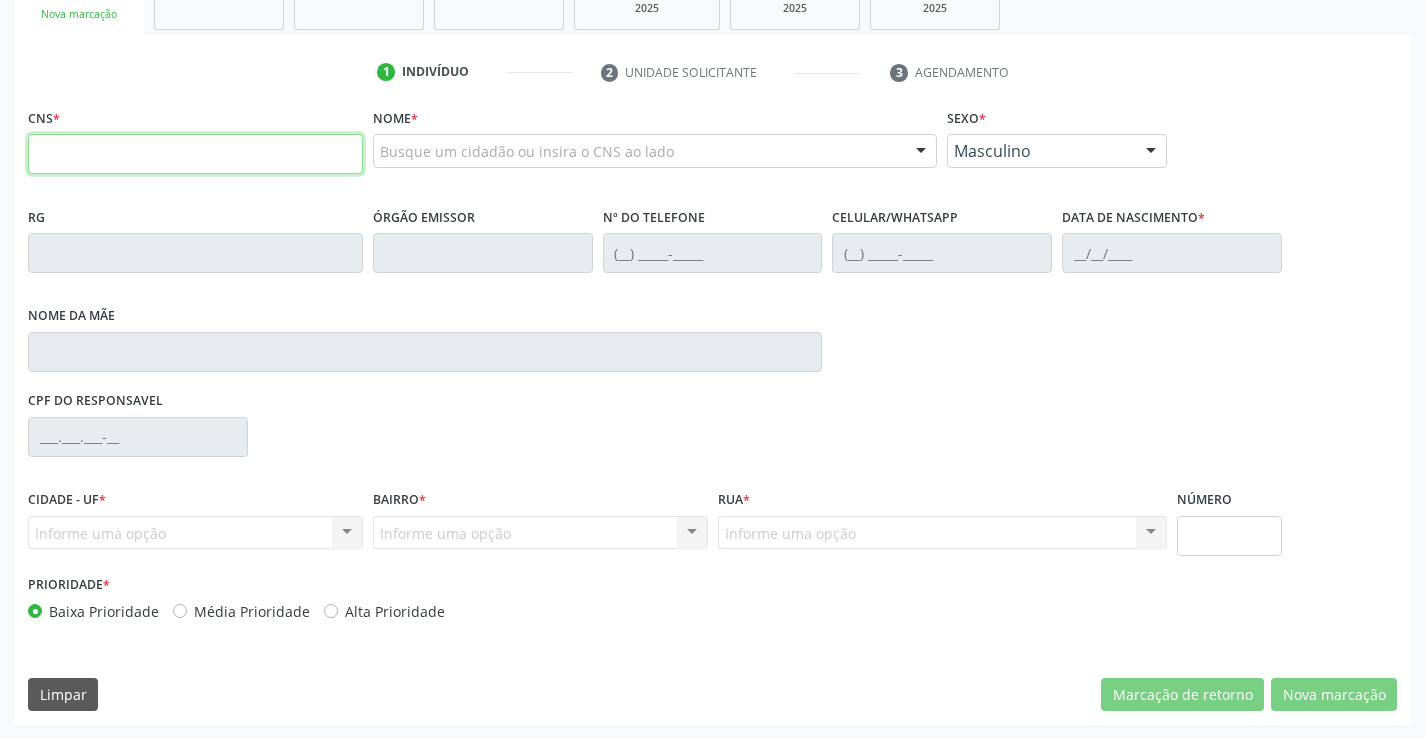 click at bounding box center (195, 154) 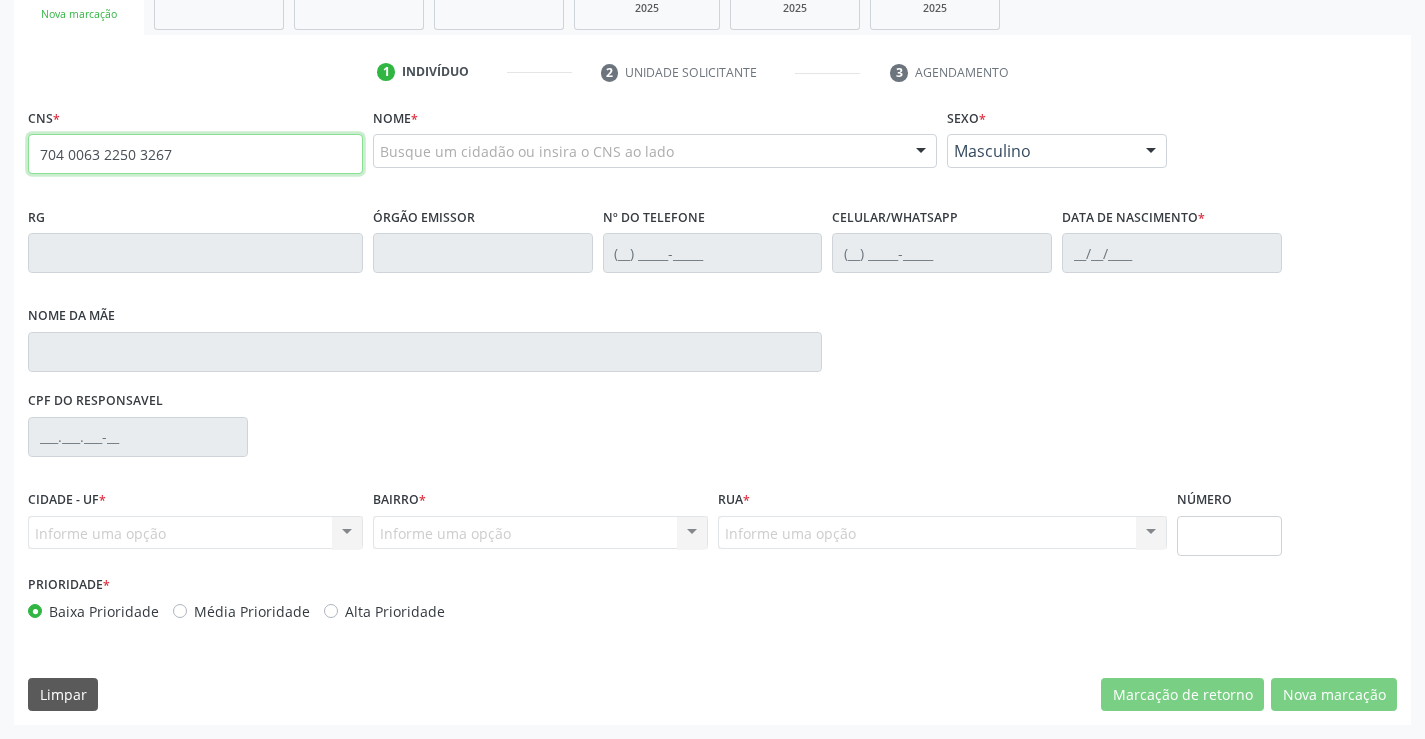 type on "704 0063 2250 3267" 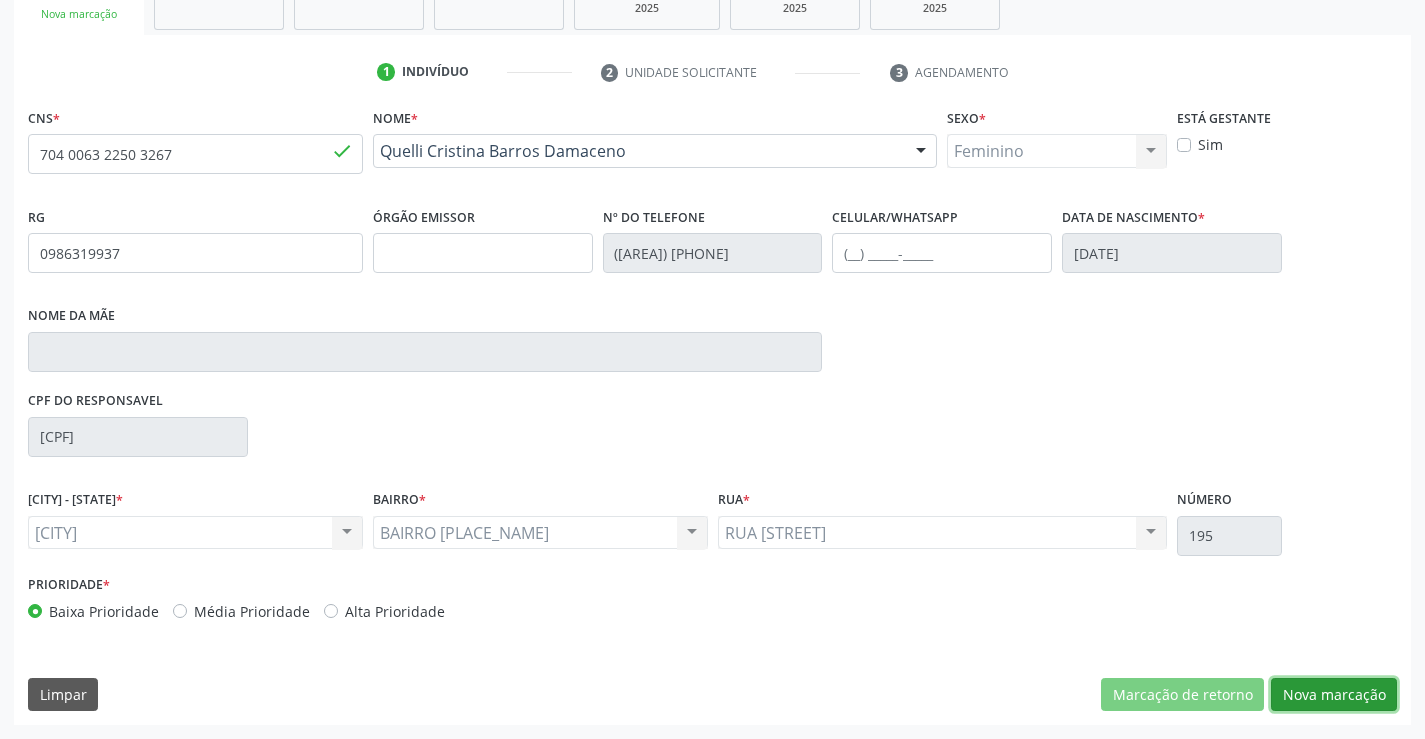 click on "Nova marcação" at bounding box center [1182, 695] 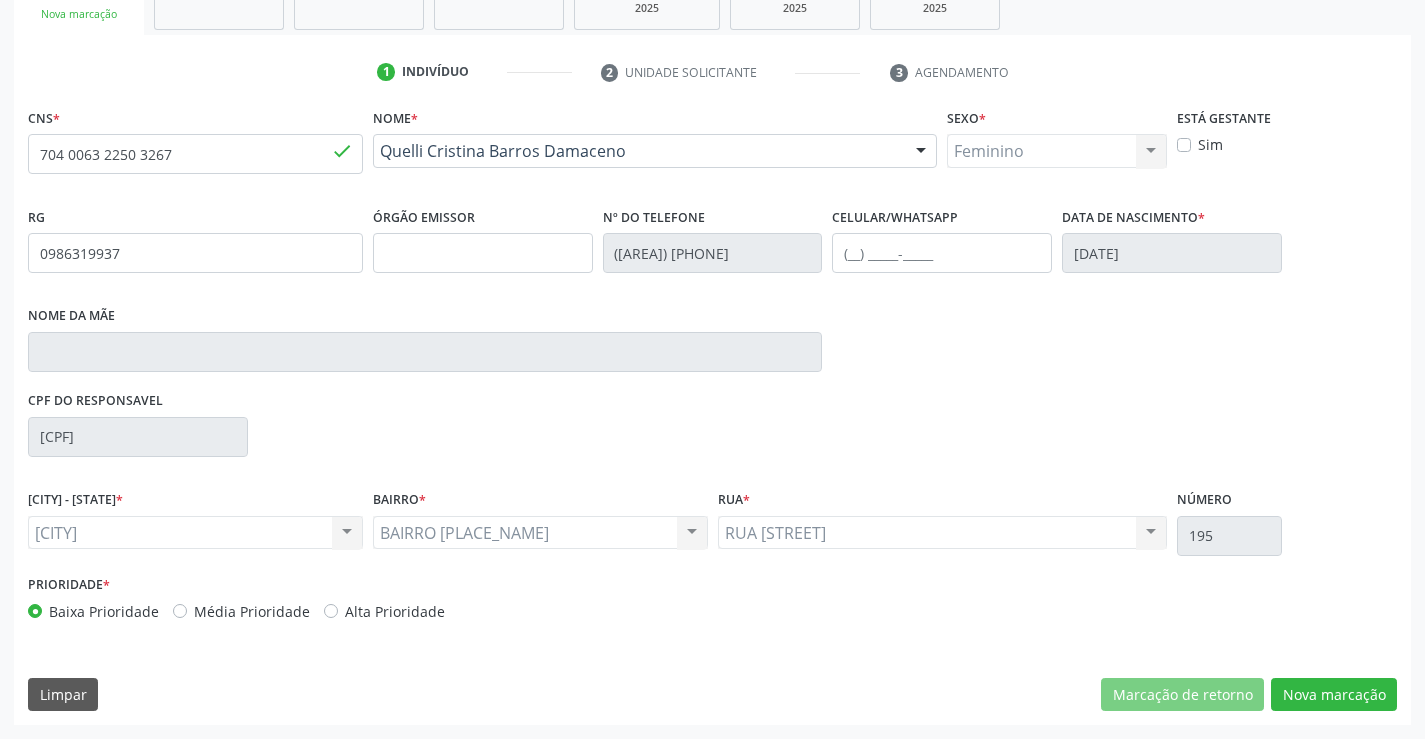 scroll, scrollTop: 167, scrollLeft: 0, axis: vertical 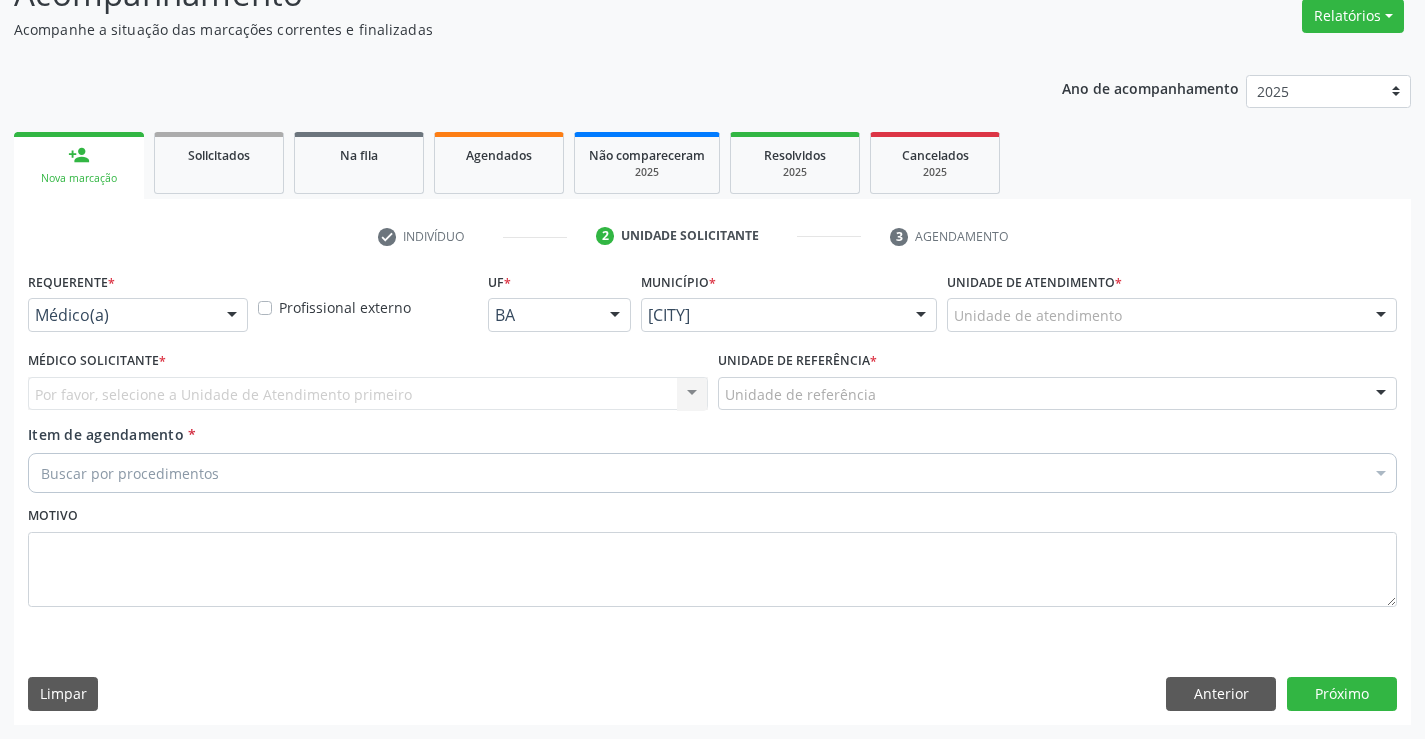 click on "Médico(a)" at bounding box center [138, 315] 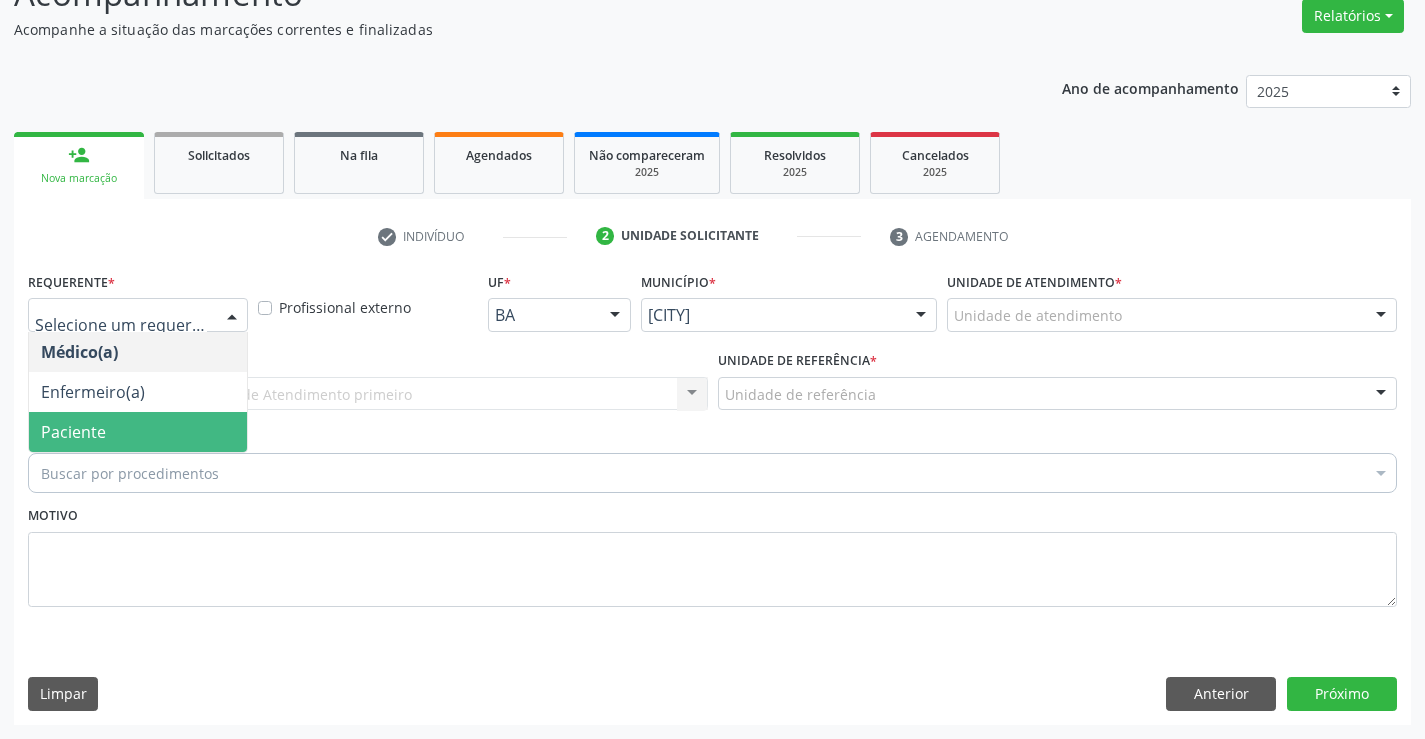 click on "Paciente" at bounding box center (138, 432) 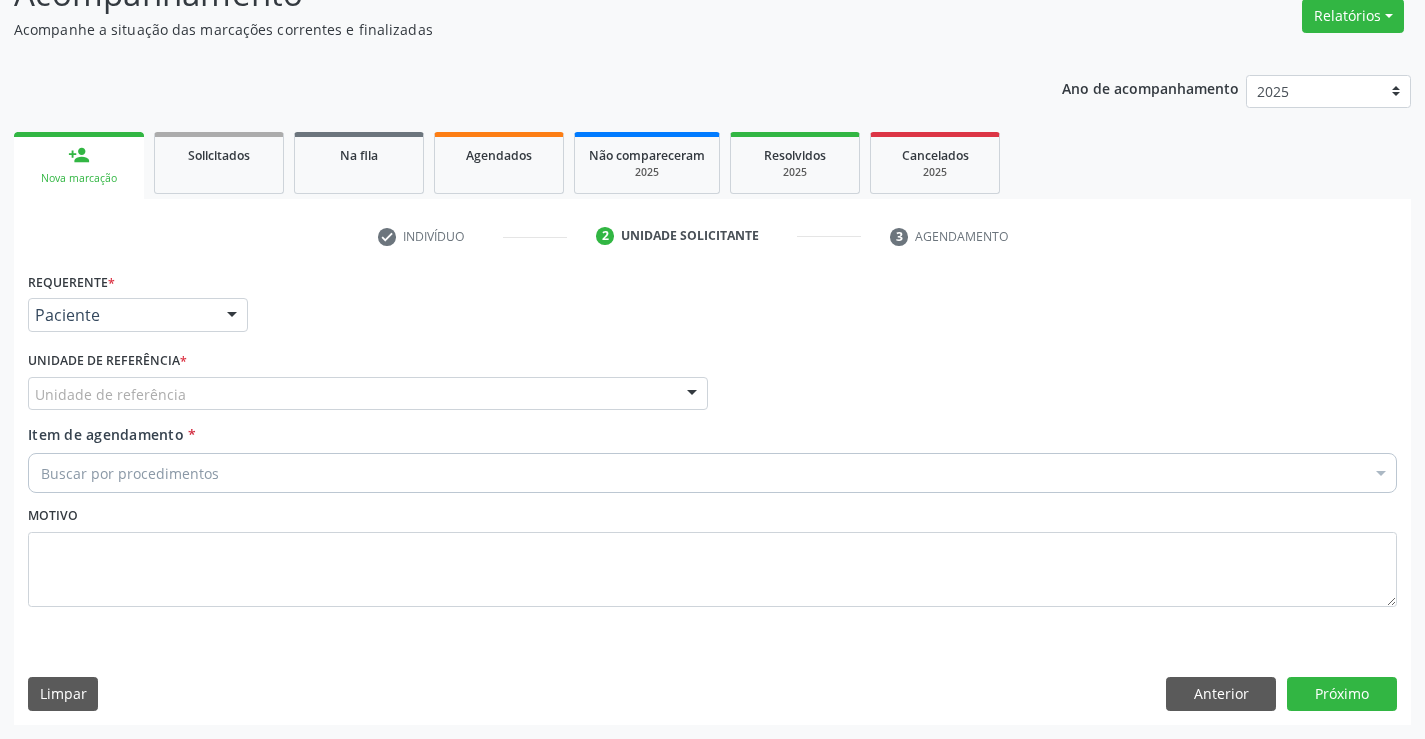 click on "Unidade de referência" at bounding box center [368, 394] 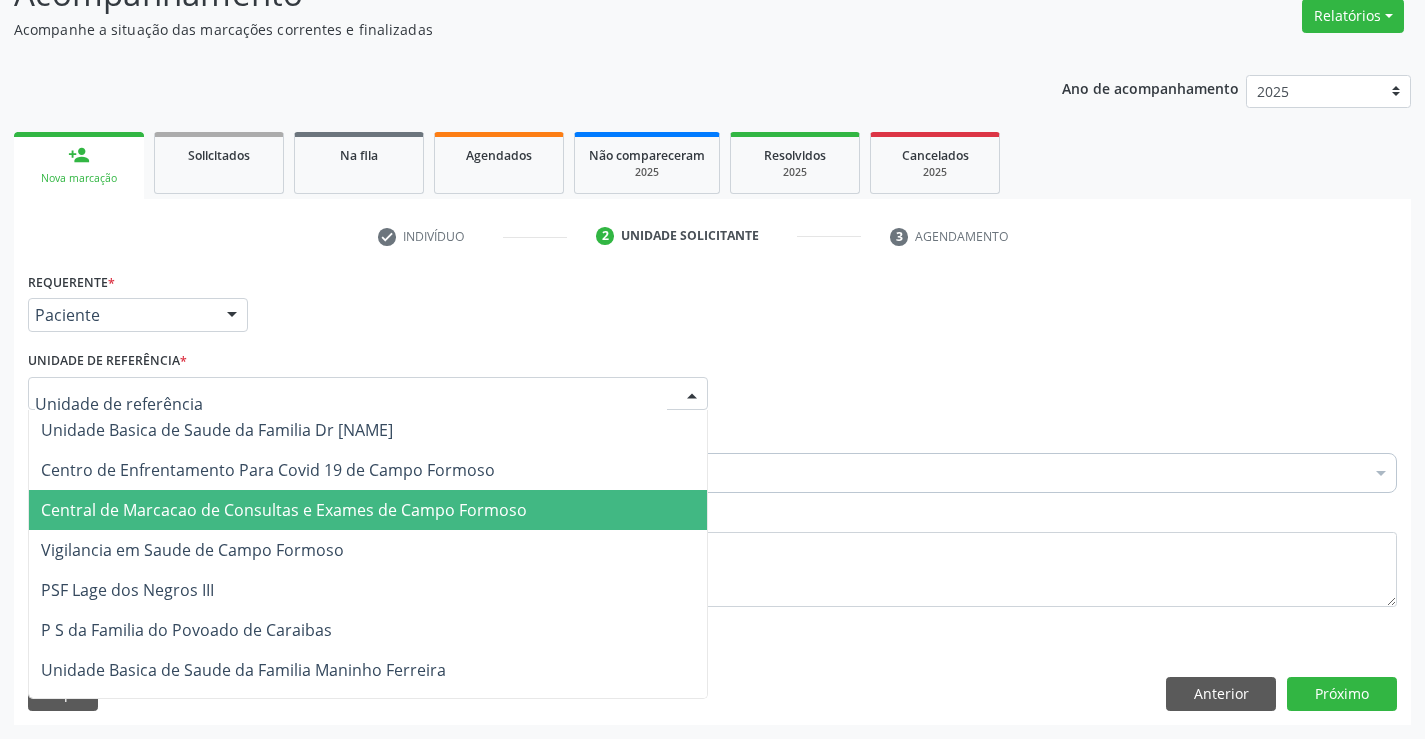 click on "[CLINIC_NAME]" at bounding box center (368, 510) 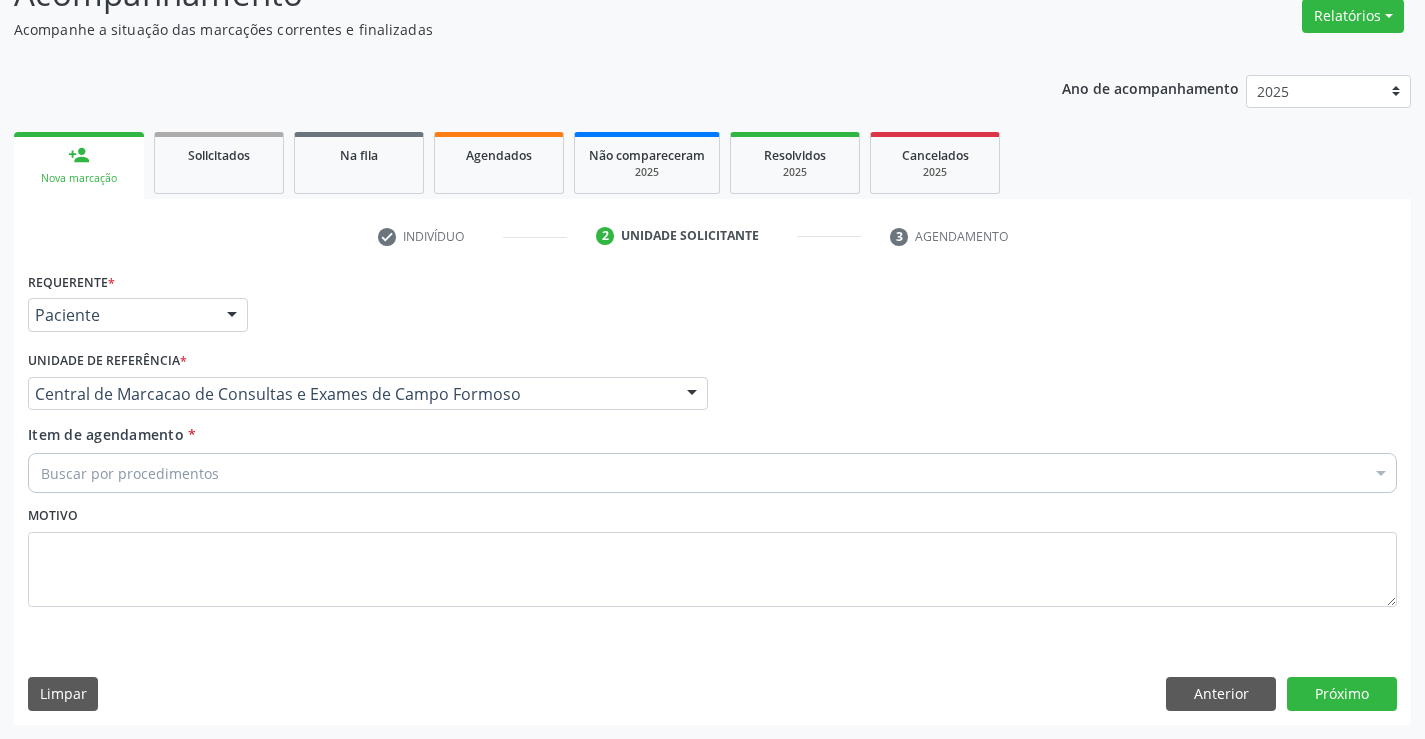 click on "Buscar por procedimentos" at bounding box center [712, 473] 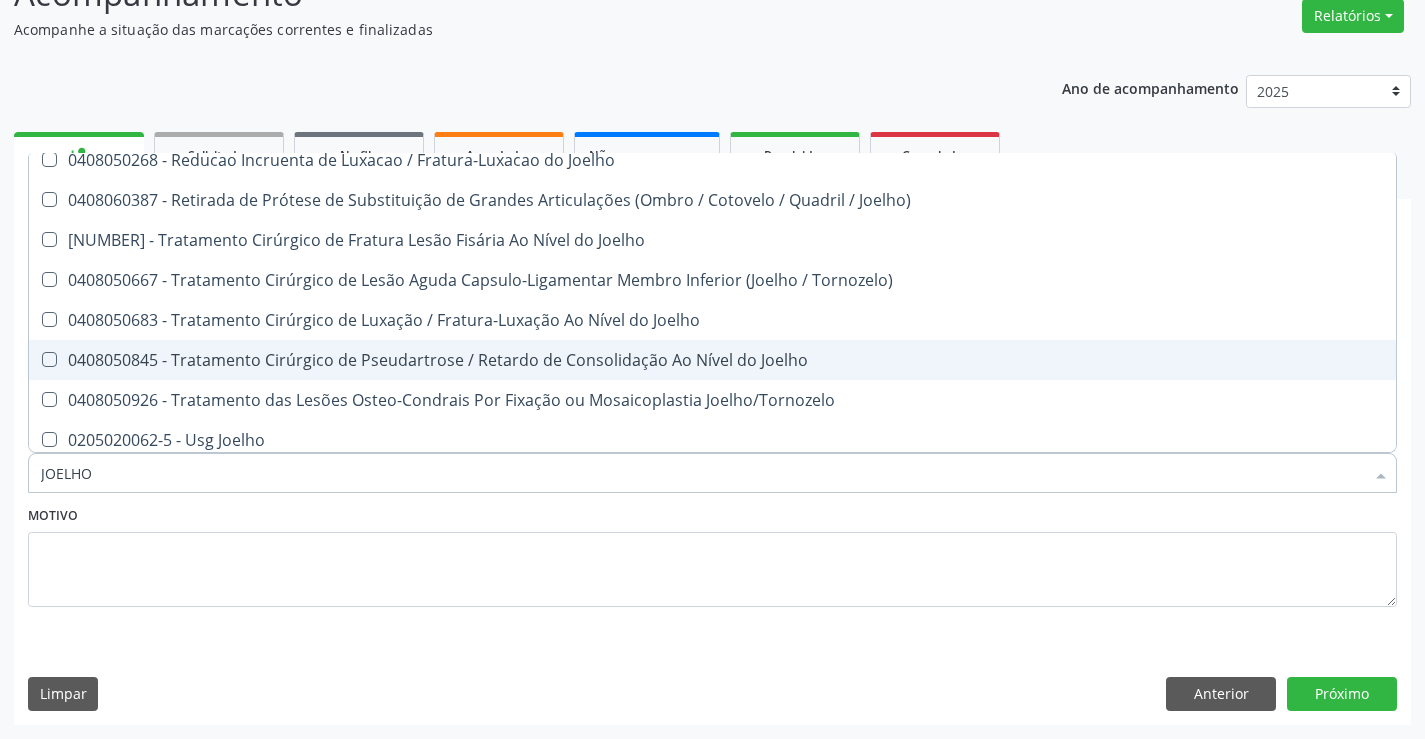 scroll, scrollTop: 861, scrollLeft: 0, axis: vertical 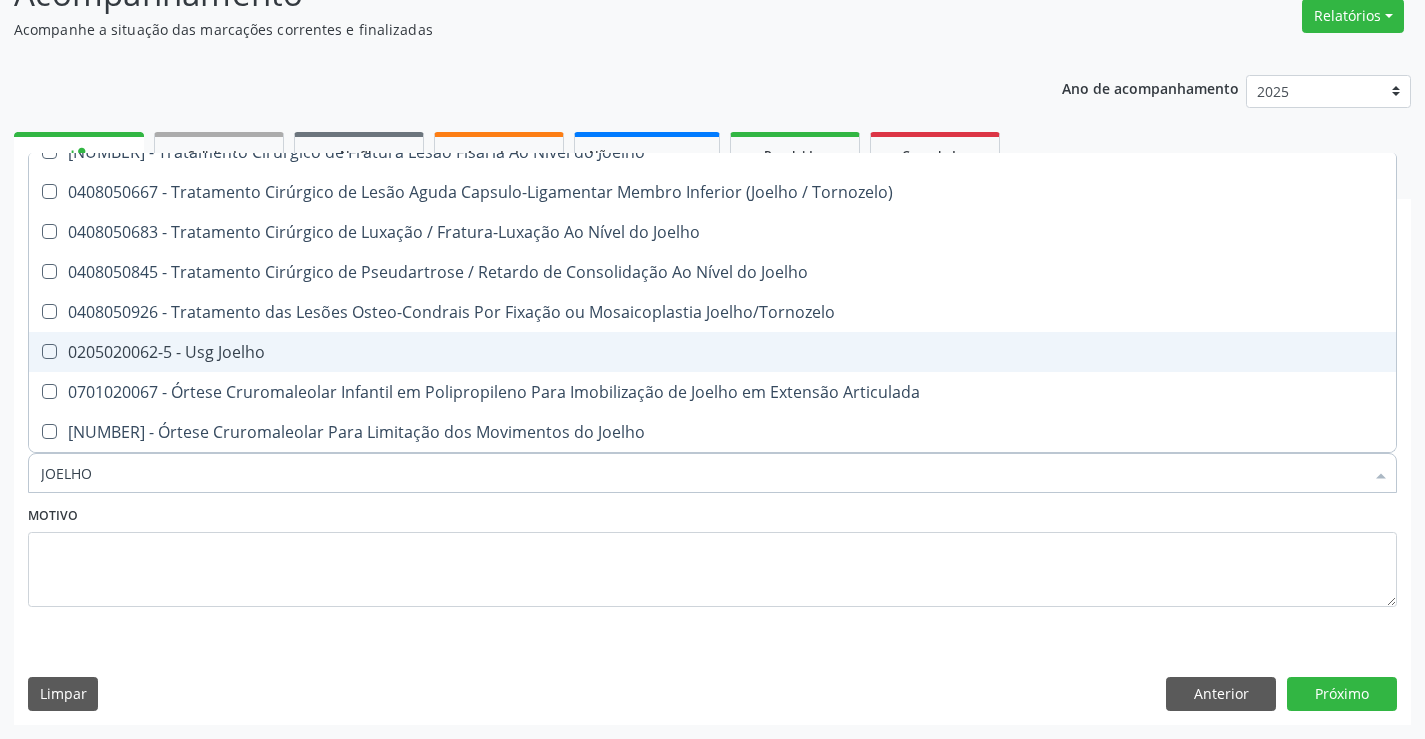click on "0205020062-5 - Usg Joelho" at bounding box center (712, 352) 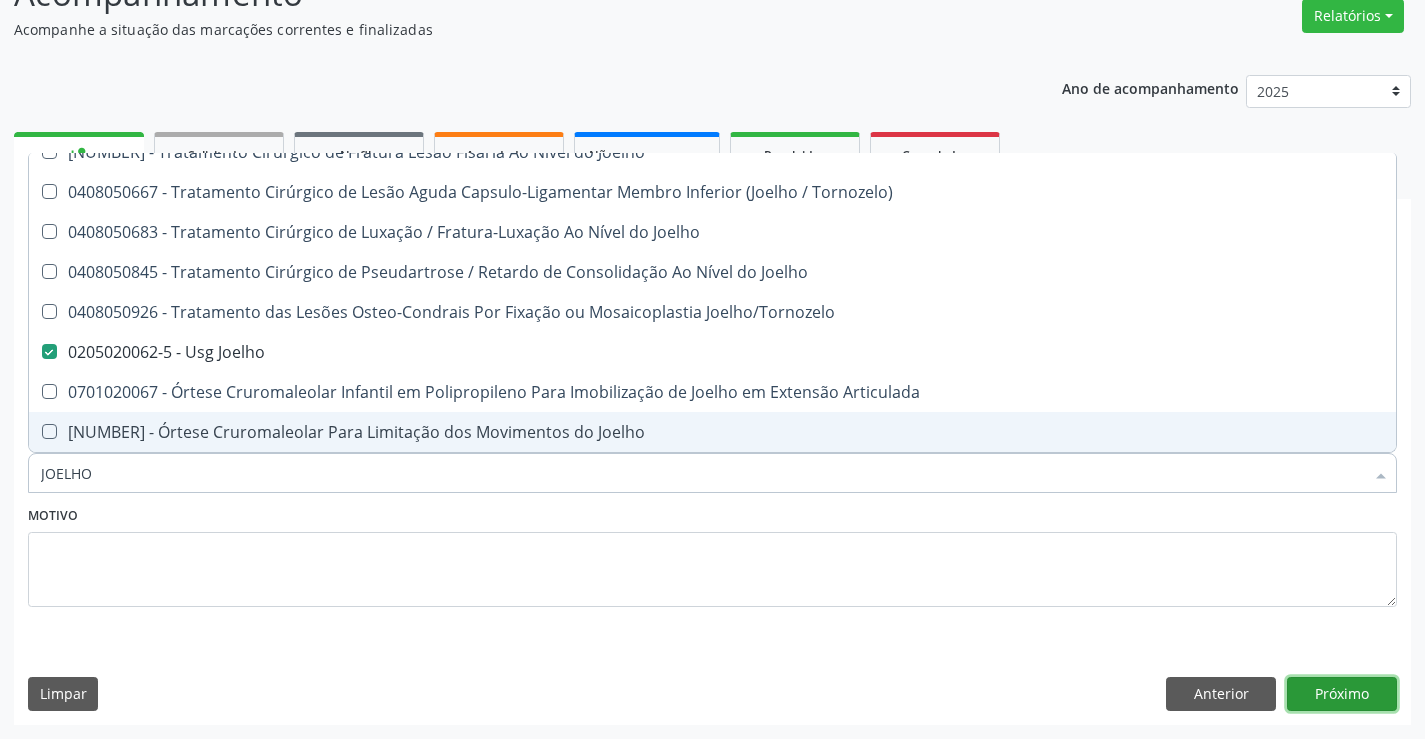 click on "Próximo" at bounding box center [1342, 694] 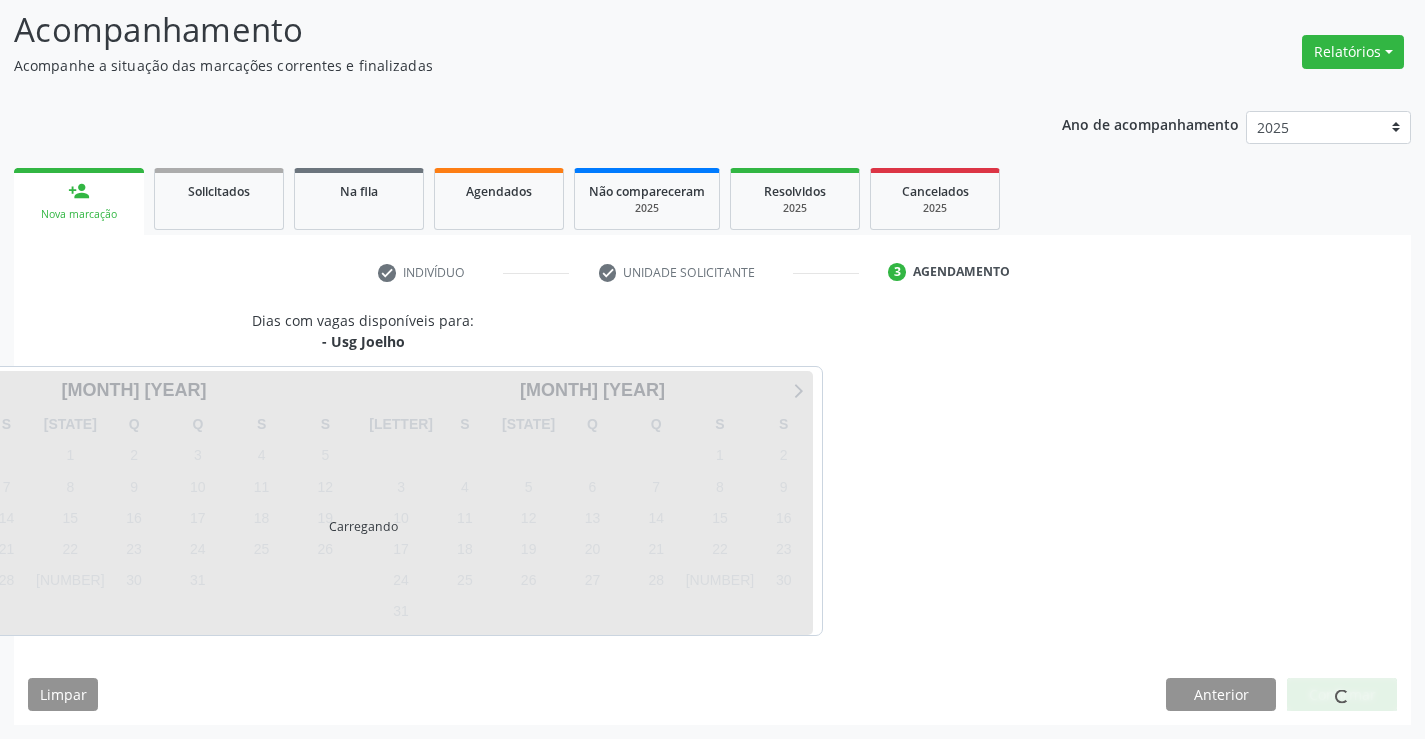 scroll, scrollTop: 131, scrollLeft: 0, axis: vertical 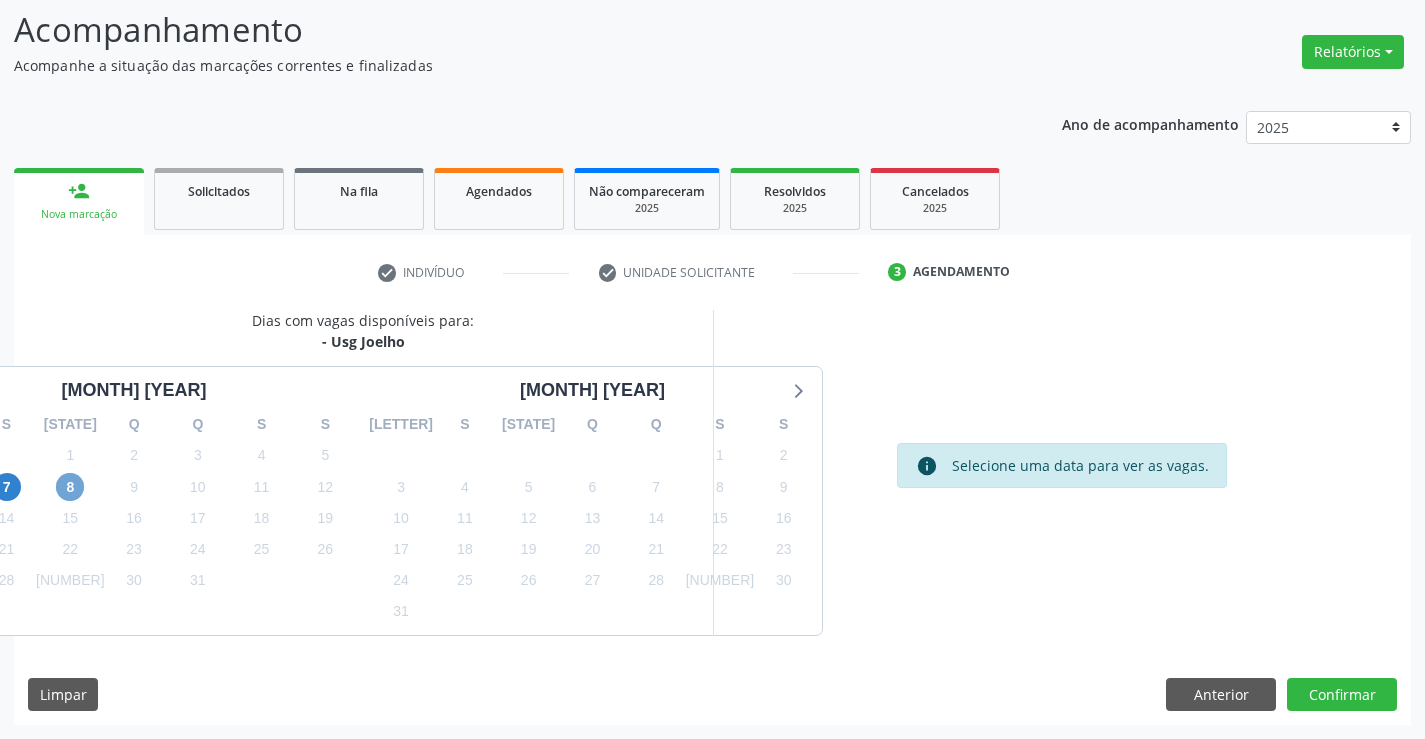 click on "8" at bounding box center [70, 487] 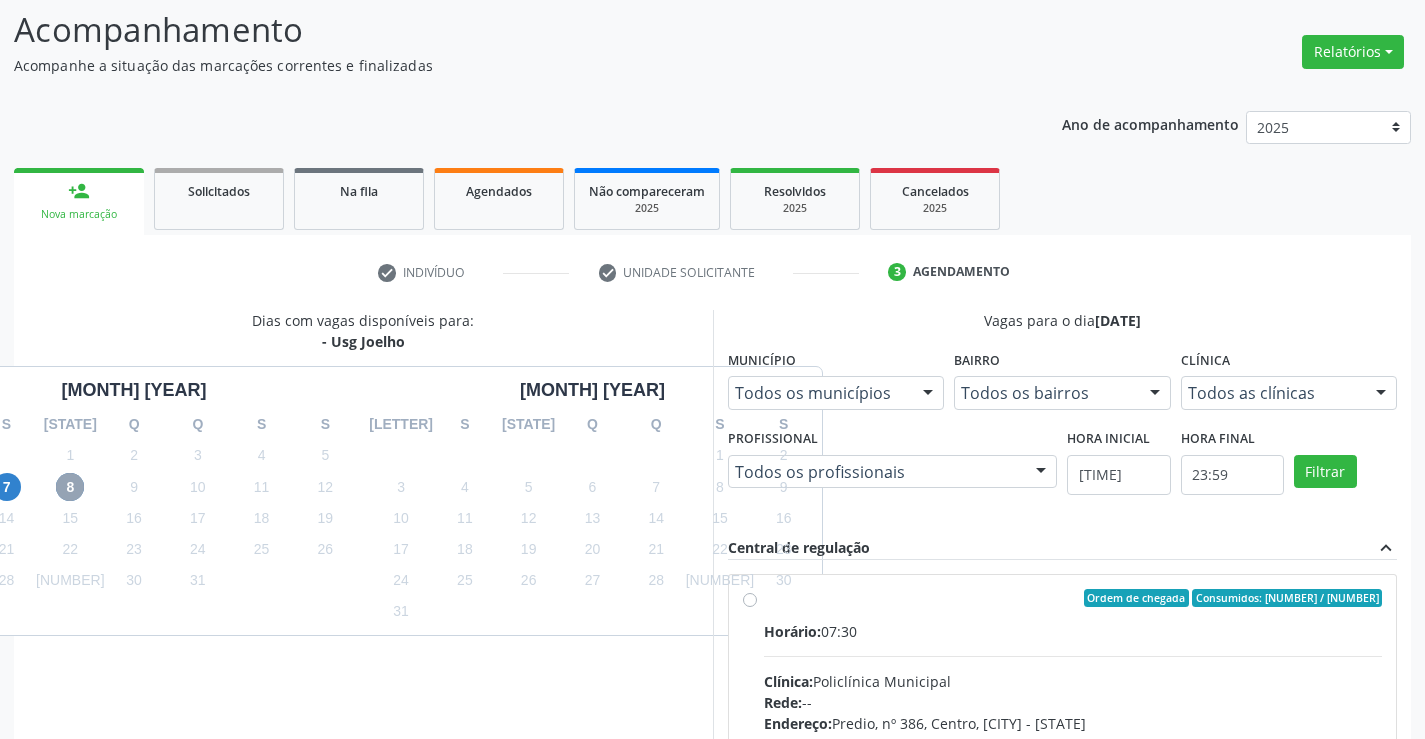 scroll, scrollTop: 420, scrollLeft: 0, axis: vertical 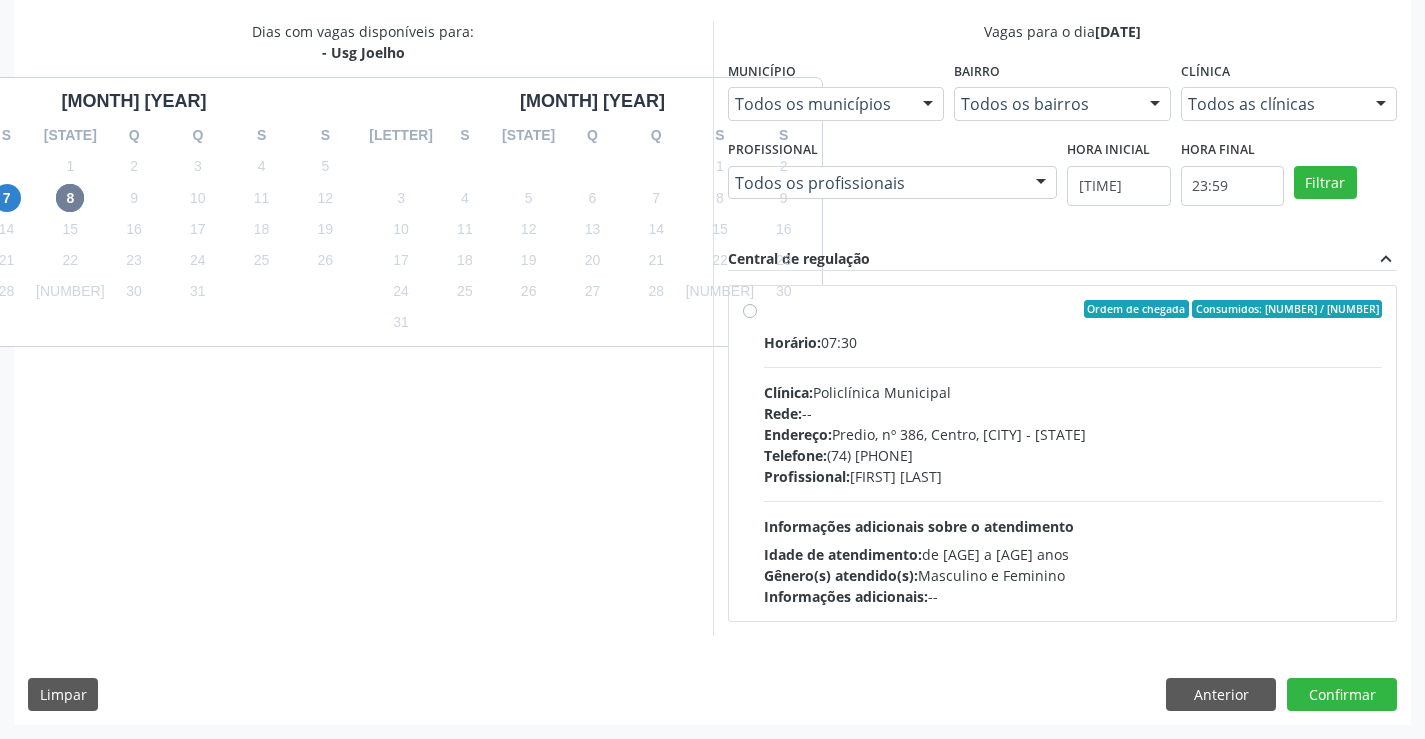 click on "Clínica:  Policlínica Municipal" at bounding box center [1073, 392] 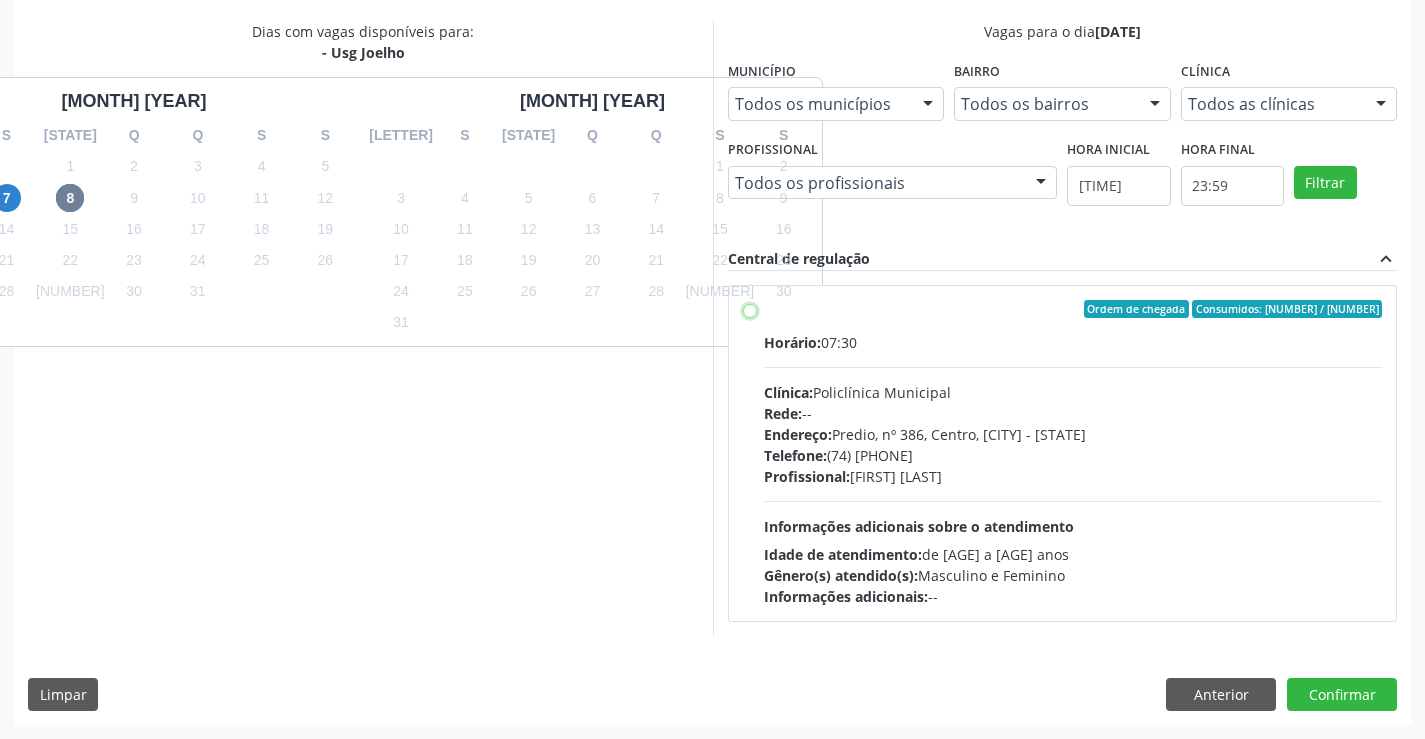 click on "Ordem de chegada
Consumidos: 5 / 20
Horário:   07:30
Clínica:  Policlínica Municipal
Rede:
--
Endereço:   Predio, nº 386, Centro, Campo Formoso - BA
Telefone:   (74) 6451312
Profissional:
Italo Goncalves da Silva
Informações adicionais sobre o atendimento
Idade de atendimento:
de 0 a 120 anos
Gênero(s) atendido(s):
Masculino e Feminino
Informações adicionais:
--" at bounding box center [750, 309] 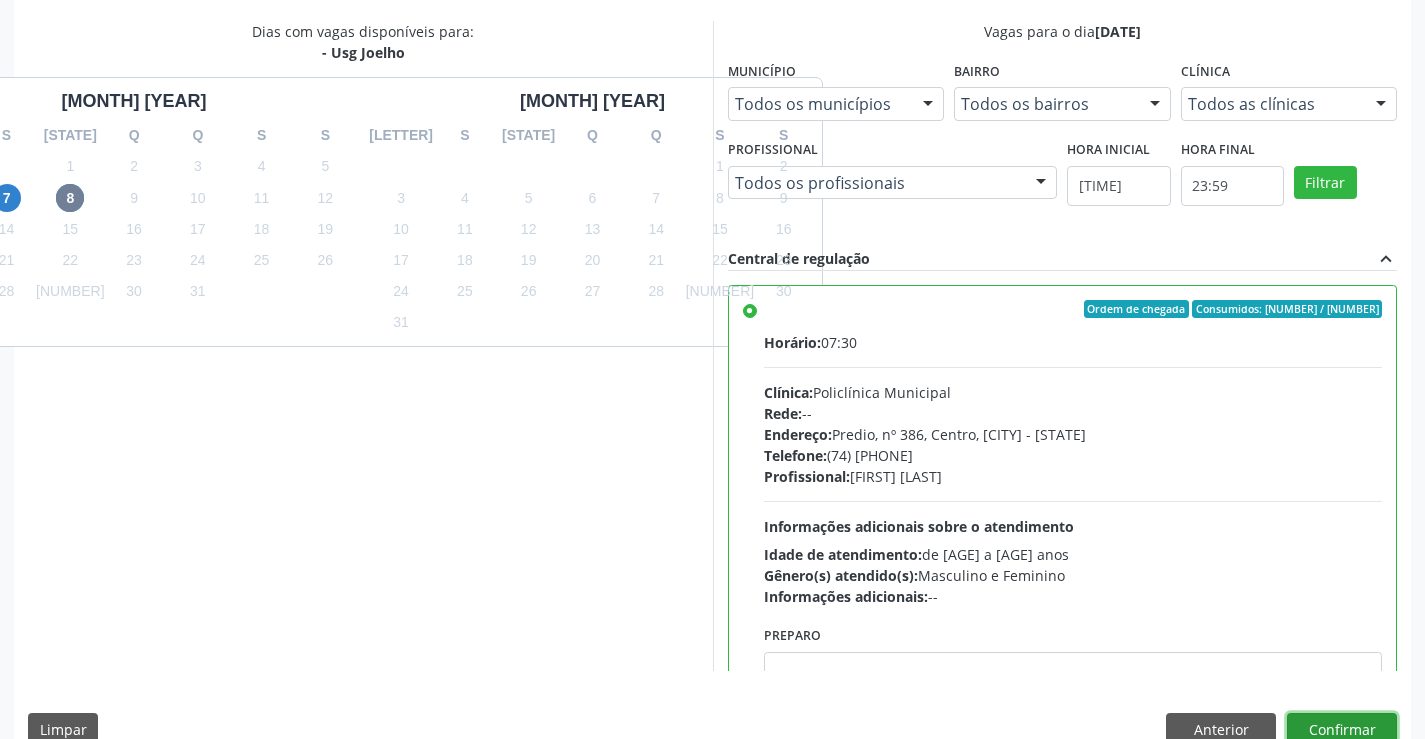 click on "Confirmar" at bounding box center (1342, 730) 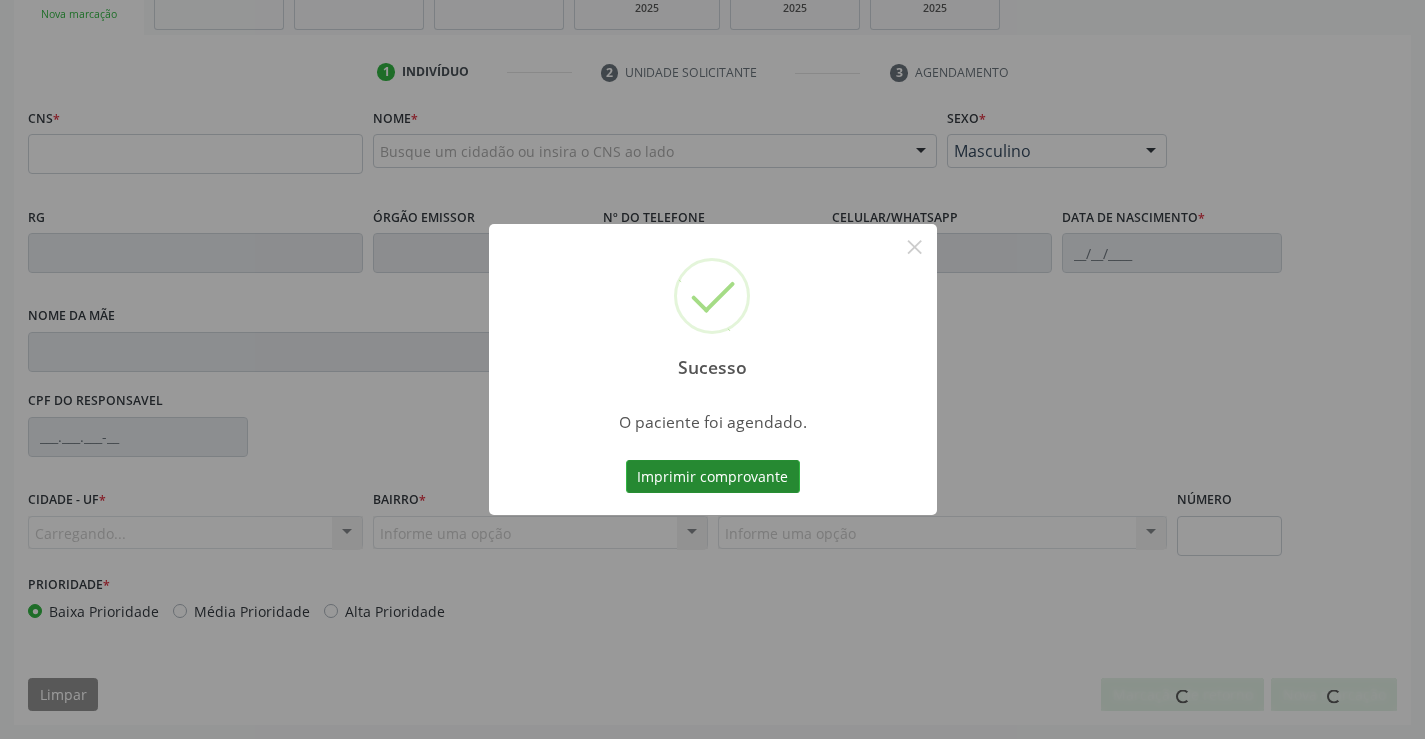 scroll, scrollTop: 331, scrollLeft: 0, axis: vertical 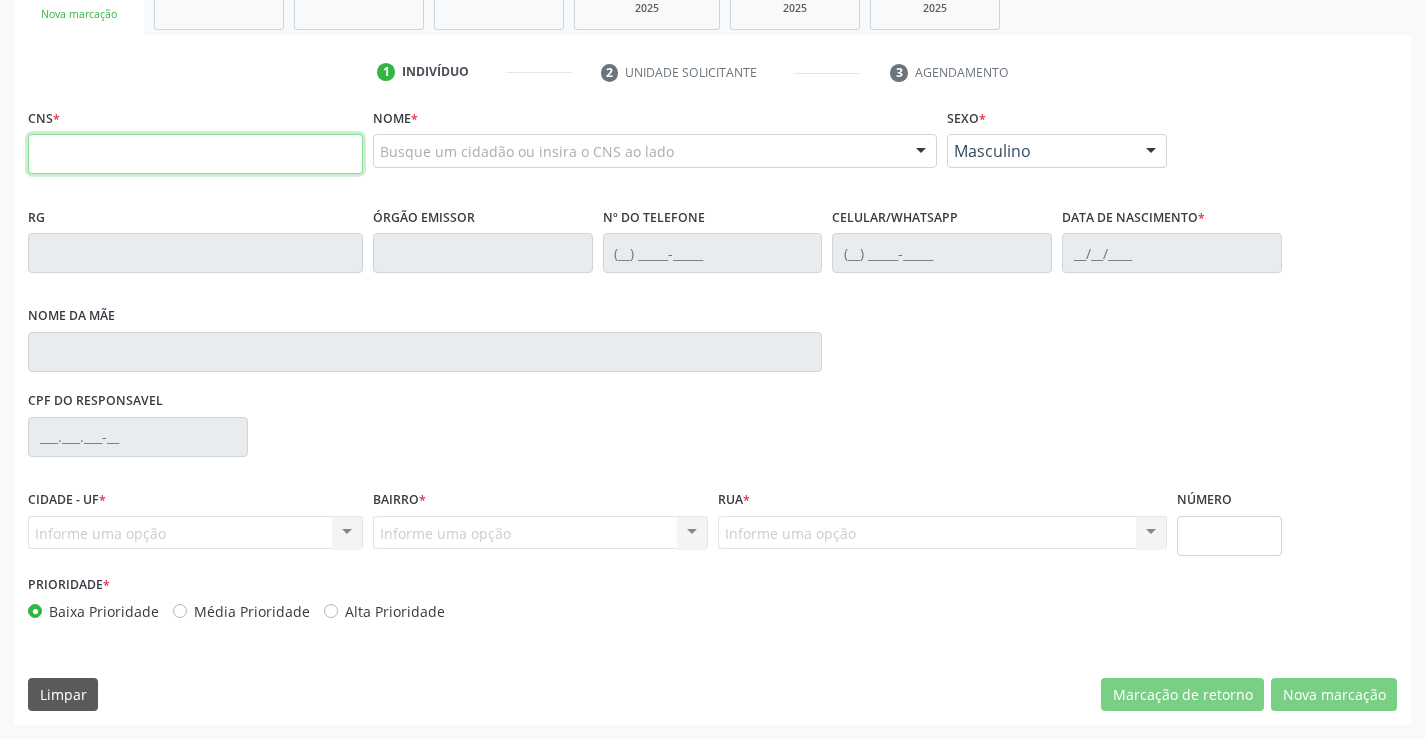 click at bounding box center [195, 154] 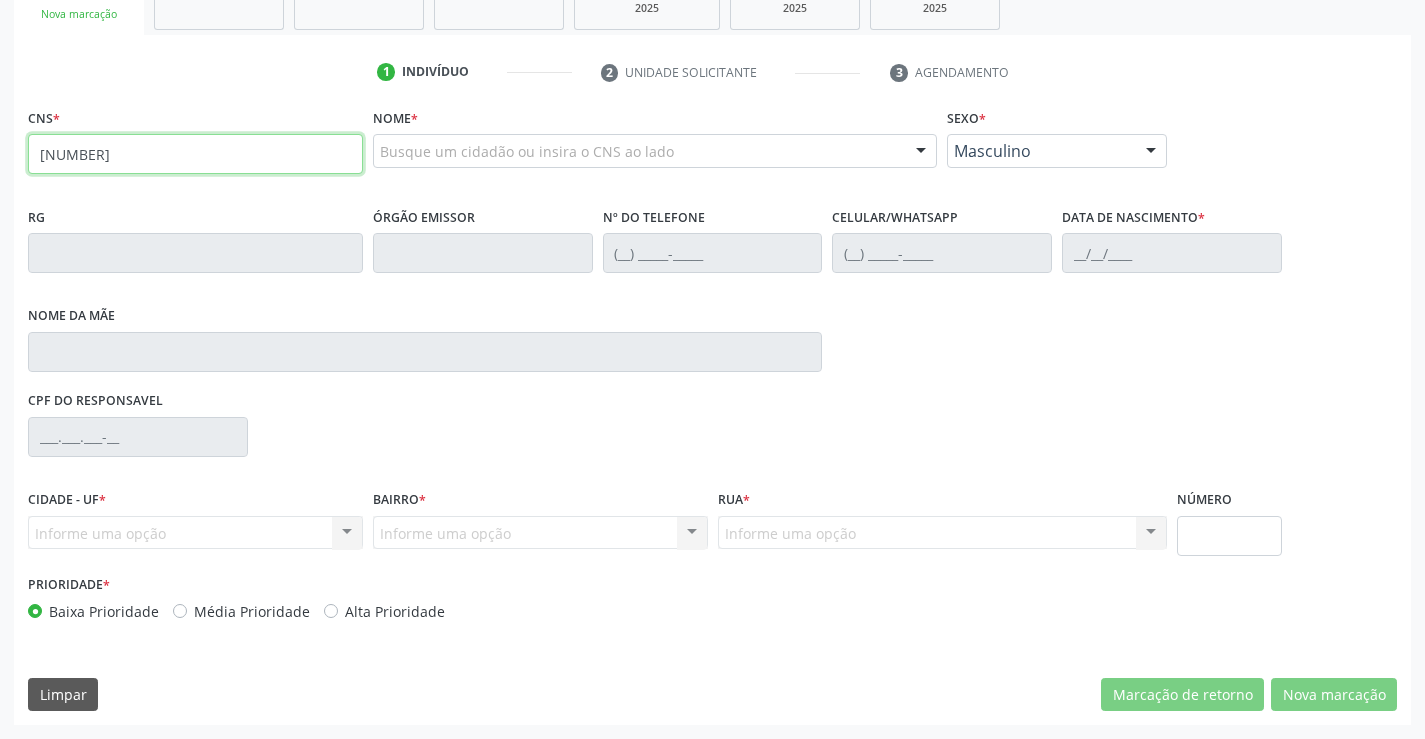 type on "701 2060 4501 4015" 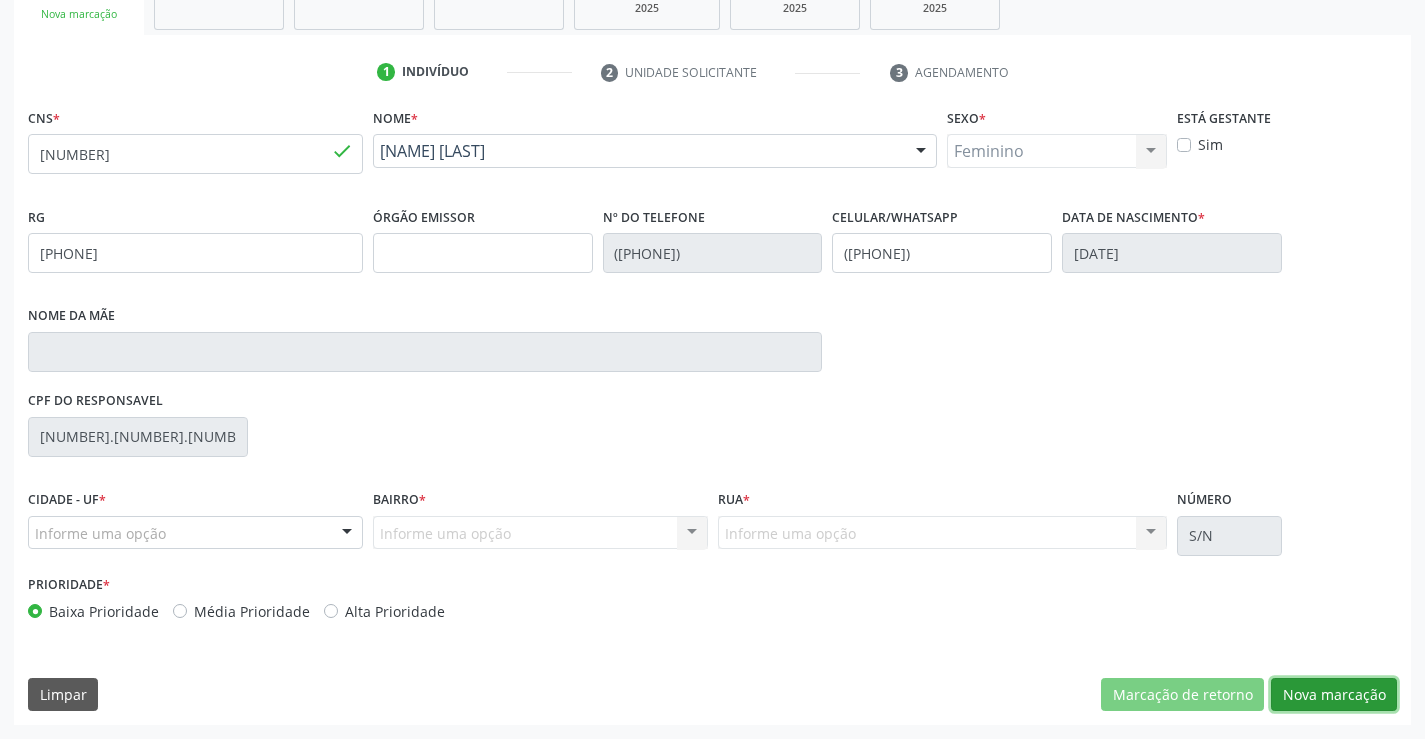 click on "Nova marcação" at bounding box center (1182, 695) 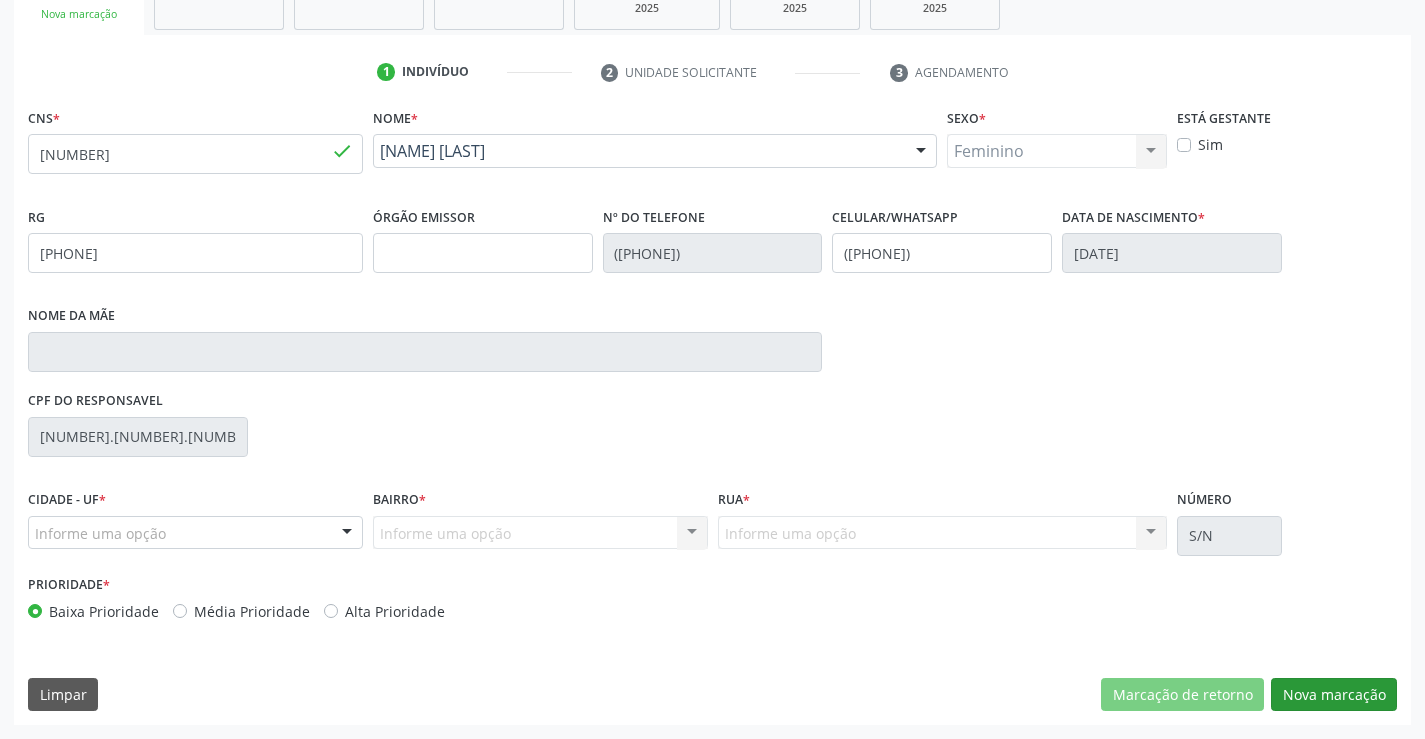 scroll, scrollTop: 167, scrollLeft: 0, axis: vertical 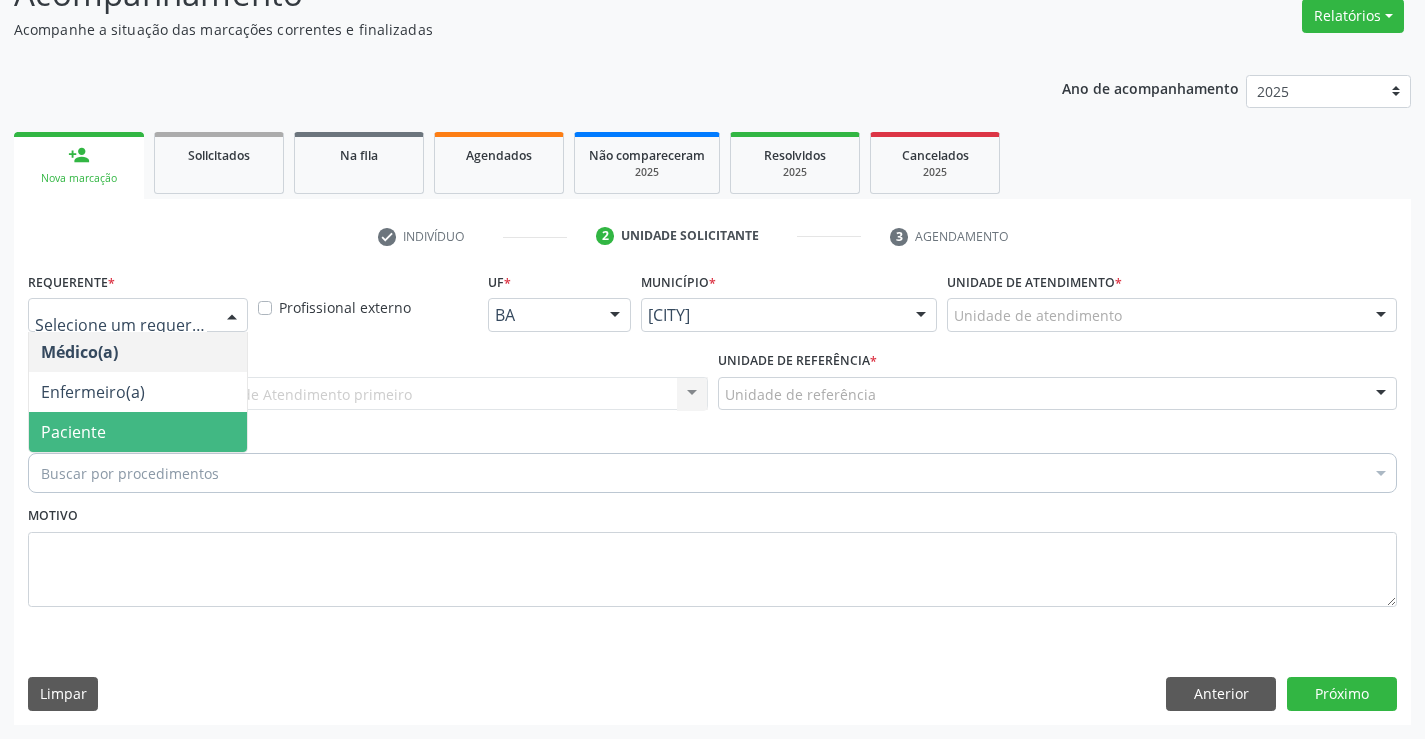 click on "Paciente" at bounding box center (138, 432) 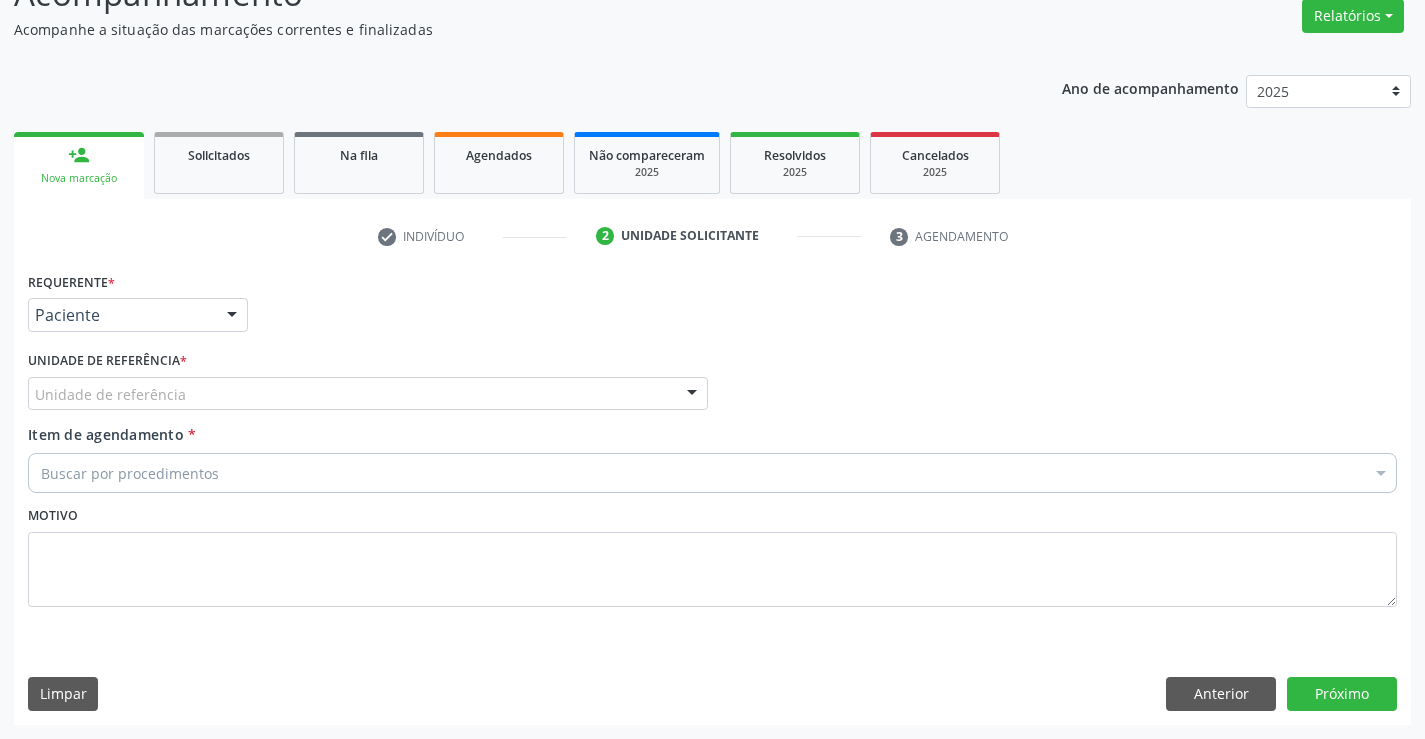 click on "Unidade de referência" at bounding box center [368, 394] 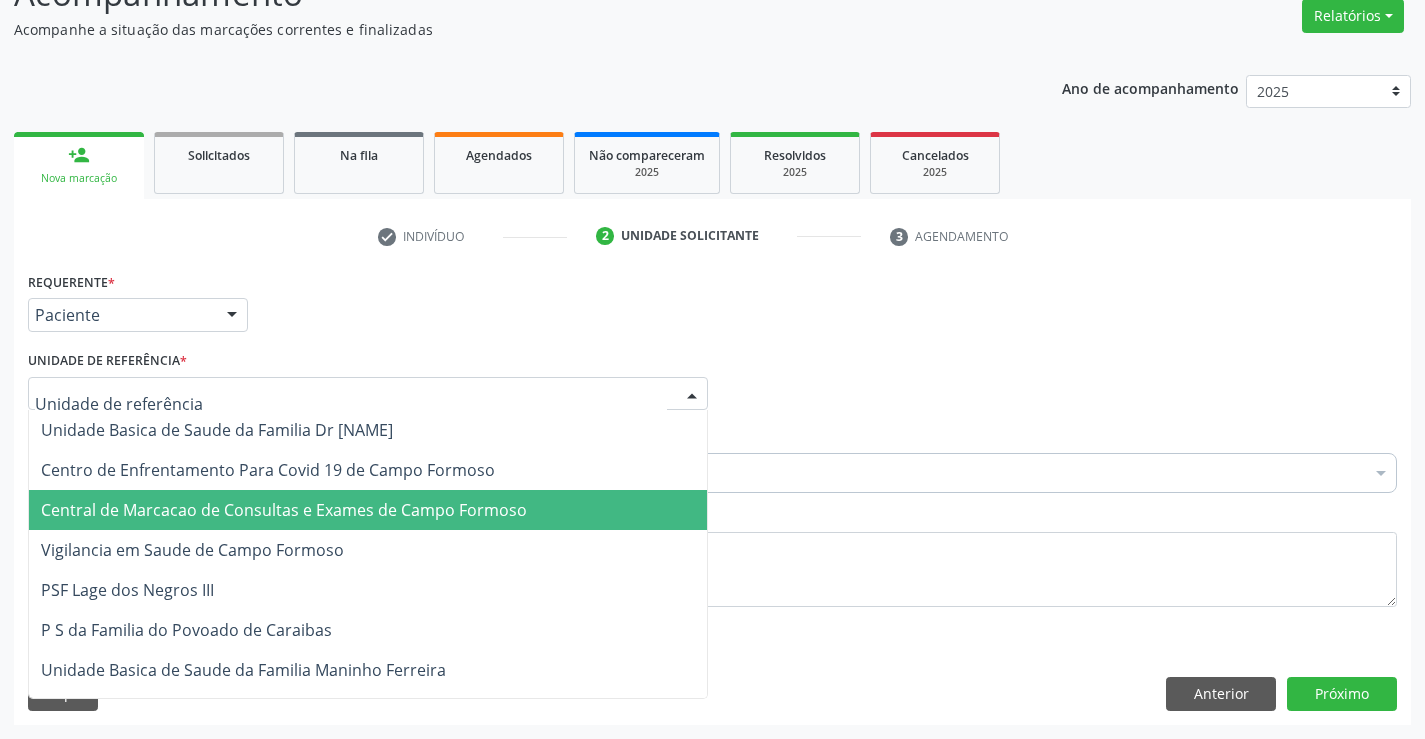 click on "[CLINIC_NAME]" at bounding box center (284, 510) 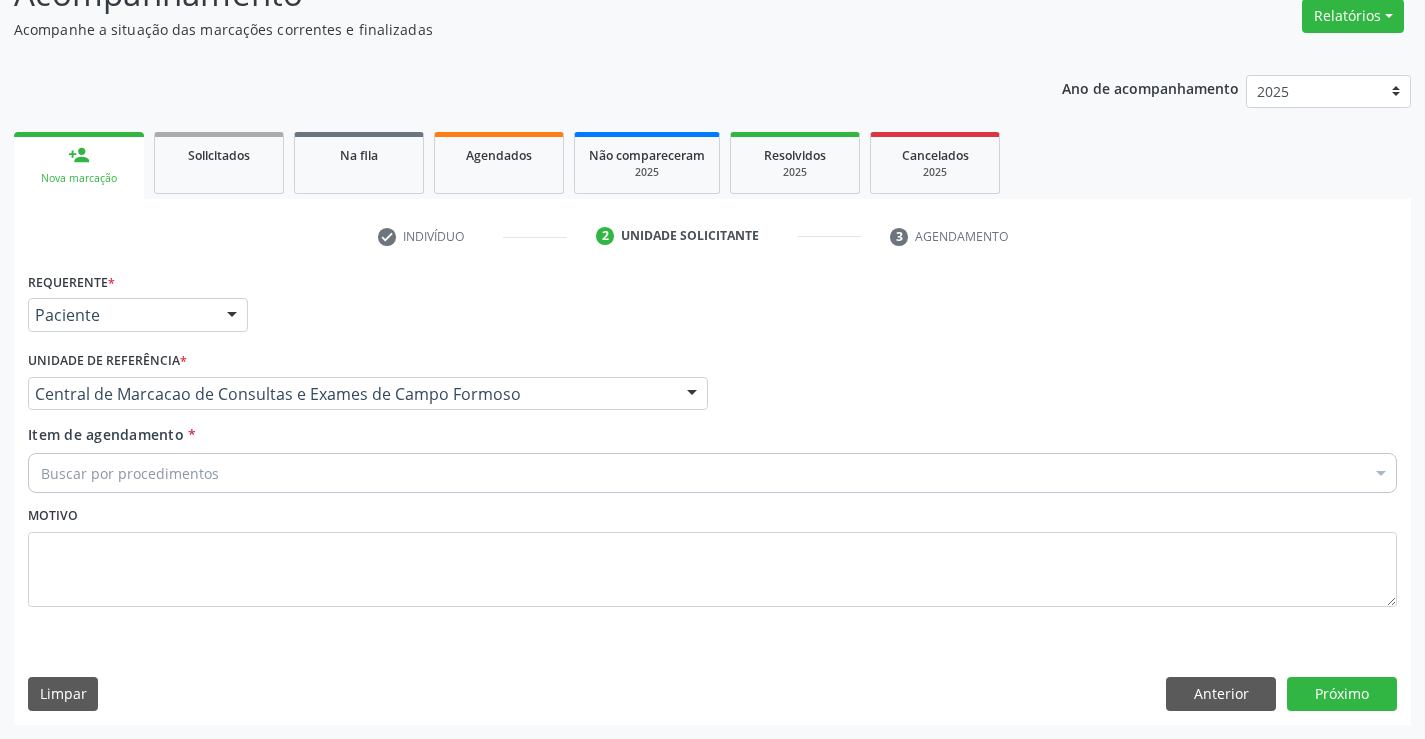 click on "Buscar por procedimentos" at bounding box center (712, 473) 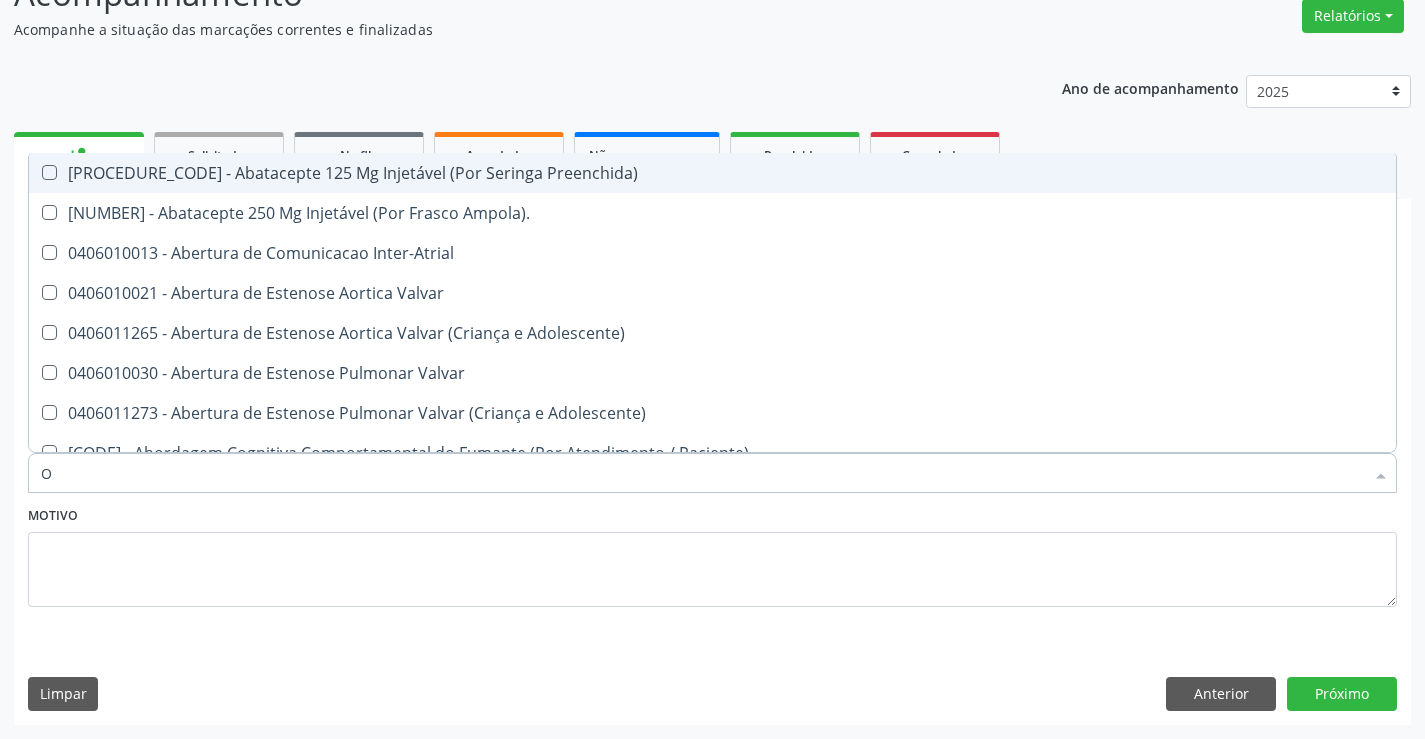 type on "OM" 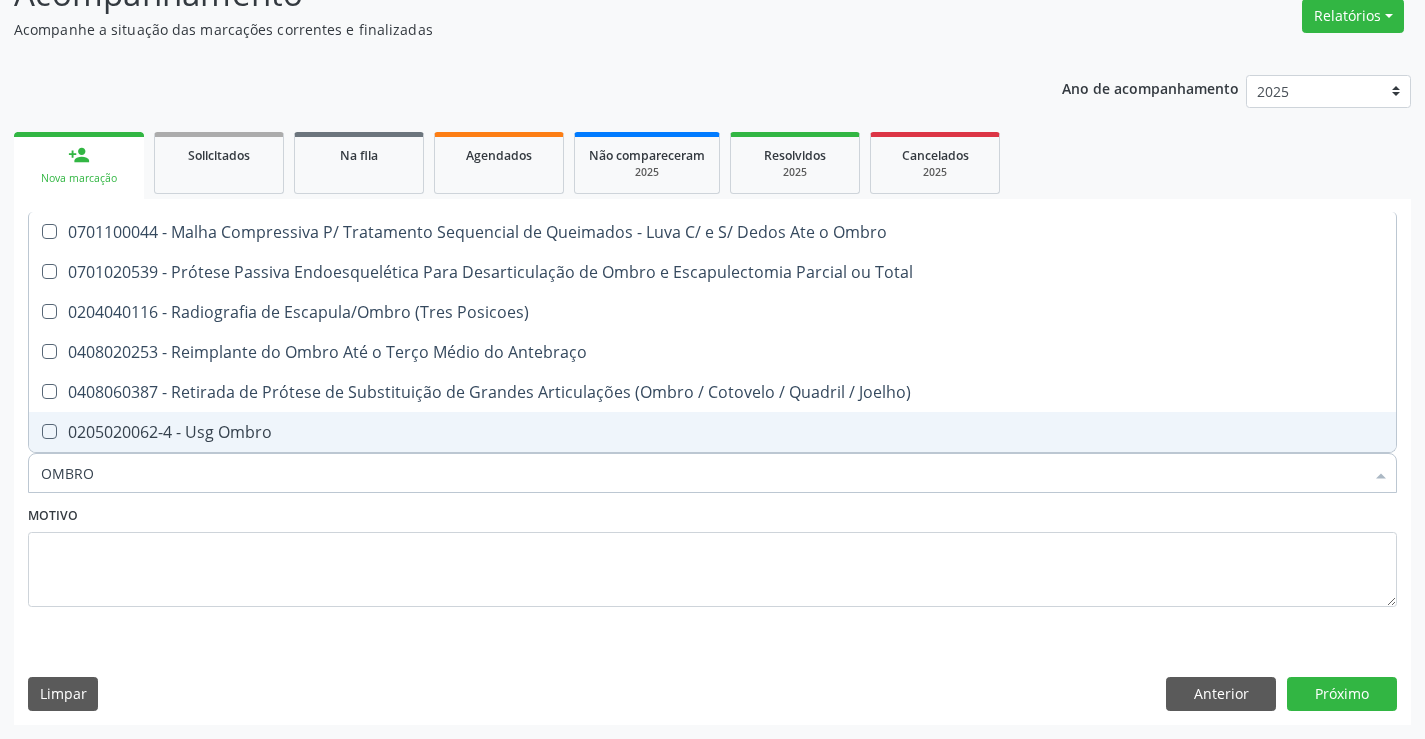 click on "[PROCEDURE]" at bounding box center (712, 432) 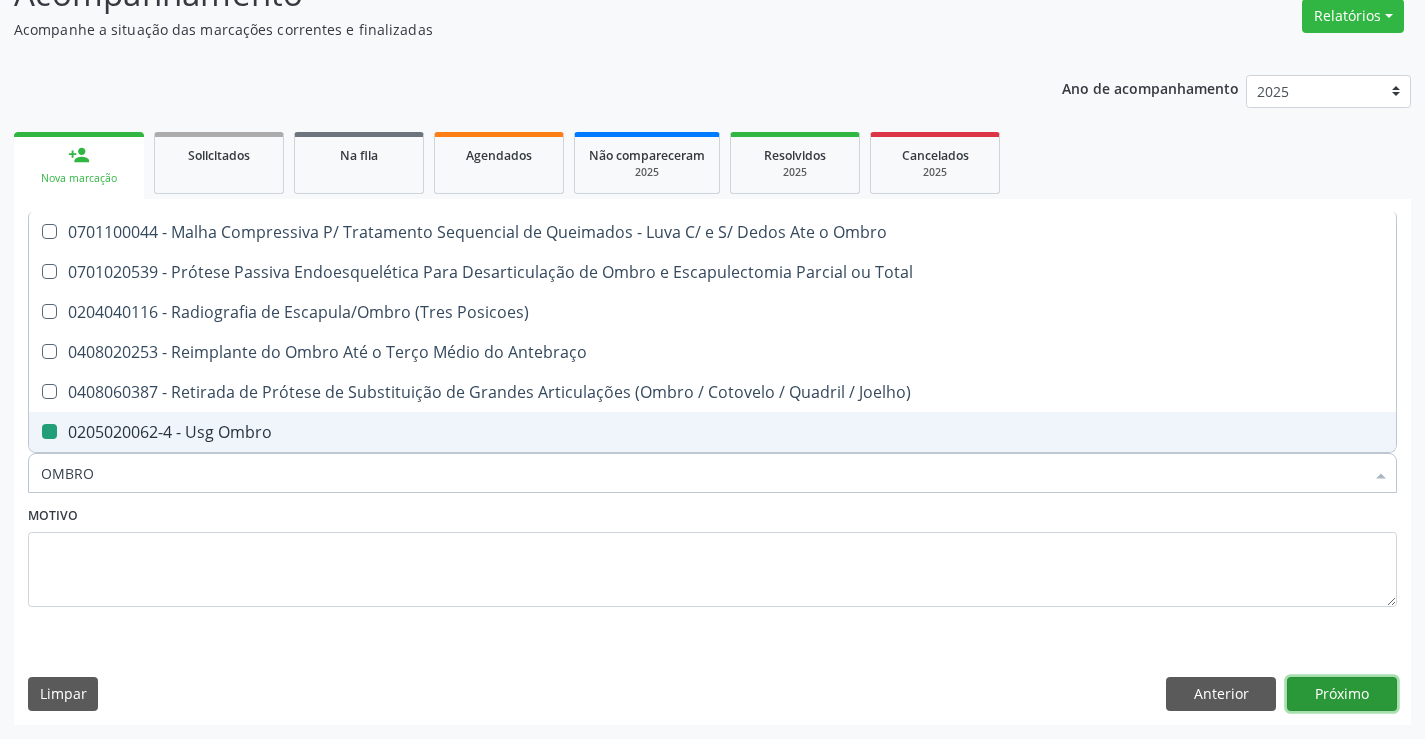 click on "Próximo" at bounding box center [1342, 694] 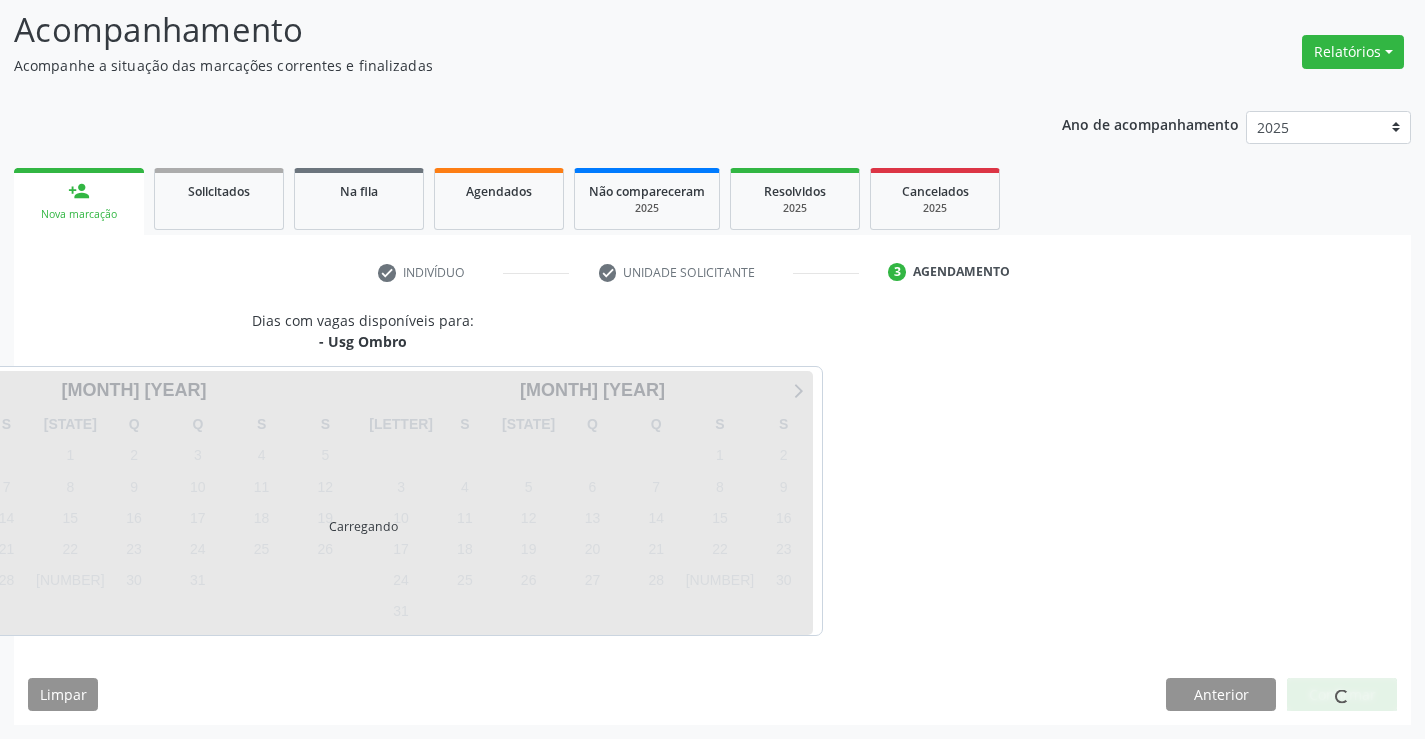 scroll, scrollTop: 131, scrollLeft: 0, axis: vertical 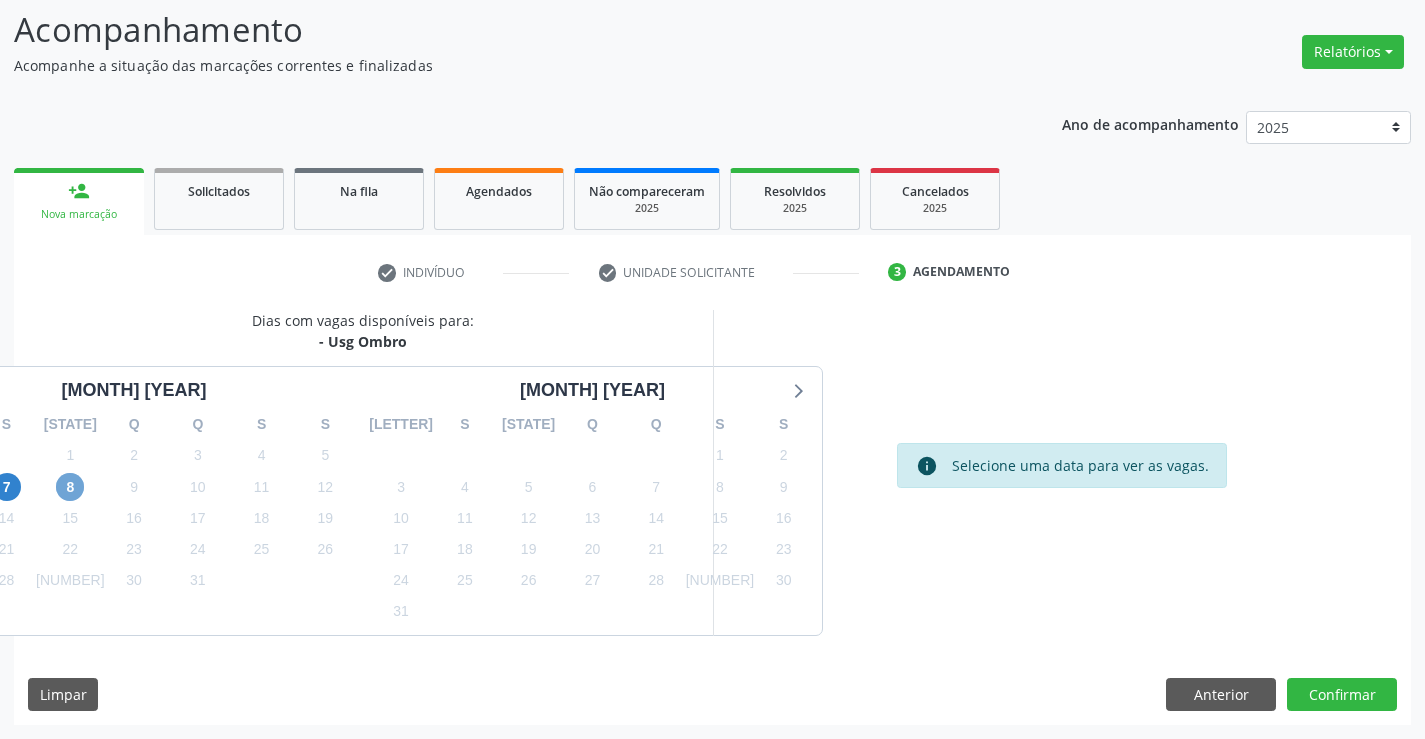 click on "8" at bounding box center [70, 487] 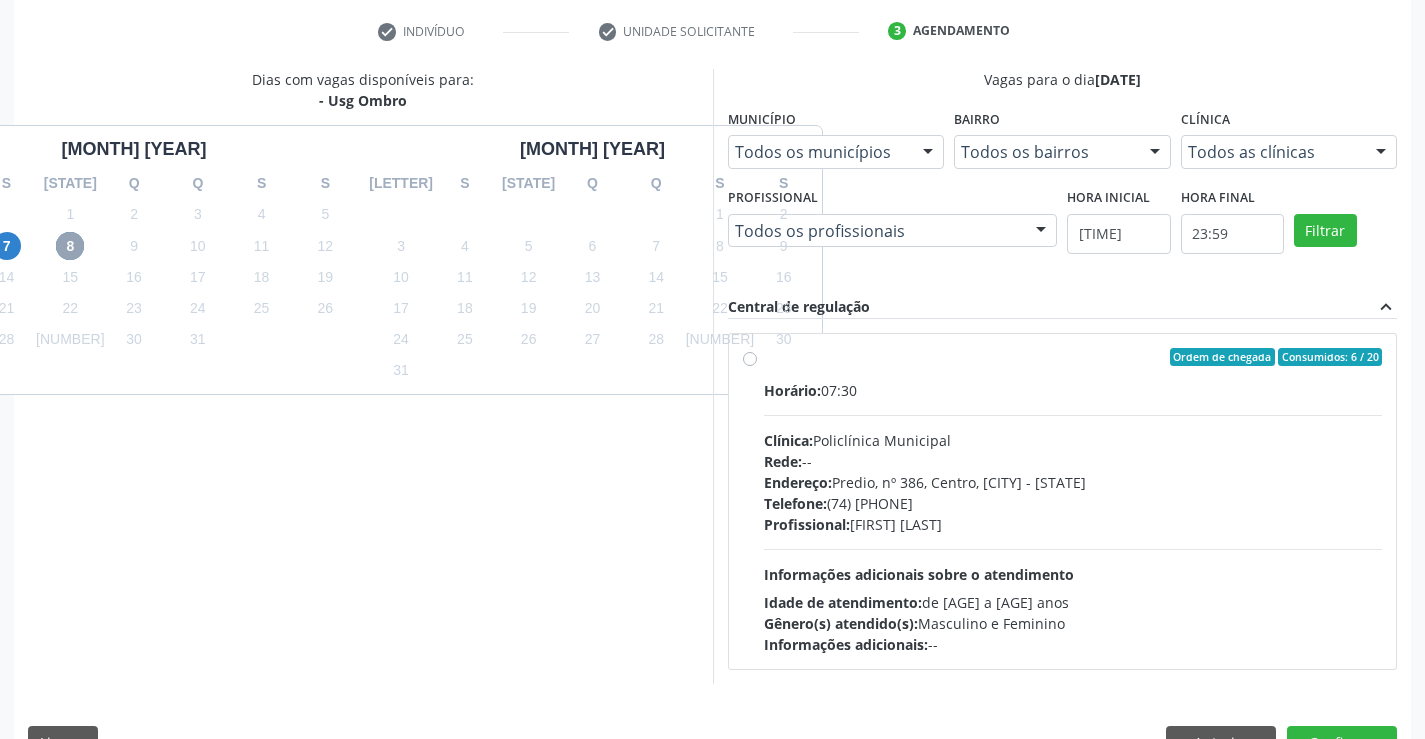 scroll, scrollTop: 420, scrollLeft: 0, axis: vertical 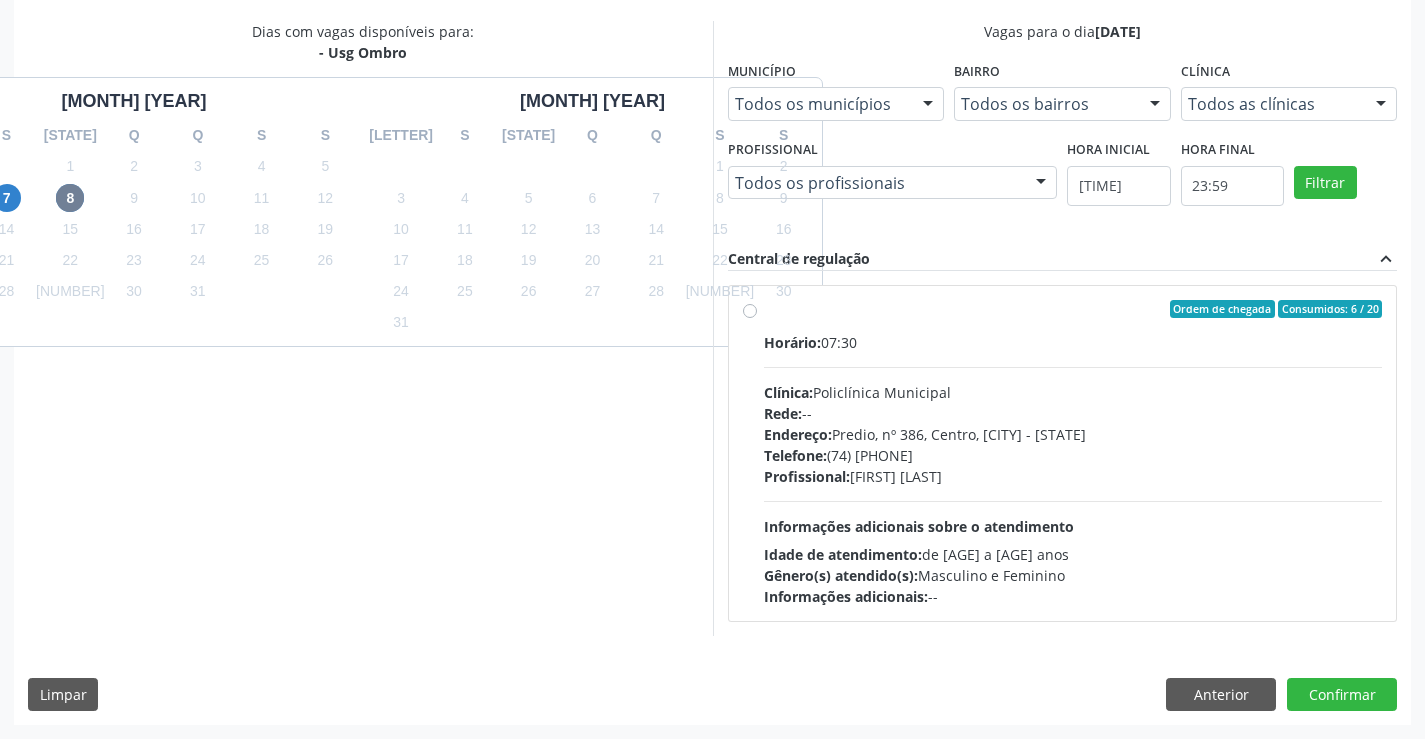 click on "Profissional:
Italo Goncalves da Silva" at bounding box center (1073, 476) 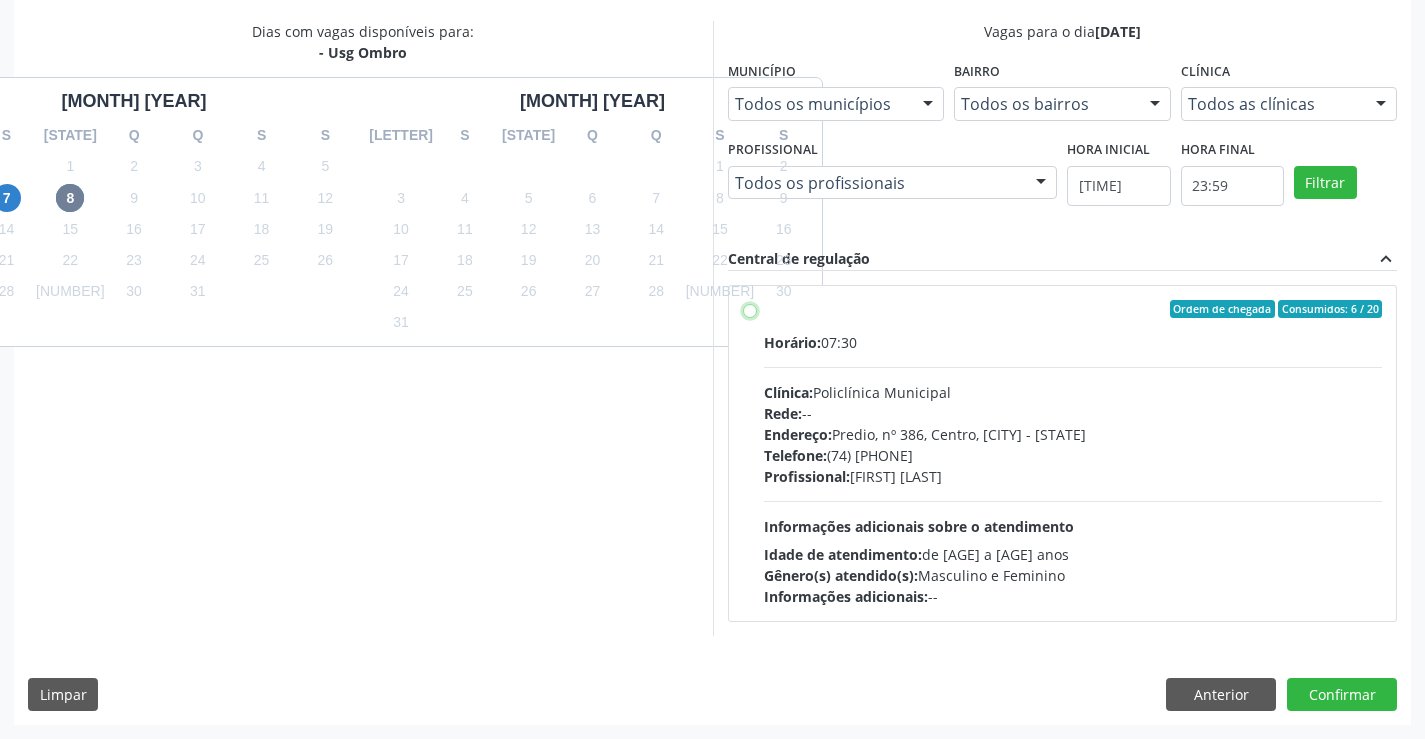 click on "Ordem de chegada
Consumidos: 6 / 20
Horário:   07:30
Clínica:  Policlínica Municipal
Rede:
--
Endereço:   Predio, nº 386, Centro, Campo Formoso - BA
Telefone:   (74) 6451312
Profissional:
Italo Goncalves da Silva
Informações adicionais sobre o atendimento
Idade de atendimento:
de 0 a 120 anos
Gênero(s) atendido(s):
Masculino e Feminino
Informações adicionais:
--" at bounding box center [750, 309] 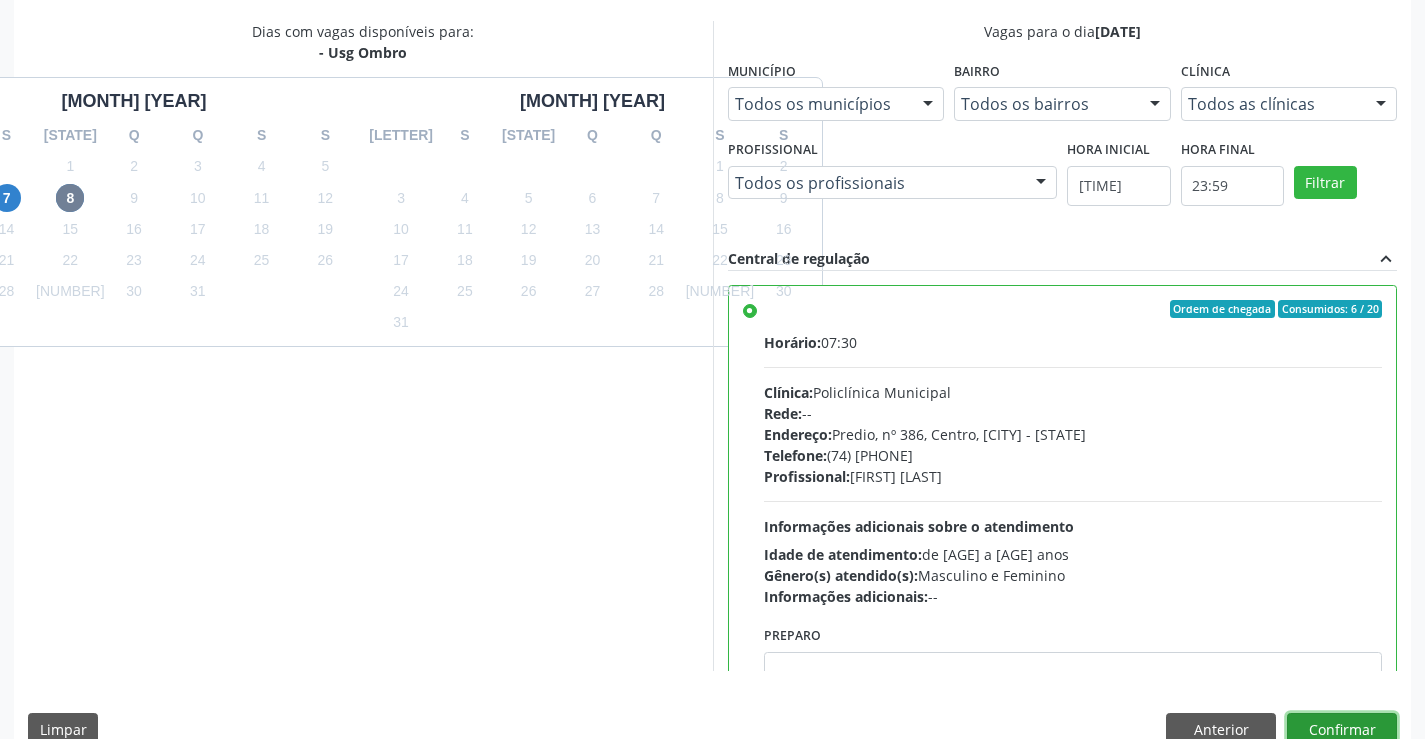 click on "Confirmar" at bounding box center (1342, 730) 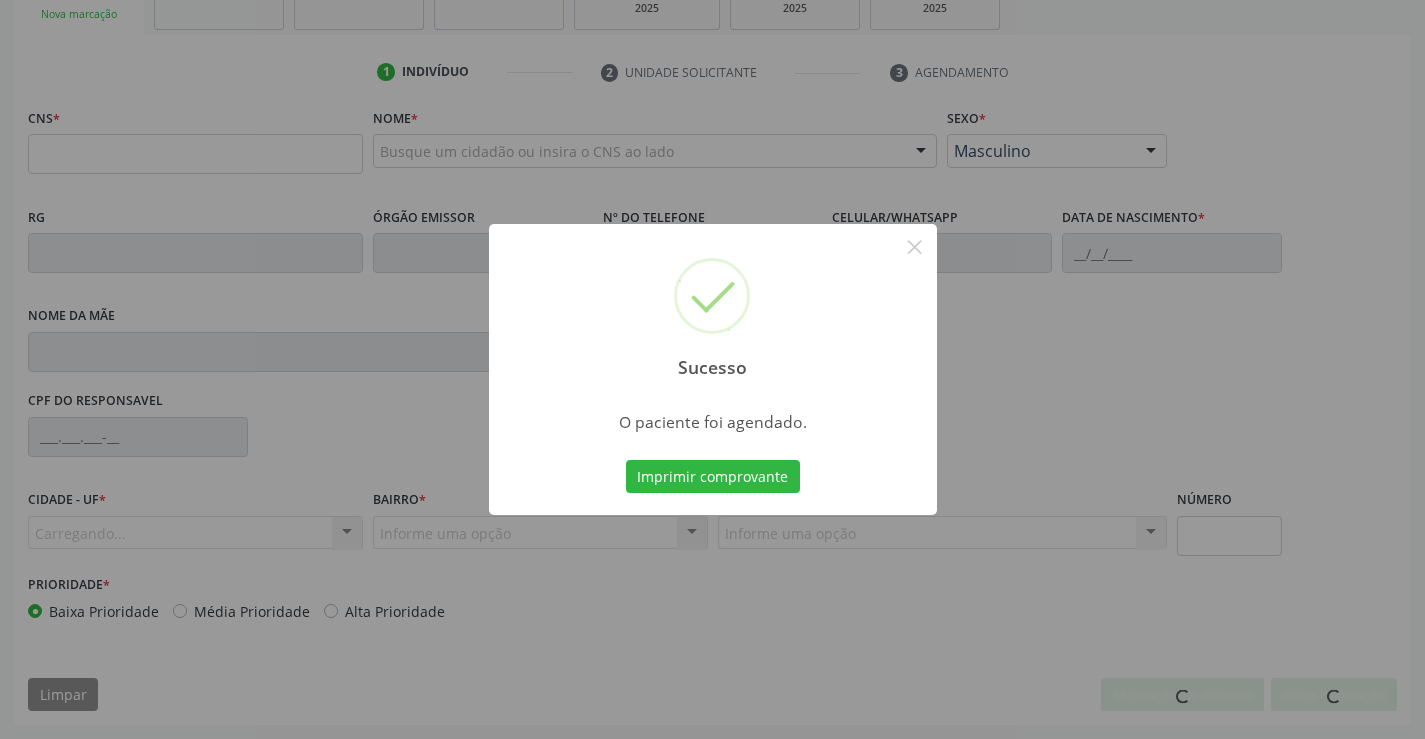 scroll, scrollTop: 331, scrollLeft: 0, axis: vertical 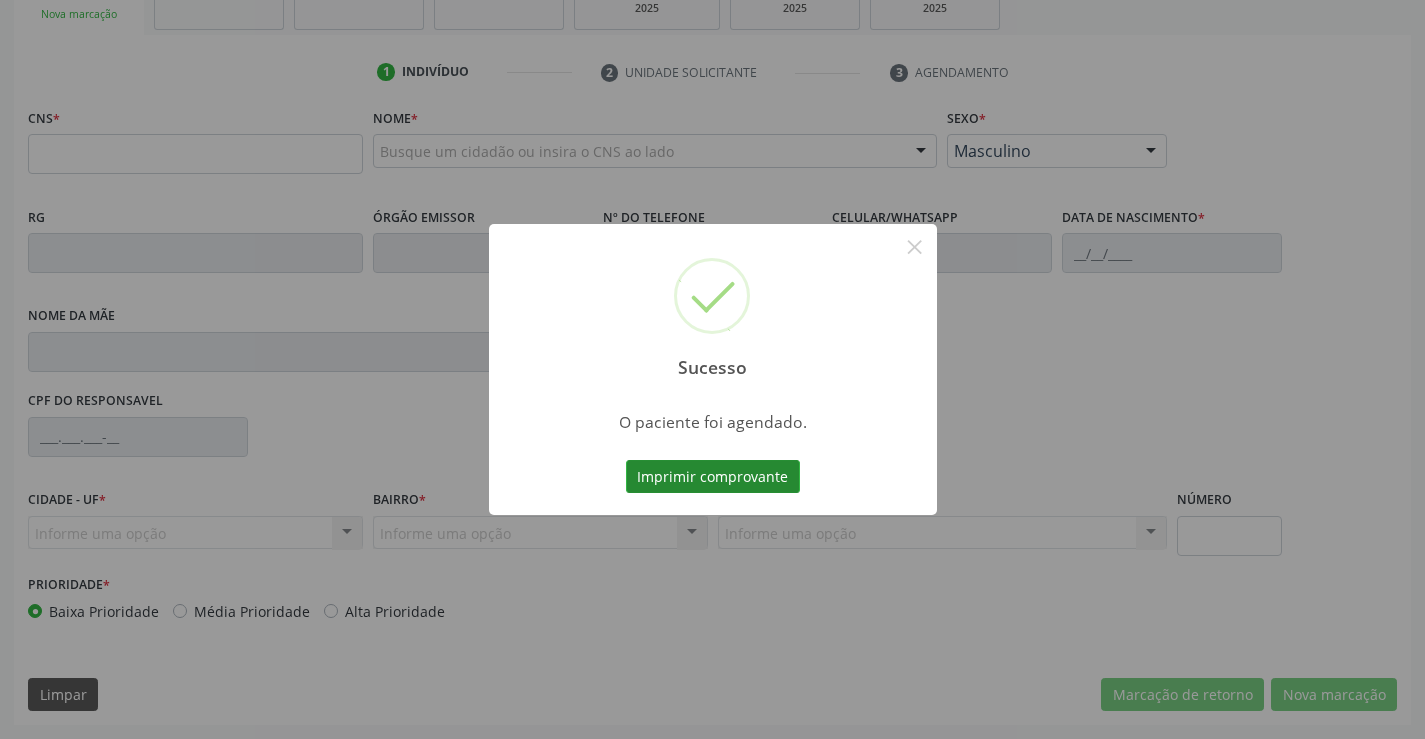 click on "Imprimir comprovante" at bounding box center (713, 477) 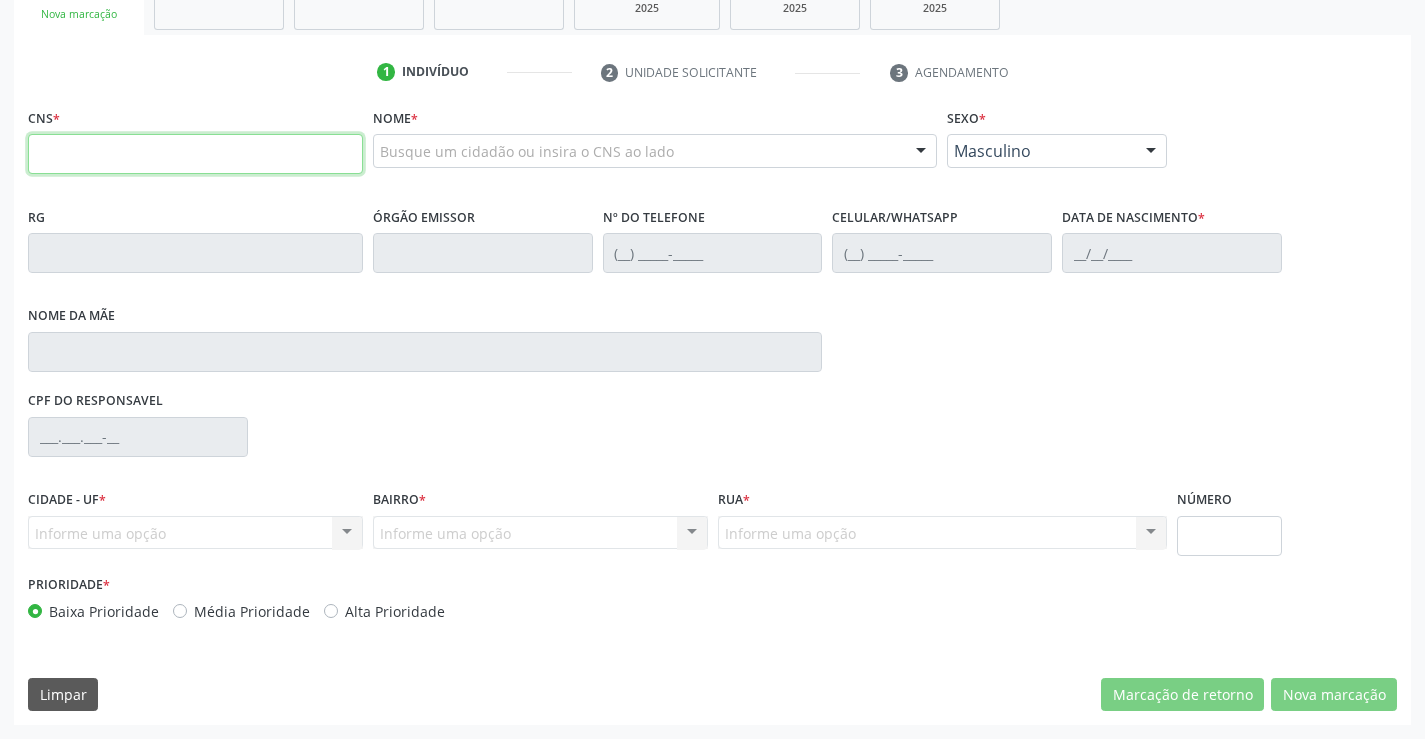 click at bounding box center (195, 154) 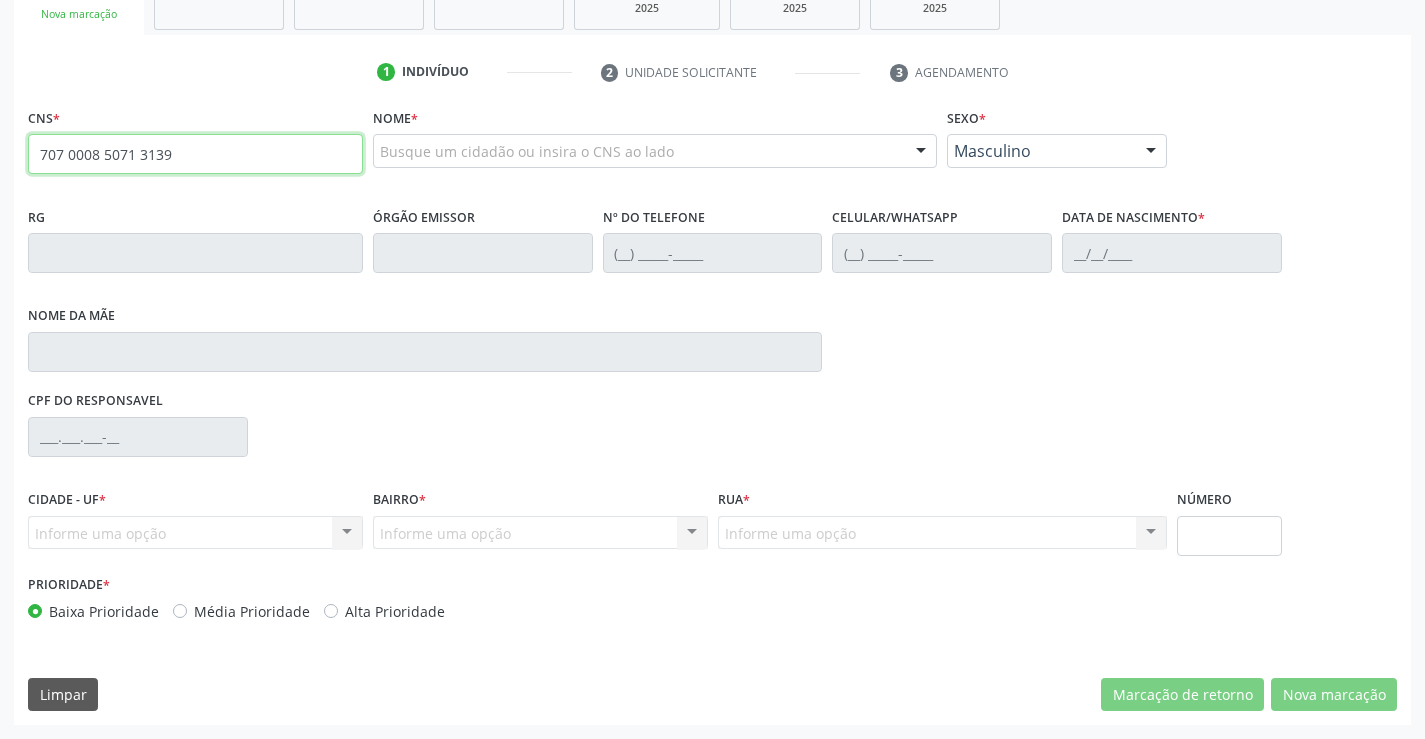 type on "707 0008 5071 3139" 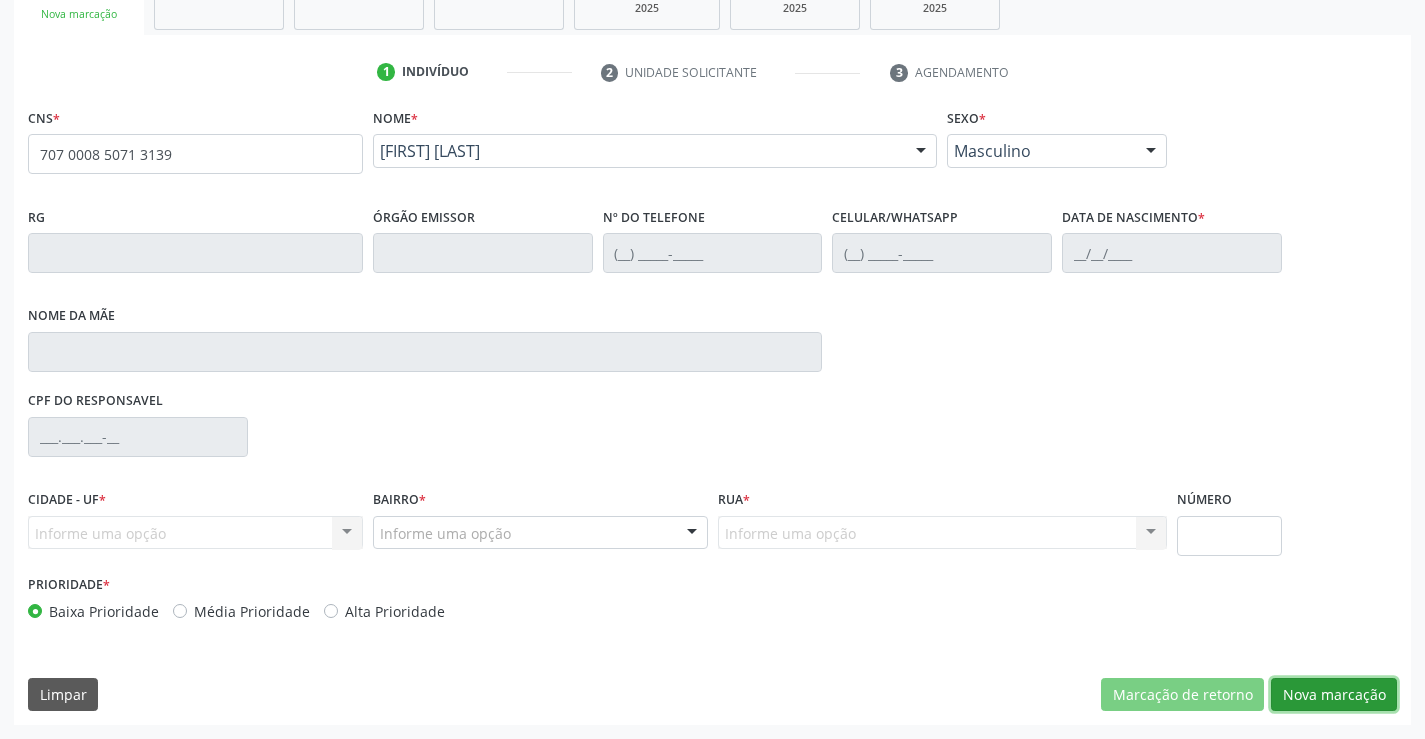 click on "Nova marcação" at bounding box center (1182, 695) 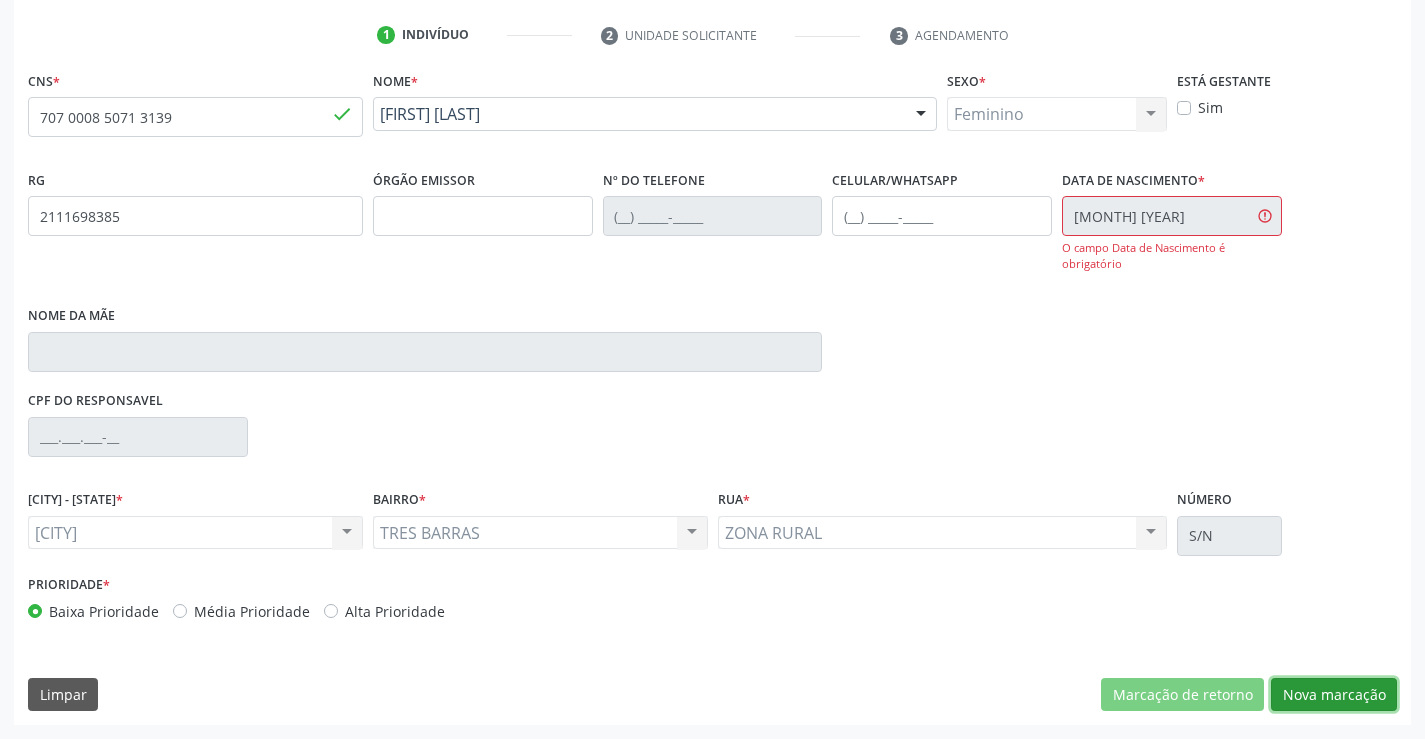 click on "Nova marcação" at bounding box center (1182, 695) 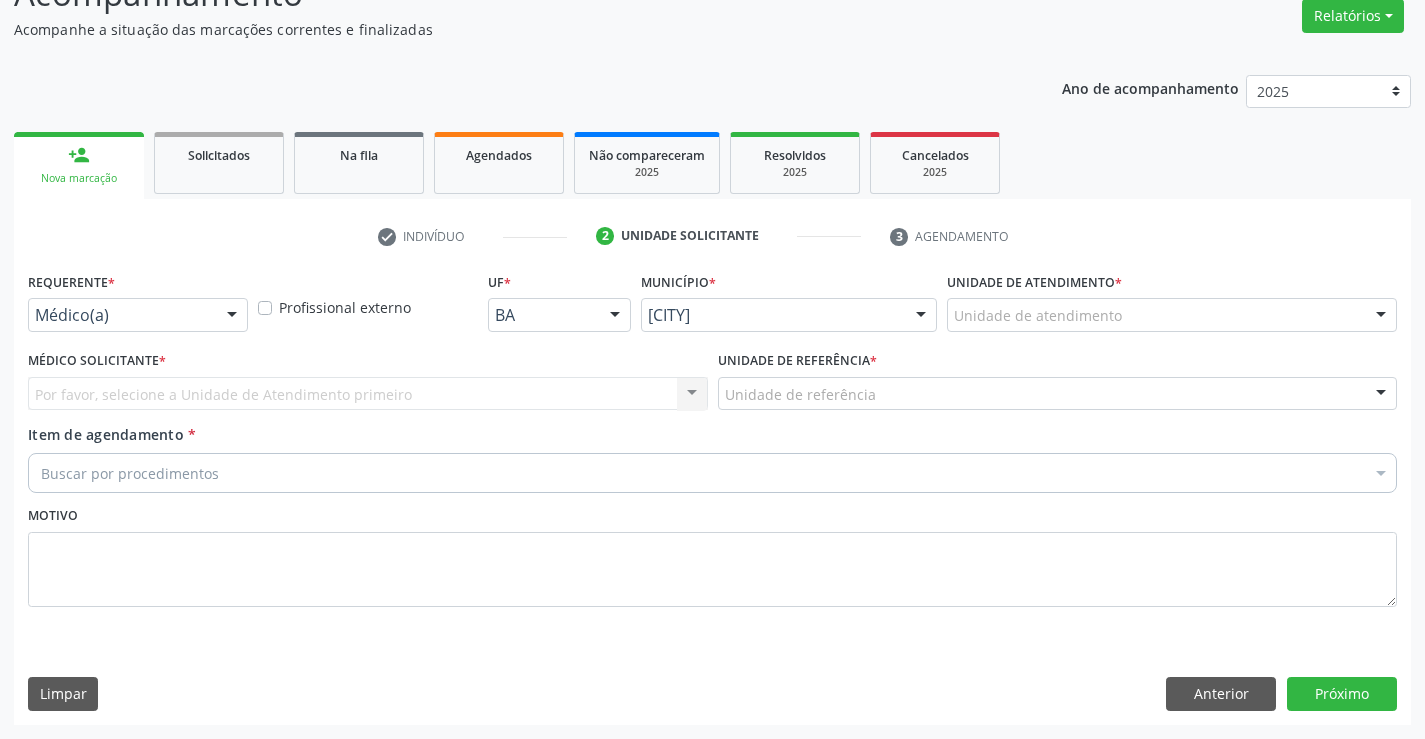 scroll, scrollTop: 167, scrollLeft: 0, axis: vertical 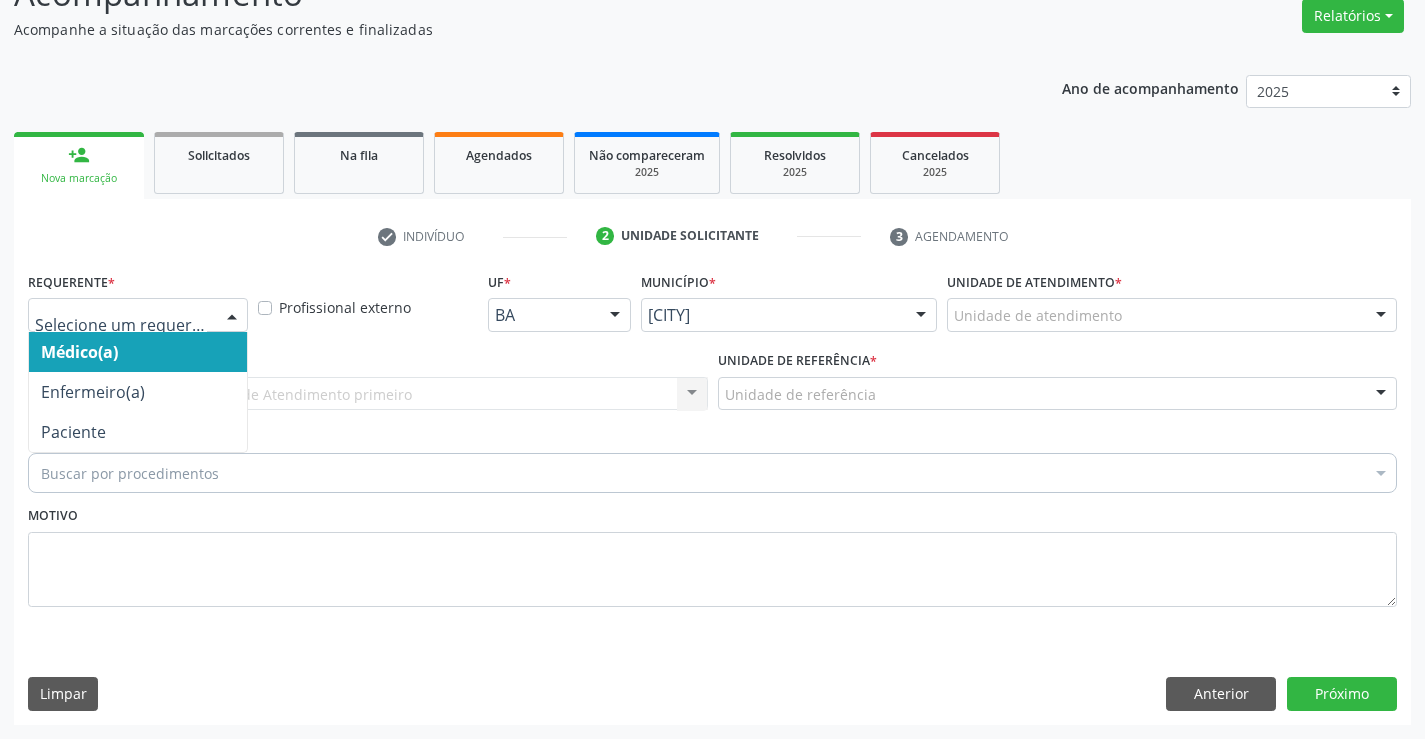 click at bounding box center [232, 316] 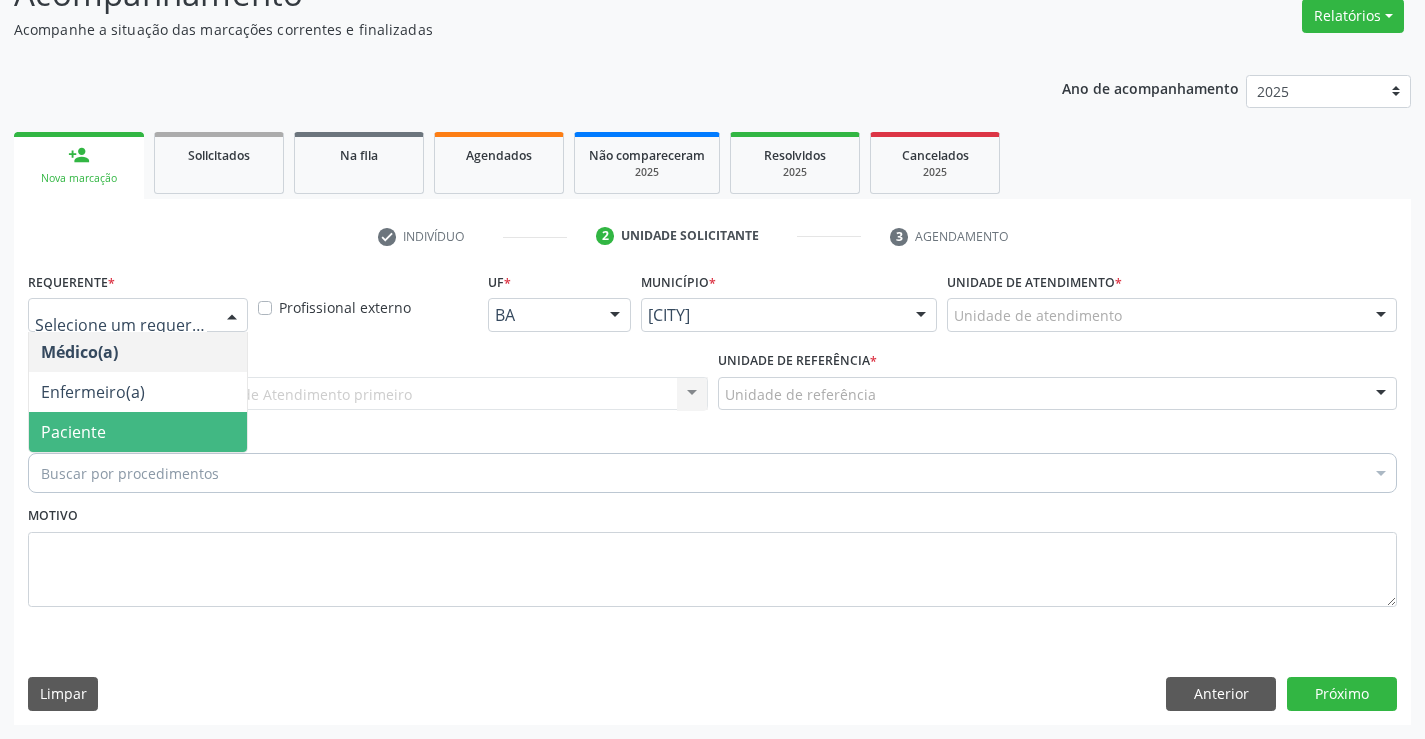 click on "Paciente" at bounding box center [138, 432] 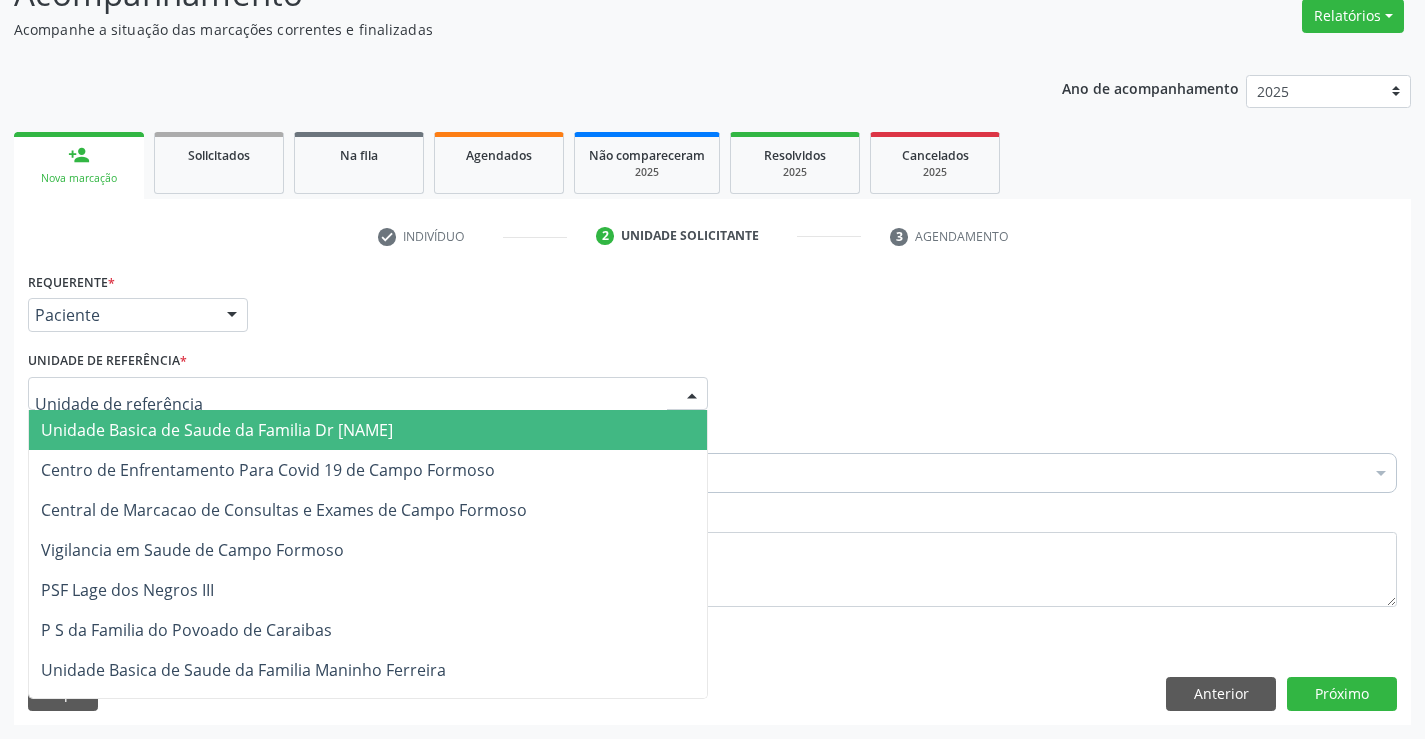 click at bounding box center [368, 394] 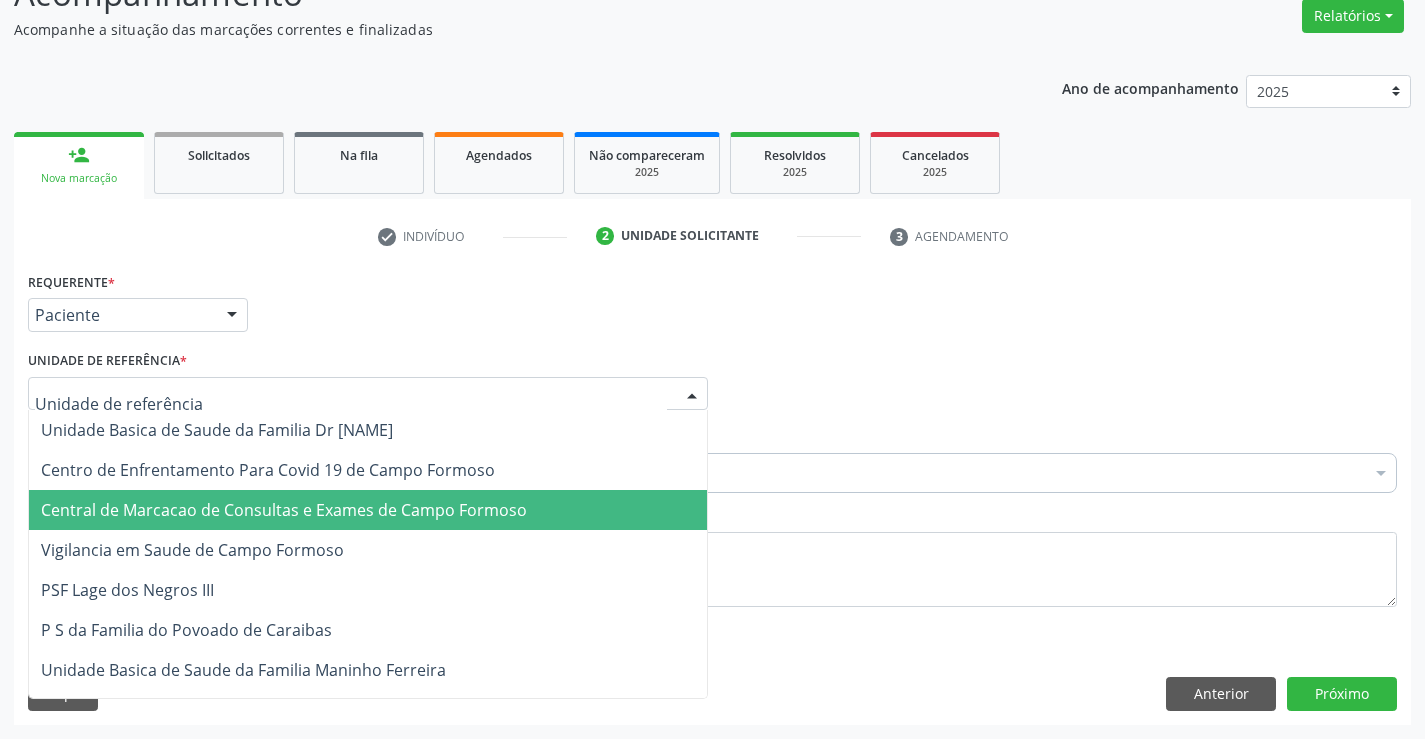 click on "[CLINIC_NAME]" at bounding box center [368, 510] 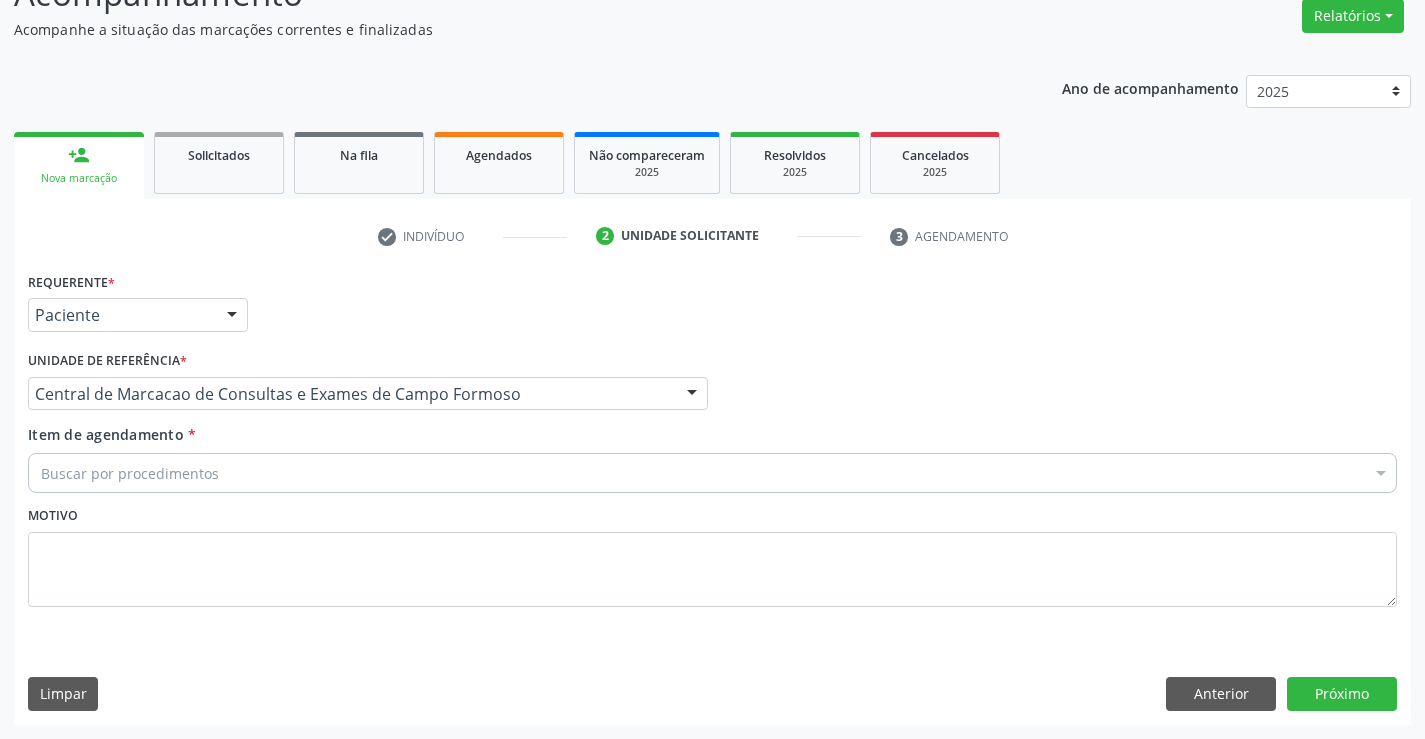 click on "Buscar por procedimentos" at bounding box center [712, 473] 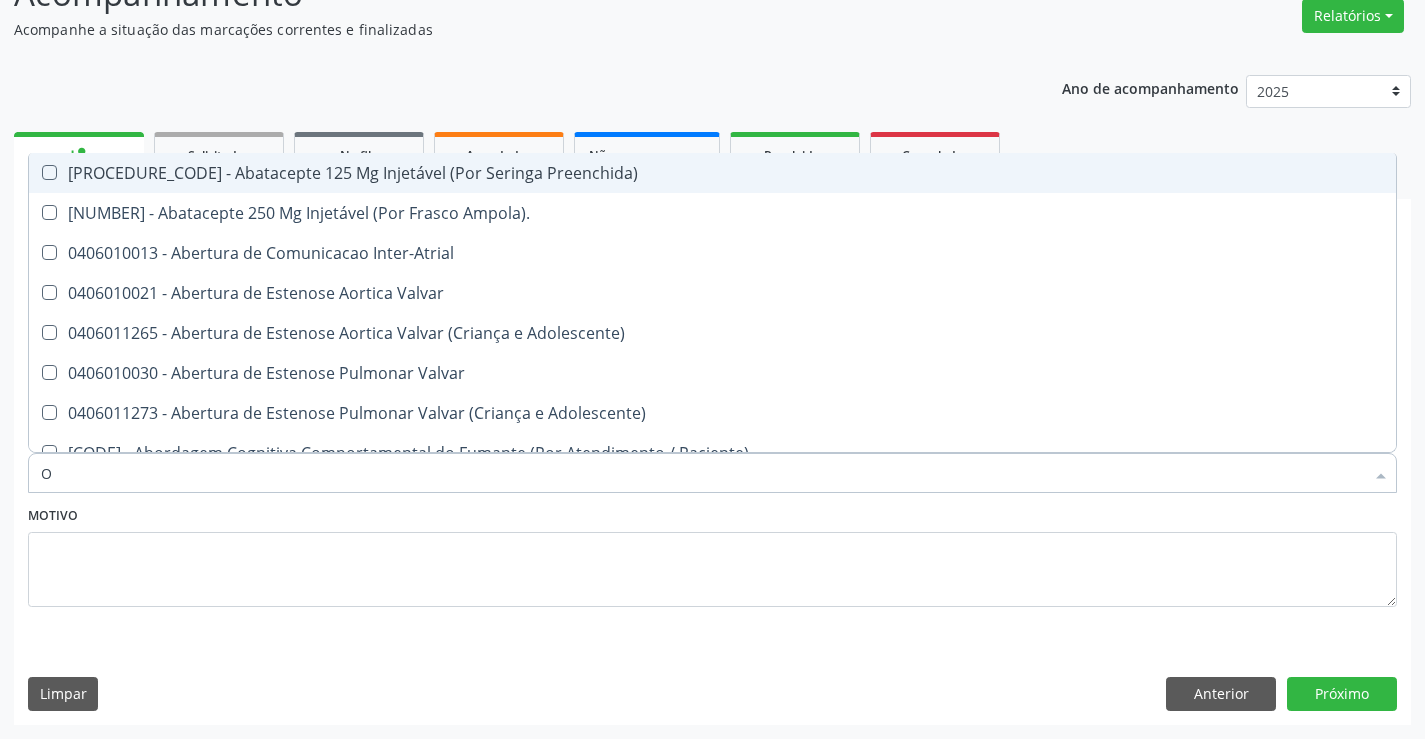 type on "OM" 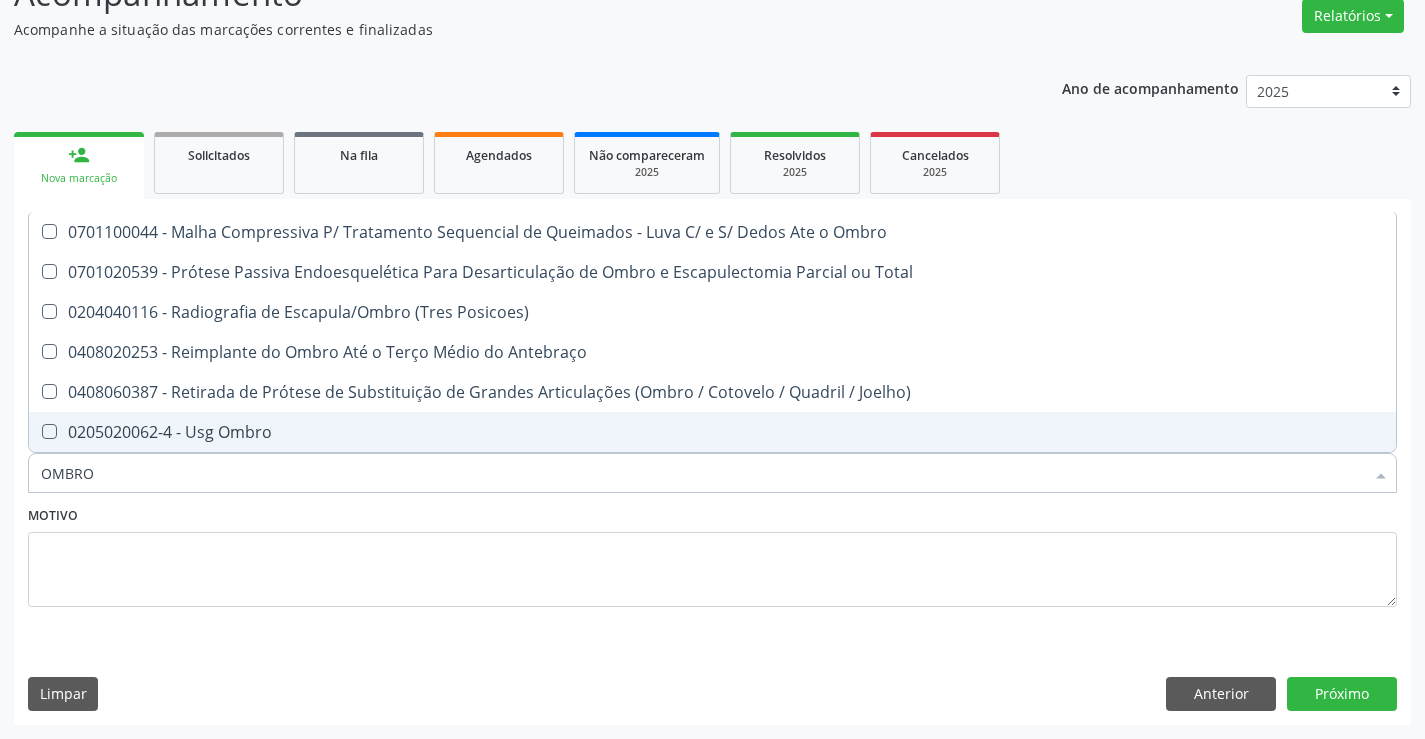 click on "[PROCEDURE]" at bounding box center [712, 432] 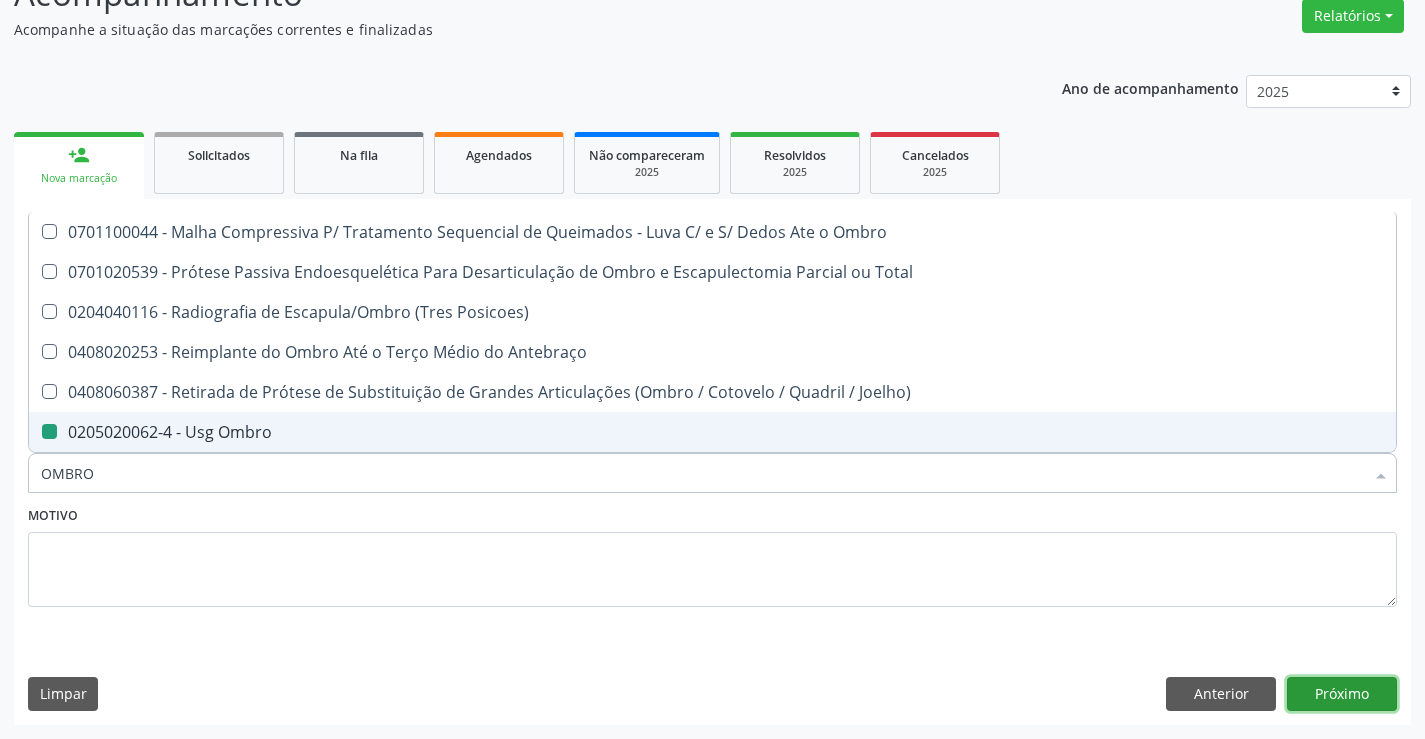click on "Próximo" at bounding box center (1342, 694) 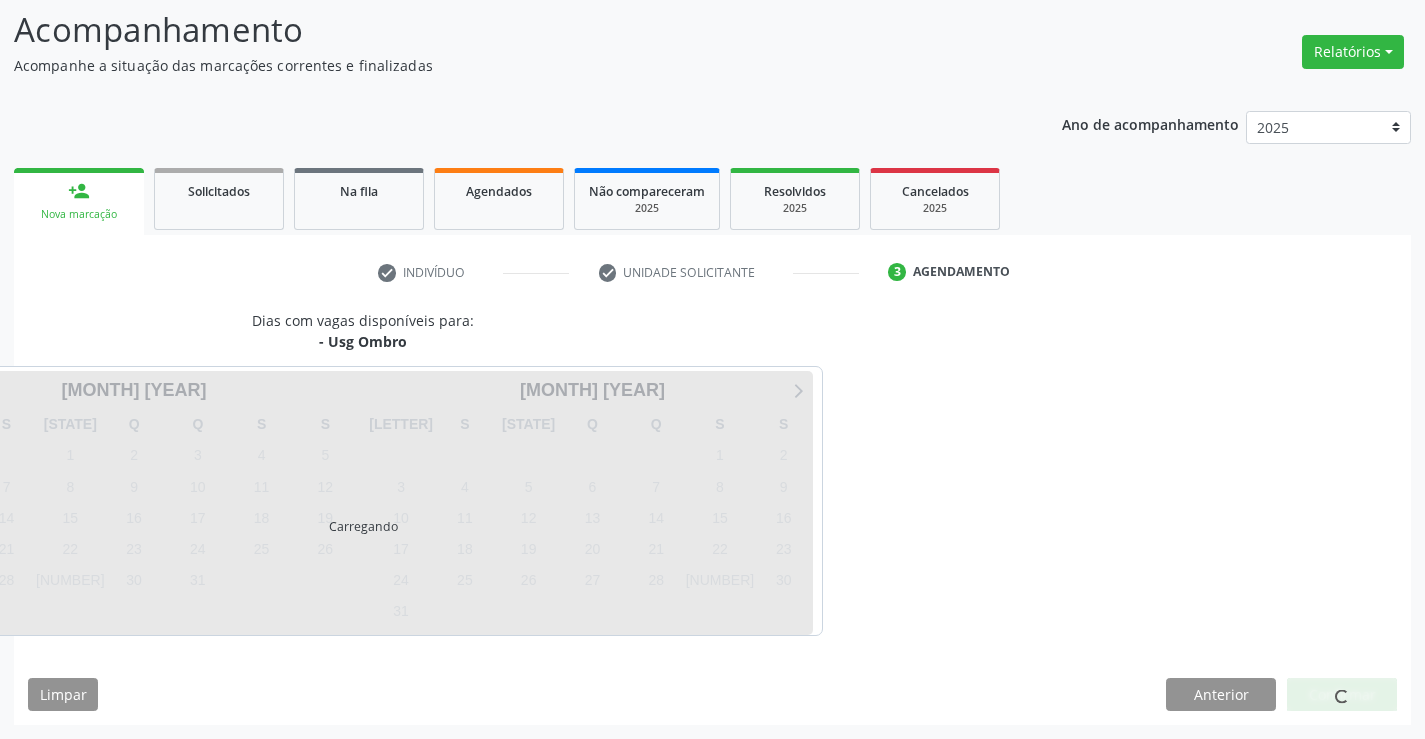 scroll, scrollTop: 131, scrollLeft: 0, axis: vertical 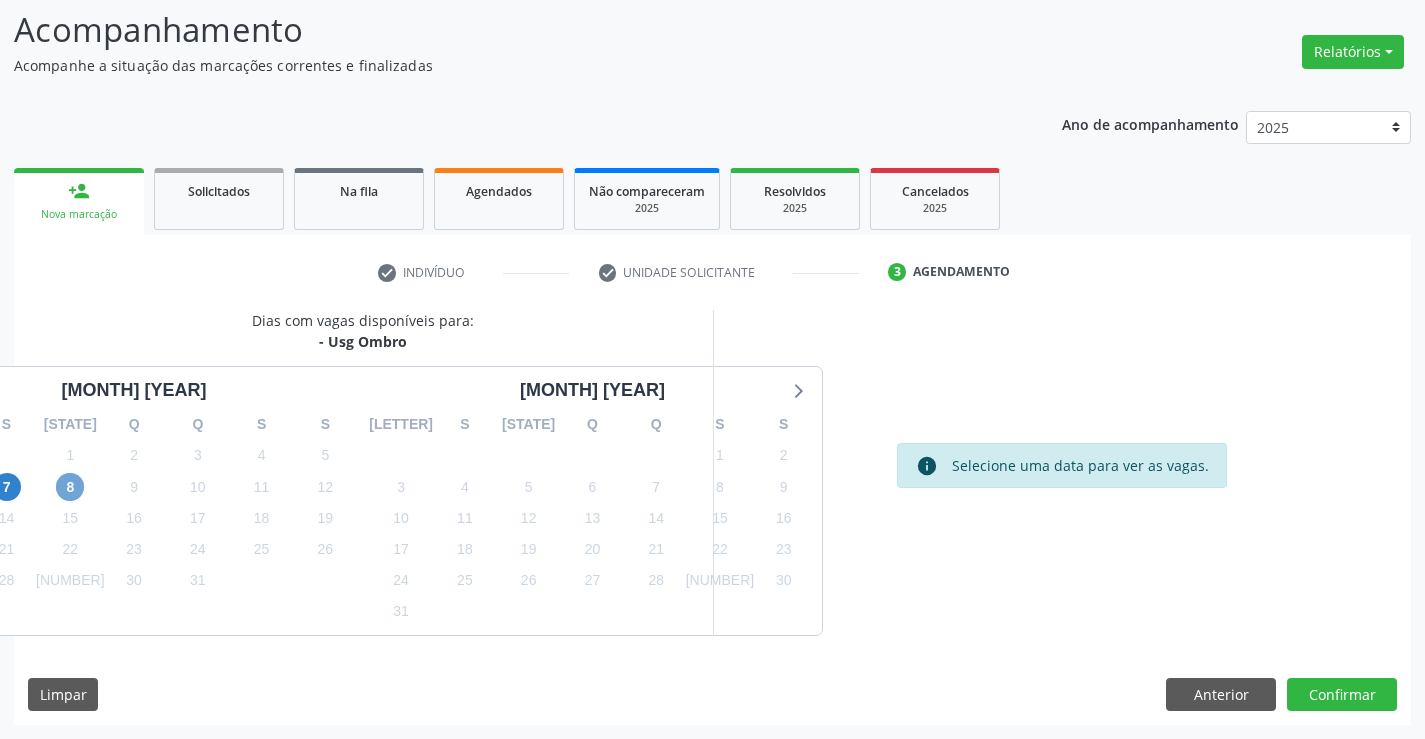 click on "8" at bounding box center [70, 487] 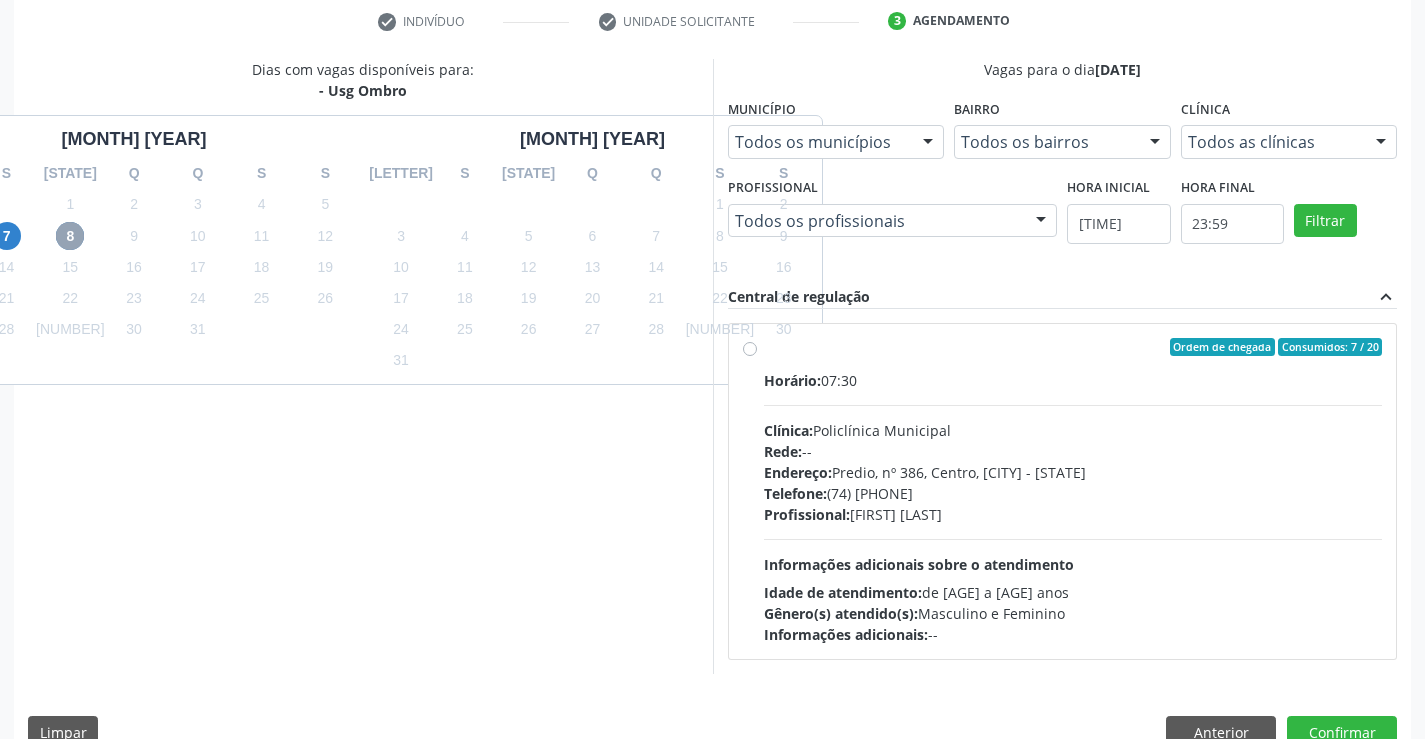 scroll, scrollTop: 420, scrollLeft: 0, axis: vertical 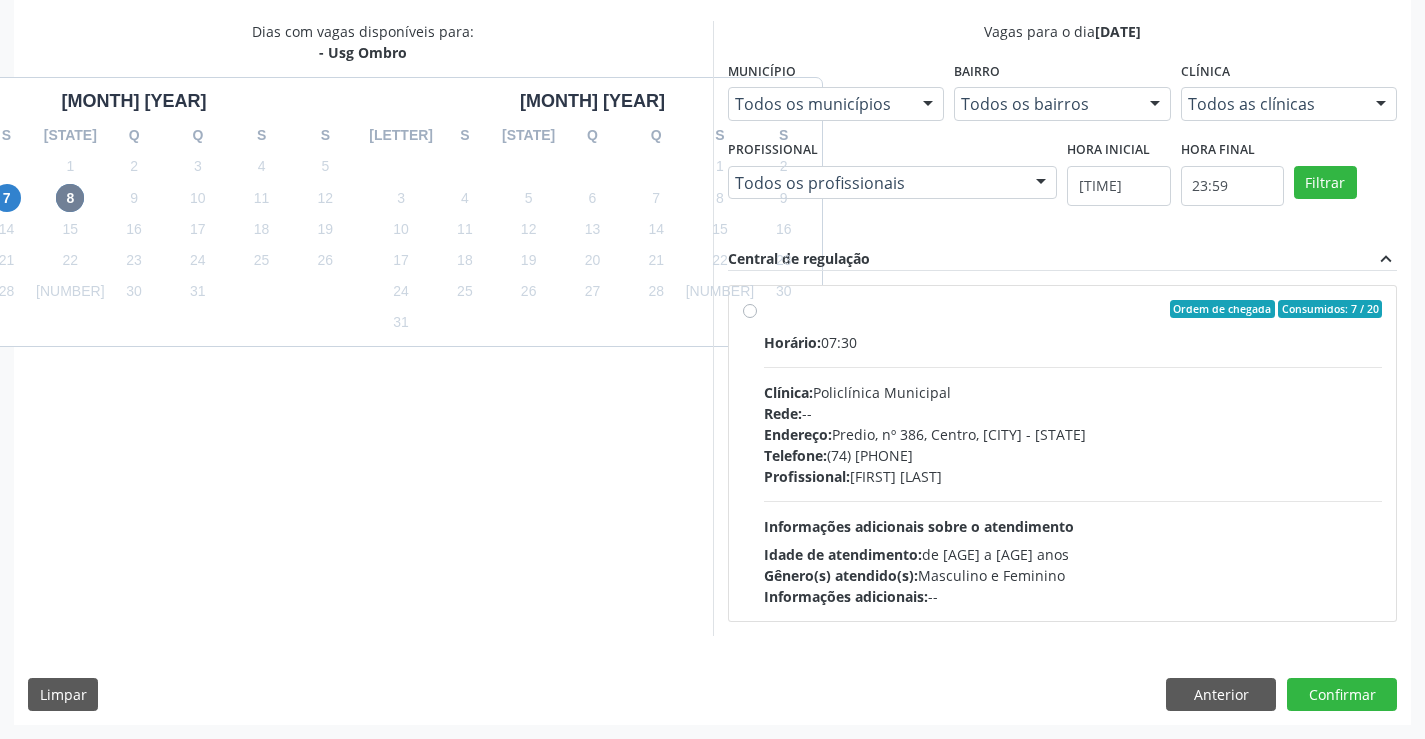 click on "Telefone:   (74) 6451312" at bounding box center (1073, 455) 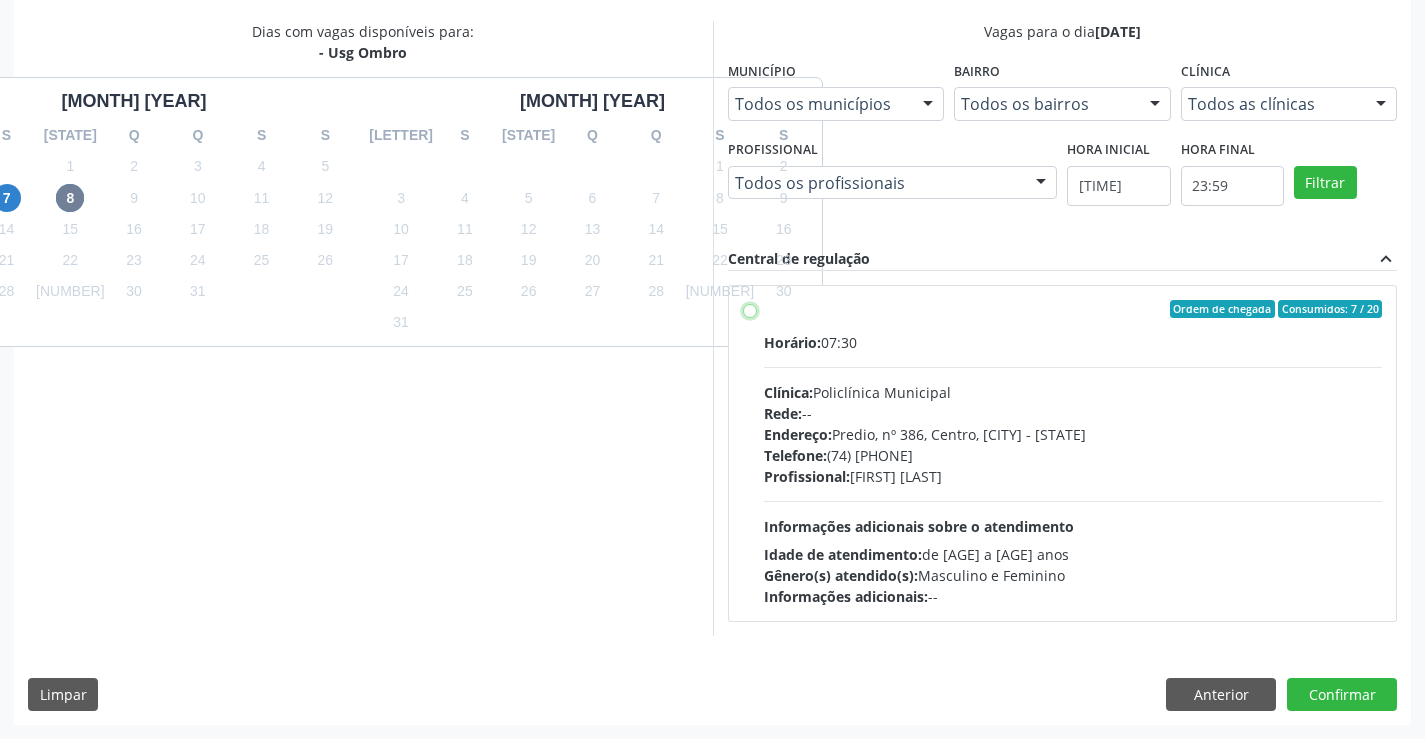 click on "Ordem de chegada
Consumidos: 7 / 20
Horário:   07:30
Clínica:  Policlínica Municipal
Rede:
--
Endereço:   Predio, nº 386, Centro, Campo Formoso - BA
Telefone:   (74) 6451312
Profissional:
Italo Goncalves da Silva
Informações adicionais sobre o atendimento
Idade de atendimento:
de 0 a 120 anos
Gênero(s) atendido(s):
Masculino e Feminino
Informações adicionais:
--" at bounding box center (750, 309) 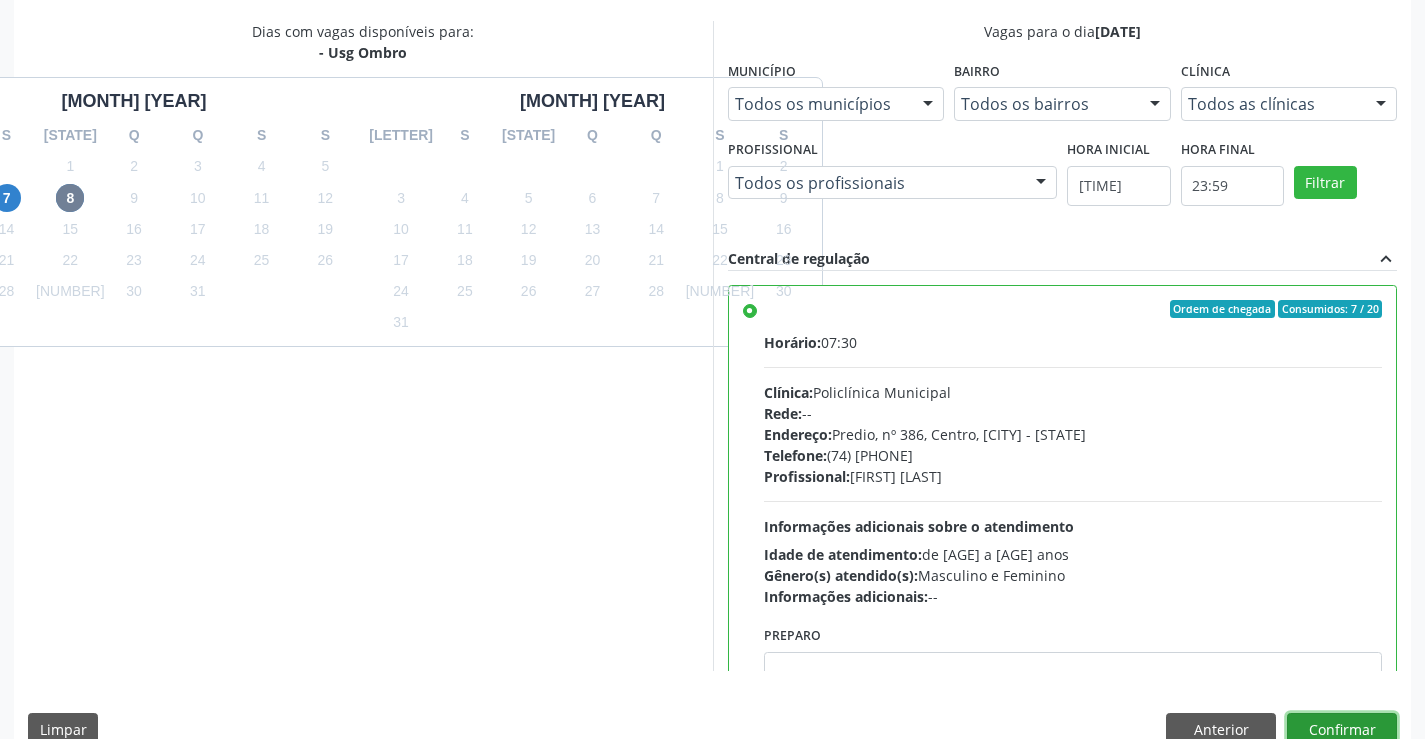 click on "Confirmar" at bounding box center (1342, 730) 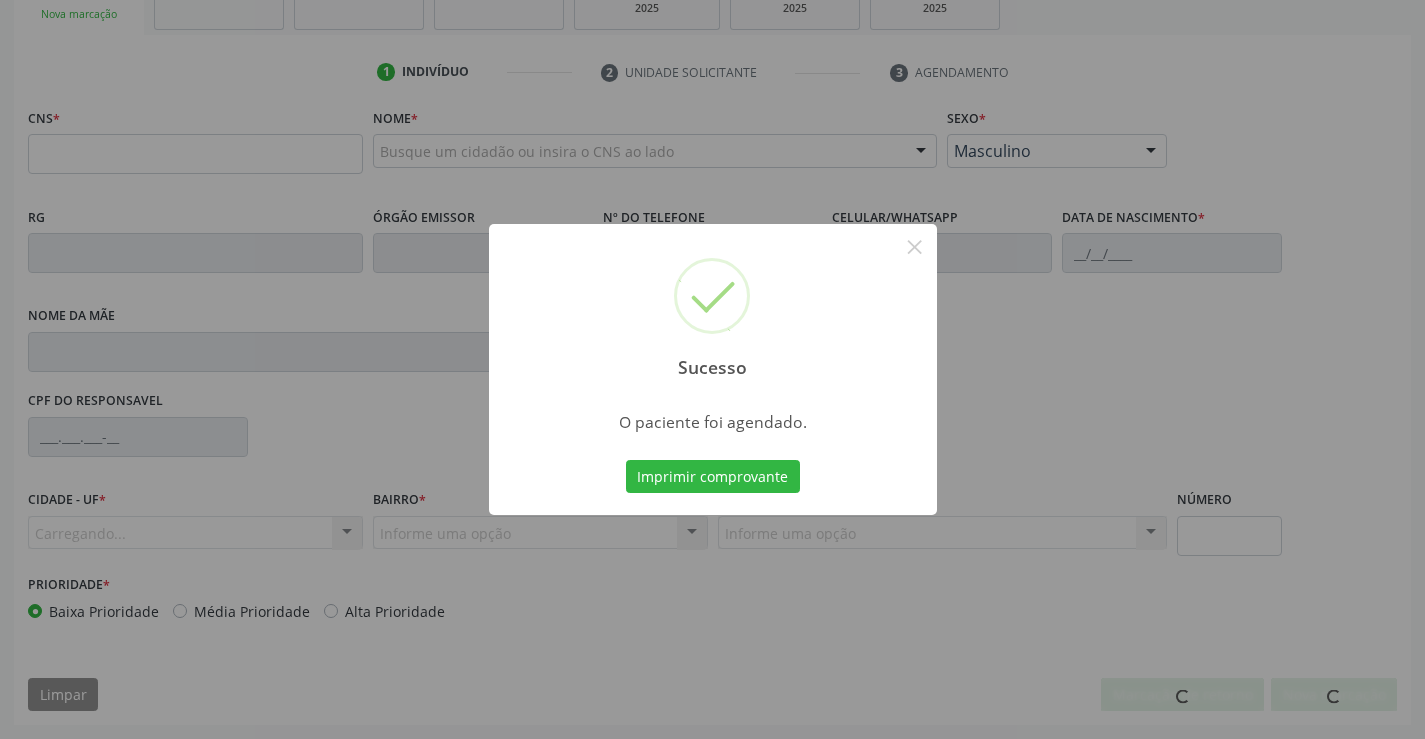 scroll, scrollTop: 331, scrollLeft: 0, axis: vertical 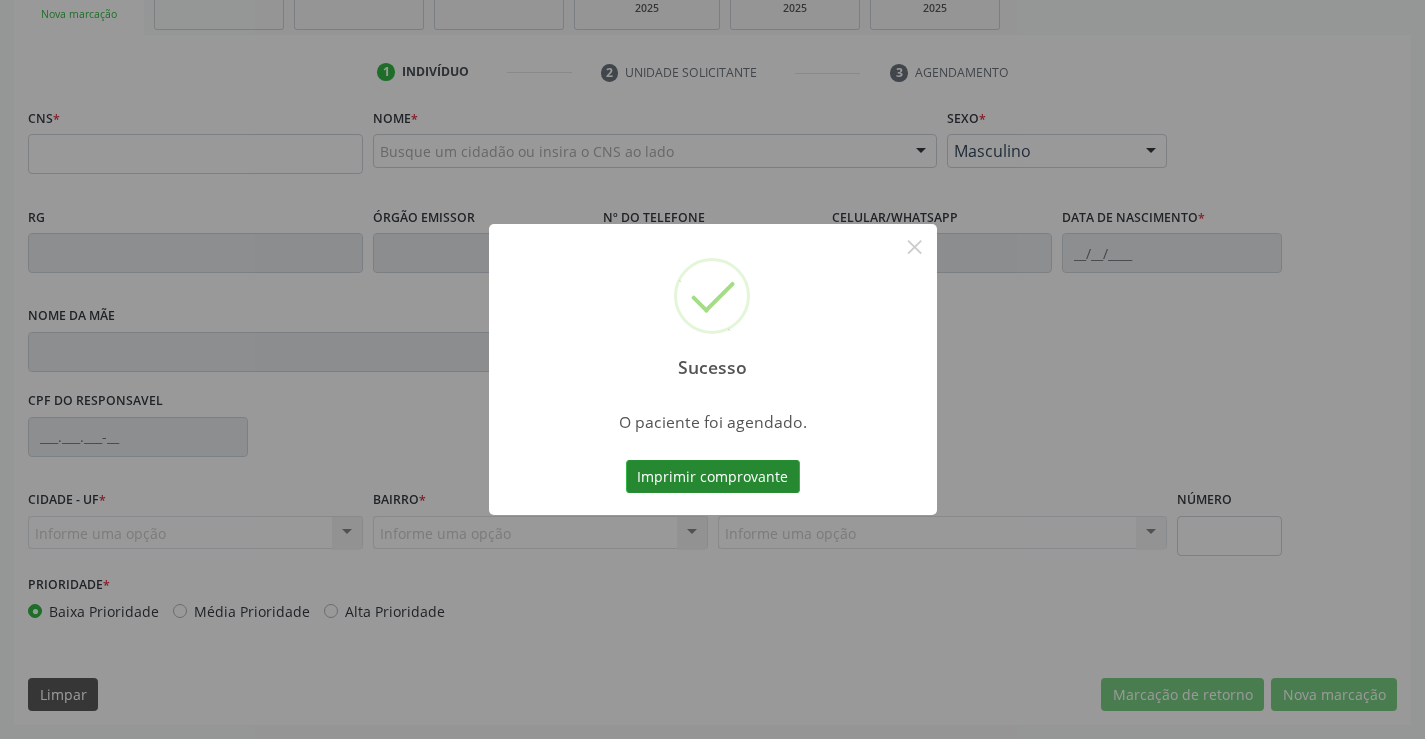 click on "Imprimir comprovante" at bounding box center (713, 477) 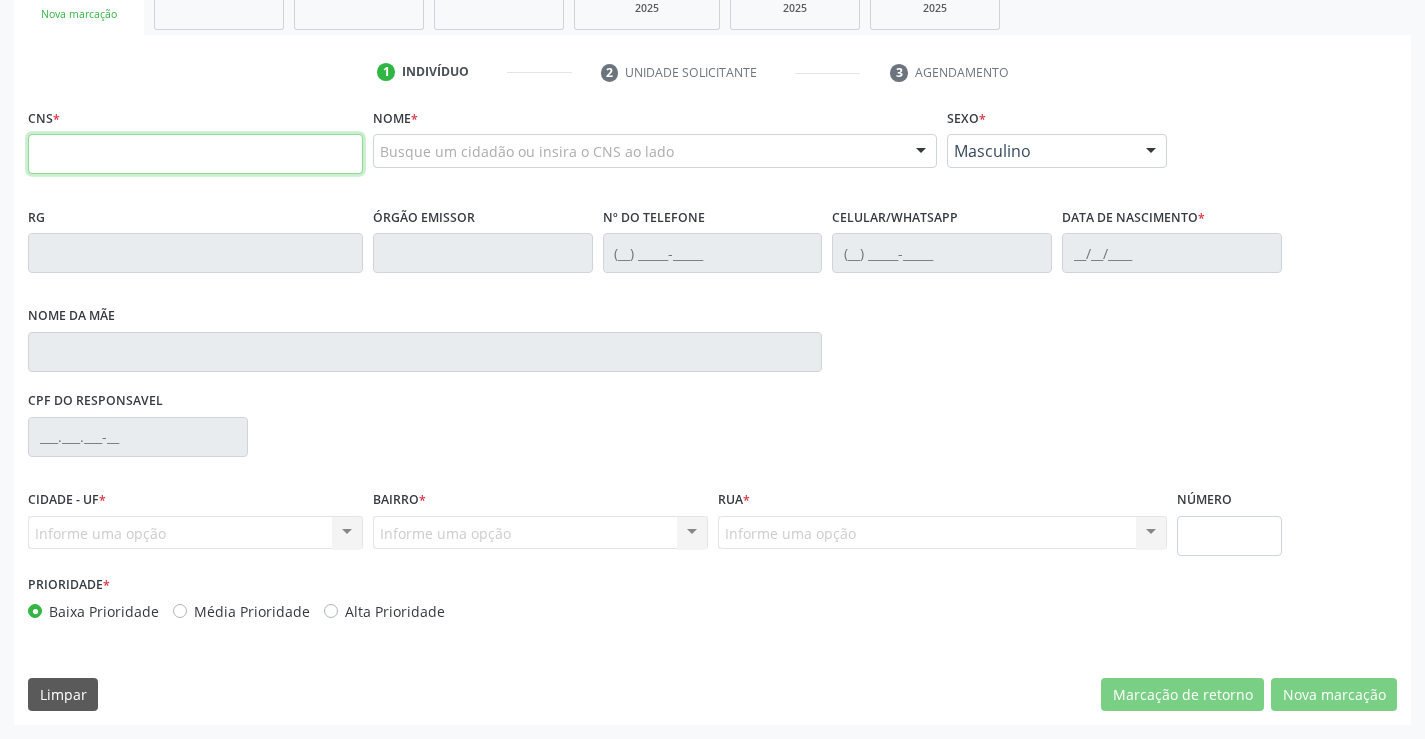 click at bounding box center [195, 154] 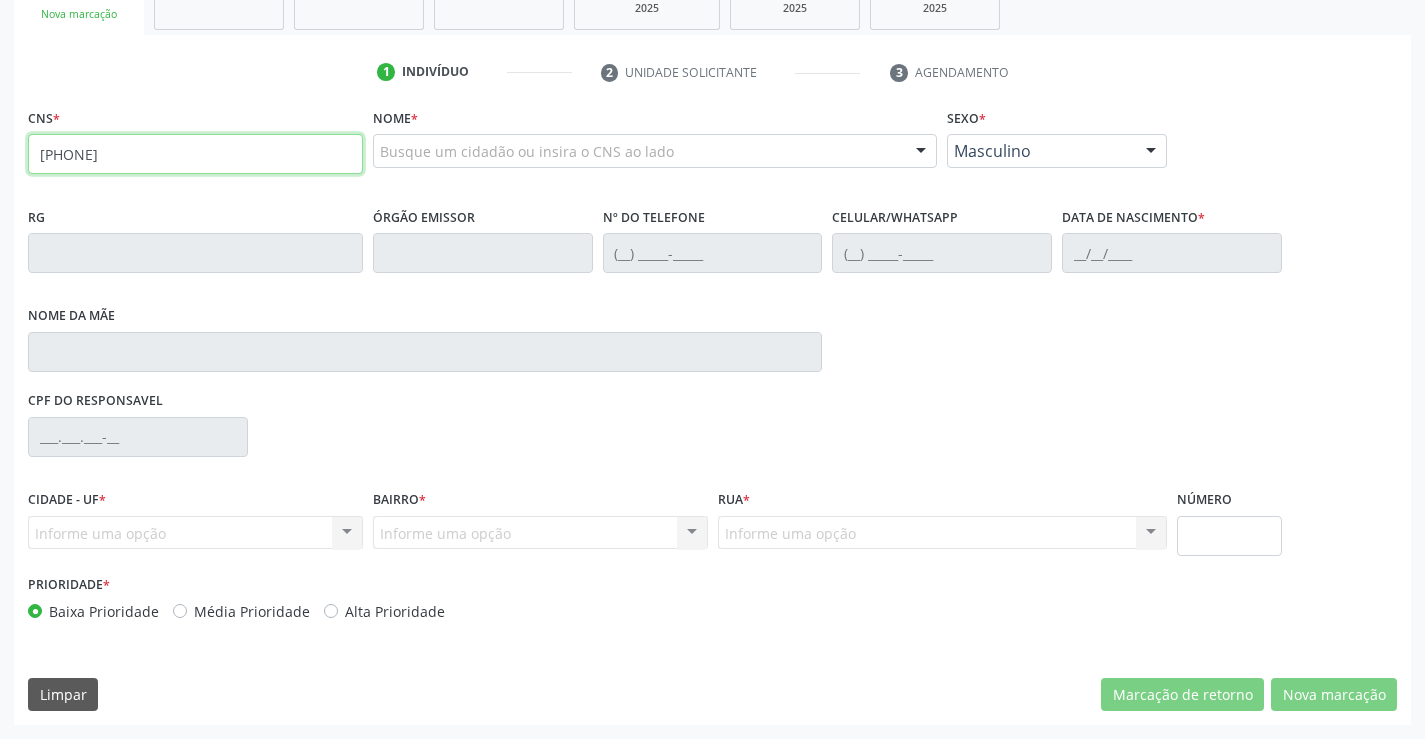 type on "700 0076 9363 1407" 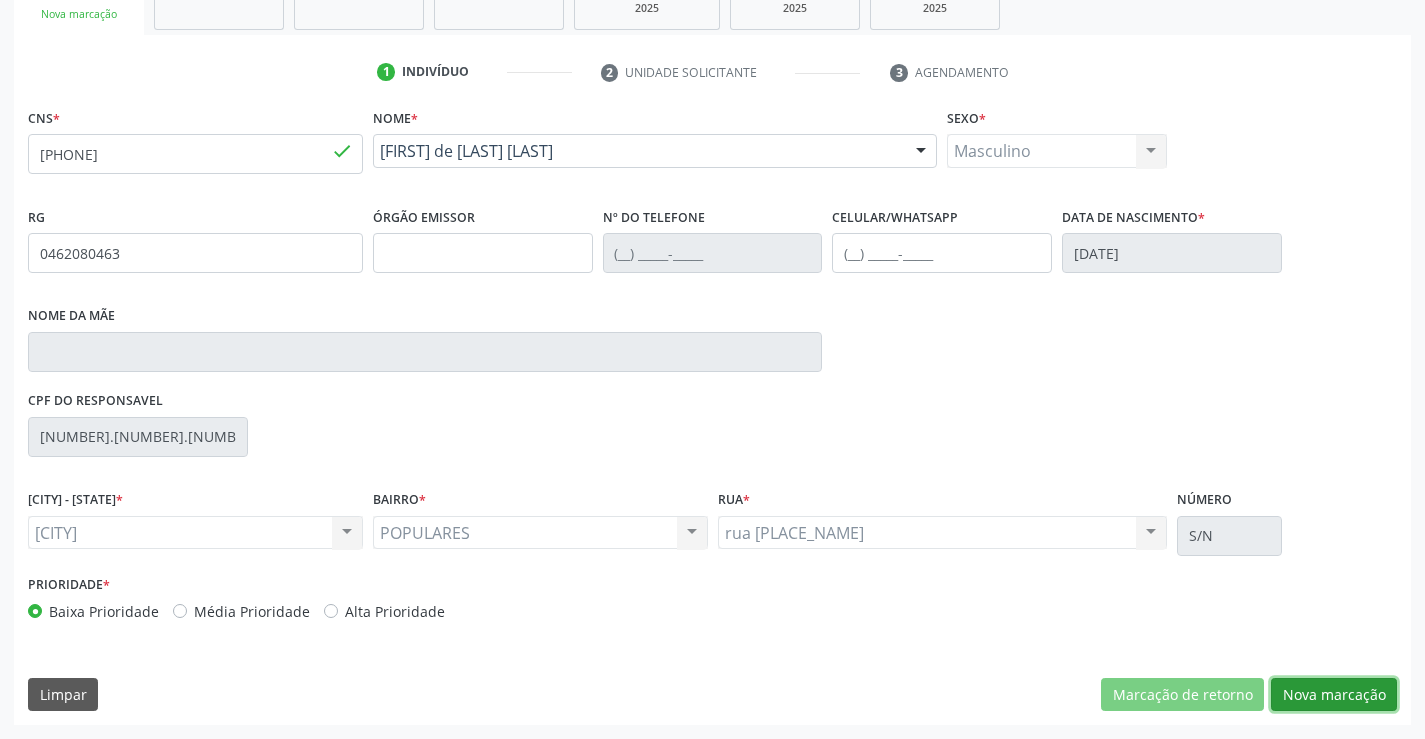 click on "Nova marcação" at bounding box center [1182, 695] 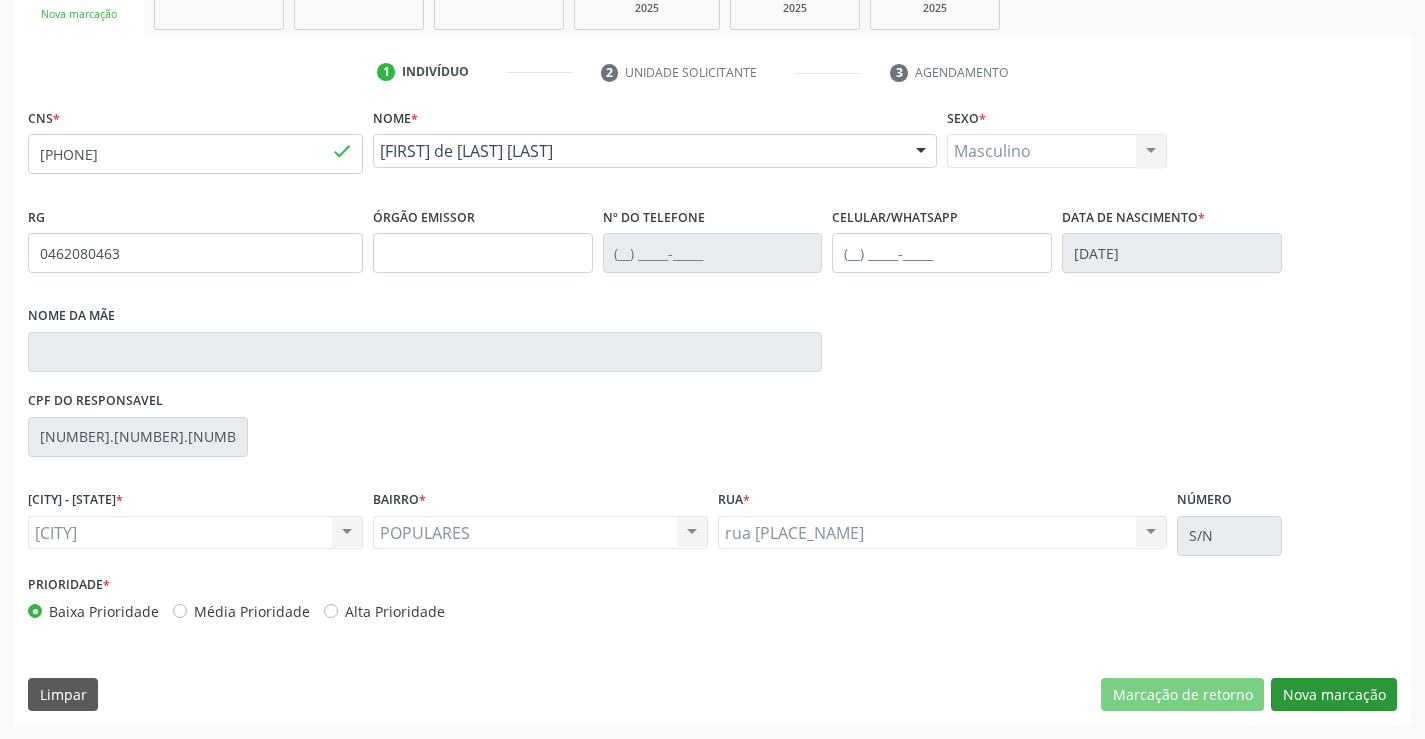 scroll, scrollTop: 167, scrollLeft: 0, axis: vertical 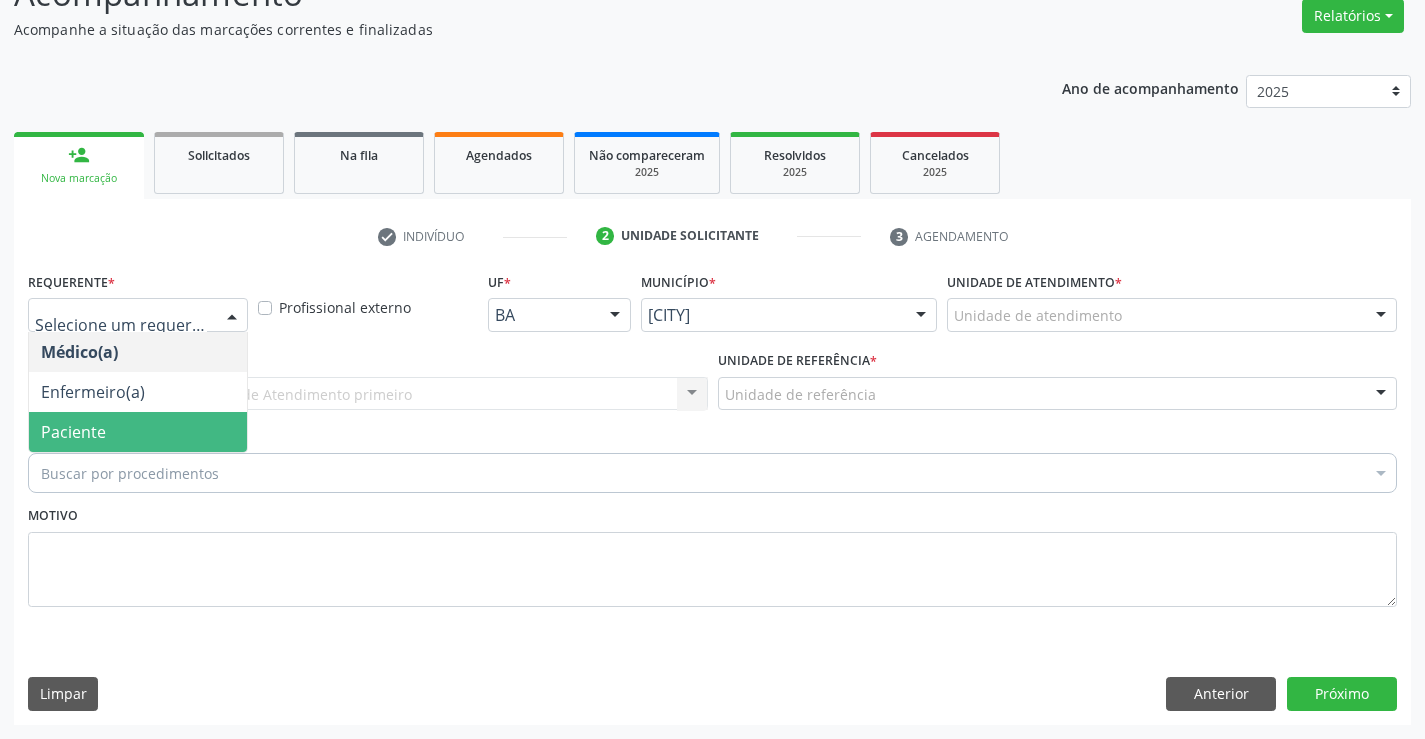 click on "Paciente" at bounding box center [138, 432] 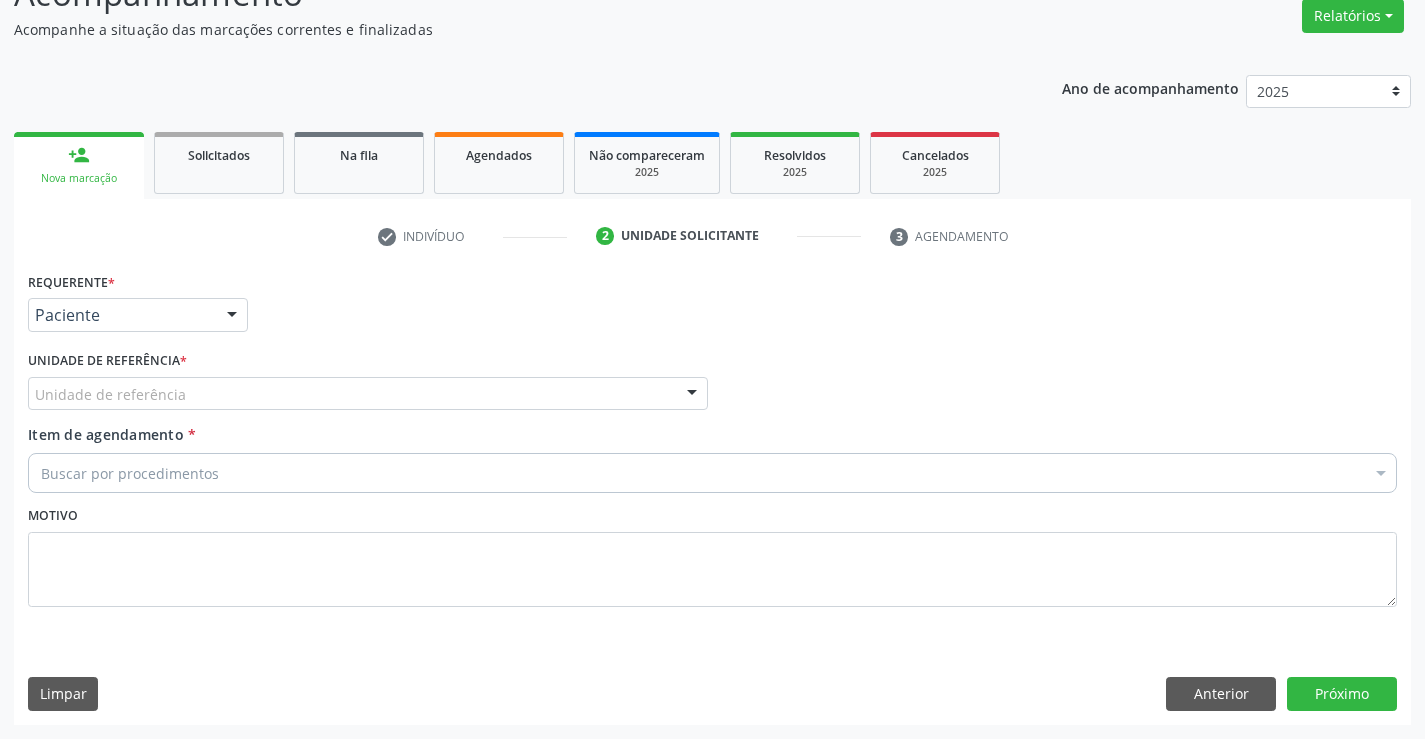 click on "Unidade de referência" at bounding box center (368, 394) 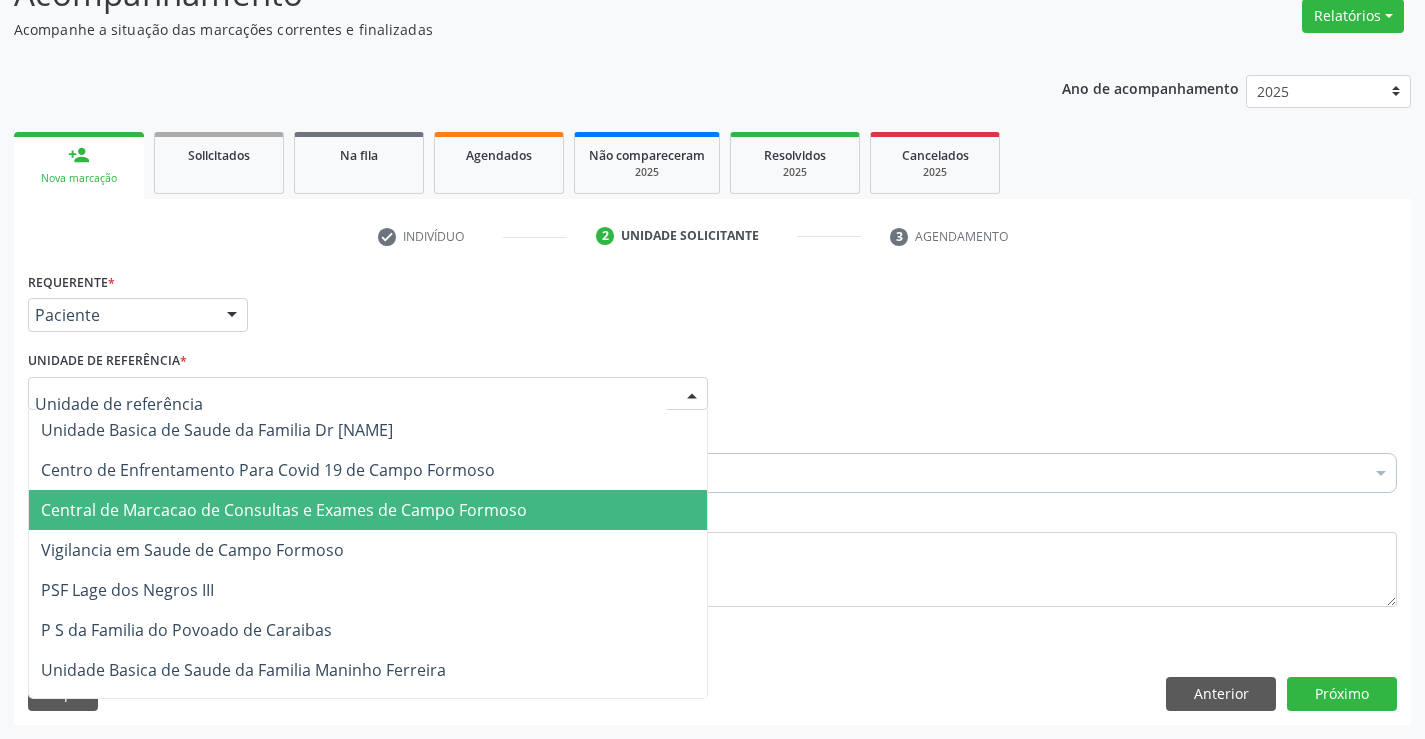 click on "[CLINIC_NAME]" at bounding box center (284, 510) 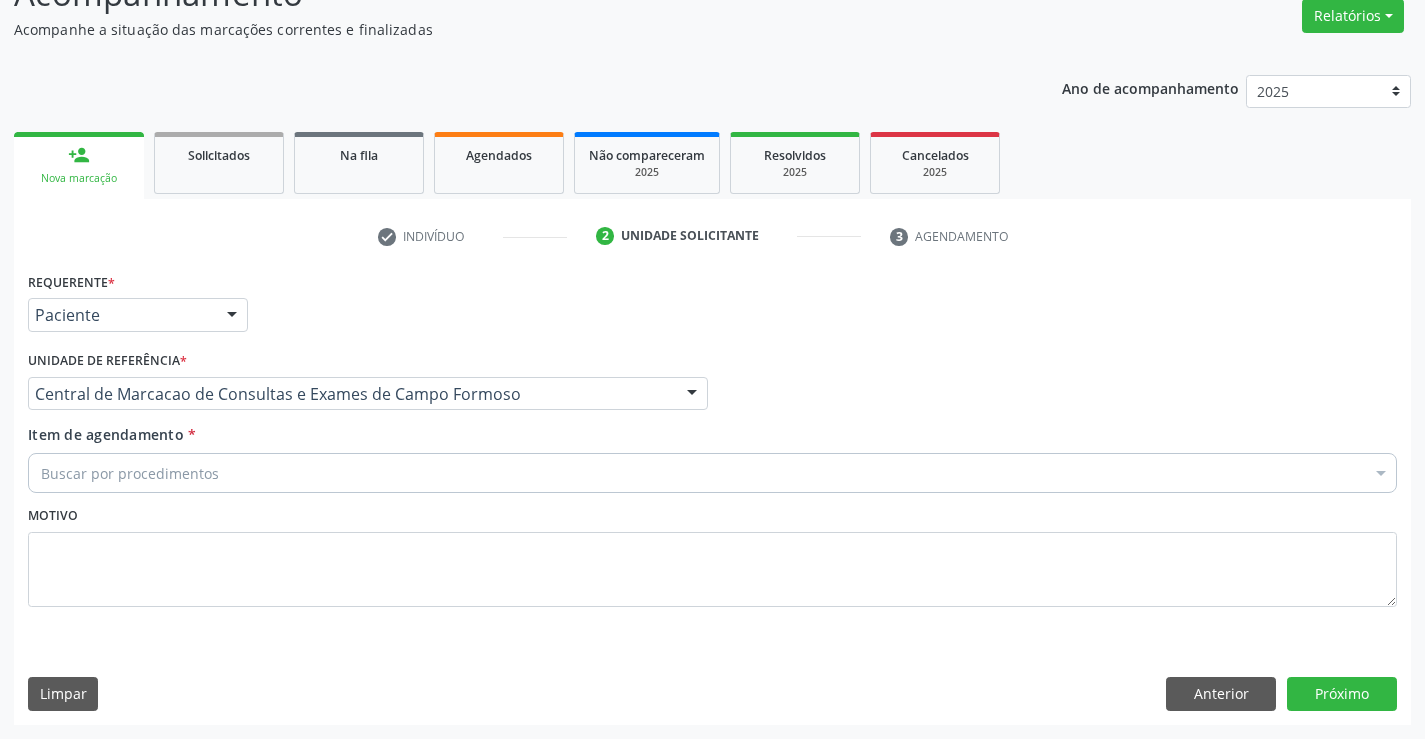 click on "Centro de Enfrentamento Para Covid 19 de Campo Formoso" at bounding box center [268, 470] 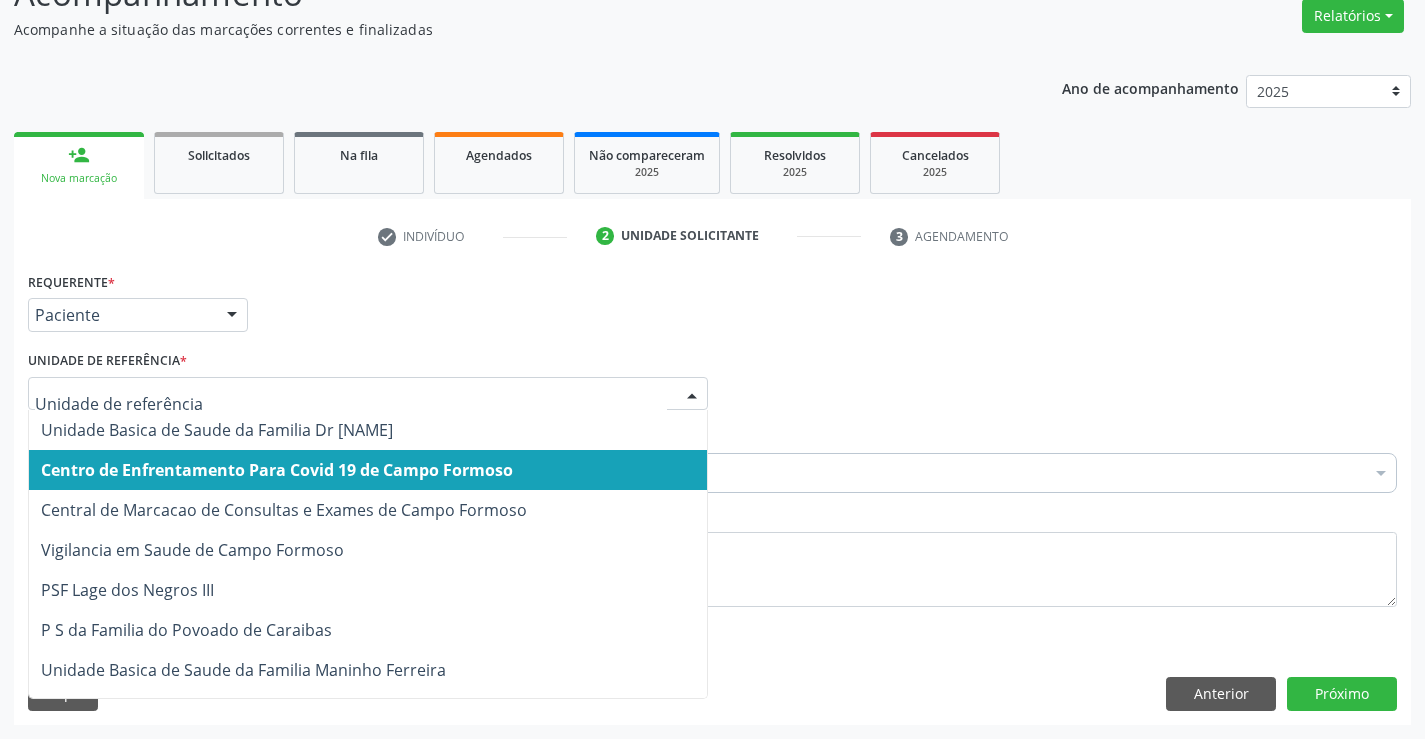 click on "[CLINIC_NAME]" at bounding box center [217, 430] 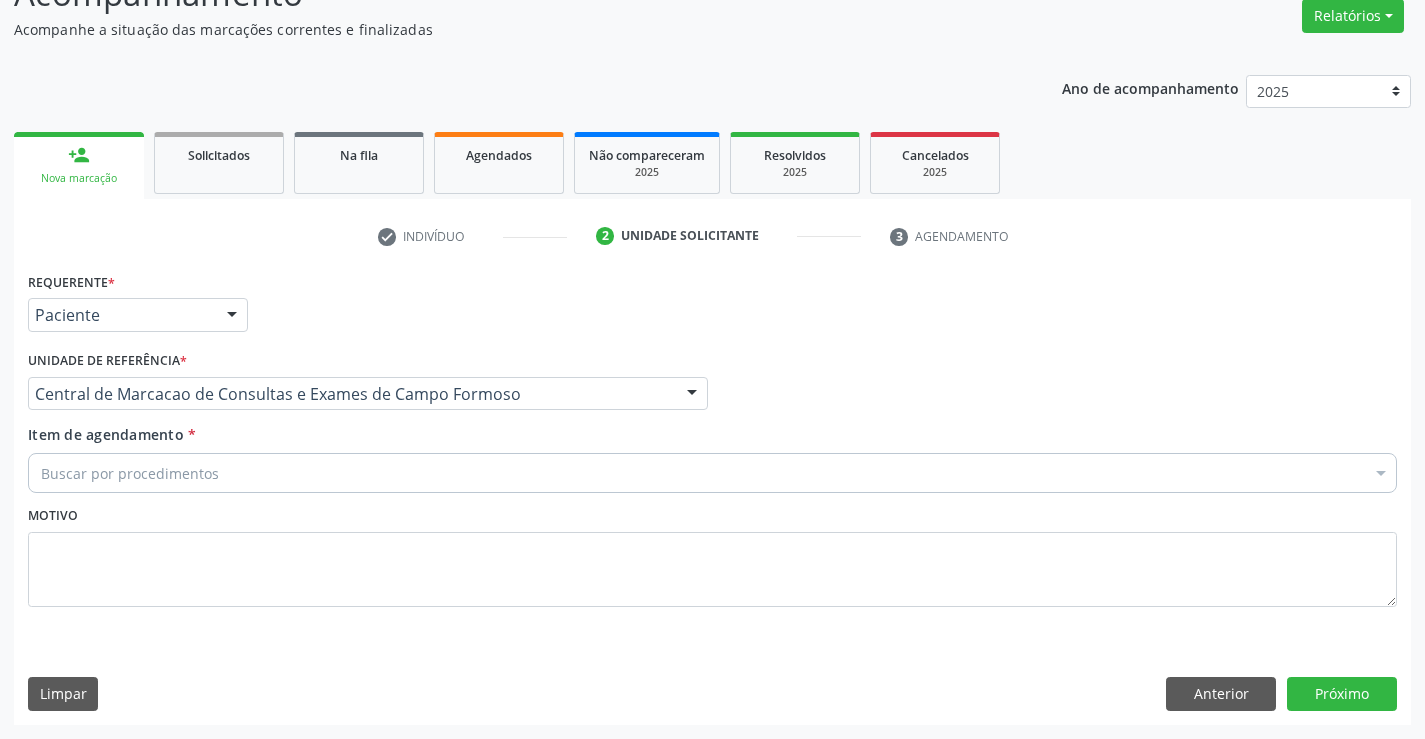 click on "Buscar por procedimentos" at bounding box center (712, 473) 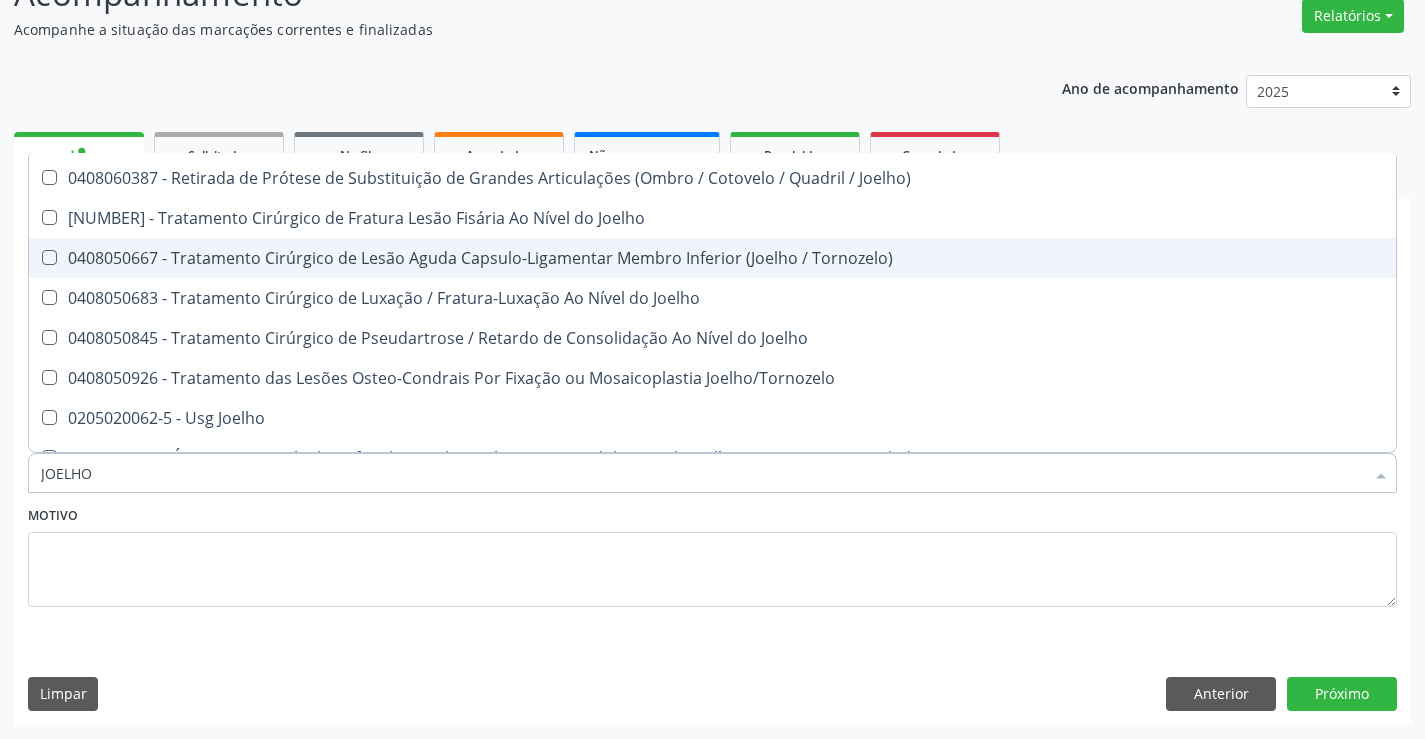 scroll, scrollTop: 861, scrollLeft: 0, axis: vertical 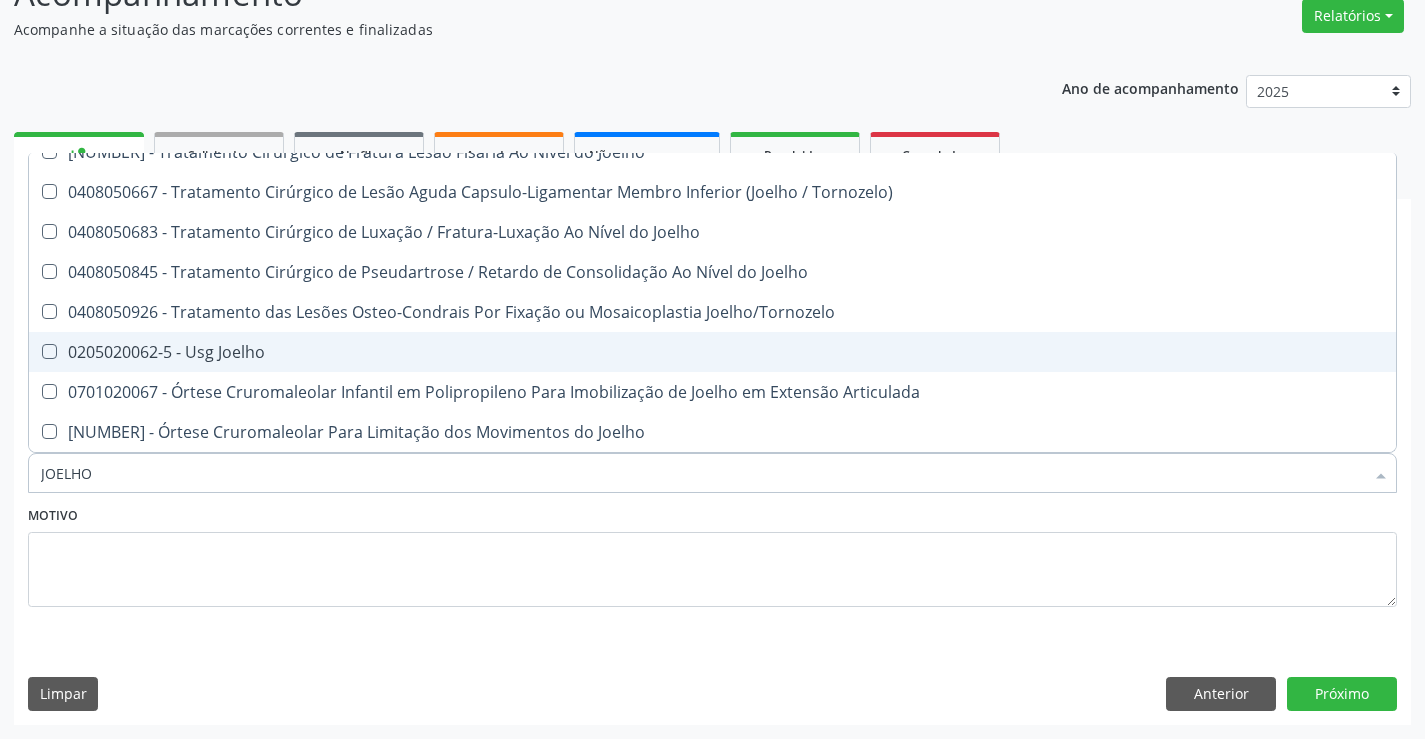 click on "0205020062-5 - Usg Joelho" at bounding box center [712, 352] 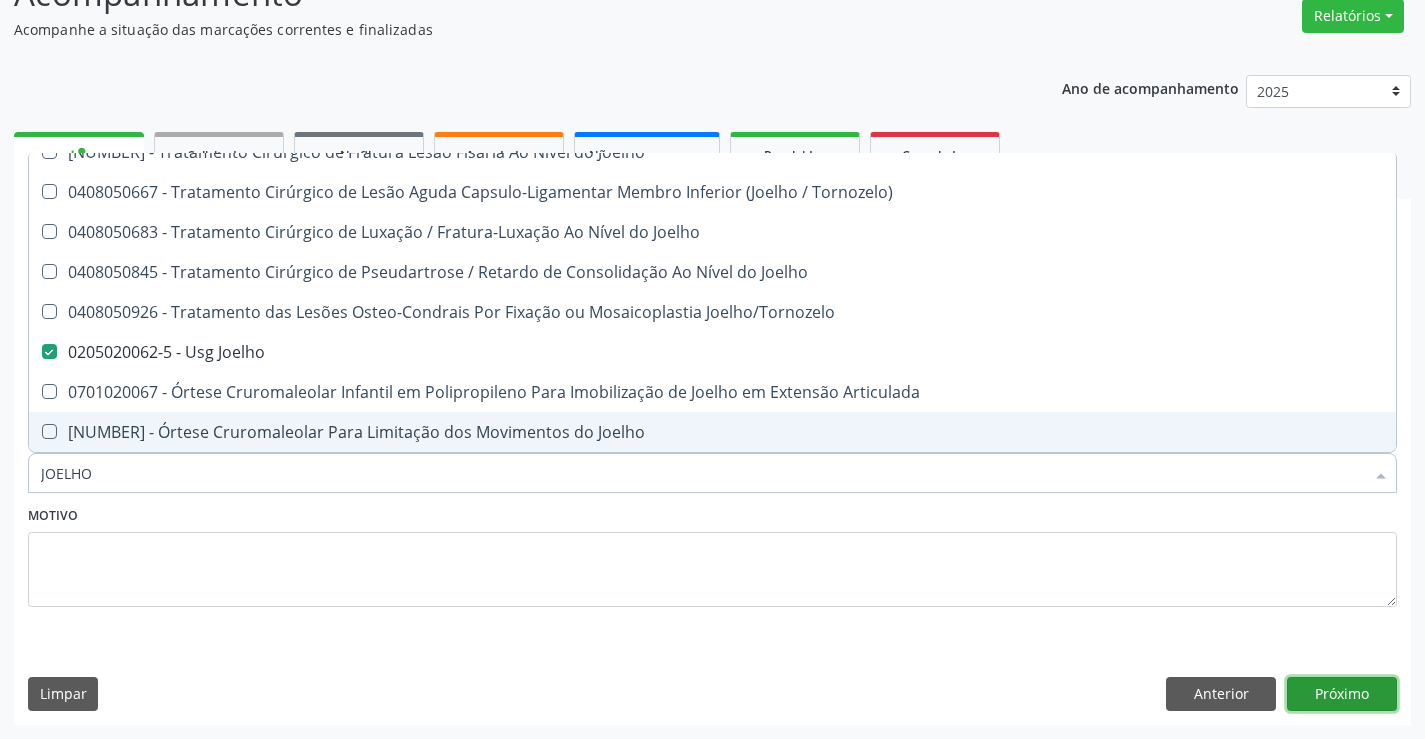 click on "Próximo" at bounding box center (1342, 694) 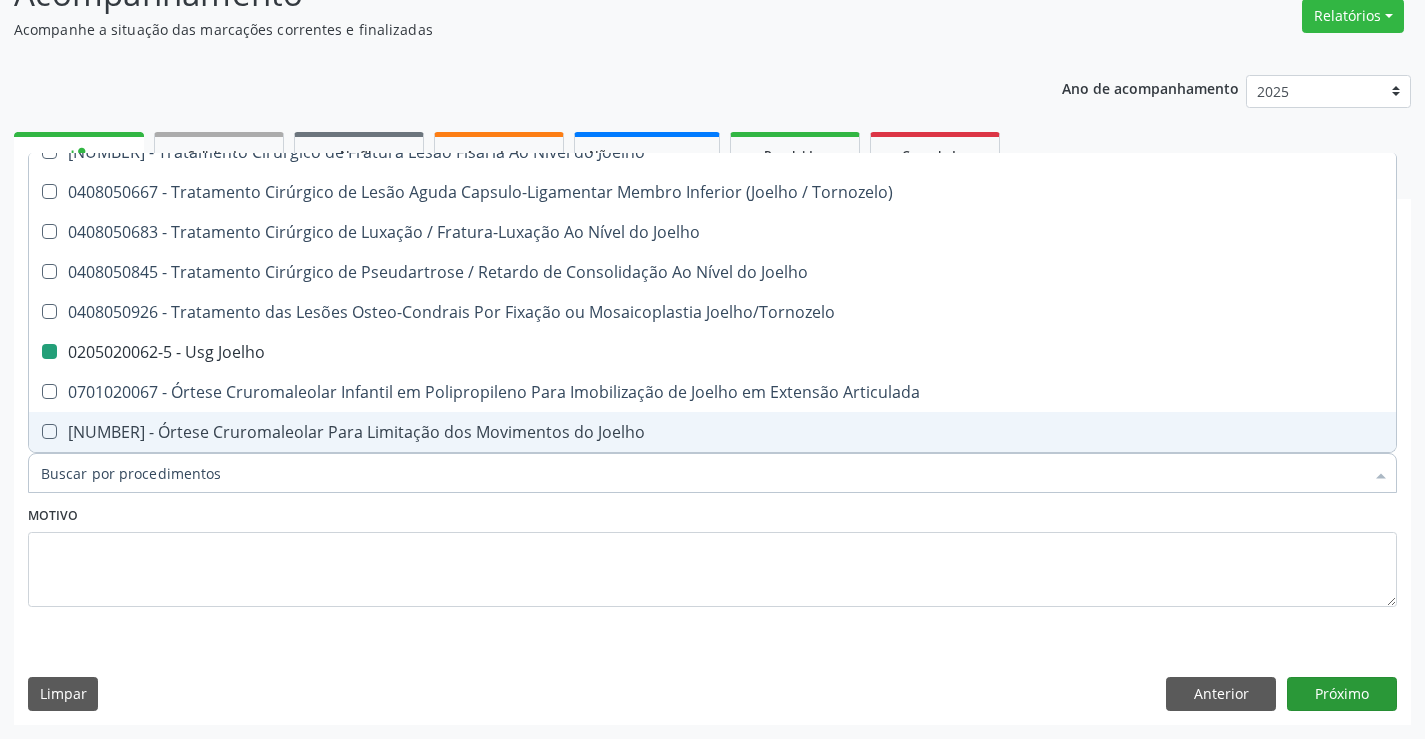scroll, scrollTop: 131, scrollLeft: 0, axis: vertical 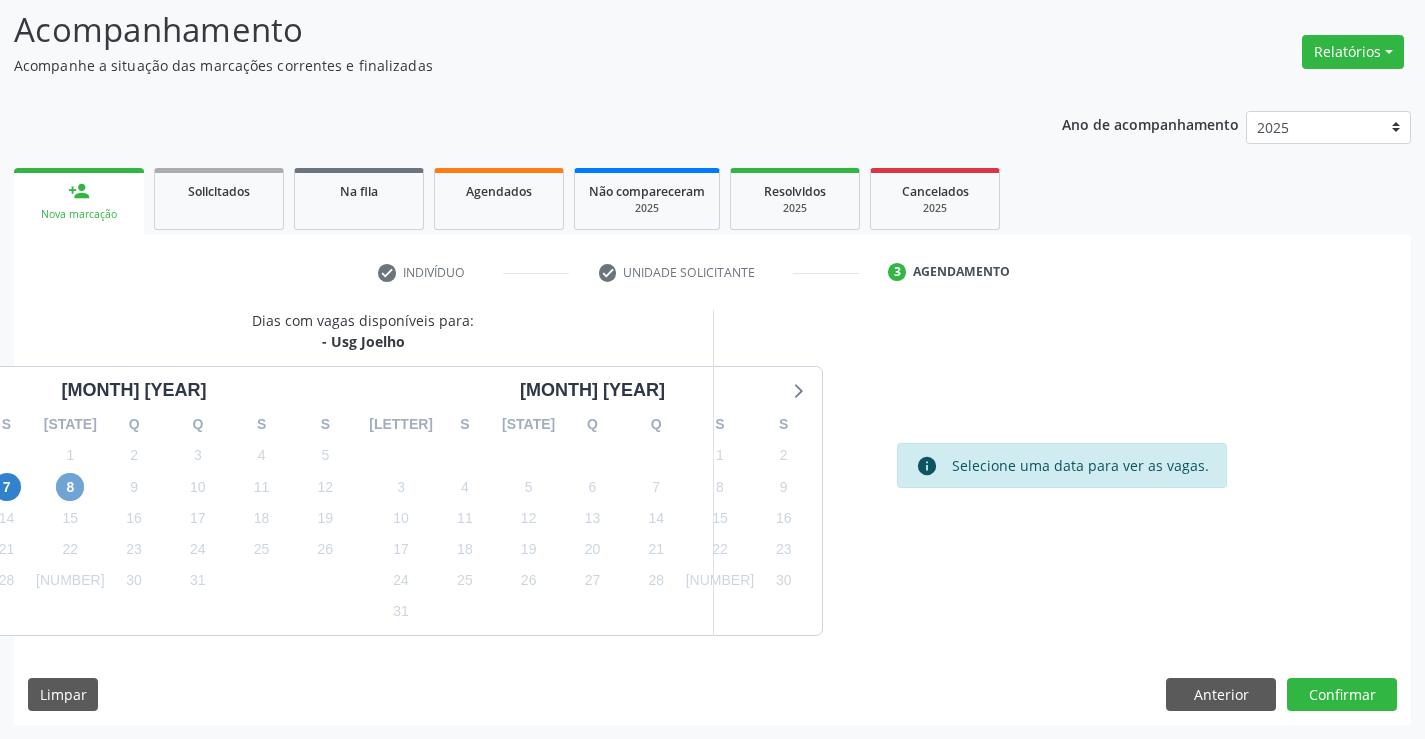 click on "8" at bounding box center (70, 487) 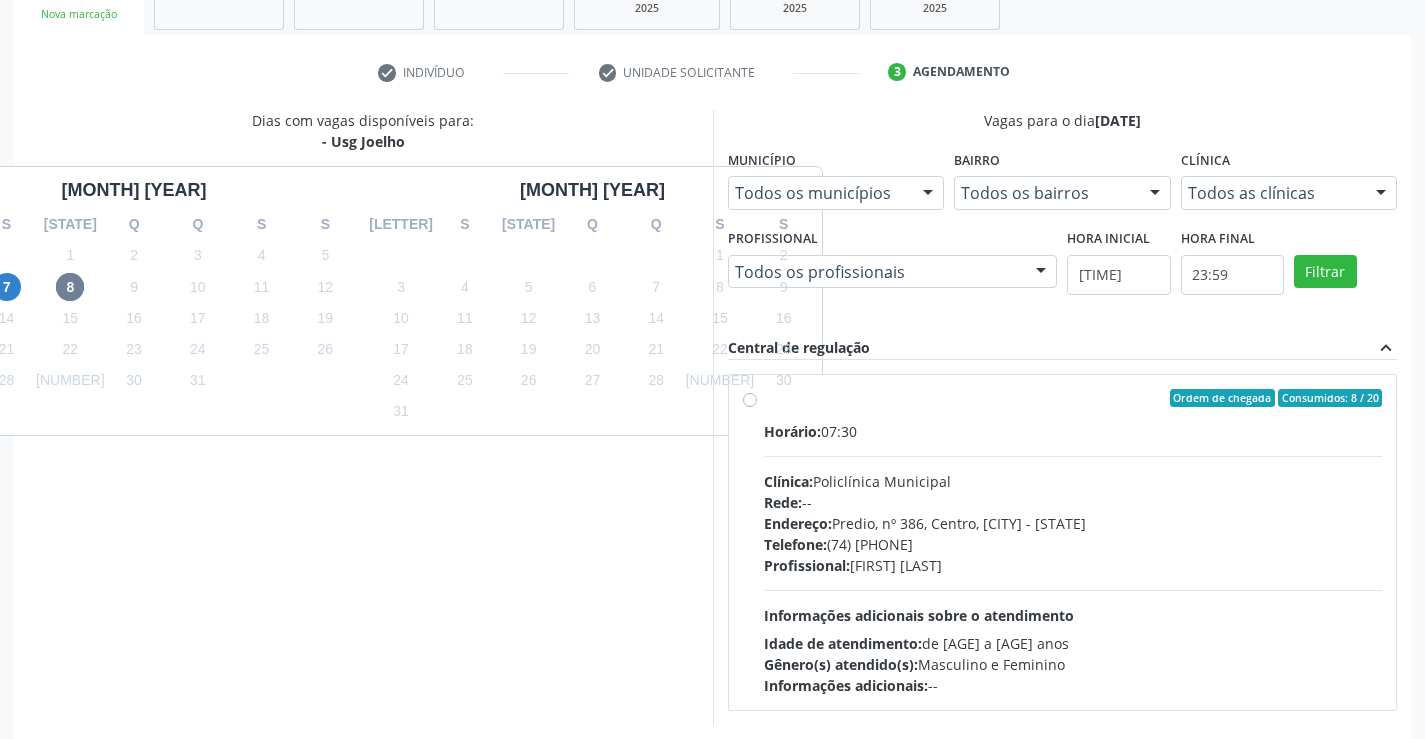click on "Horário:   07:30" at bounding box center [1073, 431] 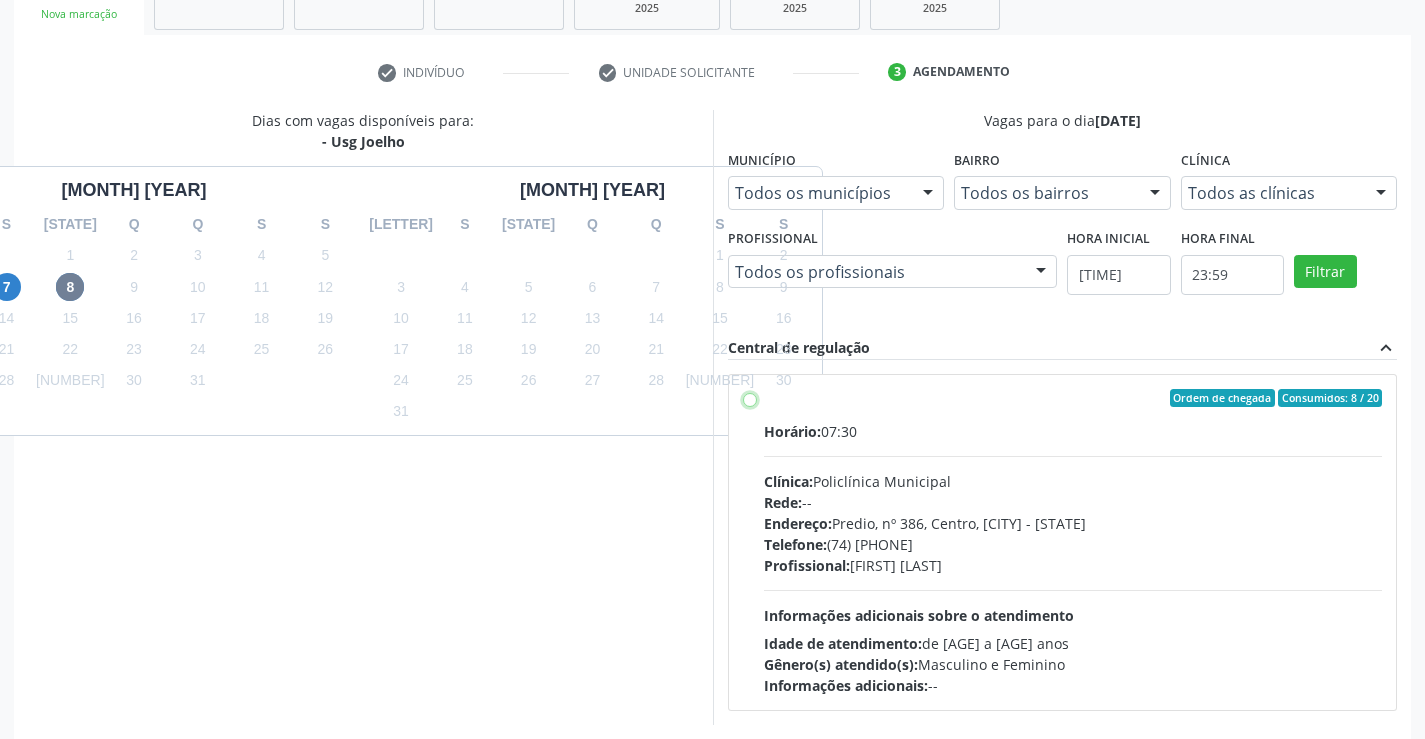 click on "Ordem de chegada
Consumidos: 8 / 20
Horário:   07:30
Clínica:  Policlínica Municipal
Rede:
--
Endereço:   Predio, nº 386, Centro, Campo Formoso - BA
Telefone:   (74) 6451312
Profissional:
Italo Goncalves da Silva
Informações adicionais sobre o atendimento
Idade de atendimento:
de 0 a 120 anos
Gênero(s) atendido(s):
Masculino e Feminino
Informações adicionais:
--" at bounding box center (750, 398) 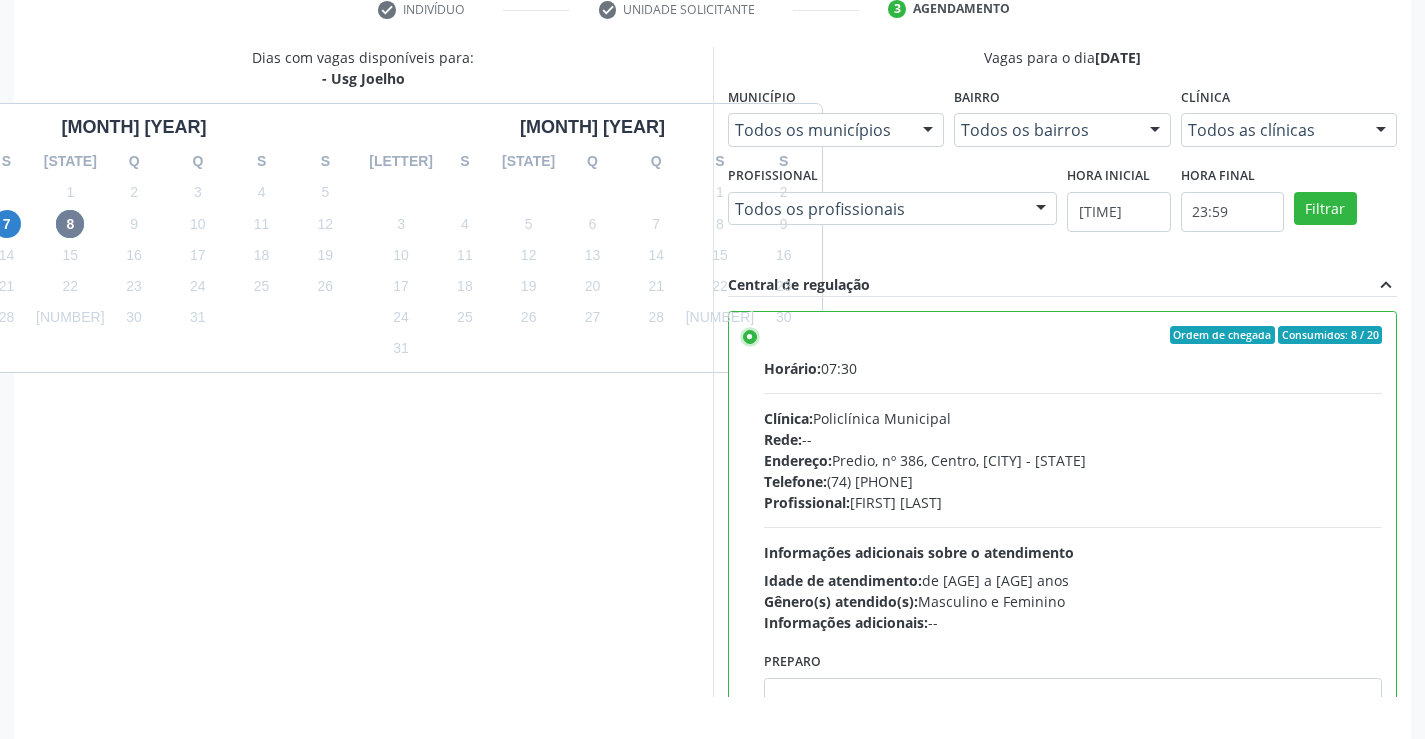 scroll, scrollTop: 456, scrollLeft: 0, axis: vertical 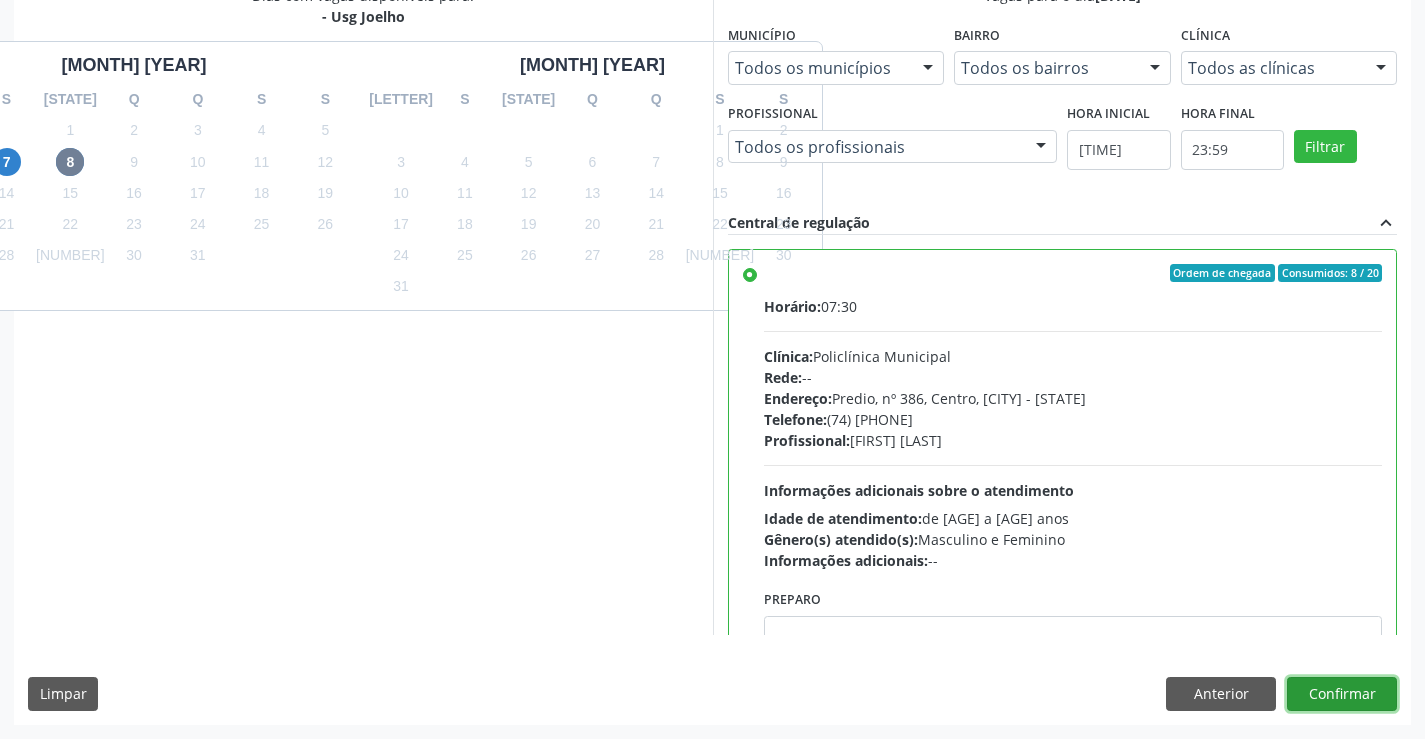 click on "Confirmar" at bounding box center [1342, 694] 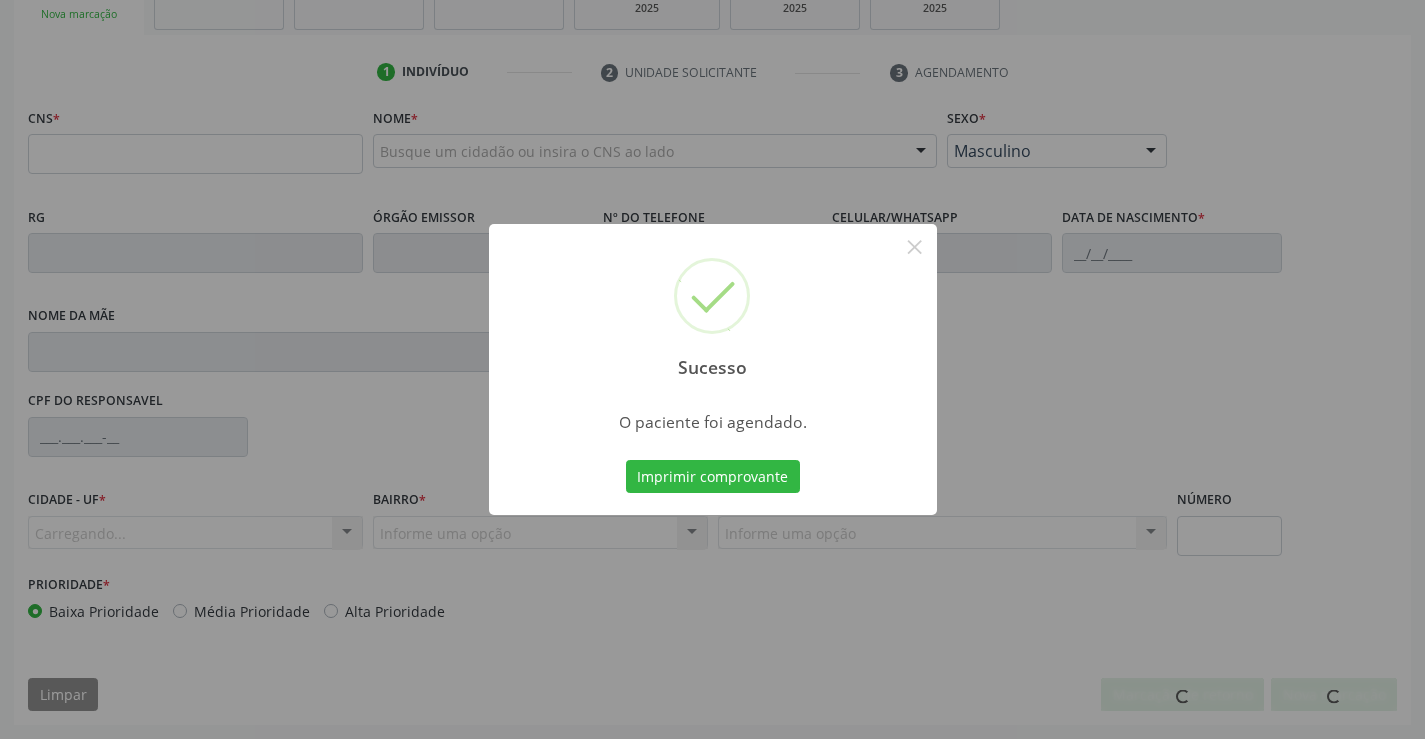 scroll, scrollTop: 331, scrollLeft: 0, axis: vertical 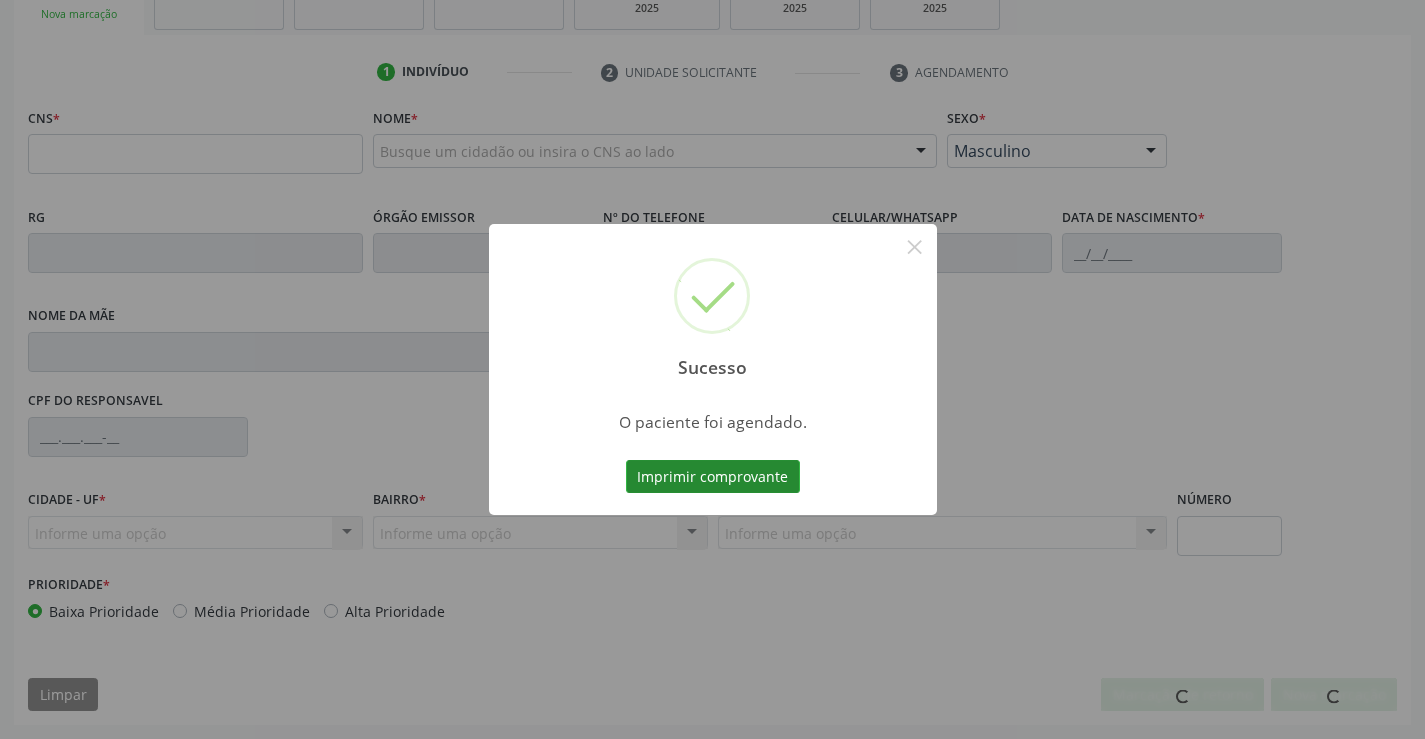 click on "Imprimir comprovante" at bounding box center (713, 477) 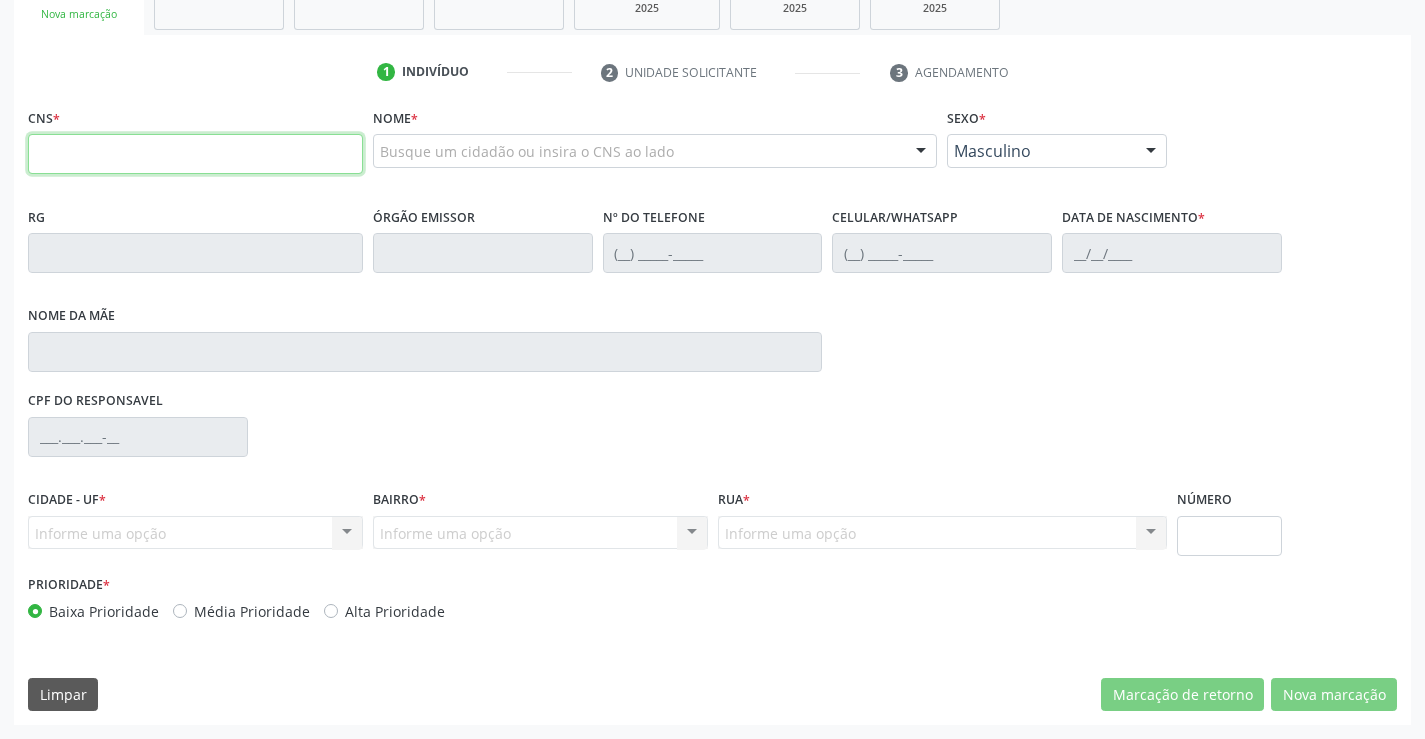 click at bounding box center (195, 154) 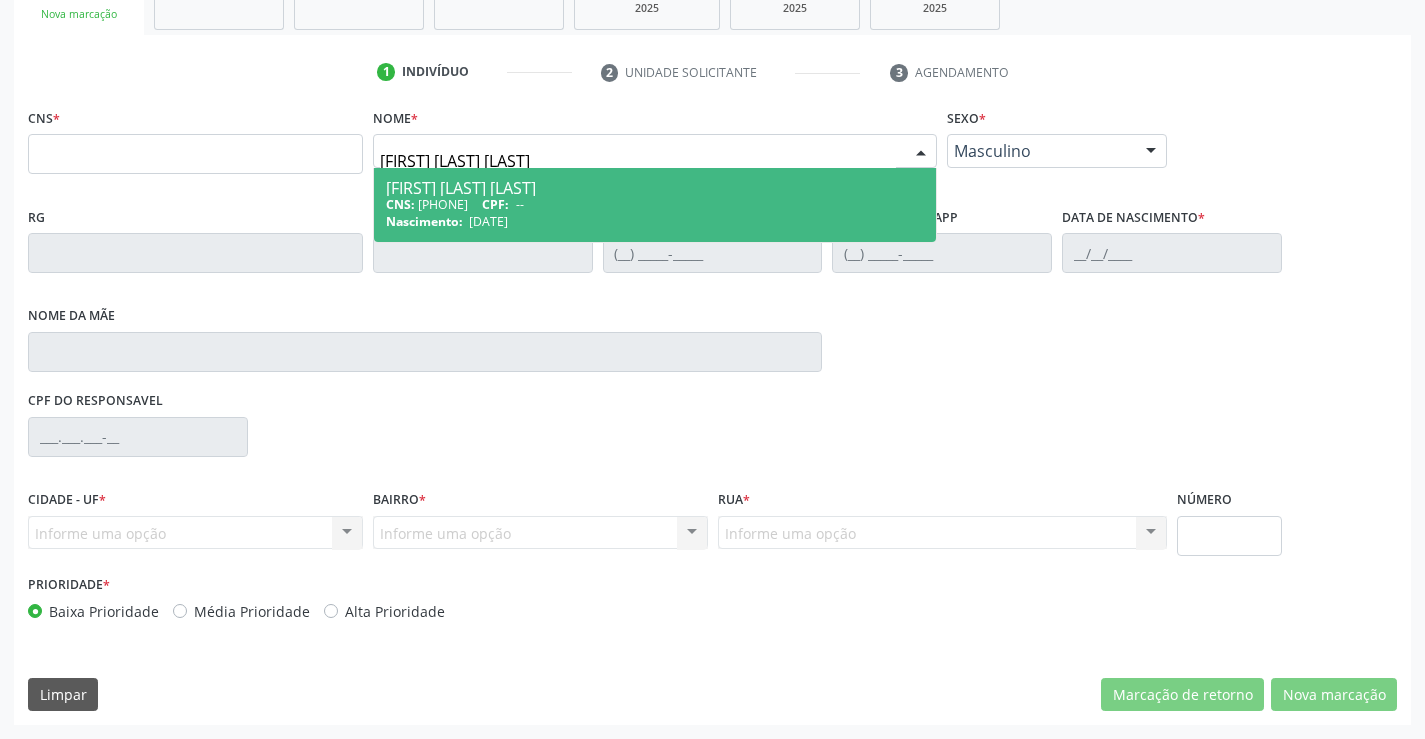 click on "CNS:
700 1069 5316 5212
CPF:    --" at bounding box center (655, 204) 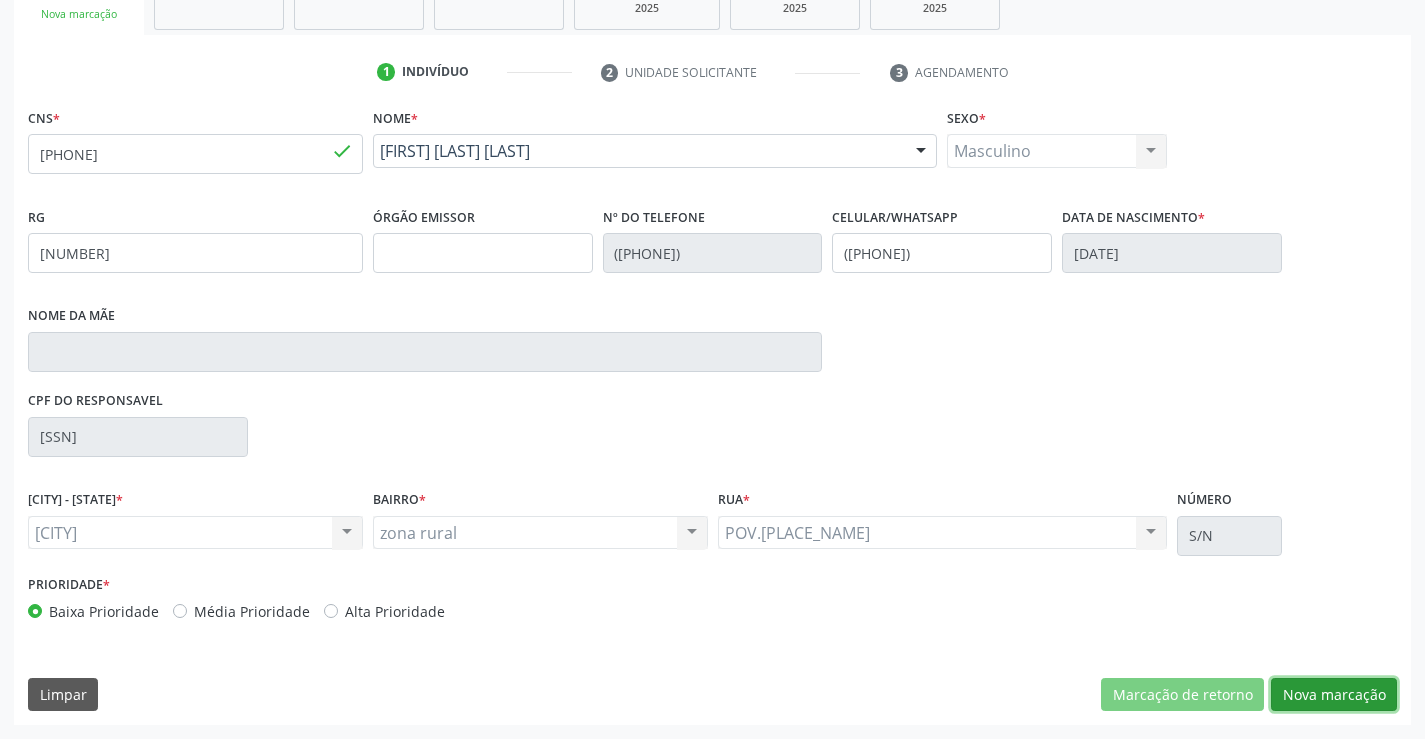 click on "Nova marcação" at bounding box center [1182, 695] 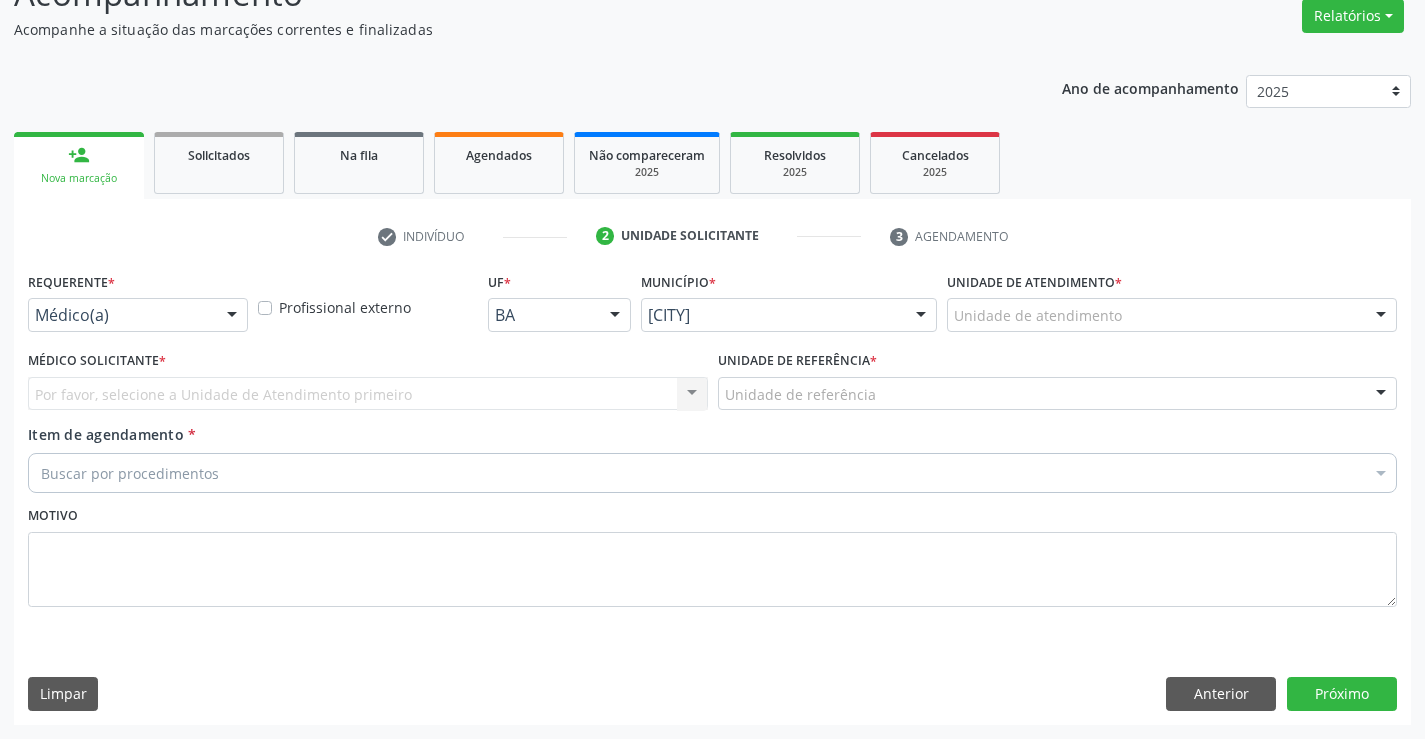 scroll, scrollTop: 167, scrollLeft: 0, axis: vertical 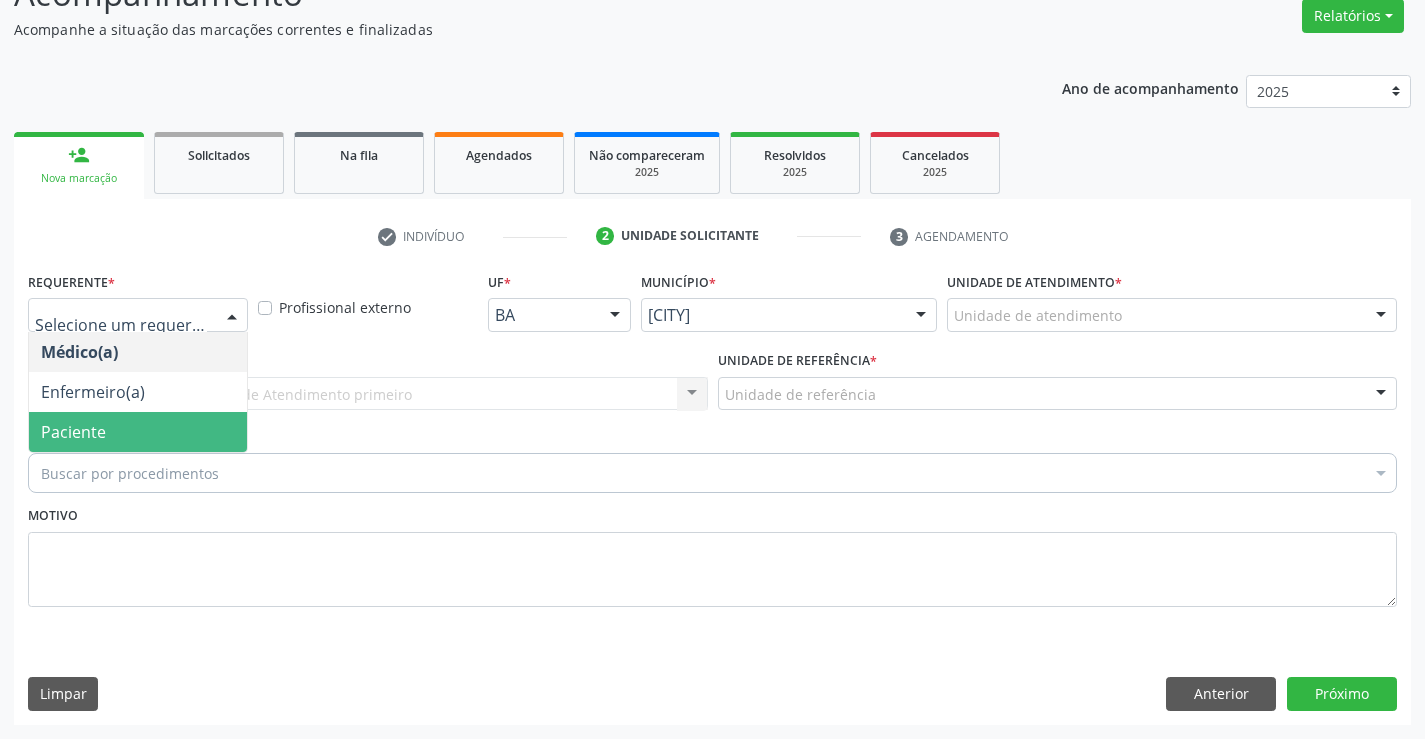 click on "Paciente" at bounding box center [138, 432] 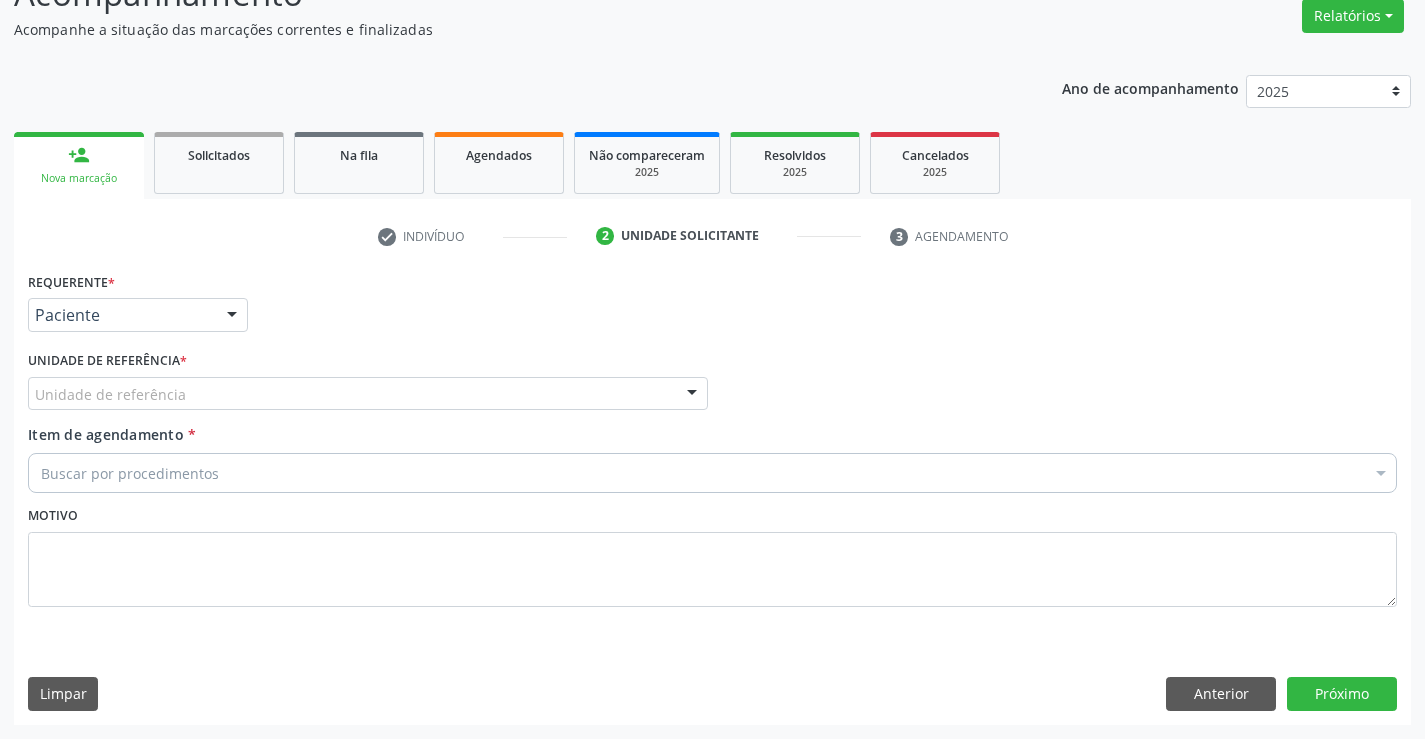 click on "Unidade de referência" at bounding box center (368, 394) 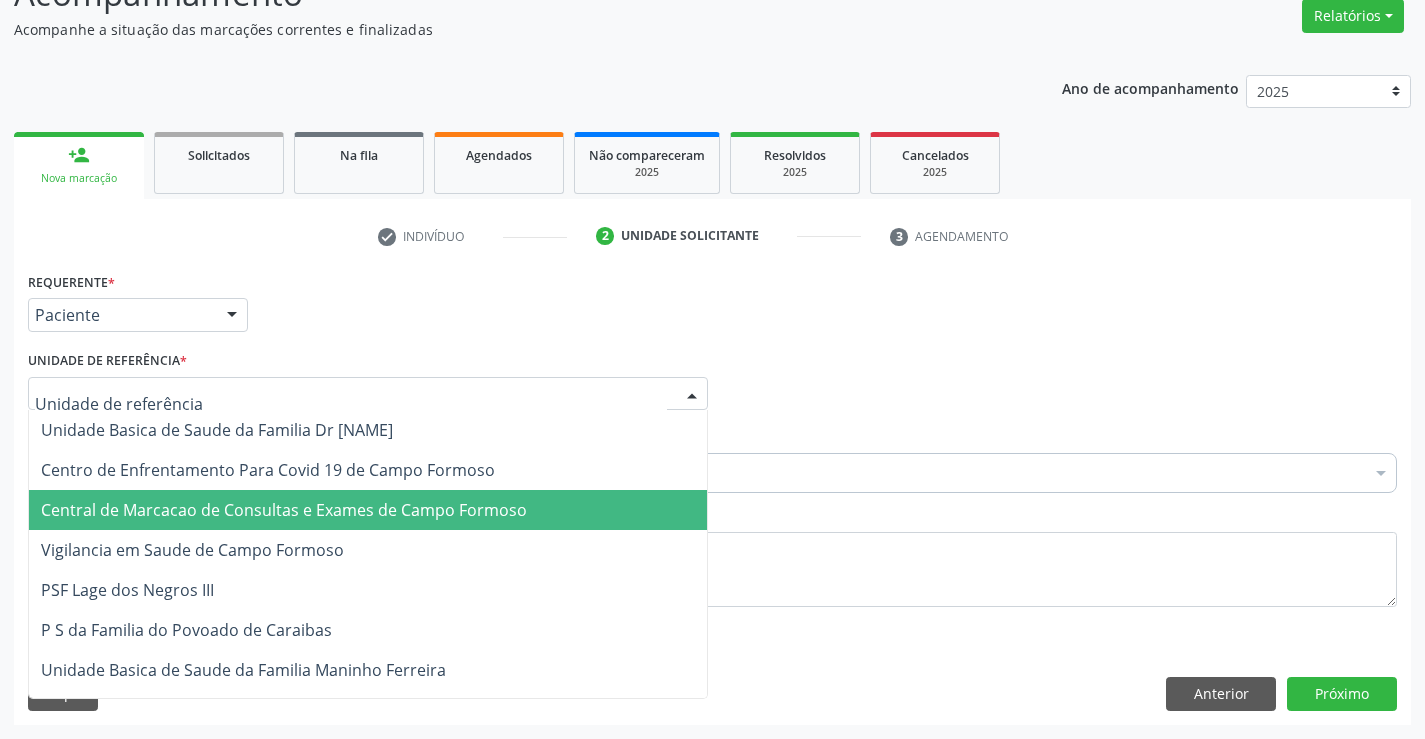 click on "[CLINIC_NAME]" at bounding box center (284, 510) 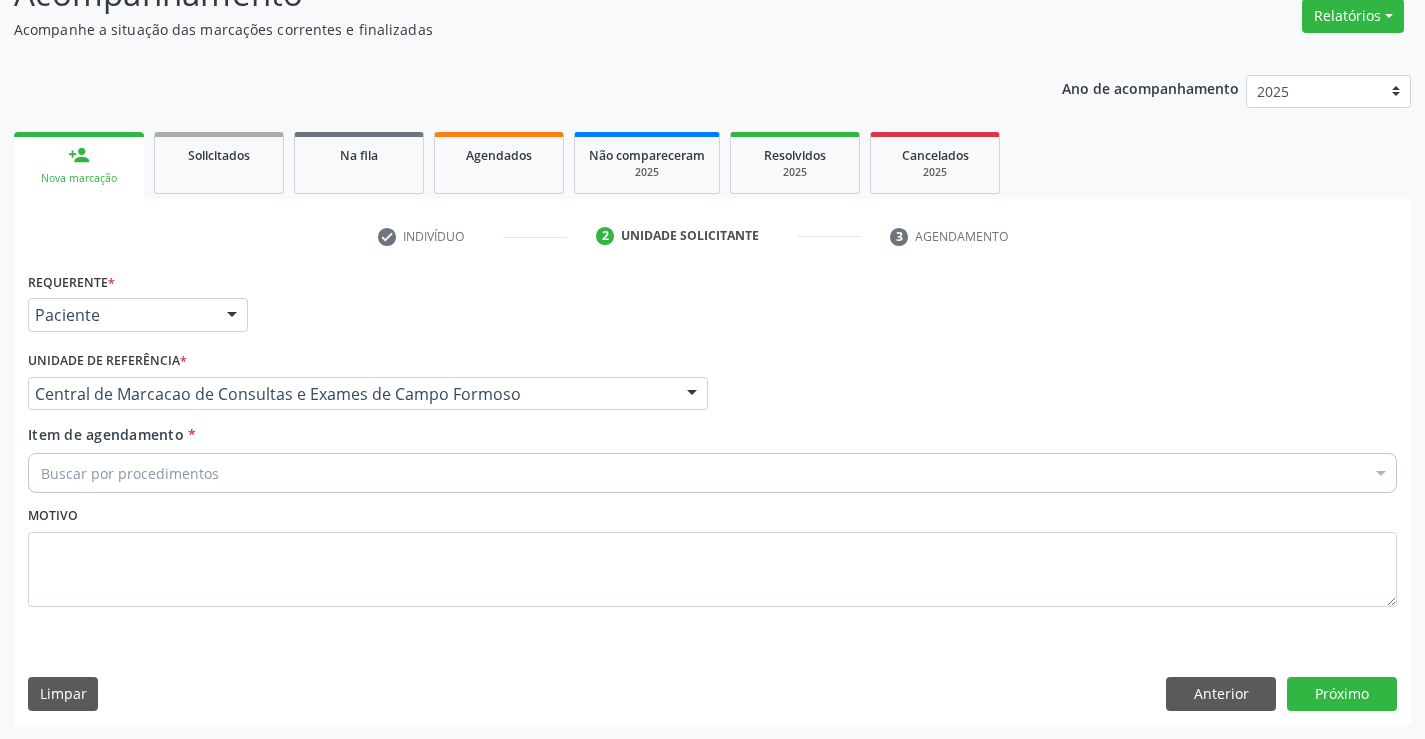 click on "Buscar por procedimentos" at bounding box center (712, 473) 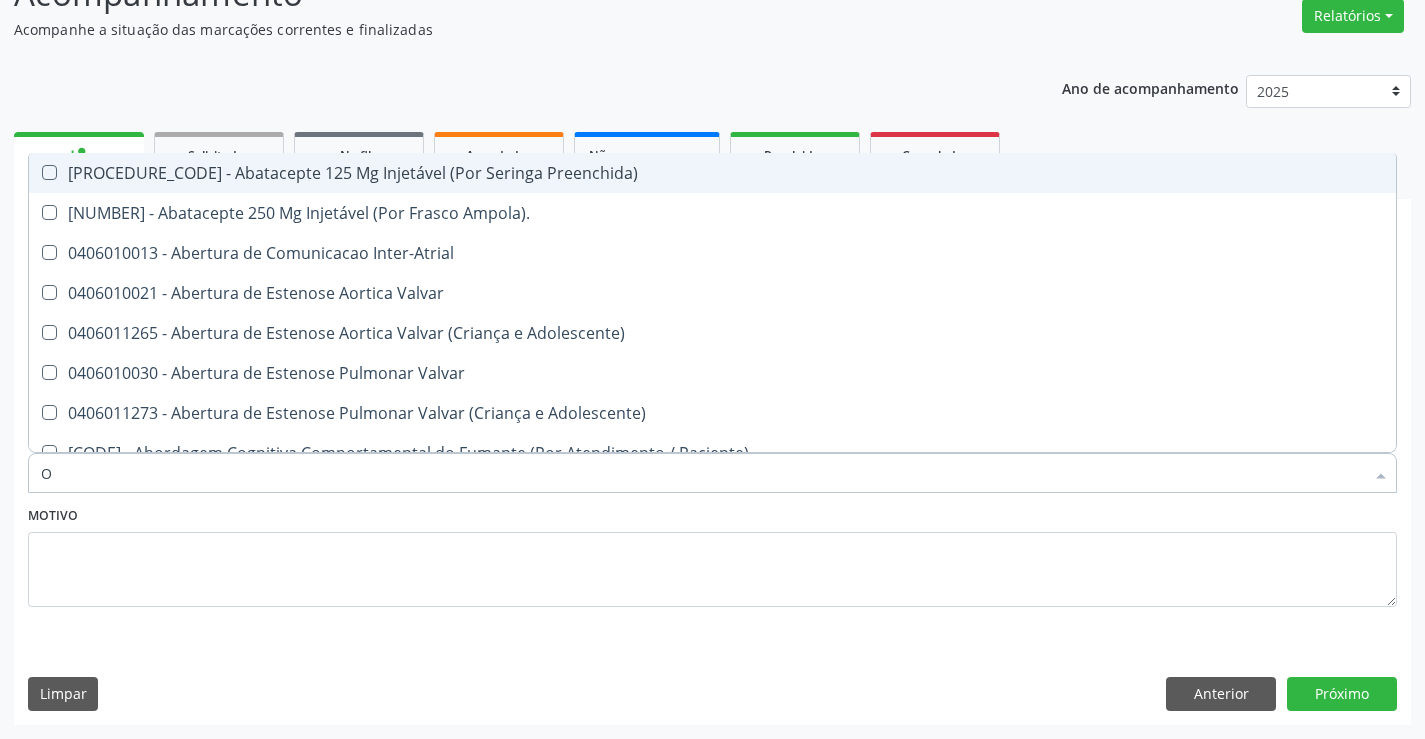 type on "OM" 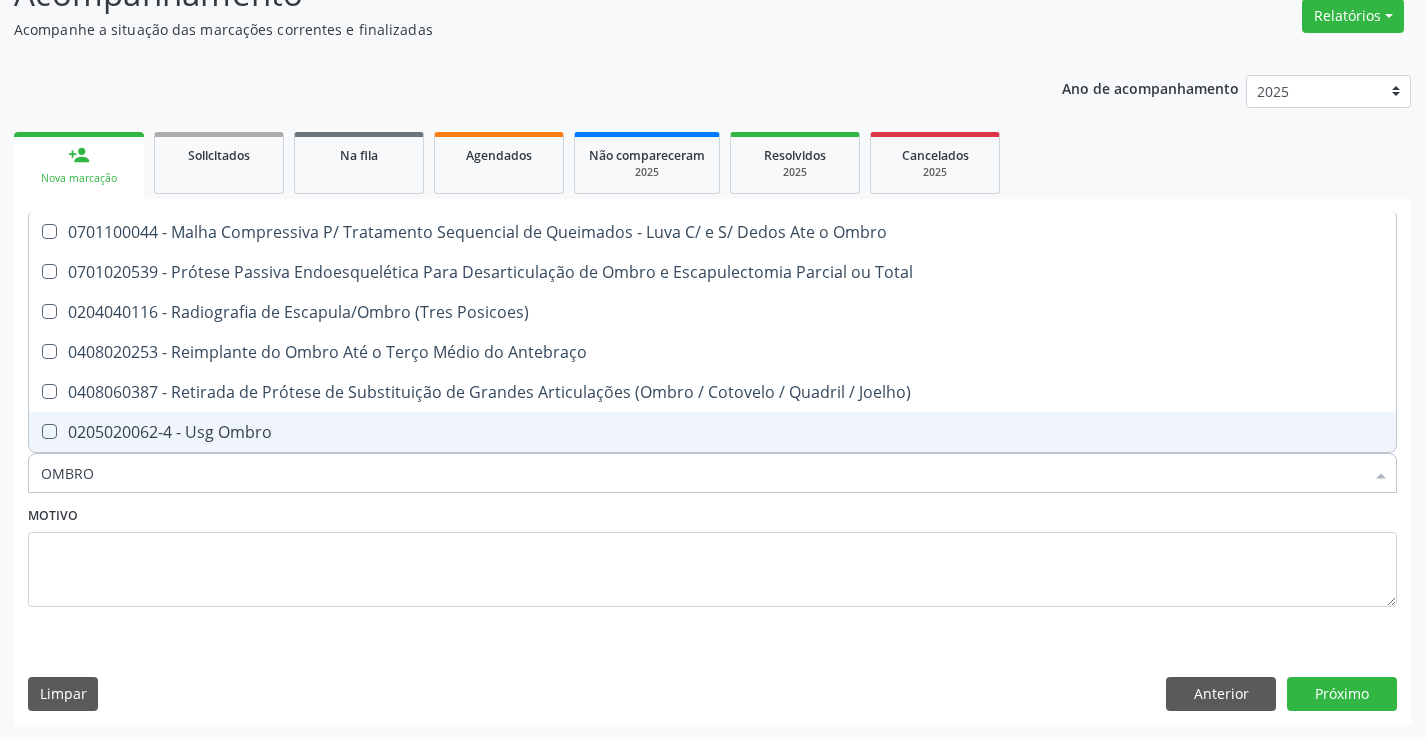 click on "[PROCEDURE]" at bounding box center [712, 432] 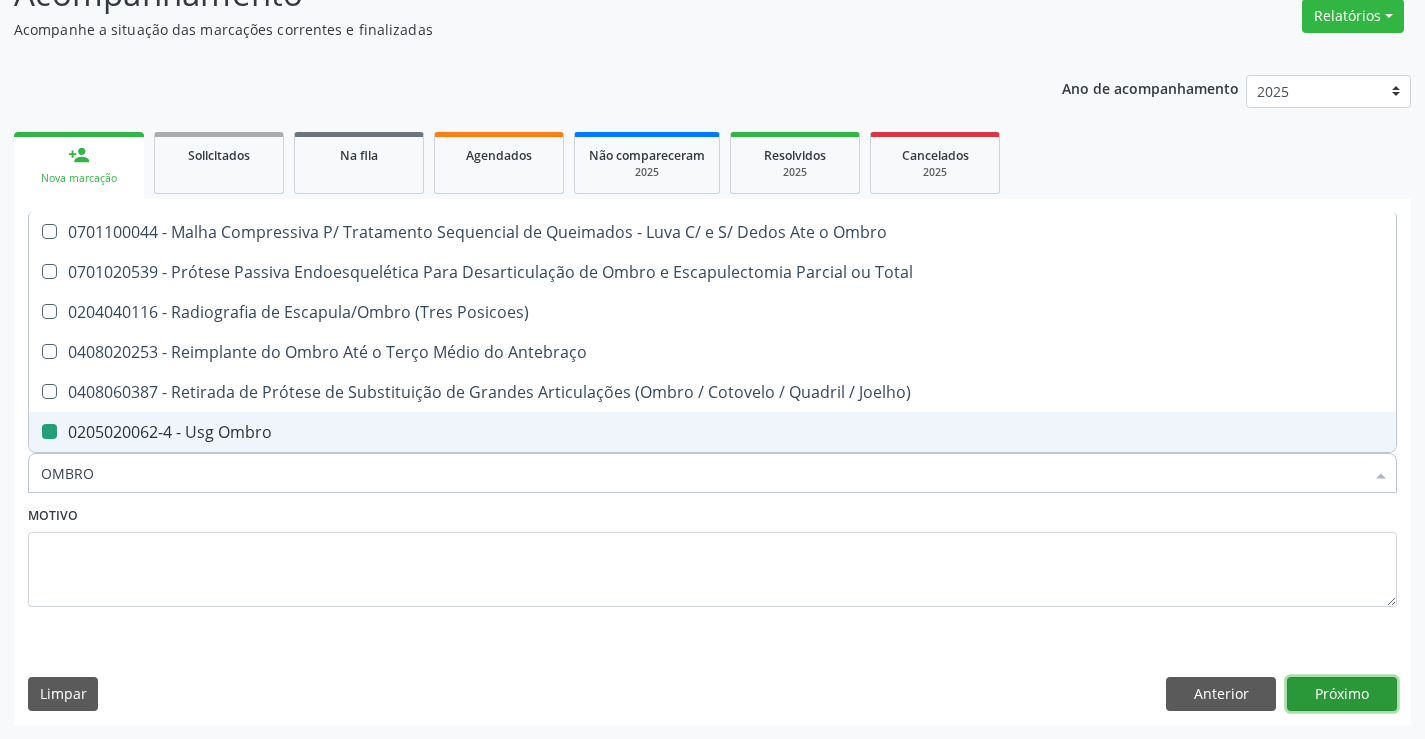 click on "Próximo" at bounding box center [1342, 694] 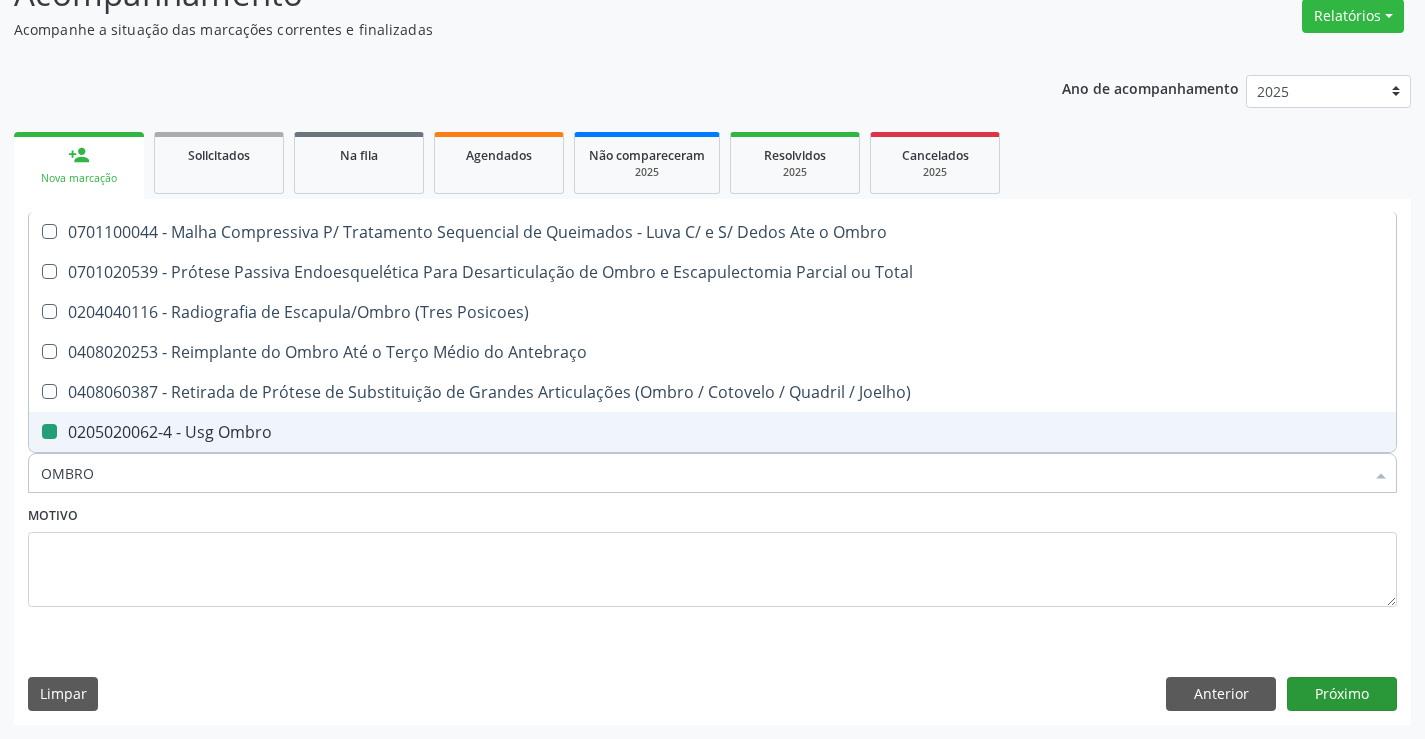 scroll, scrollTop: 131, scrollLeft: 0, axis: vertical 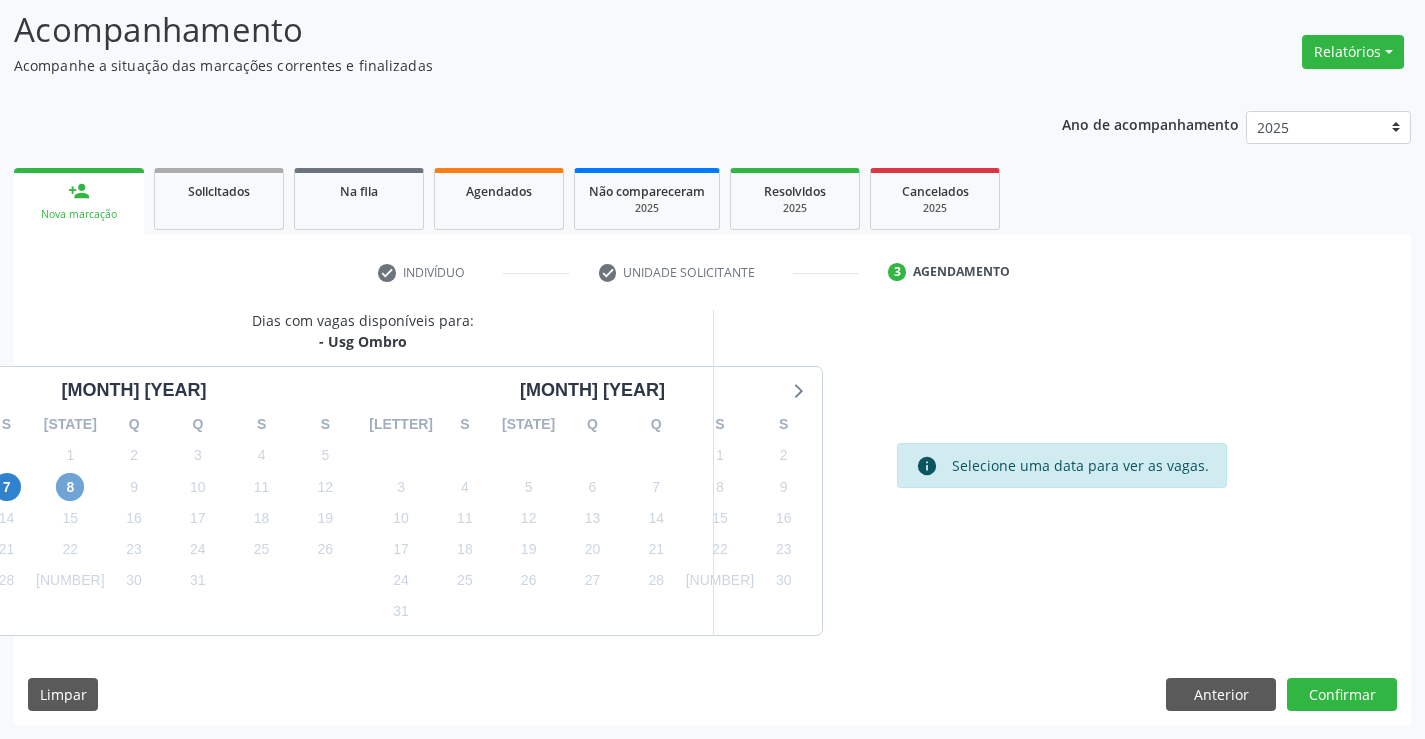 click on "8" at bounding box center [70, 487] 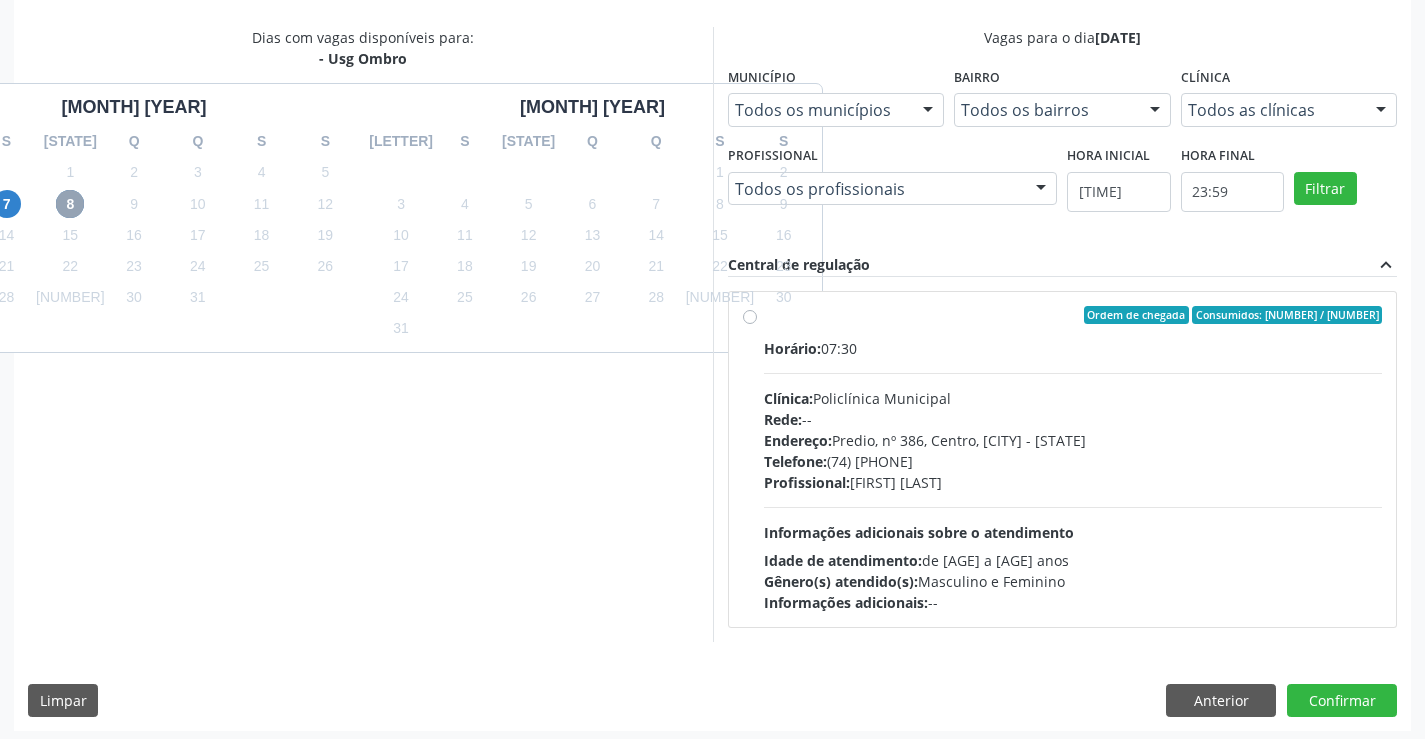 scroll, scrollTop: 420, scrollLeft: 0, axis: vertical 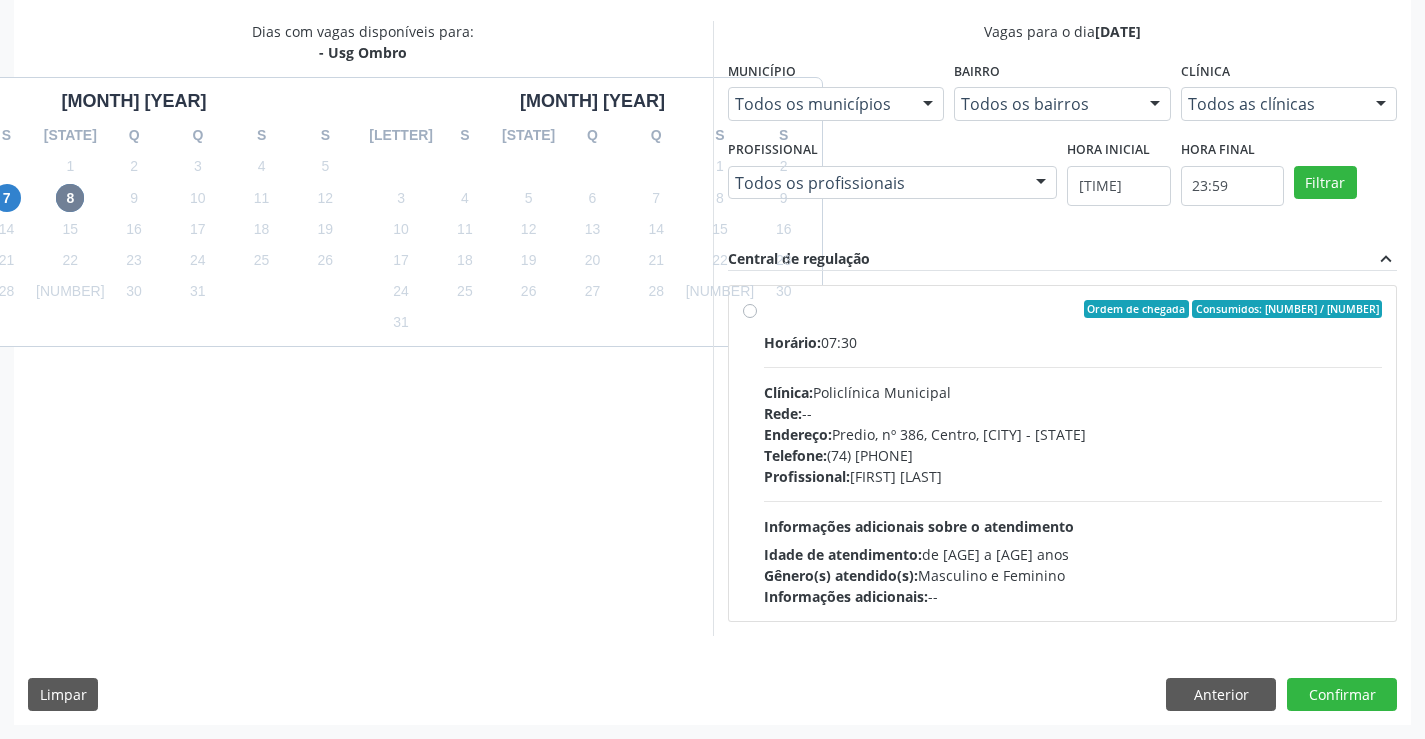 click on "Endereço:   Predio, nº 386, Centro, Campo Formoso - BA" at bounding box center (1073, 434) 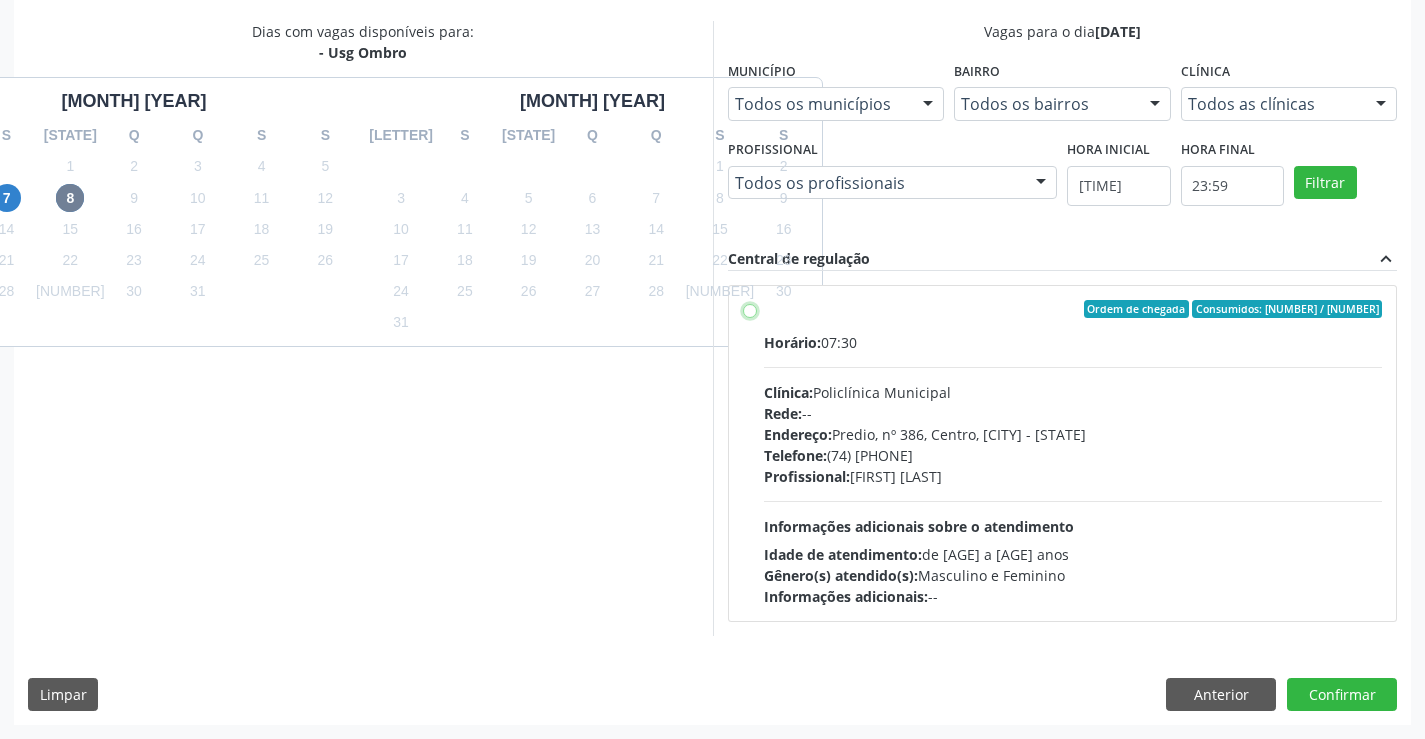 click on "Ordem de chegada
Consumidos: 9 / 20
Horário:   07:30
Clínica:  Policlínica Municipal
Rede:
--
Endereço:   Predio, nº 386, Centro, Campo Formoso - BA
Telefone:   (74) 6451312
Profissional:
Italo Goncalves da Silva
Informações adicionais sobre o atendimento
Idade de atendimento:
de 0 a 120 anos
Gênero(s) atendido(s):
Masculino e Feminino
Informações adicionais:
--" at bounding box center (750, 309) 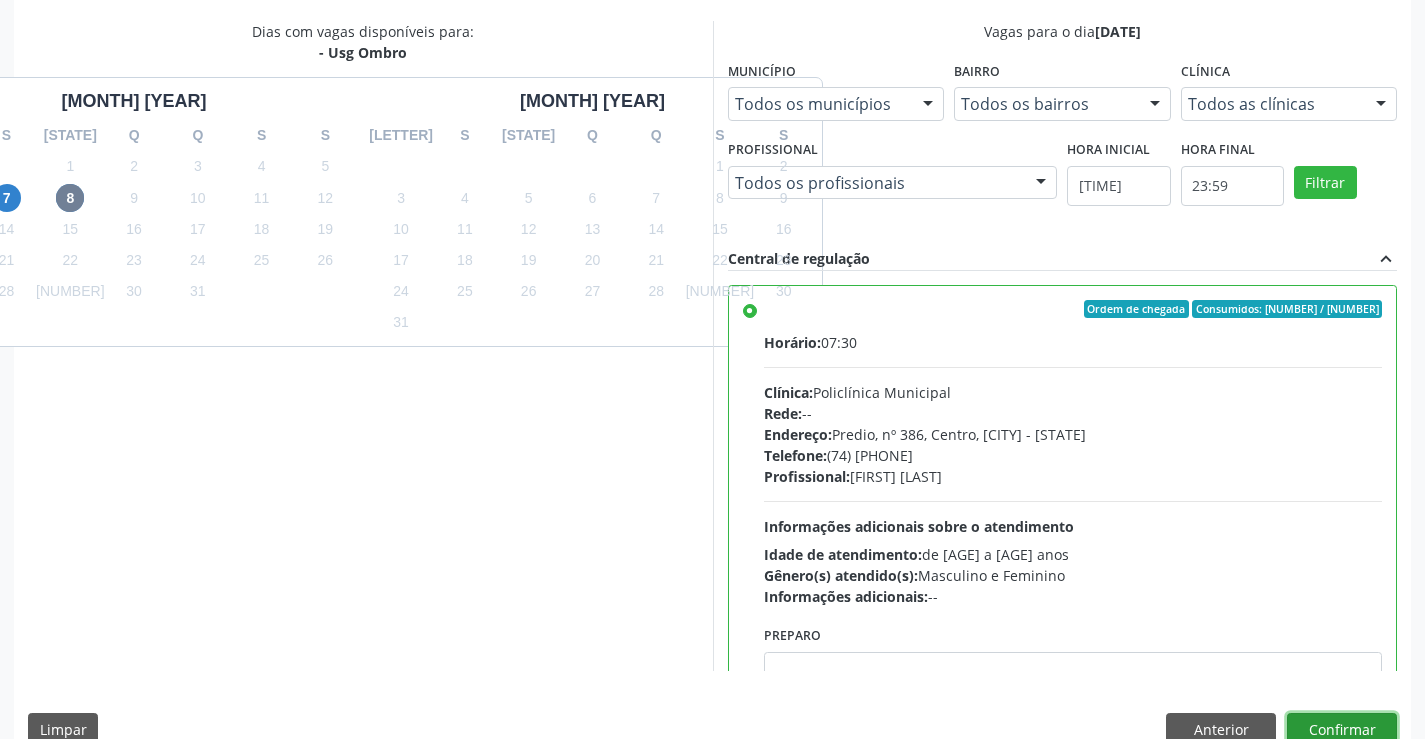 click on "Confirmar" at bounding box center (1342, 730) 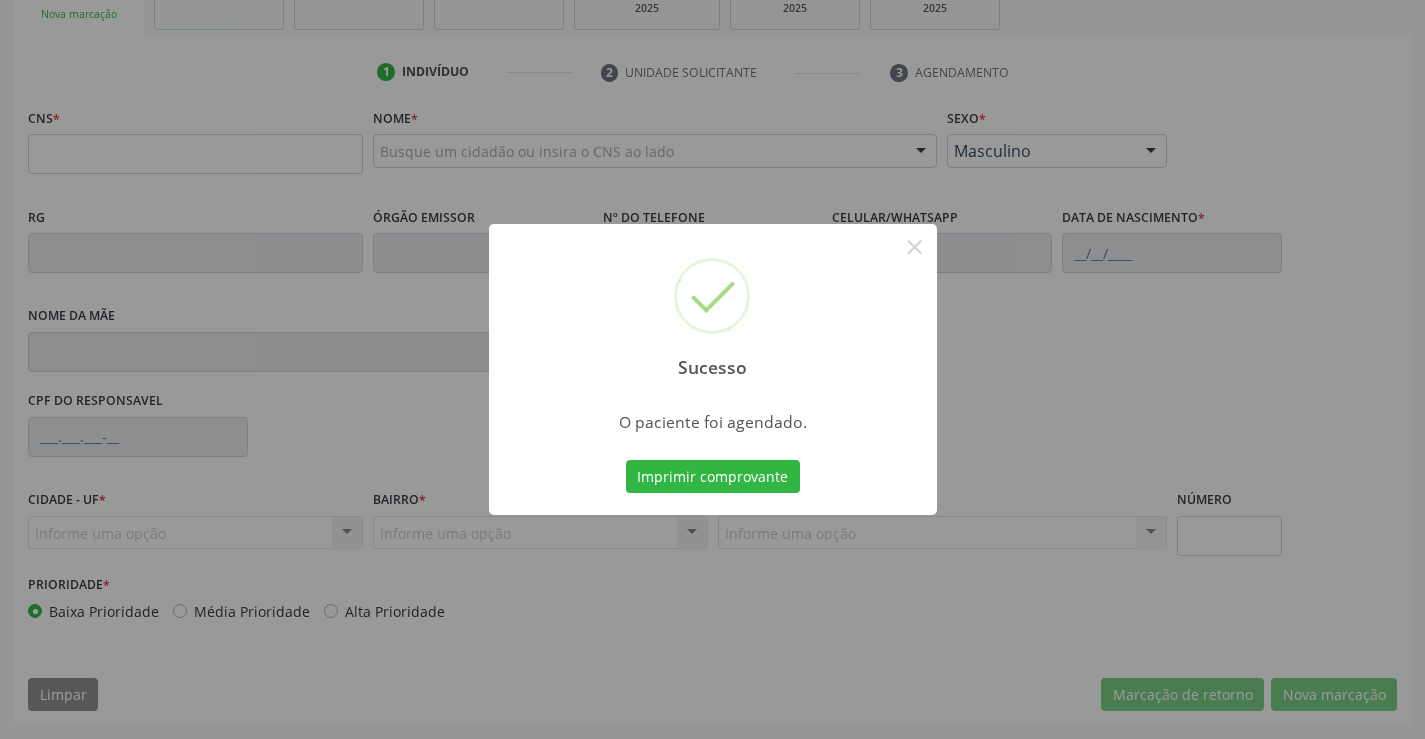 scroll, scrollTop: 331, scrollLeft: 0, axis: vertical 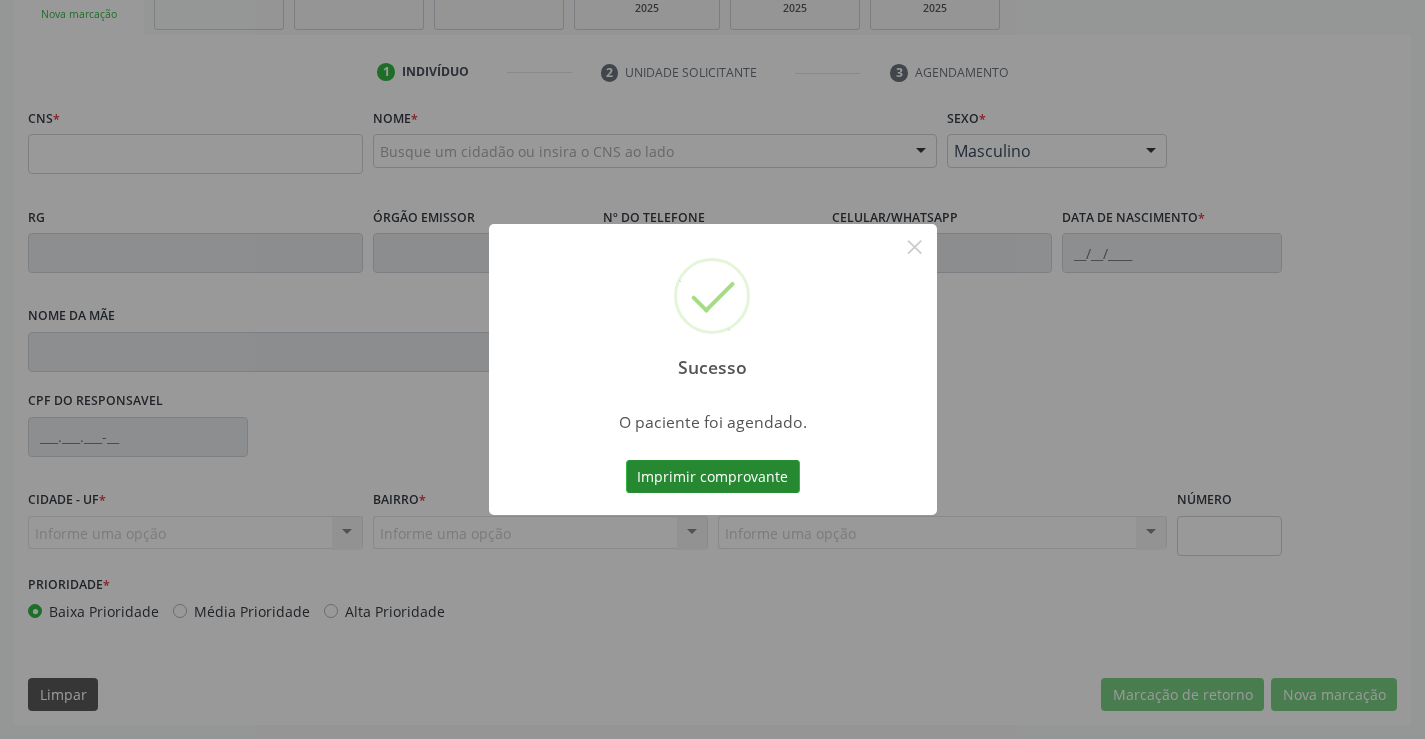 click on "Imprimir comprovante" at bounding box center (713, 477) 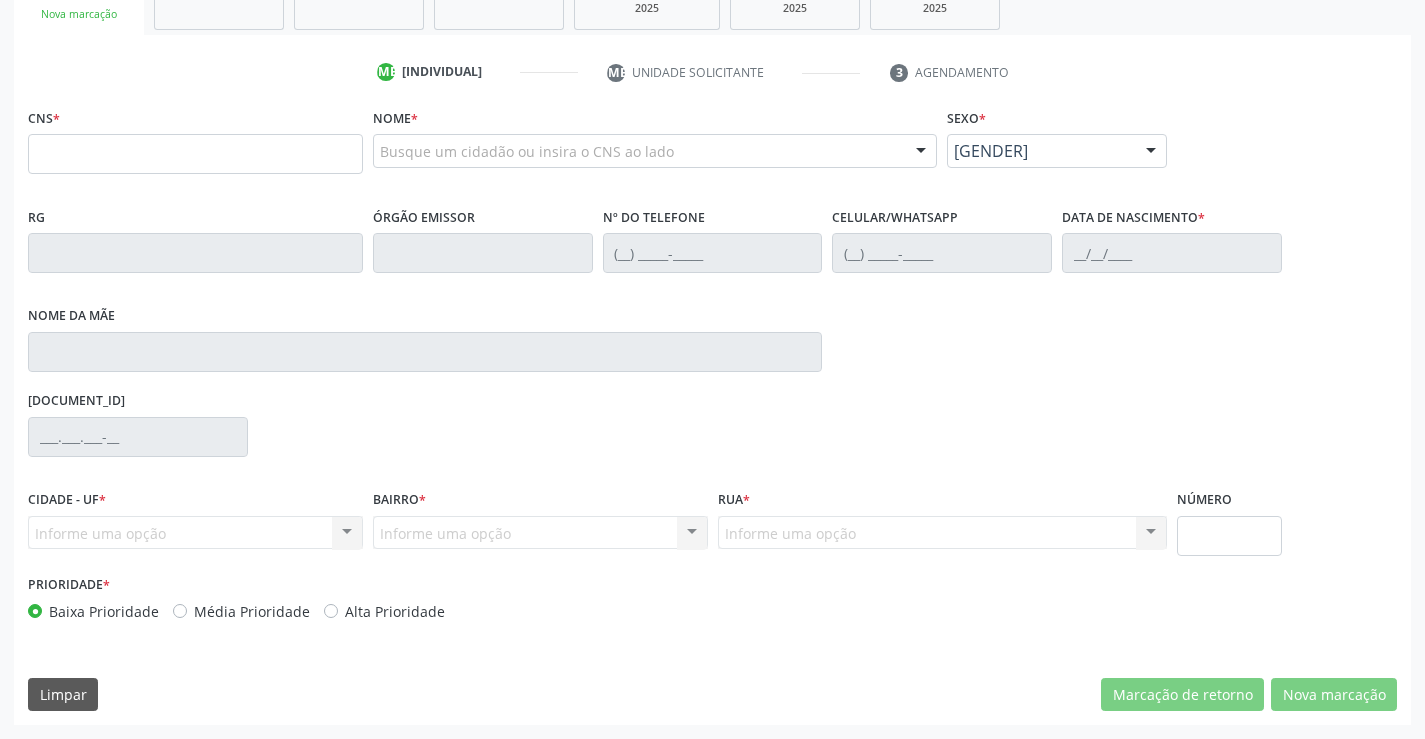 scroll, scrollTop: 331, scrollLeft: 0, axis: vertical 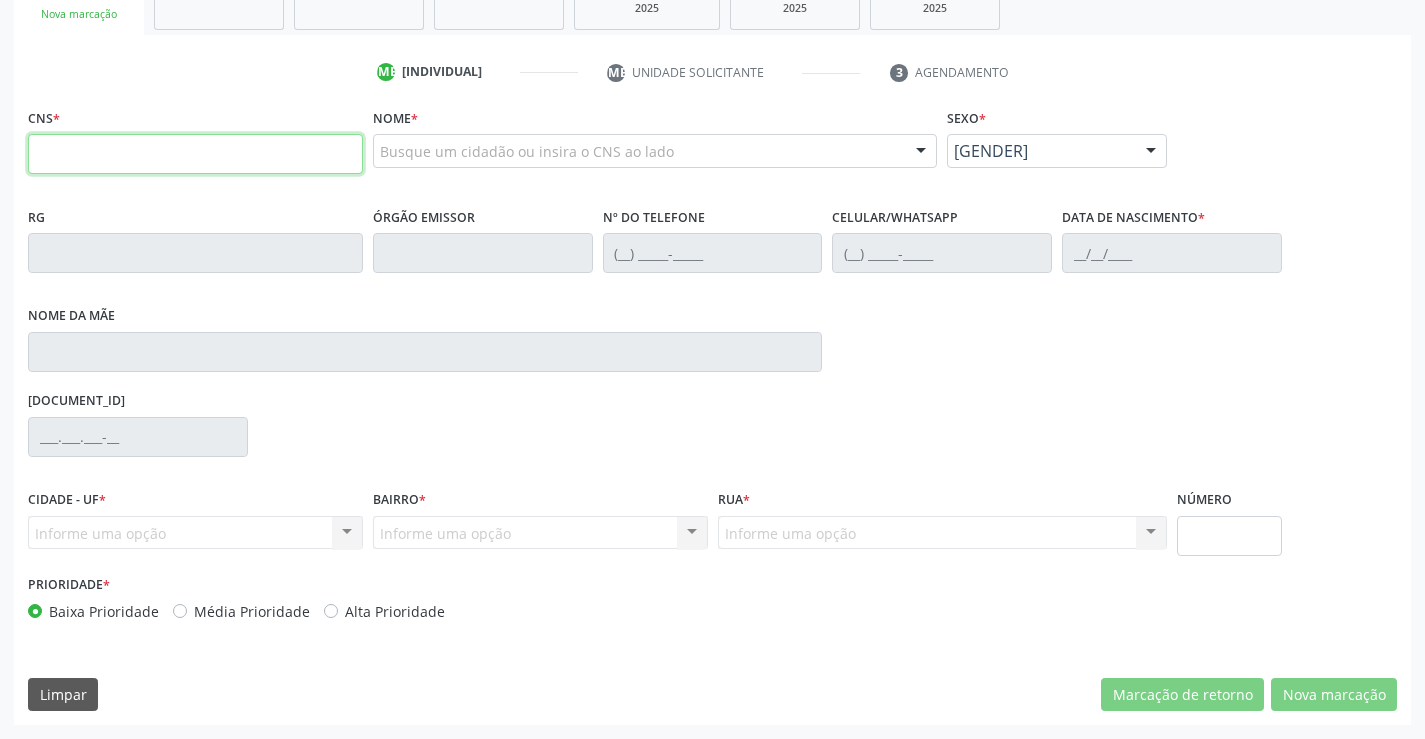 click at bounding box center [195, 154] 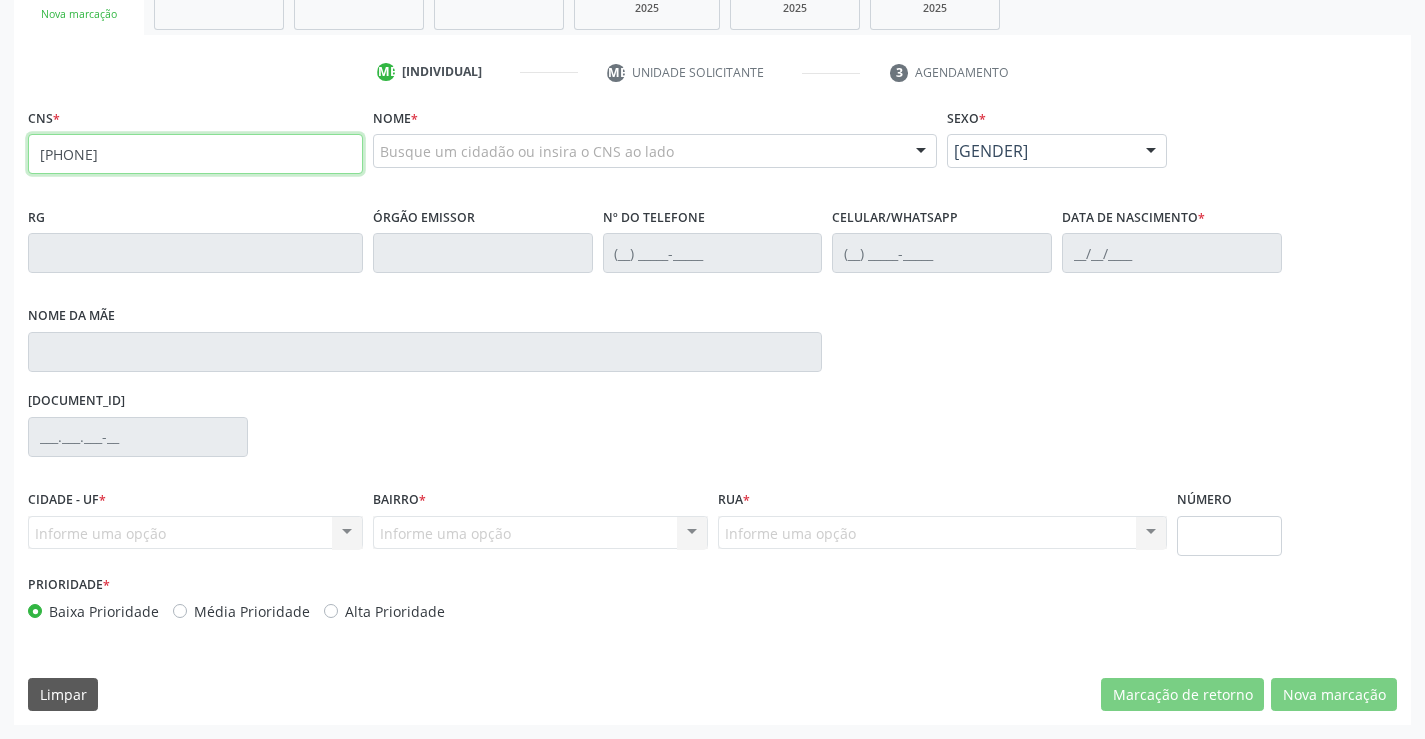 type on "[PHONE]" 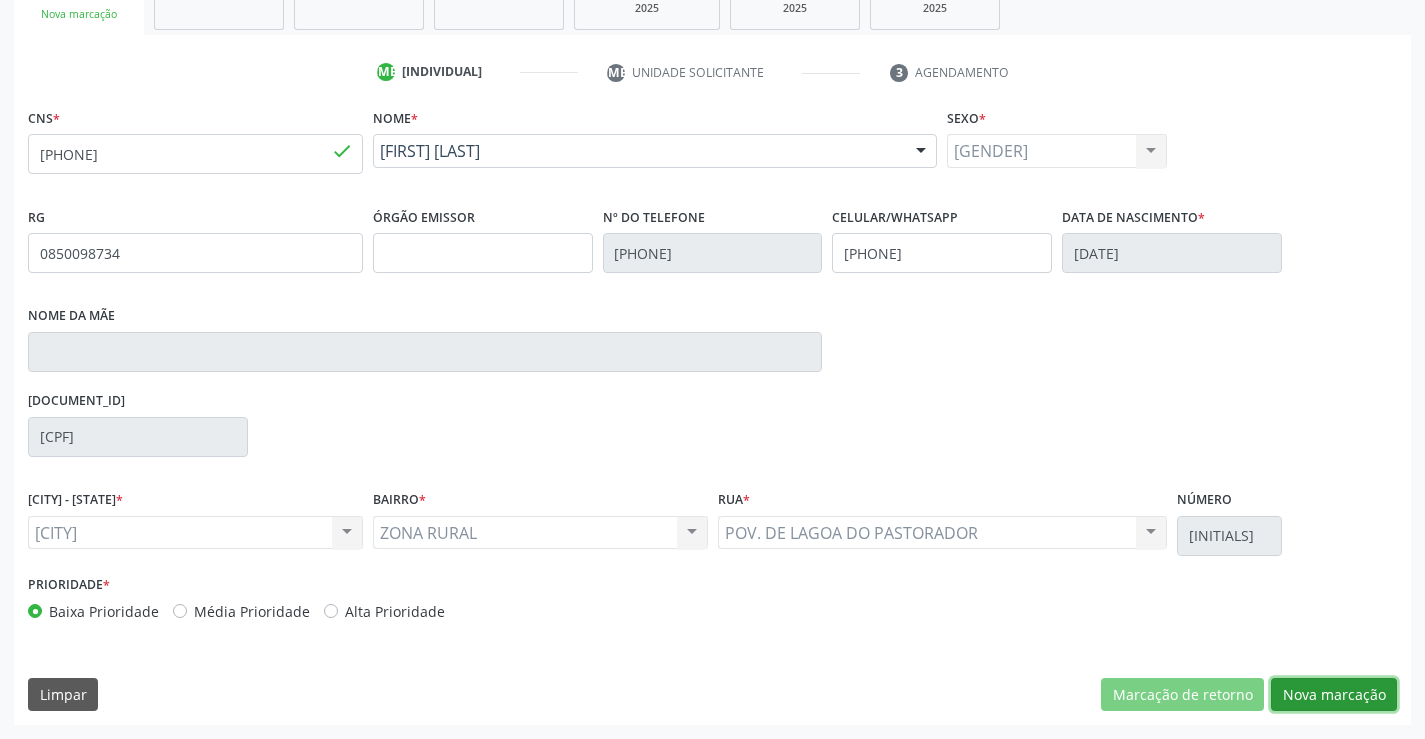 click on "Nova marcação" at bounding box center (1182, 695) 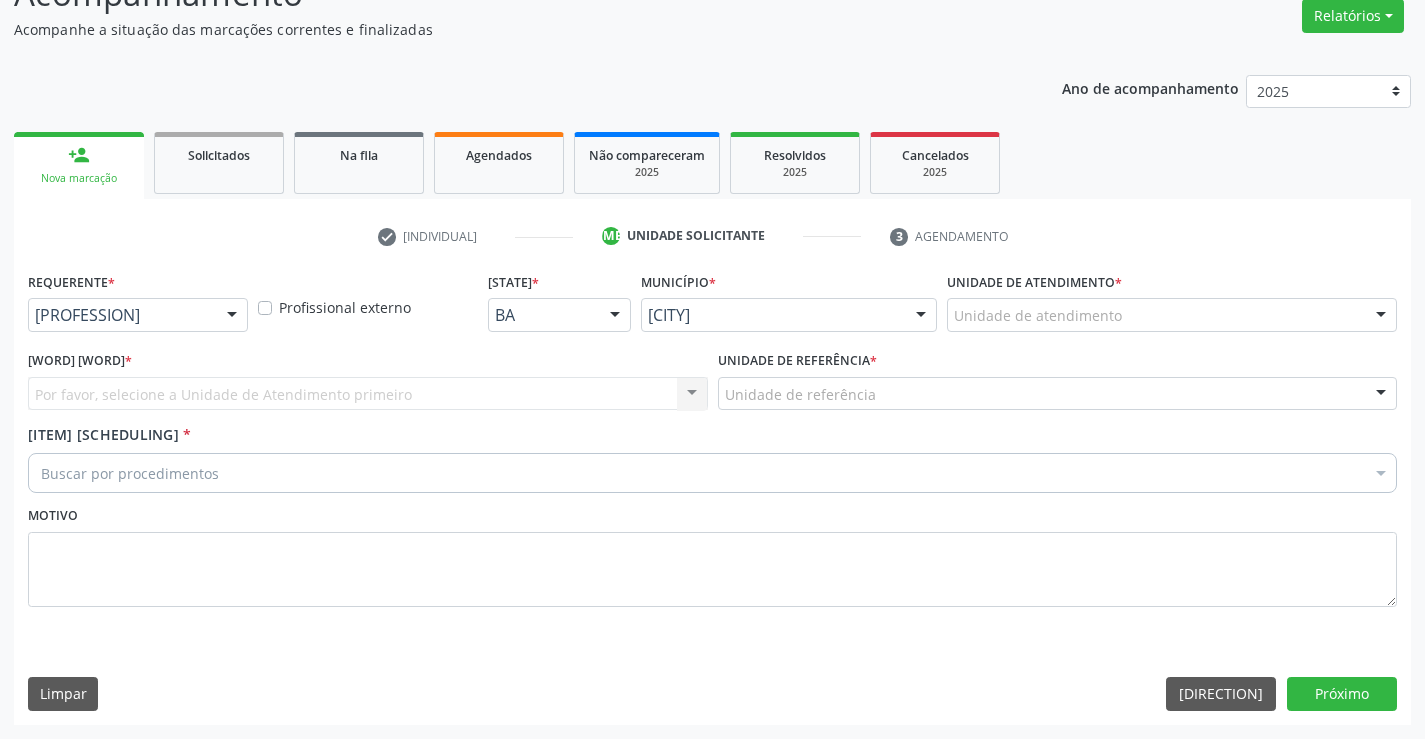 scroll, scrollTop: 167, scrollLeft: 0, axis: vertical 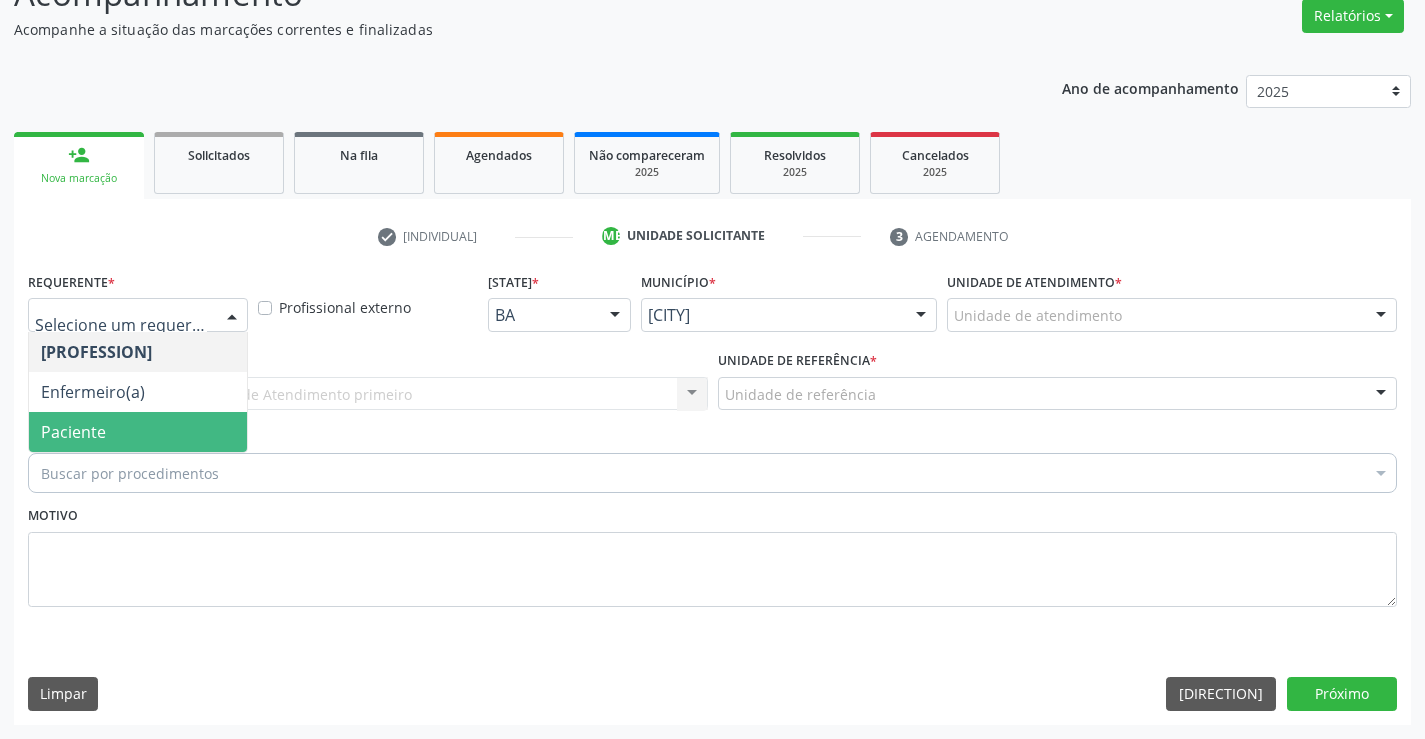 click on "Paciente" at bounding box center [138, 432] 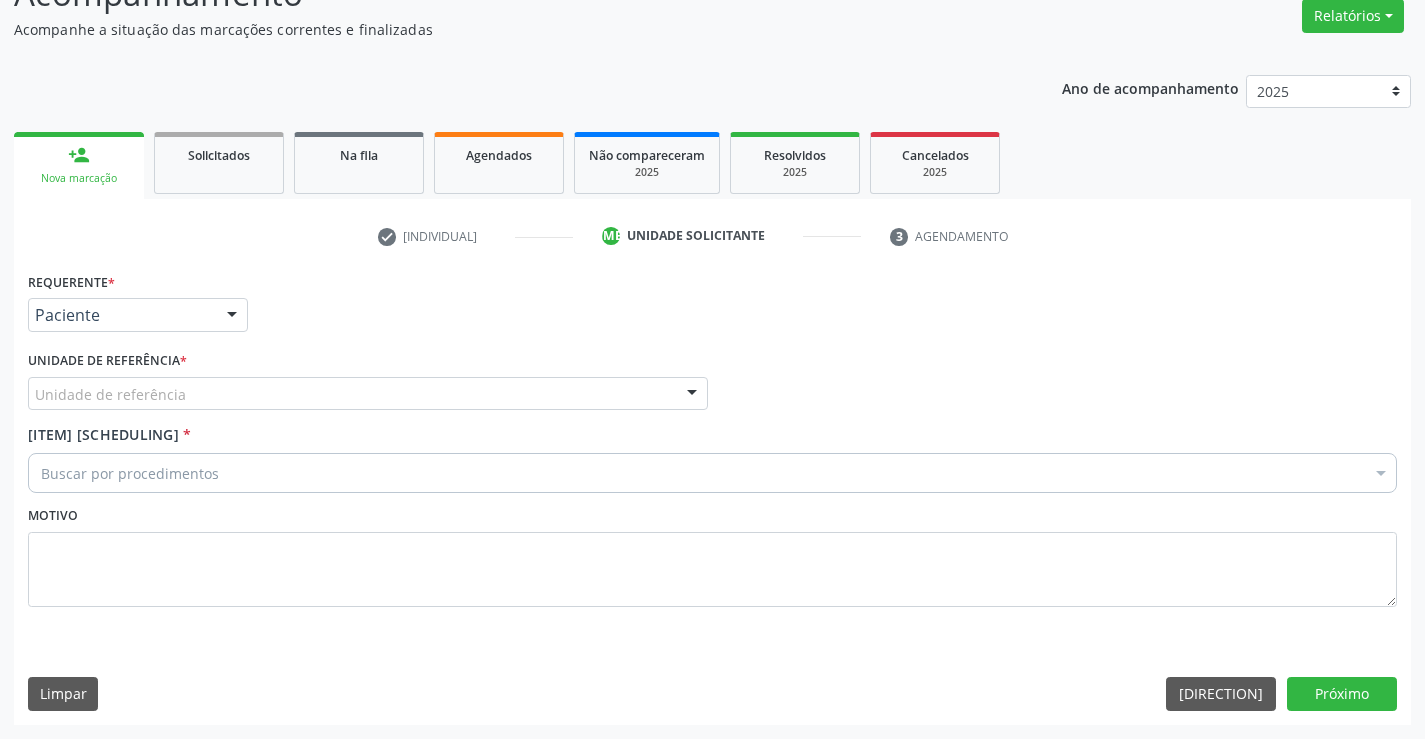 click on "Unidade de referência" at bounding box center [368, 394] 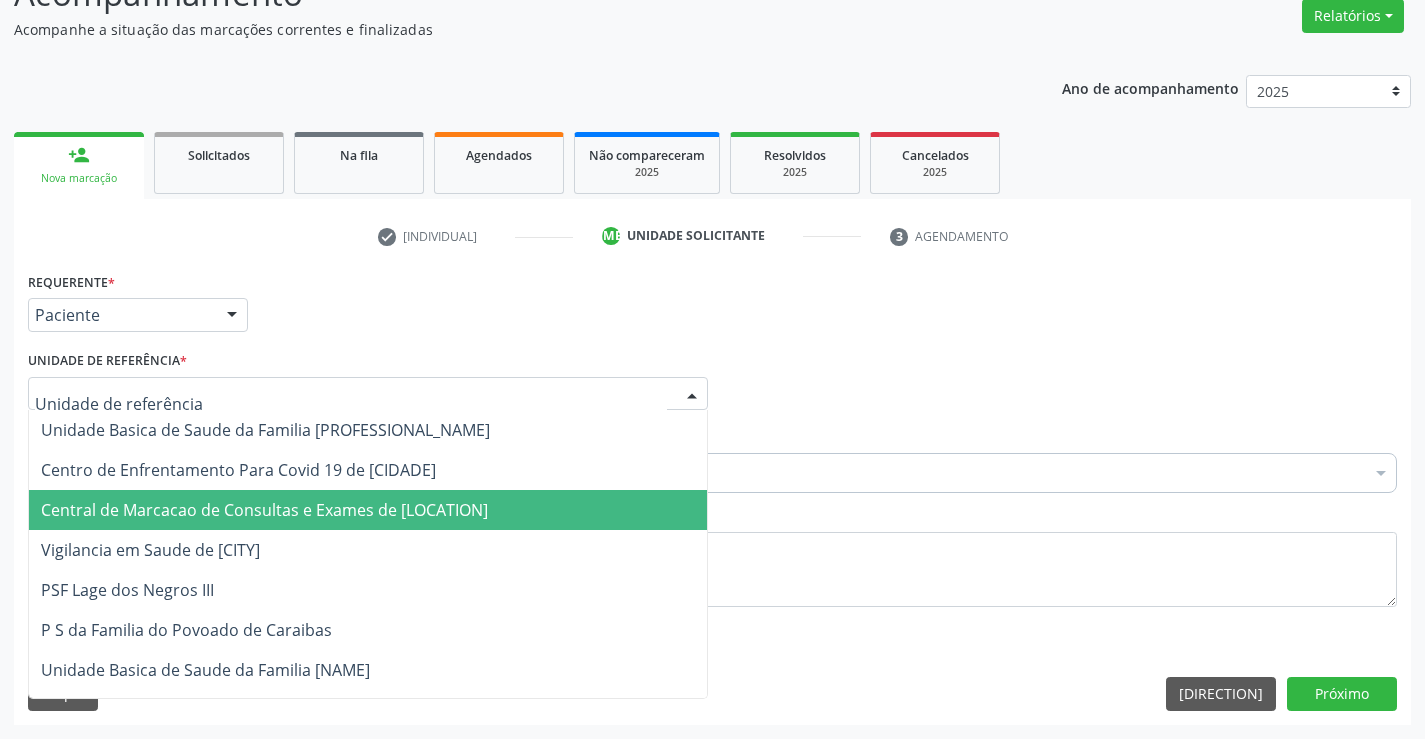 click on "Central de Marcacao de Consultas e Exames de [CITY]" at bounding box center [264, 510] 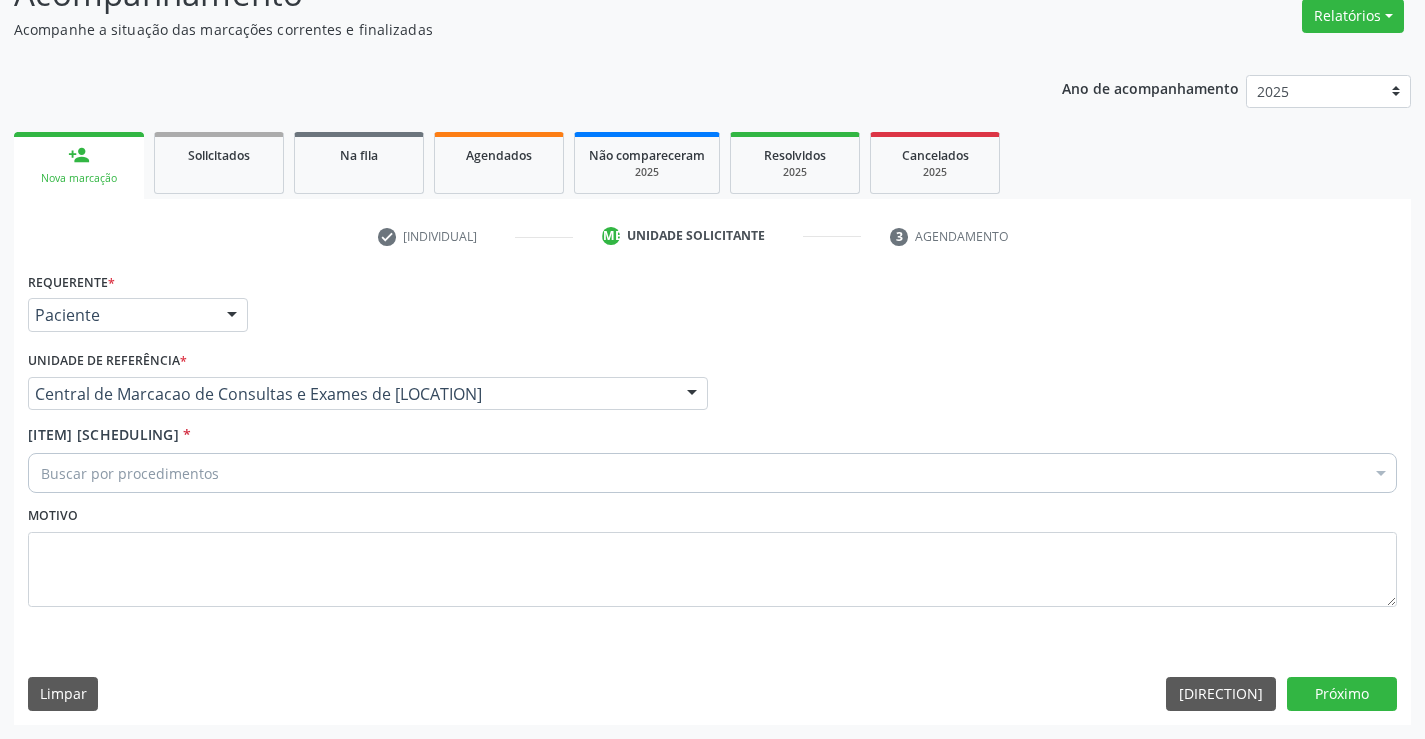 click on "Buscar por procedimentos" at bounding box center [712, 473] 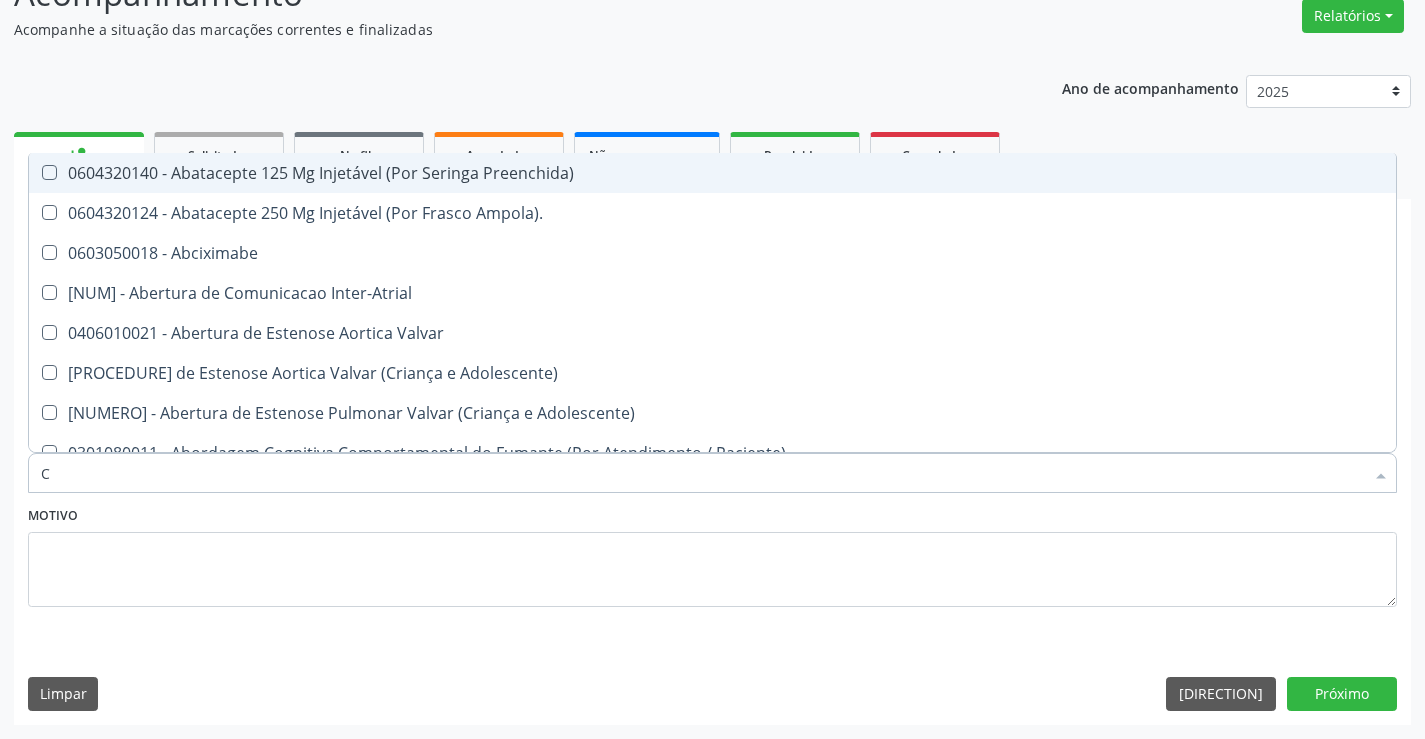 type on "CO" 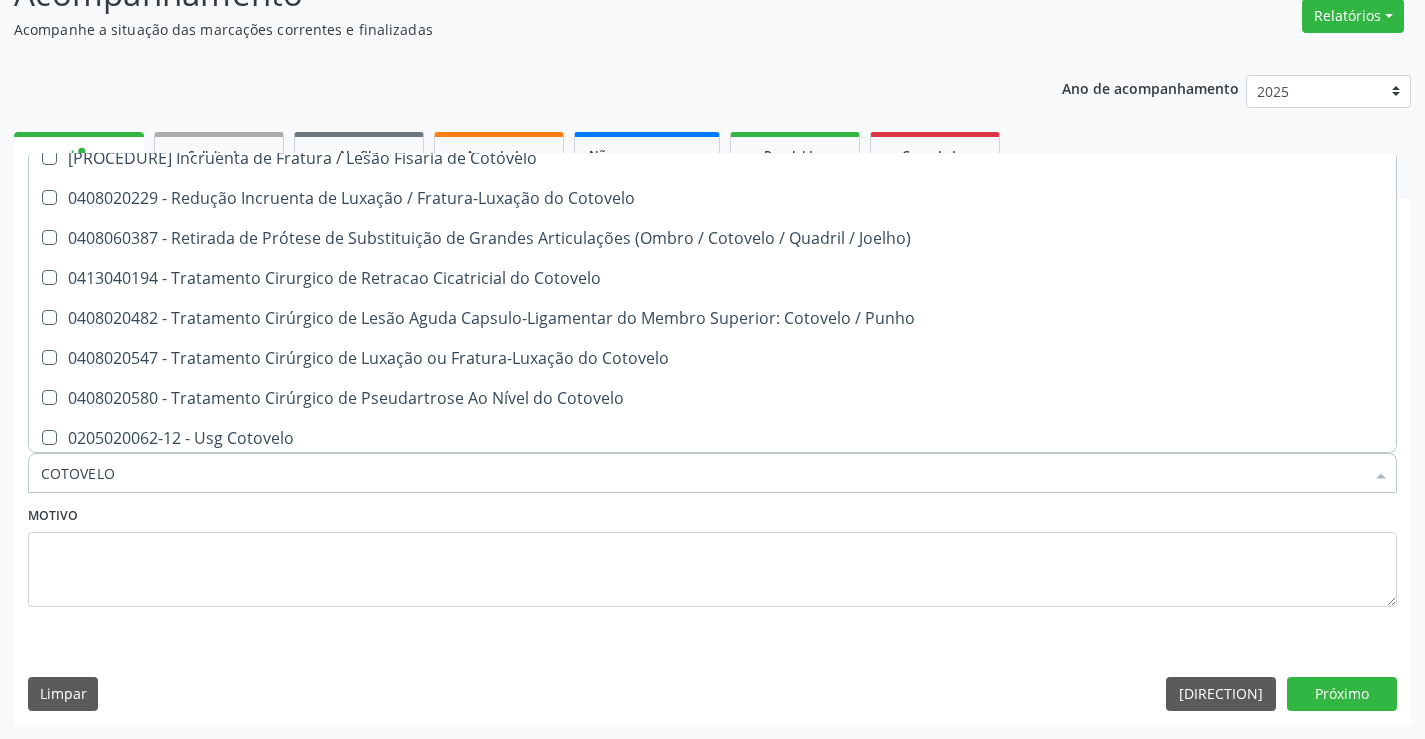 scroll, scrollTop: 301, scrollLeft: 0, axis: vertical 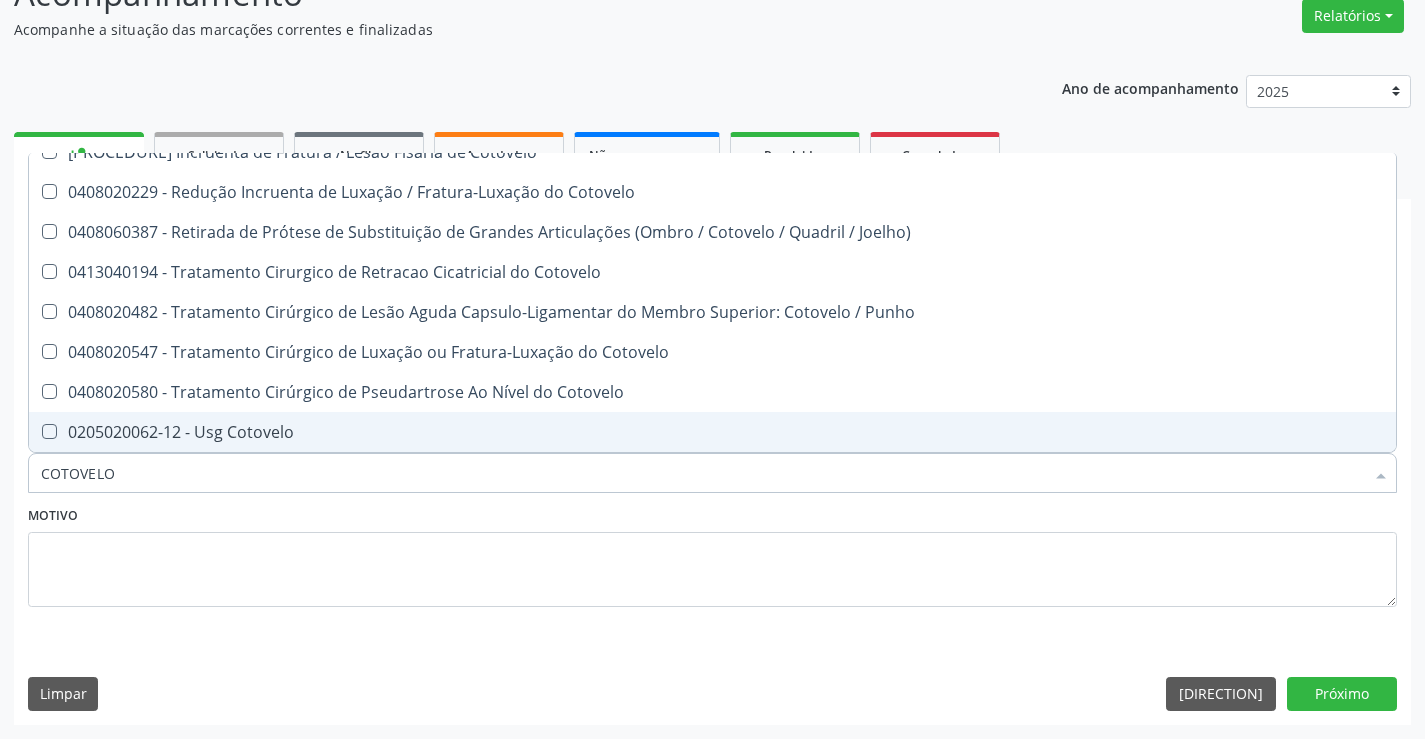 click on "0205020062-12 - Usg Cotovelo" at bounding box center (712, 432) 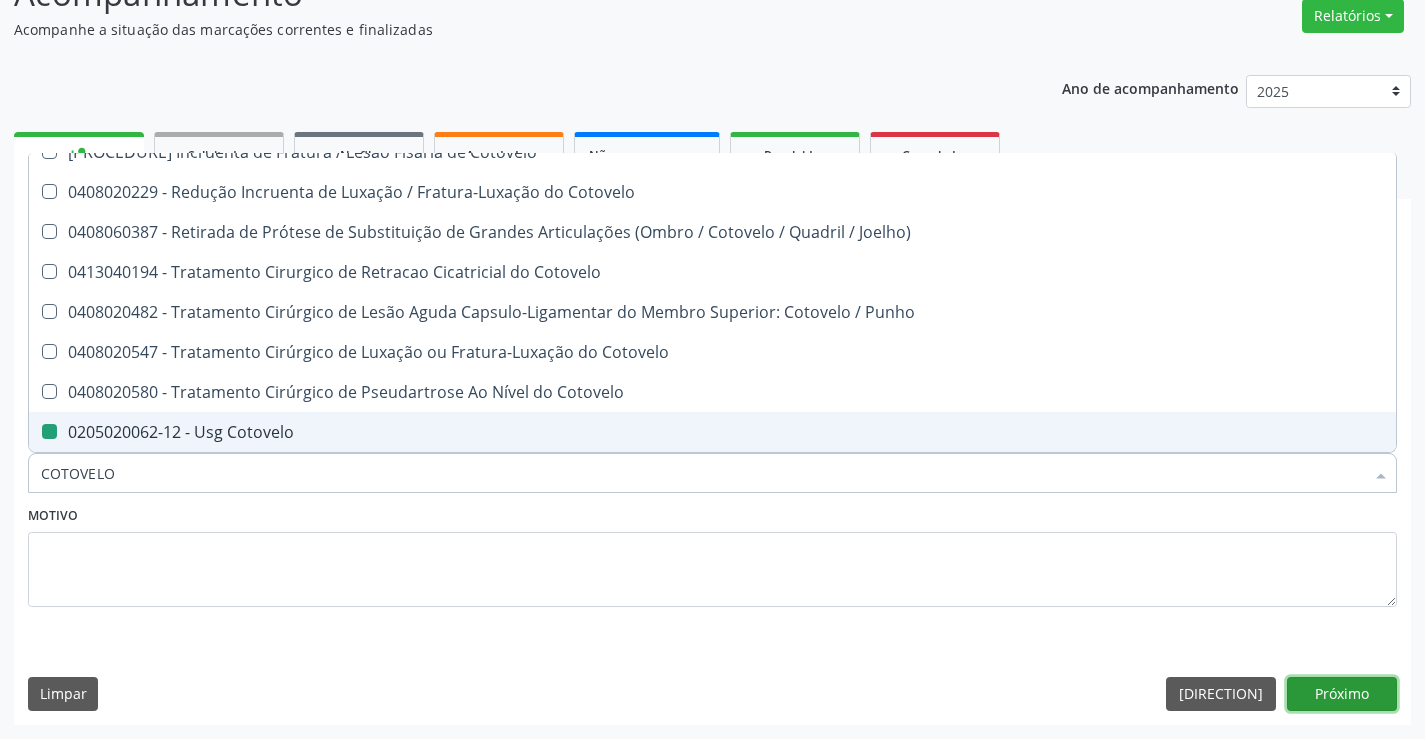 click on "Próximo" at bounding box center [1342, 694] 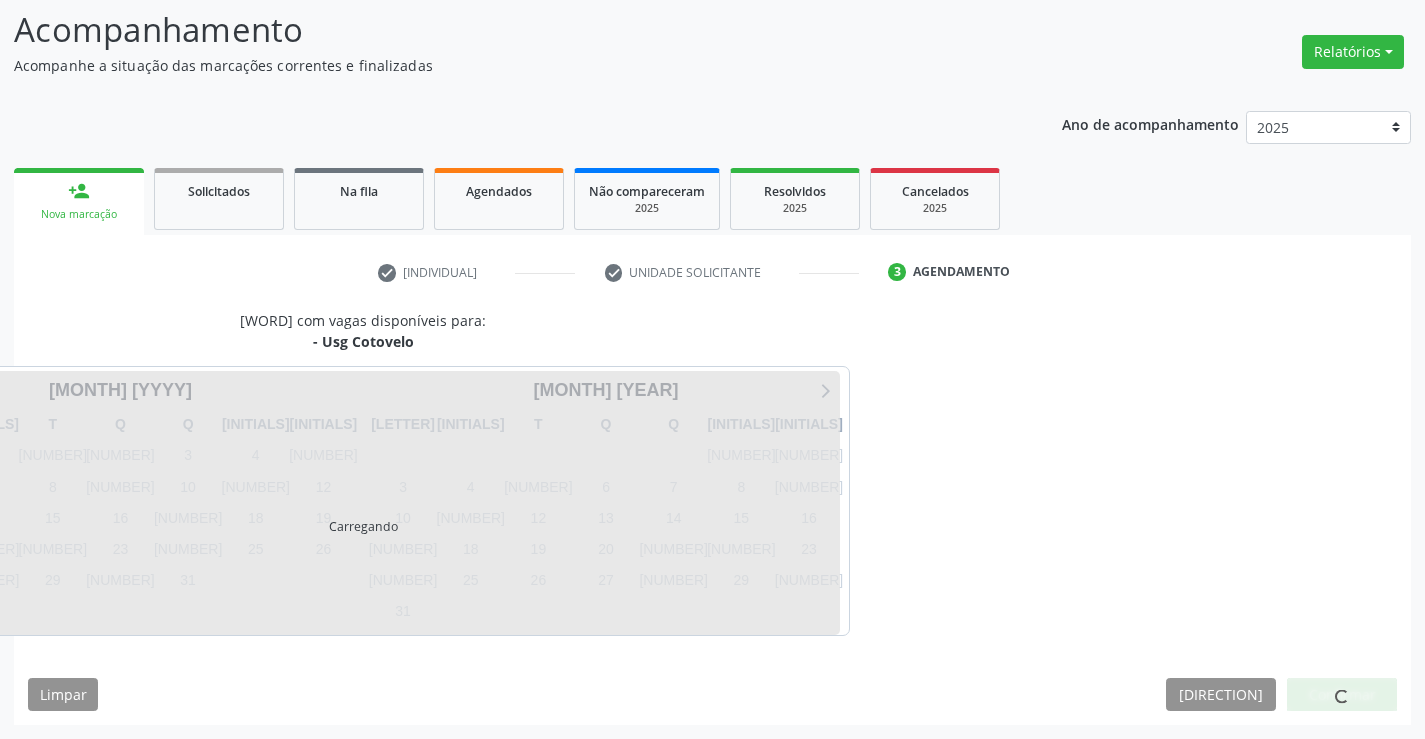 scroll, scrollTop: 131, scrollLeft: 0, axis: vertical 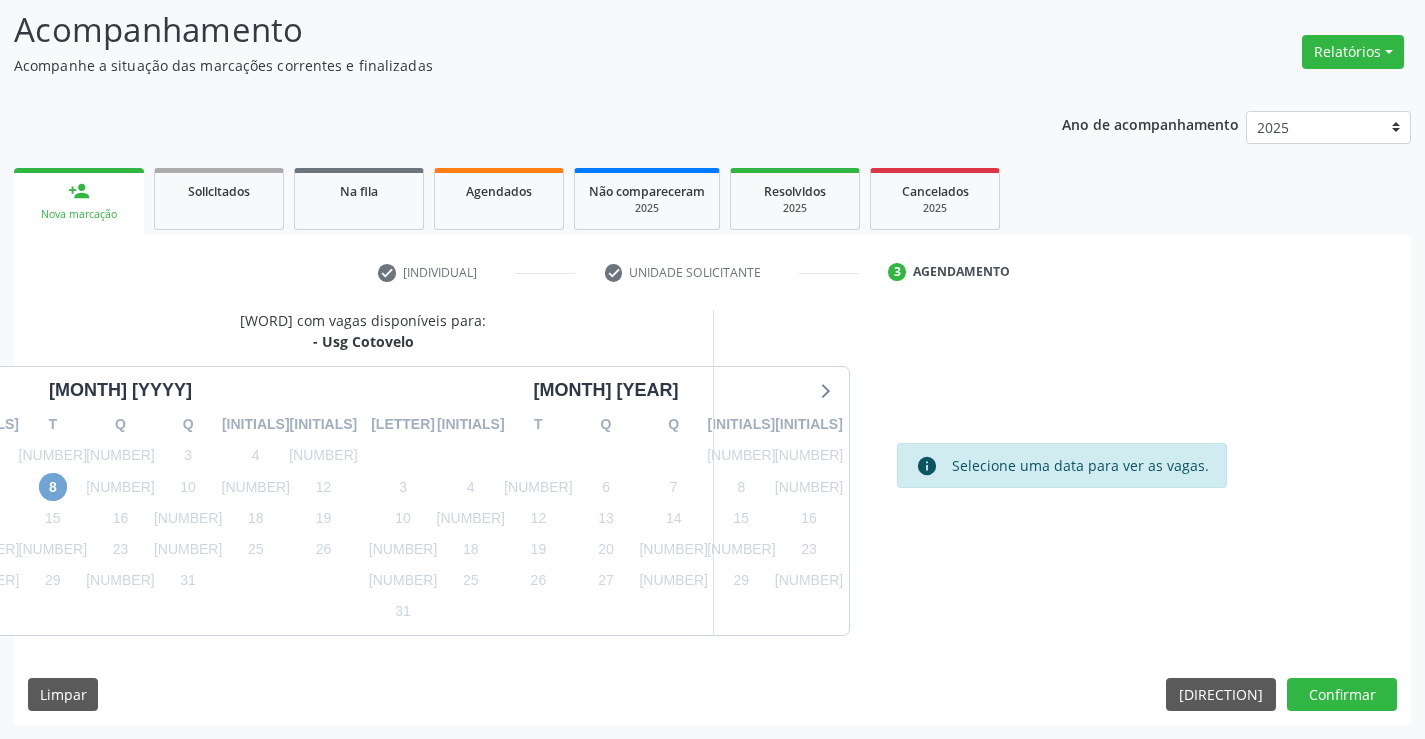 click on "8" at bounding box center [53, 487] 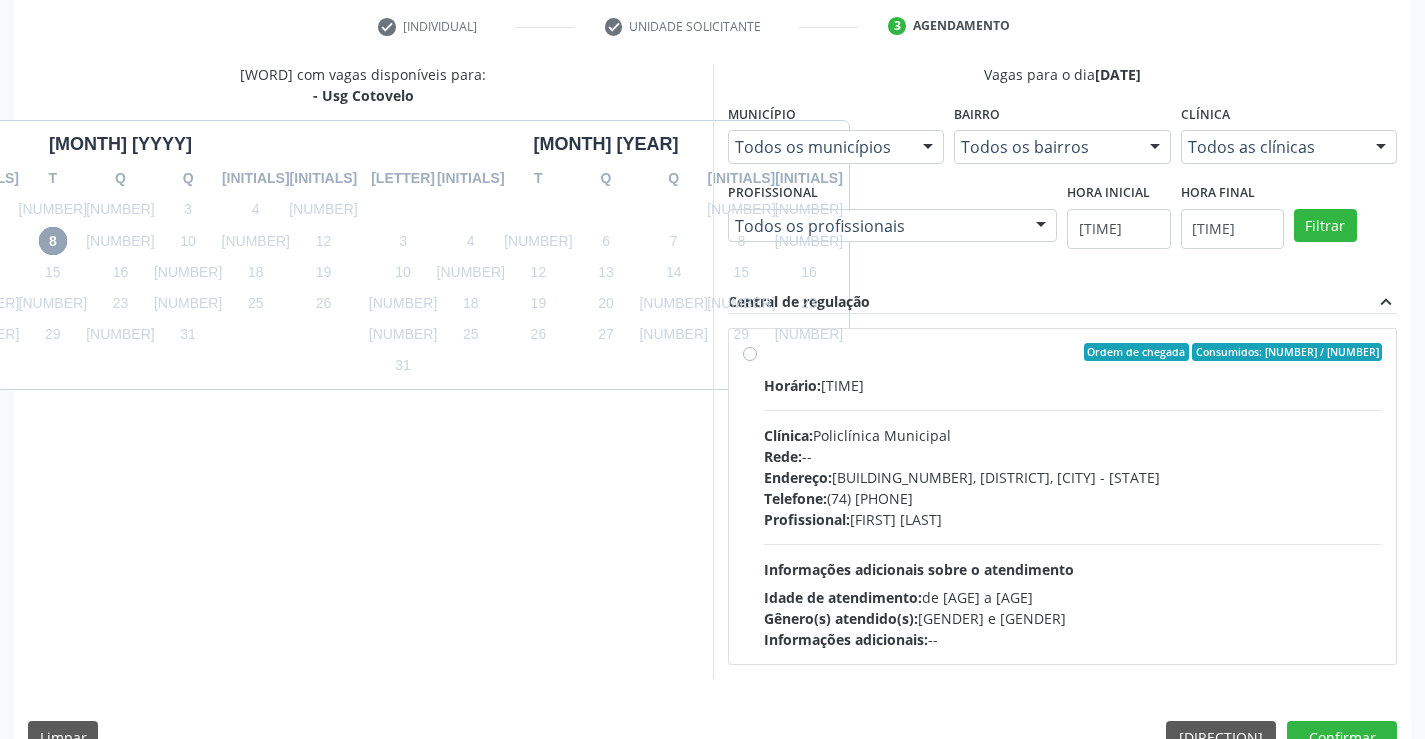 scroll, scrollTop: 420, scrollLeft: 0, axis: vertical 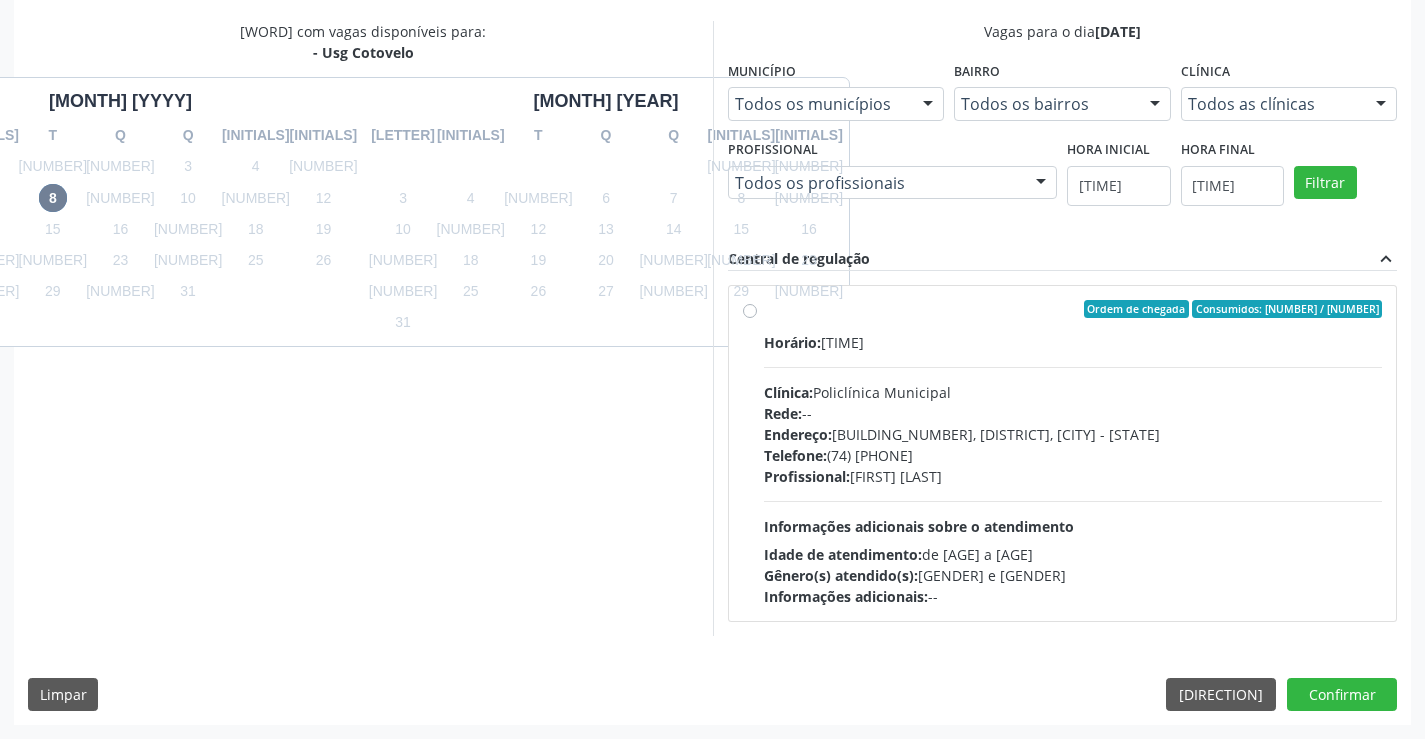 click on "Ordem de chegada
Consumidos: 10 / 20
Horário:   07:30
Clínica:  Policlínica Municipal
Rede:
--
Endereço:   Predio, nº 386, Centro, Campo Formoso - BA
Telefone:   (74) 6451312
Profissional:
Italo Goncalves da Silva
Informações adicionais sobre o atendimento
Idade de atendimento:
de 0 a 120 anos
Gênero(s) atendido(s):
Masculino e Feminino
Informações adicionais:
--" at bounding box center [1063, 453] 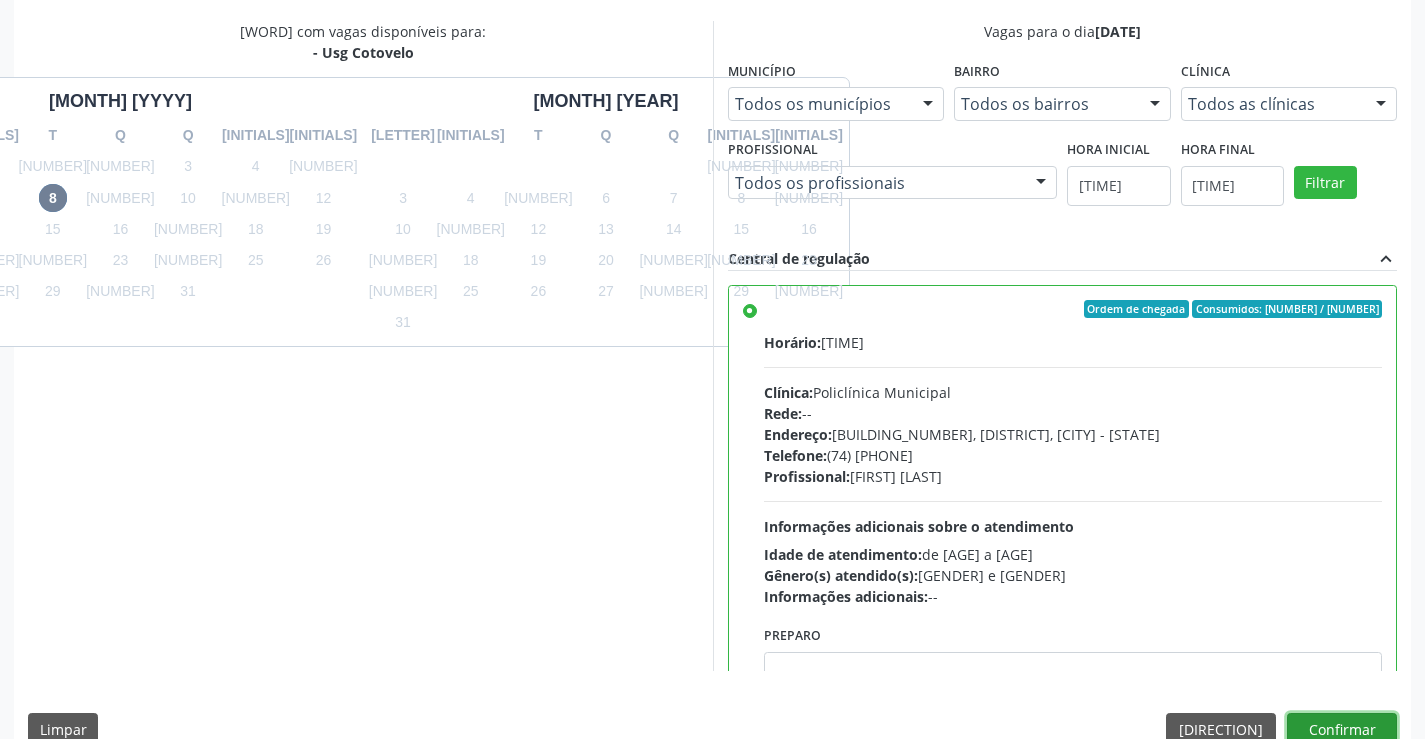 click on "Confirmar" at bounding box center [1342, 730] 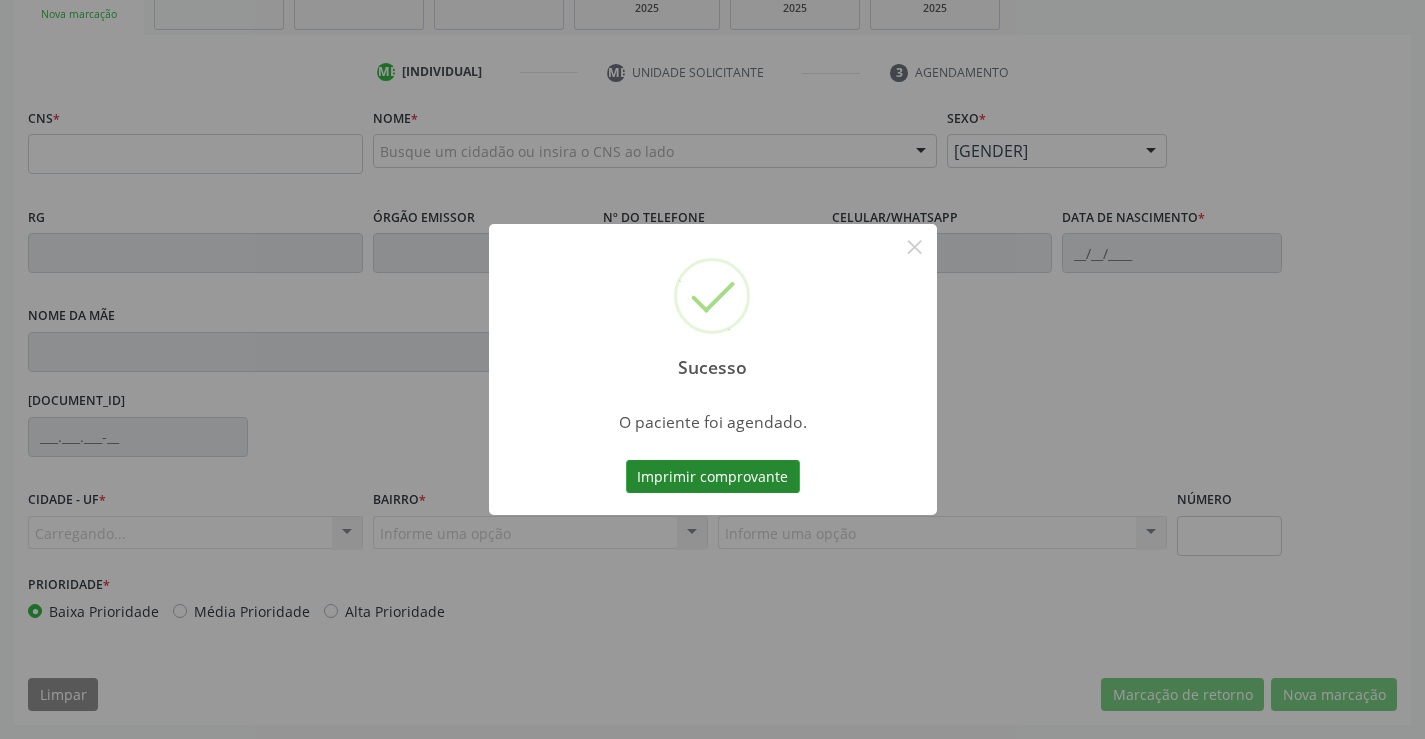 scroll, scrollTop: 331, scrollLeft: 0, axis: vertical 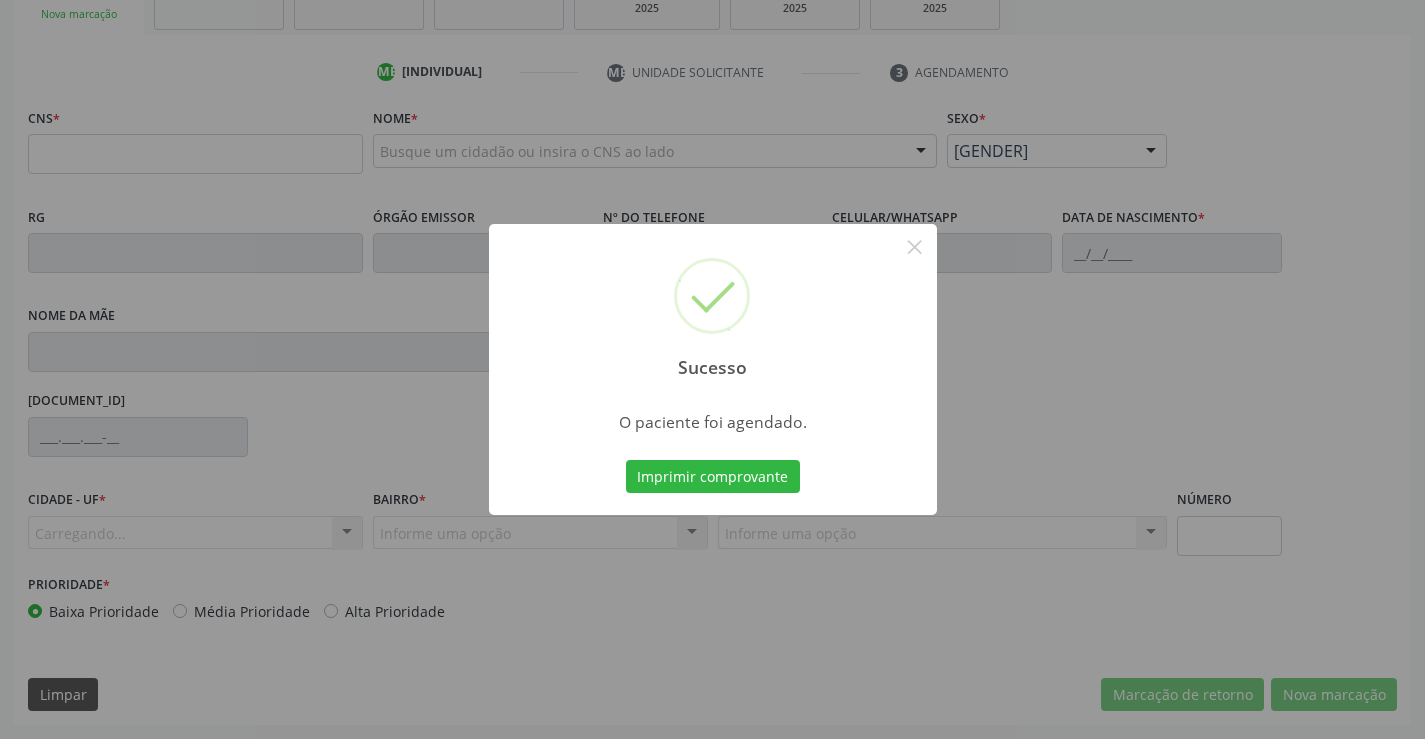 click on "Imprimir comprovante Cancel" at bounding box center [712, 477] 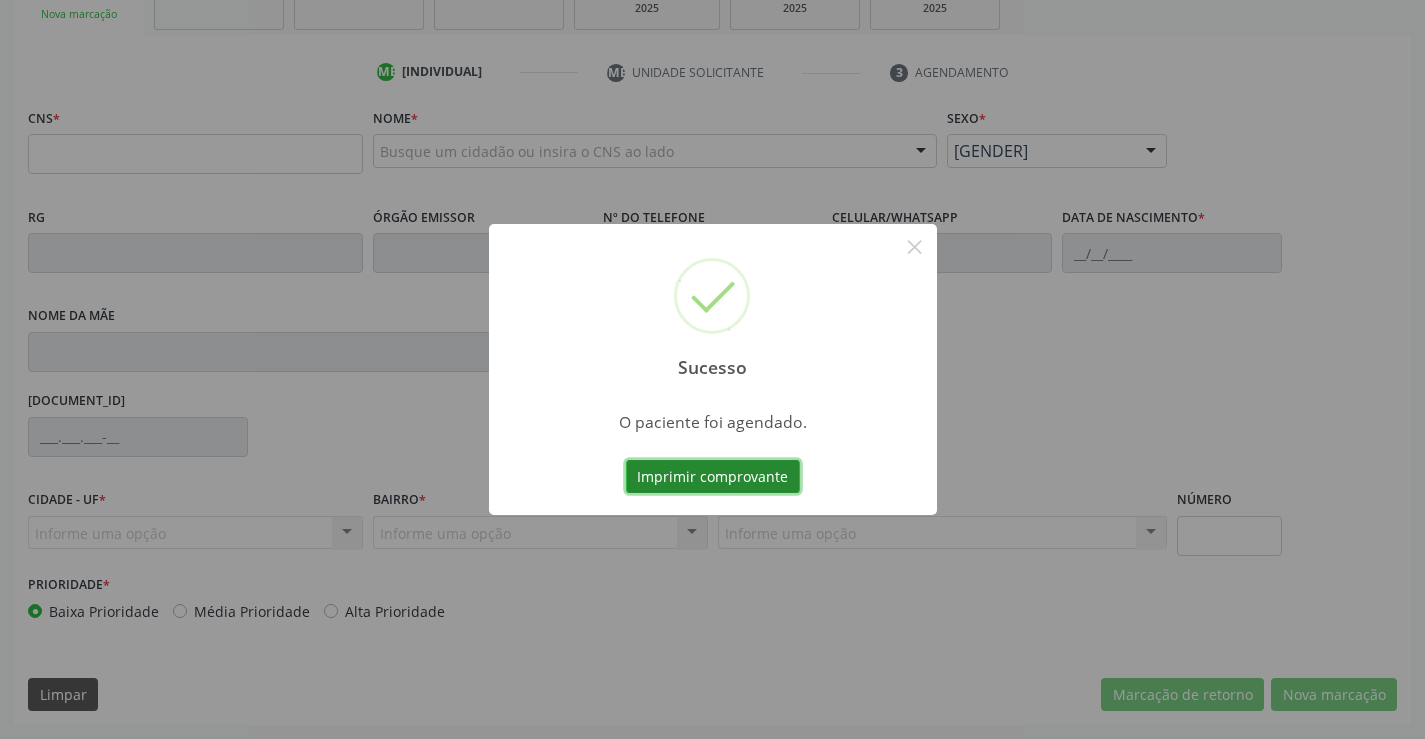 click on "Imprimir comprovante" at bounding box center [713, 477] 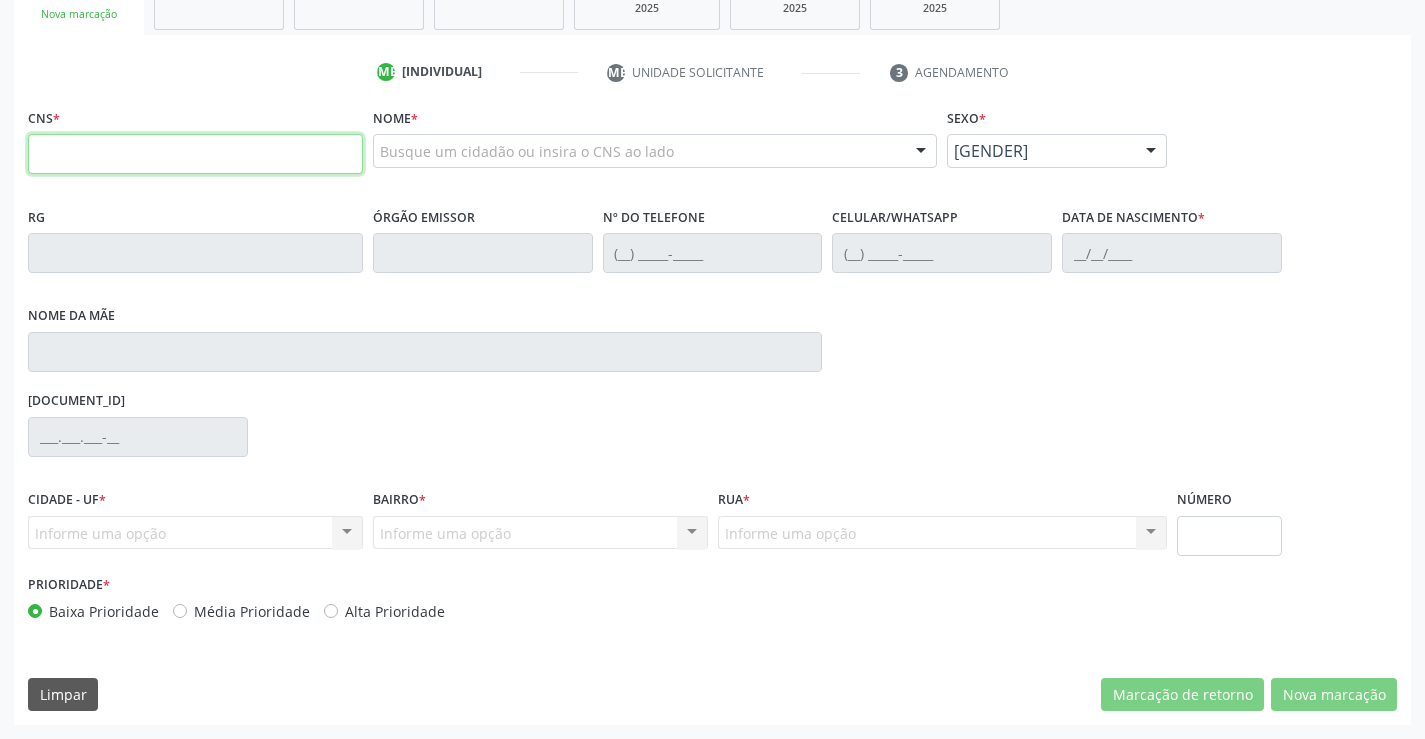 click at bounding box center [195, 154] 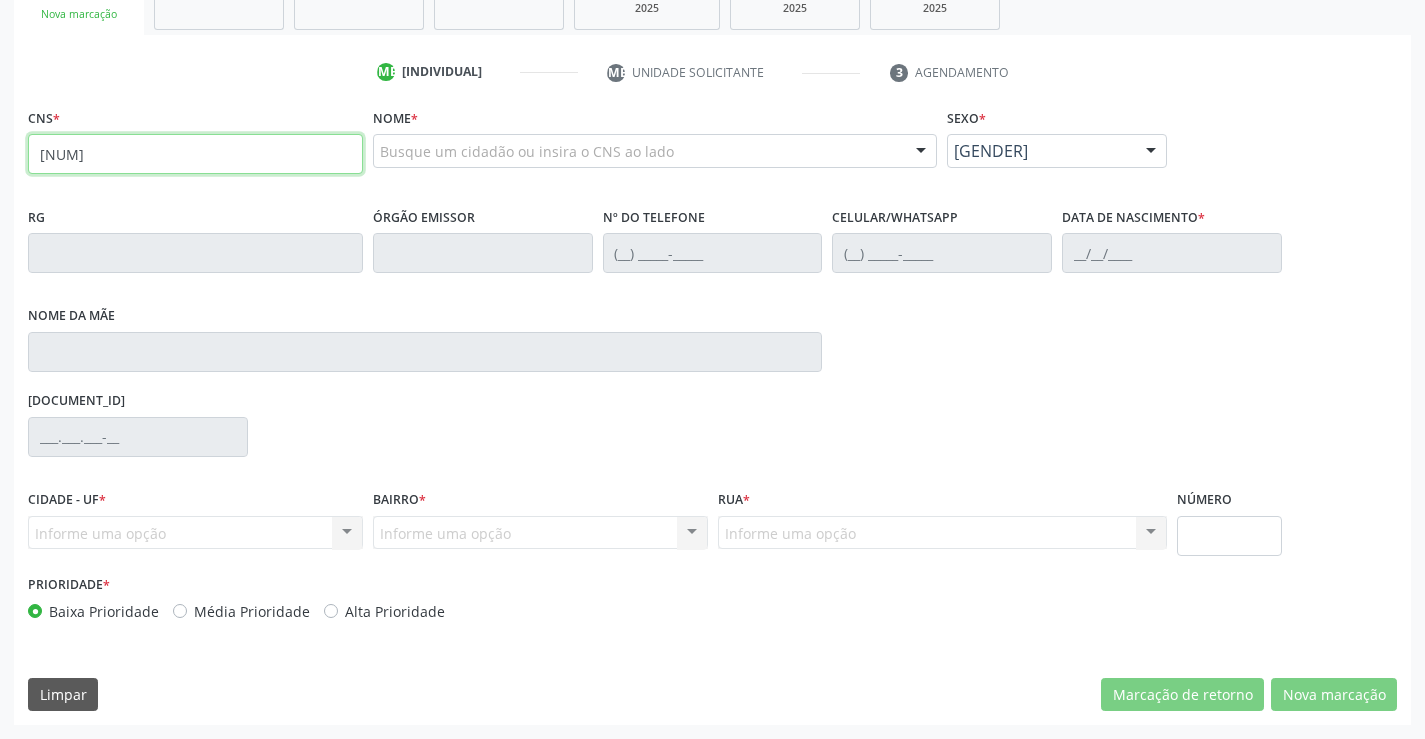 type on "700 7099 4562 8273" 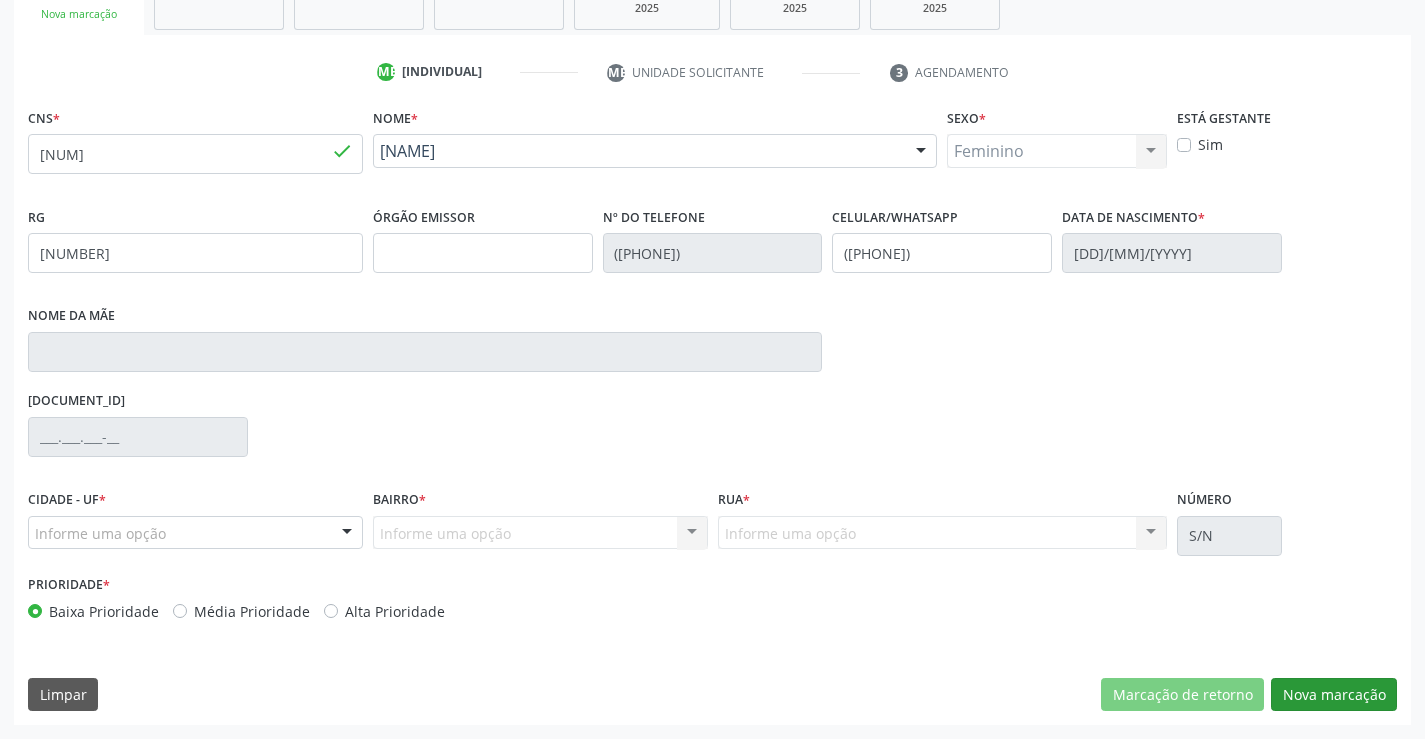 click on "Nova marcação" at bounding box center [1182, 695] 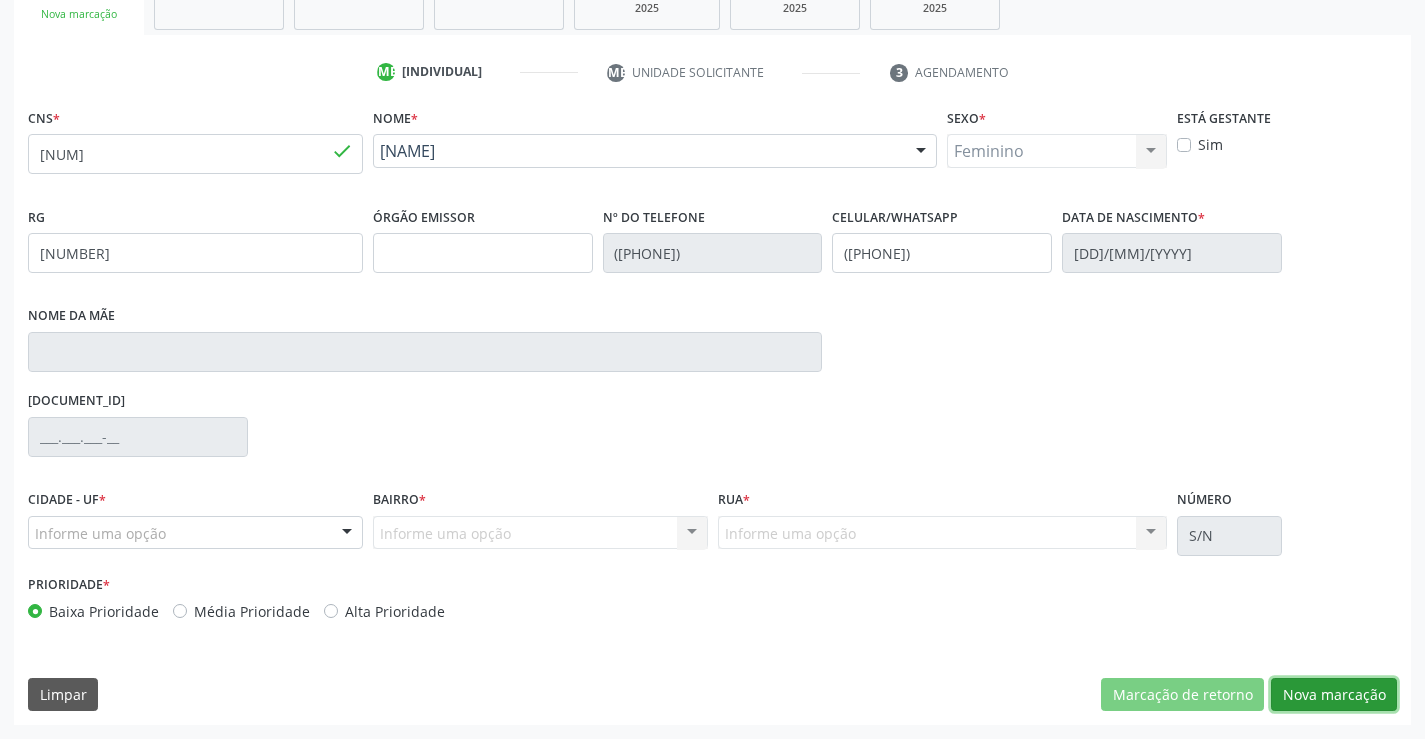 scroll, scrollTop: 167, scrollLeft: 0, axis: vertical 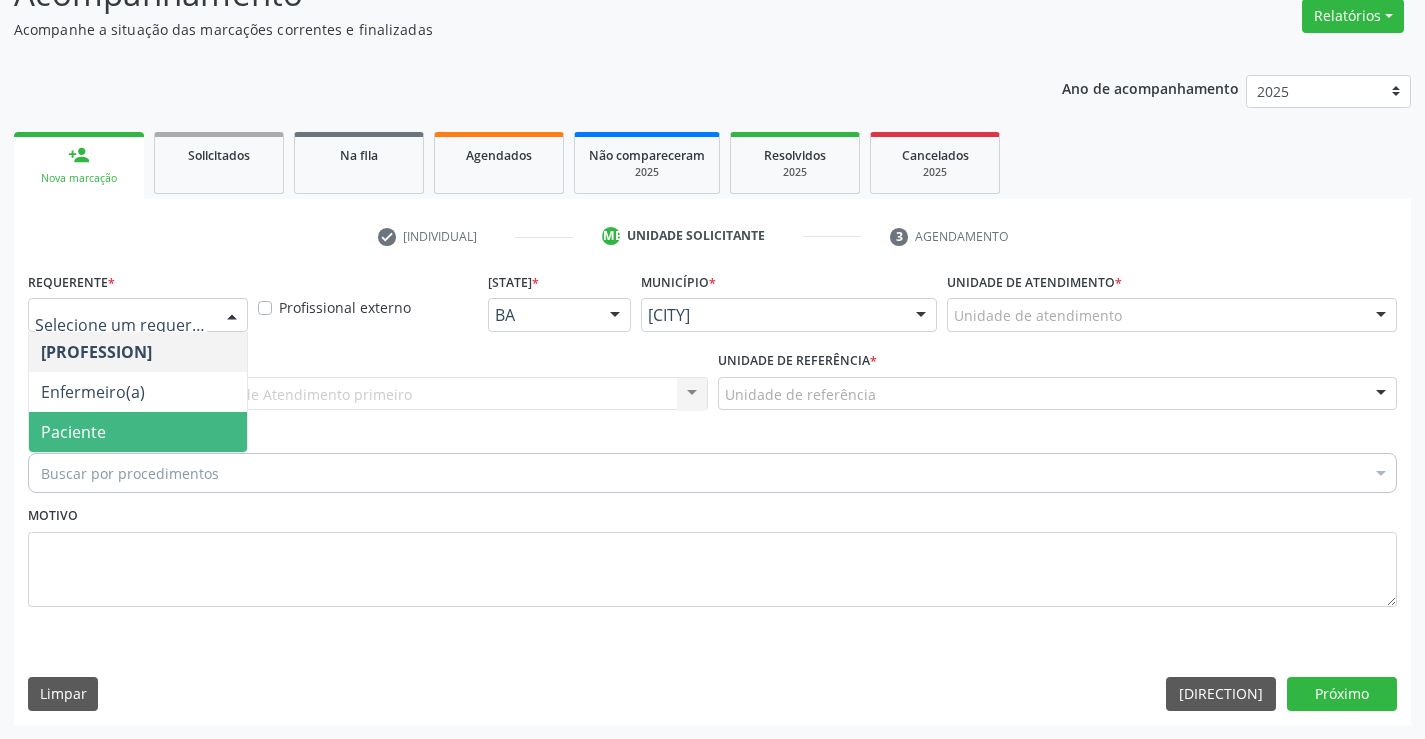 click on "Paciente" at bounding box center (138, 432) 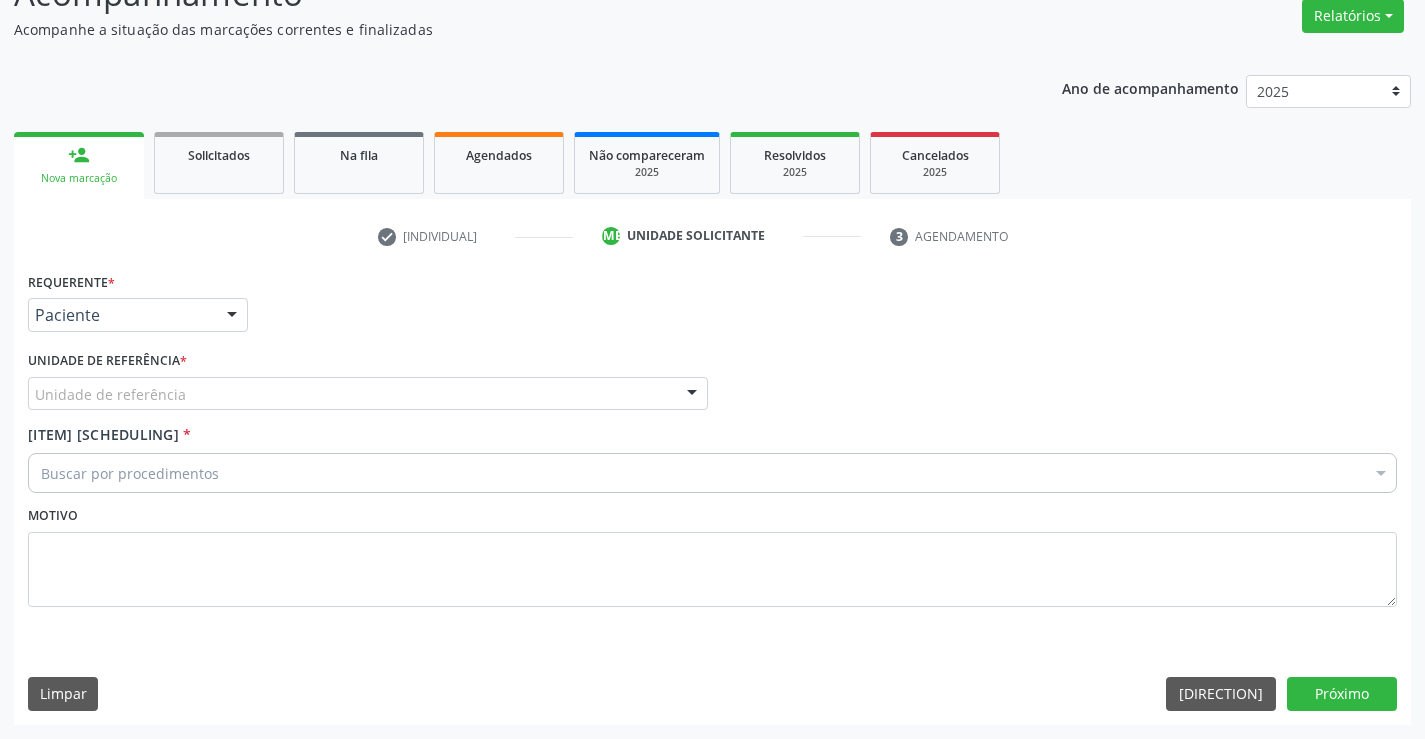 click on "Unidade de referência" at bounding box center [368, 394] 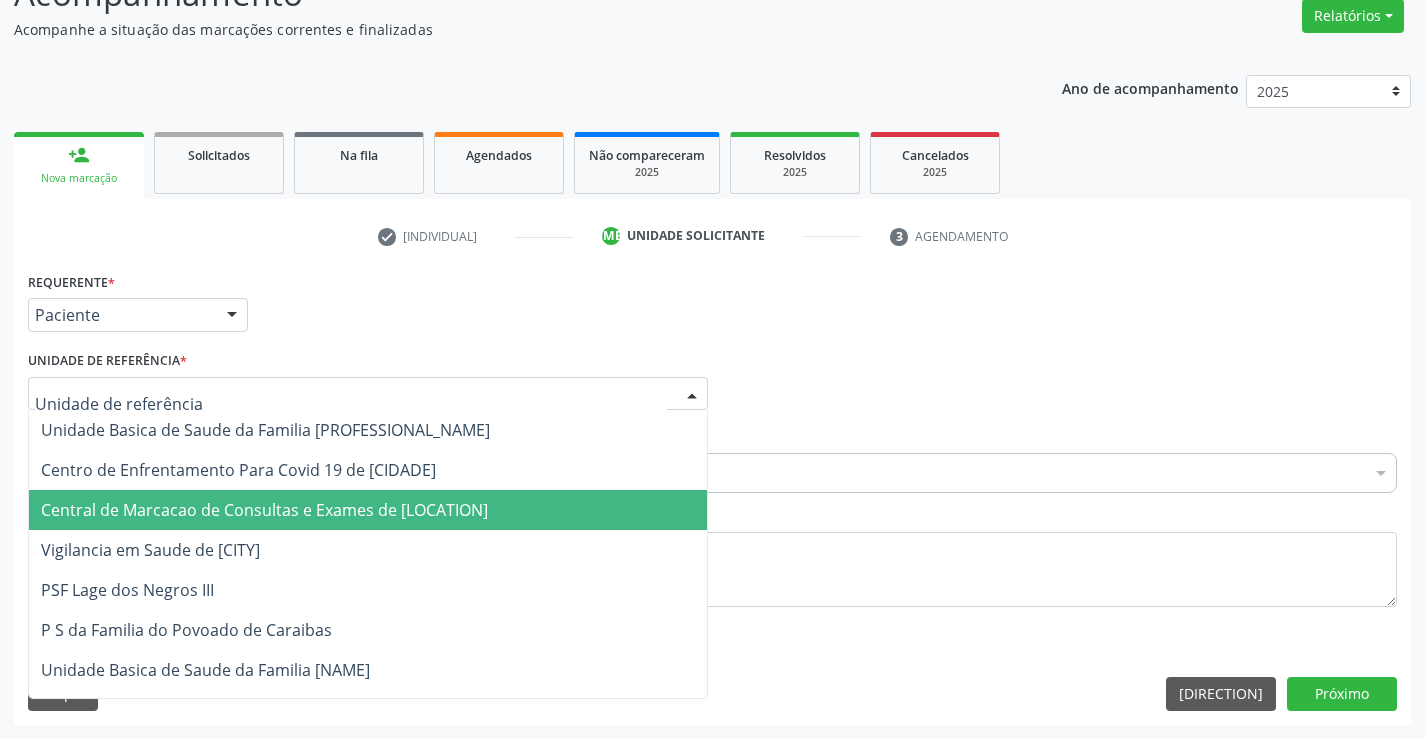 click on "[CLINIC_NAME]" at bounding box center (264, 510) 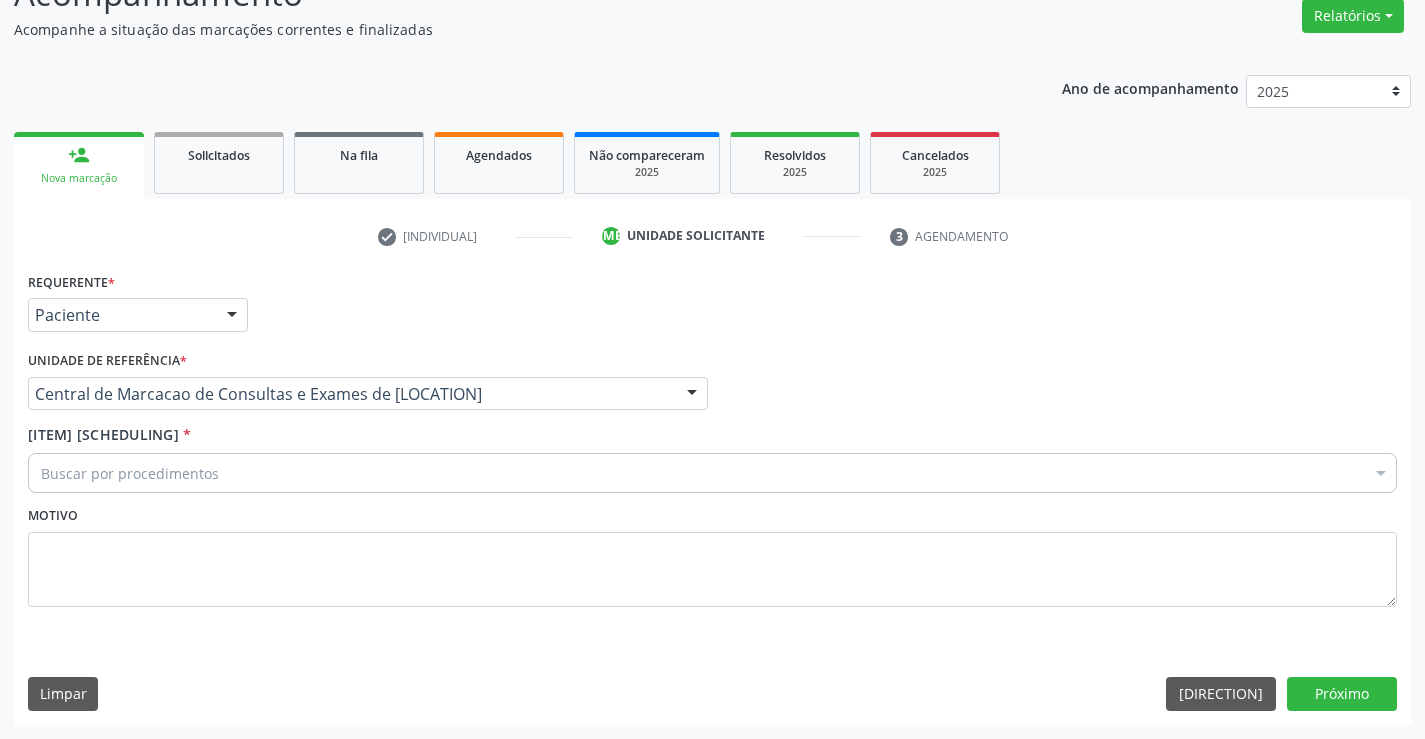 click on "Buscar por procedimentos" at bounding box center [712, 473] 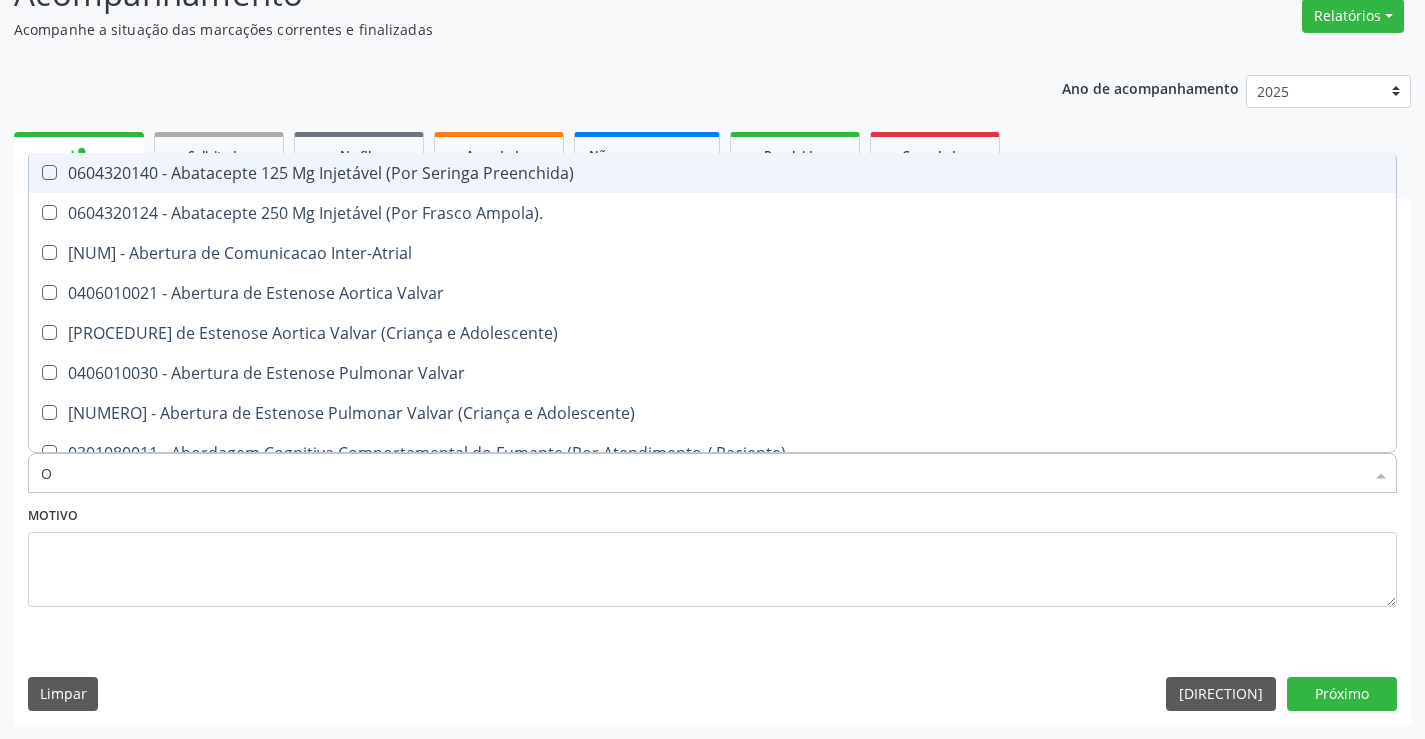 type on "OM" 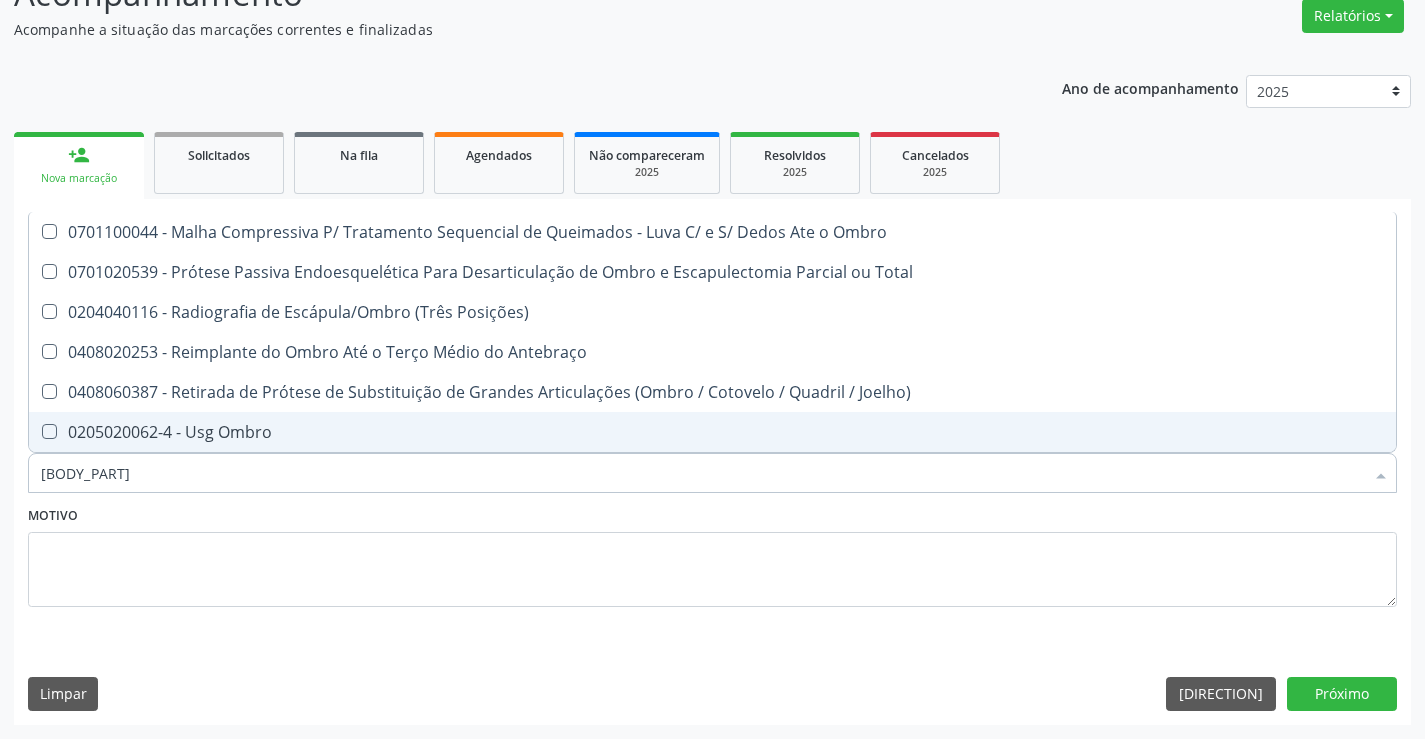 click on "[PROCEDURE]" at bounding box center [712, 432] 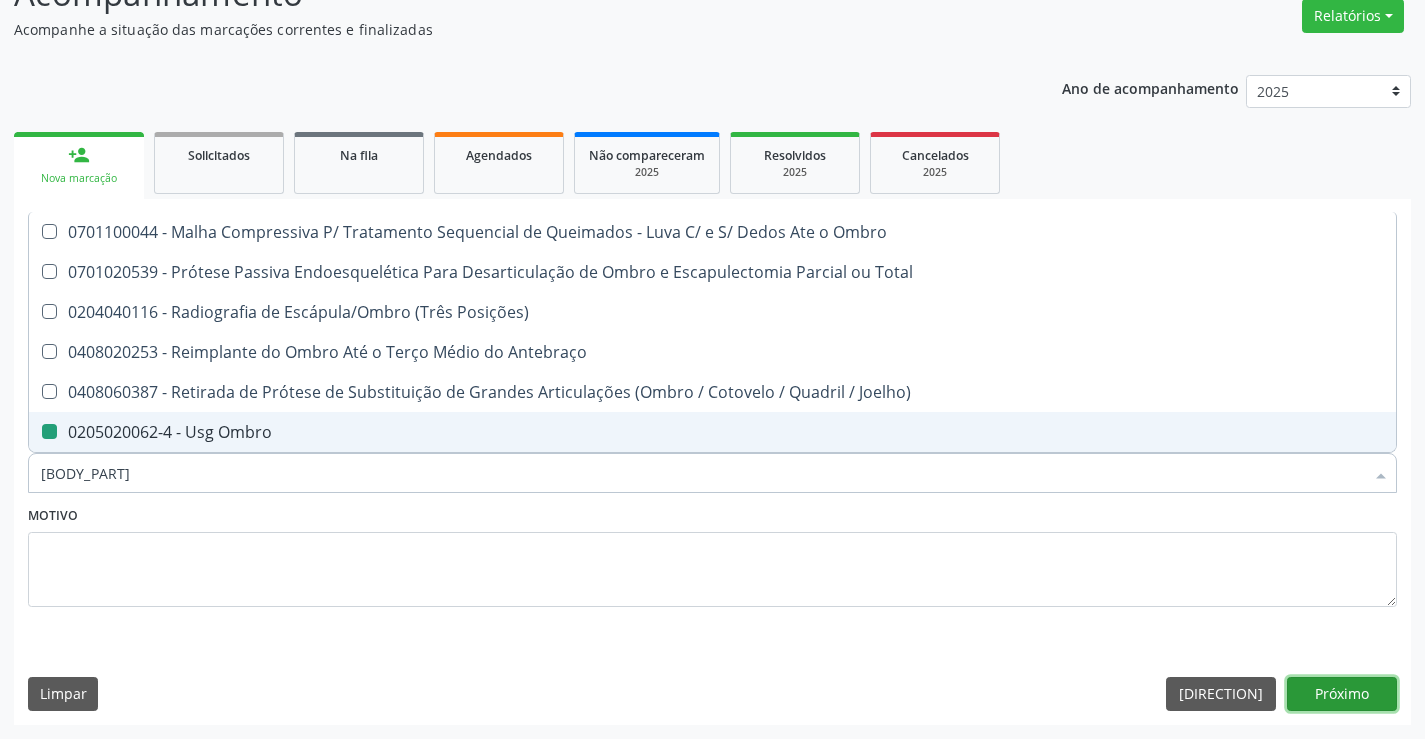 click on "Próximo" at bounding box center (1342, 694) 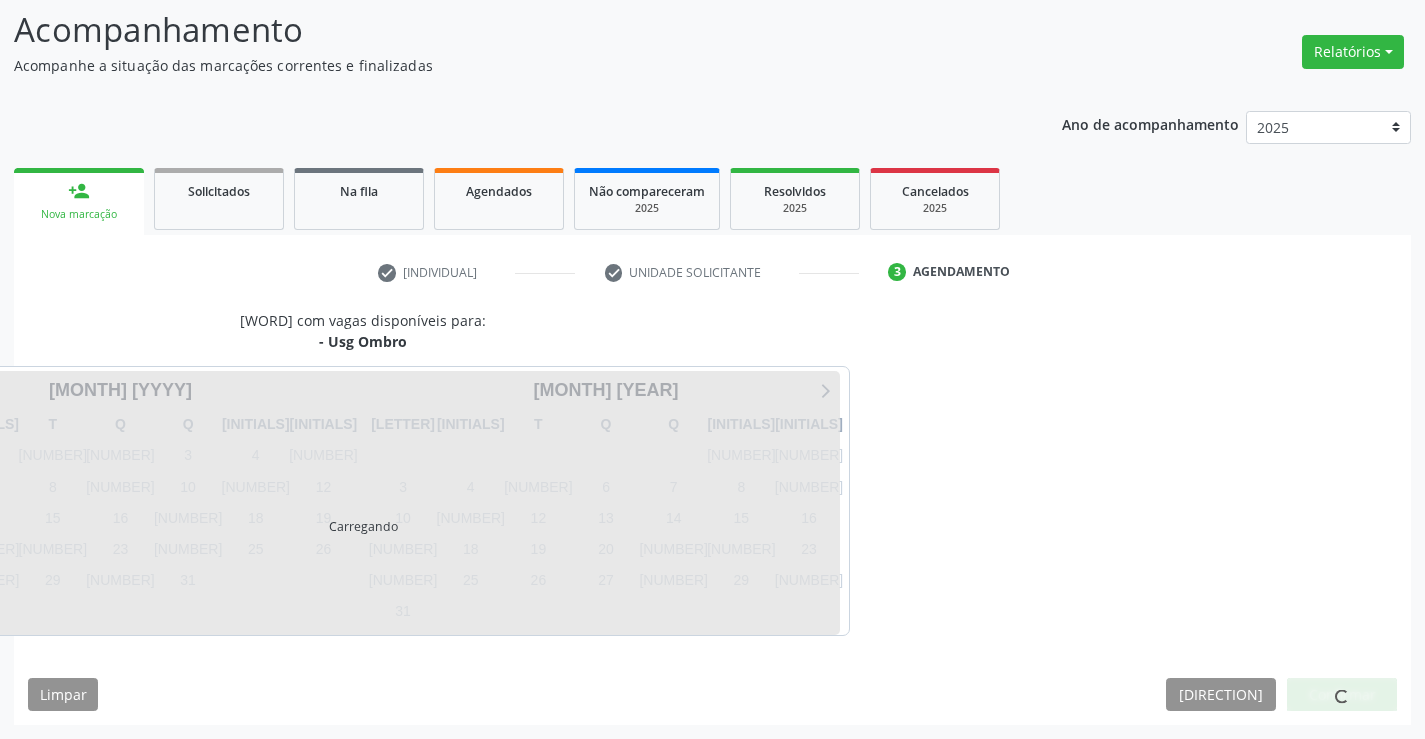 scroll, scrollTop: 131, scrollLeft: 0, axis: vertical 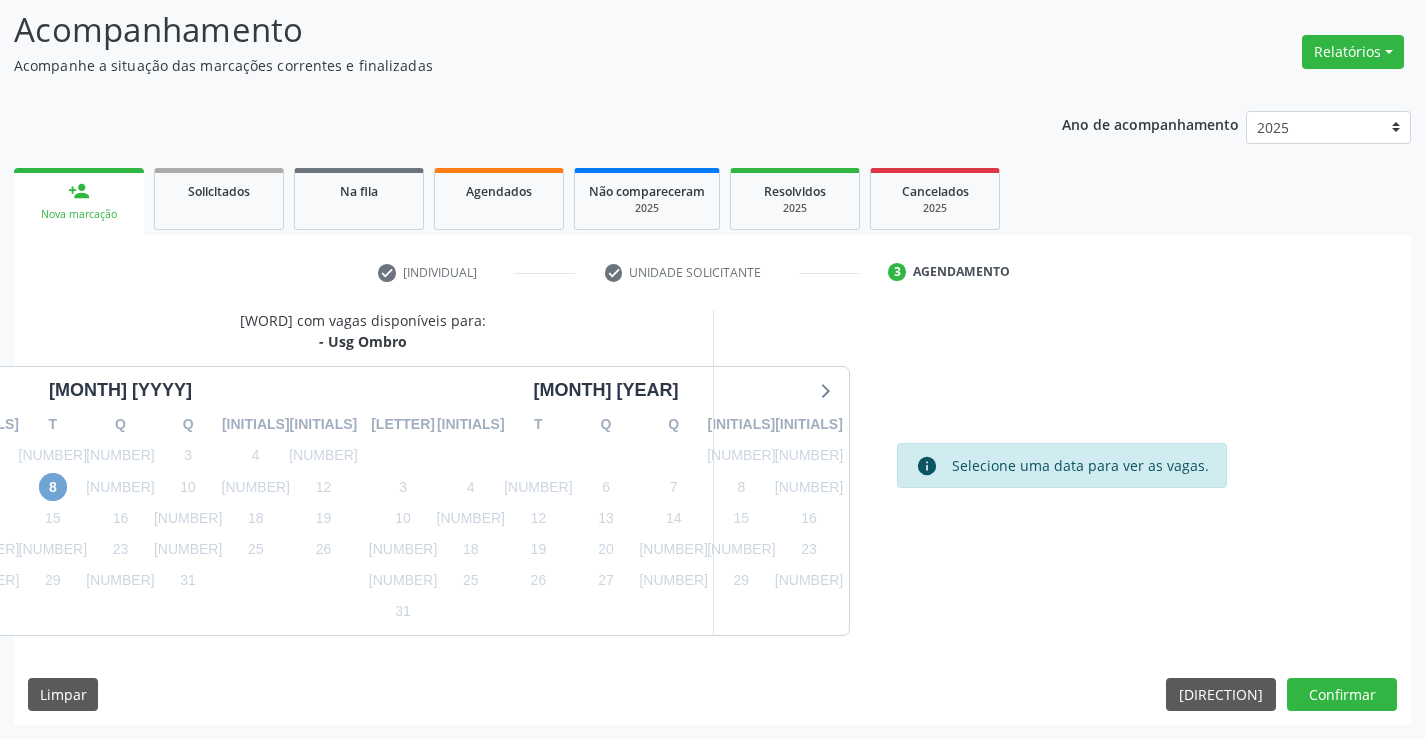 click on "8" at bounding box center [53, 487] 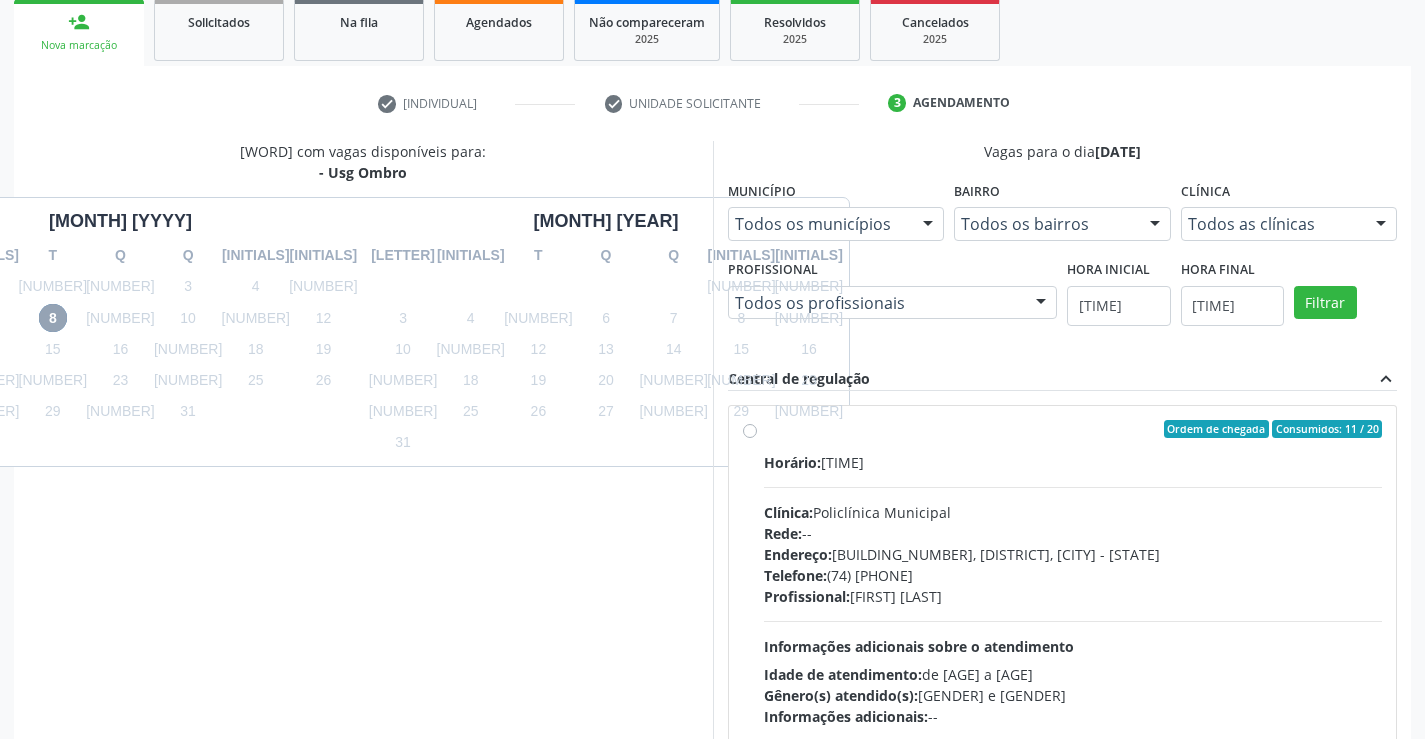 scroll, scrollTop: 420, scrollLeft: 0, axis: vertical 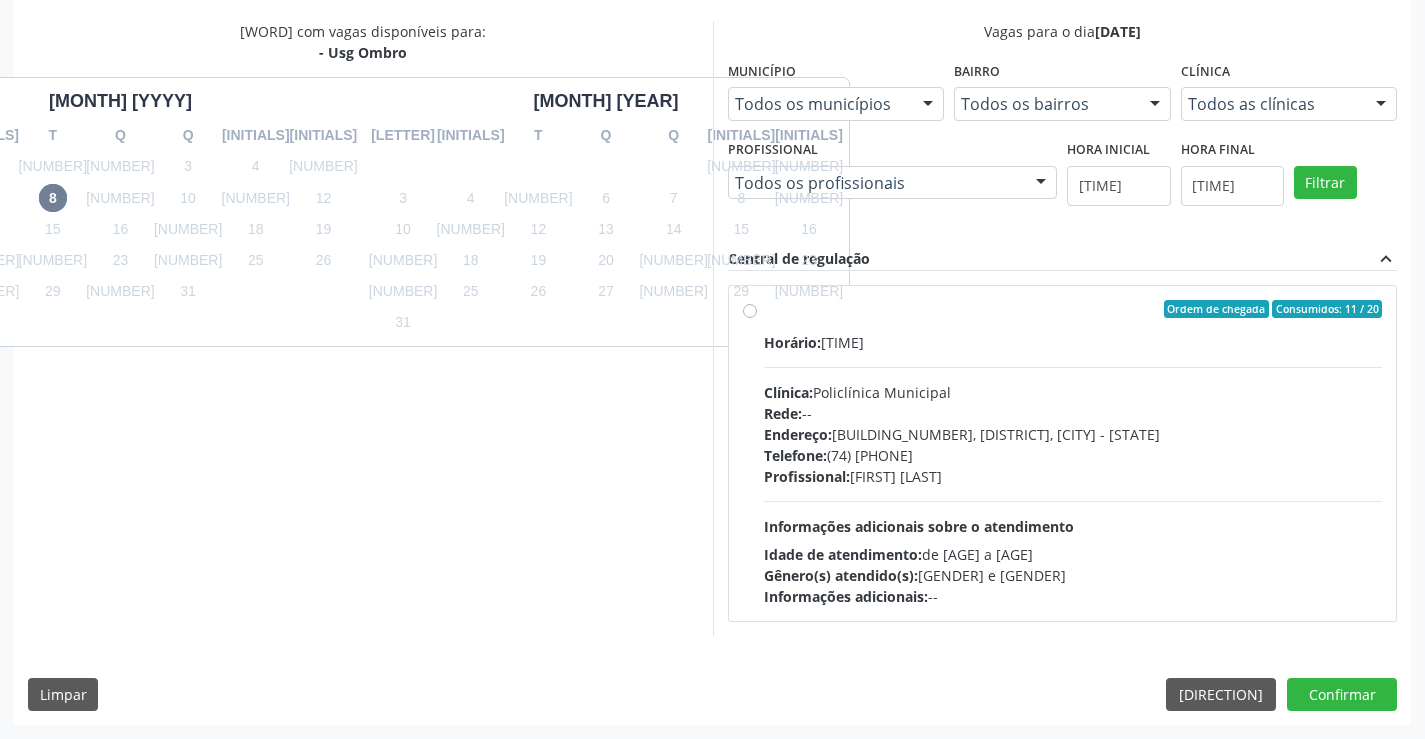click on "Horário:   07:30
Clínica:  Policlínica Municipal
Rede:
--
Endereço:   Predio, nº 386, Centro, Campo Formoso - BA
Telefone:   (74) 6451312
Profissional:
Italo Goncalves da Silva
Informações adicionais sobre o atendimento
Idade de atendimento:
de 0 a 120 anos
Gênero(s) atendido(s):
Masculino e Feminino
Informações adicionais:
--" at bounding box center (1073, 469) 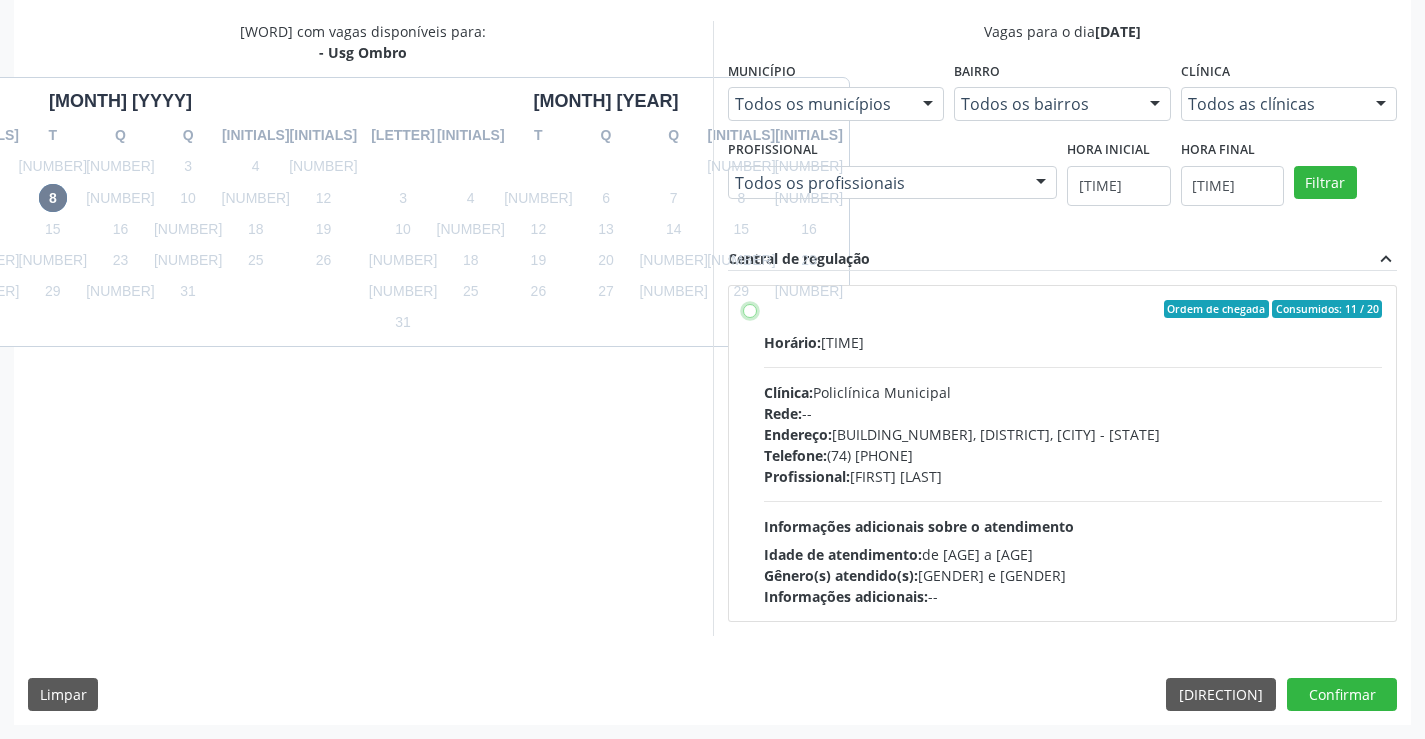 click on "Ordem de chegada
Consumidos: 11 / 20
Horário:   07:30
Clínica:  Policlínica Municipal
Rede:
--
Endereço:   Predio, nº 386, Centro, Campo Formoso - BA
Telefone:   (74) 6451312
Profissional:
Italo Goncalves da Silva
Informações adicionais sobre o atendimento
Idade de atendimento:
de 0 a 120 anos
Gênero(s) atendido(s):
Masculino e Feminino
Informações adicionais:
--" at bounding box center (750, 309) 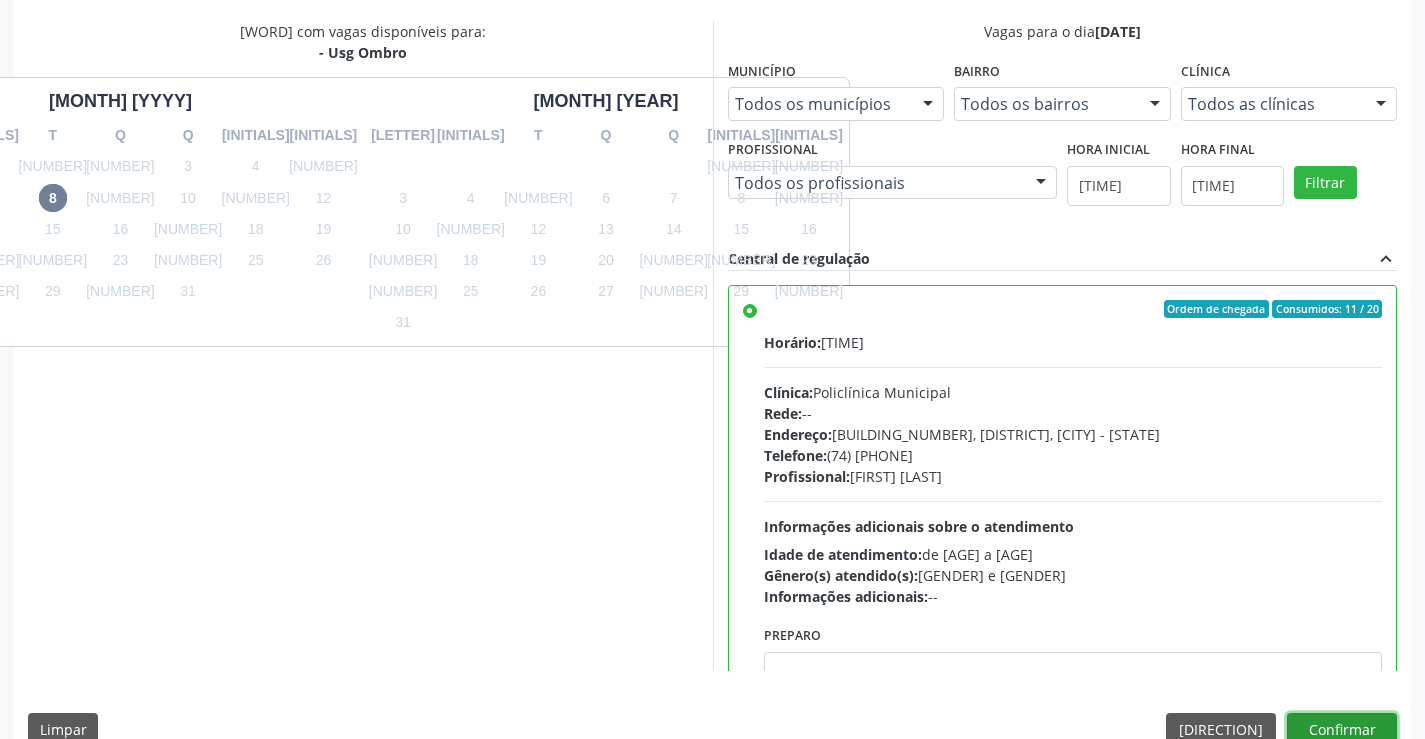 click on "Confirmar" at bounding box center (1342, 730) 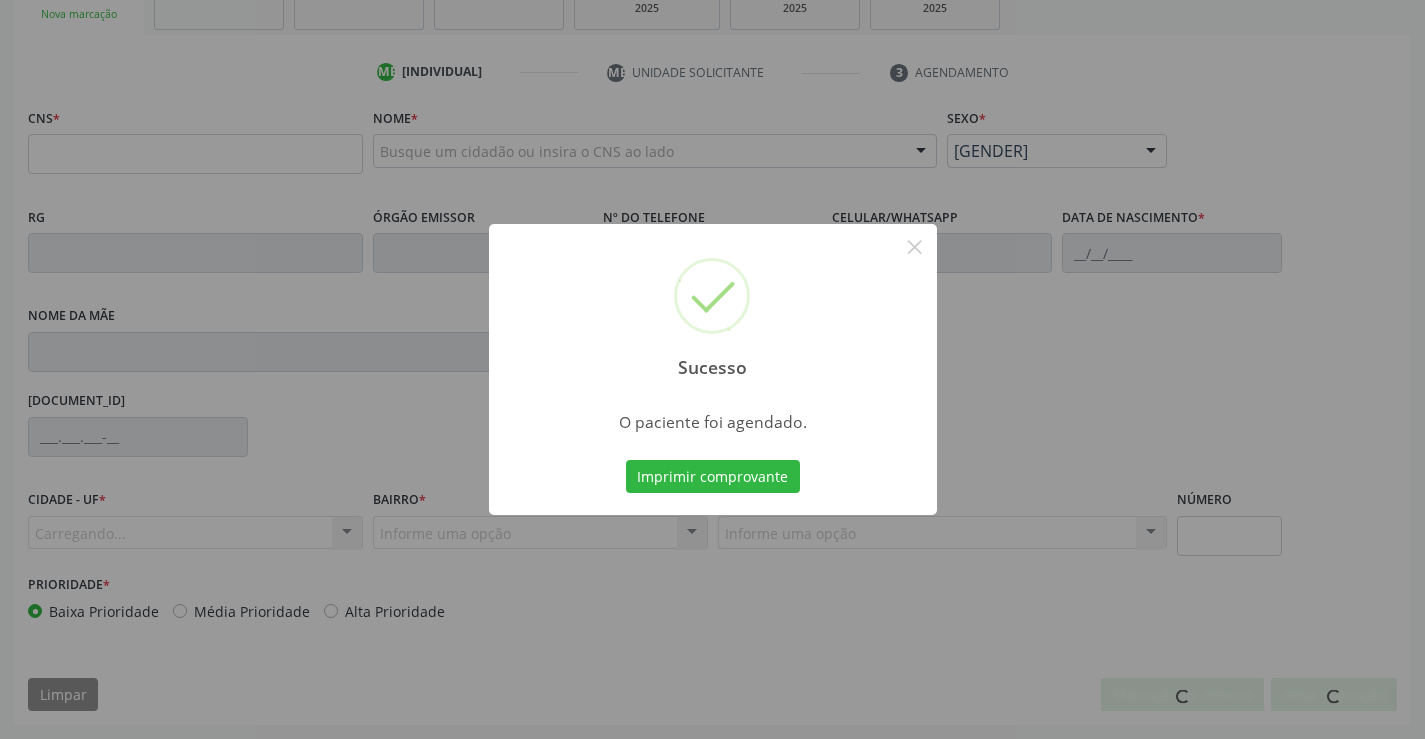 scroll, scrollTop: 331, scrollLeft: 0, axis: vertical 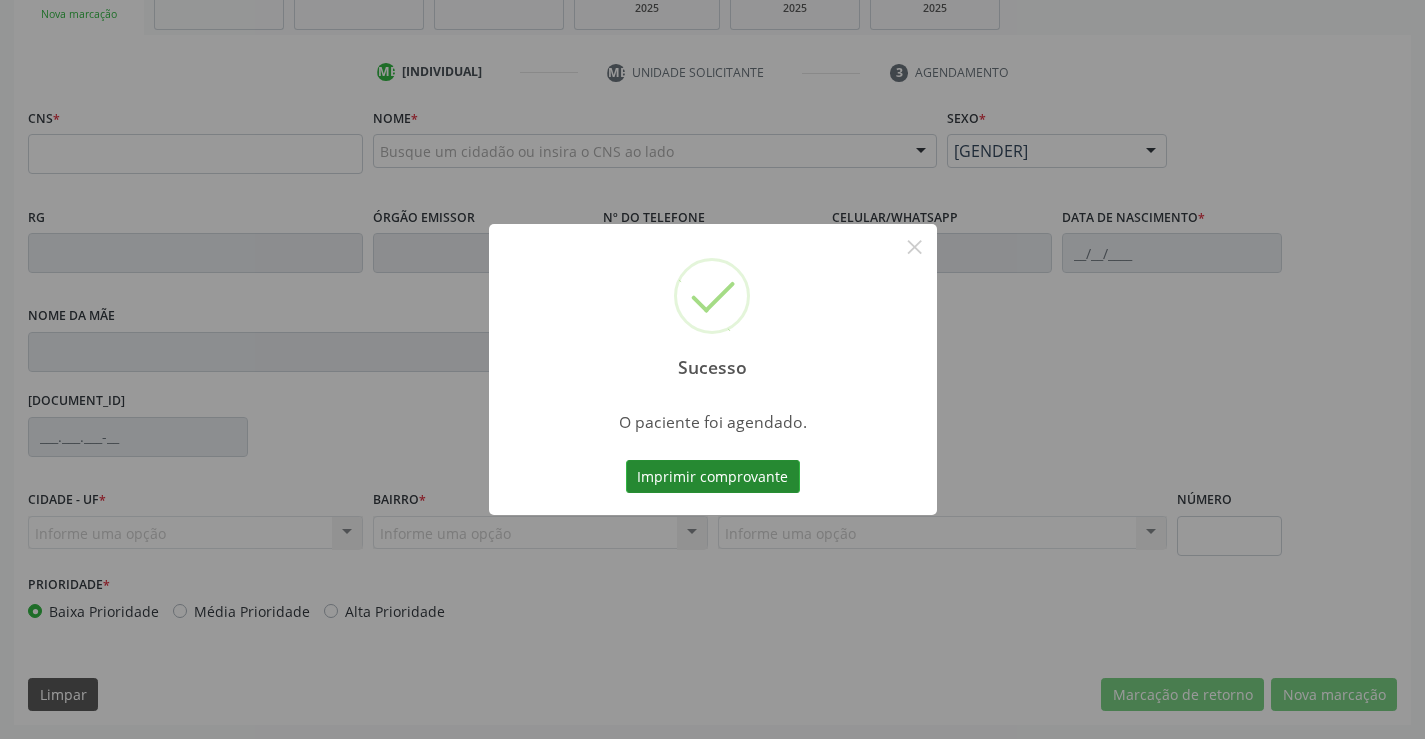 click on "Imprimir comprovante" at bounding box center (713, 477) 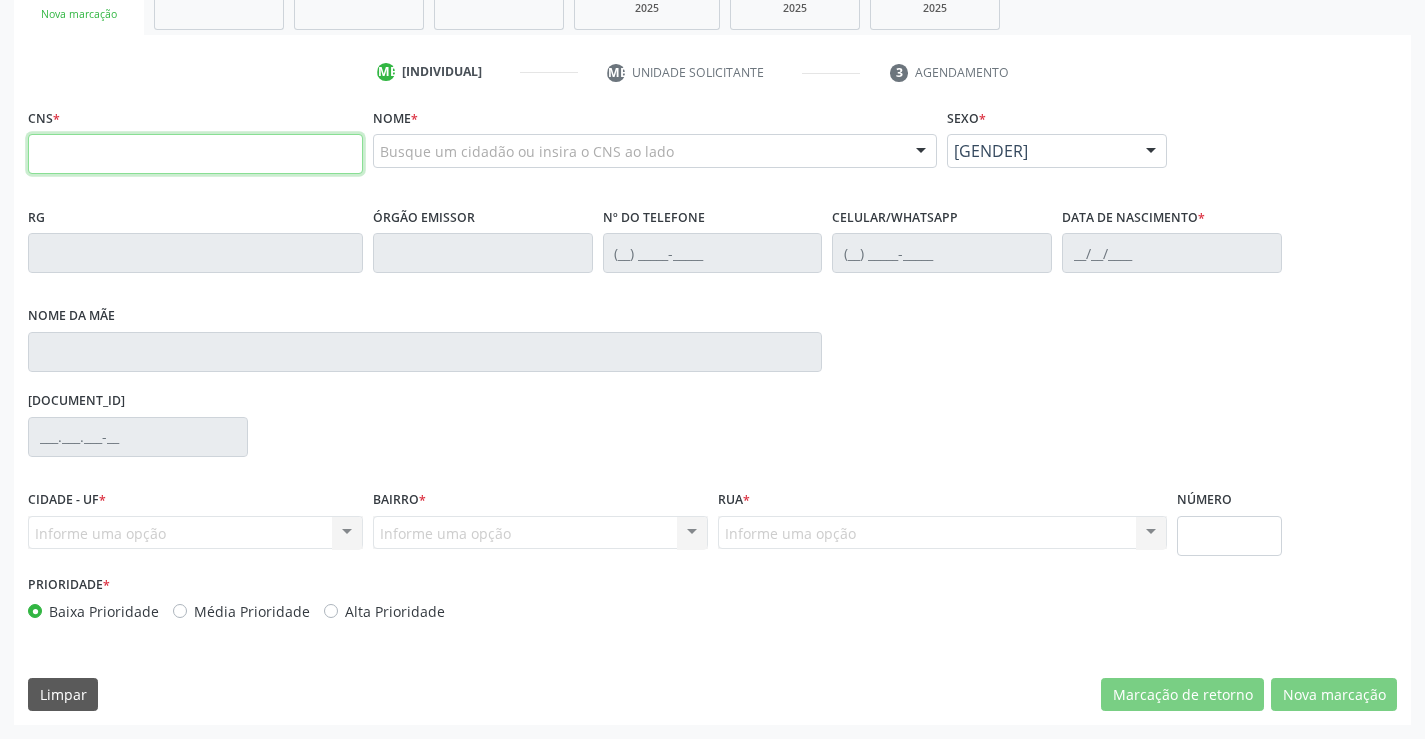 click at bounding box center [195, 154] 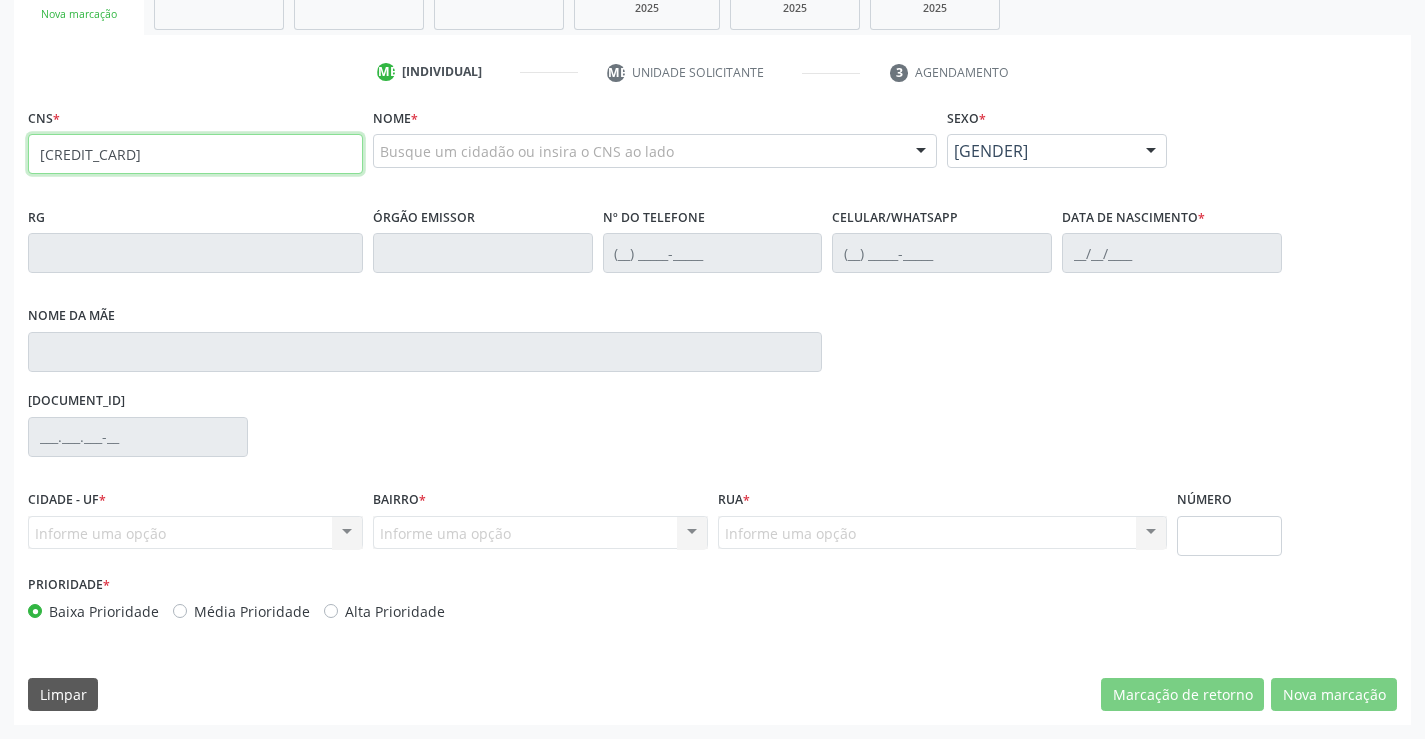 type on "700 8074 9874 2680" 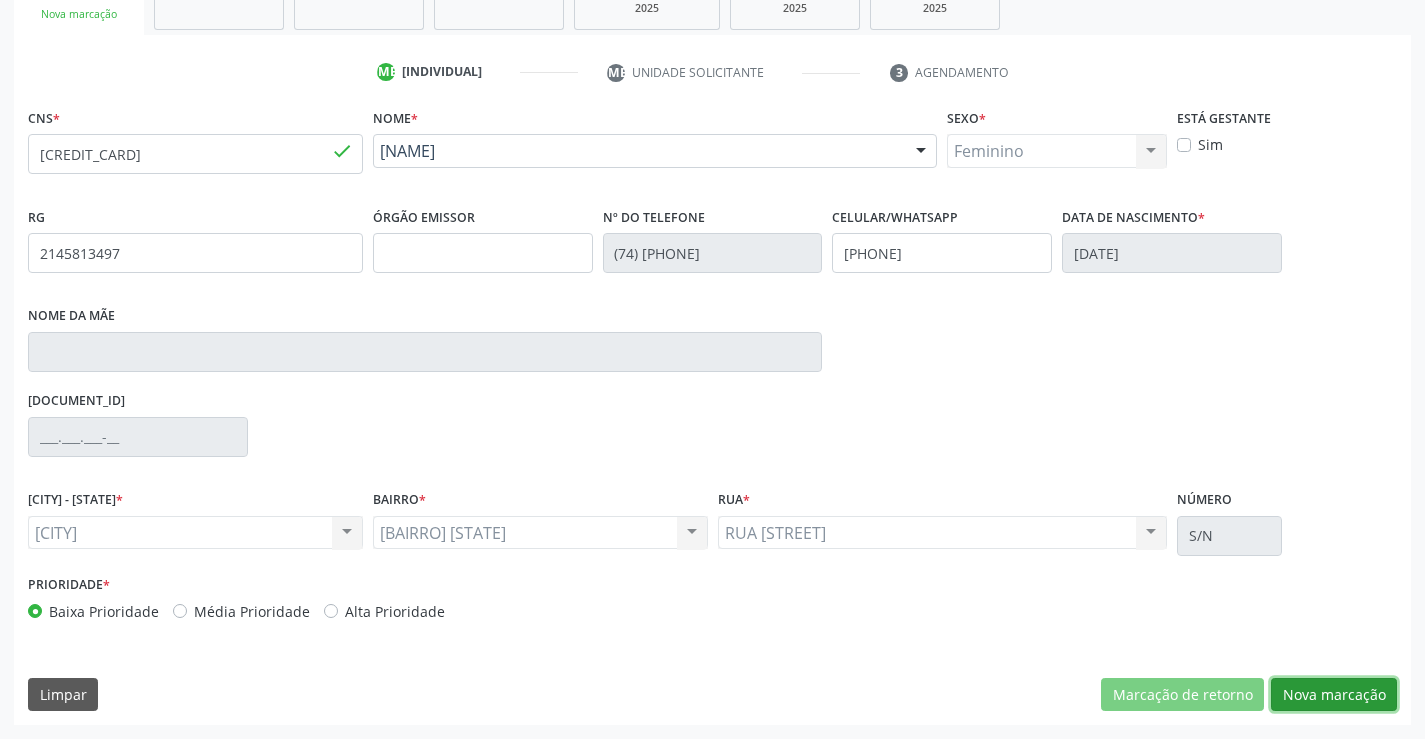 click on "Nova marcação" at bounding box center [1182, 695] 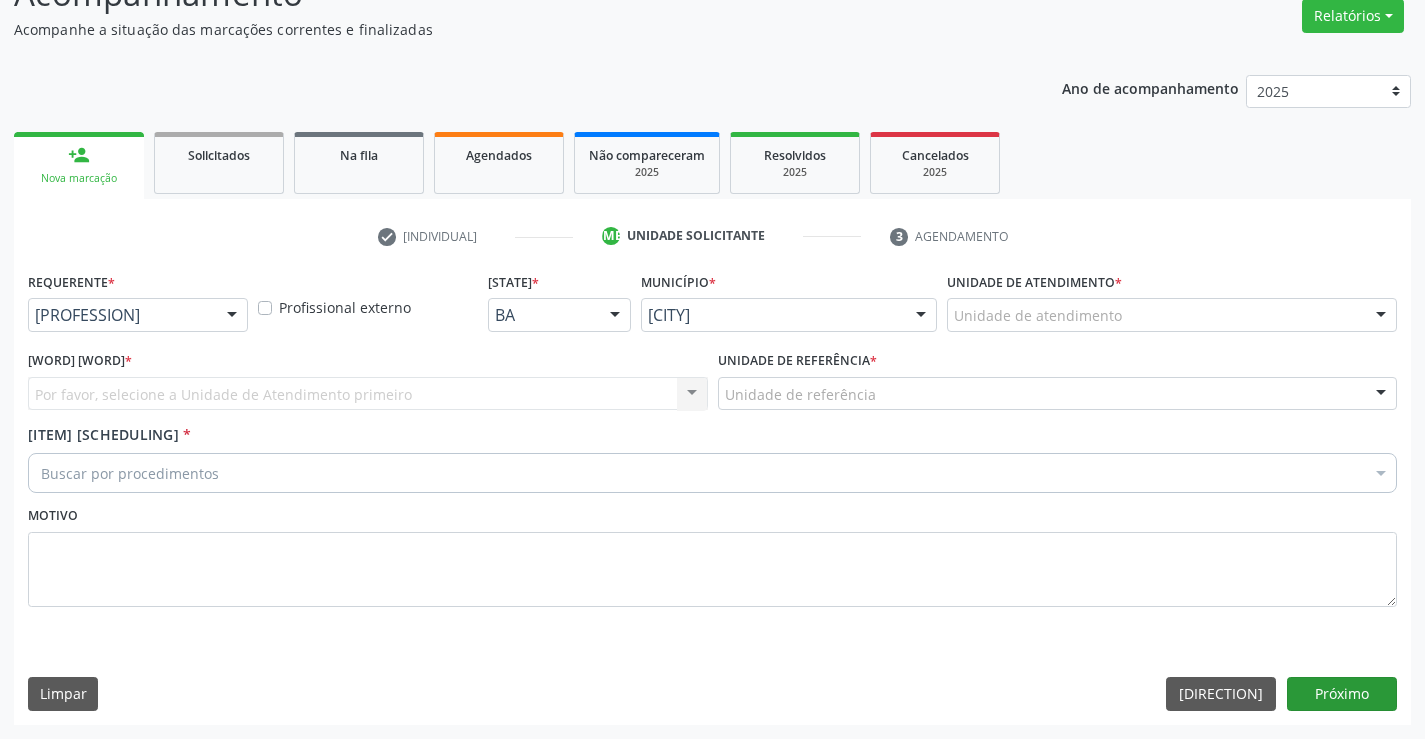 scroll, scrollTop: 167, scrollLeft: 0, axis: vertical 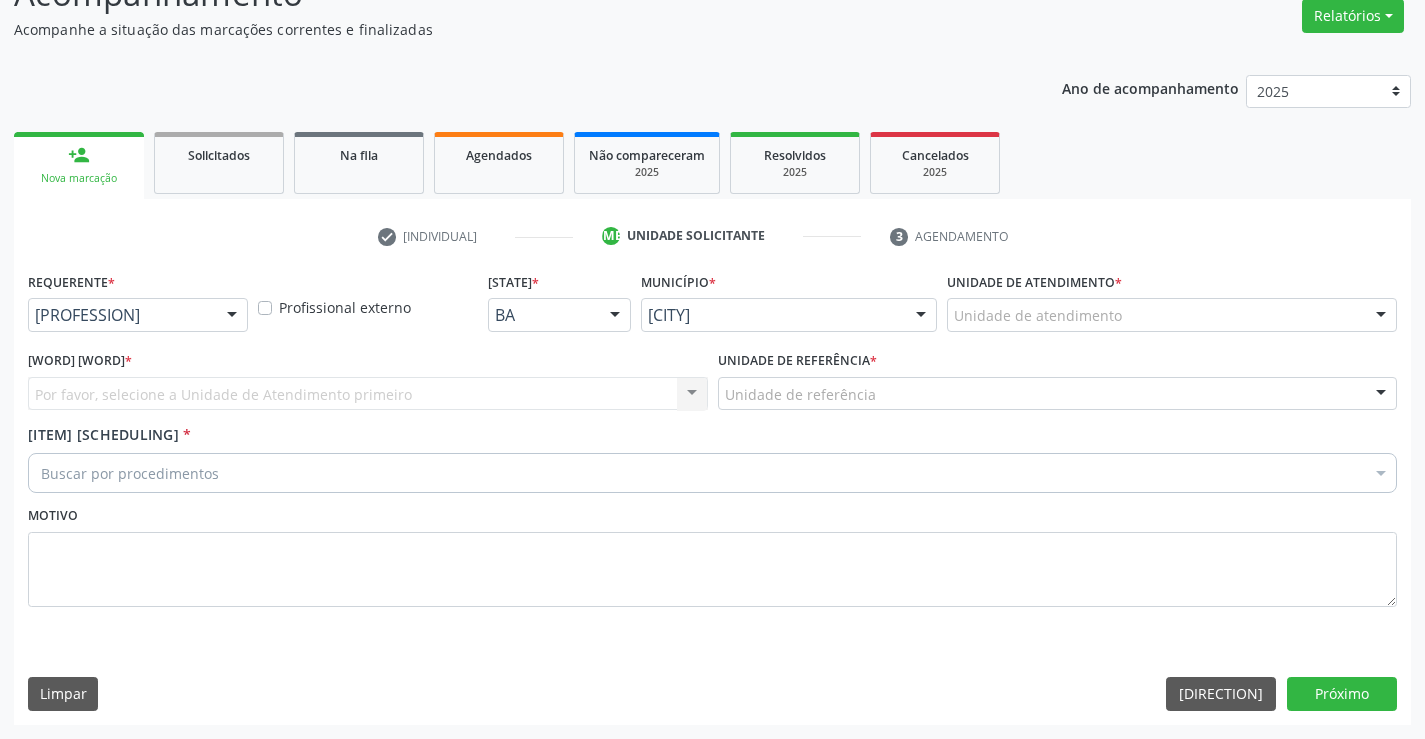 click on "Médico(a)         Médico(a)   Enfermeiro(a)   Paciente
Nenhum resultado encontrado para: "   "
Não há nenhuma opção para ser exibida." at bounding box center (138, 315) 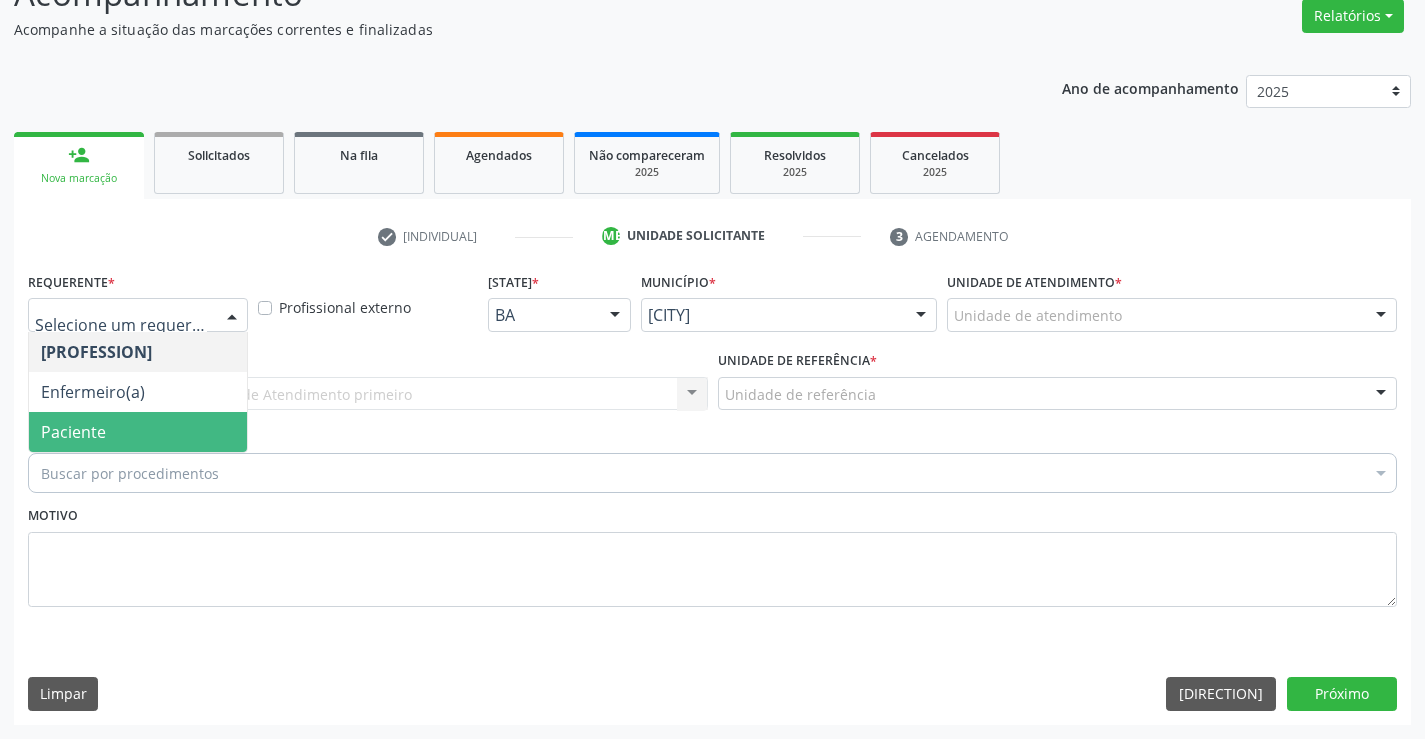 click on "Paciente" at bounding box center (138, 432) 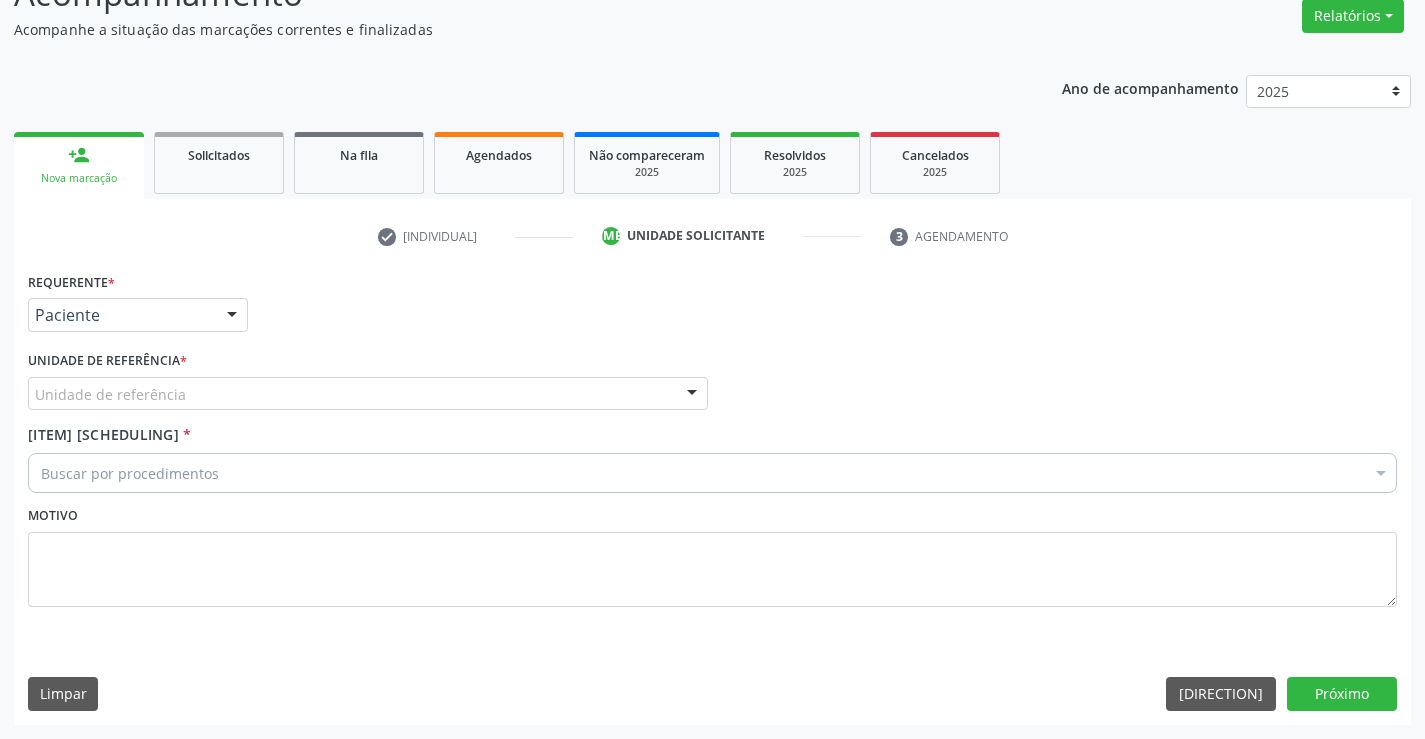click on "Unidade de referência" at bounding box center [368, 394] 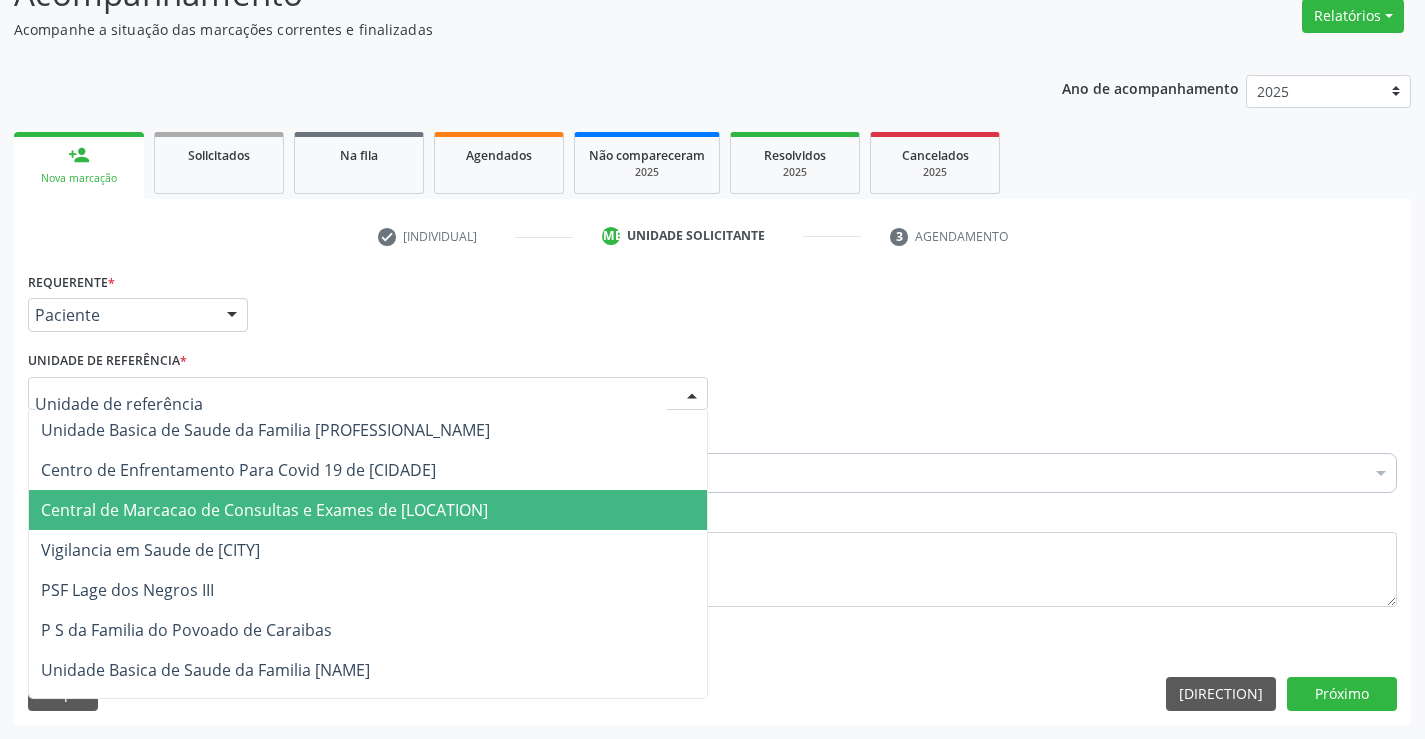 click on "[CLINIC_NAME]" at bounding box center (368, 510) 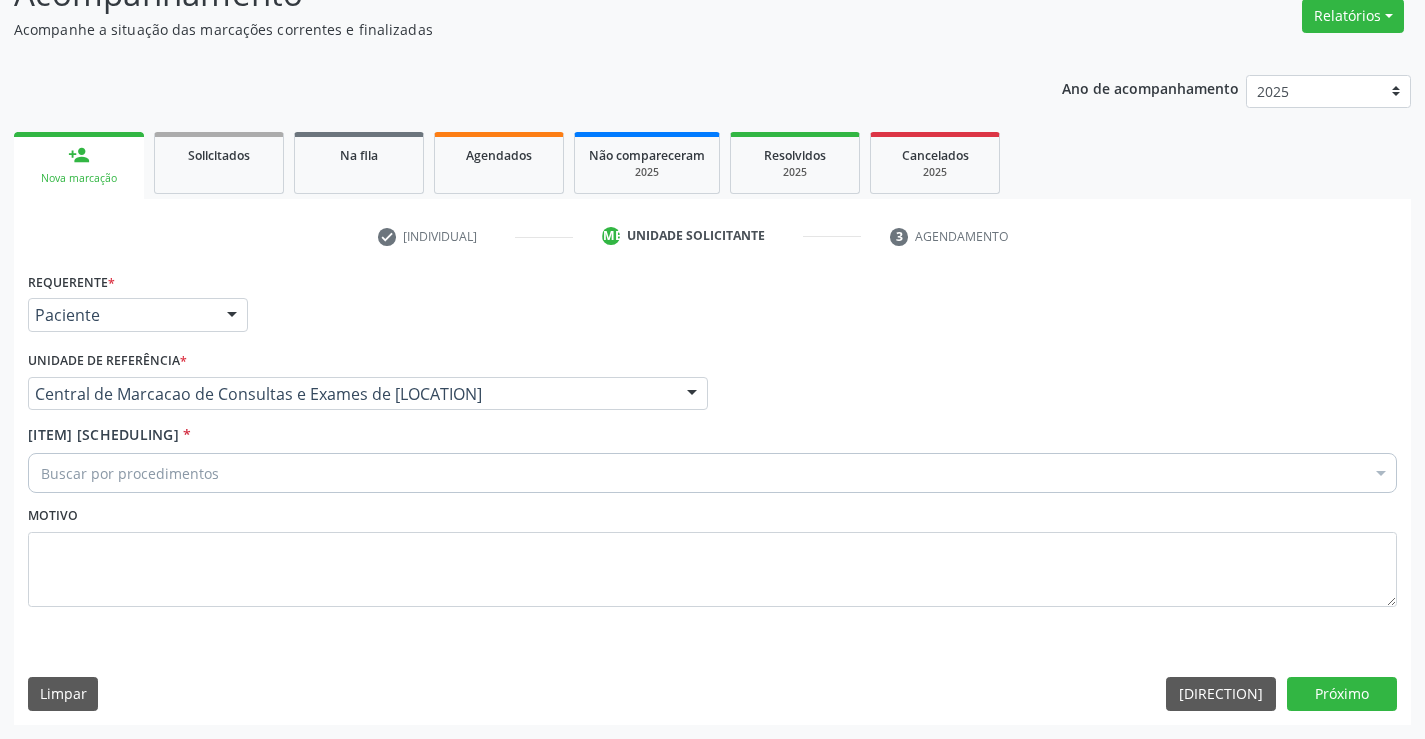 click on "Buscar por procedimentos" at bounding box center [712, 473] 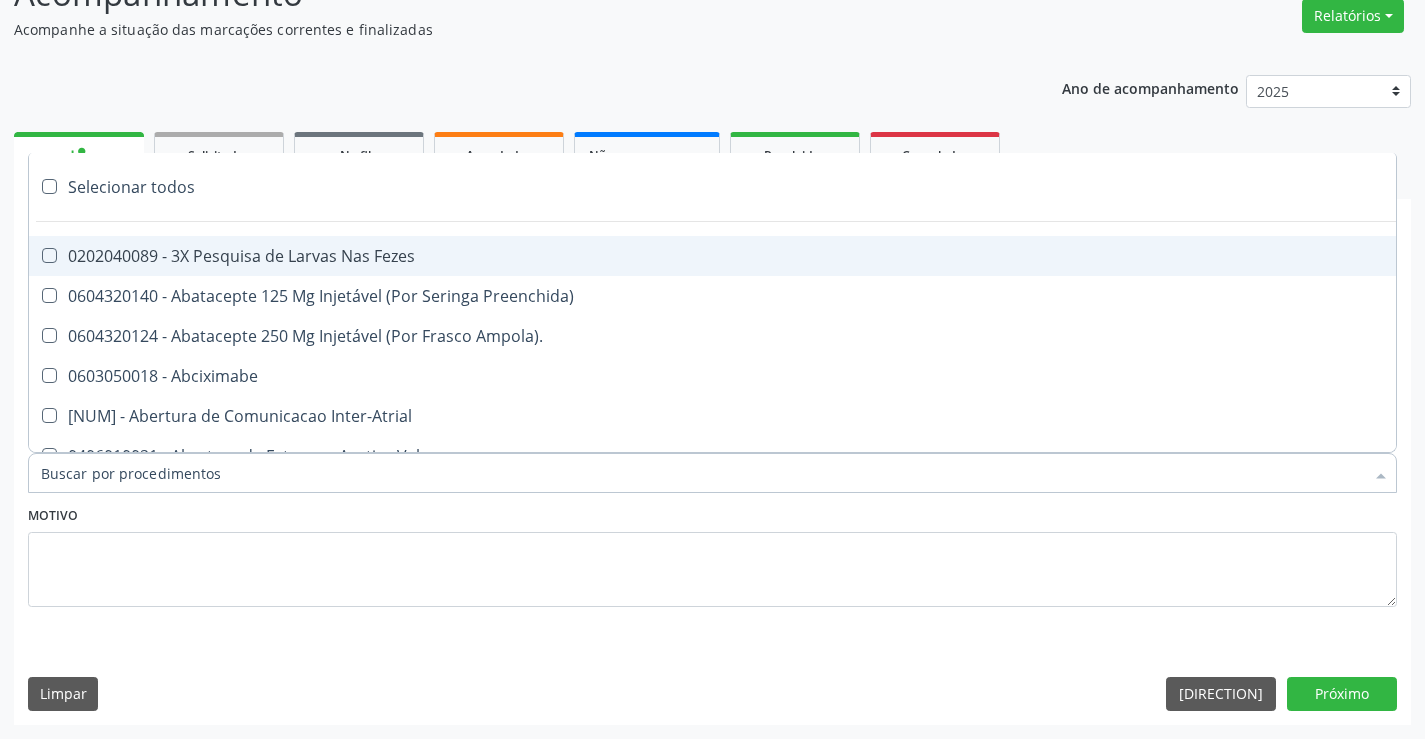 type on "N" 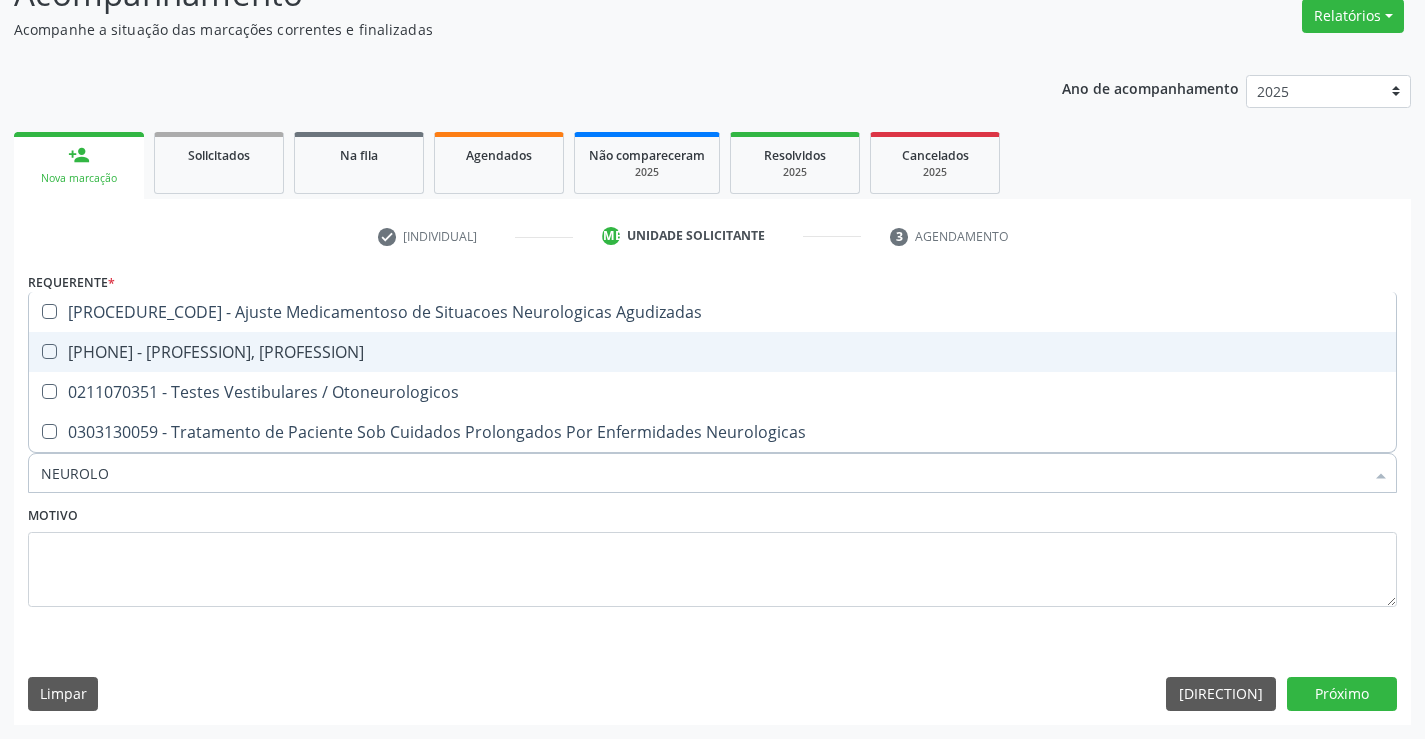 click on "[PROCEDURE_CODE] - [PROFESSION], [PROFESSION]" at bounding box center [712, 352] 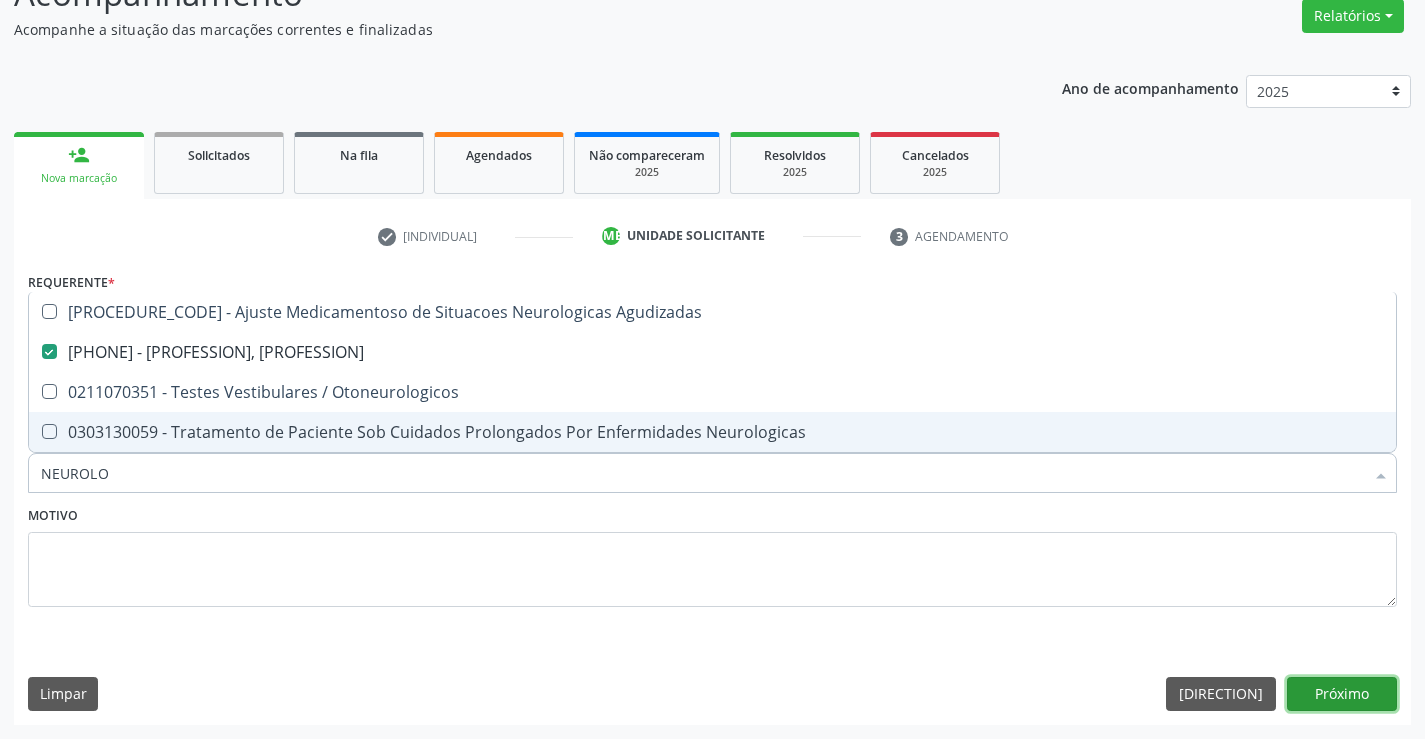 click on "Próximo" at bounding box center (1342, 694) 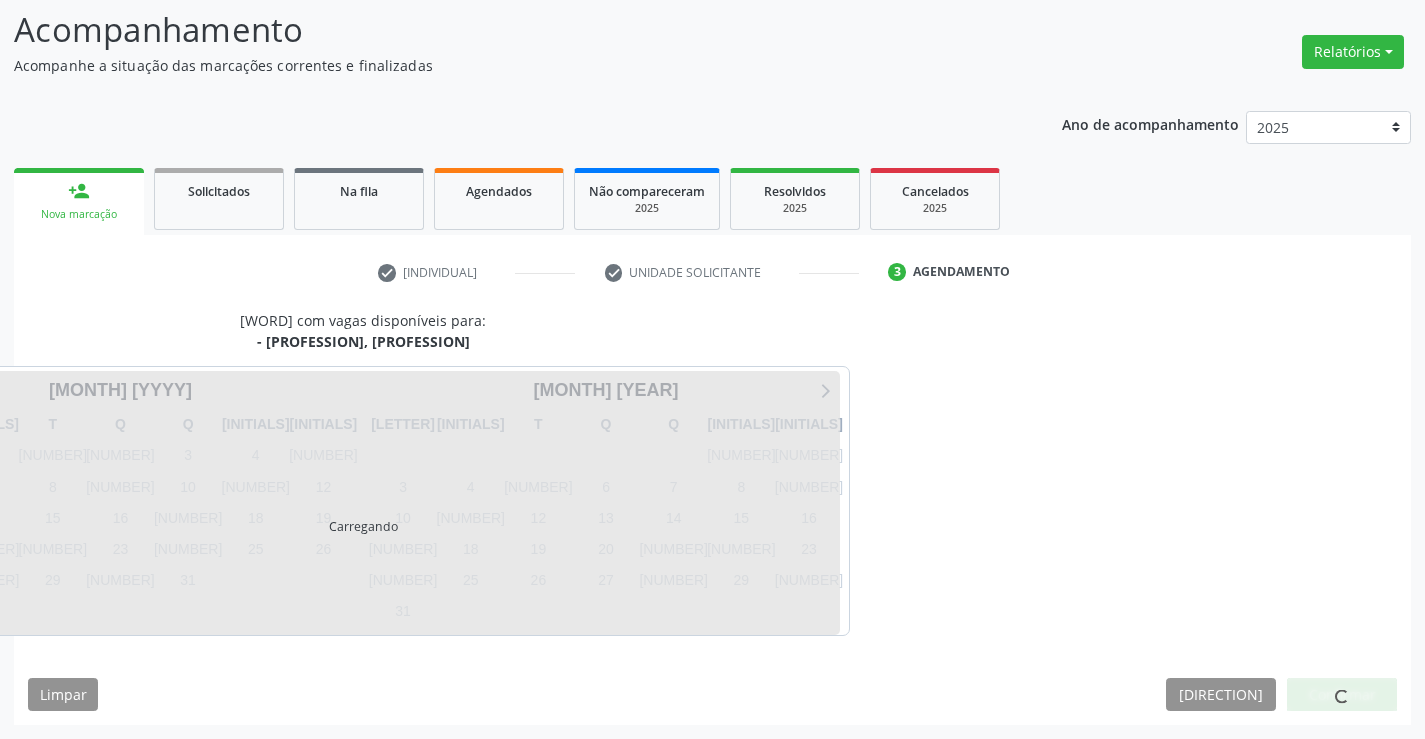 scroll, scrollTop: 167, scrollLeft: 0, axis: vertical 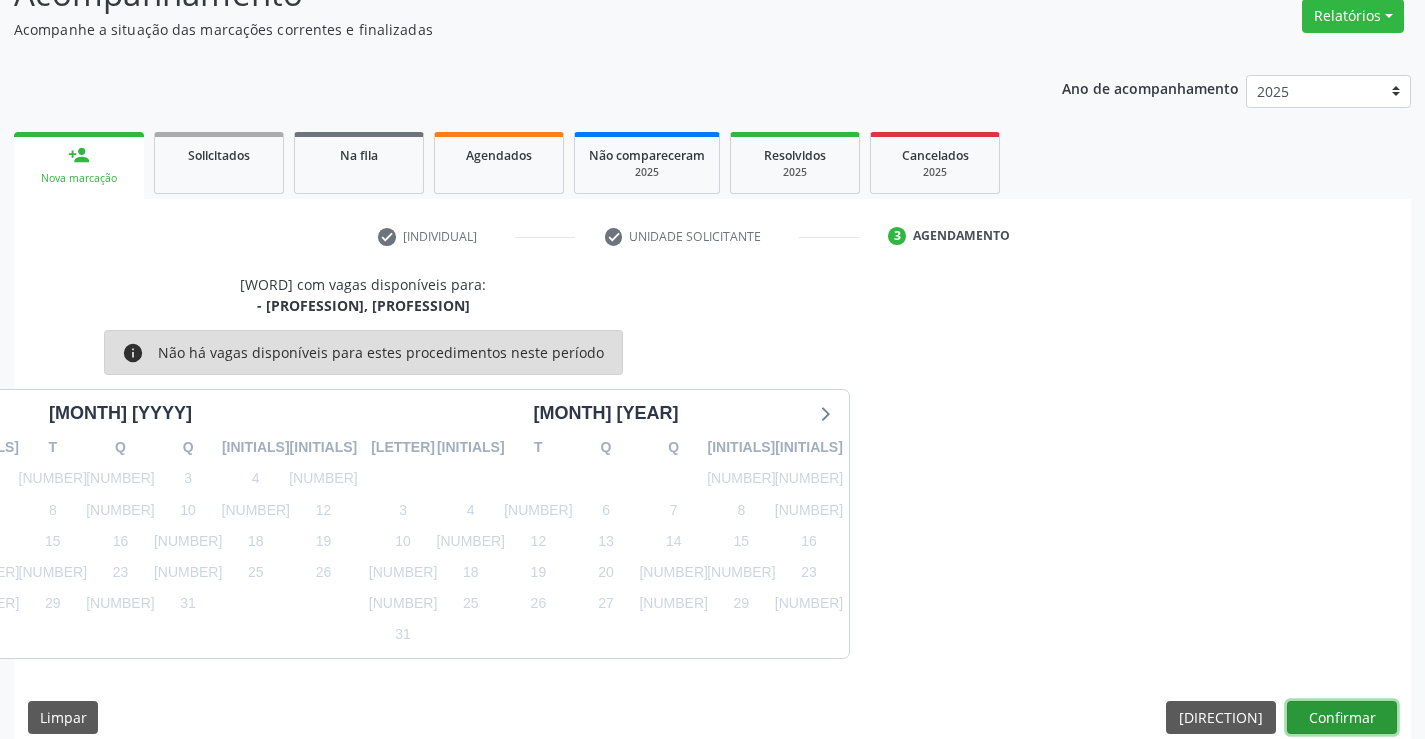 click on "Confirmar" at bounding box center (1342, 718) 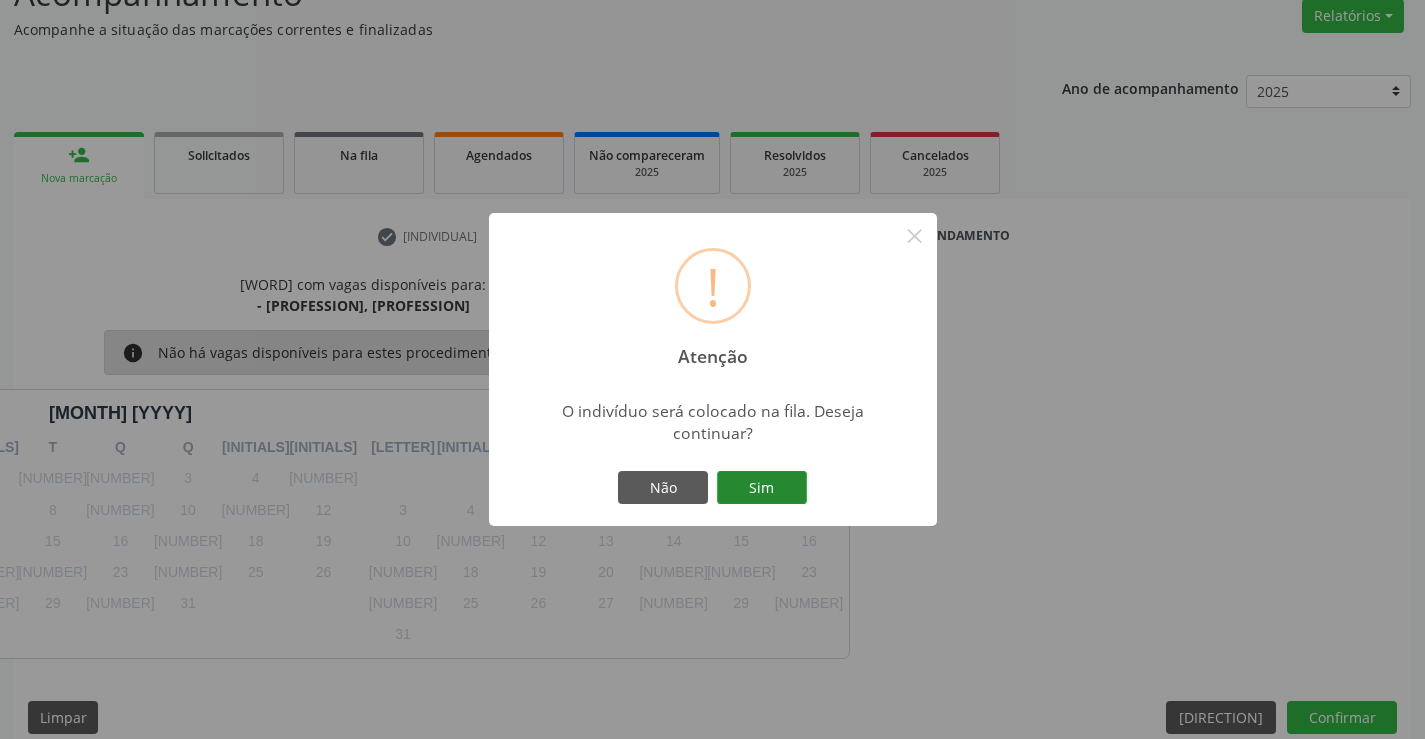 click on "Sim" at bounding box center (762, 488) 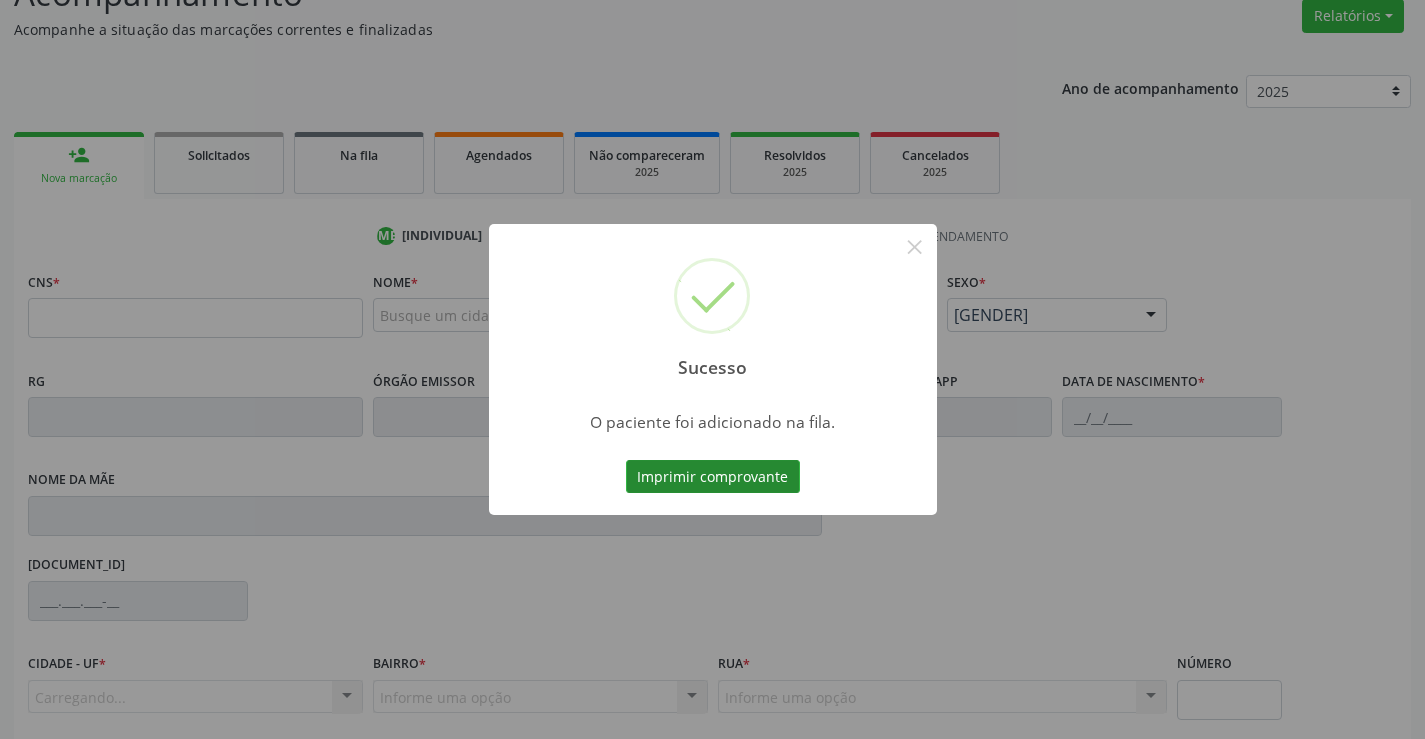 click on "Imprimir comprovante" at bounding box center [713, 477] 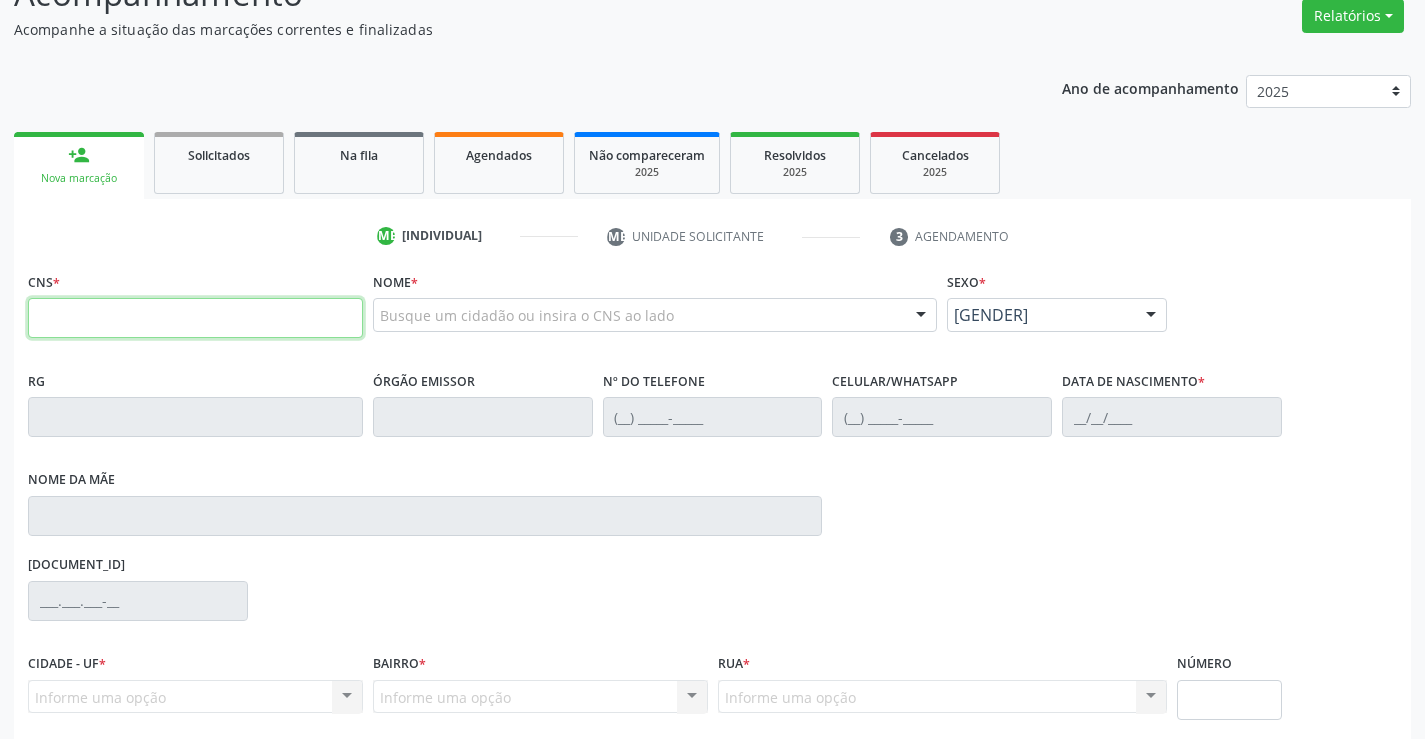 click at bounding box center (195, 318) 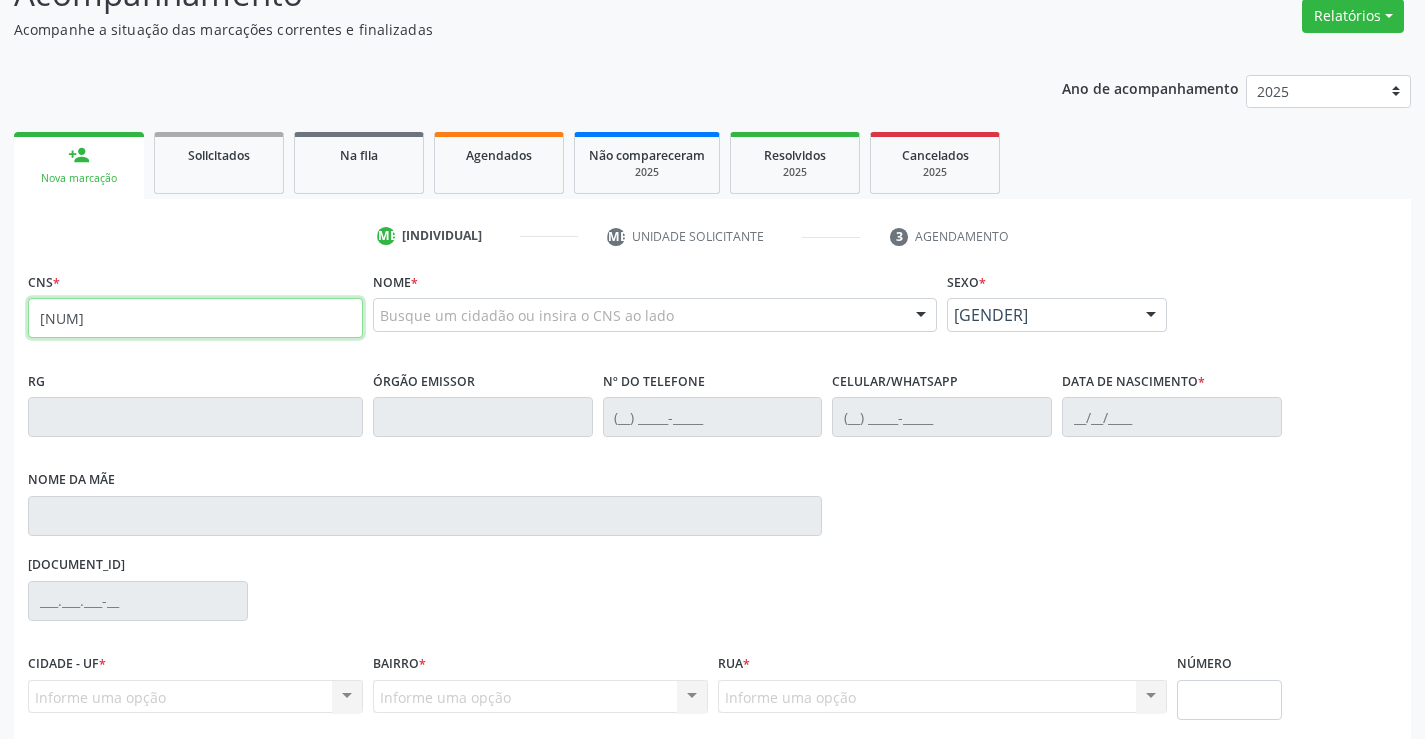 type on "708 4022 8129 6462" 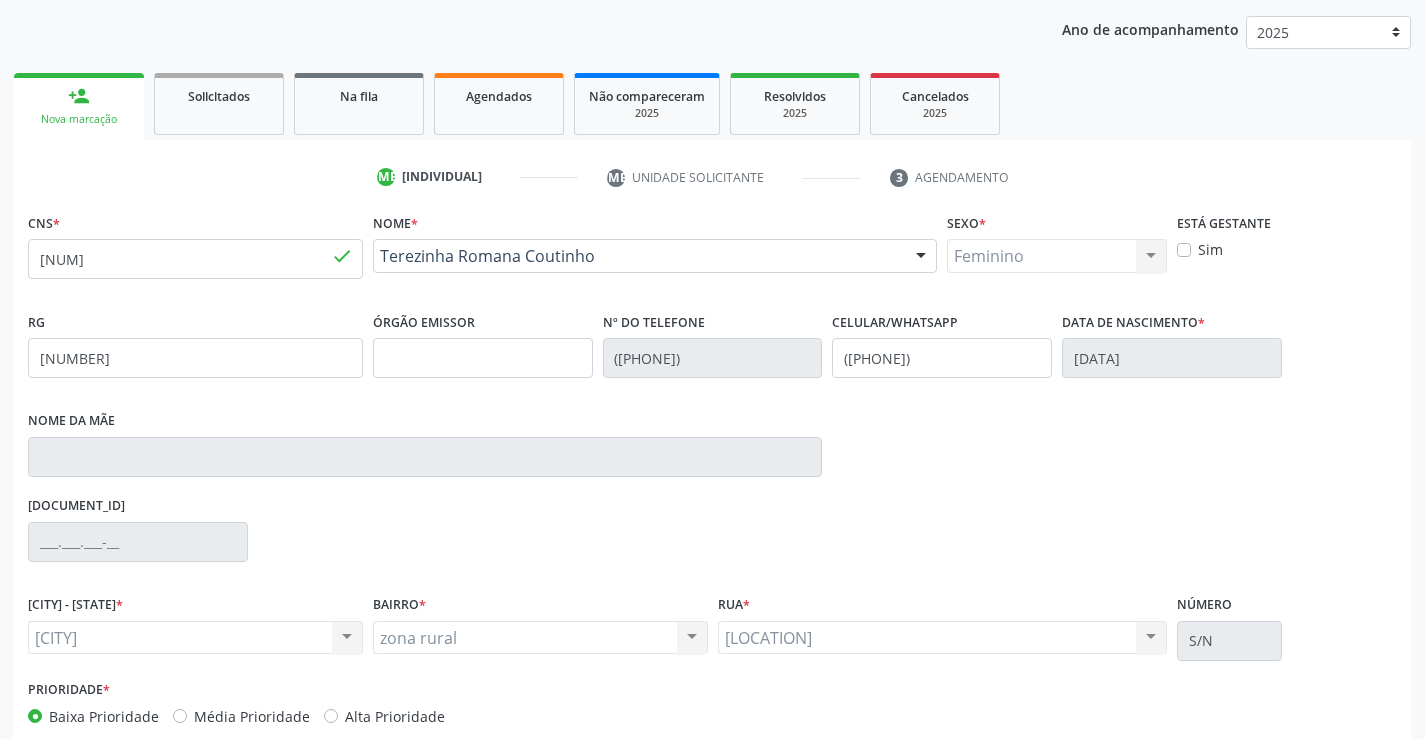 scroll, scrollTop: 331, scrollLeft: 0, axis: vertical 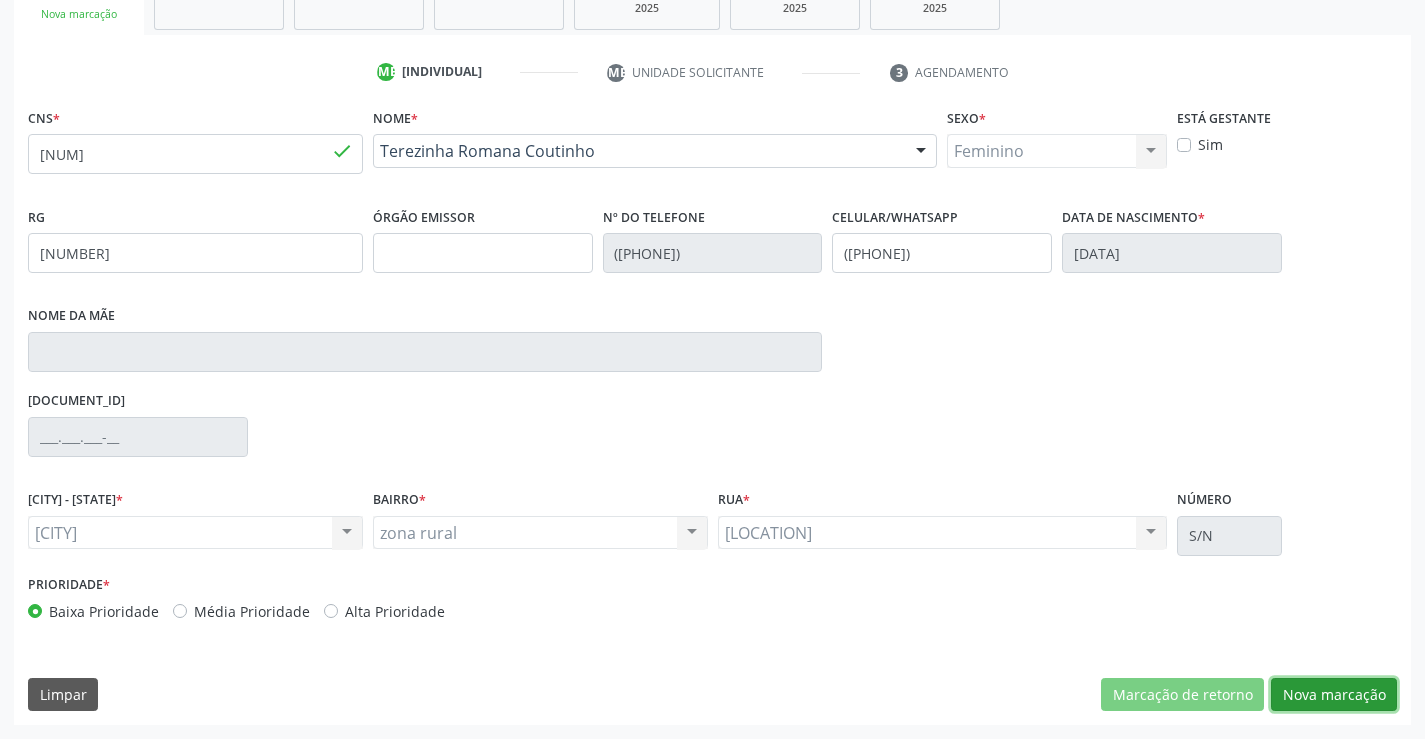click on "Nova marcação" at bounding box center (1182, 695) 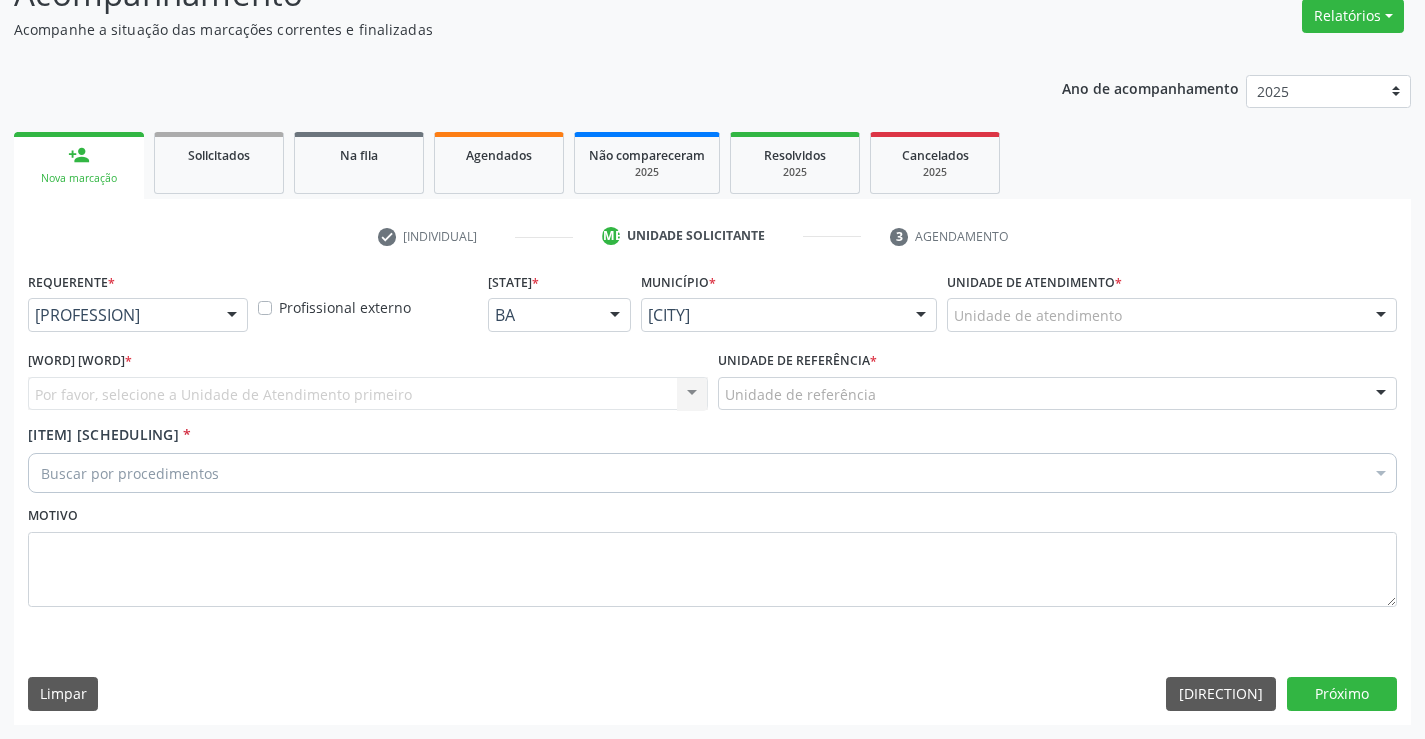 scroll, scrollTop: 167, scrollLeft: 0, axis: vertical 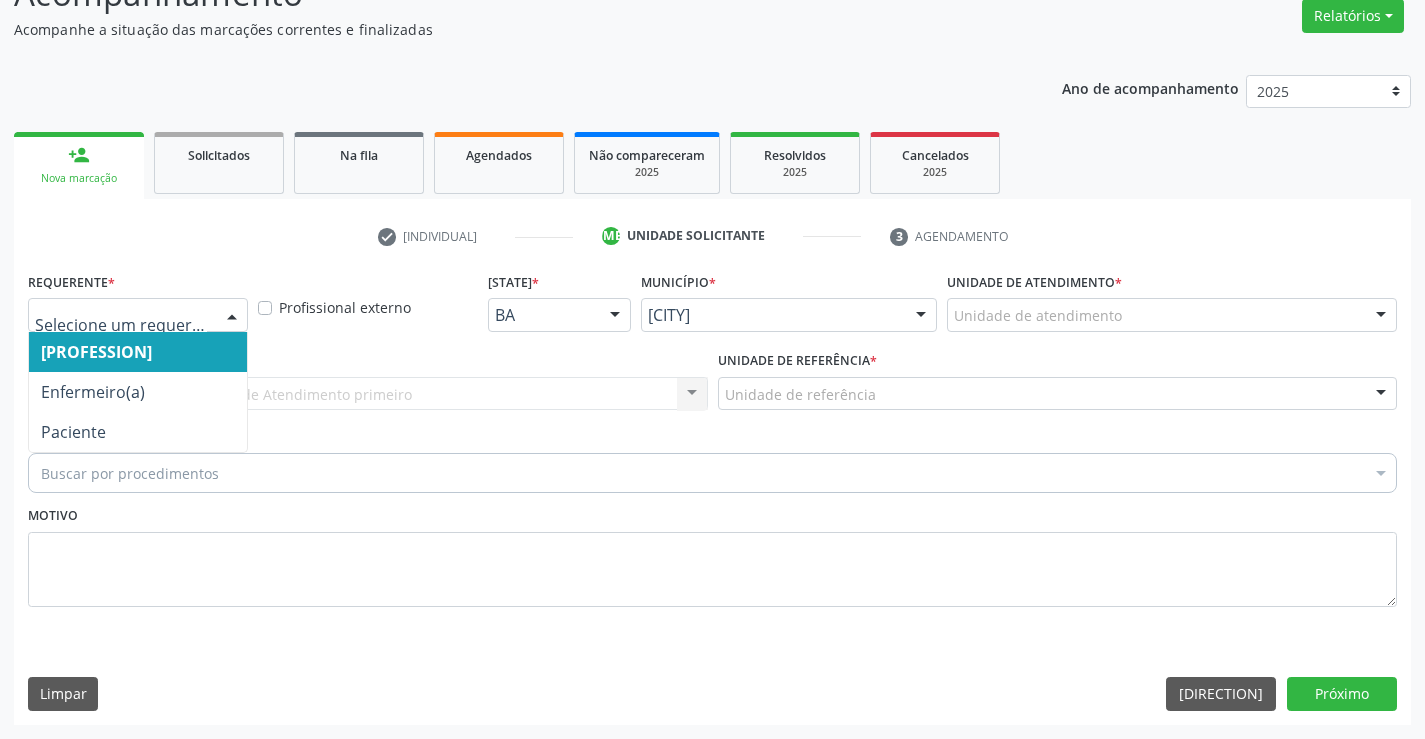 click at bounding box center (232, 316) 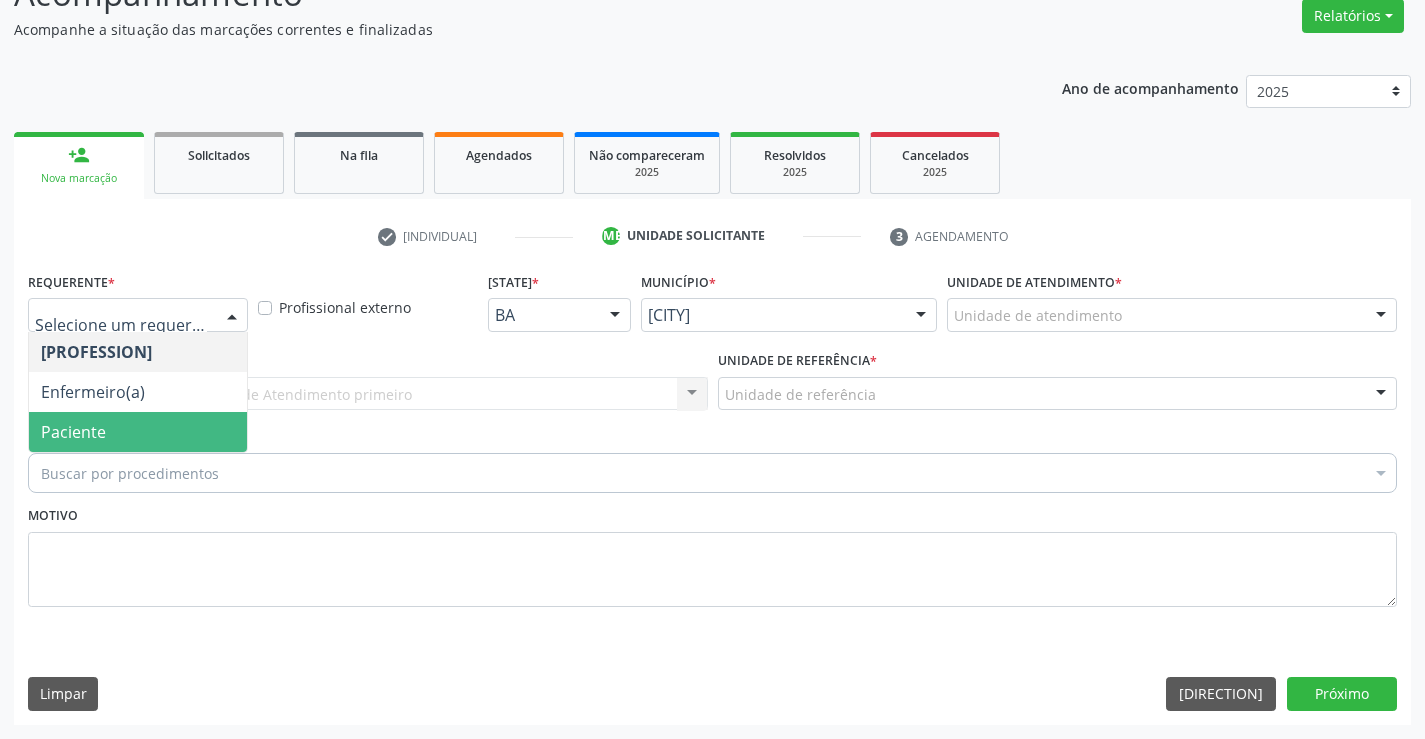 click on "Paciente" at bounding box center [138, 432] 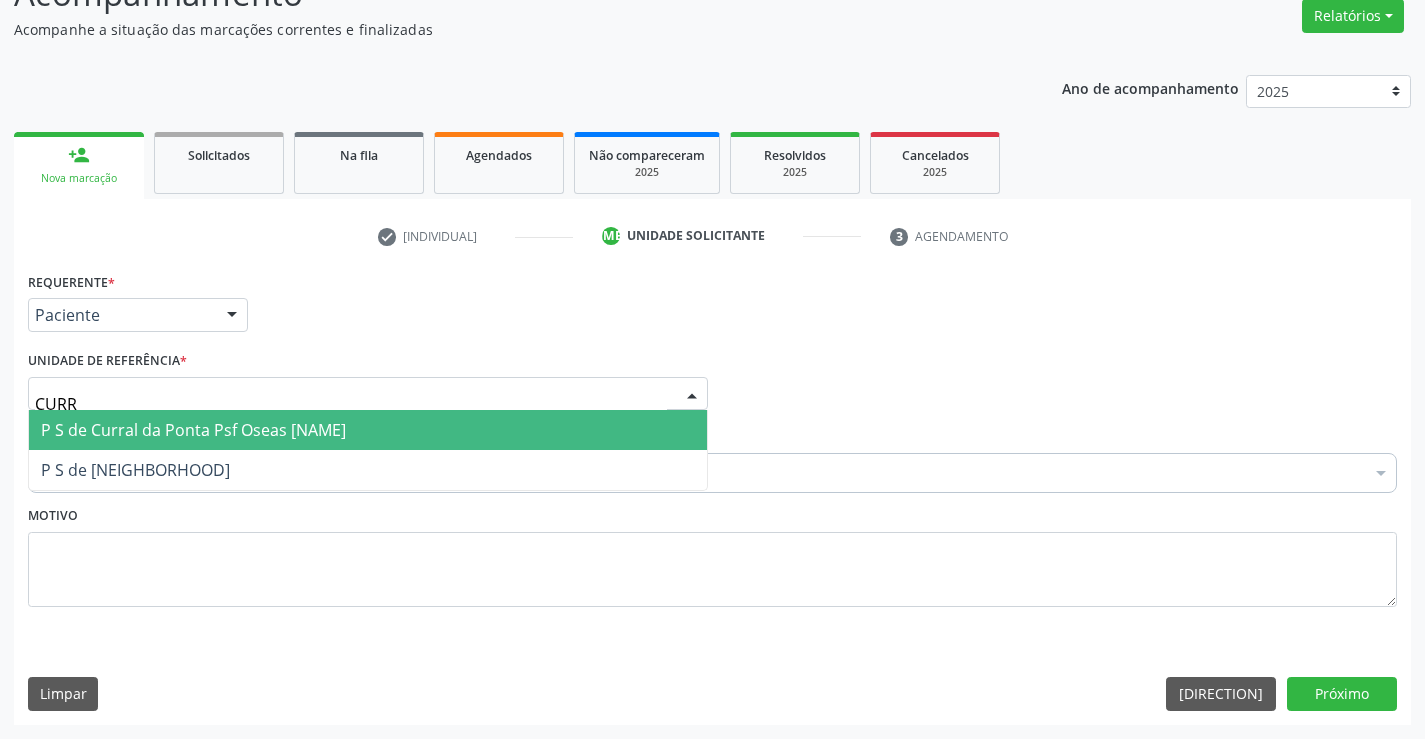 click on "P S de Curral da Ponta Psf Oseas Manoel da Silva" at bounding box center [193, 430] 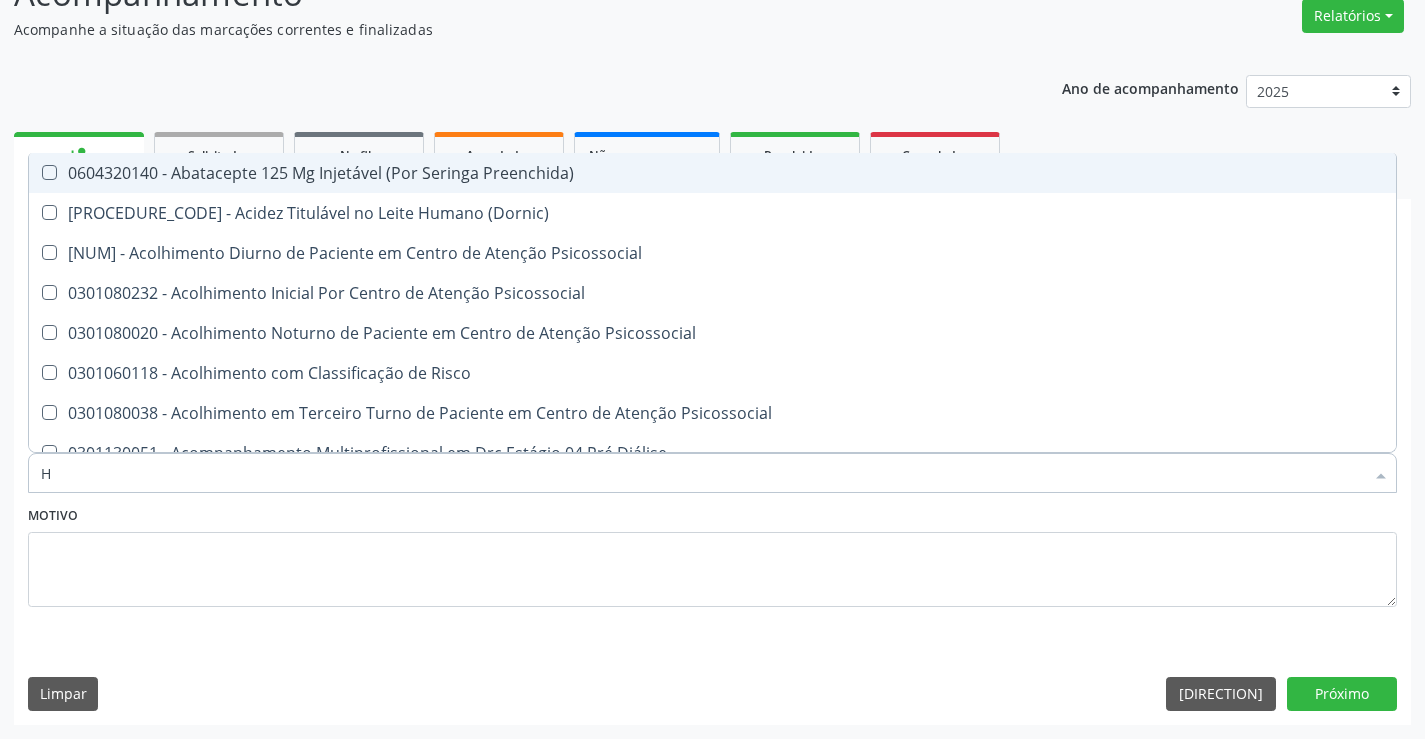 type on "HI" 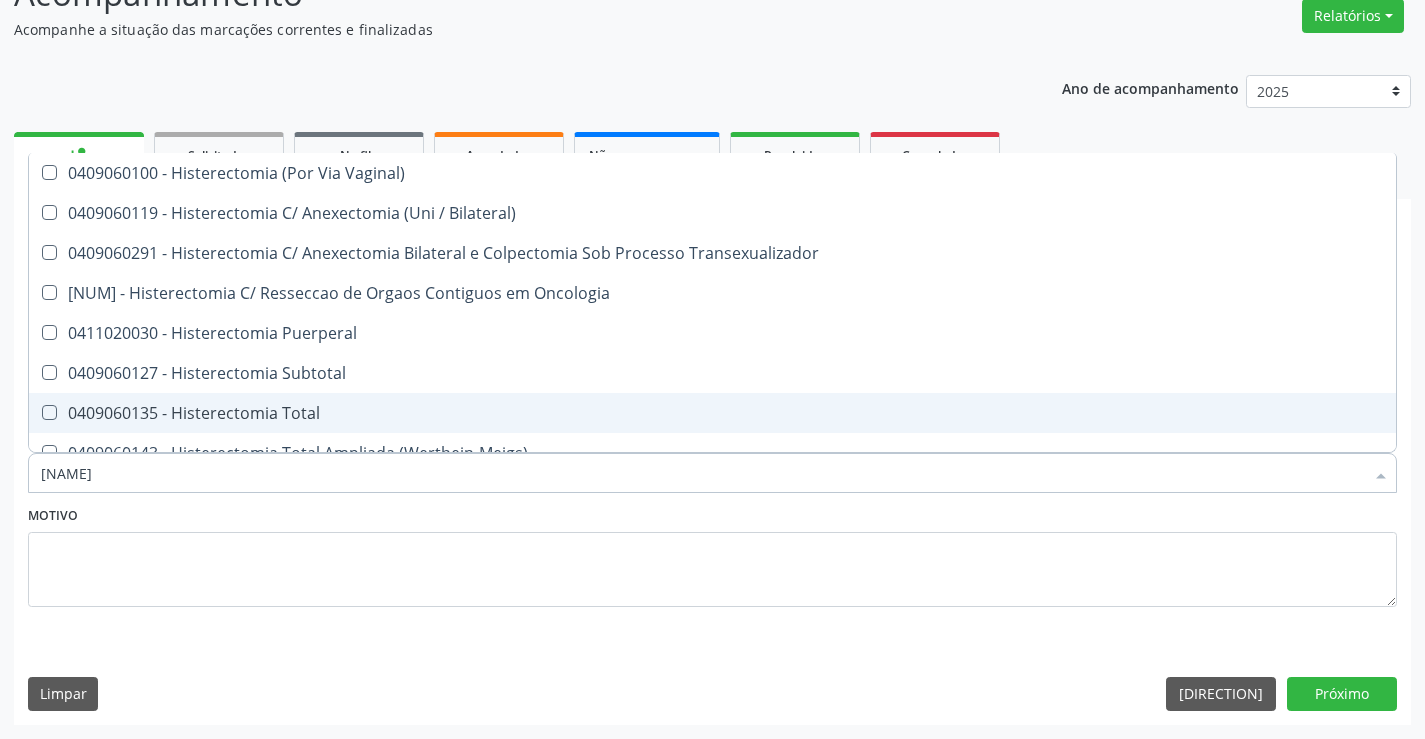 click on "0409060135 - Histerectomia Total" at bounding box center [712, 413] 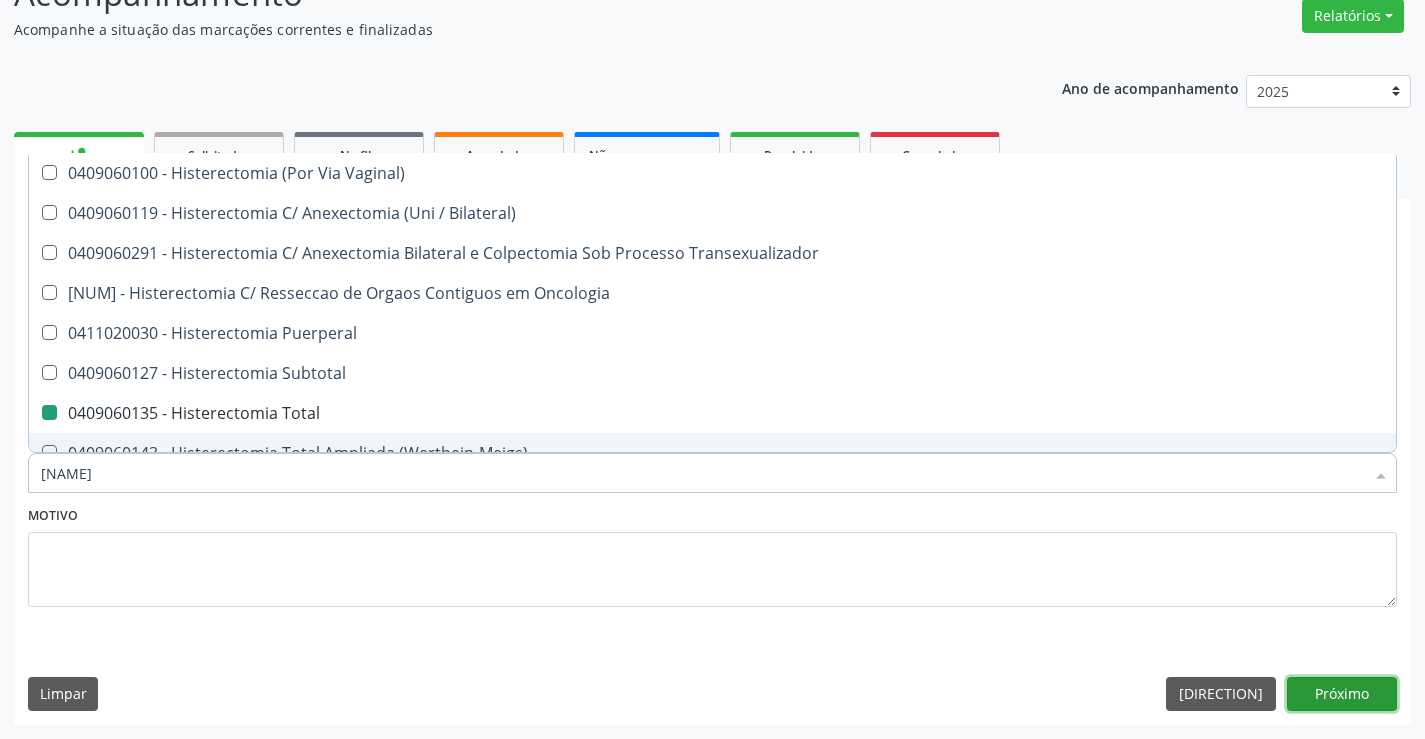 click on "Próximo" at bounding box center [1342, 694] 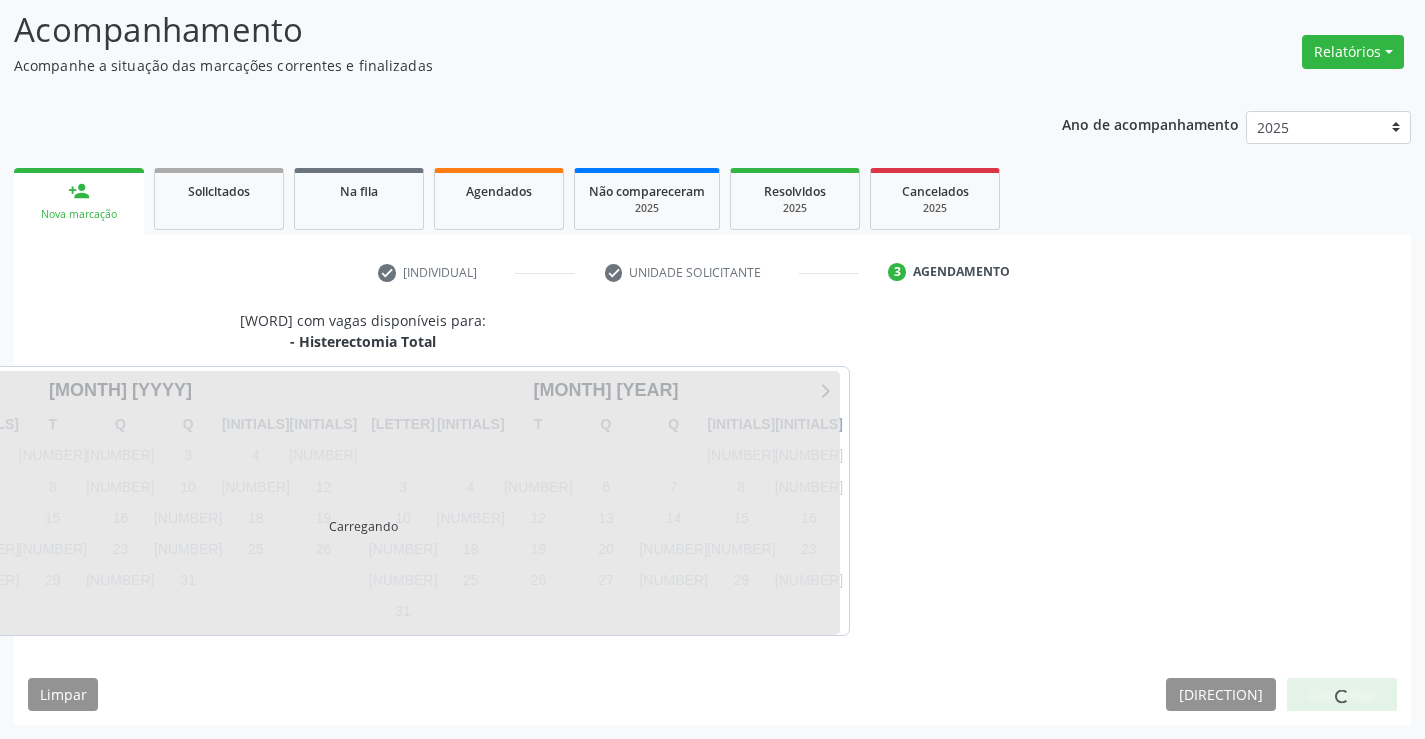 scroll, scrollTop: 131, scrollLeft: 0, axis: vertical 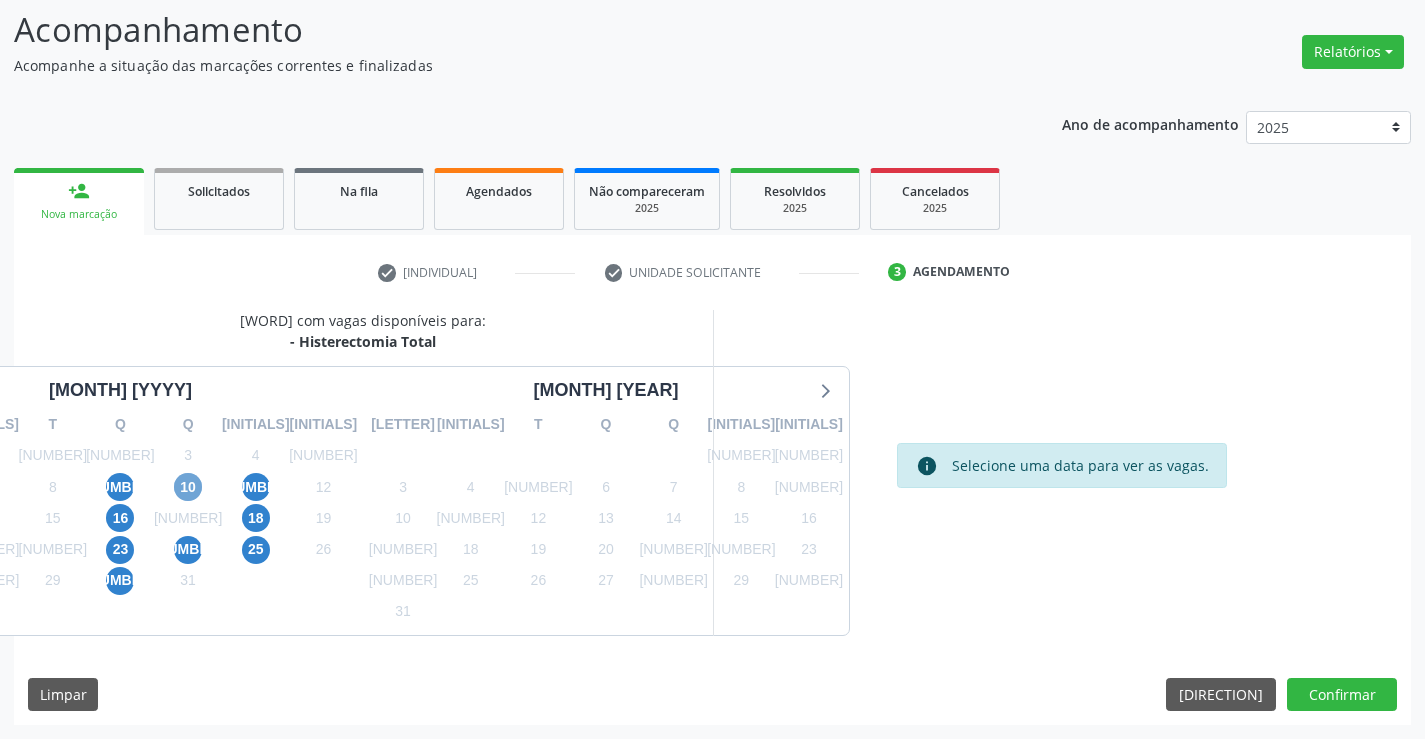 click on "10" at bounding box center (188, 487) 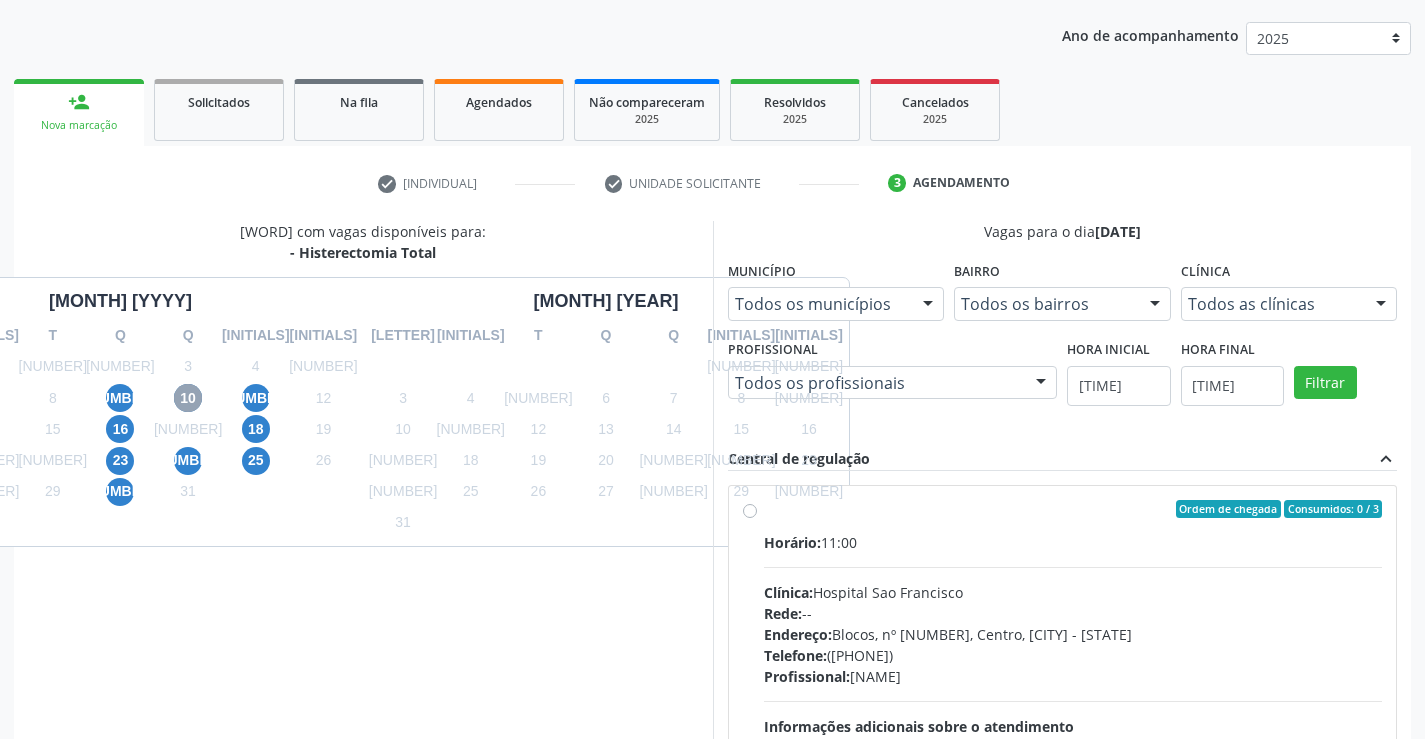 scroll, scrollTop: 420, scrollLeft: 0, axis: vertical 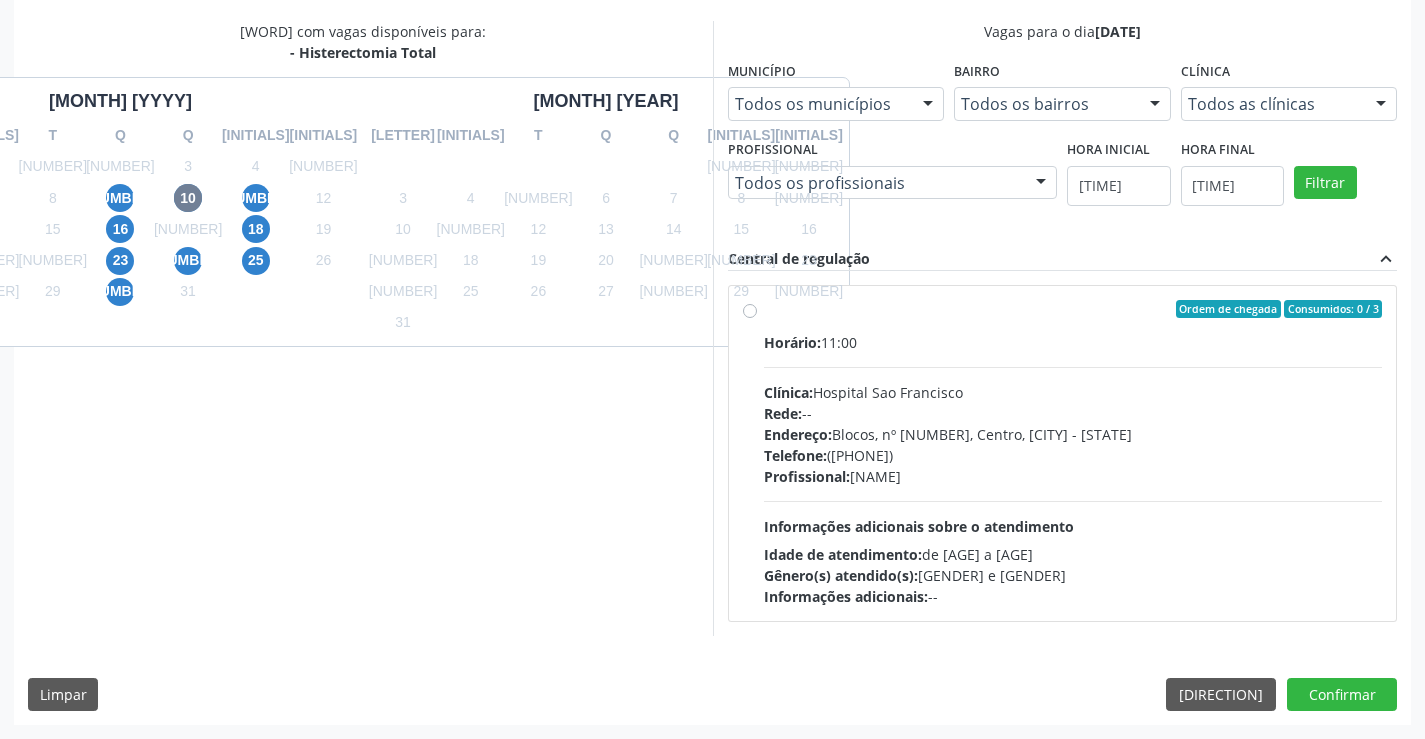 click on "Ordem de chegada
Consumidos: 0 / 3
Horário:   11:00
Clínica:  Hospital Sao Francisco
Rede:
--
Endereço:   Blocos, nº 258, Centro, Campo Formoso - BA
Telefone:   (74) 36451217
Profissional:
Silvio Luis Barros Matos
Informações adicionais sobre o atendimento
Idade de atendimento:
de 0 a 120 anos
Gênero(s) atendido(s):
Masculino e Feminino
Informações adicionais:
--" at bounding box center (1073, 453) 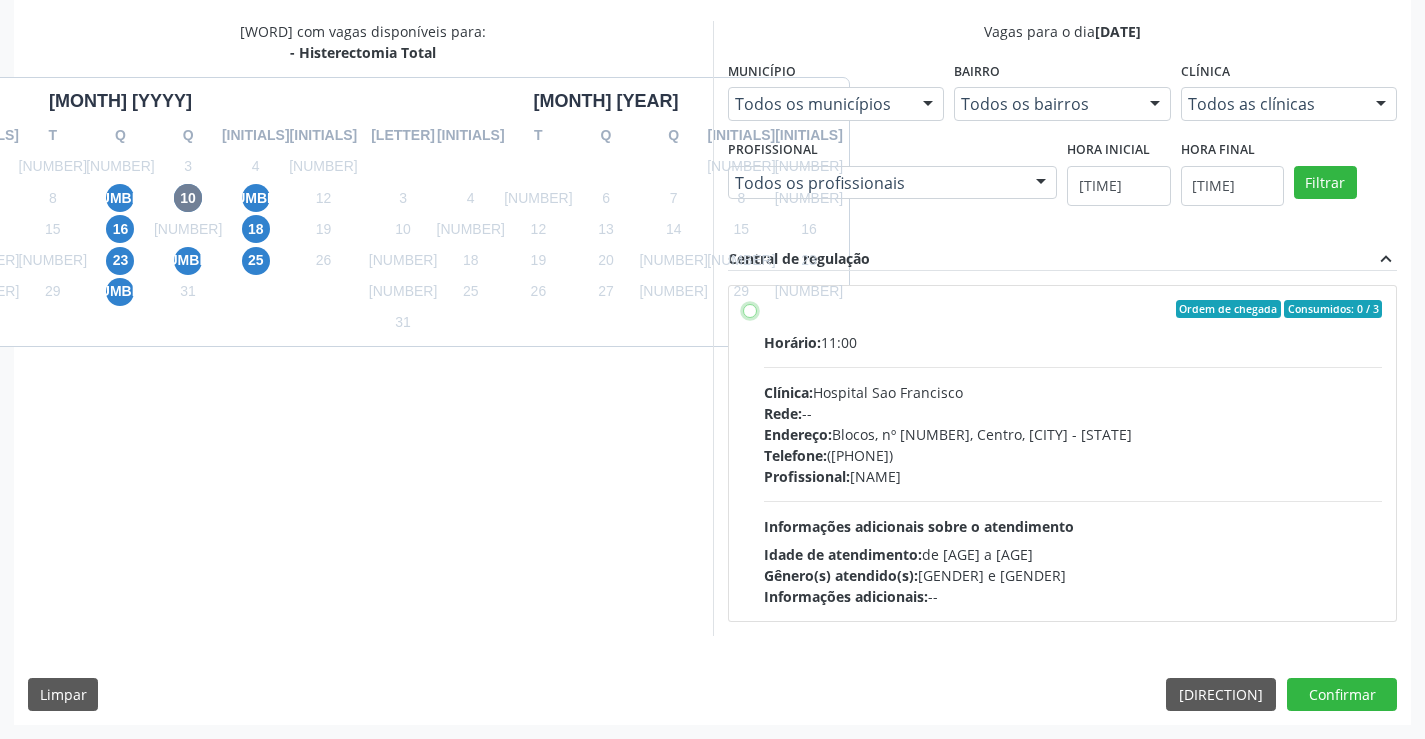 click on "Ordem de chegada
Consumidos: 0 / 3
Horário:   11:00
Clínica:  Hospital Sao Francisco
Rede:
--
Endereço:   Blocos, nº 258, Centro, Campo Formoso - BA
Telefone:   (74) 36451217
Profissional:
Silvio Luis Barros Matos
Informações adicionais sobre o atendimento
Idade de atendimento:
de 0 a 120 anos
Gênero(s) atendido(s):
Masculino e Feminino
Informações adicionais:
--" at bounding box center [750, 309] 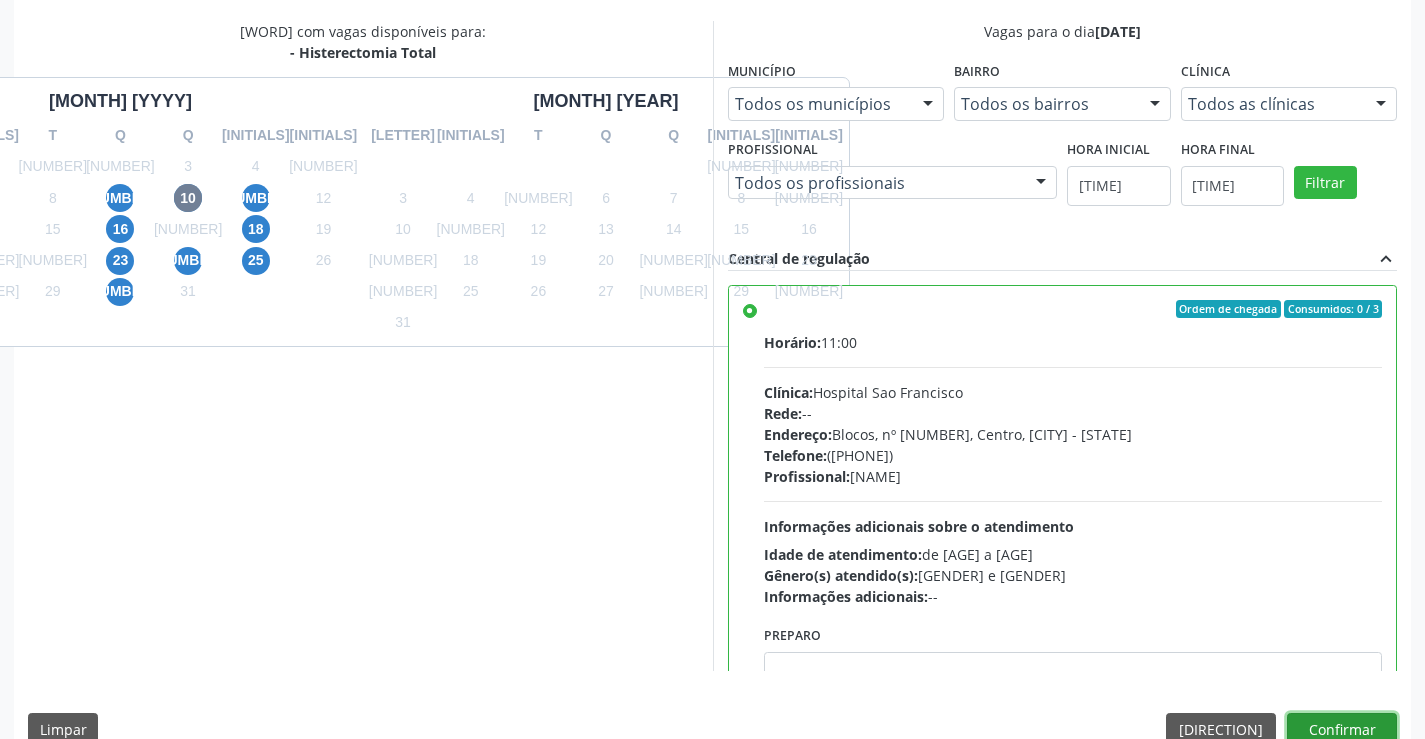 click on "Confirmar" at bounding box center [1342, 730] 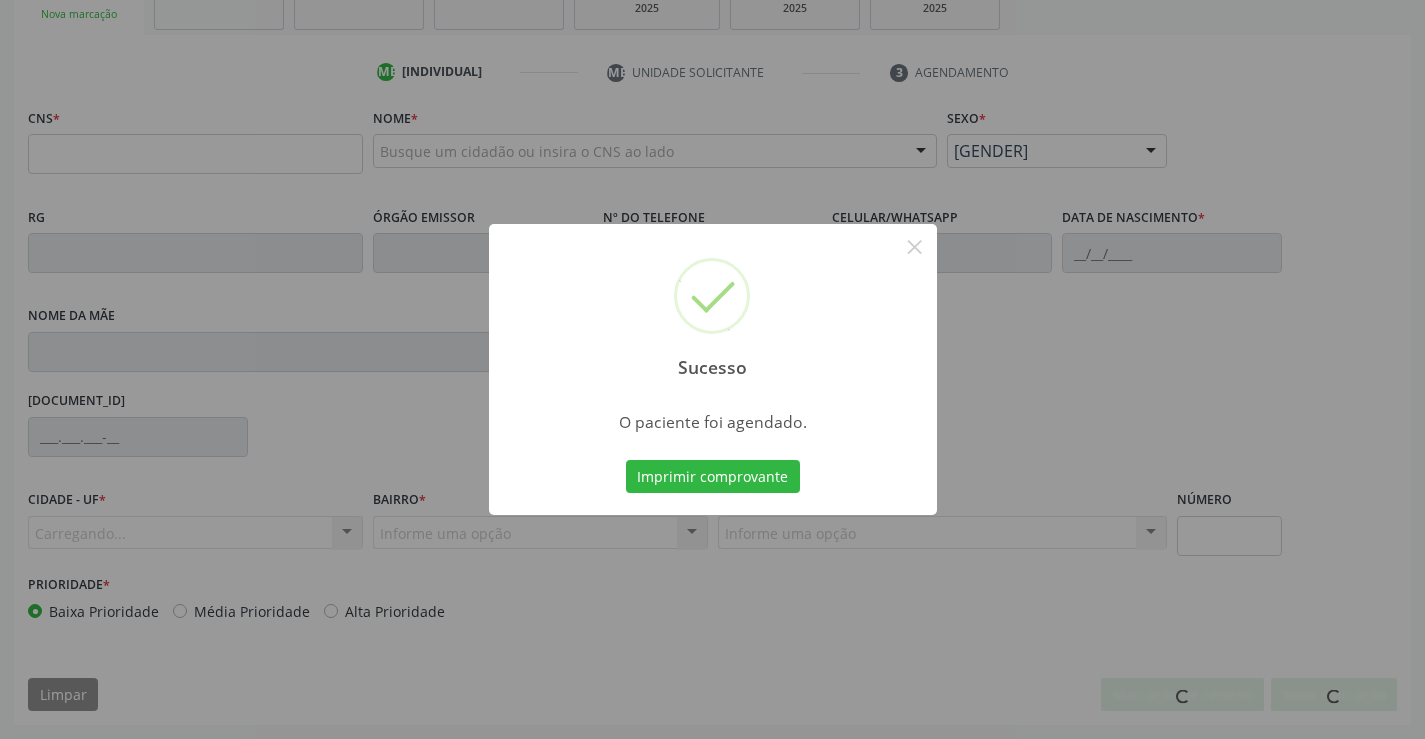 scroll, scrollTop: 331, scrollLeft: 0, axis: vertical 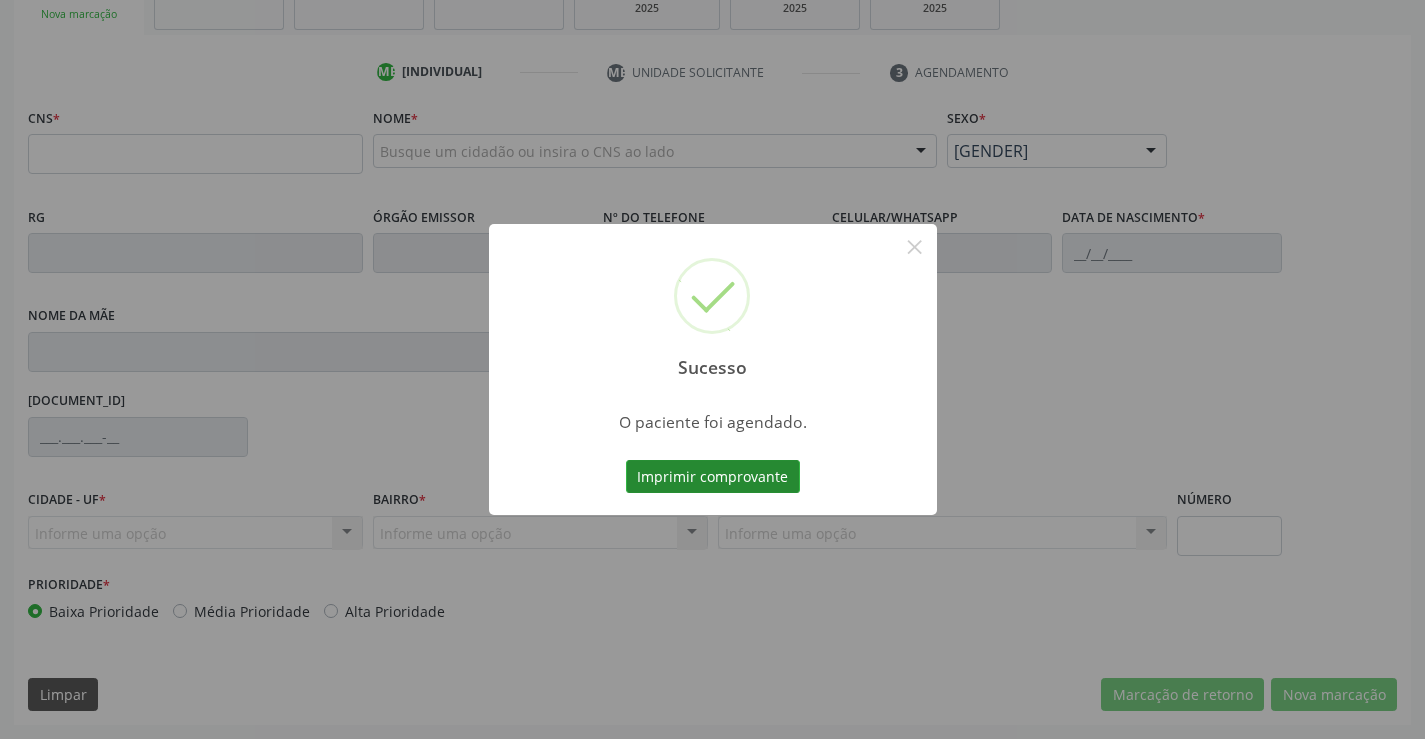 click on "Imprimir comprovante" at bounding box center (713, 477) 